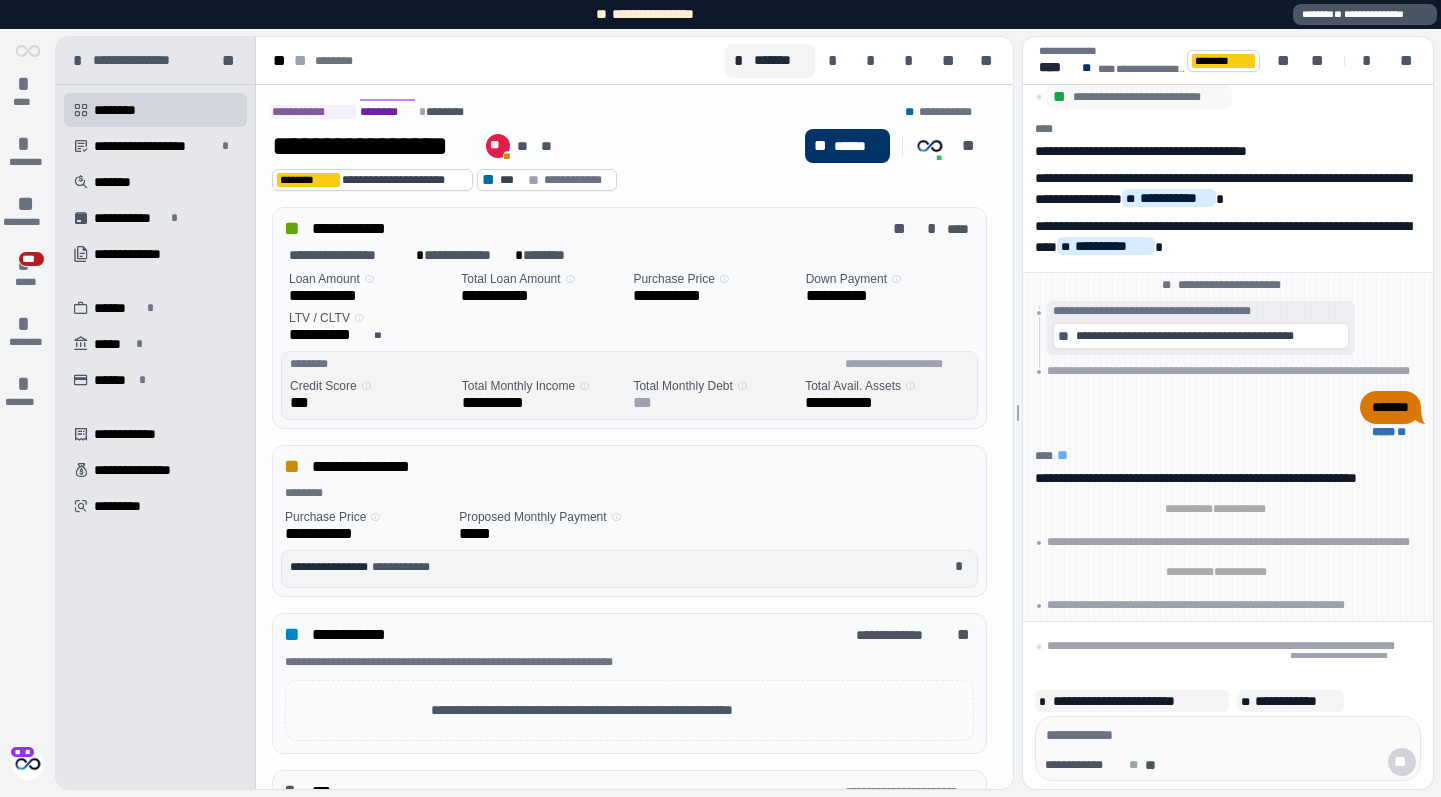 scroll, scrollTop: 0, scrollLeft: 0, axis: both 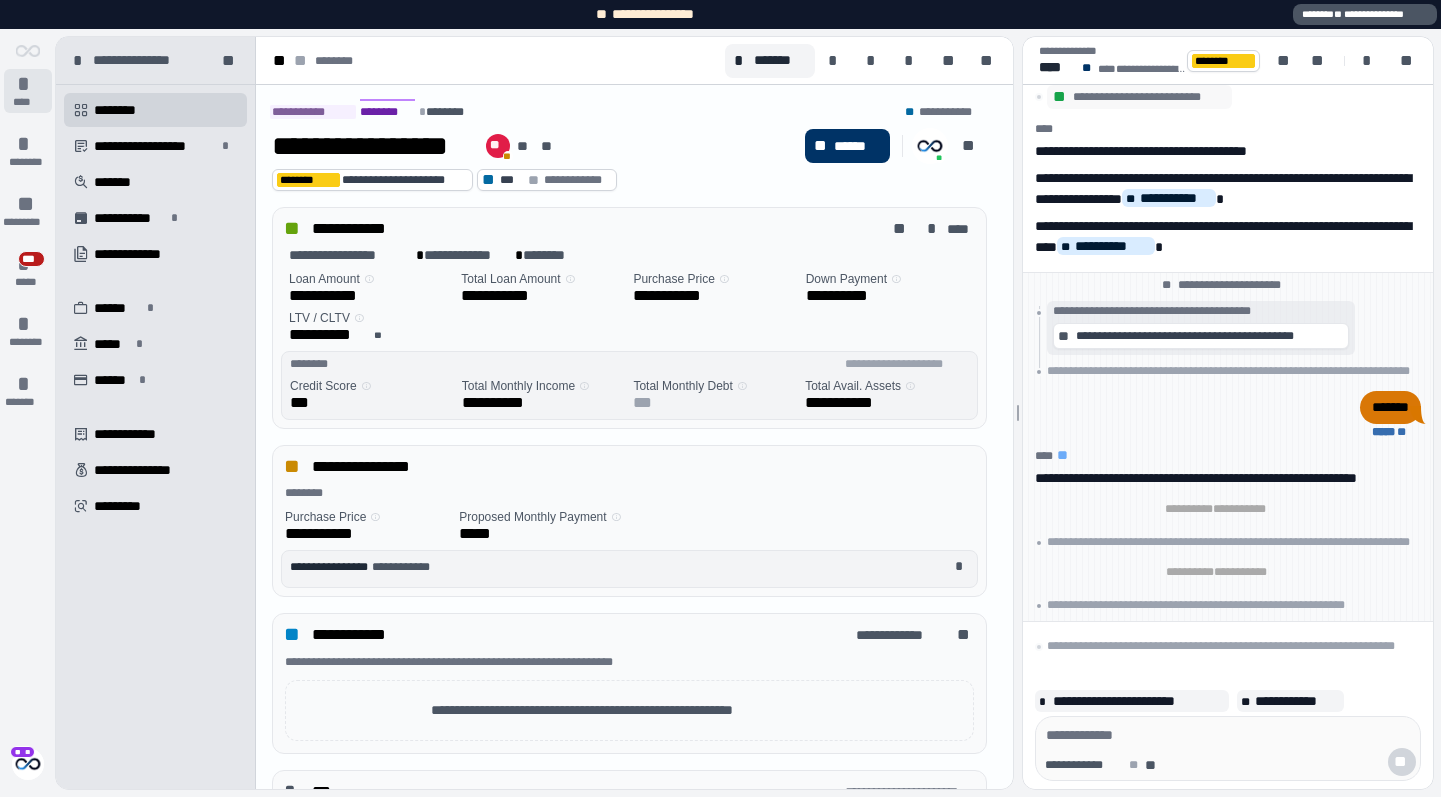 click on "****" at bounding box center [27, 102] 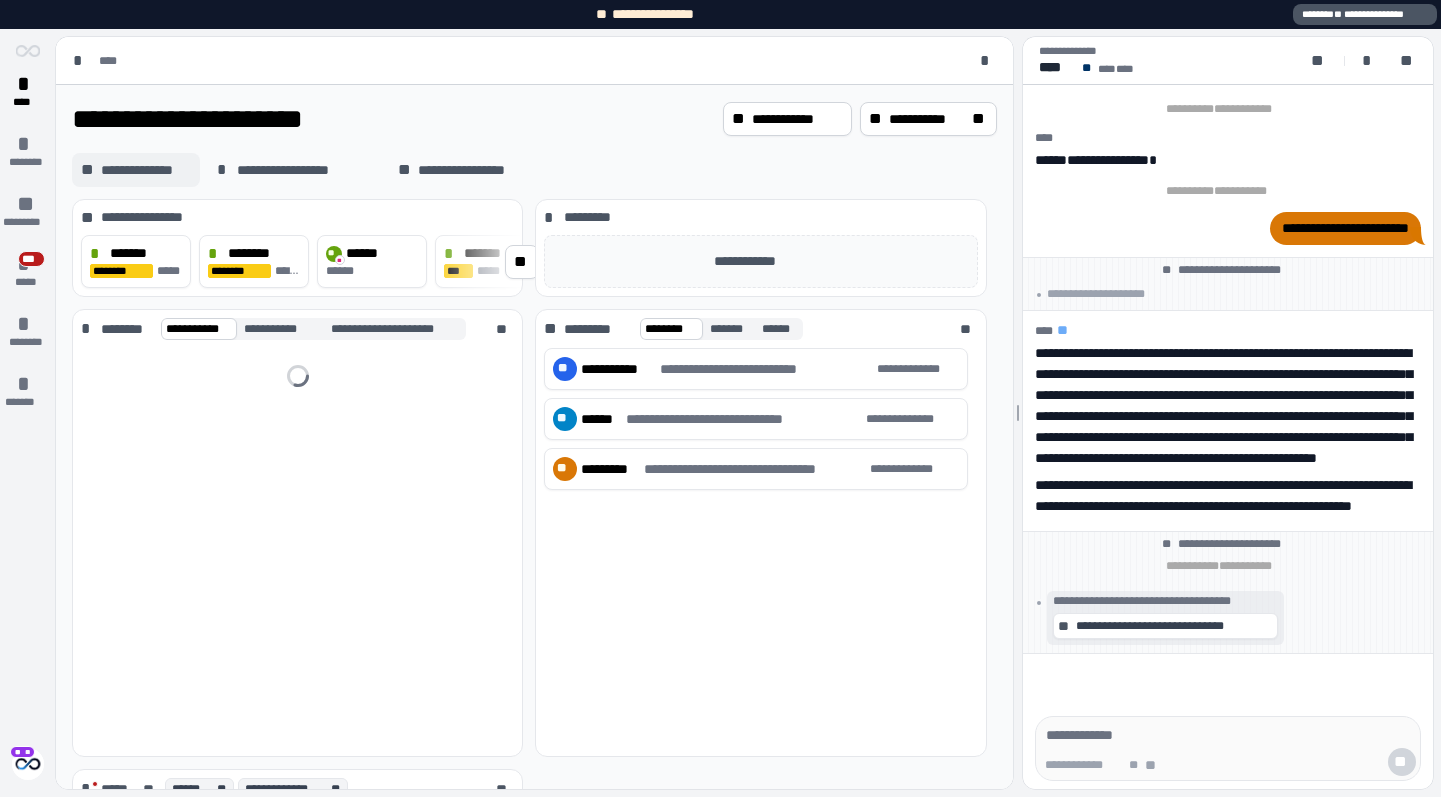click on "**********" at bounding box center (146, 170) 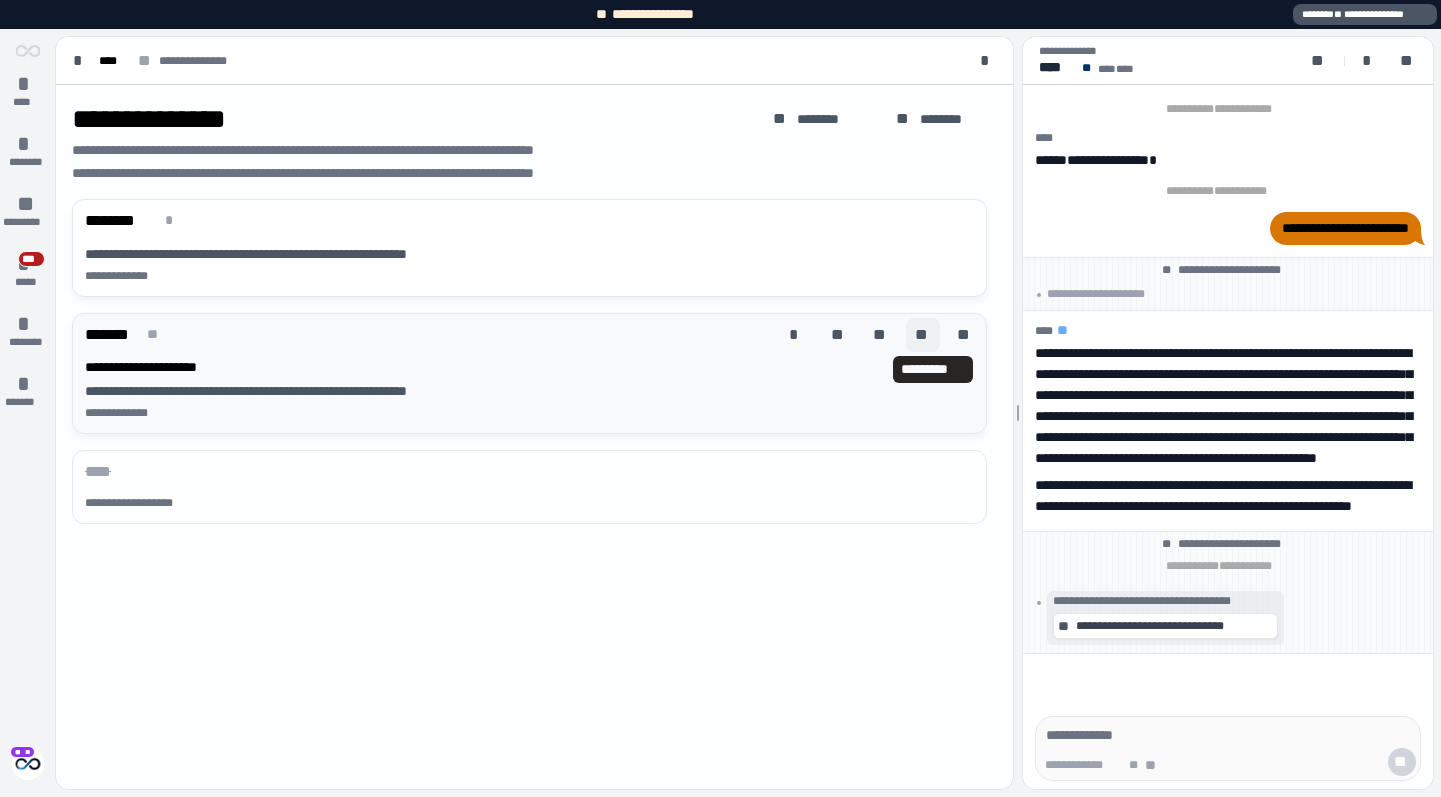 click on "**" at bounding box center [923, 335] 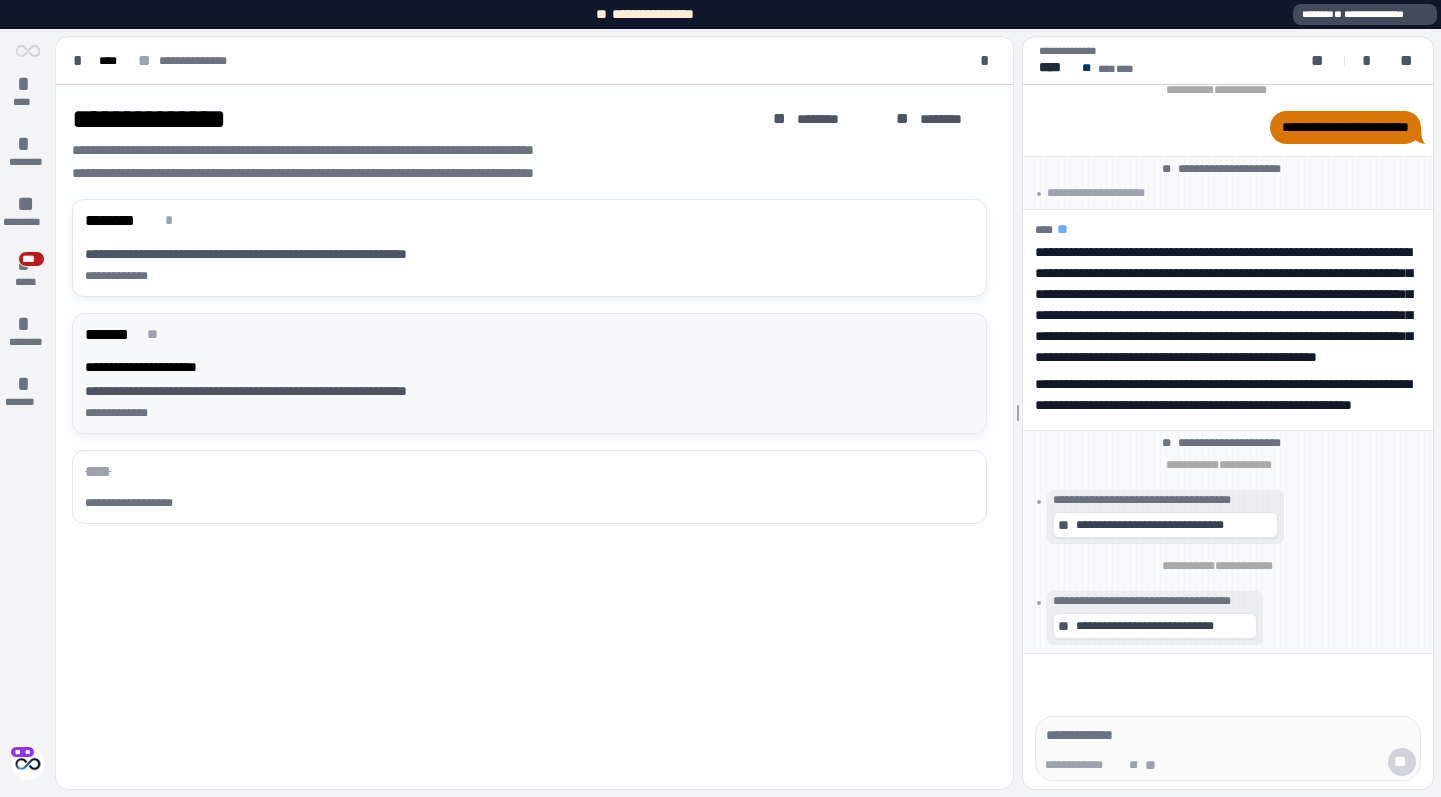 click on "**********" at bounding box center (1365, 14) 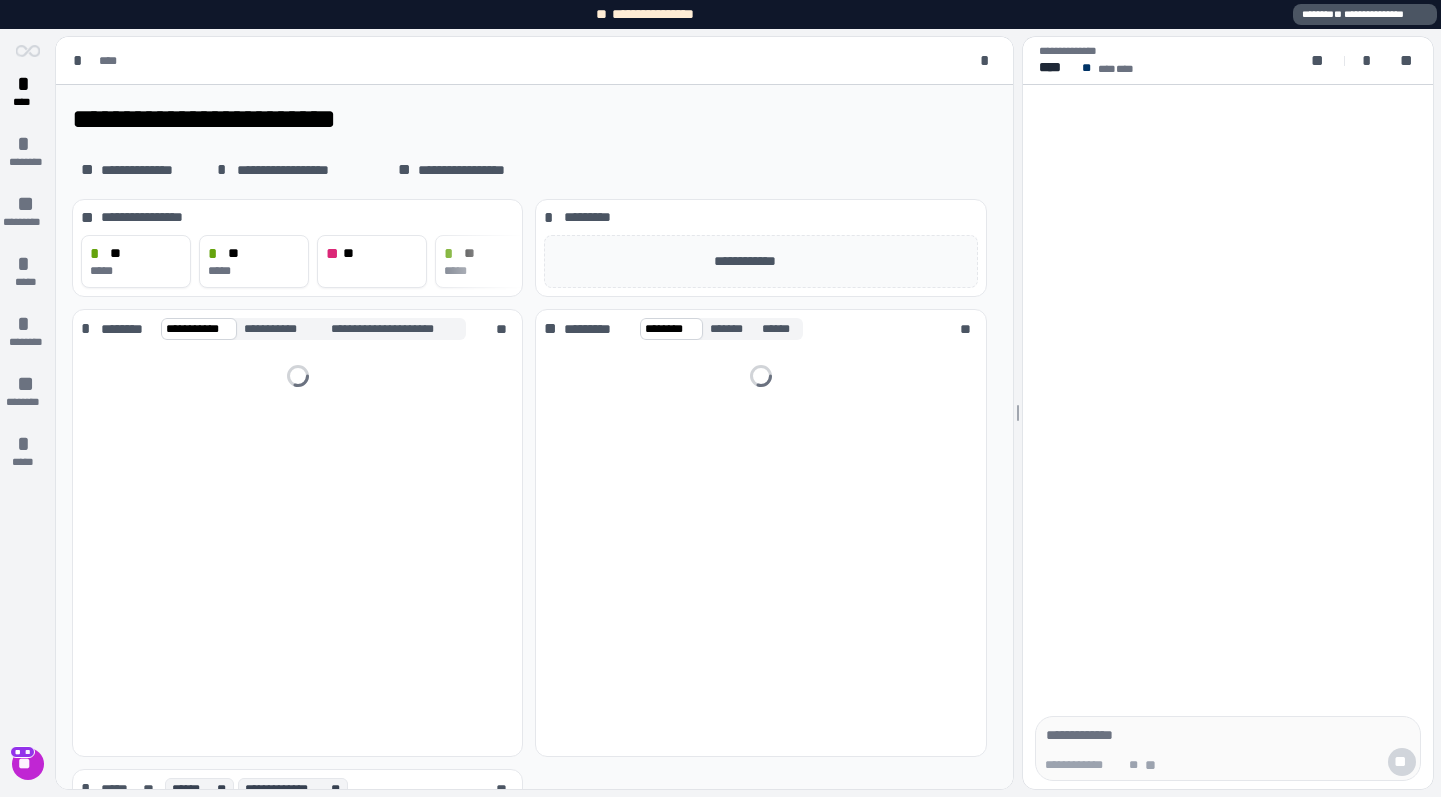 scroll, scrollTop: 0, scrollLeft: 0, axis: both 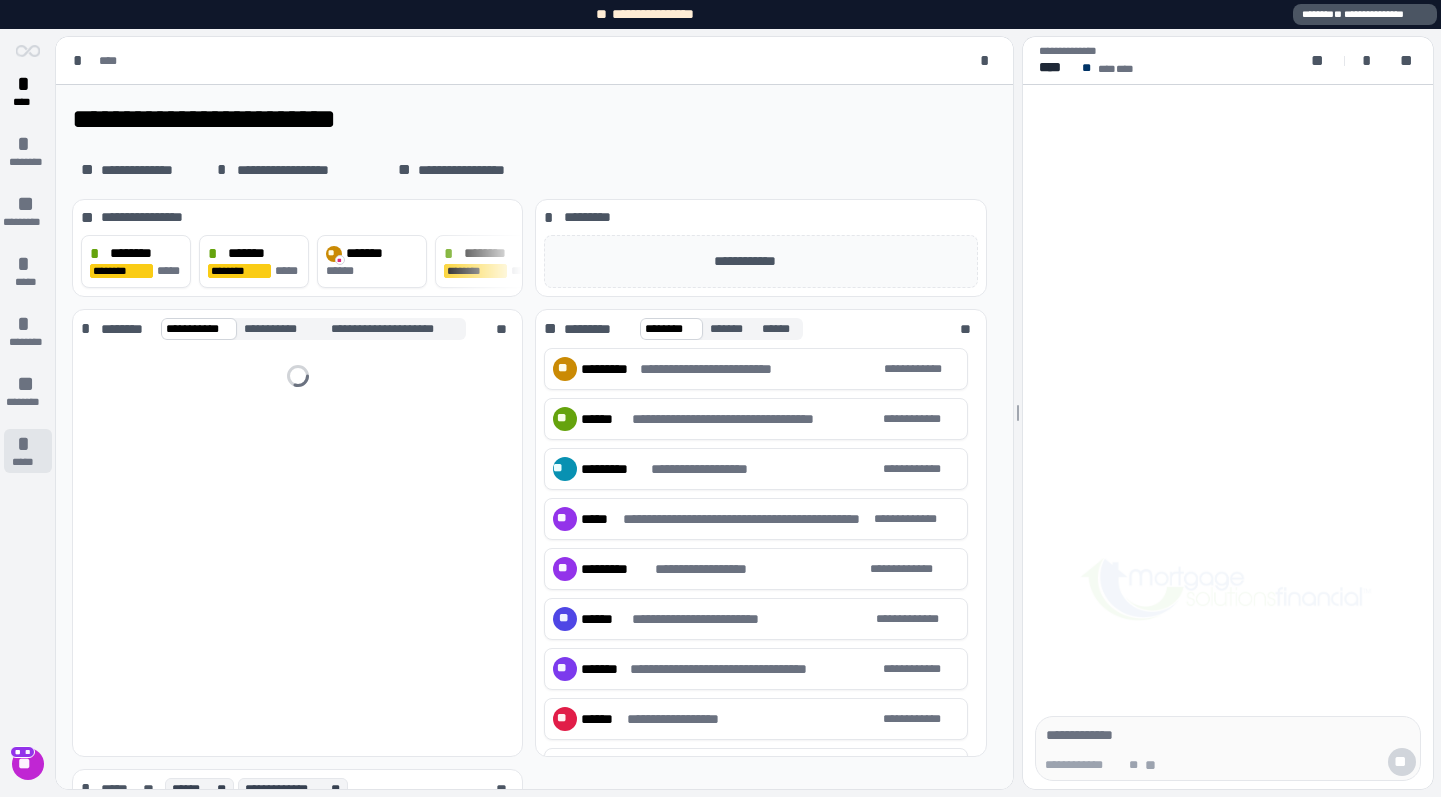 click on "* *****" at bounding box center [28, 451] 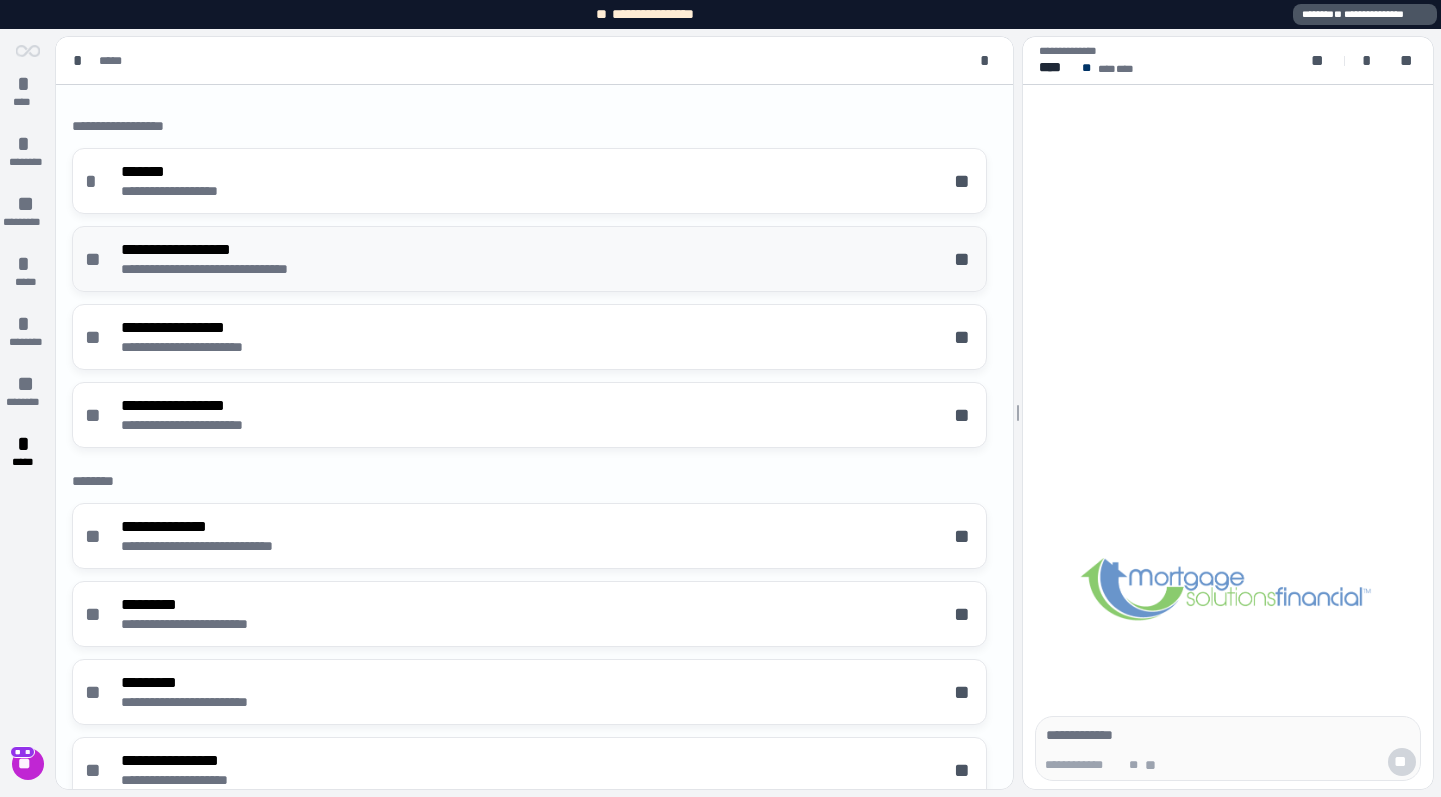 click on "**********" at bounding box center [242, 249] 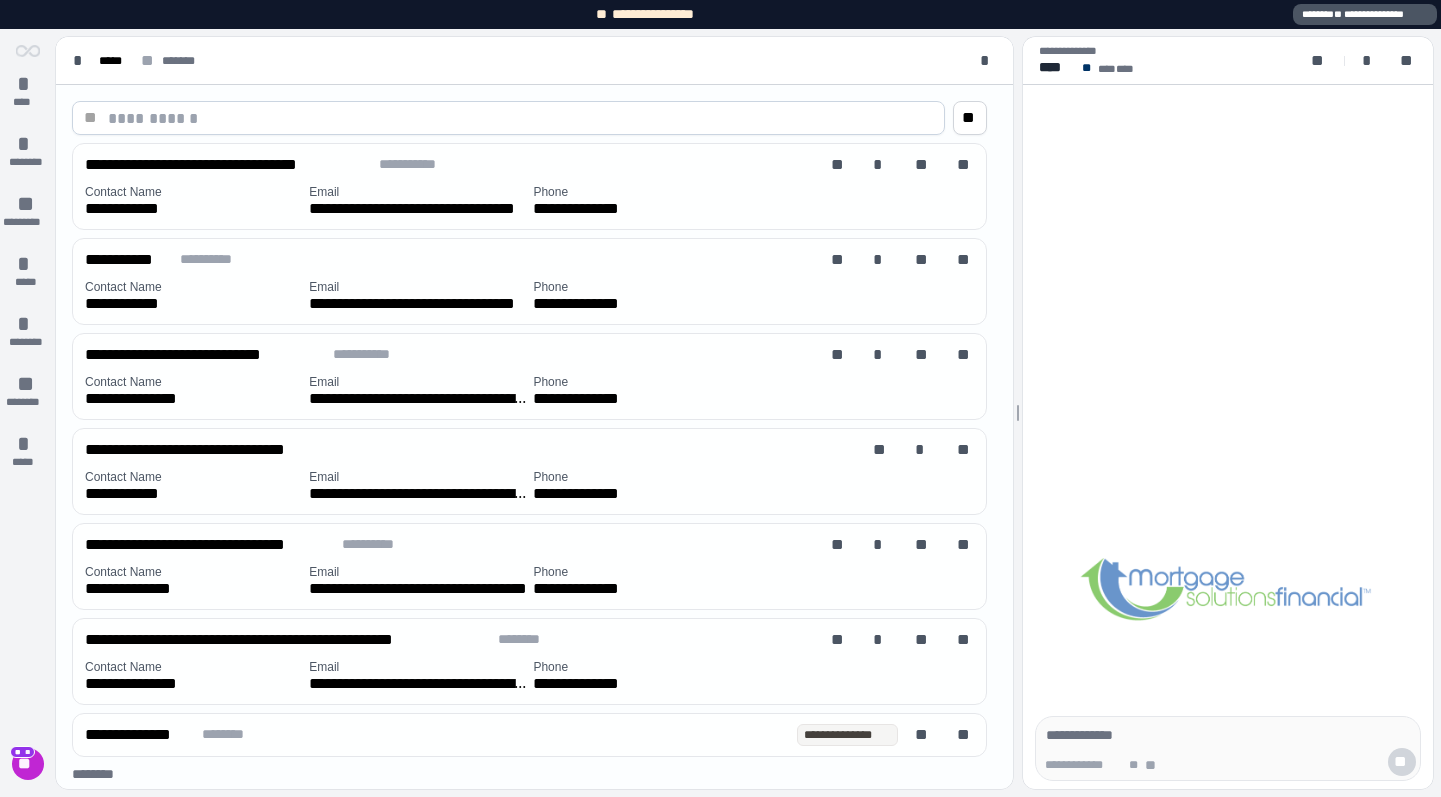 click on "**********" at bounding box center [451, 259] 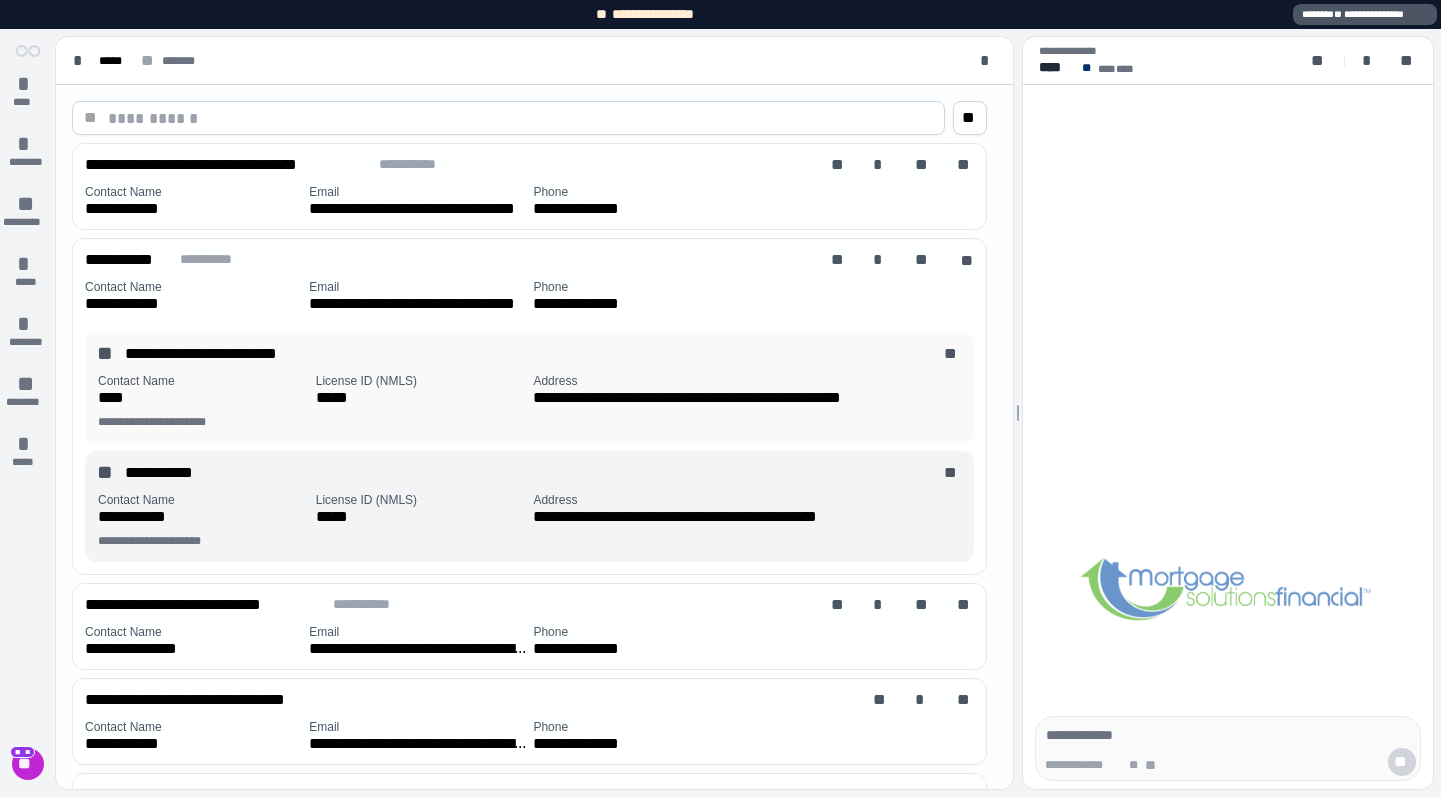 click on "*****" at bounding box center [339, 397] 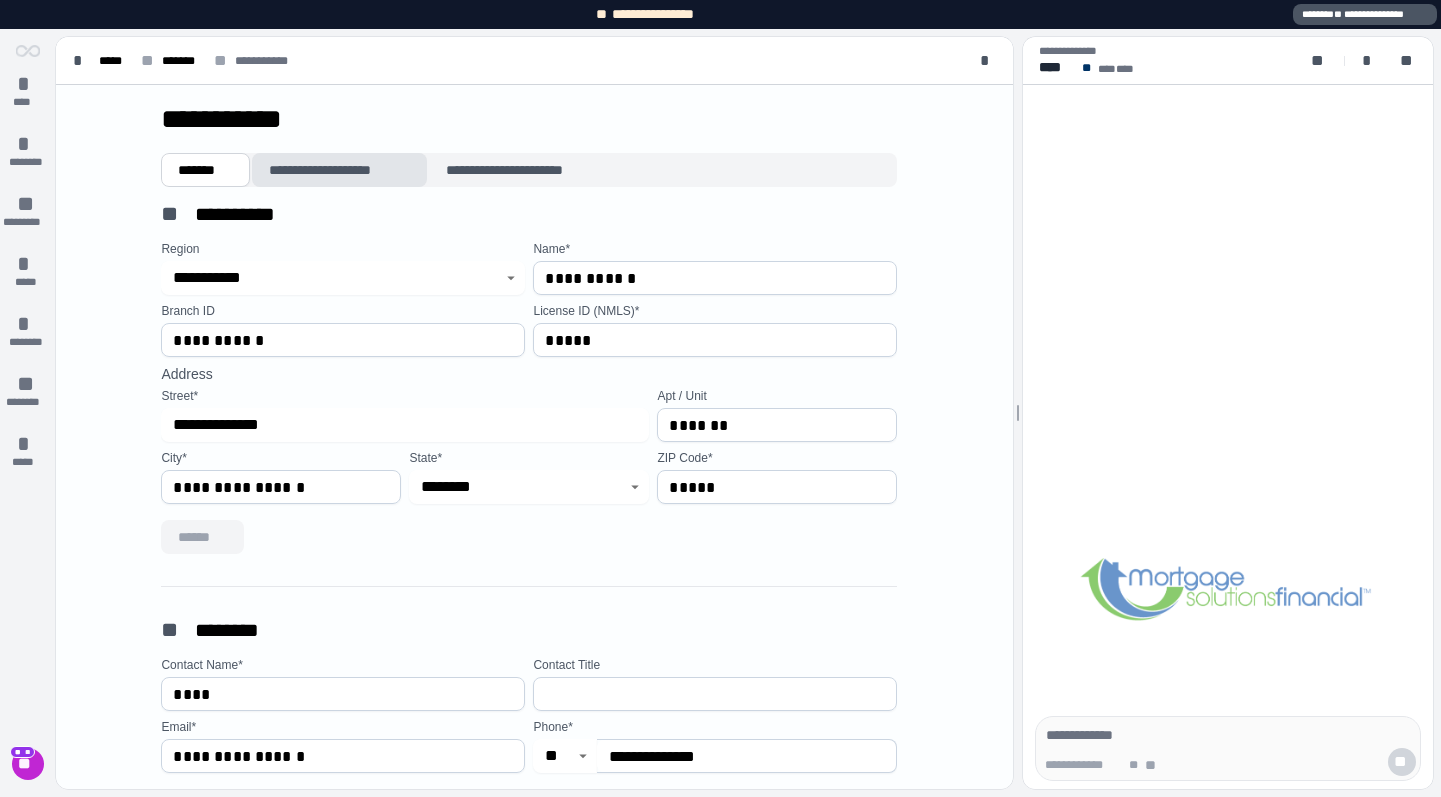 click on "**********" at bounding box center (339, 170) 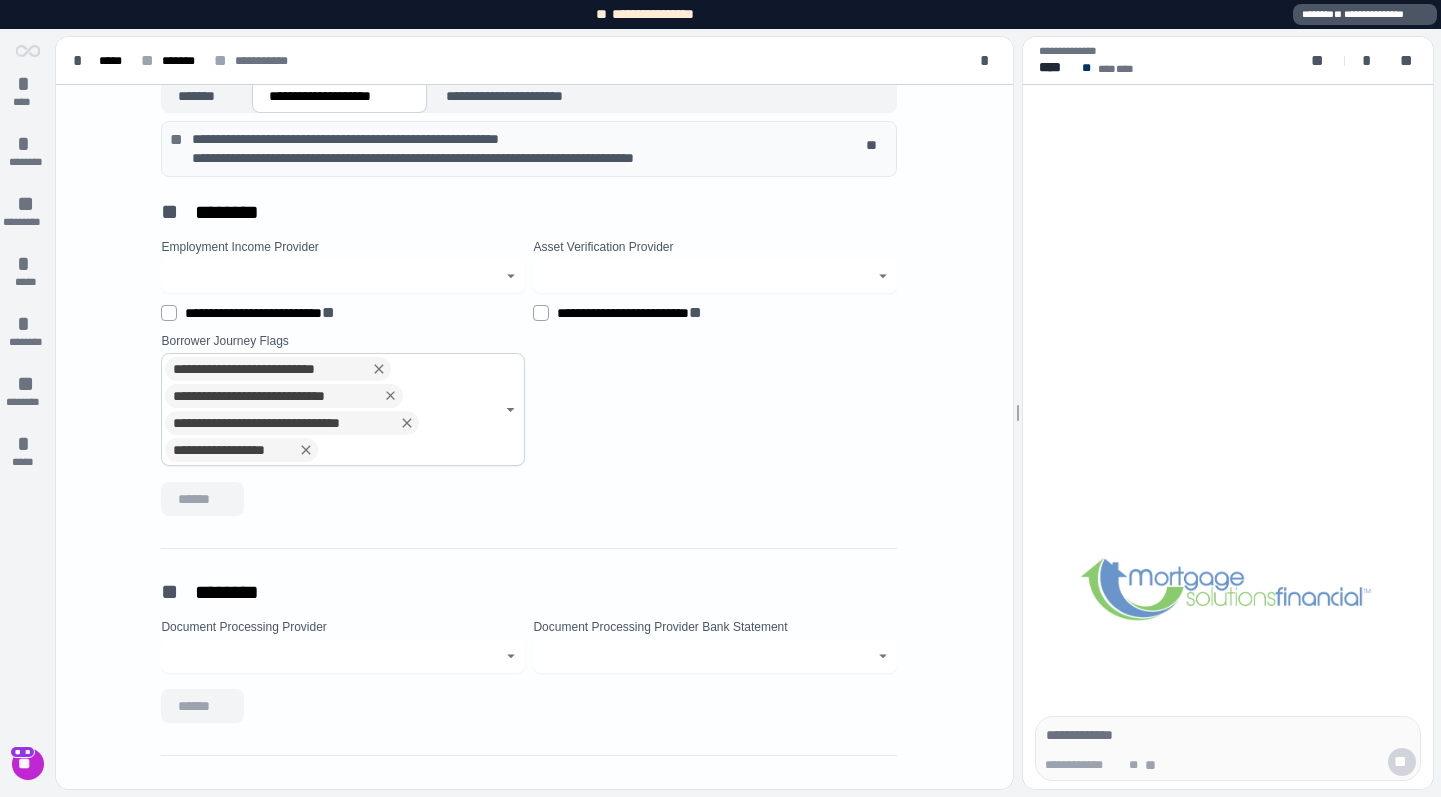scroll, scrollTop: 0, scrollLeft: 0, axis: both 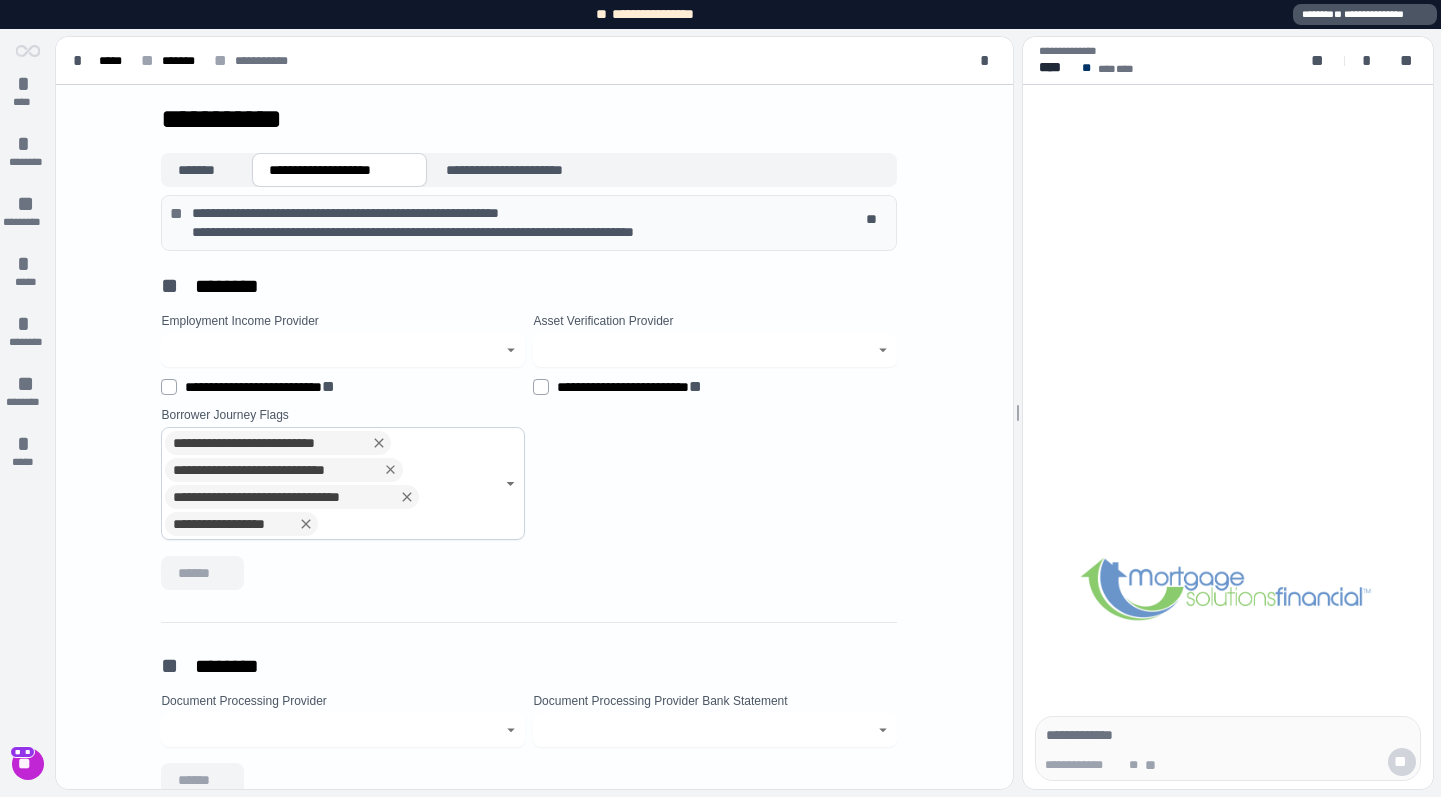 type 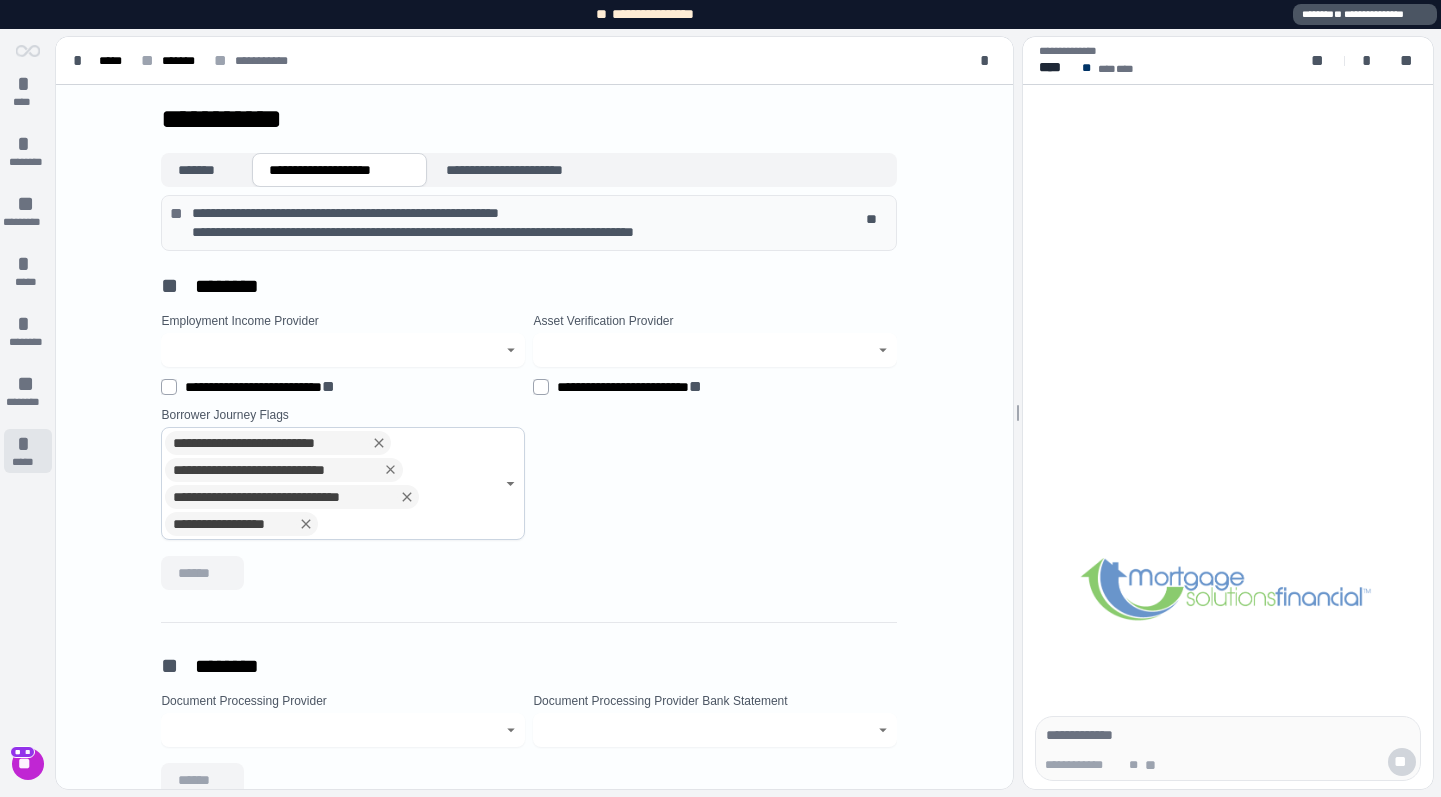 click on "*****" at bounding box center (27, 462) 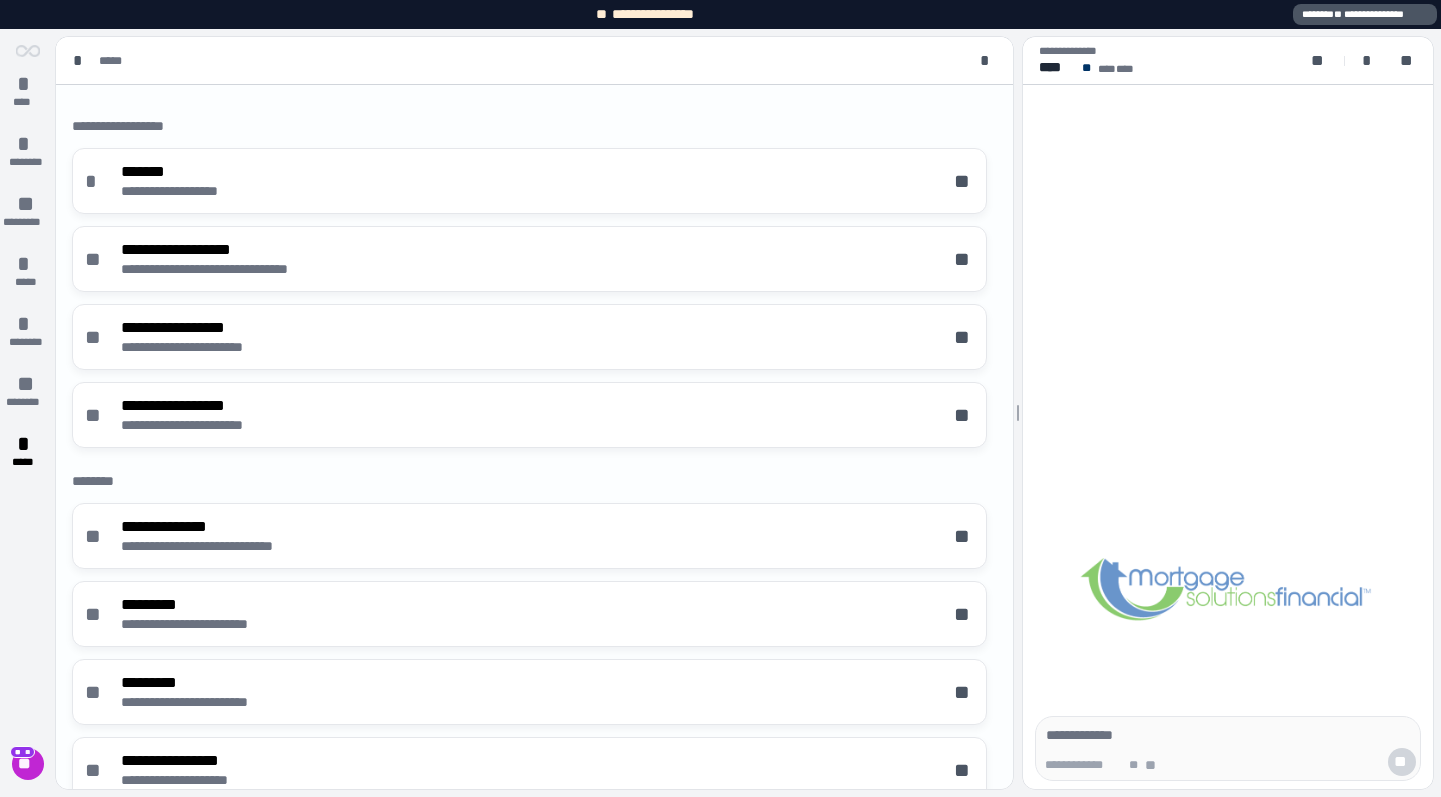 click on "**********" at bounding box center [529, 637] 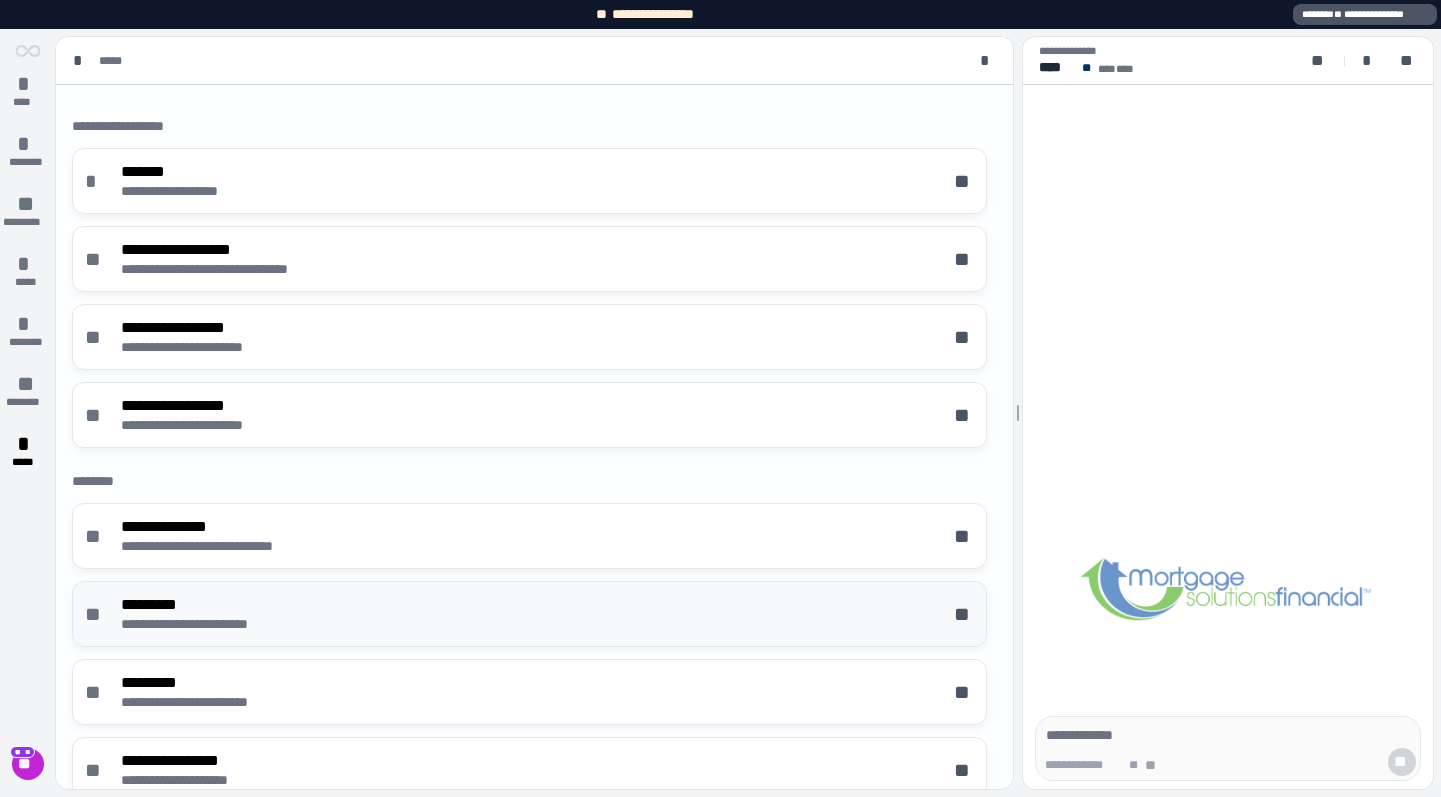 click on "**********" at bounding box center (215, 624) 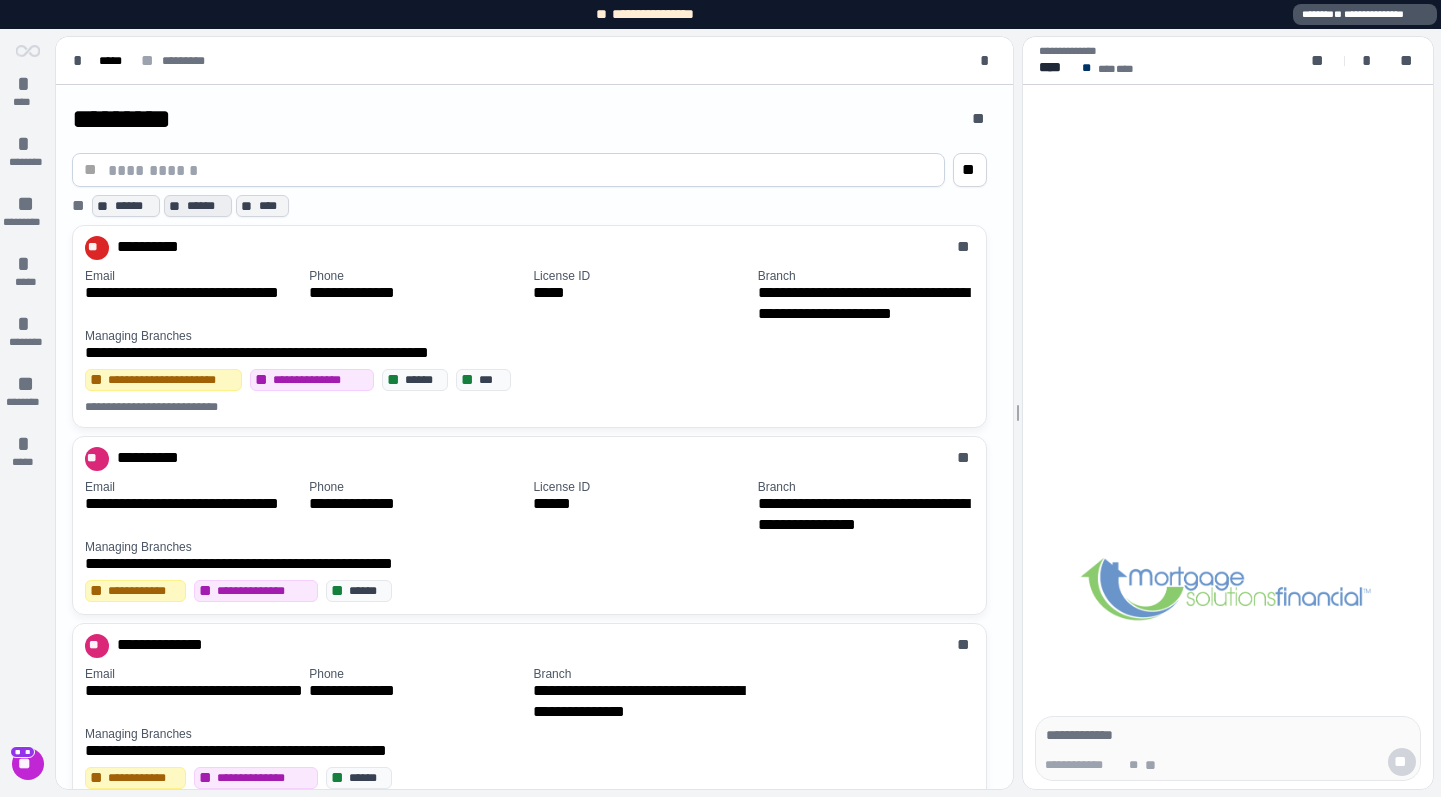 click on "** ******" at bounding box center [198, 206] 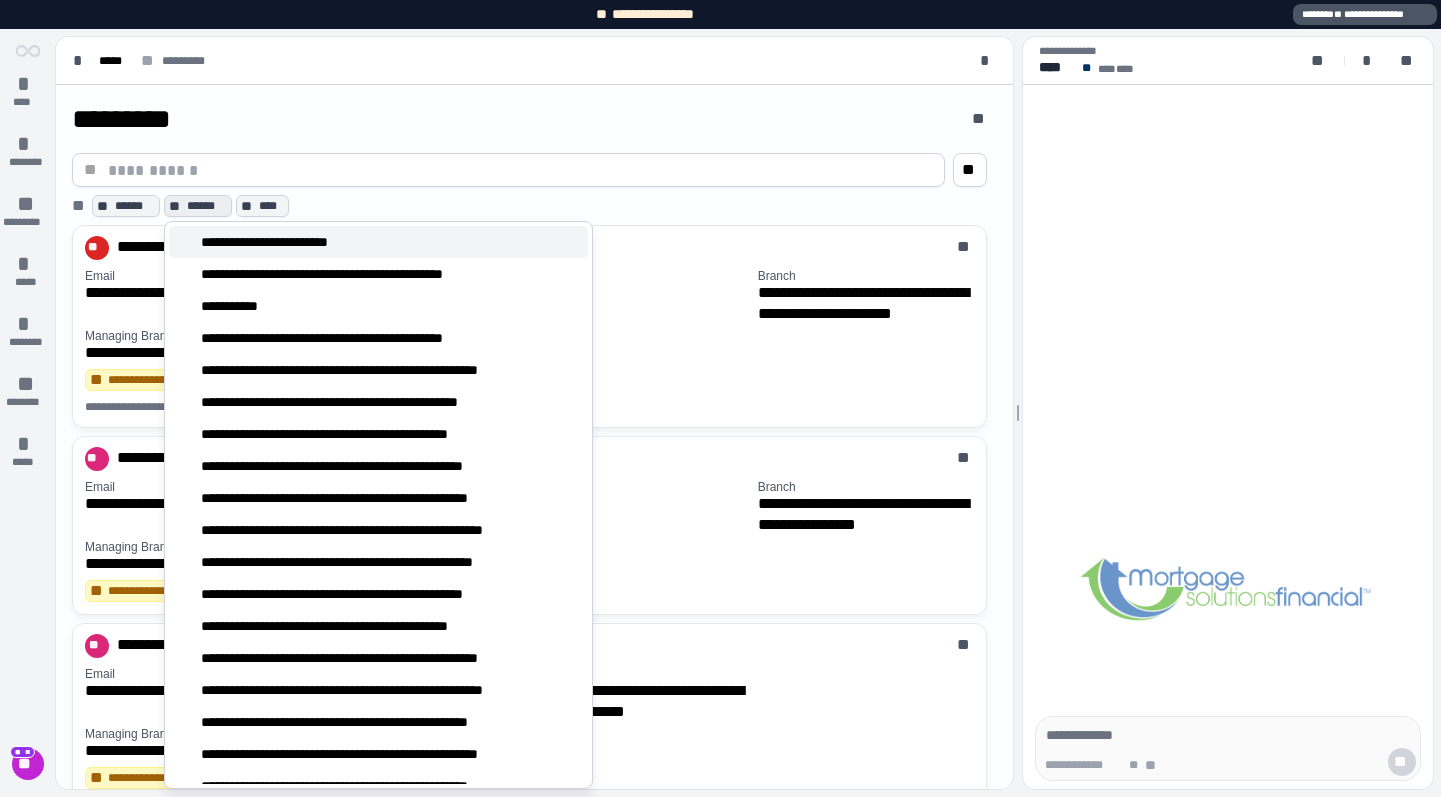 click on "**********" at bounding box center [378, 242] 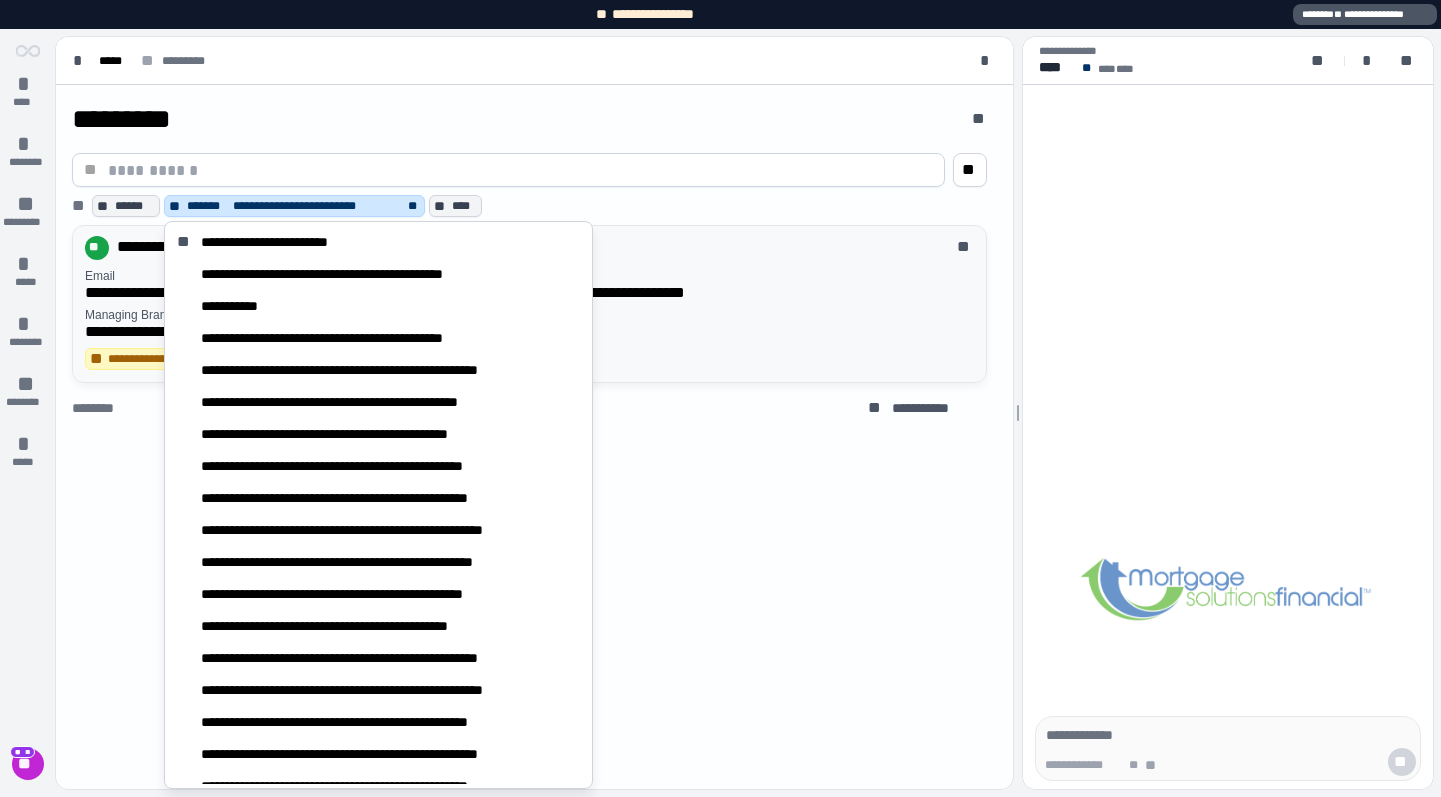 click on "**********" at bounding box center [514, 248] 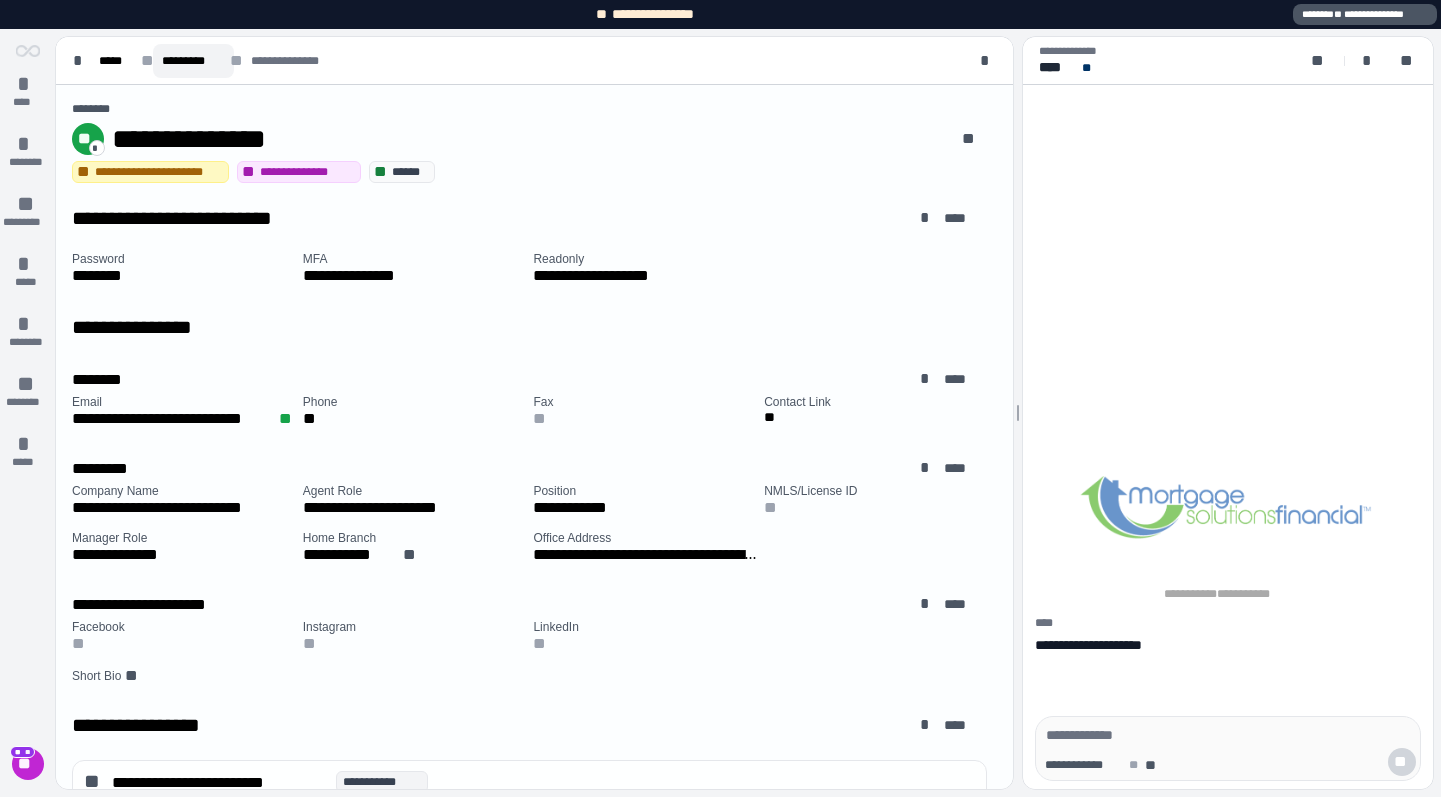 click on "*********" at bounding box center (193, 61) 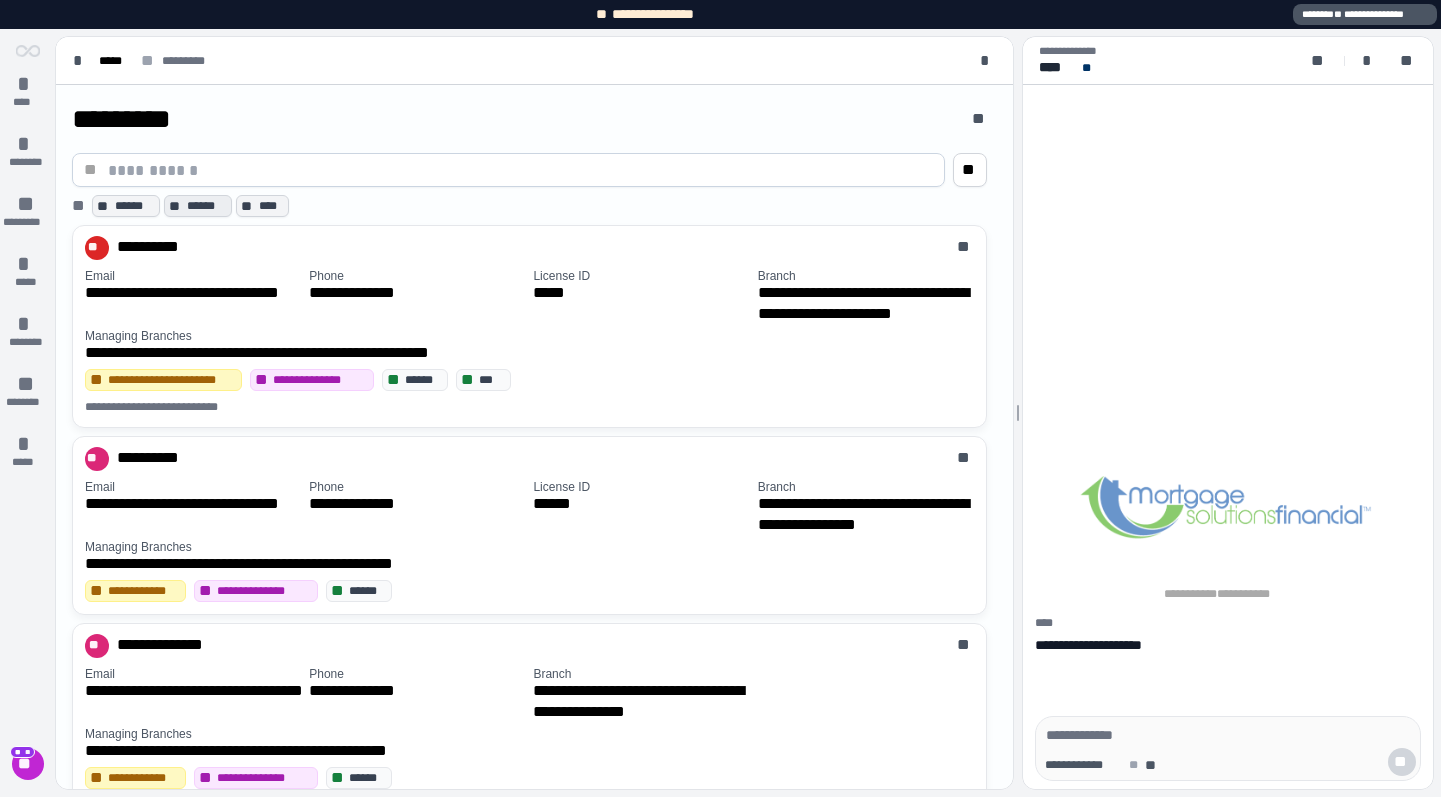 click on "******" at bounding box center (207, 206) 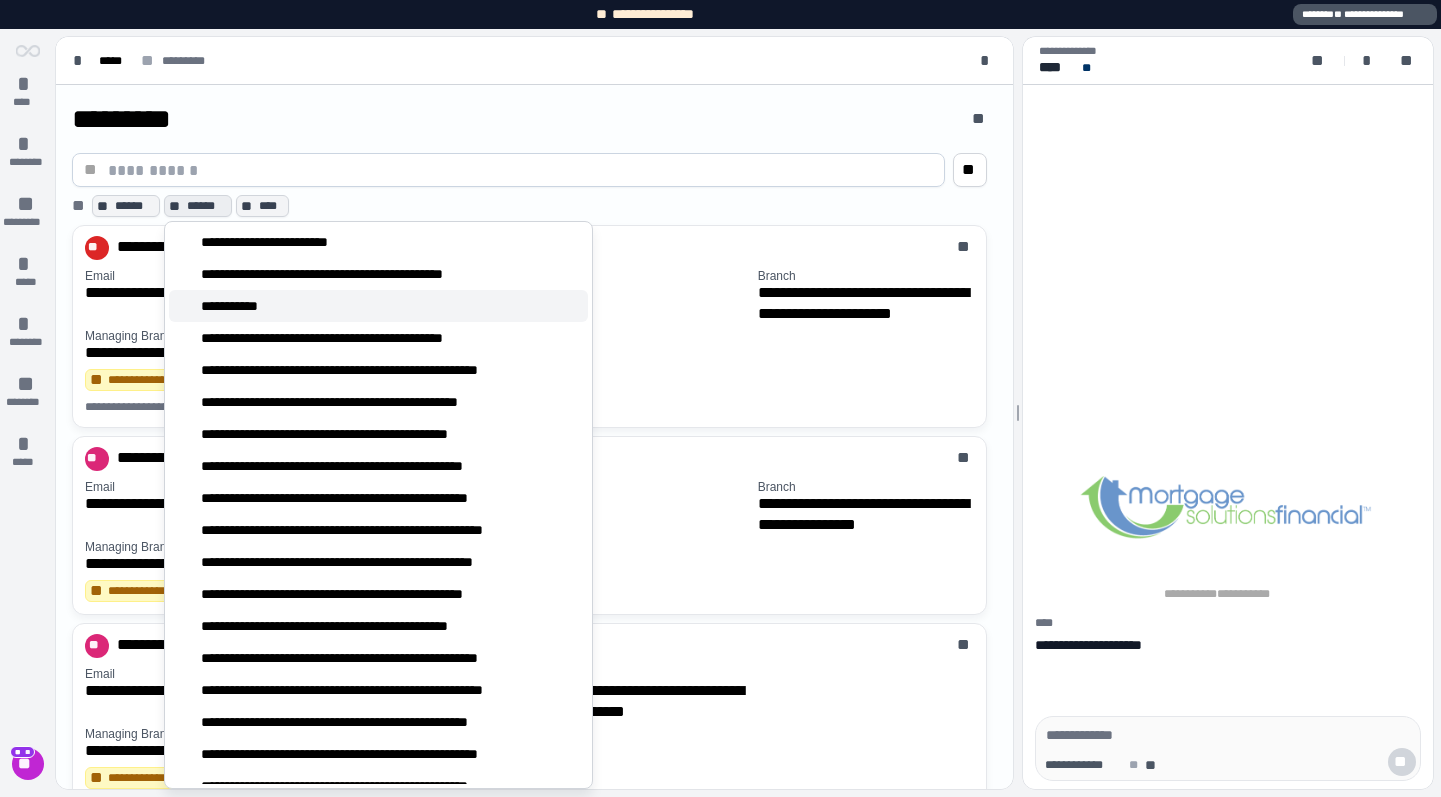 click on "**********" at bounding box center [239, 306] 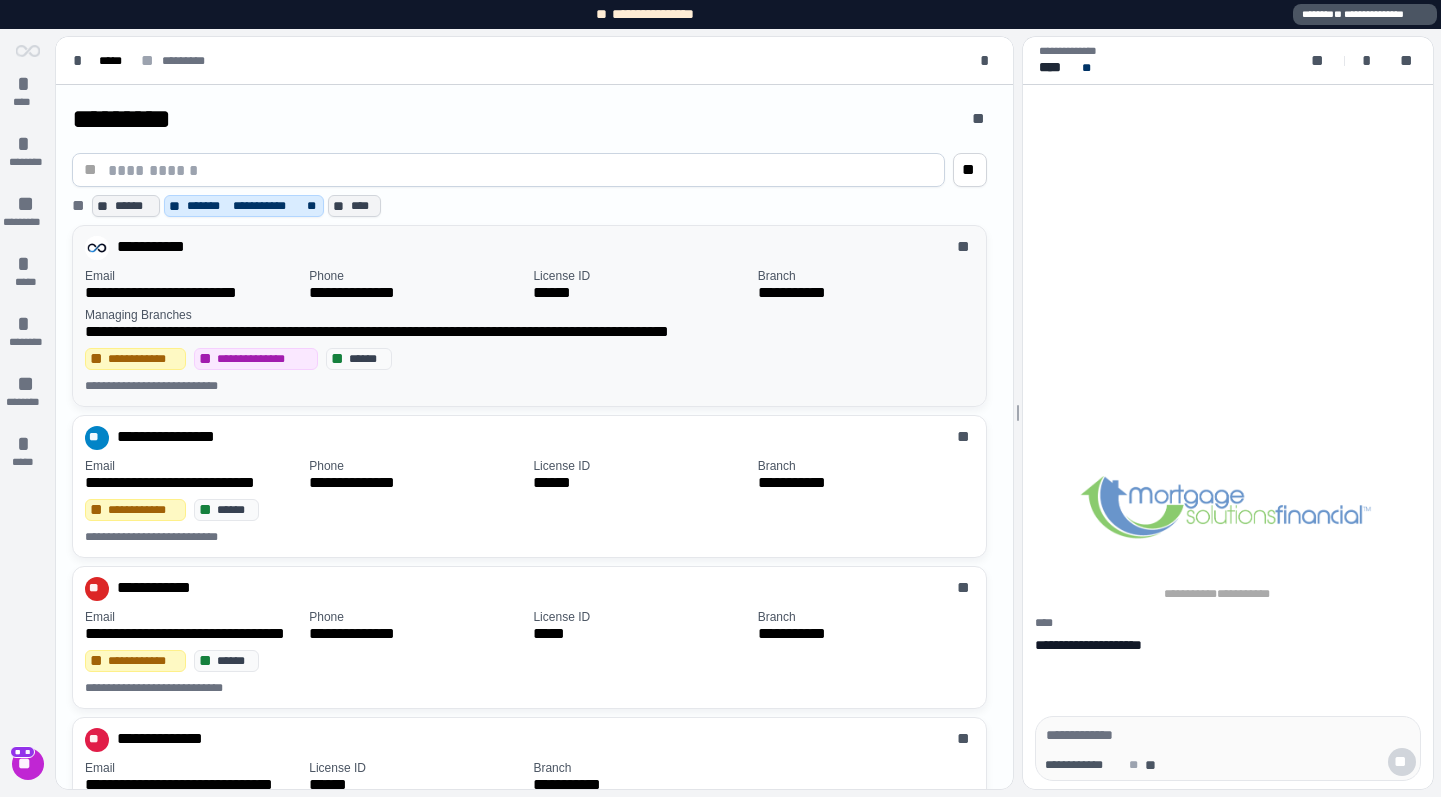 click on "**********" at bounding box center (533, 248) 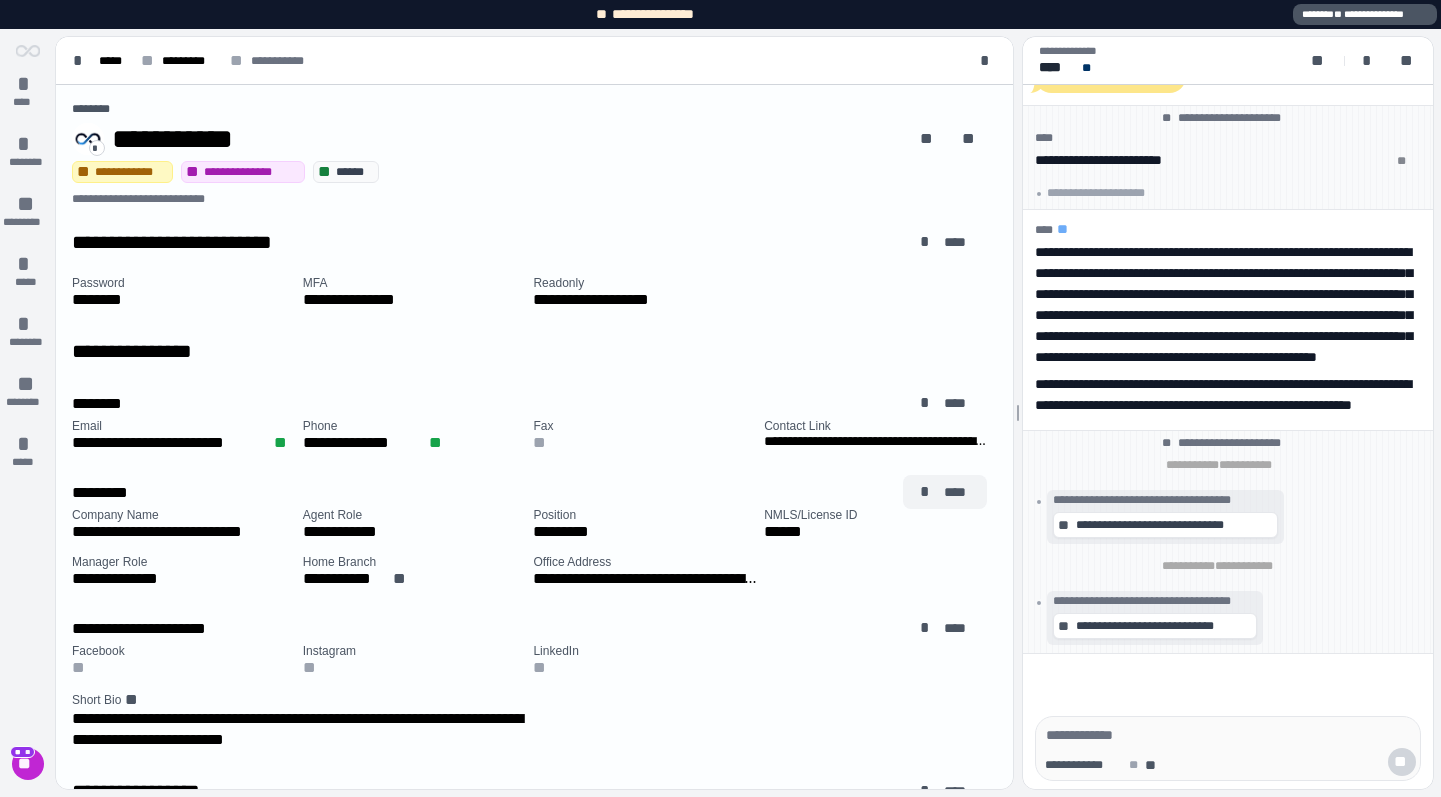 click on "****" at bounding box center [957, 492] 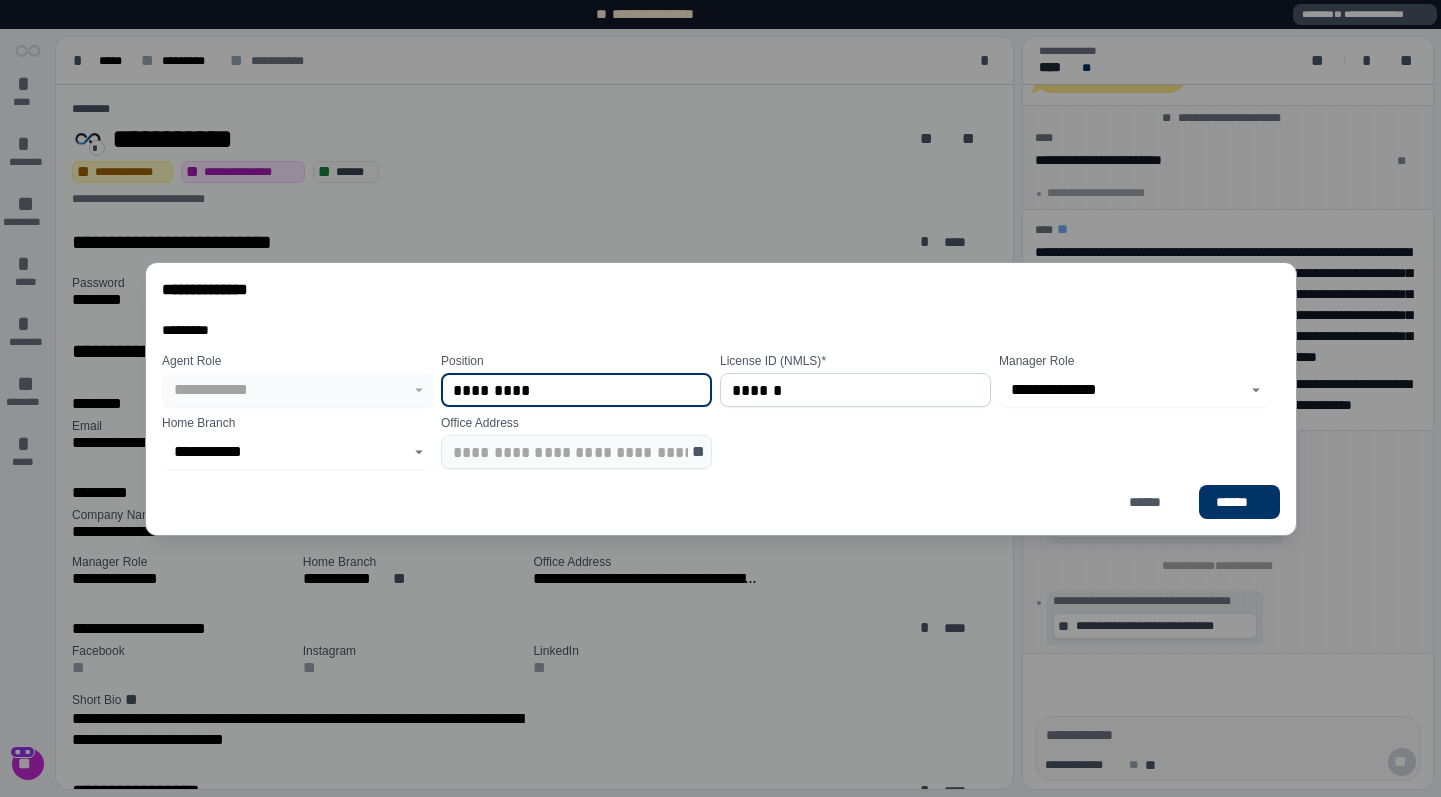 click on "**********" at bounding box center (297, 452) 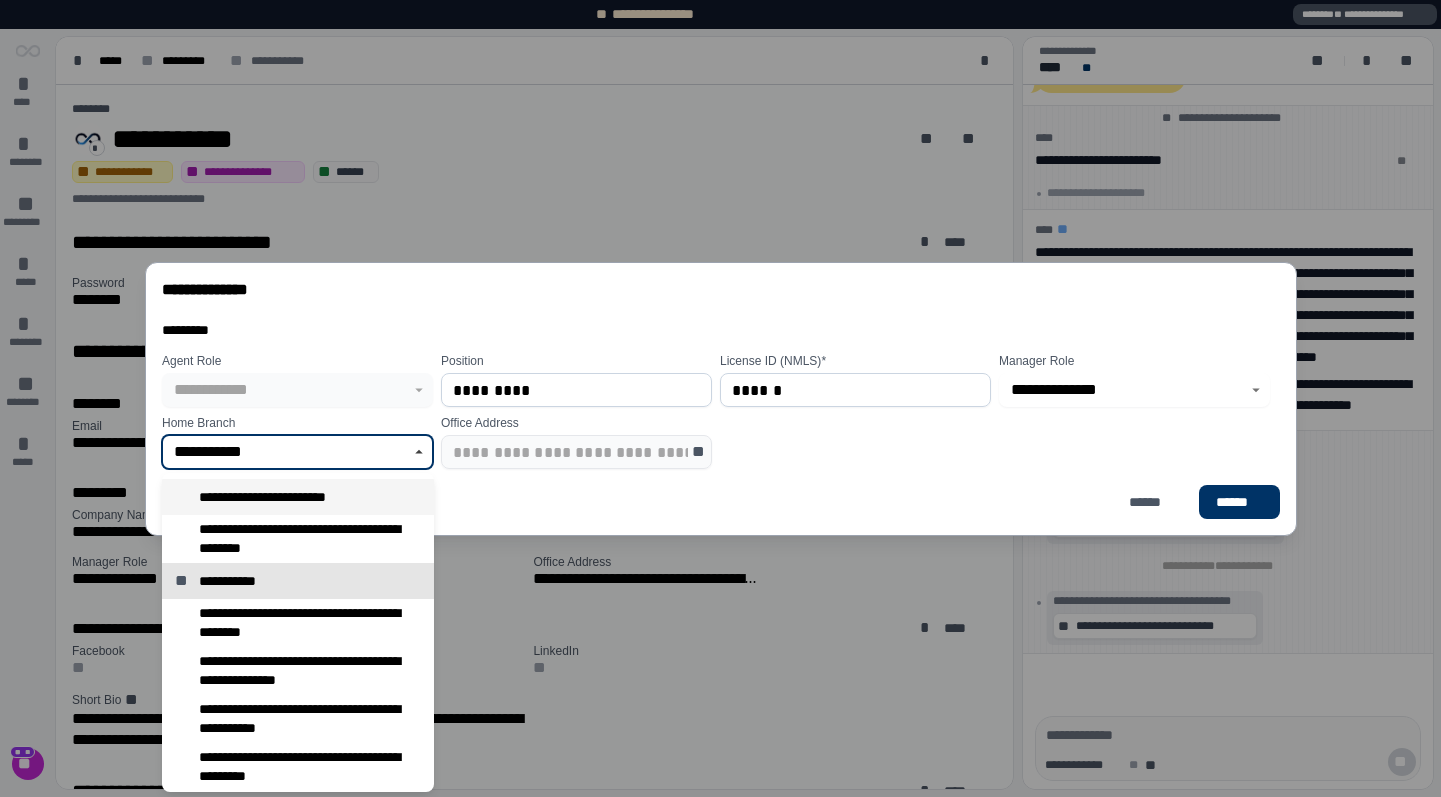 click on "**********" at bounding box center (293, 497) 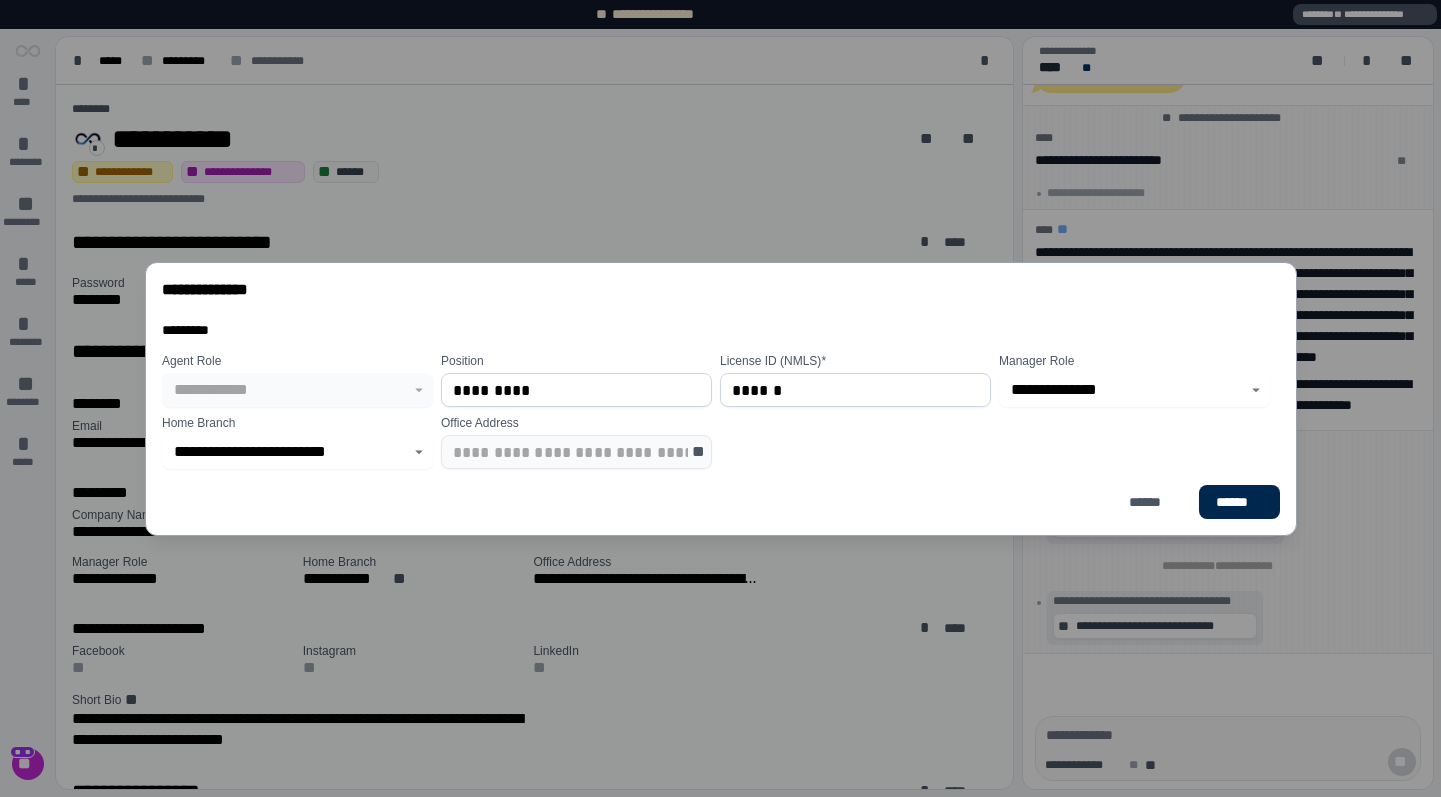 click on "******" at bounding box center [1239, 501] 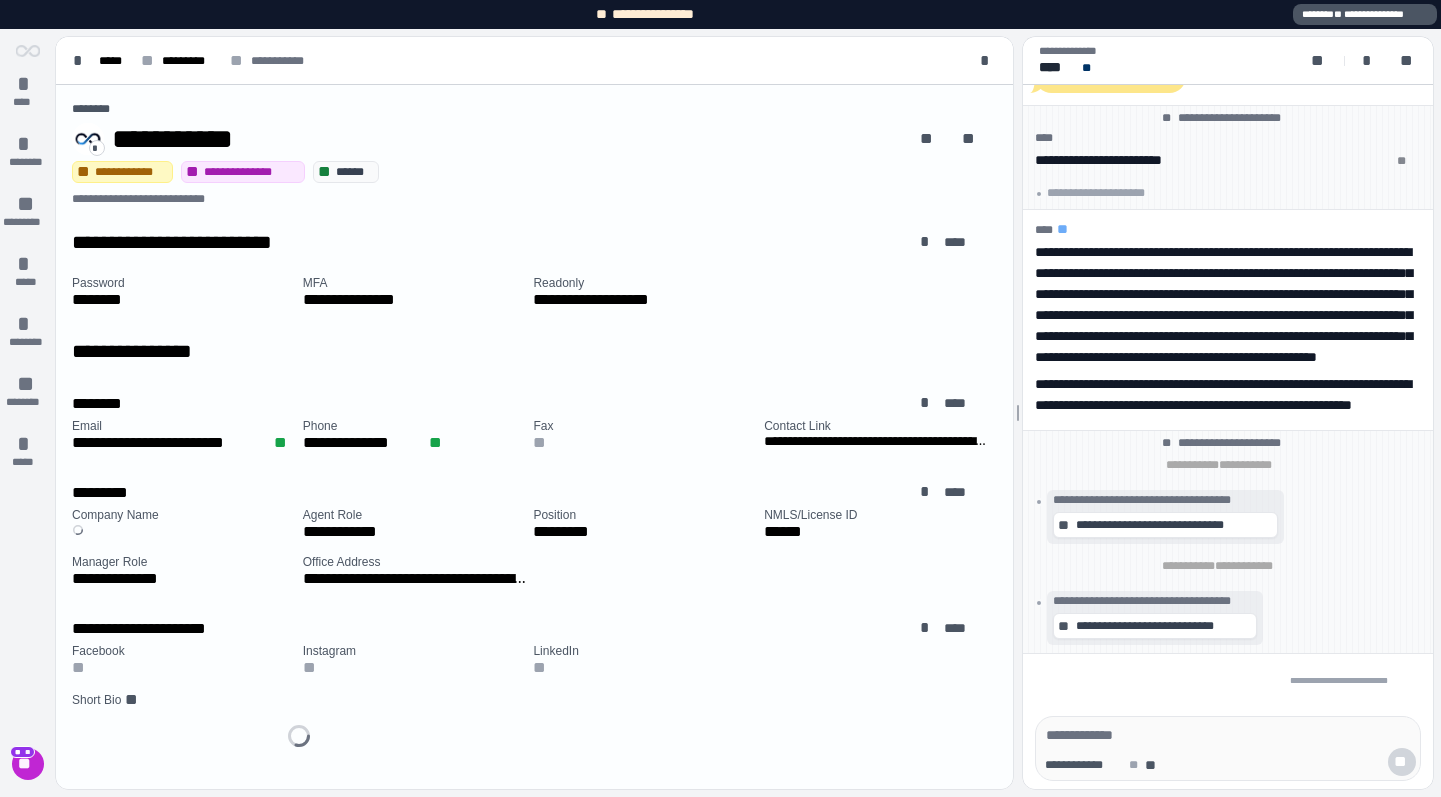 scroll, scrollTop: 0, scrollLeft: 0, axis: both 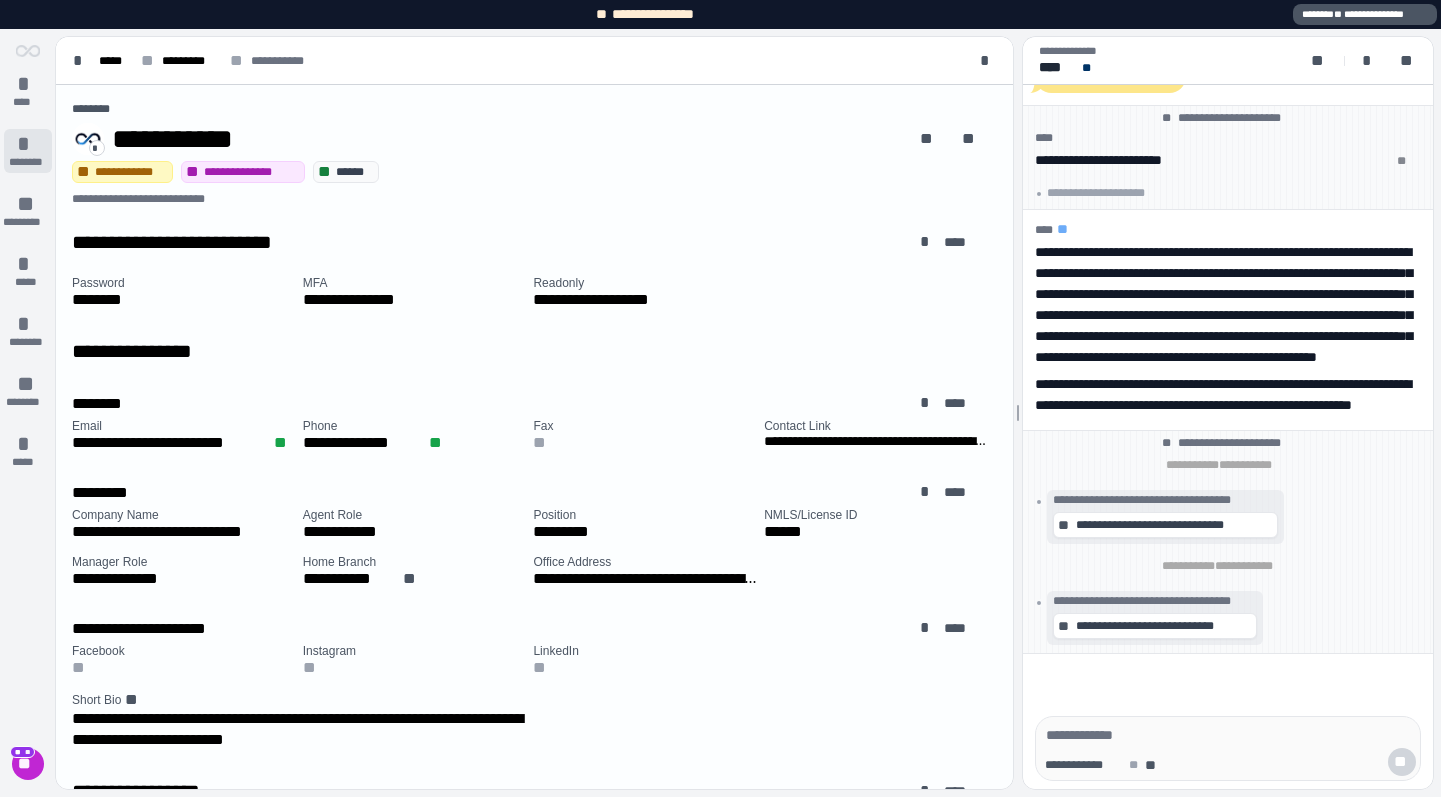 click on "********" at bounding box center [28, 162] 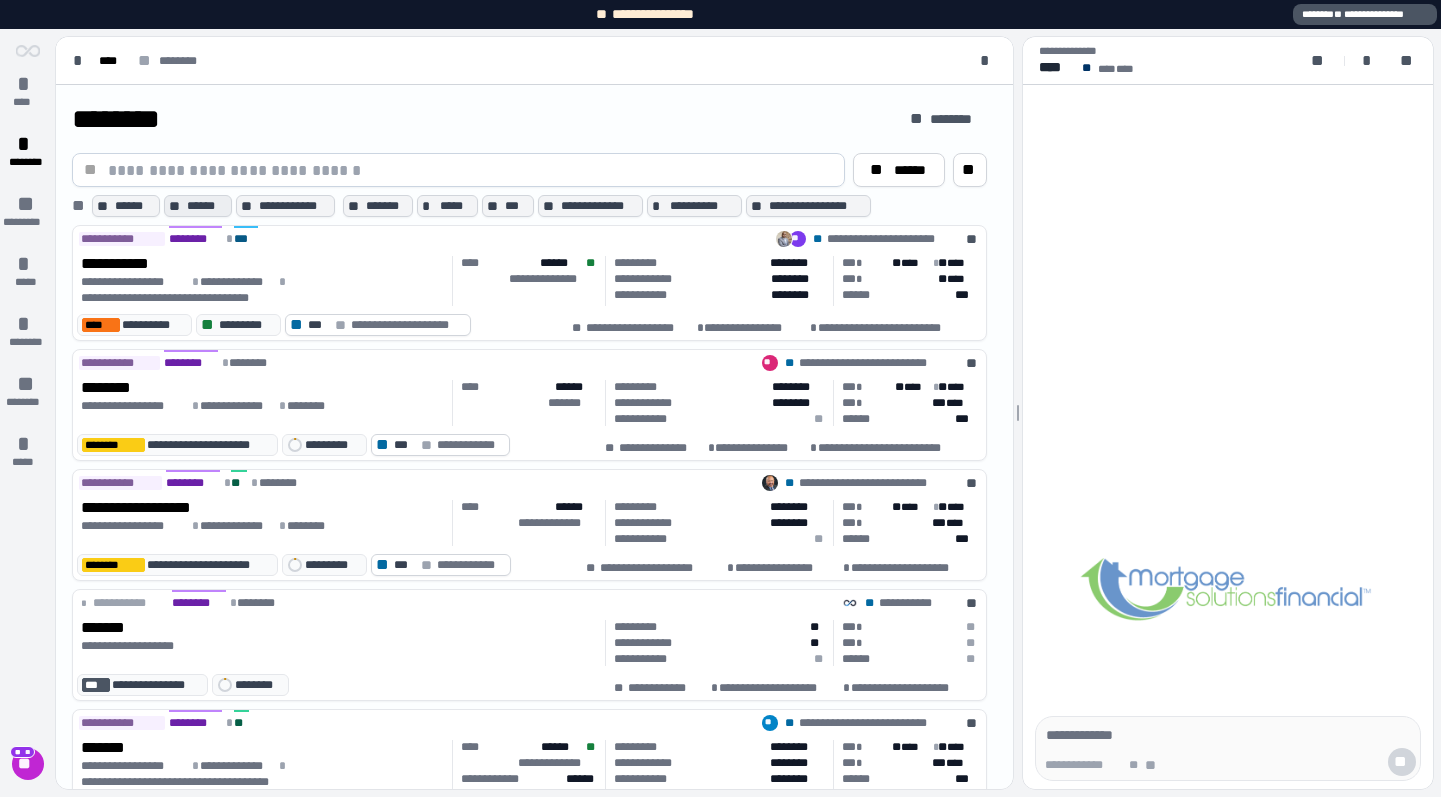 click on "******" at bounding box center [207, 206] 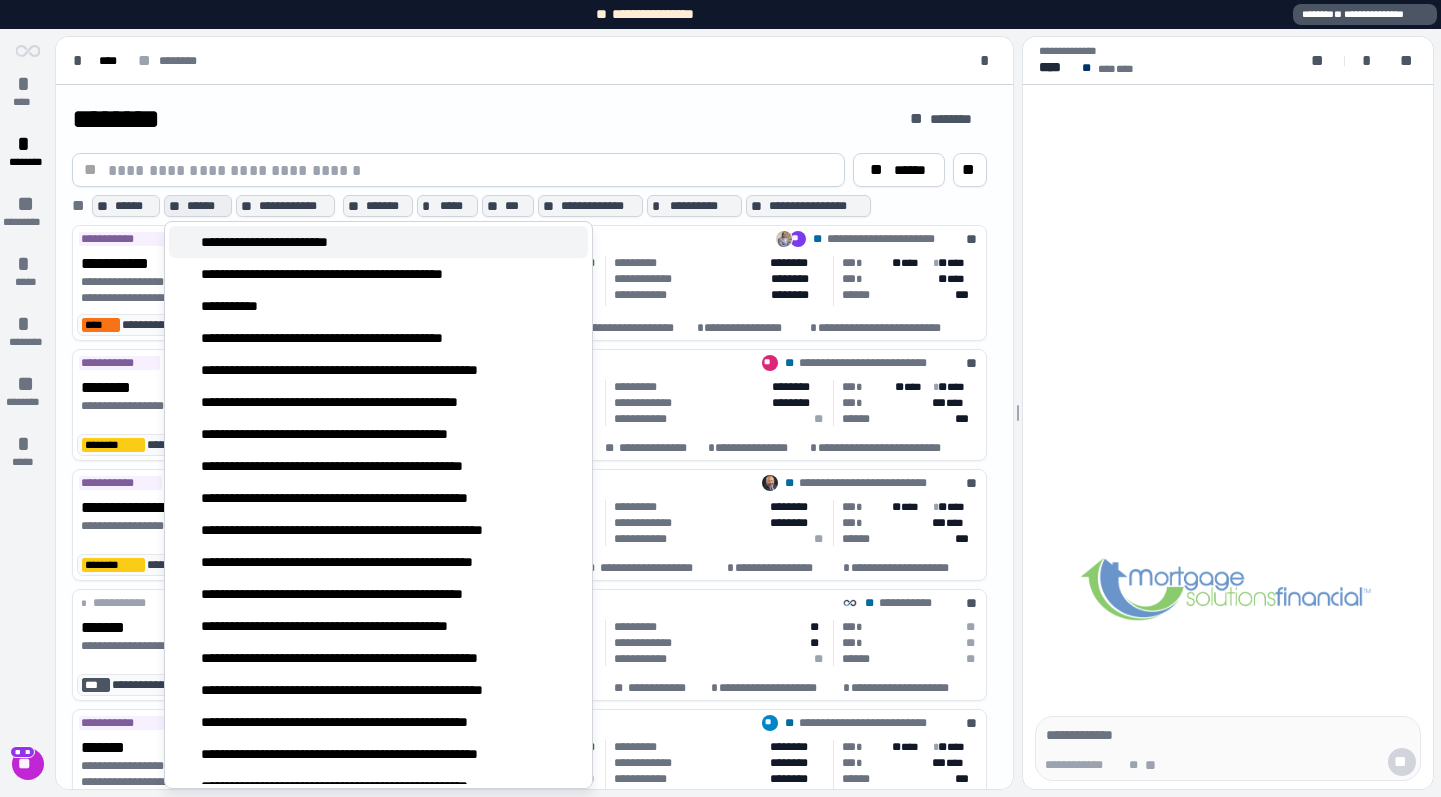 click on "**********" at bounding box center [295, 242] 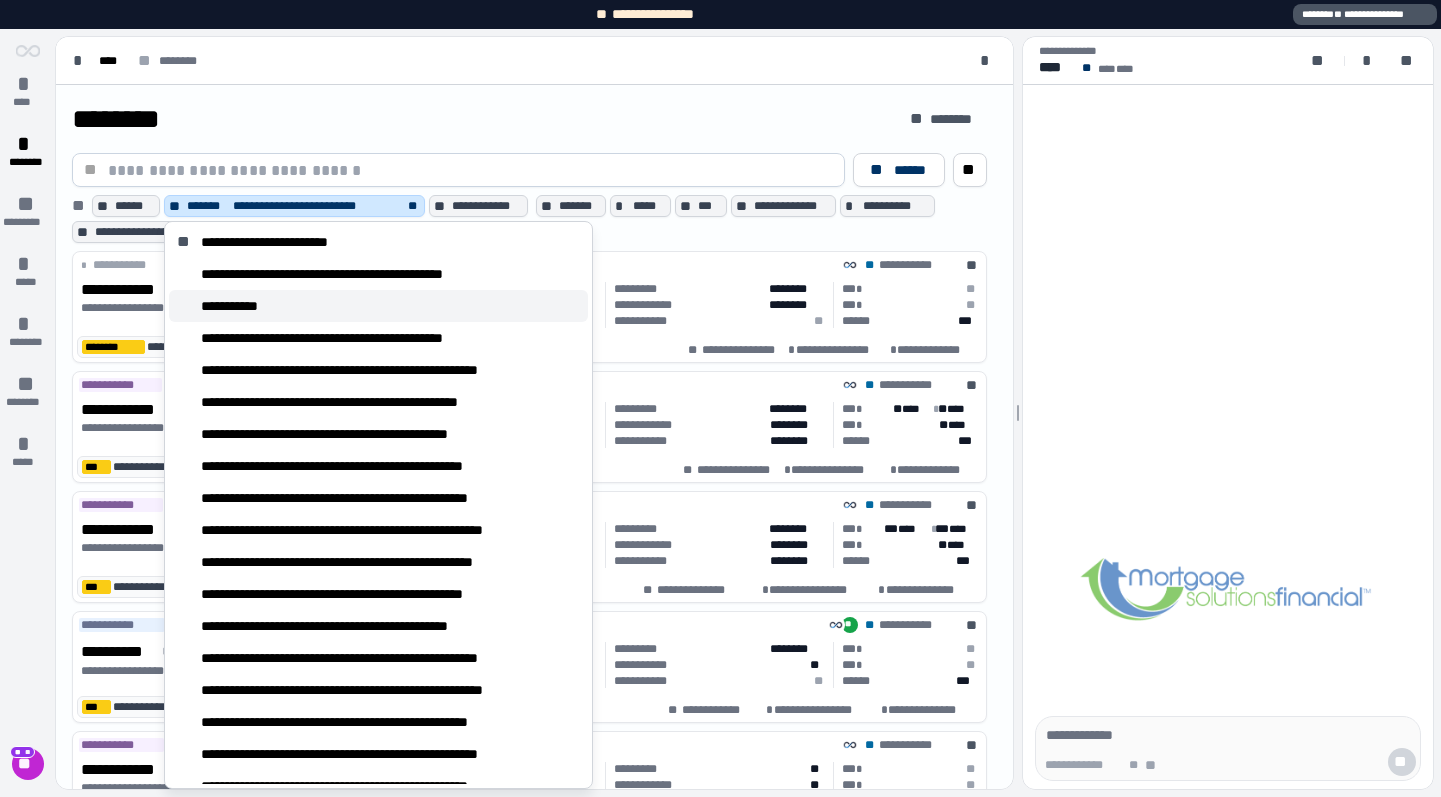 click on "**********" at bounding box center (378, 306) 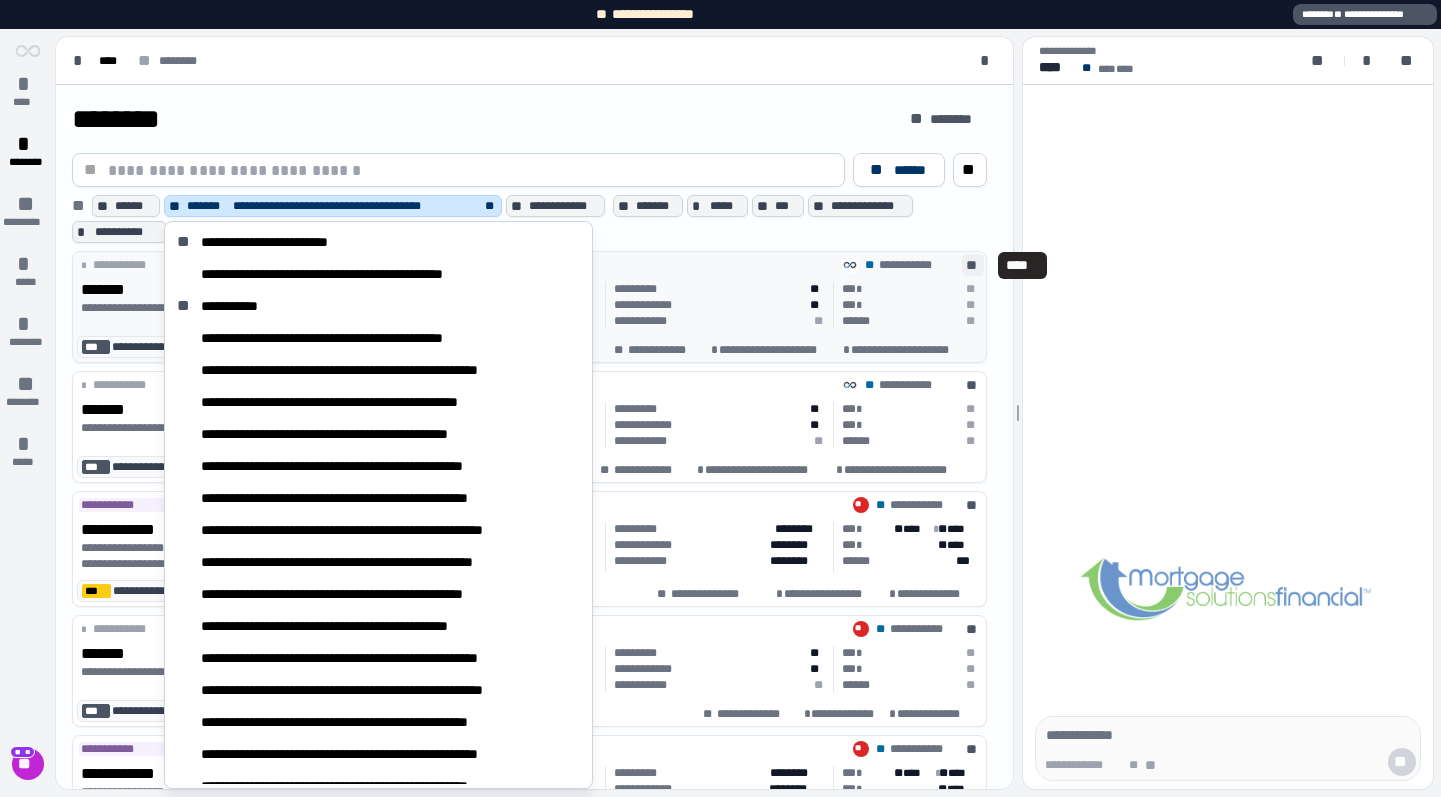 click on "**" at bounding box center (973, 265) 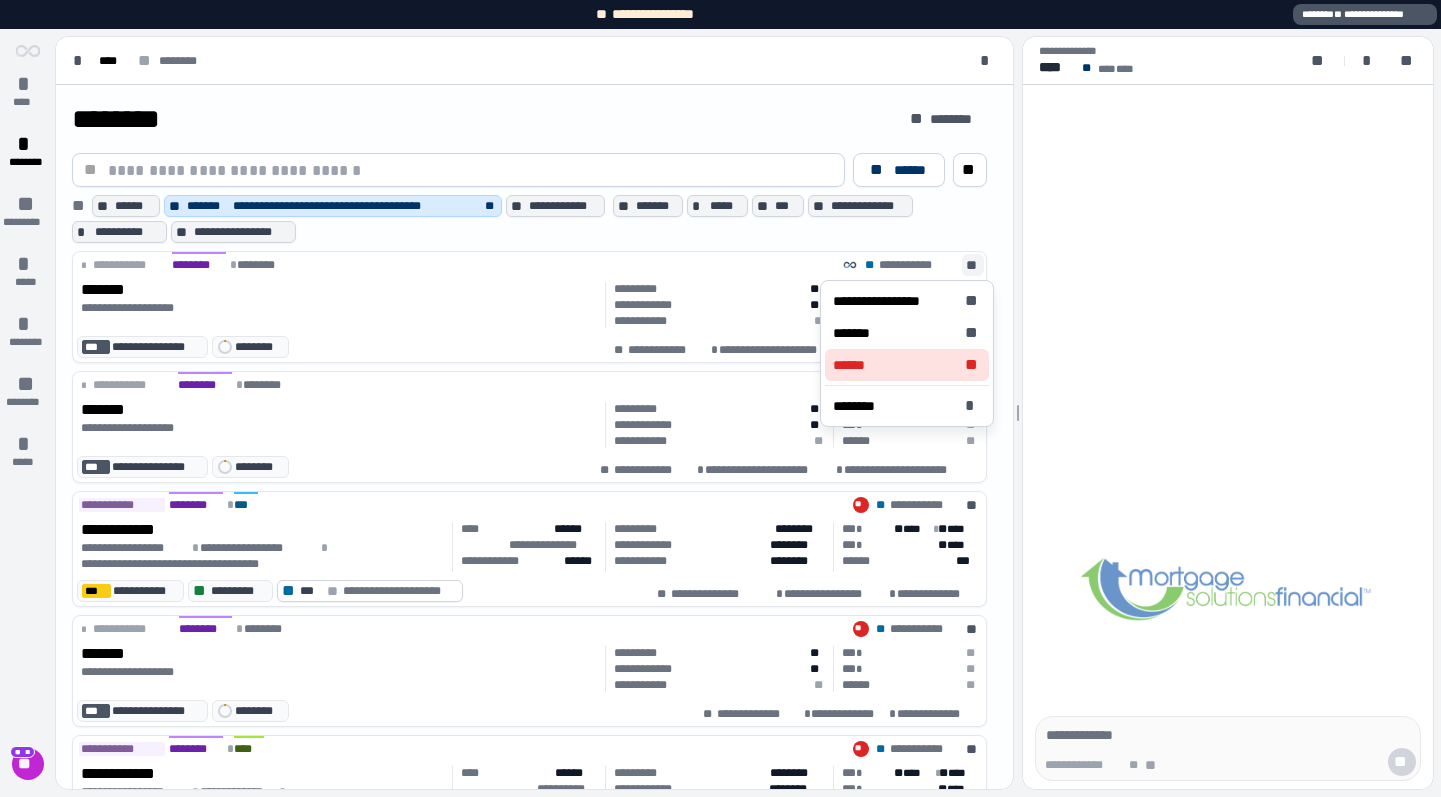 click on "****** **" at bounding box center [907, 365] 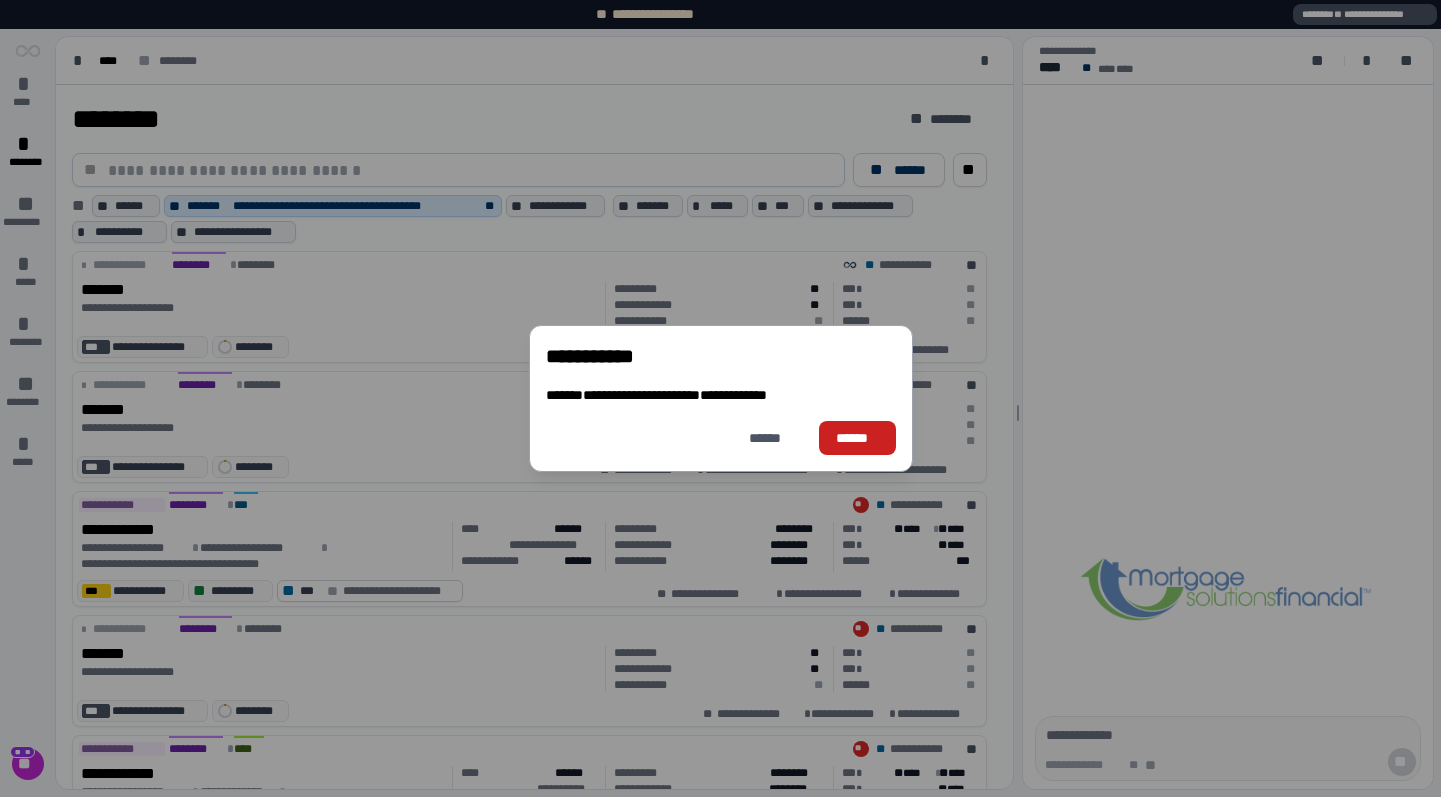click on "******" at bounding box center (857, 438) 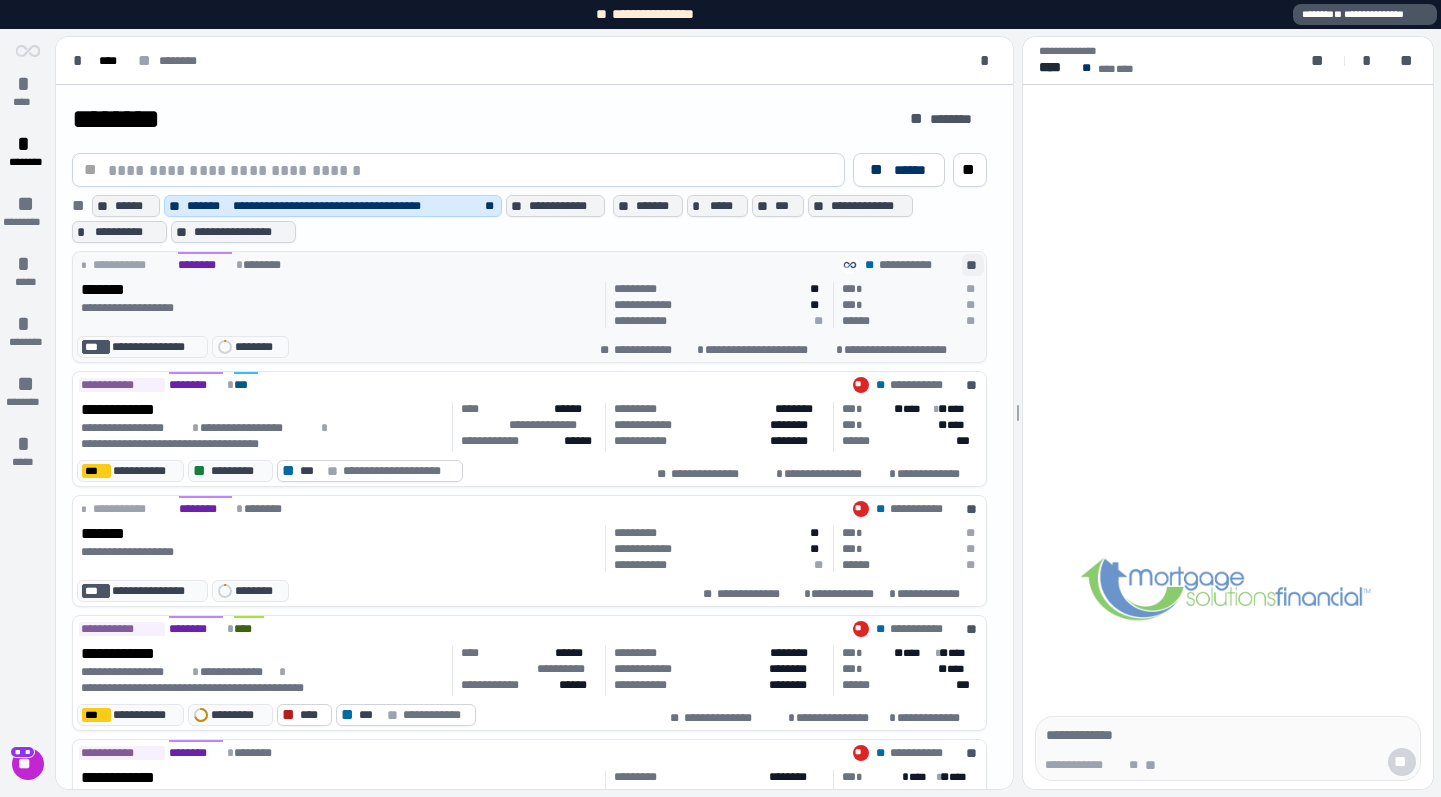 click on "**" at bounding box center (973, 265) 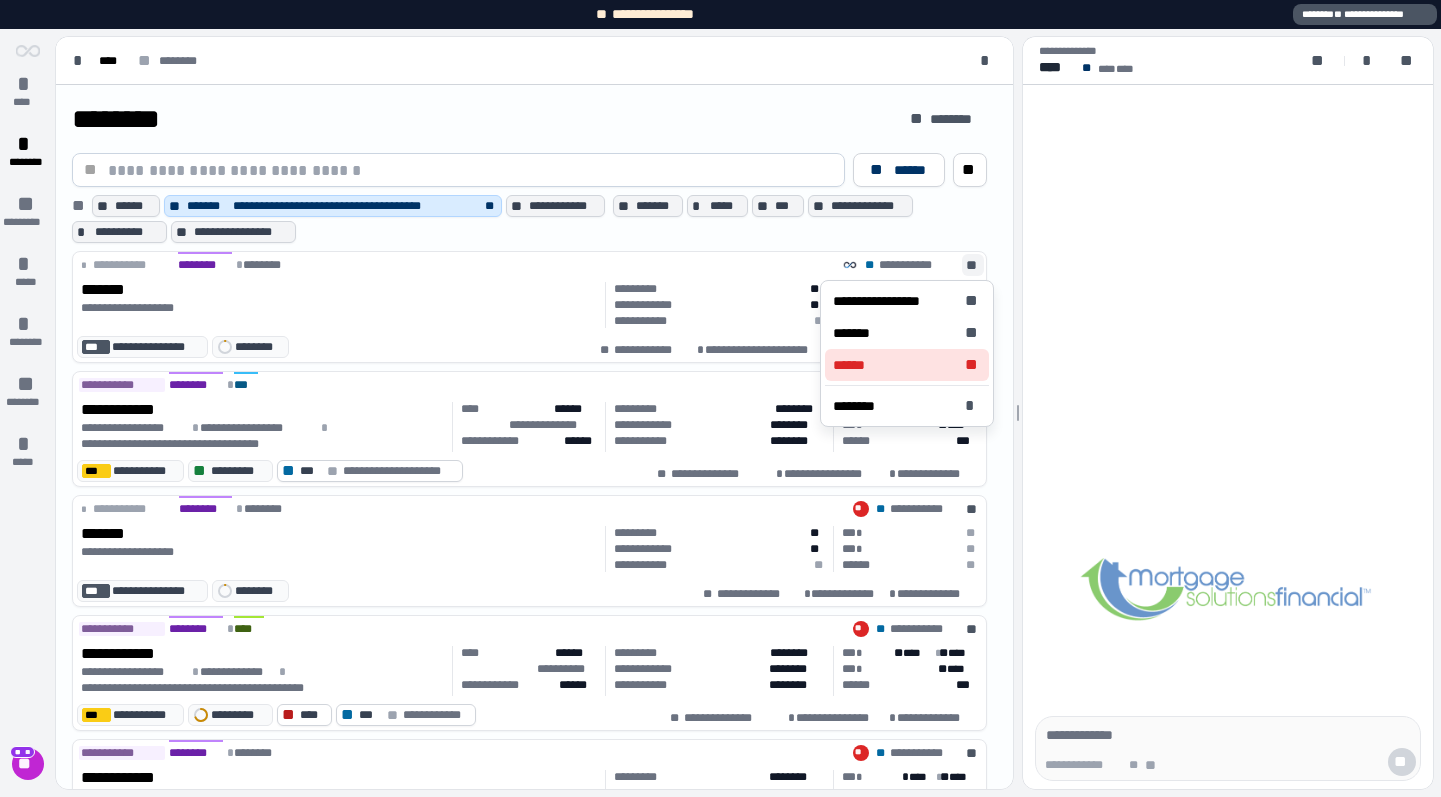 click on "****** **" at bounding box center (907, 365) 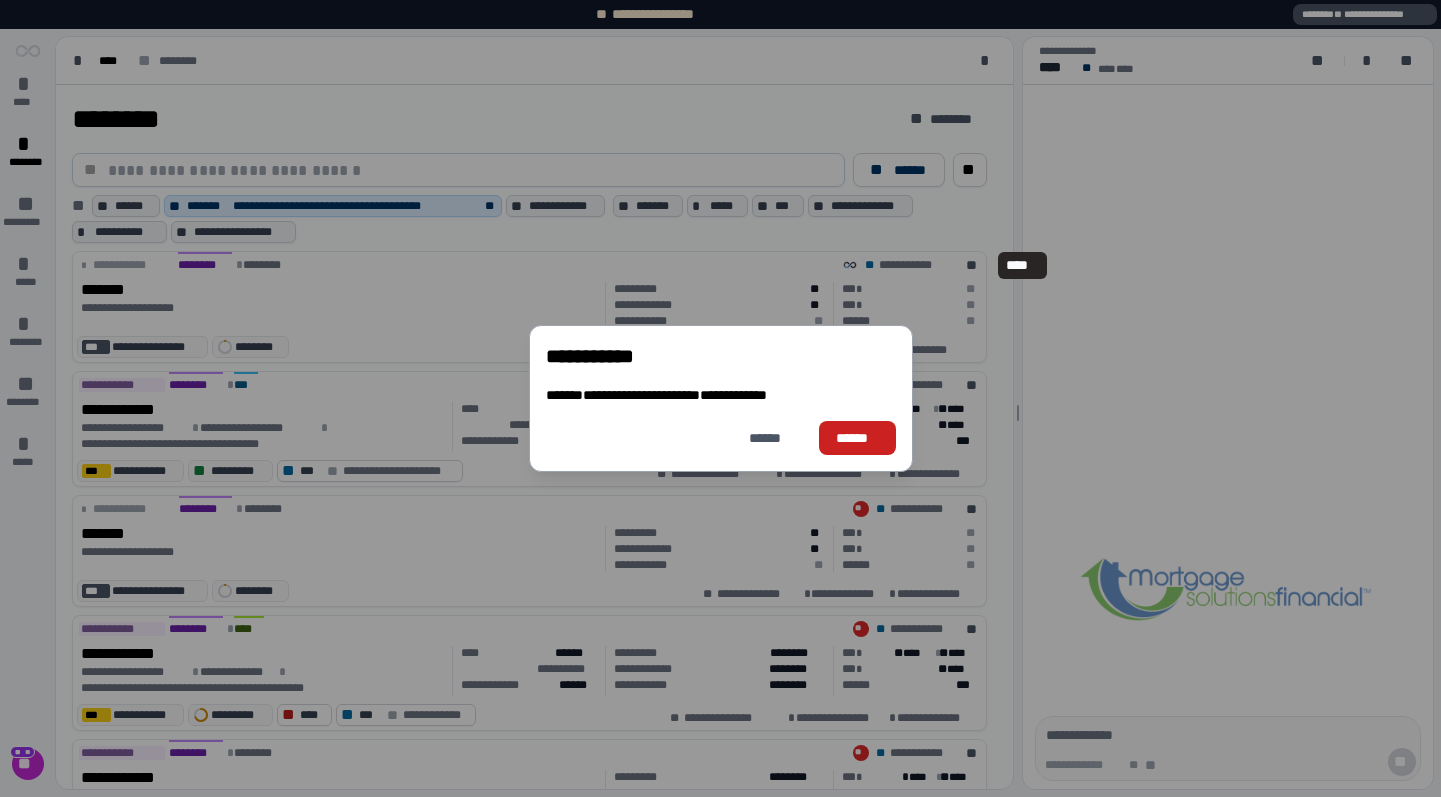 click on "******" at bounding box center (857, 438) 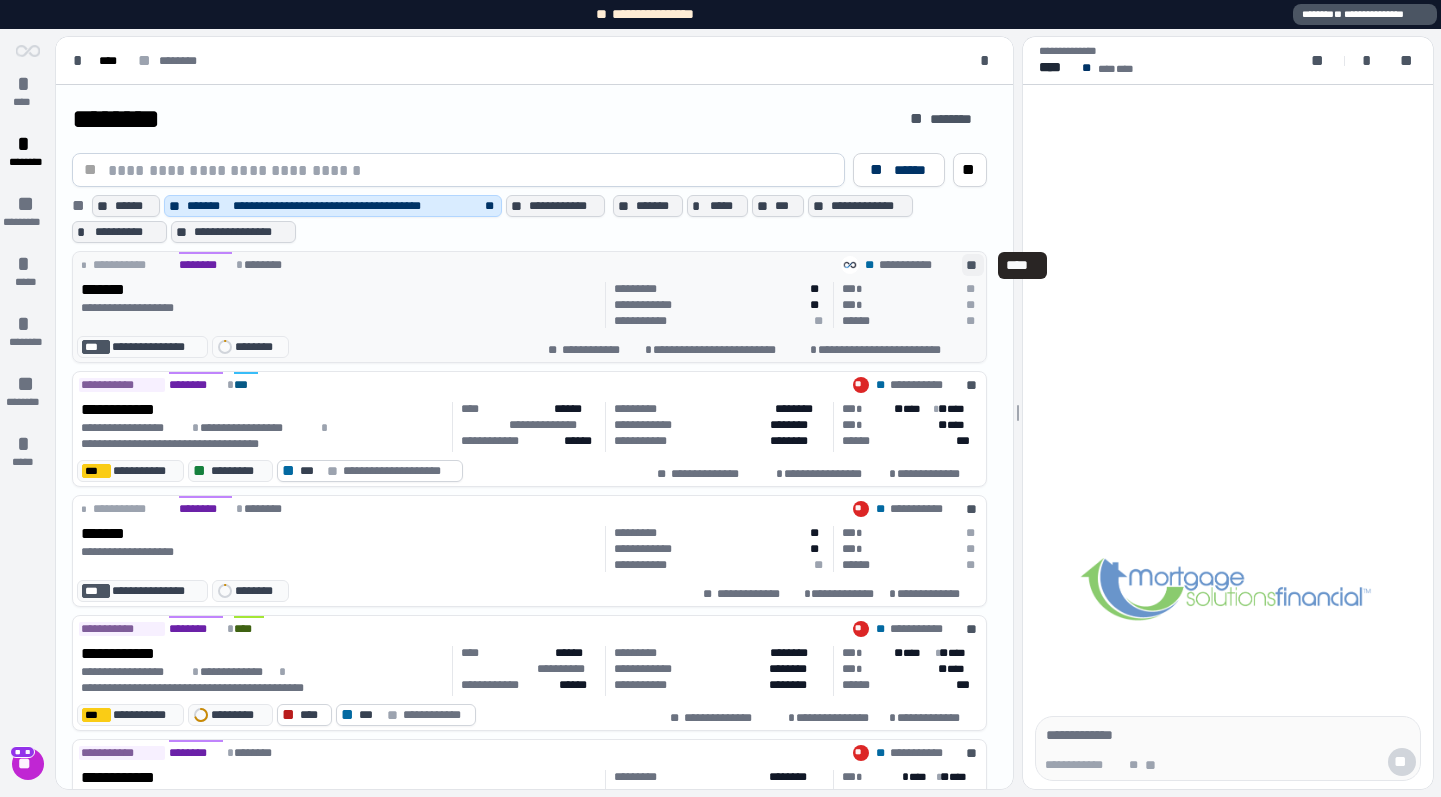 click on "**" at bounding box center [973, 265] 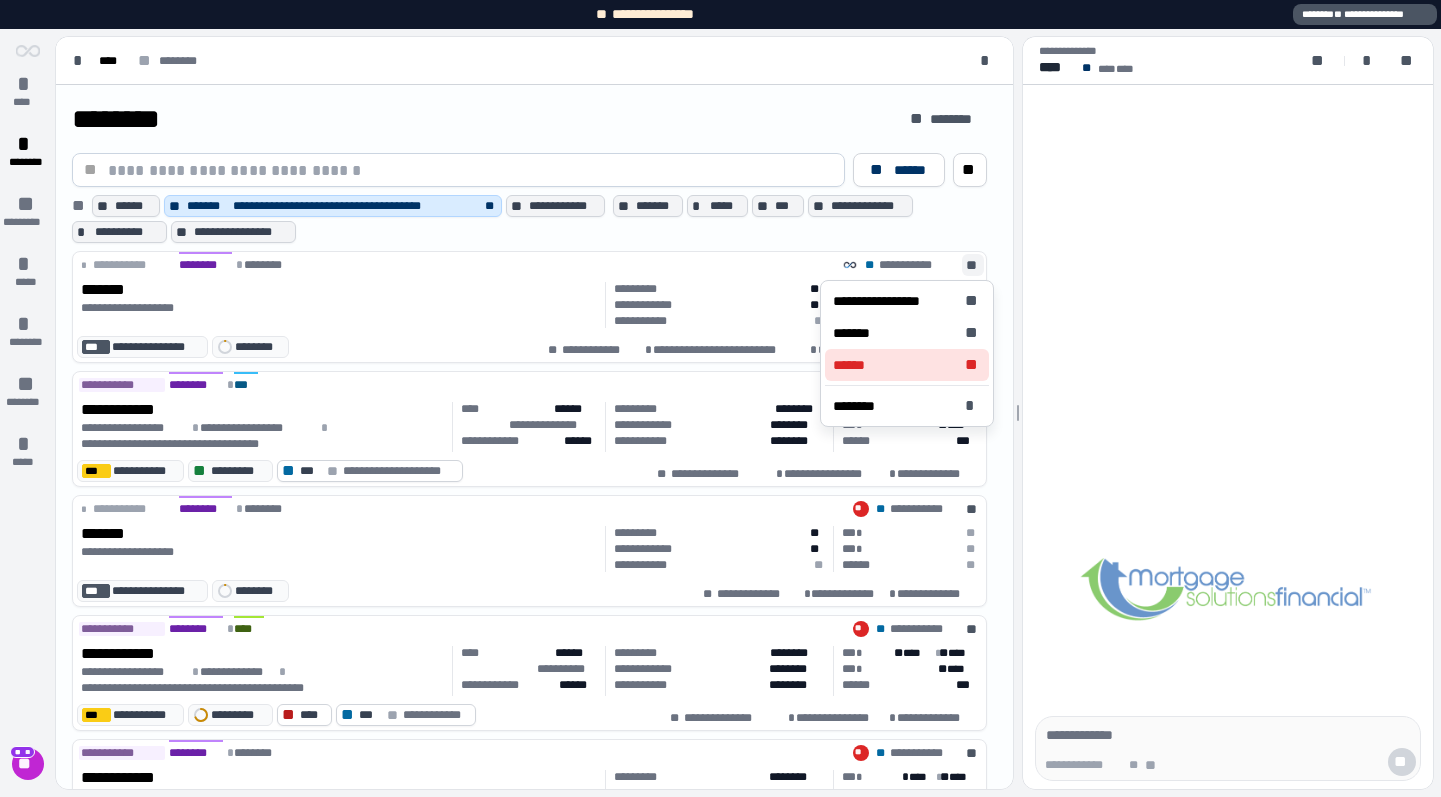 click on "****** **" at bounding box center (907, 365) 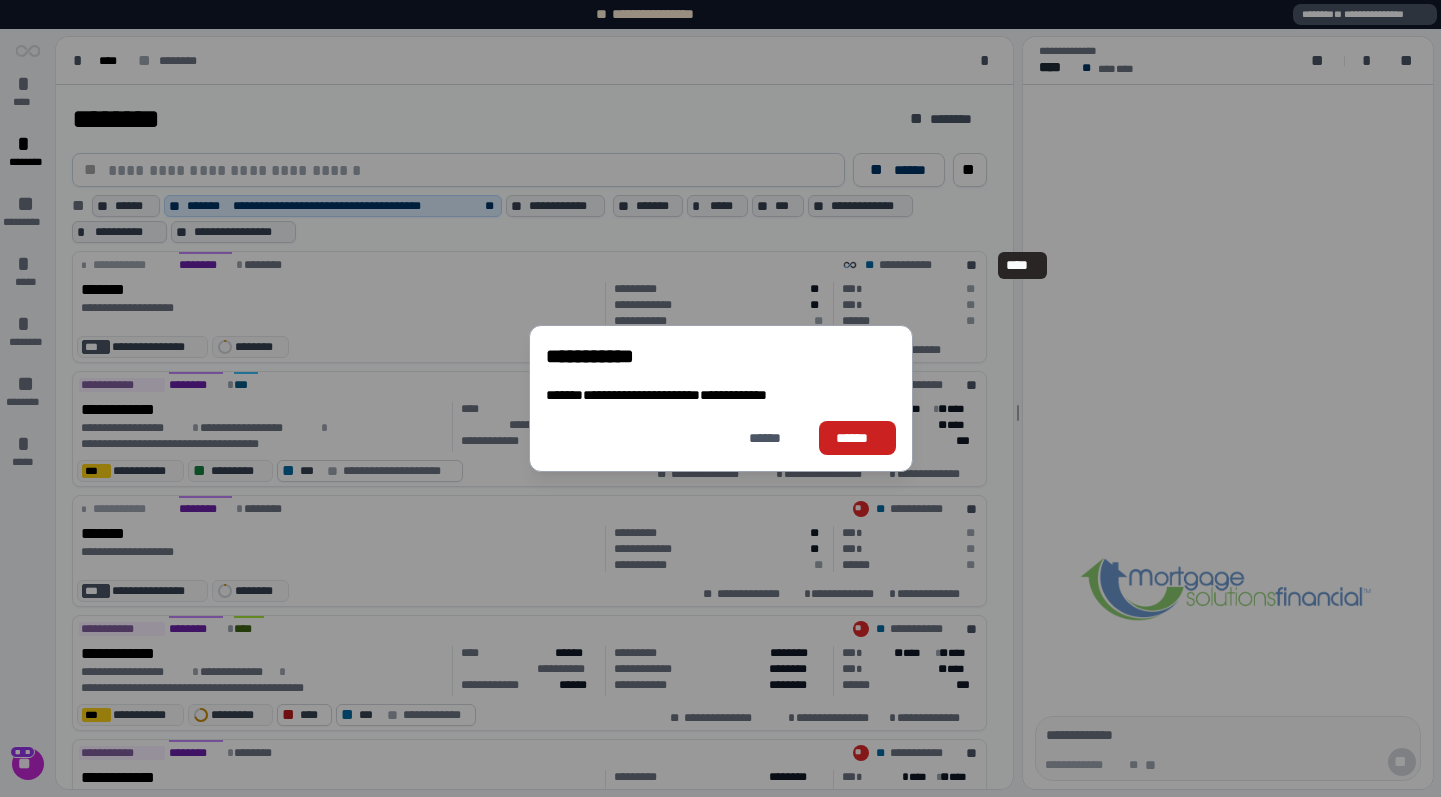 click on "******" at bounding box center [857, 438] 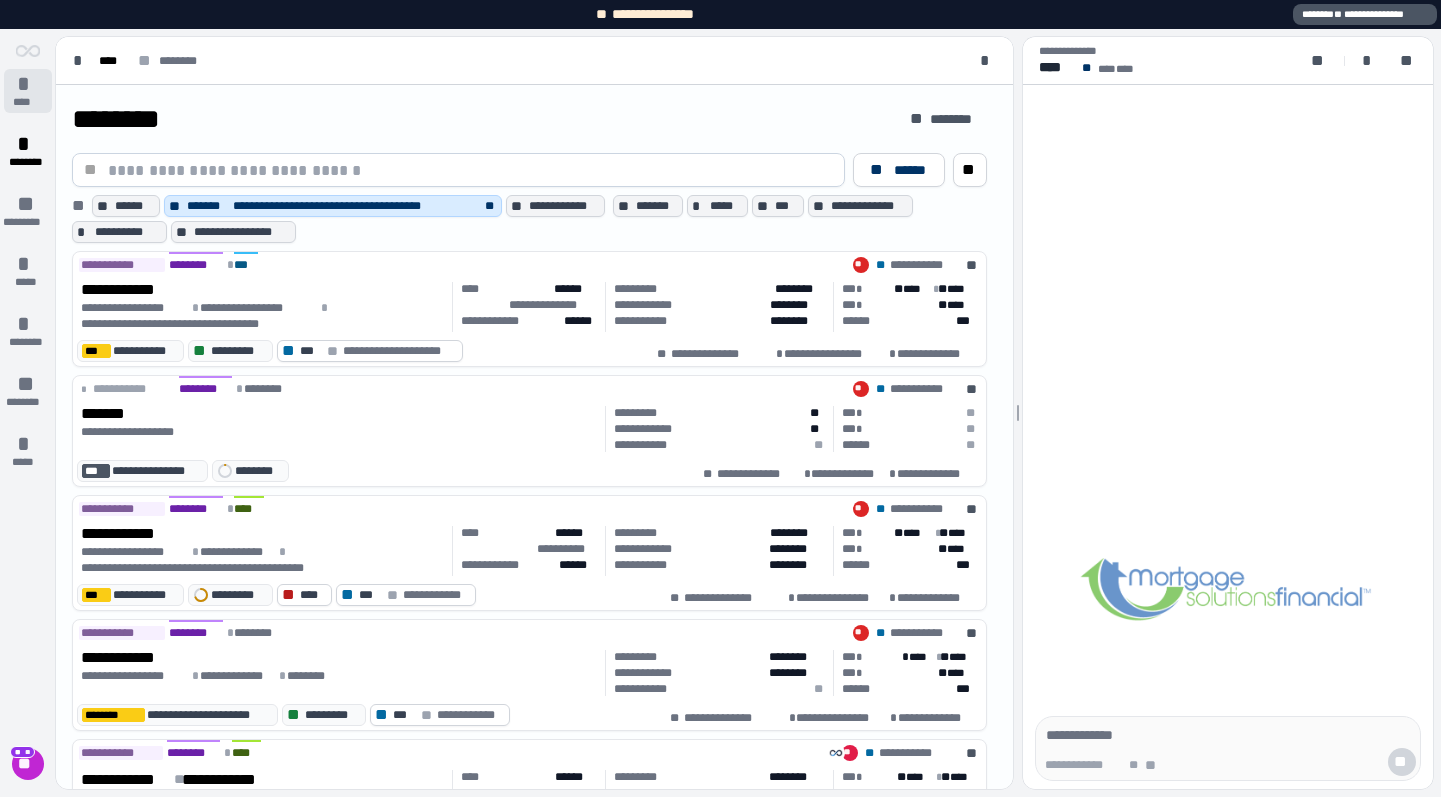 click on "* ****" at bounding box center (28, 91) 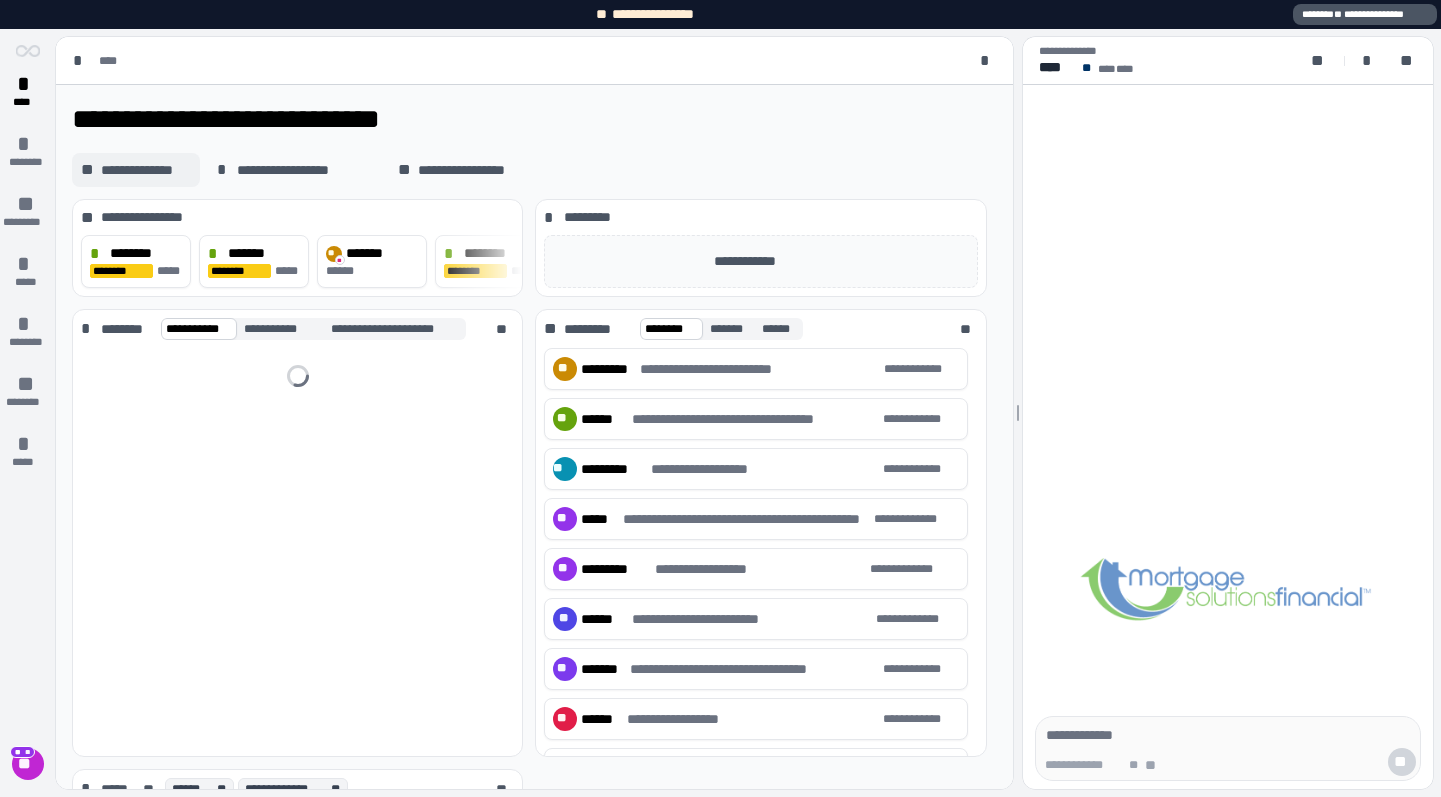 click on "**********" at bounding box center (146, 170) 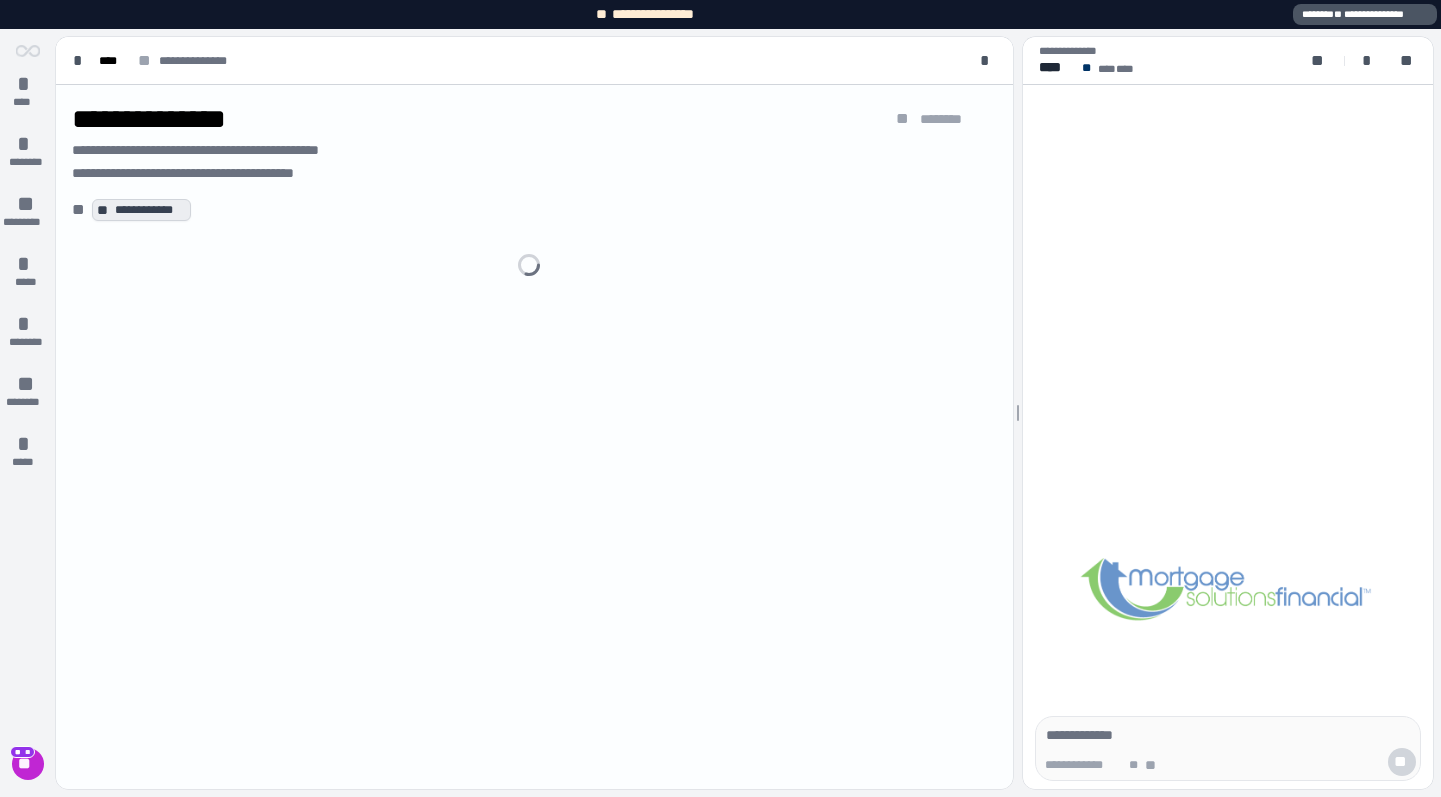 click on "**********" at bounding box center [150, 210] 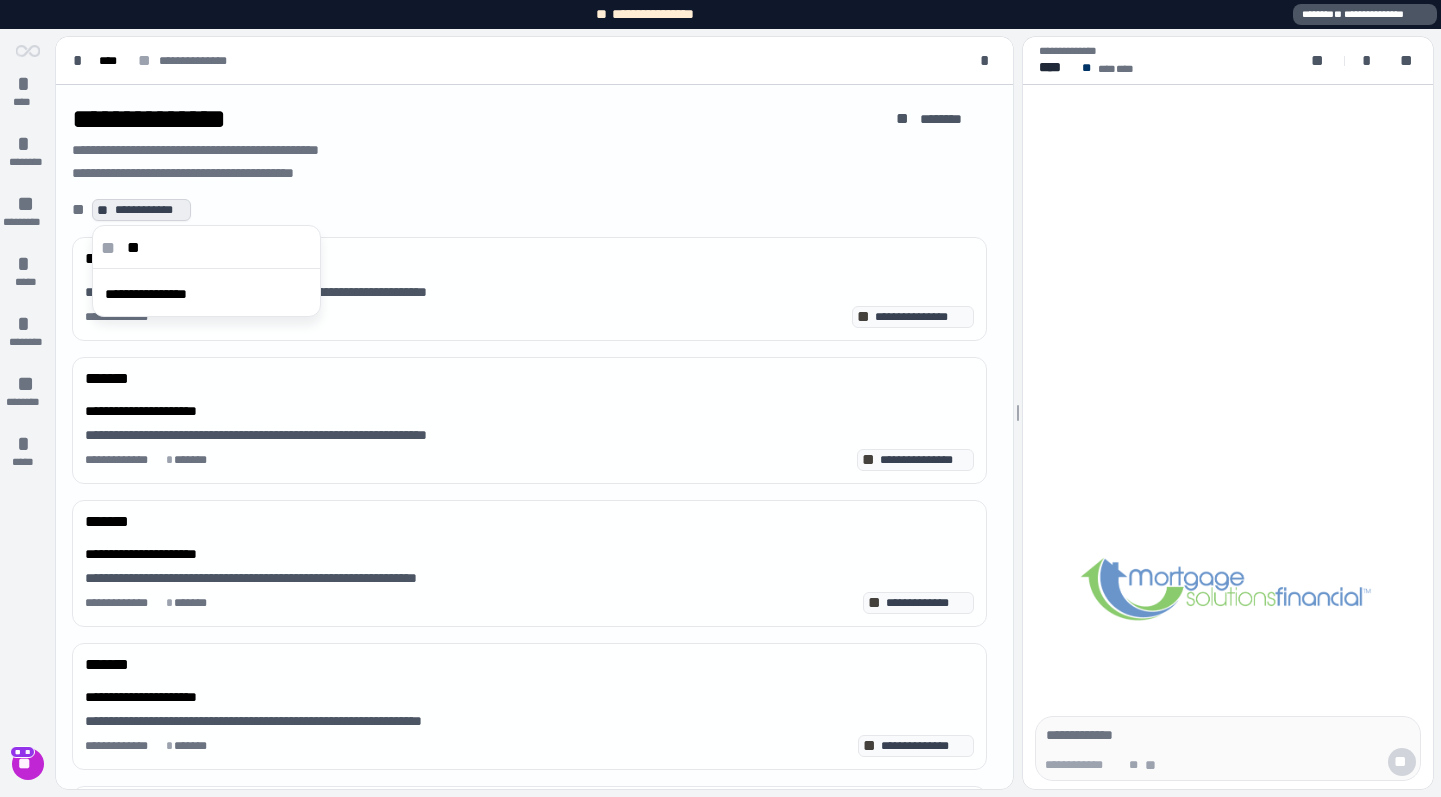 type on "*" 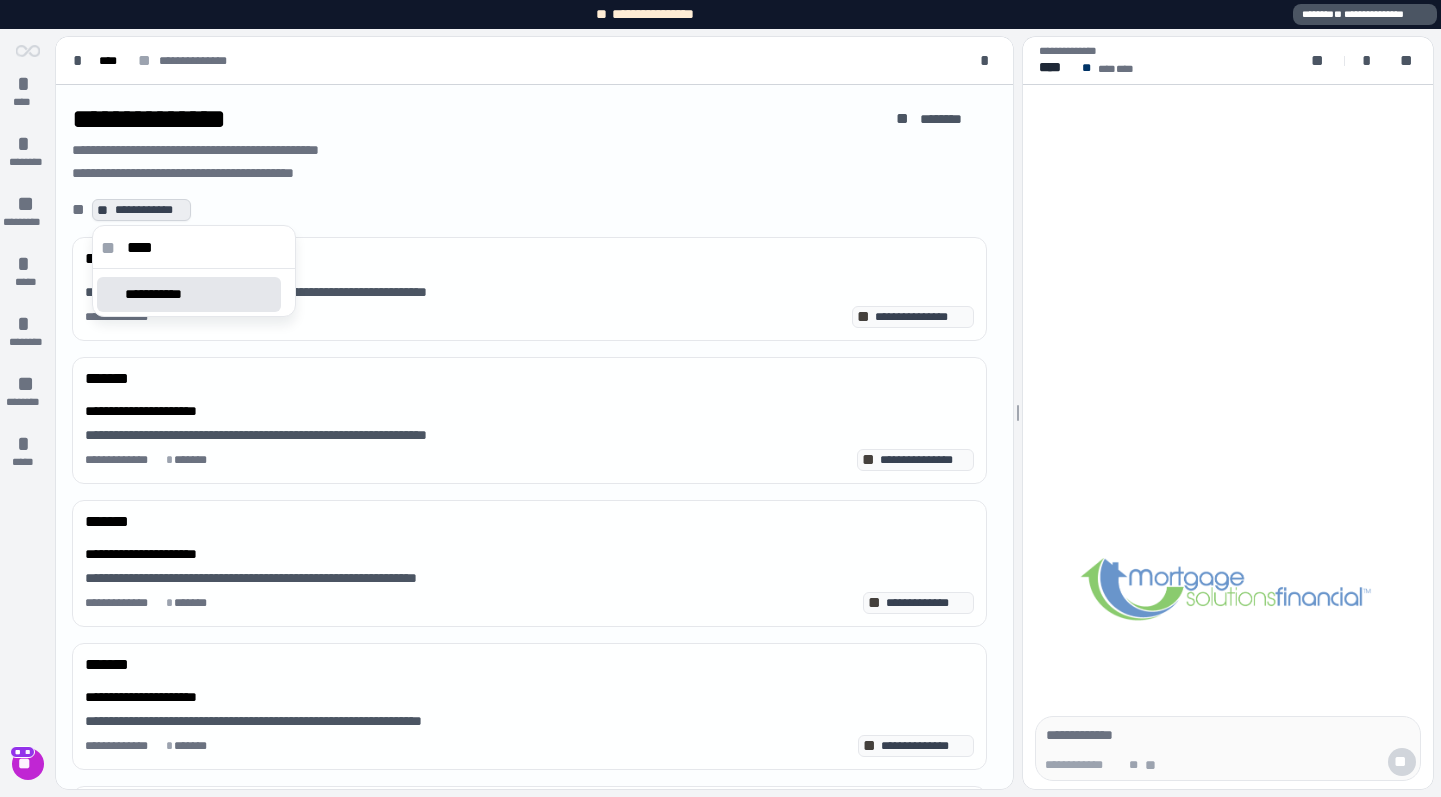 type on "****" 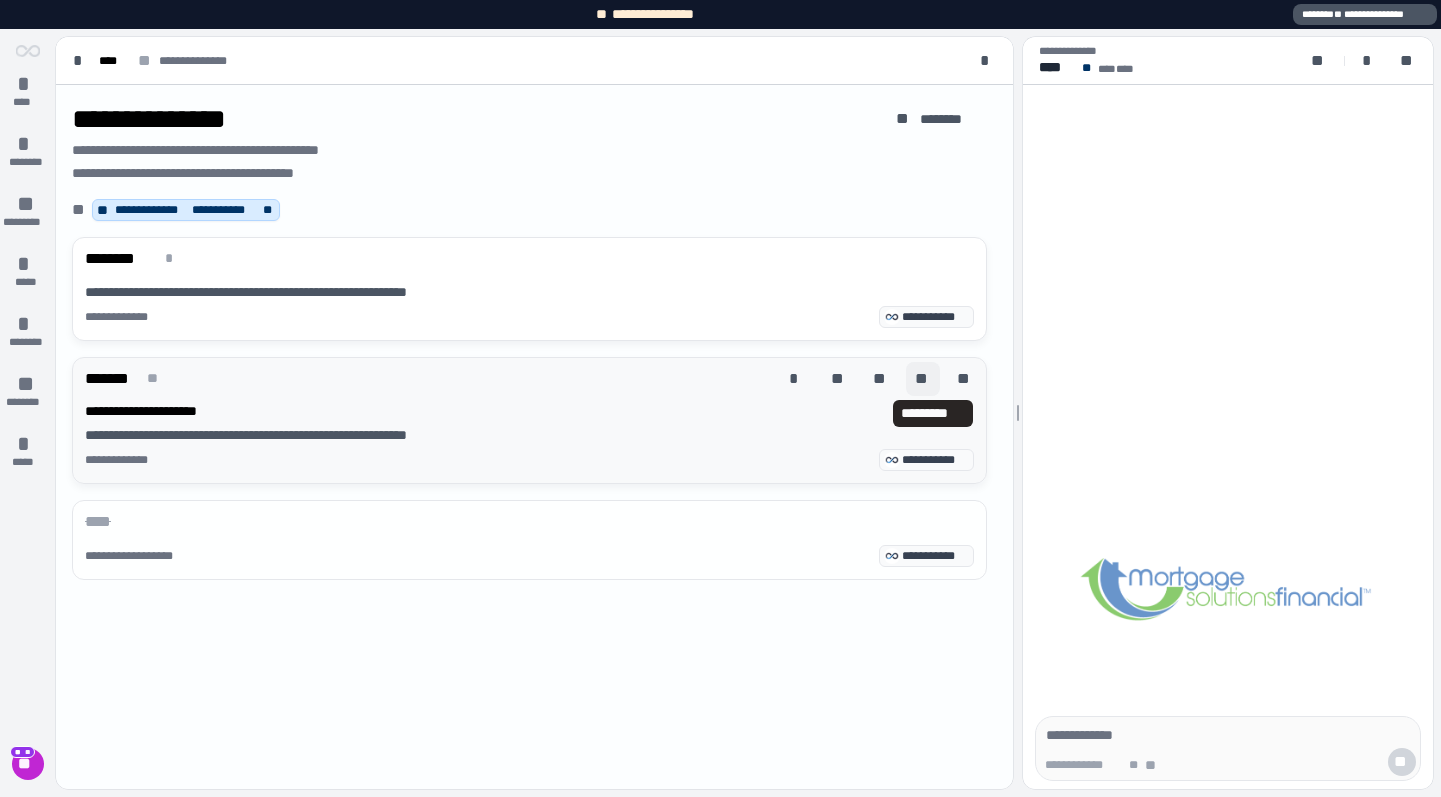 click on "**" at bounding box center [923, 379] 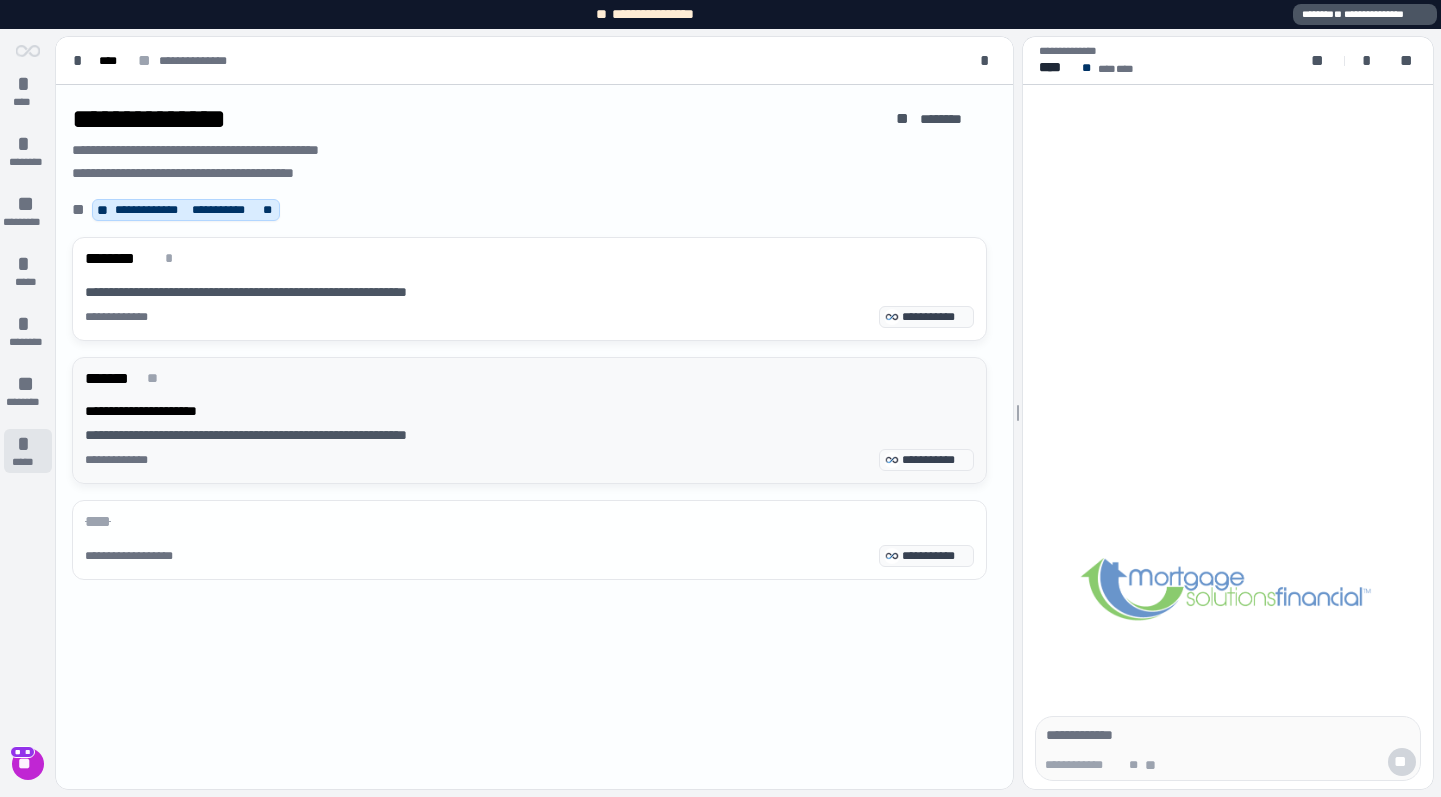 click on "*" at bounding box center [28, 444] 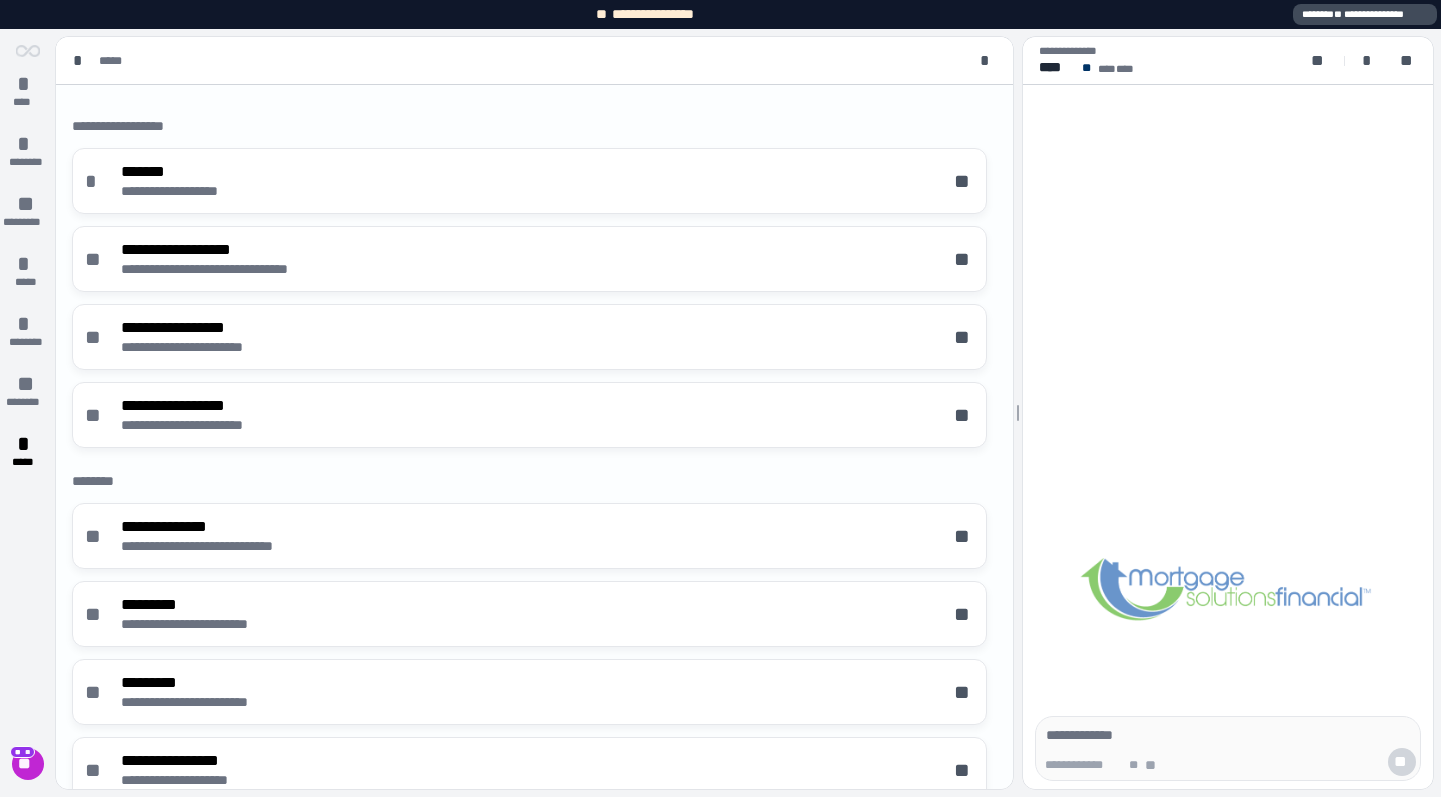 click on "**********" at bounding box center [1365, 14] 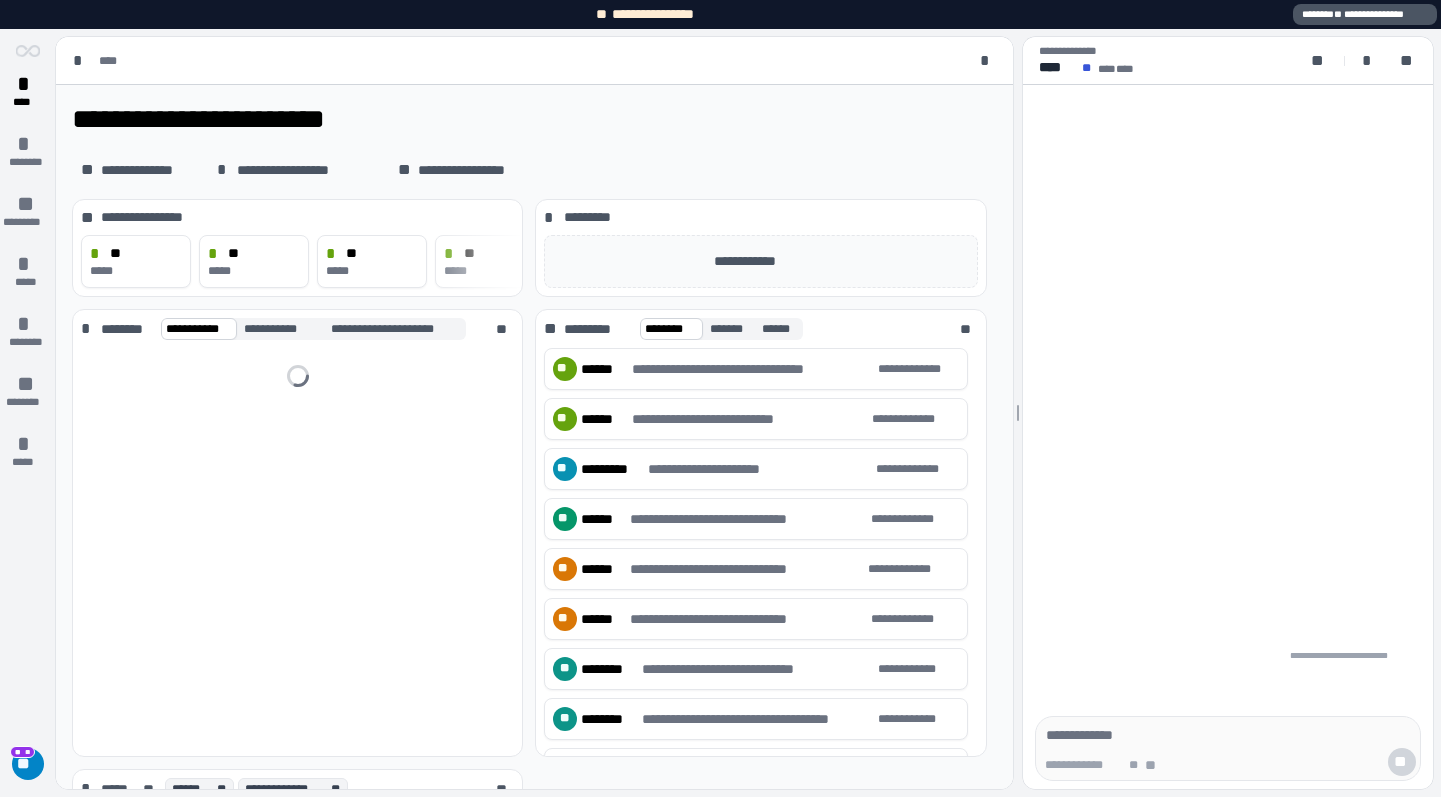 scroll, scrollTop: 0, scrollLeft: 0, axis: both 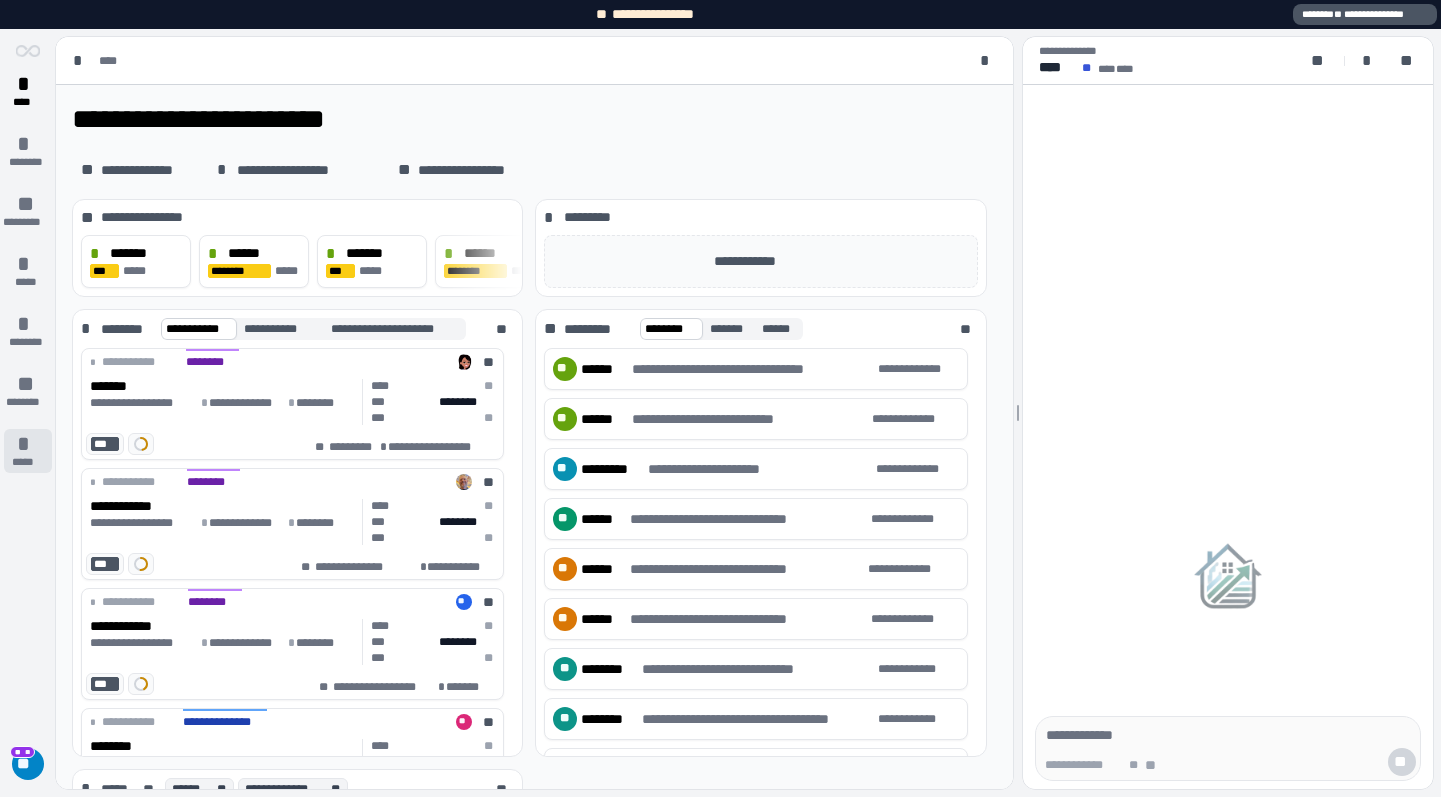 click on "* *****" at bounding box center (28, 451) 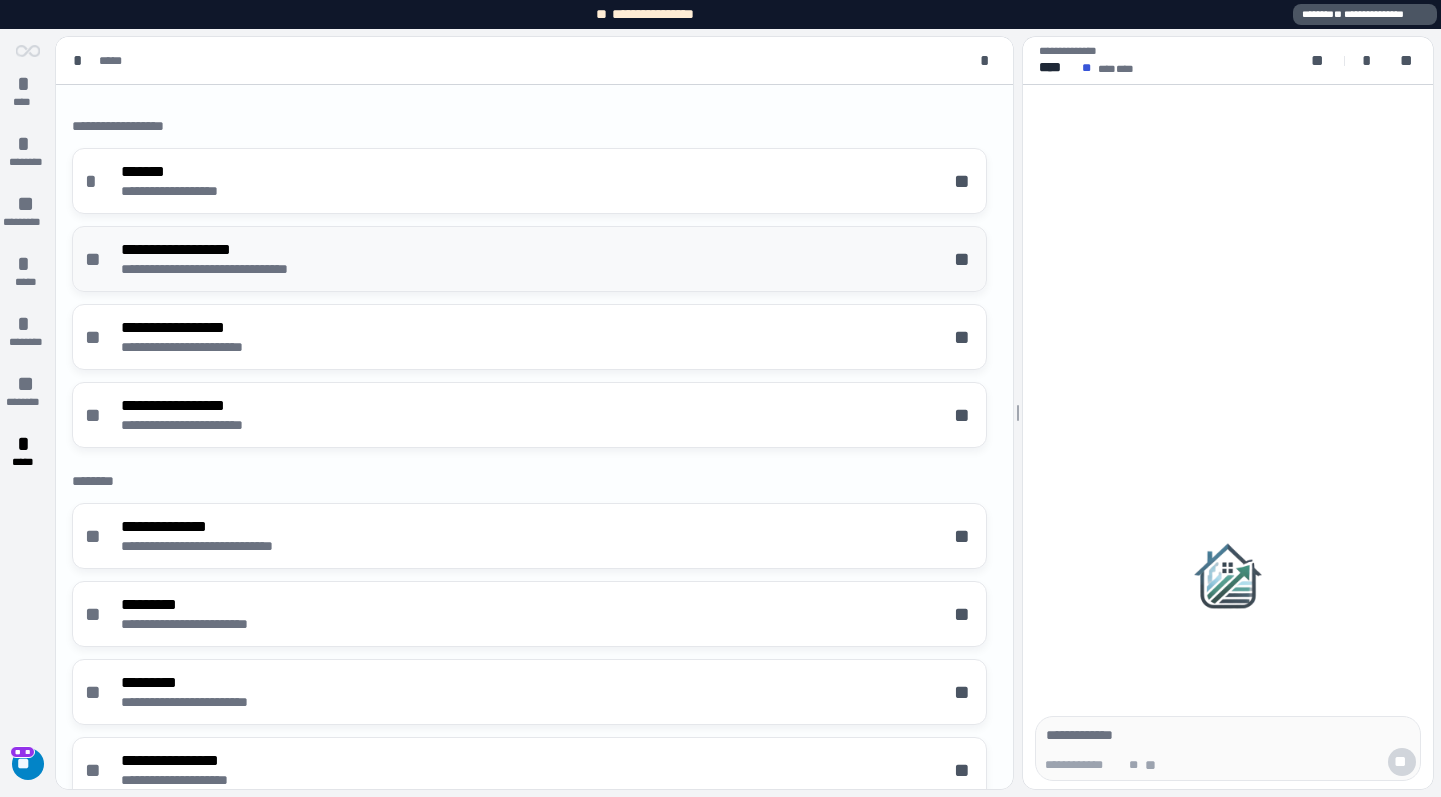 click on "**********" at bounding box center (529, 259) 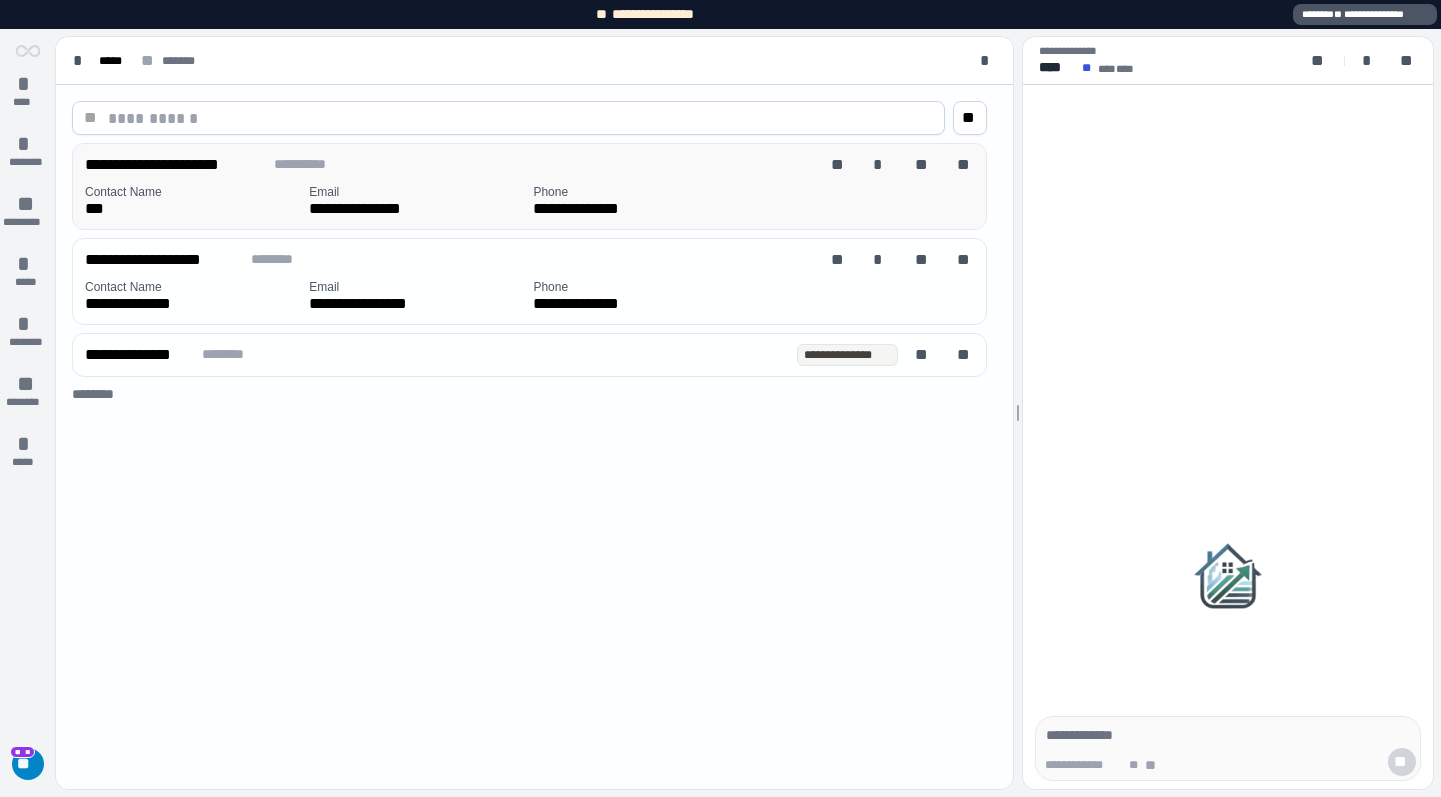 click on "Contact Name" at bounding box center (193, 192) 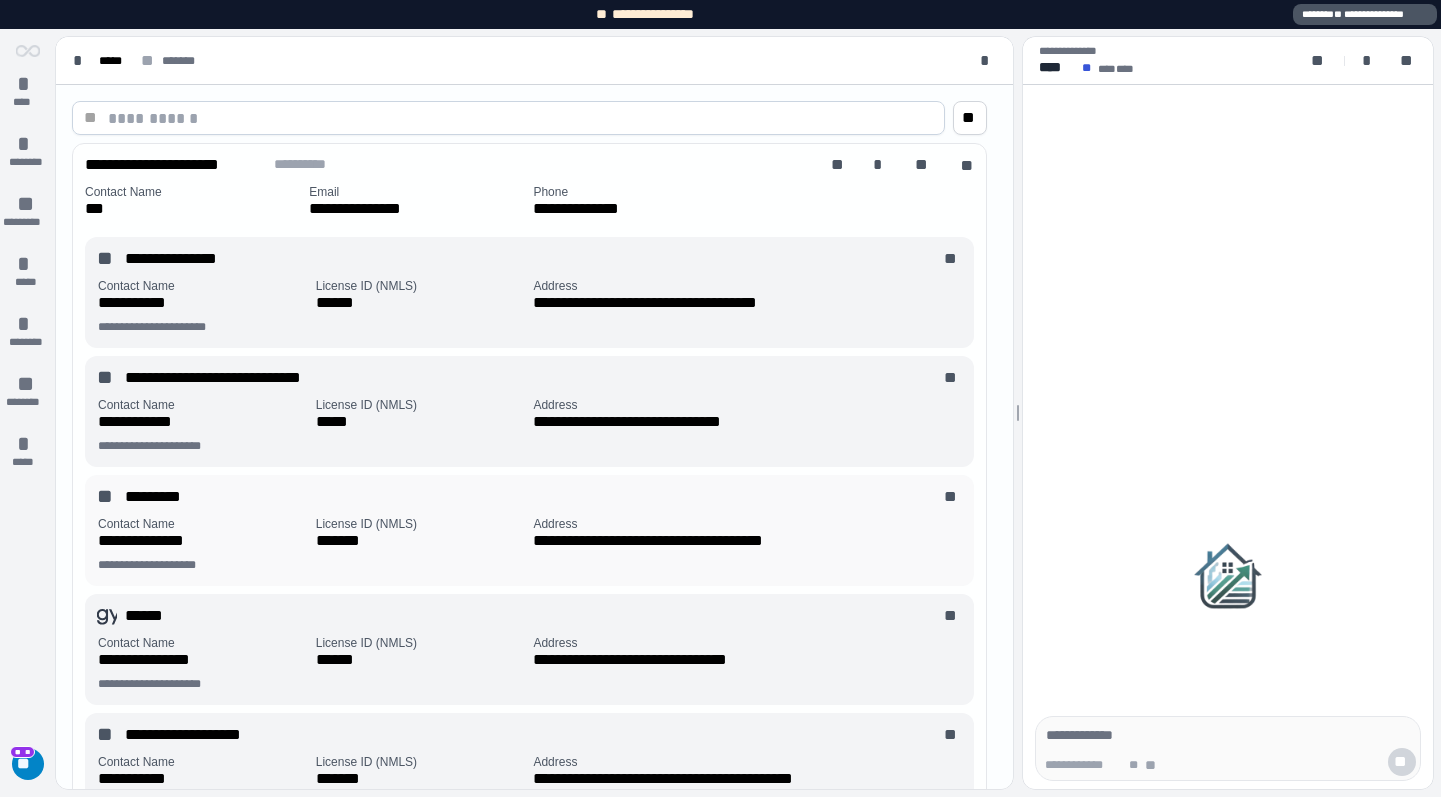 scroll, scrollTop: 357, scrollLeft: 0, axis: vertical 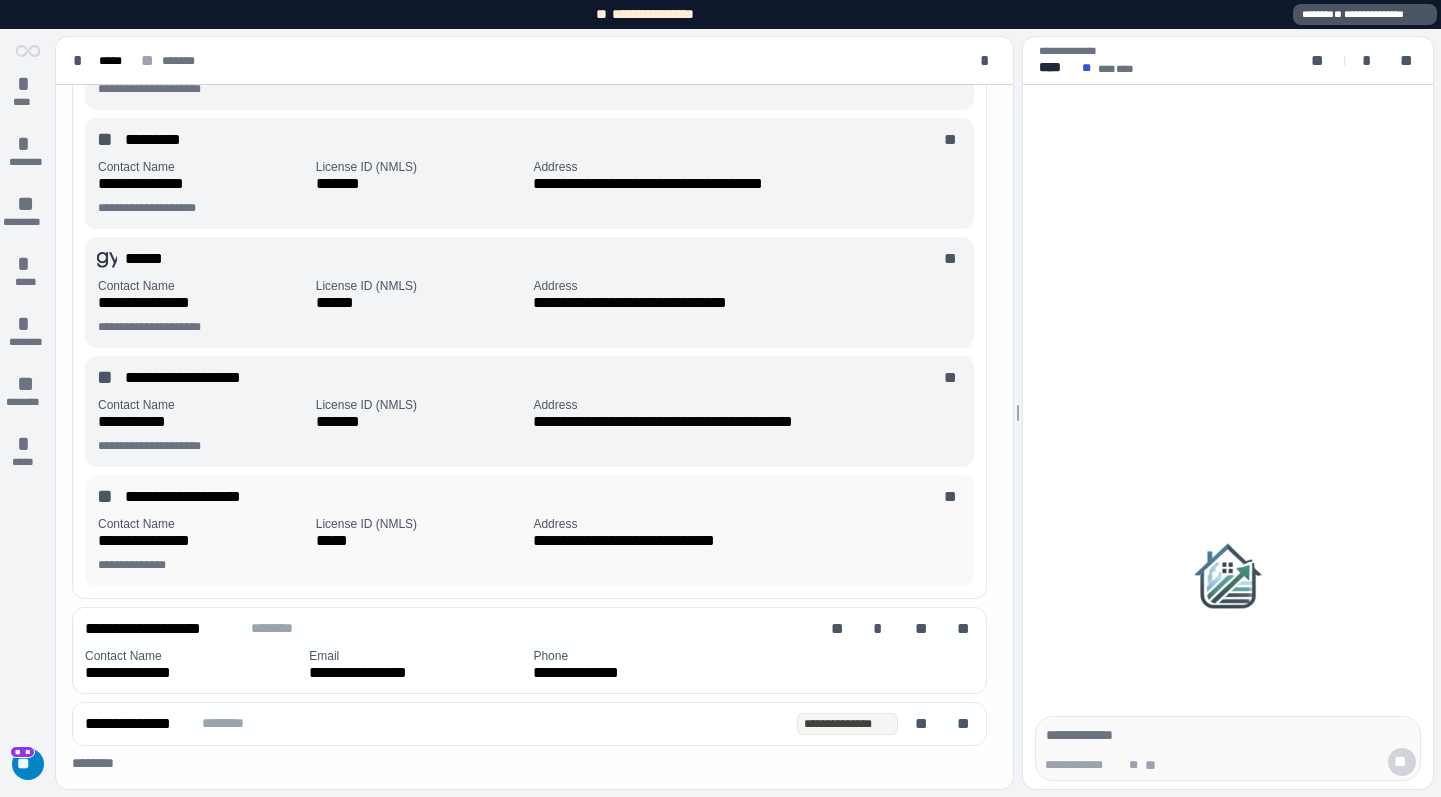 click on "**********" at bounding box center (533, 497) 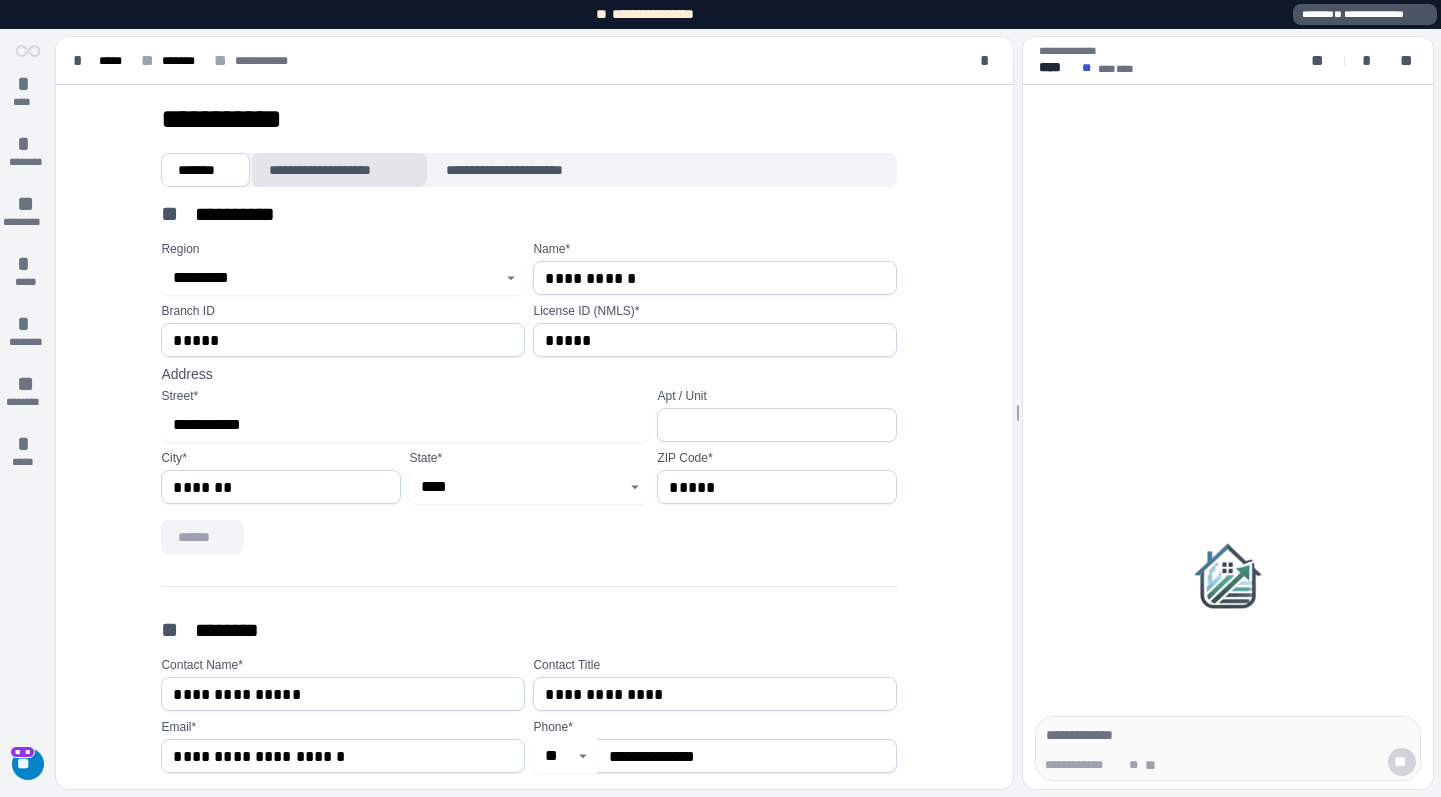 click on "**********" at bounding box center [339, 170] 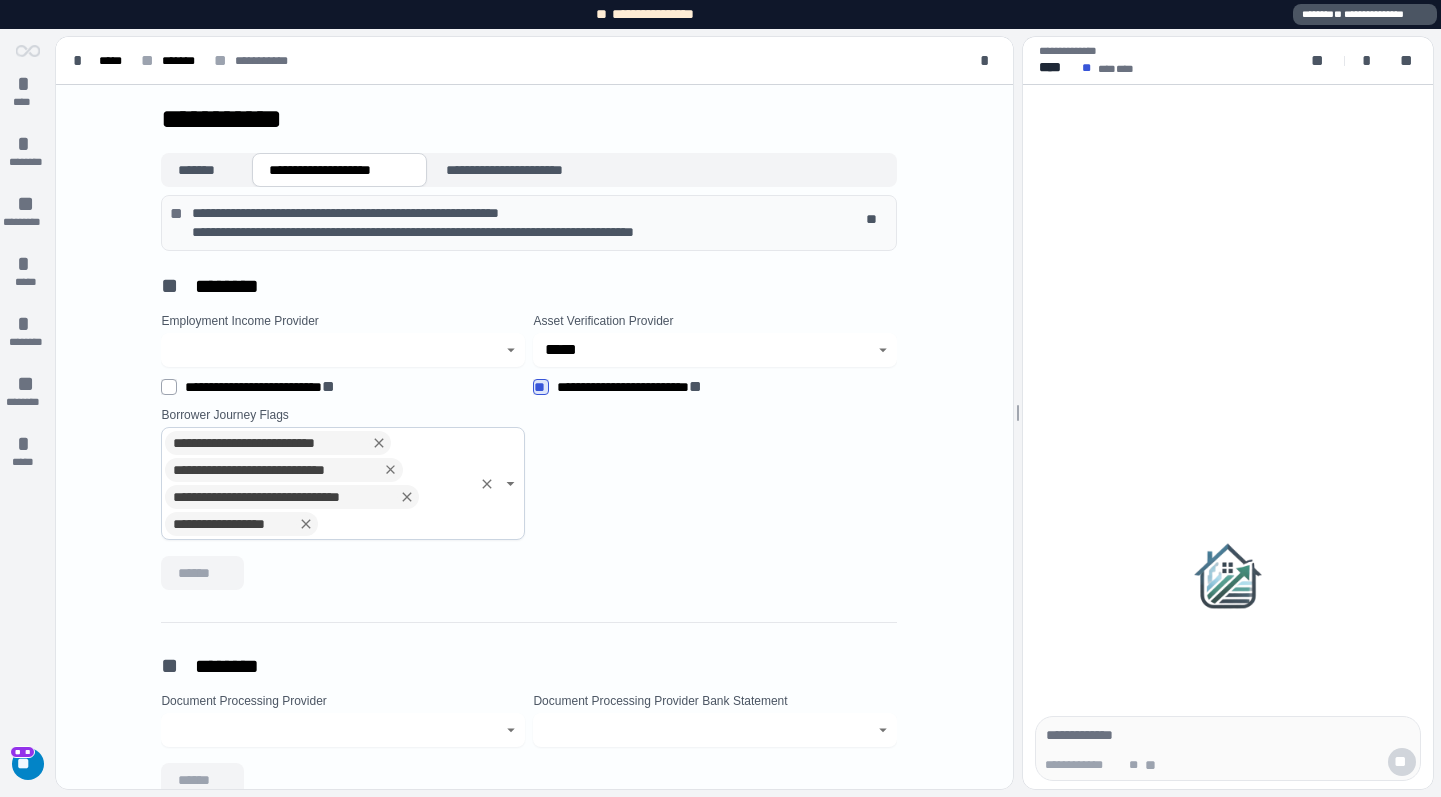 click 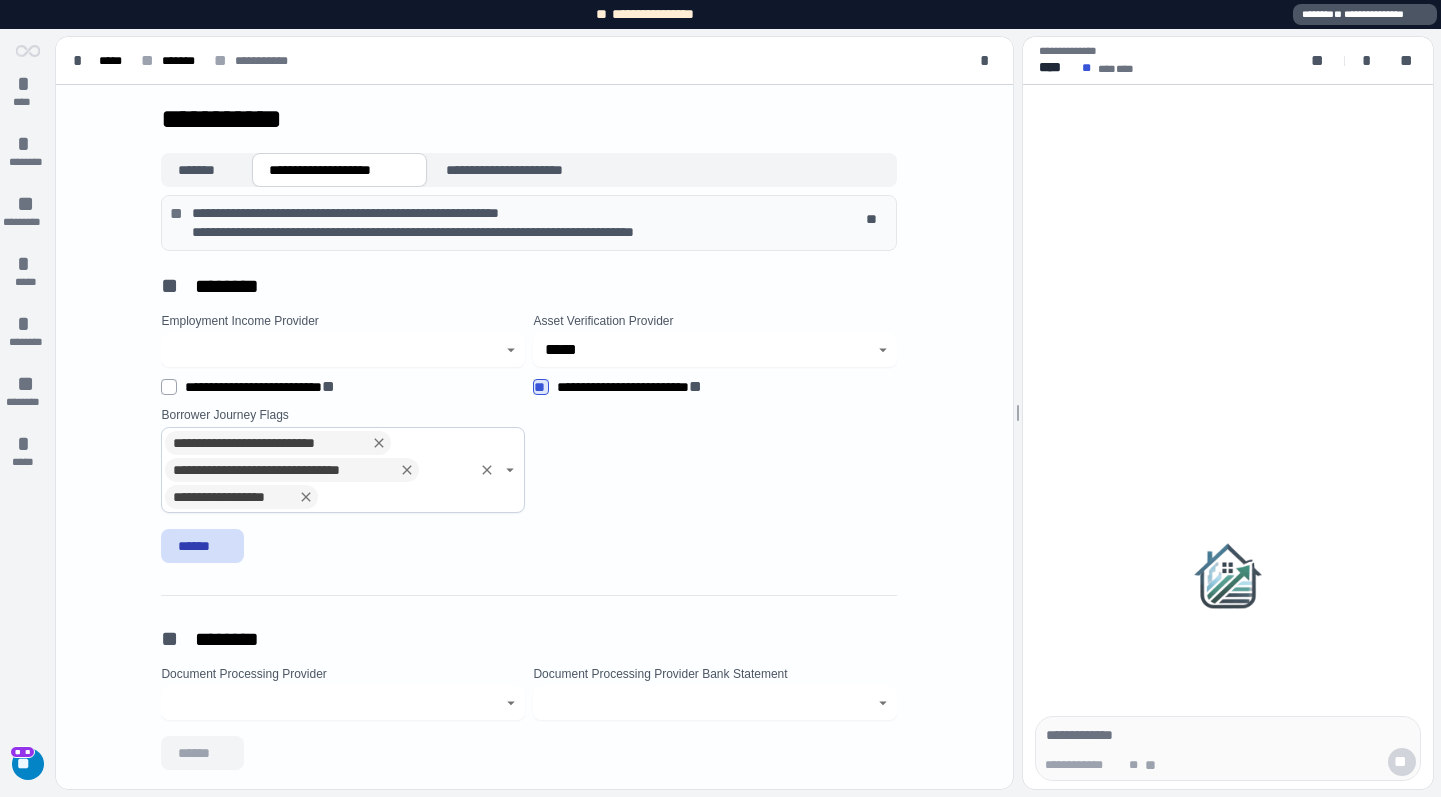 click on "******" at bounding box center [202, 546] 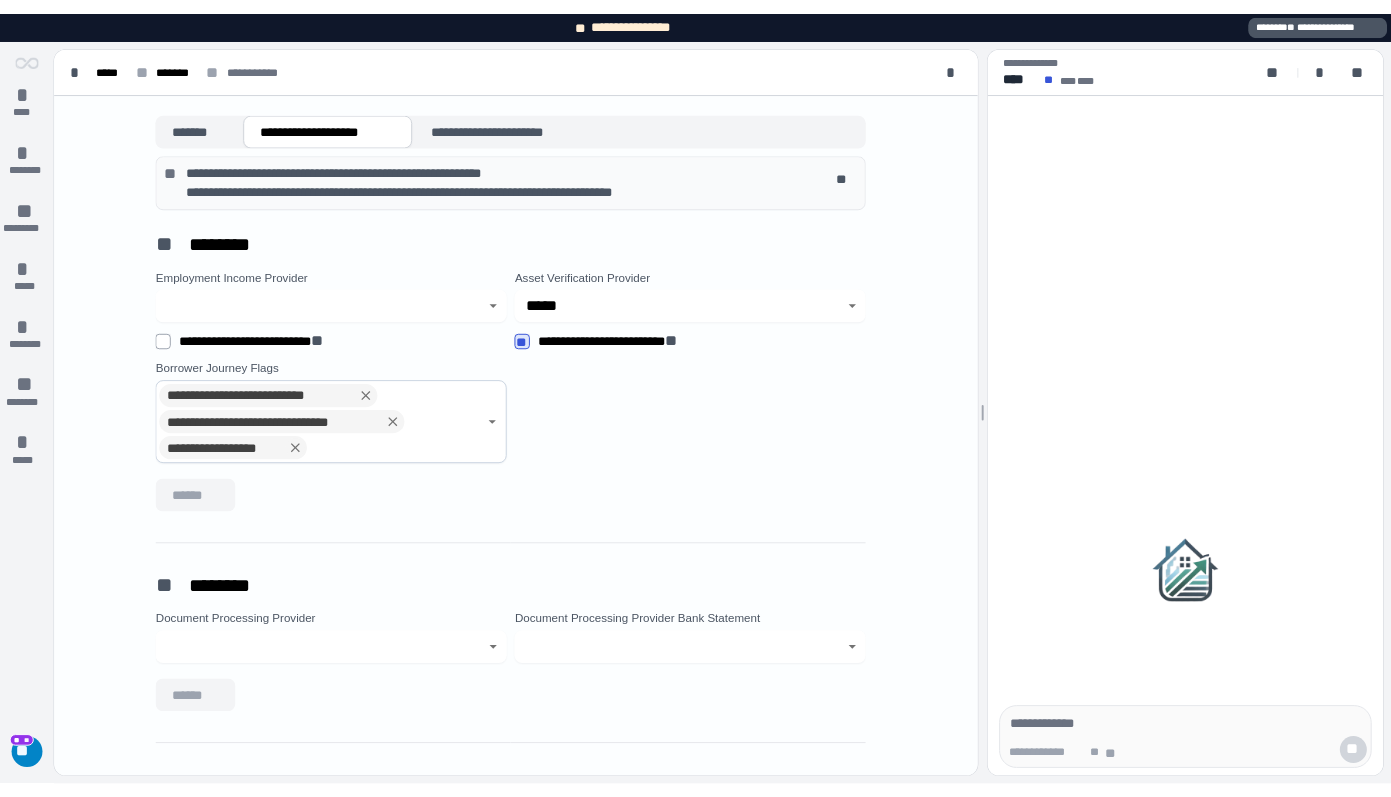 scroll, scrollTop: 52, scrollLeft: 0, axis: vertical 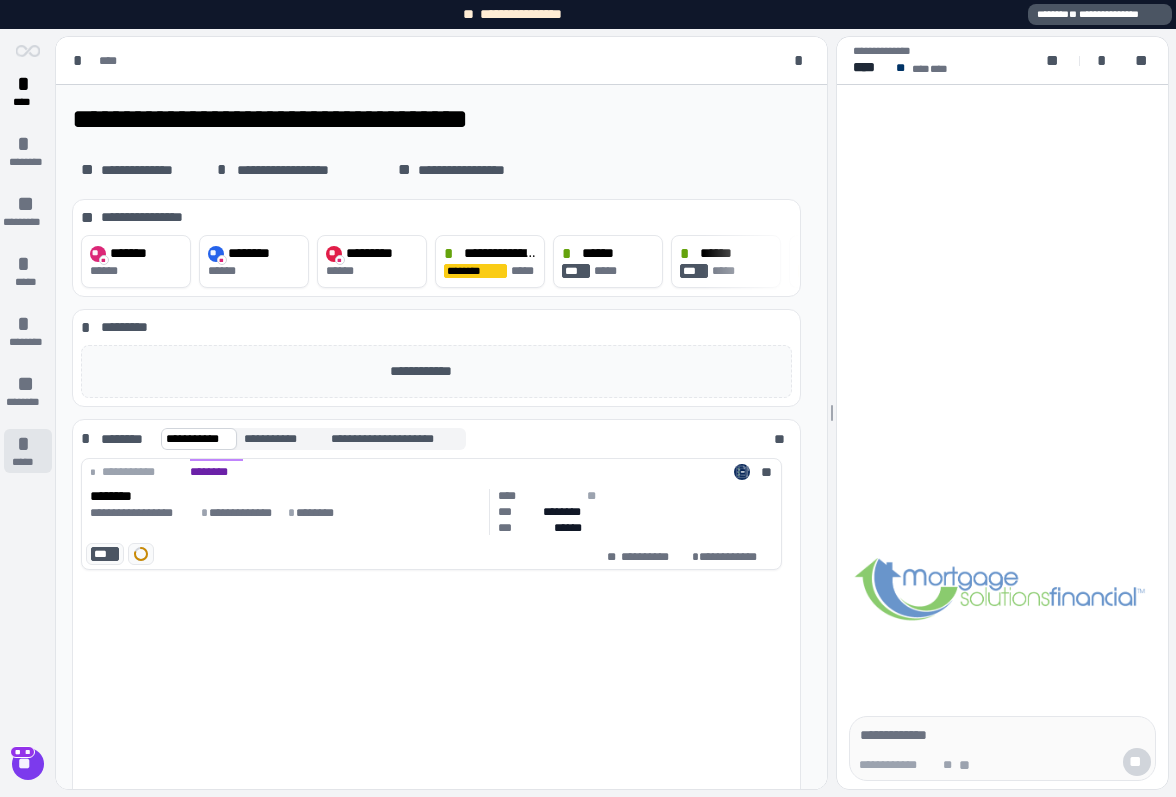 click on "*" at bounding box center (28, 444) 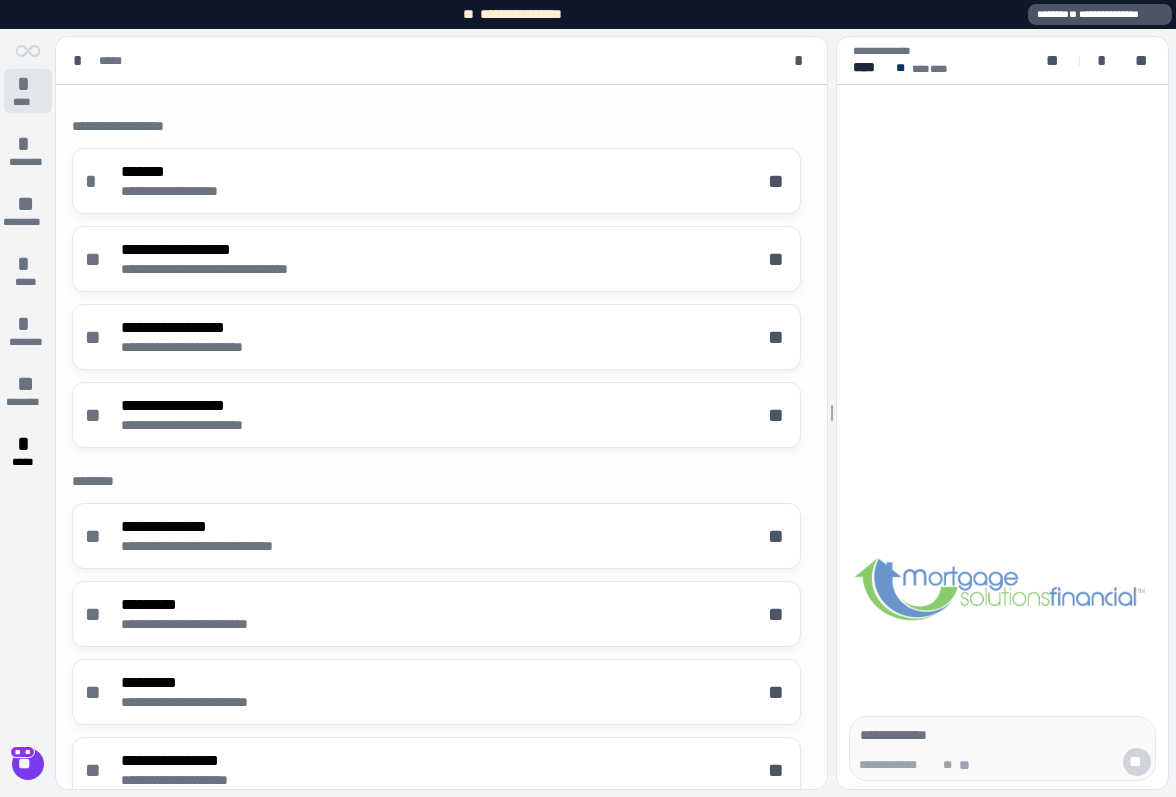 click on "* ****" at bounding box center [28, 91] 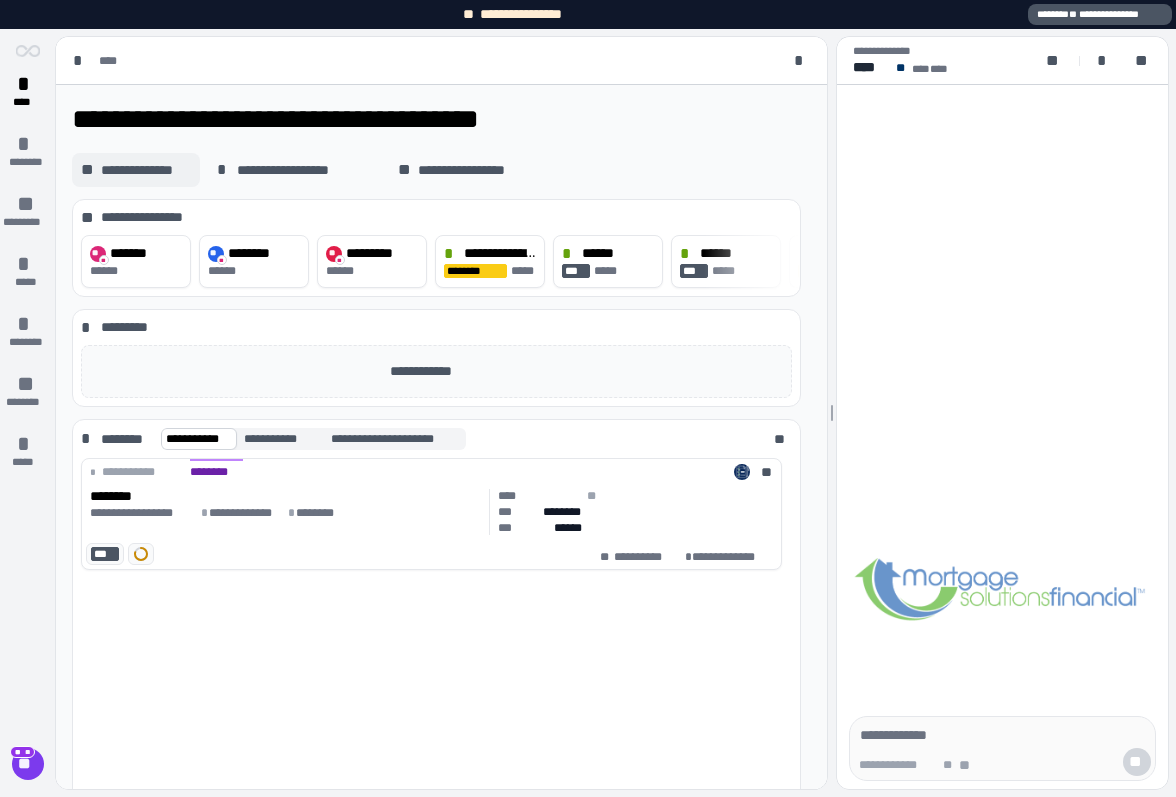 click on "**********" at bounding box center [146, 170] 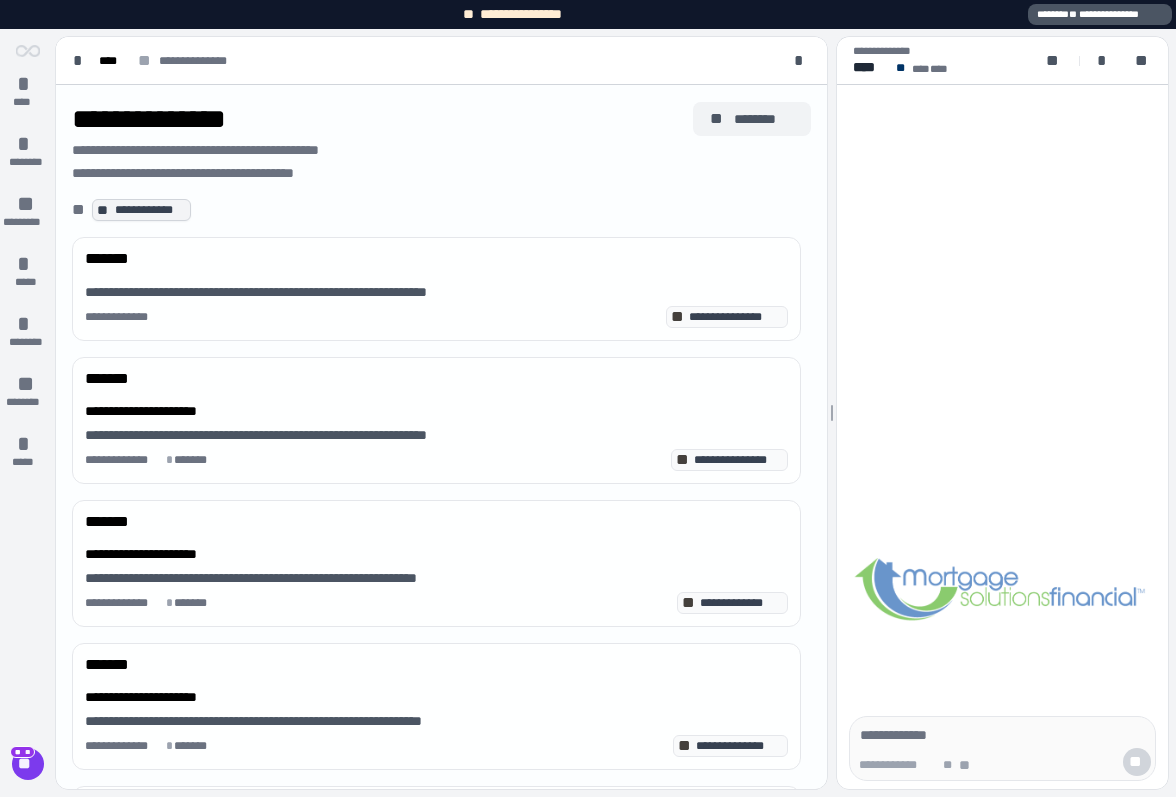 click on "** ********" at bounding box center (752, 119) 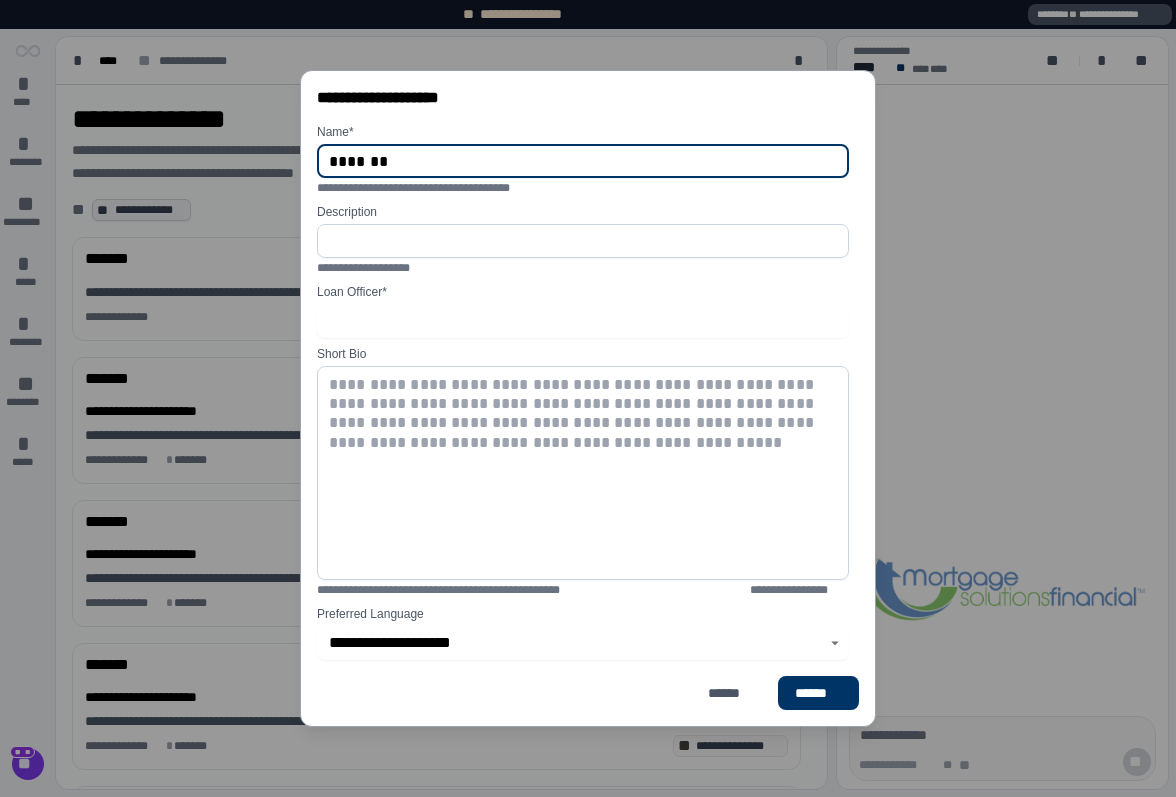 type on "*******" 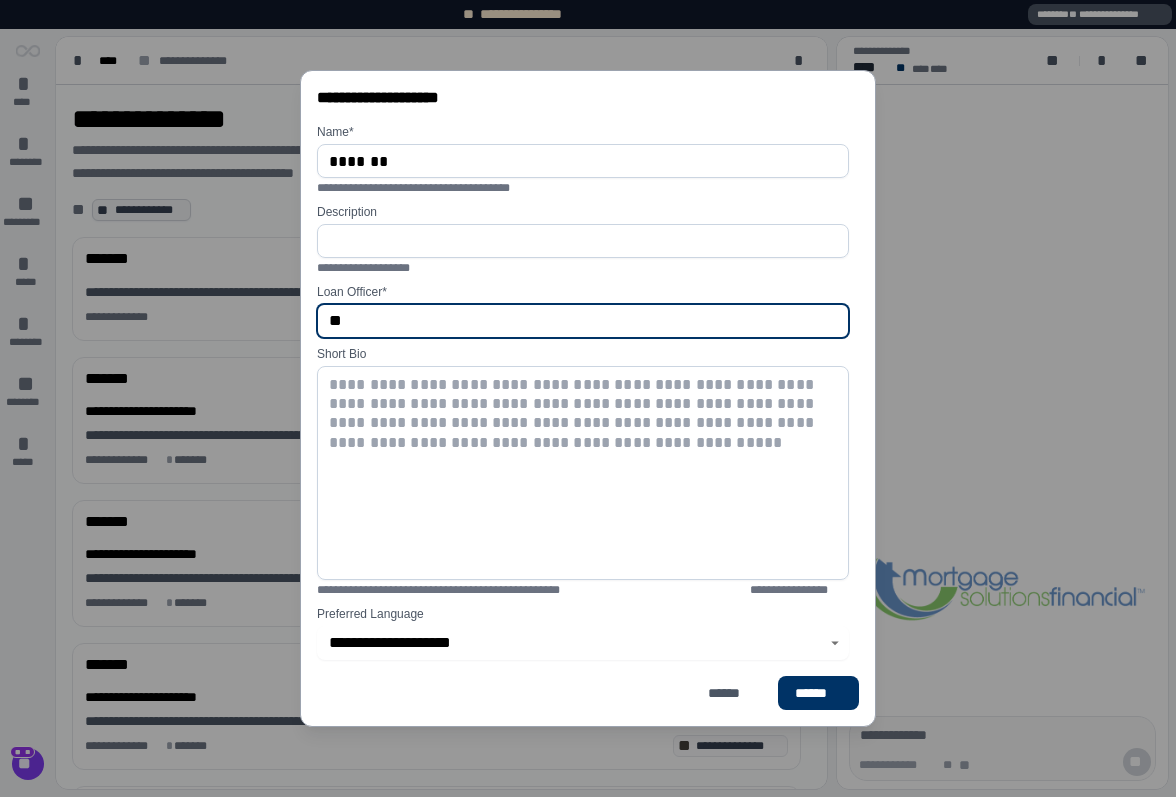 type on "*" 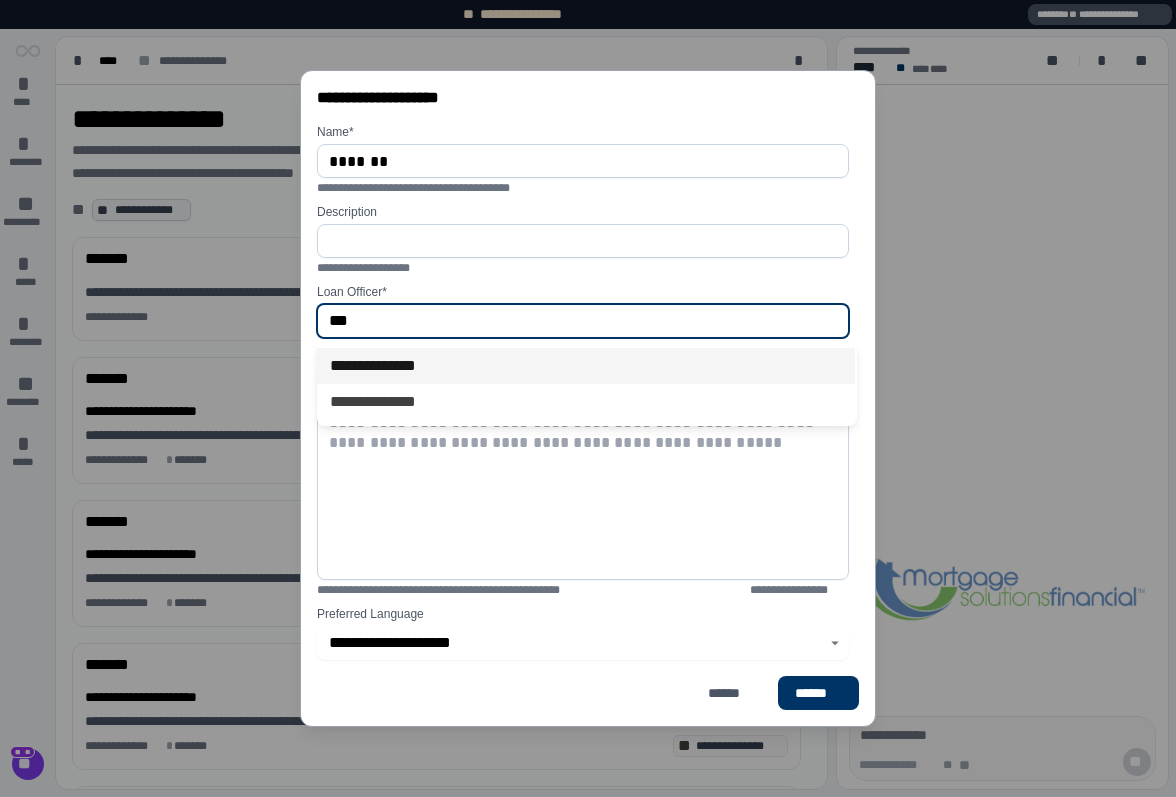 click on "**********" at bounding box center (586, 366) 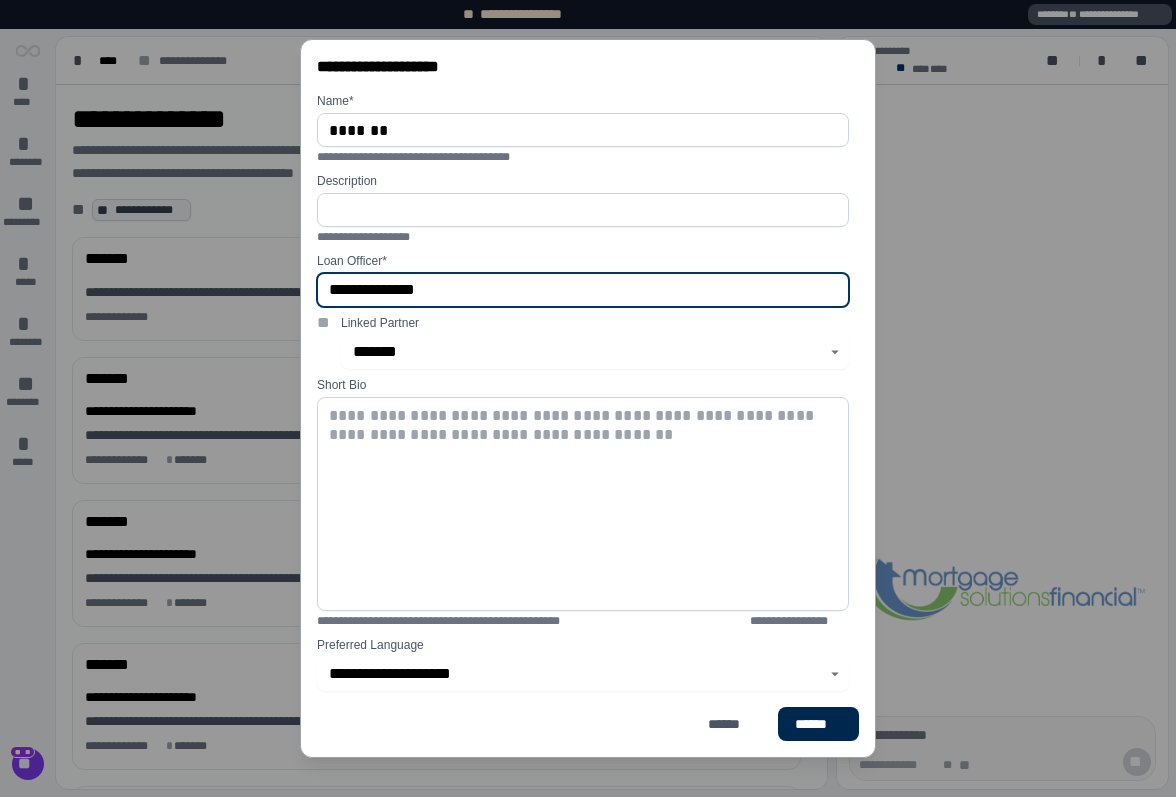 type on "**********" 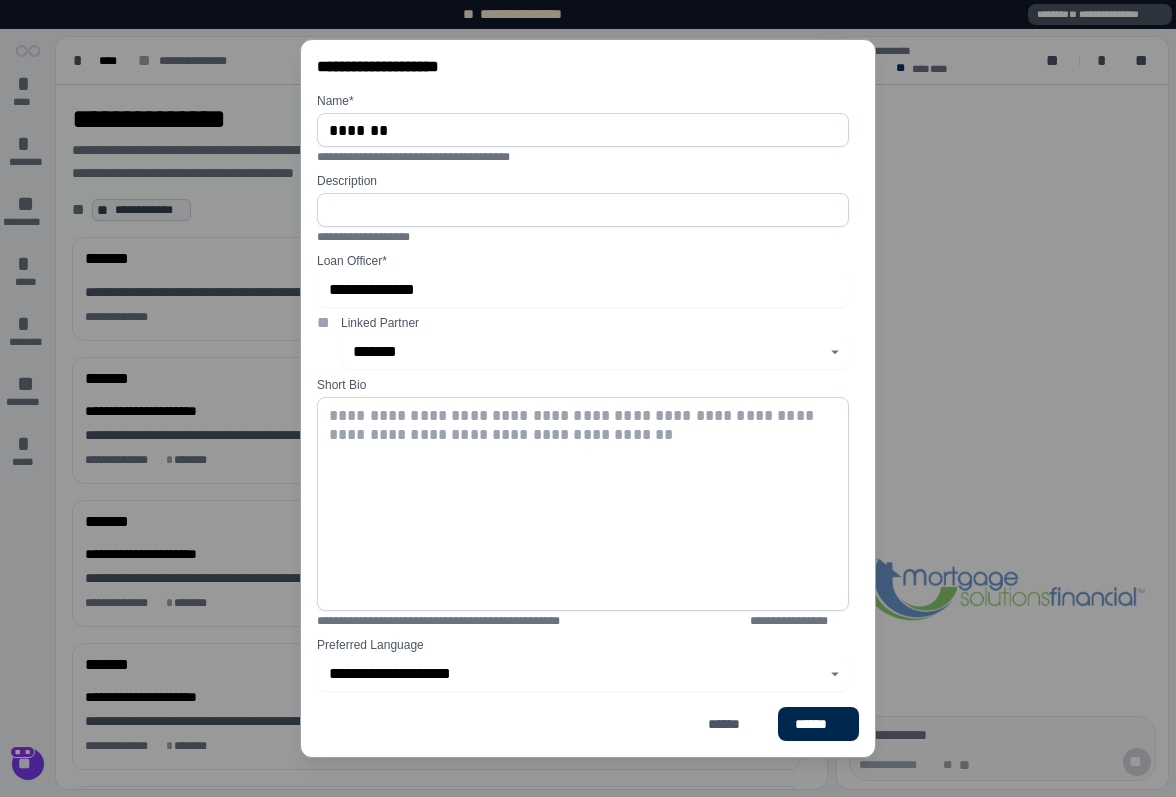 click on "******" at bounding box center (818, 724) 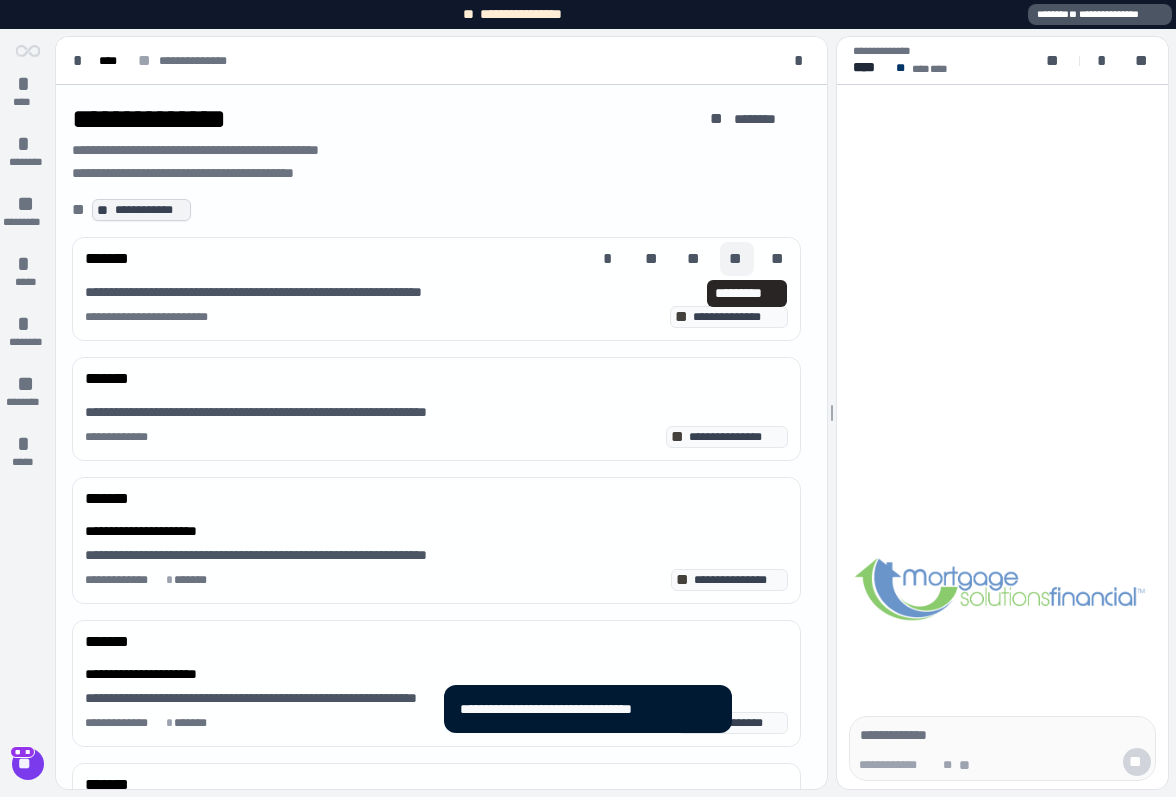 click on "**" at bounding box center (737, 259) 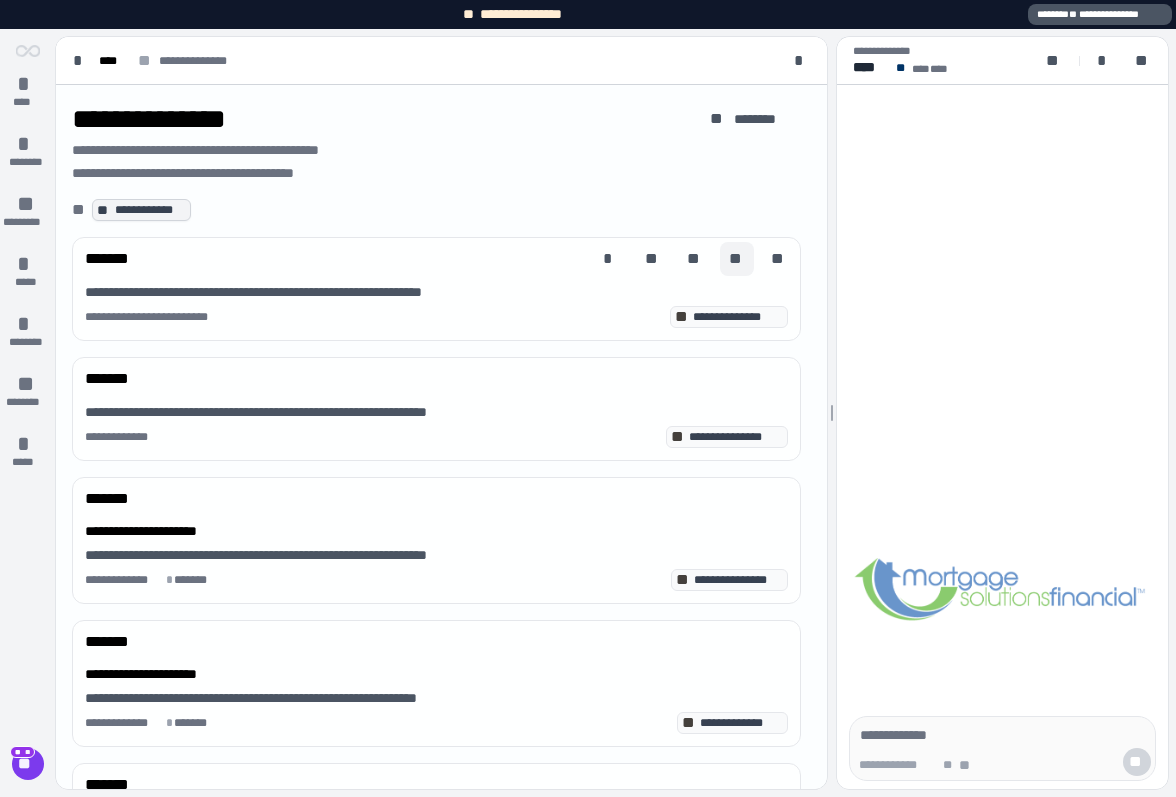 click on "**" at bounding box center [737, 259] 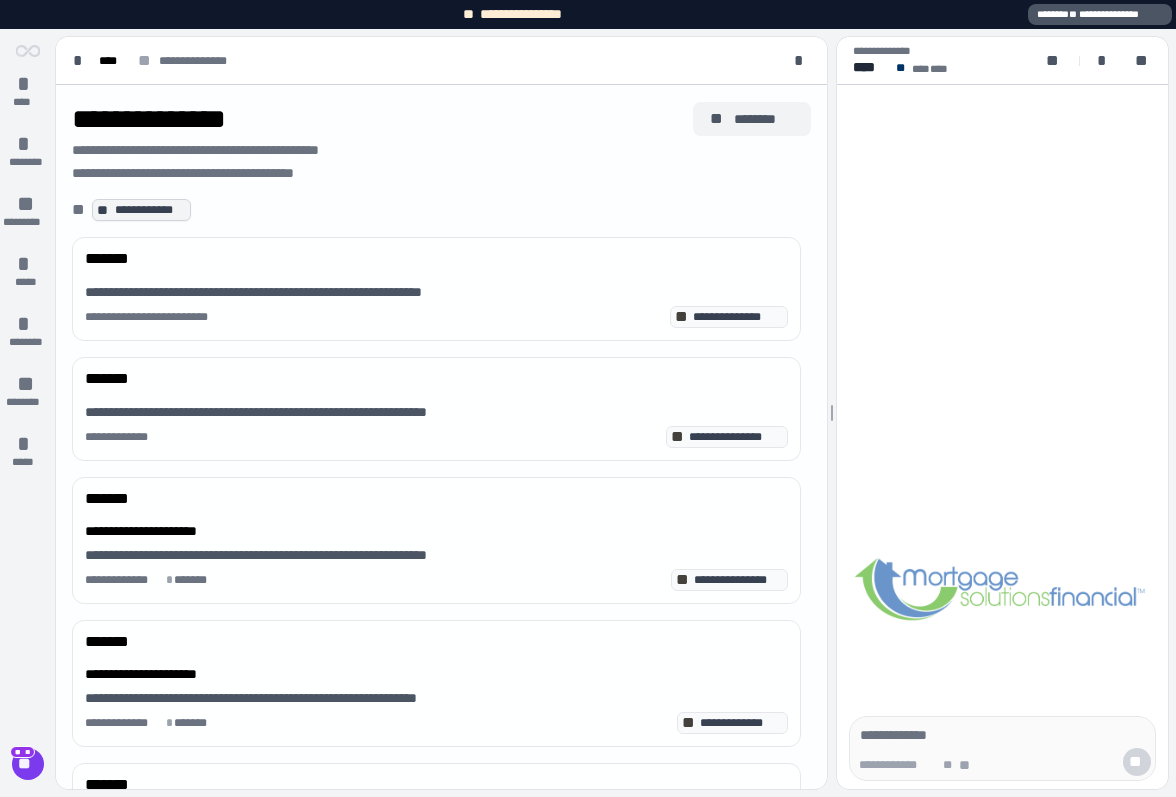 click on "********" at bounding box center [764, 119] 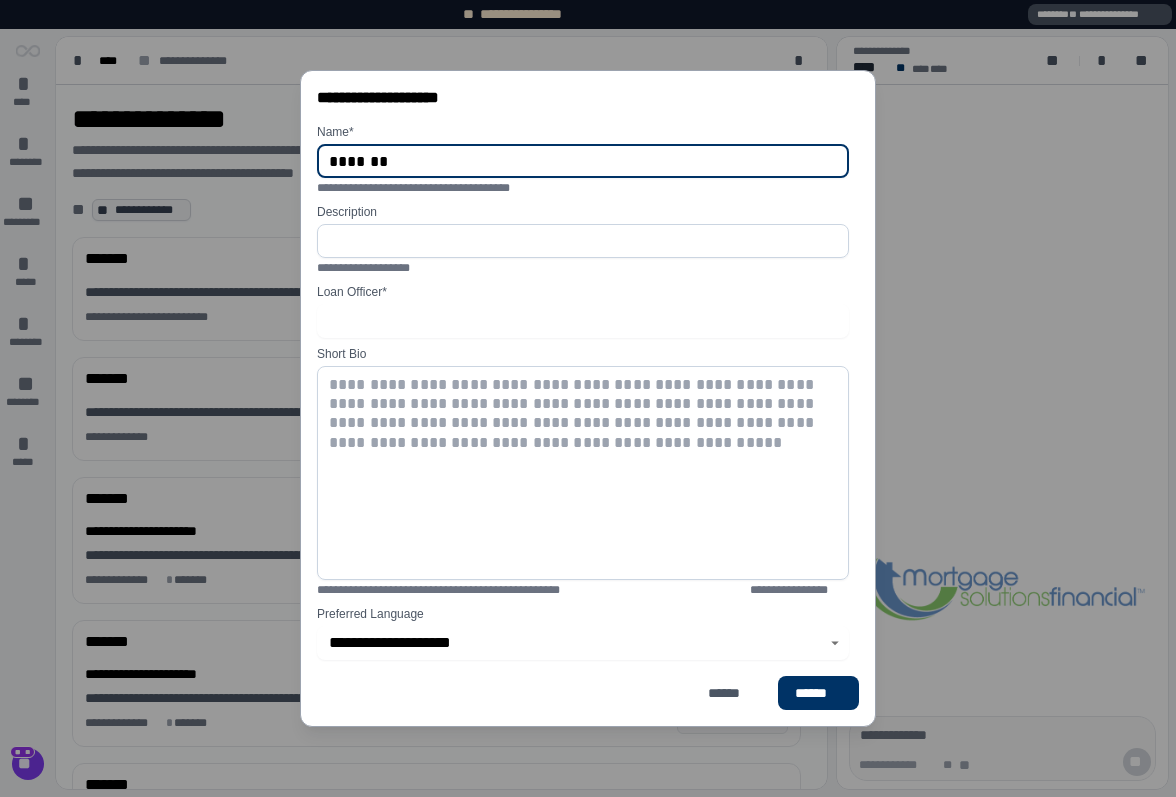 type on "*******" 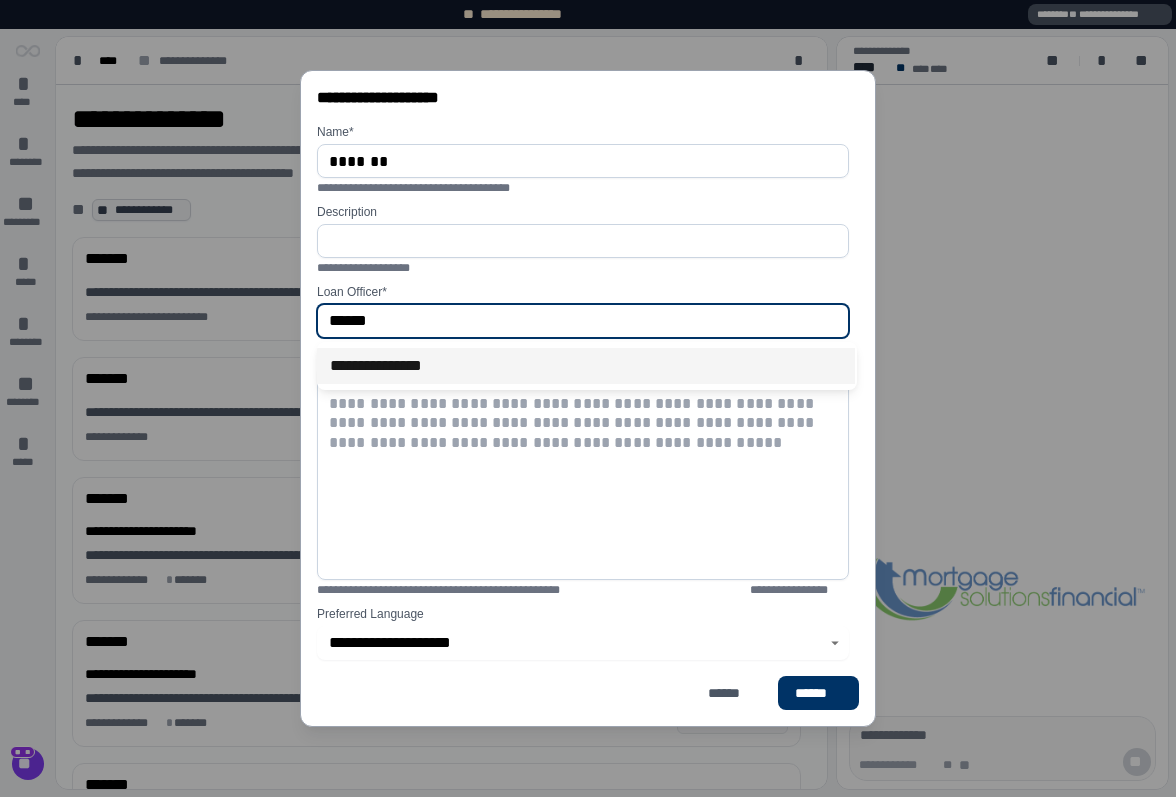 click on "**********" at bounding box center [586, 366] 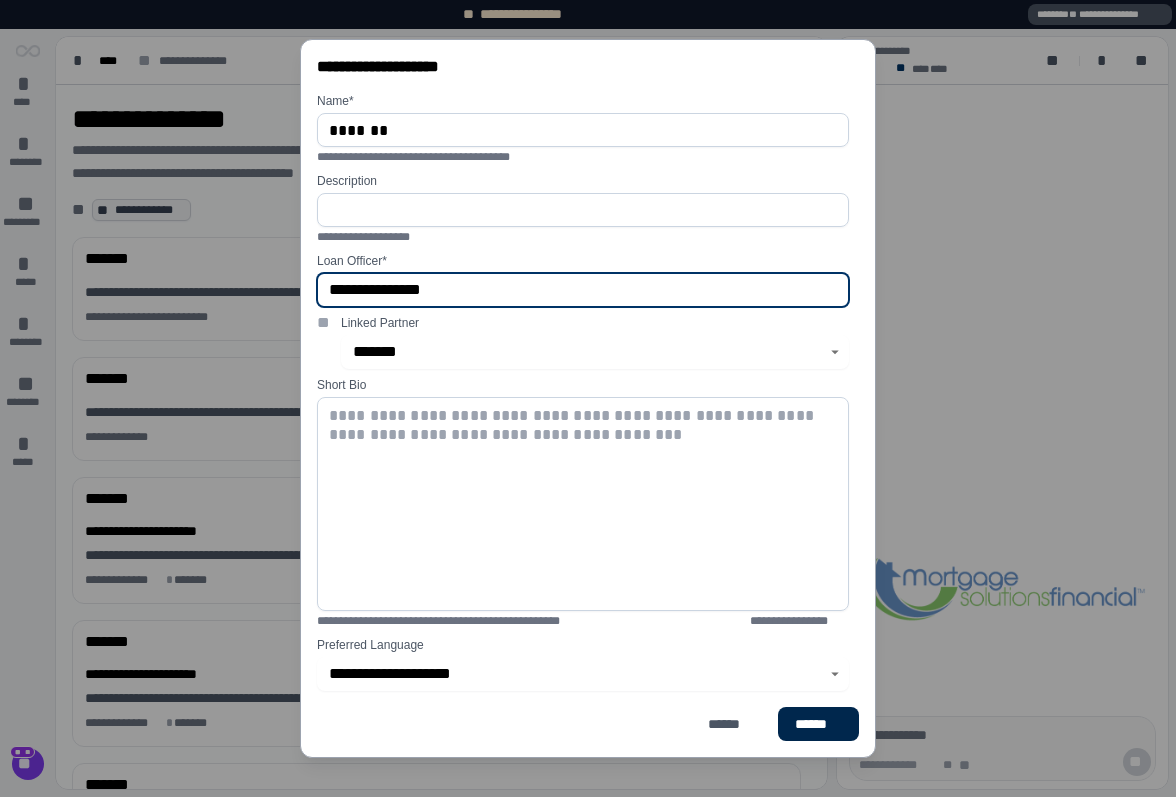 type on "**********" 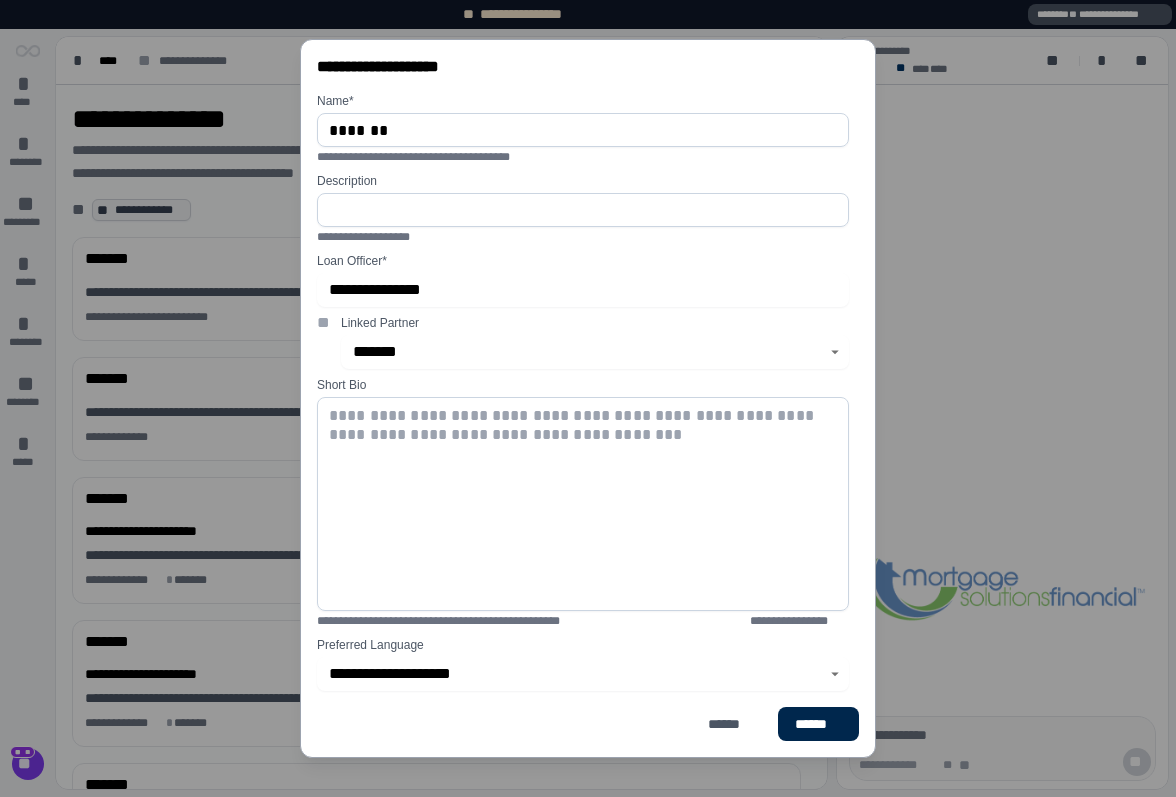 click on "******" at bounding box center [818, 724] 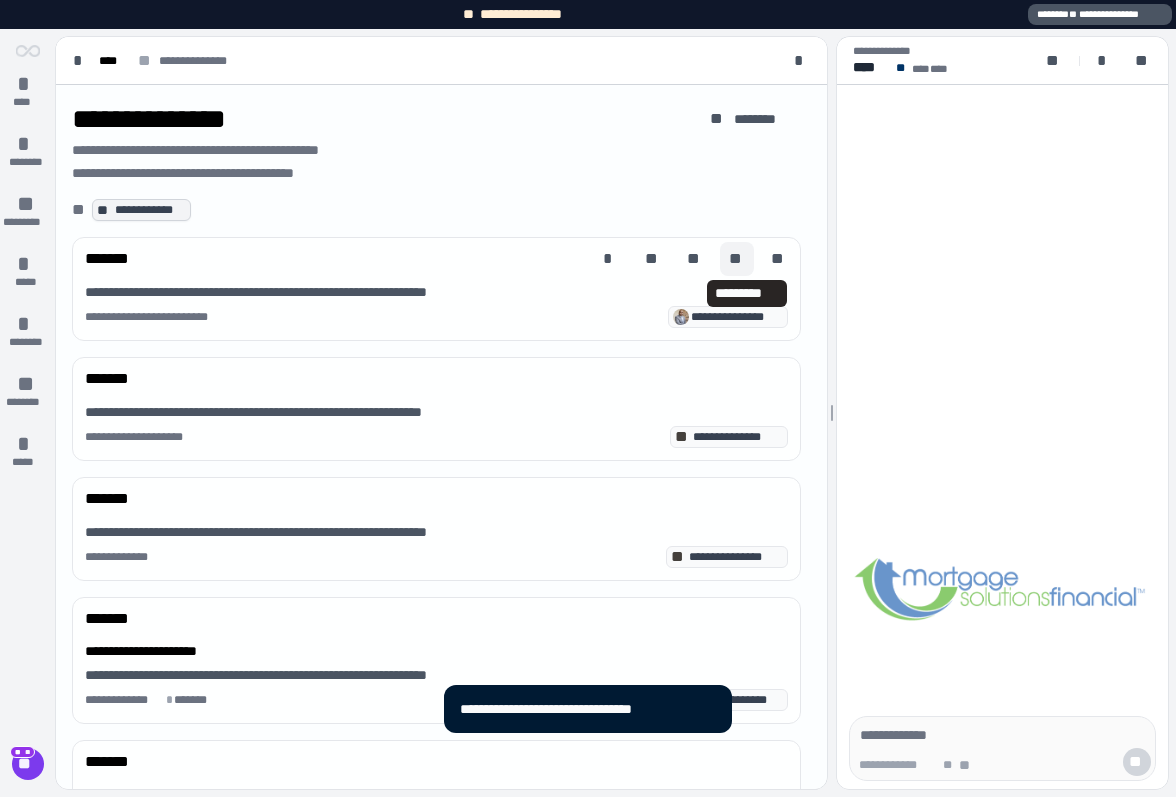 click on "**" at bounding box center [737, 259] 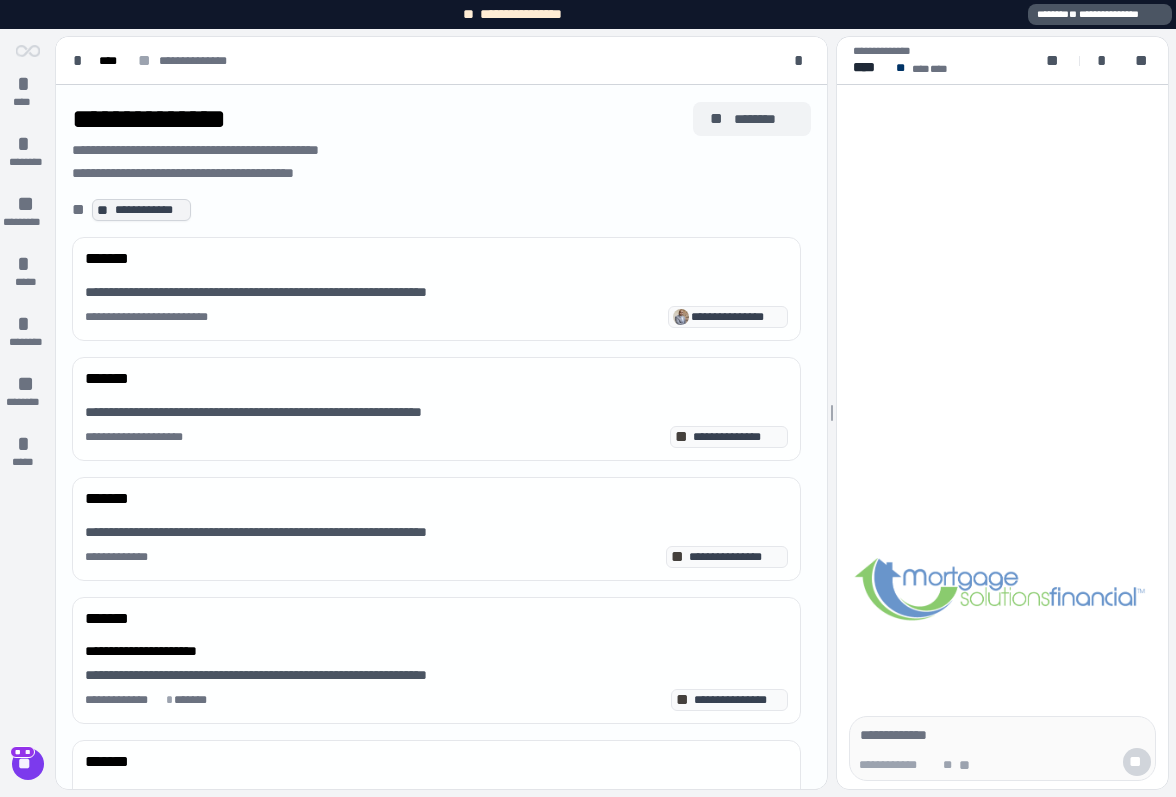click on "********" at bounding box center (764, 119) 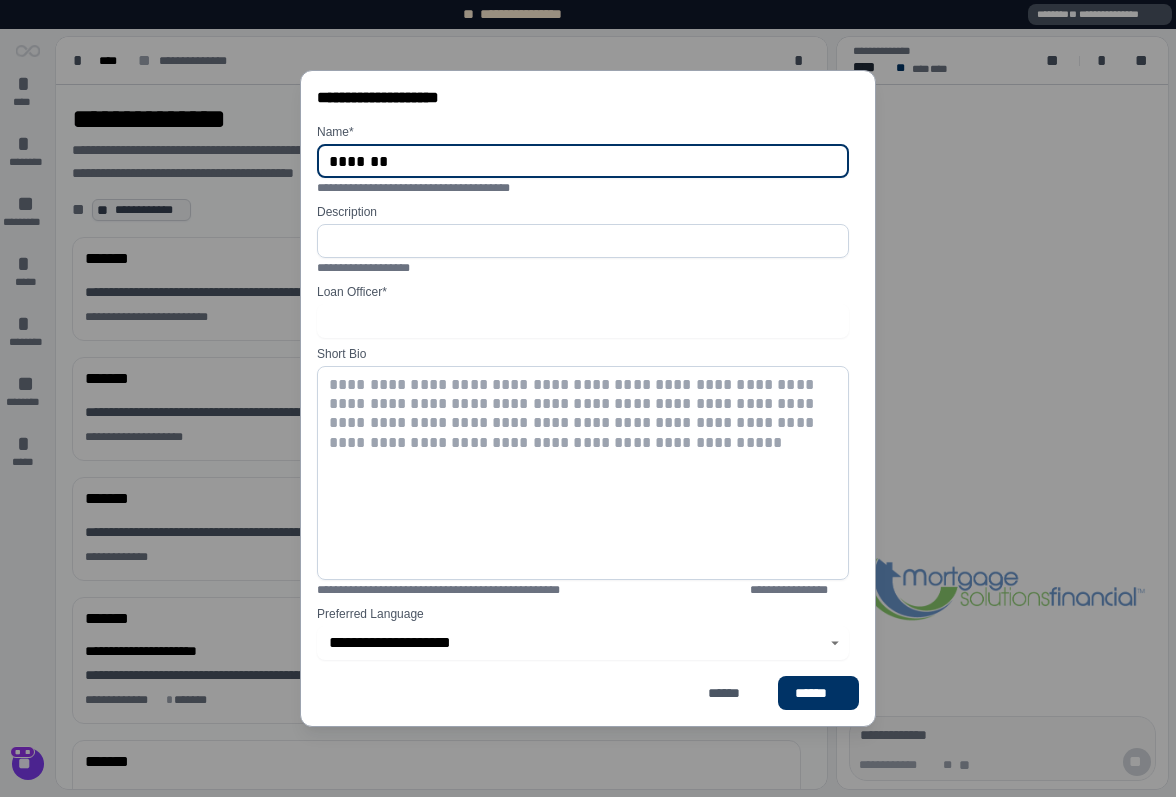 type on "*******" 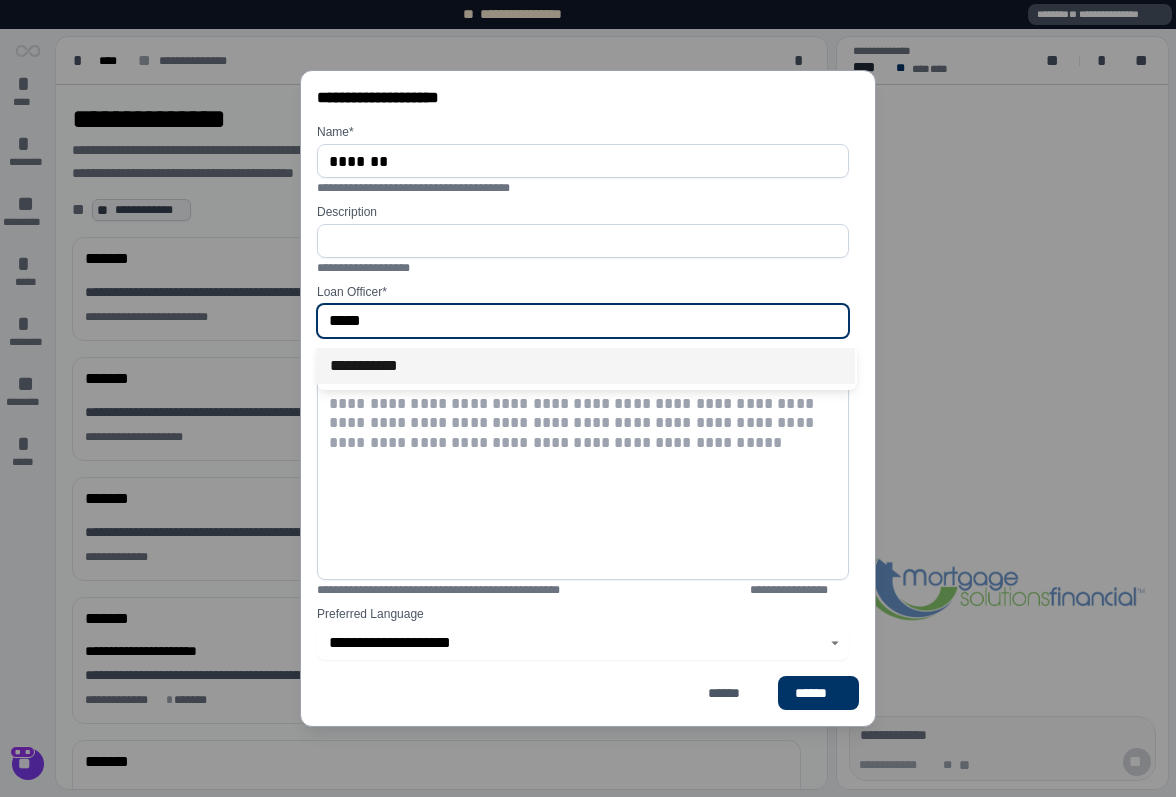 click on "**********" at bounding box center [586, 366] 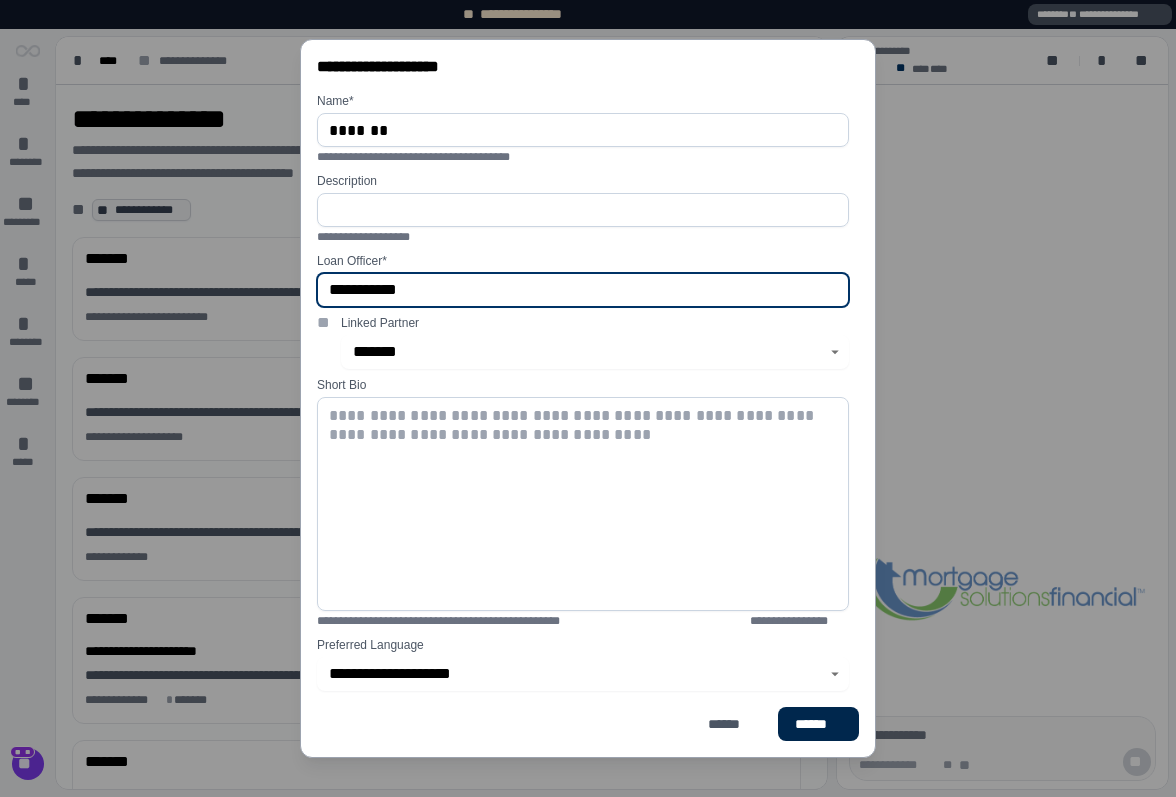 type on "**********" 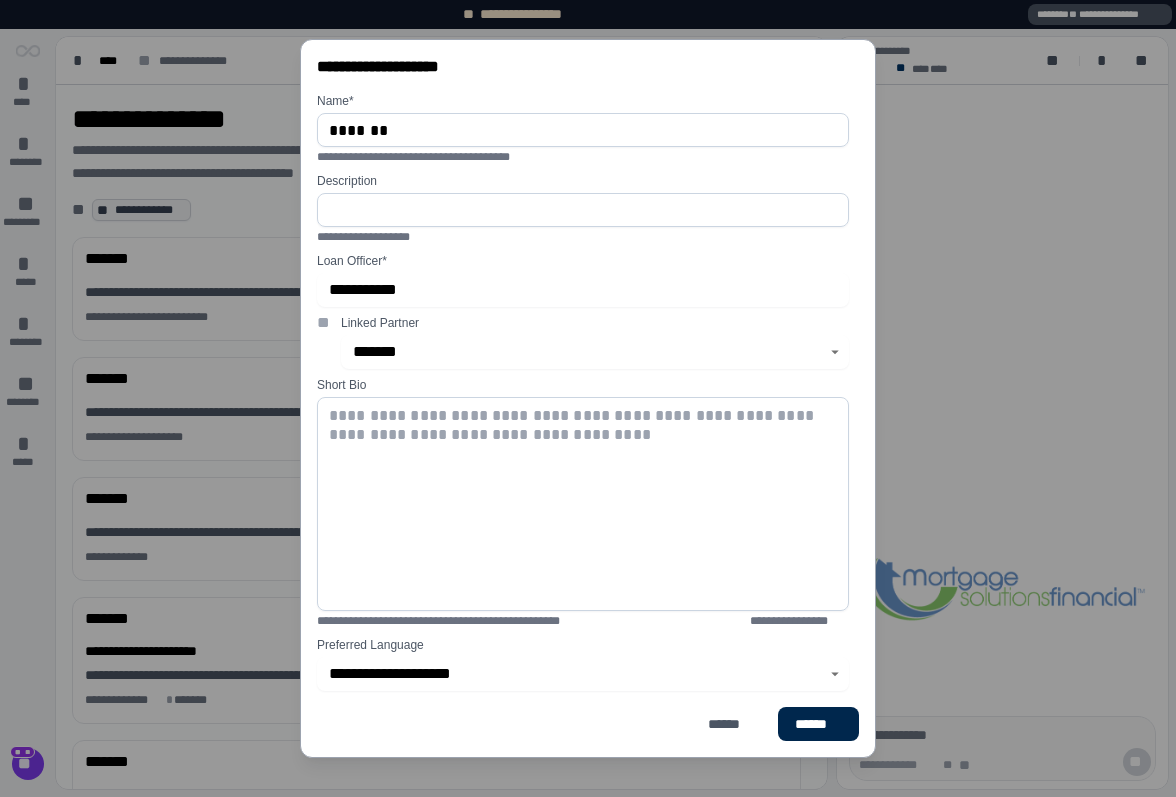click on "******" at bounding box center (818, 724) 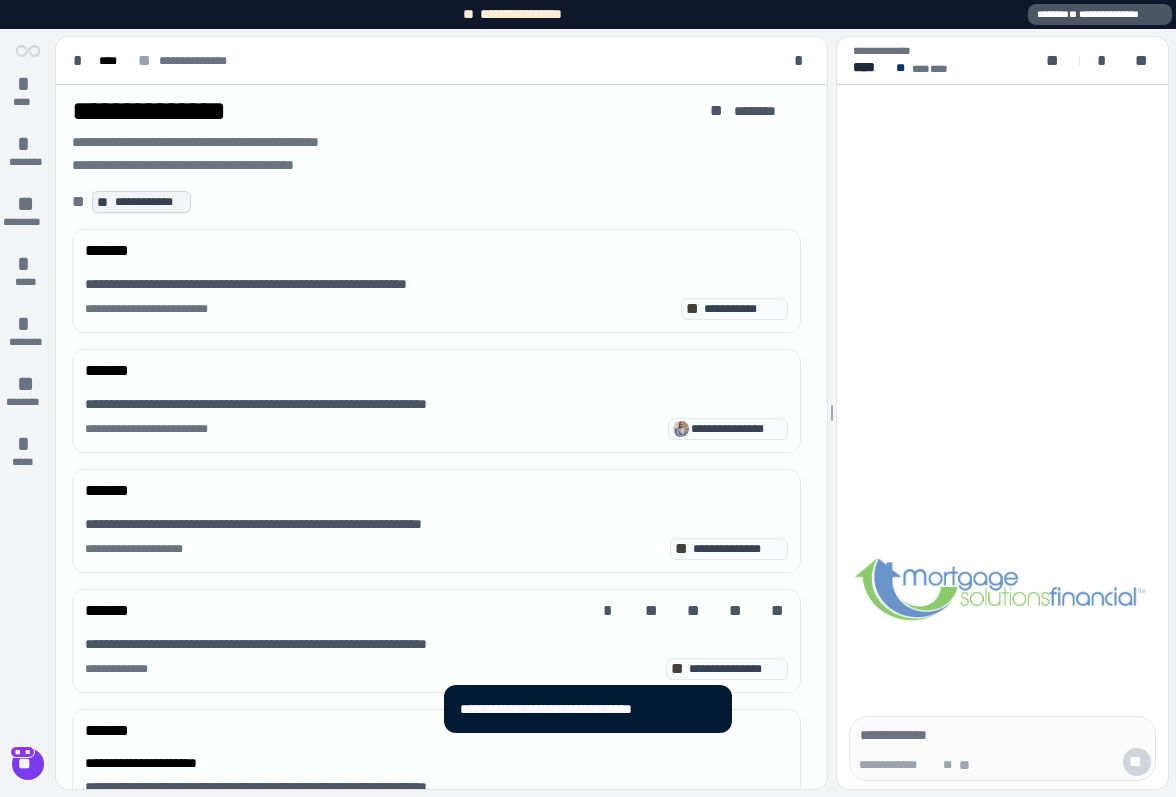 scroll, scrollTop: 11, scrollLeft: 0, axis: vertical 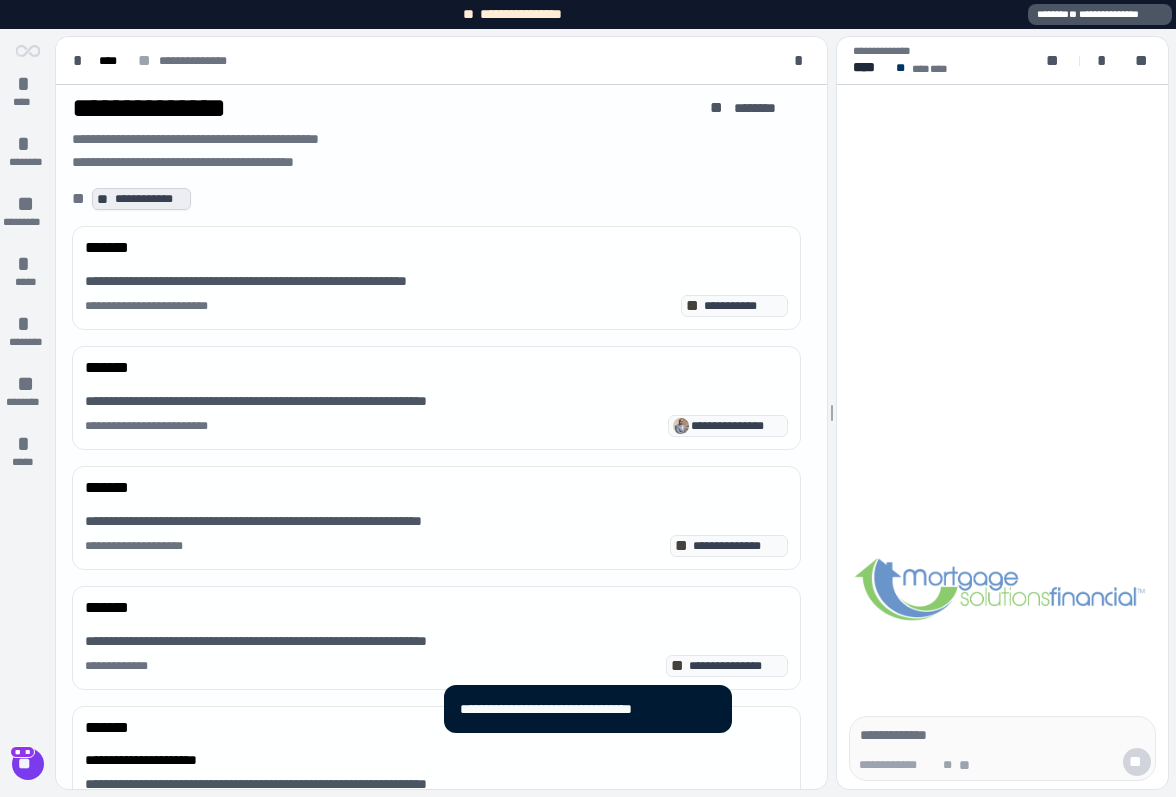 click on "**********" at bounding box center [150, 199] 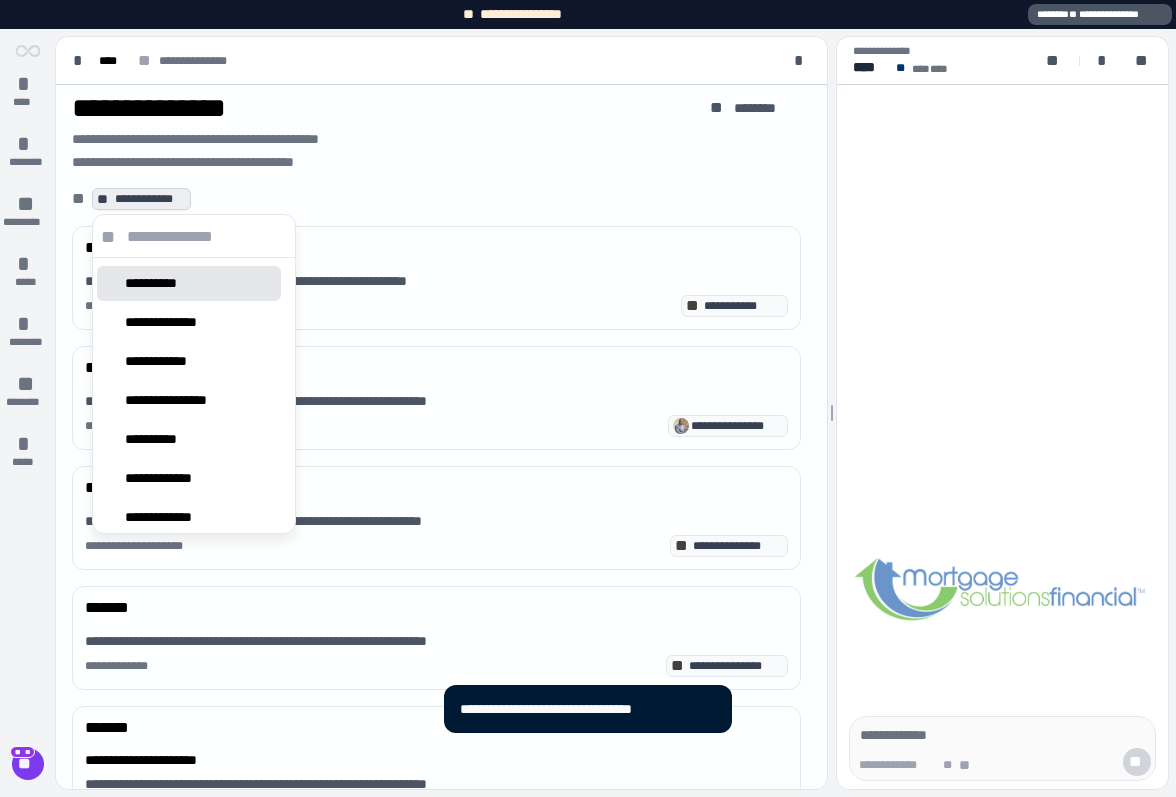 click at bounding box center [207, 237] 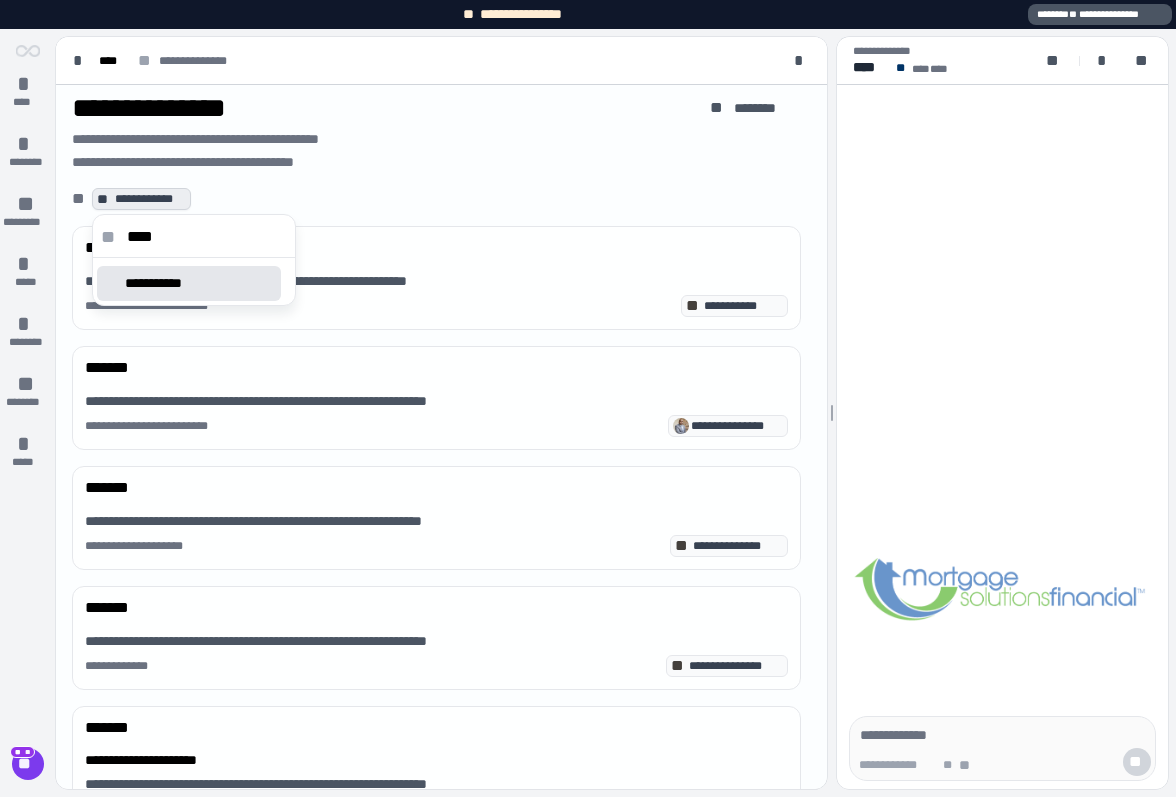 type on "****" 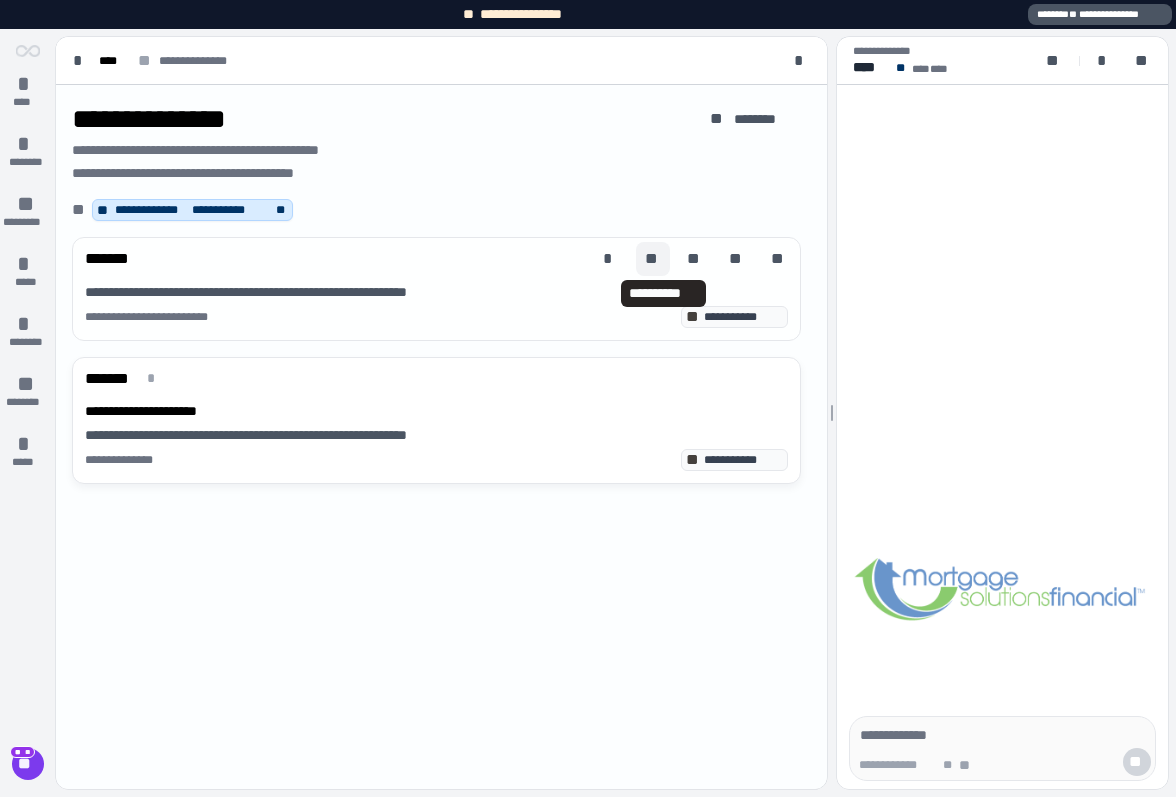 click on "**" at bounding box center [653, 259] 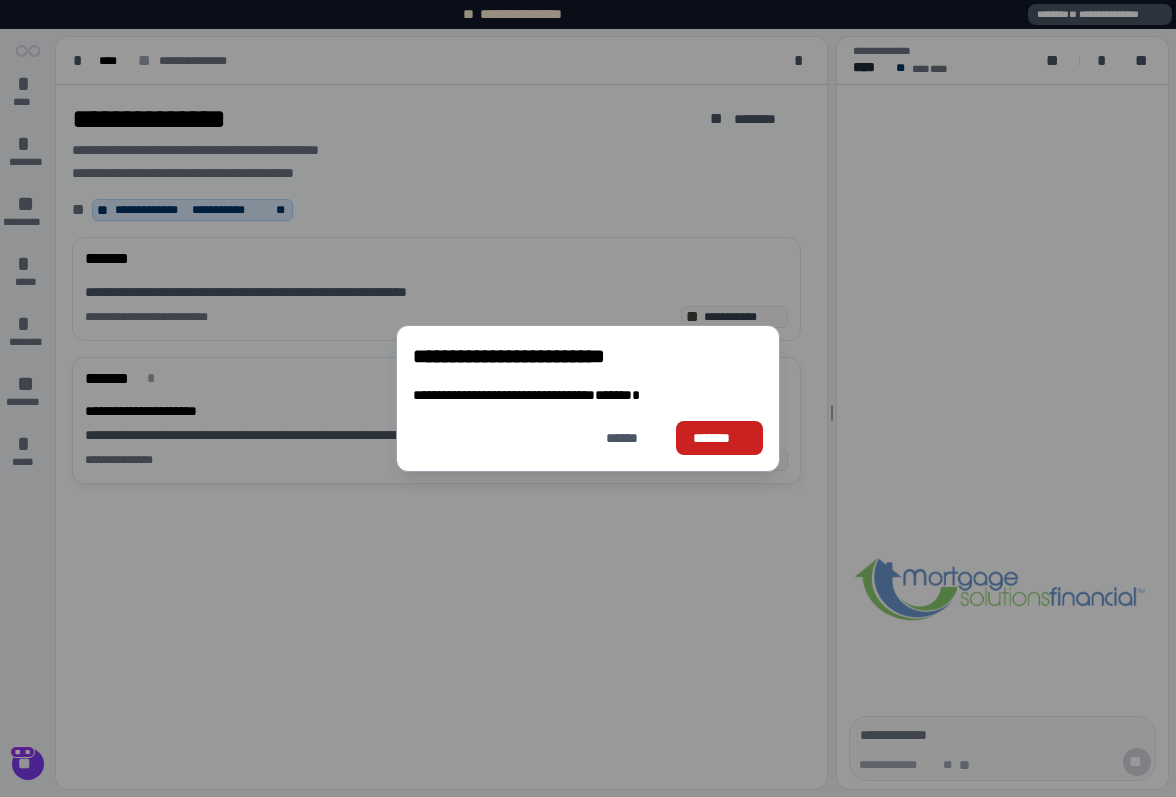 click on "*******" at bounding box center [719, 438] 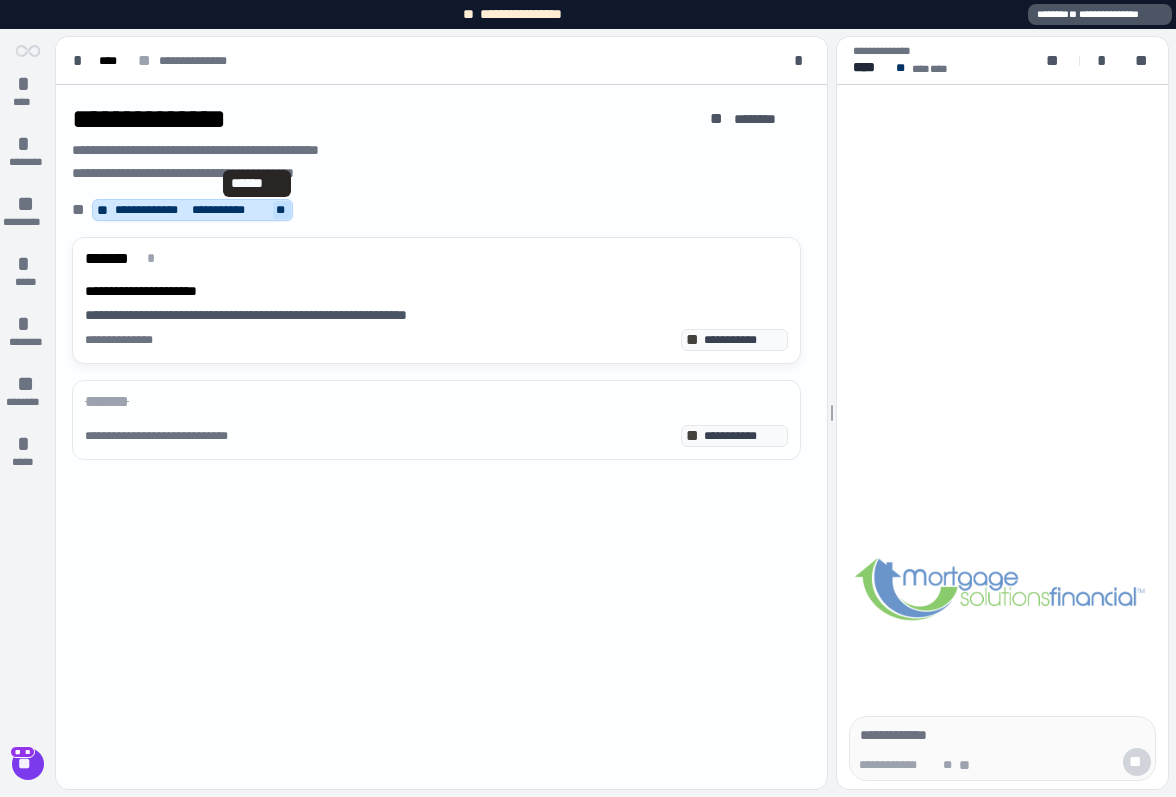 click on "**" at bounding box center [282, 210] 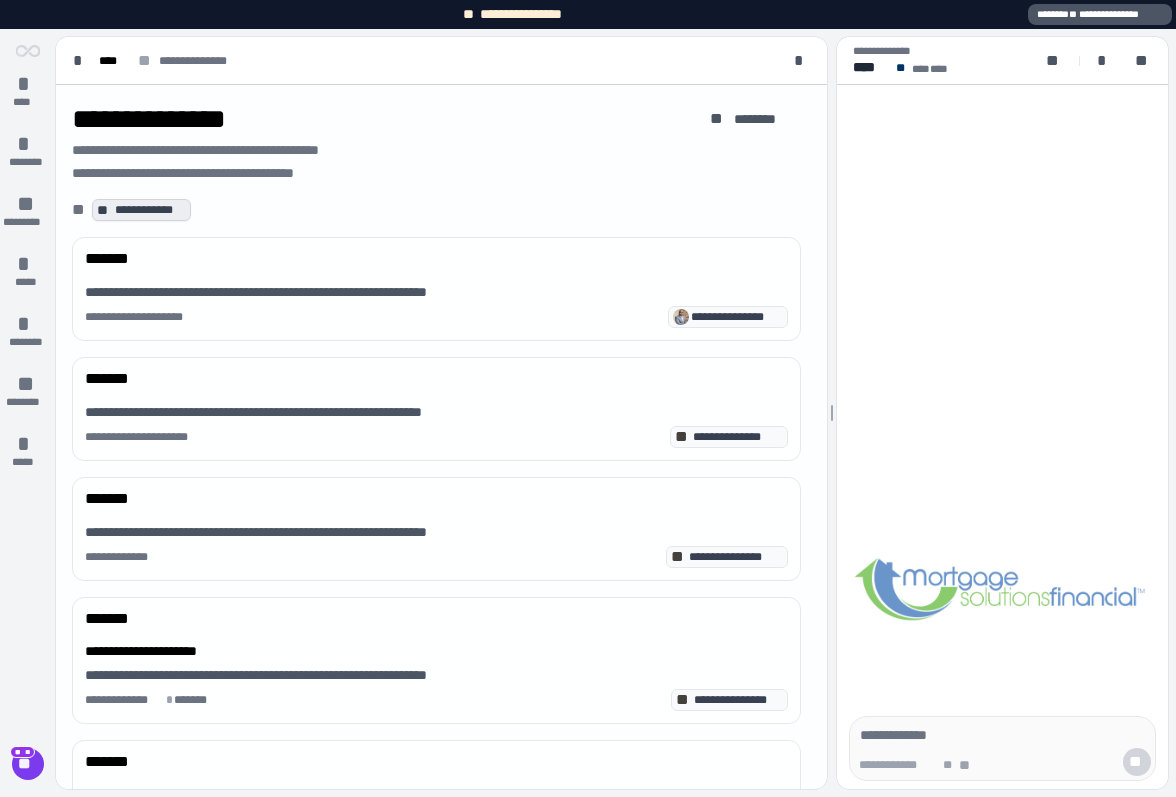 click on "**********" at bounding box center (150, 210) 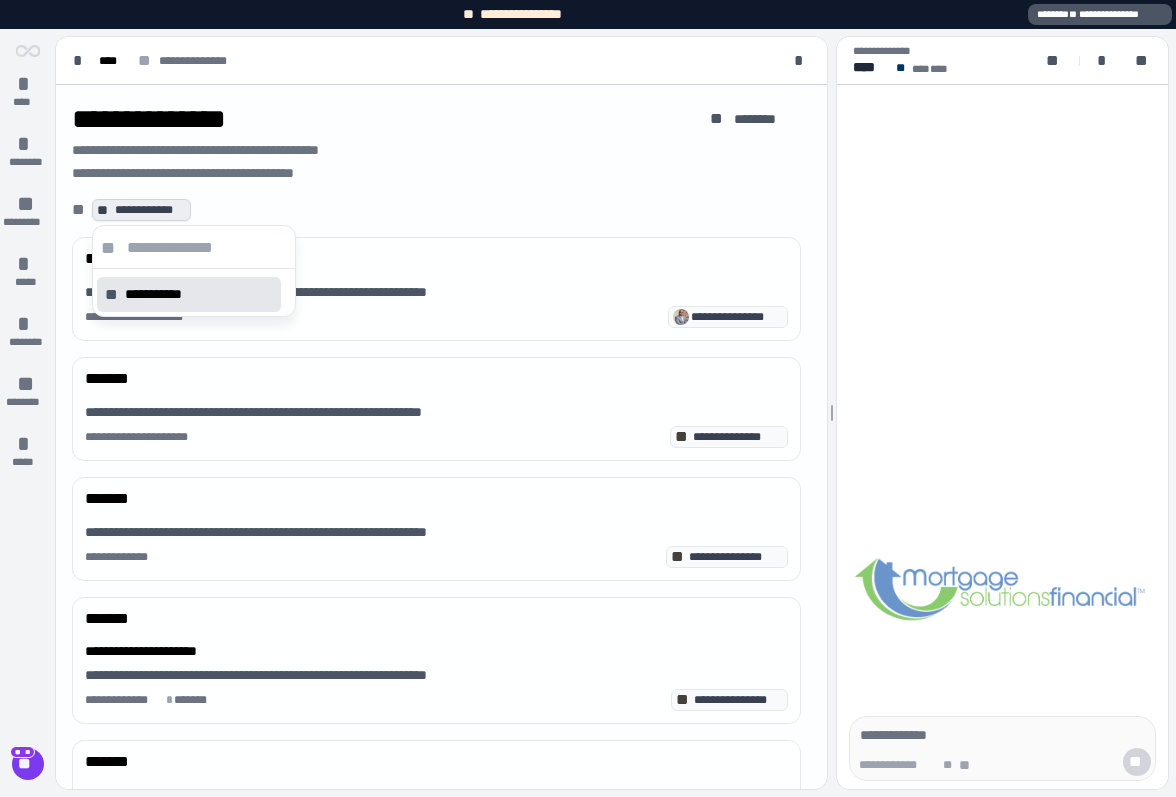 click at bounding box center (207, 248) 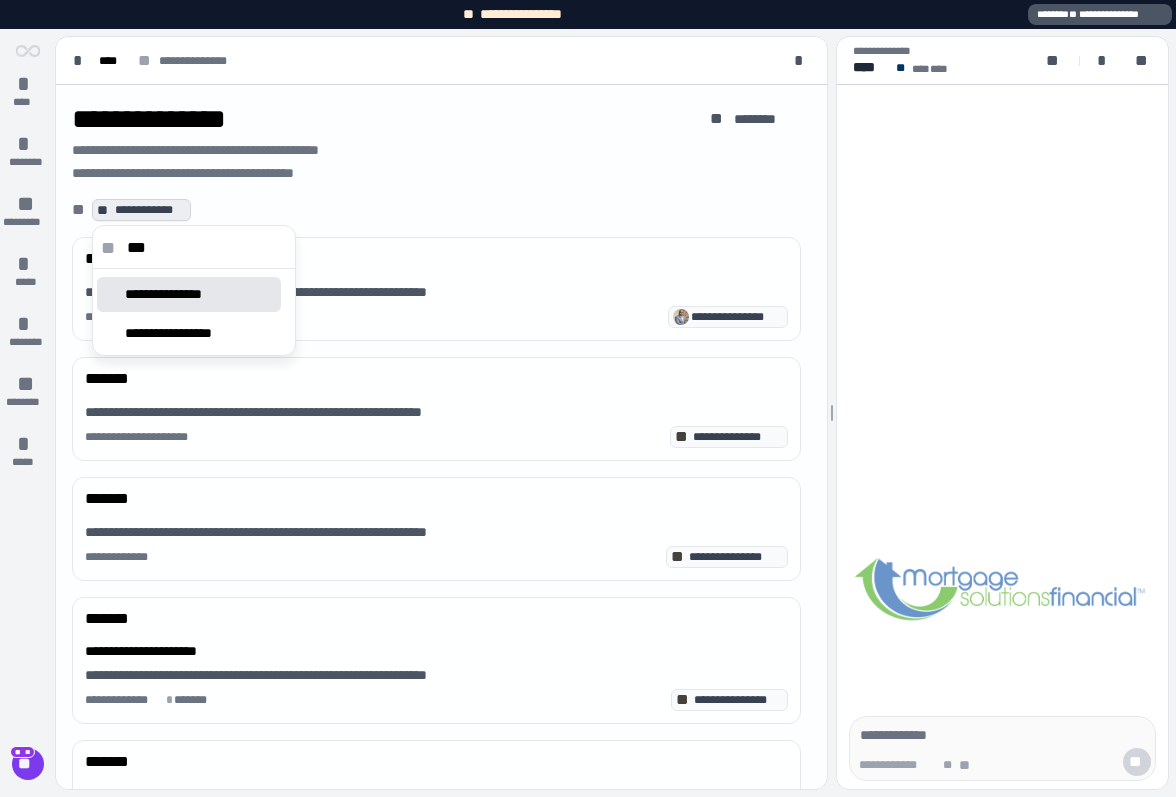 type on "***" 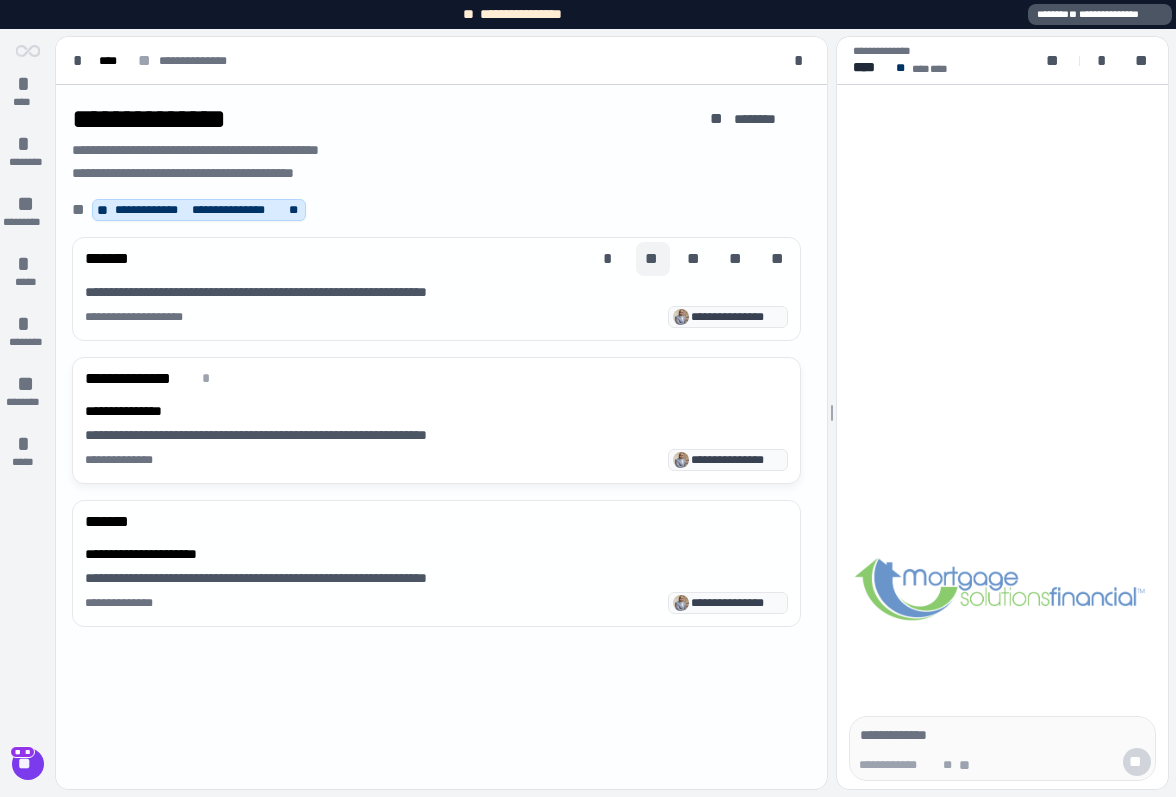 click on "**" at bounding box center (653, 259) 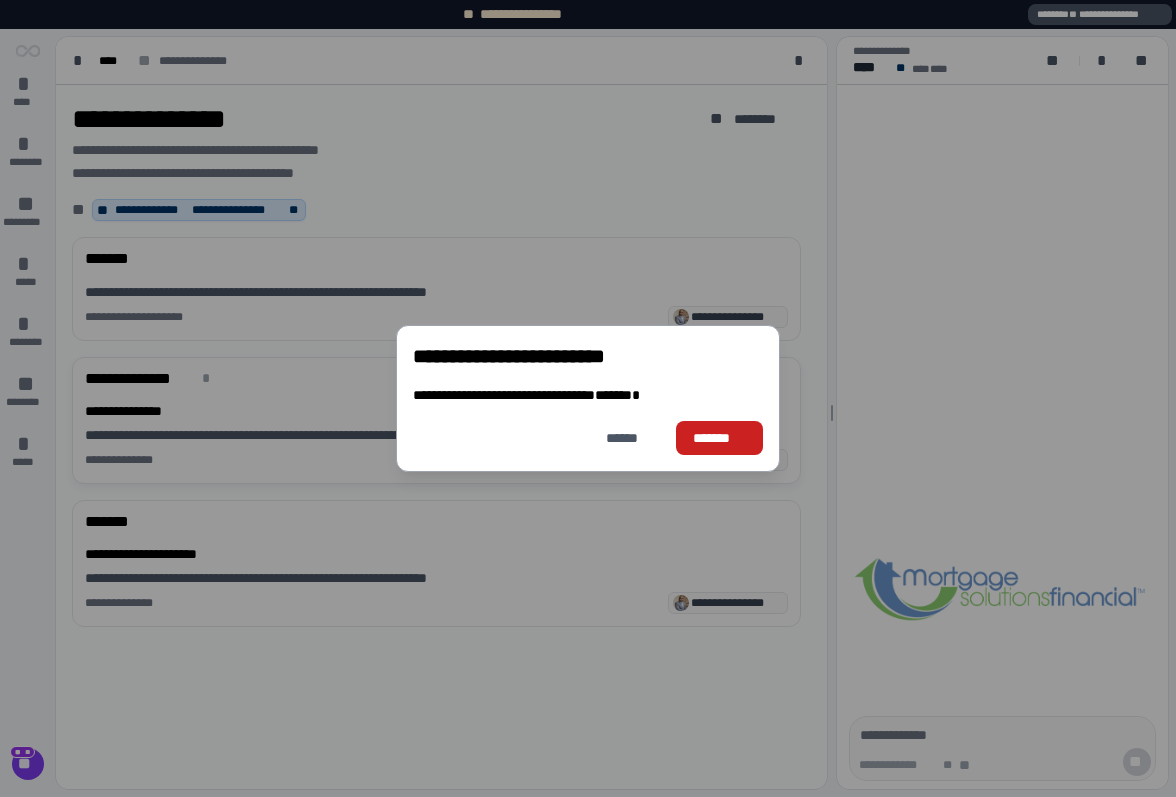 click on "*******" at bounding box center [719, 438] 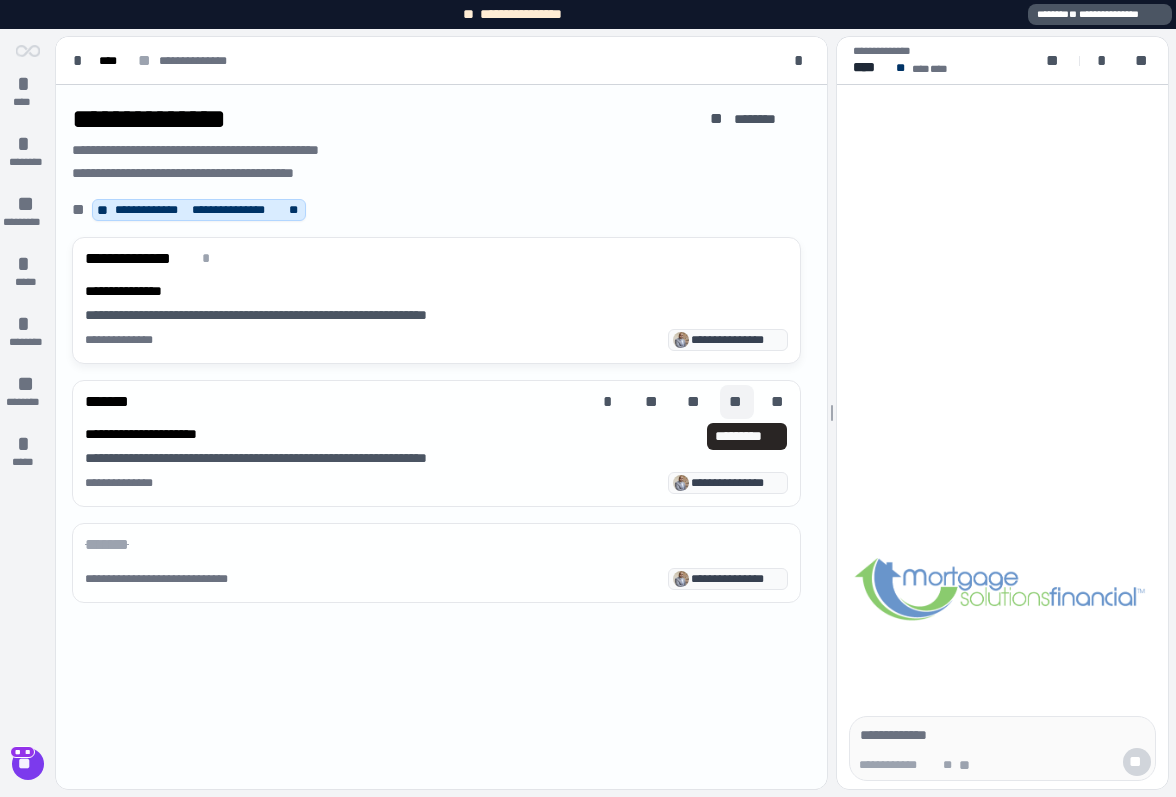 click on "**" at bounding box center [737, 402] 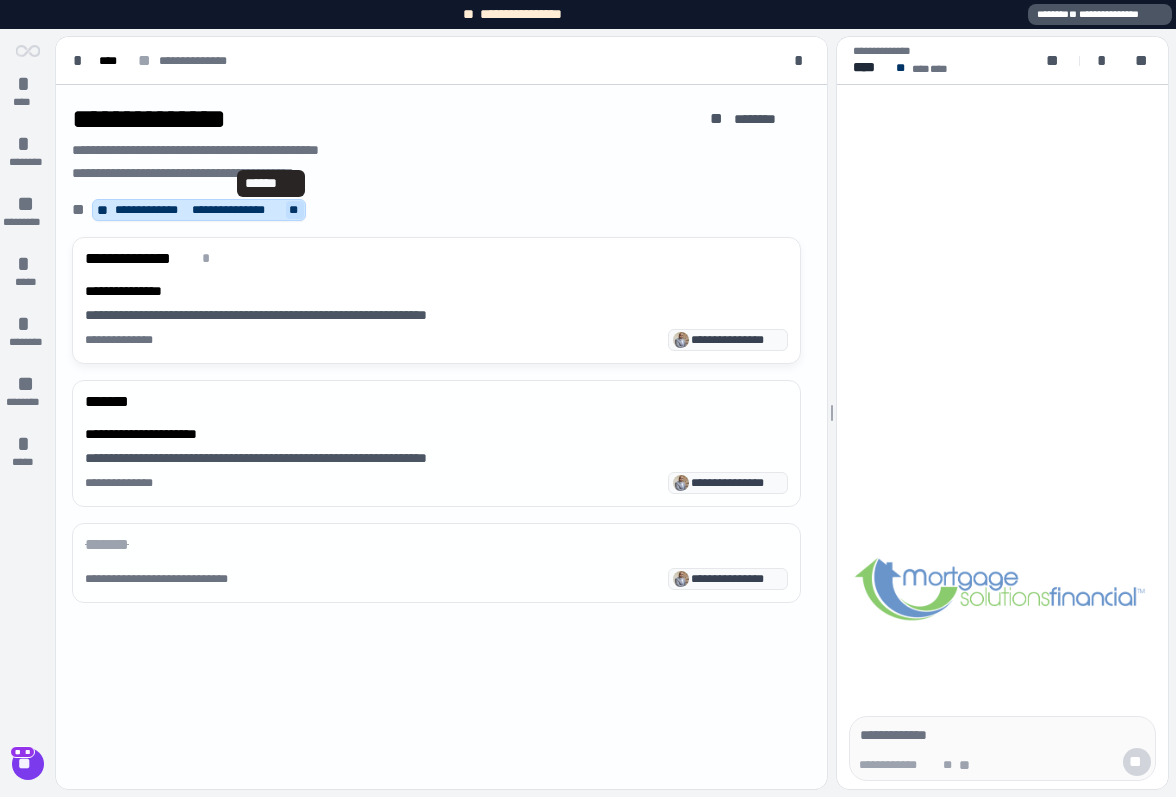 click on "**" at bounding box center [295, 210] 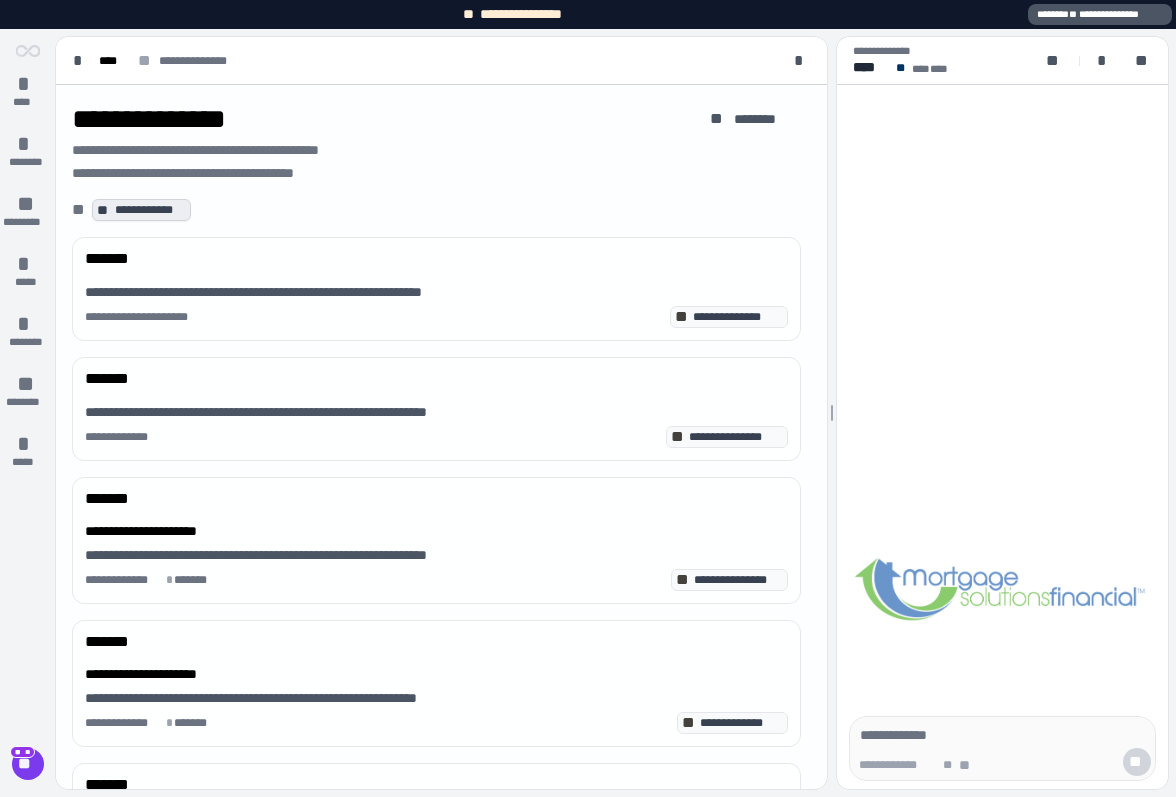 click on "**********" at bounding box center [150, 210] 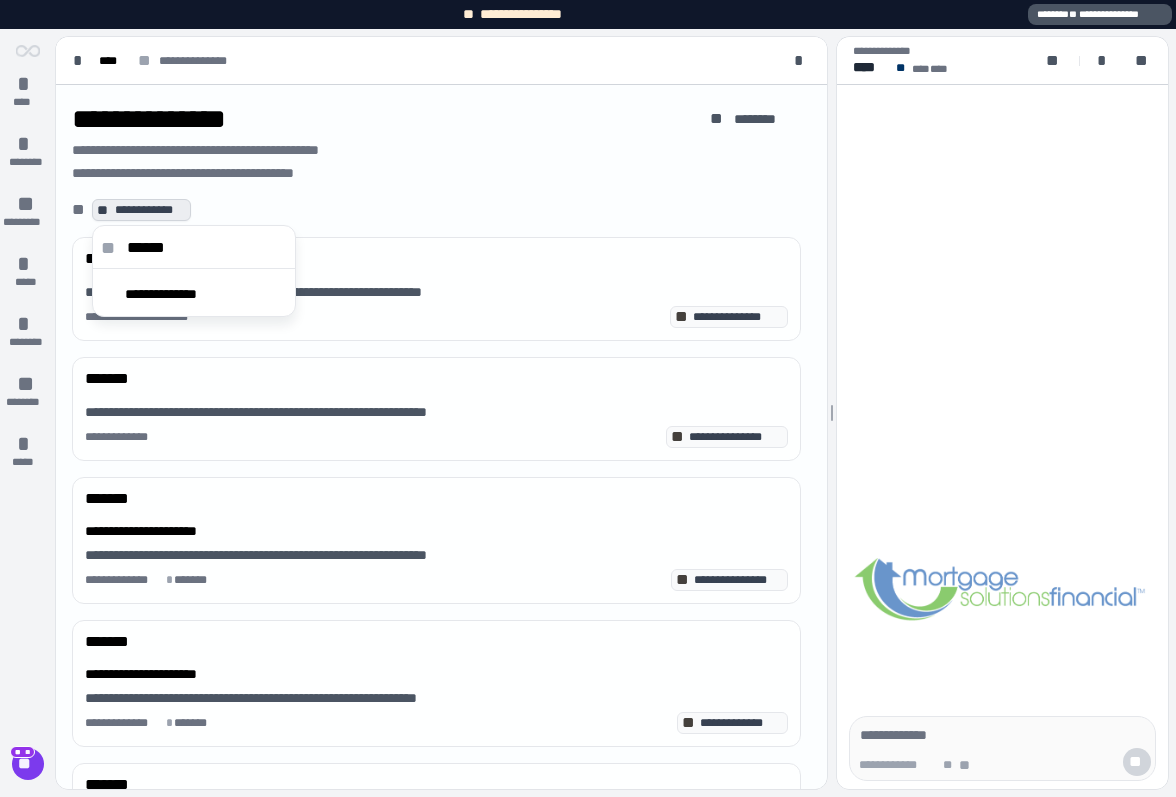 type on "******" 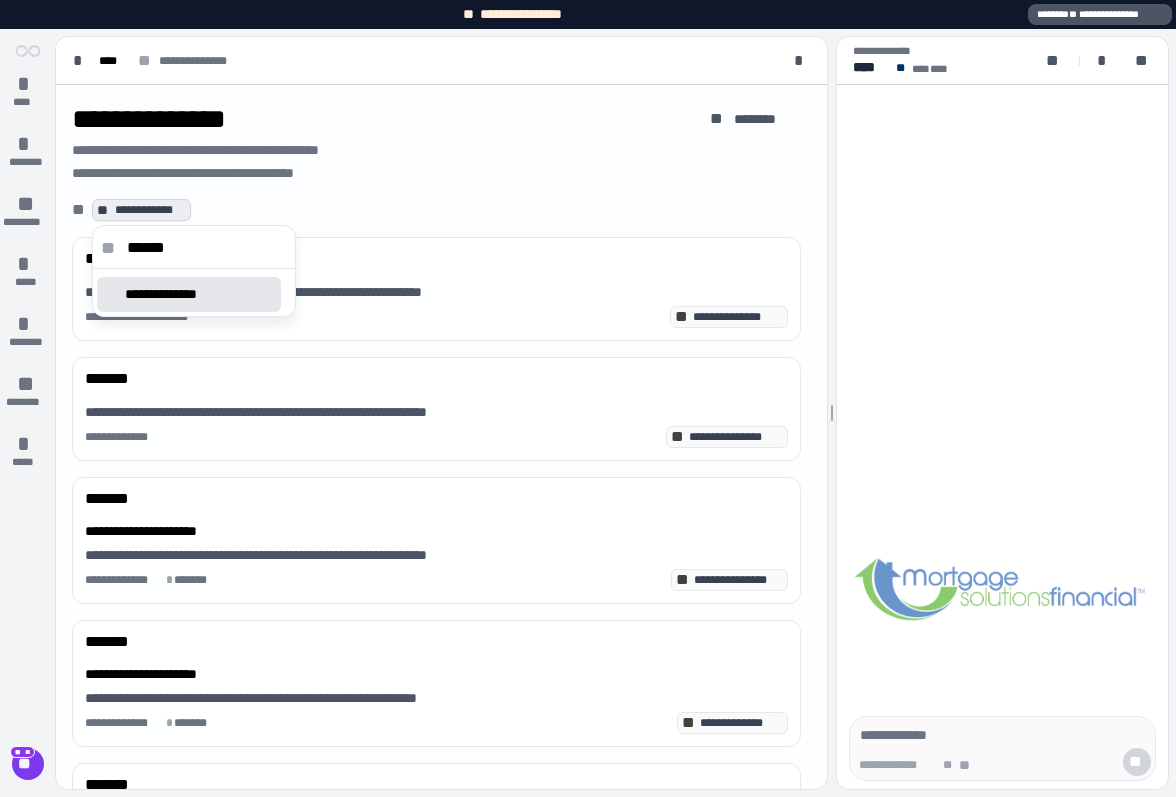 click on "**********" at bounding box center (174, 294) 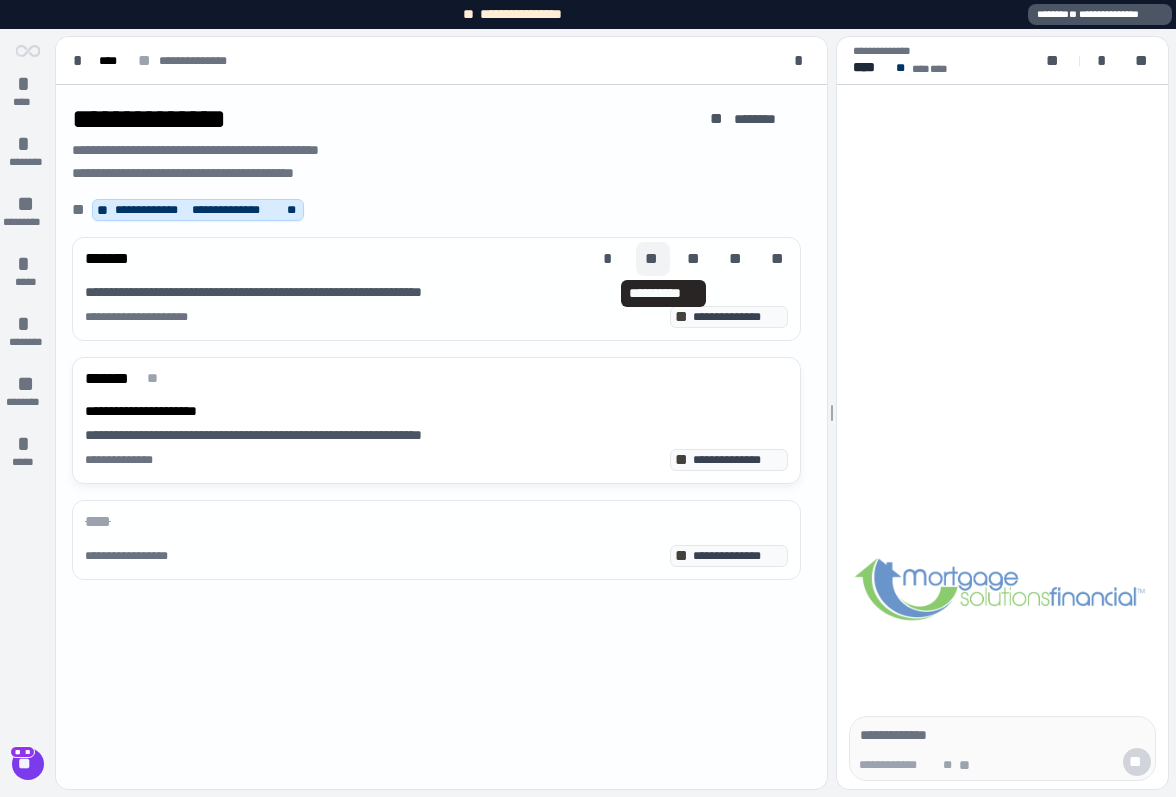 click on "**" at bounding box center [653, 259] 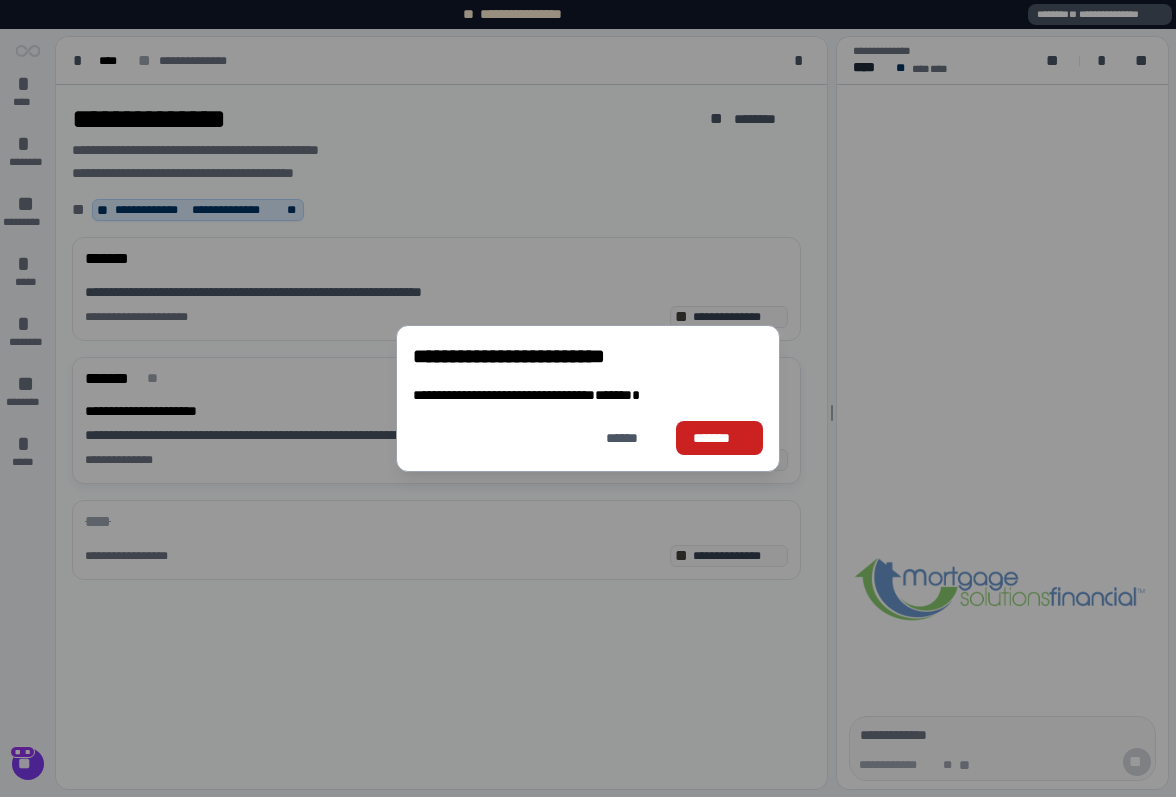 click on "*******" at bounding box center [719, 438] 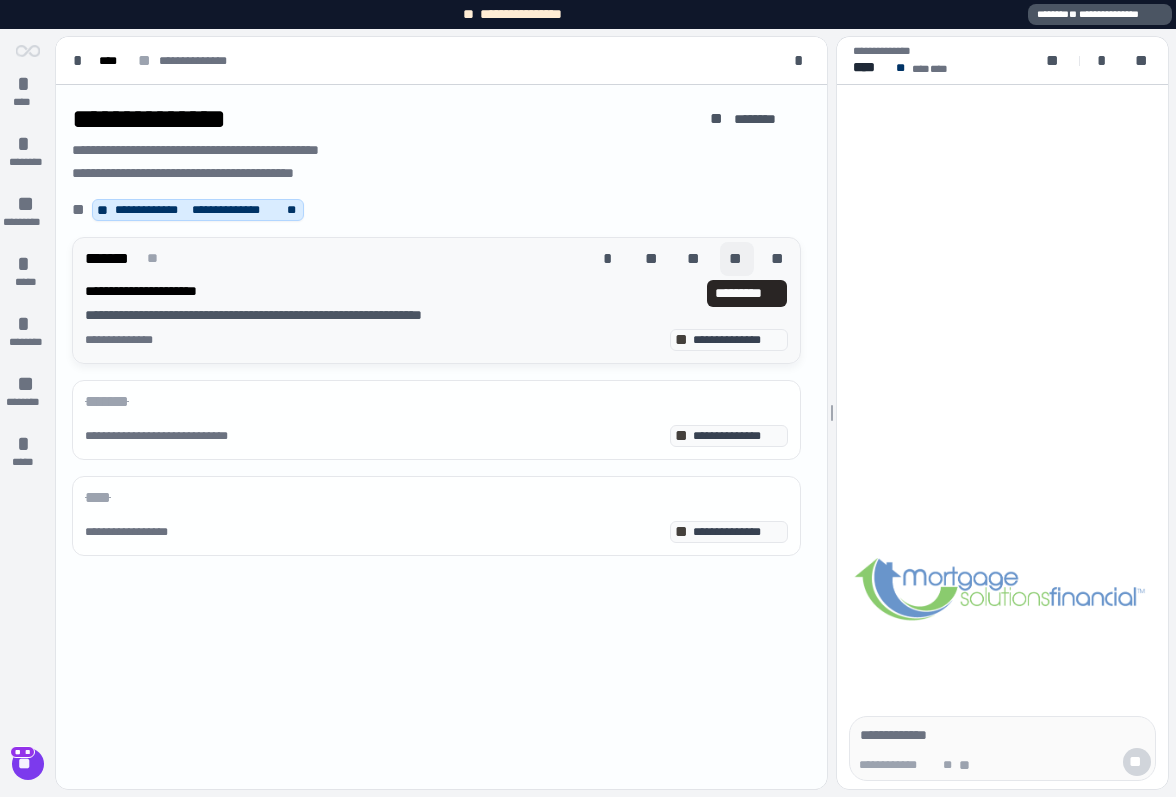 click on "**" at bounding box center [737, 259] 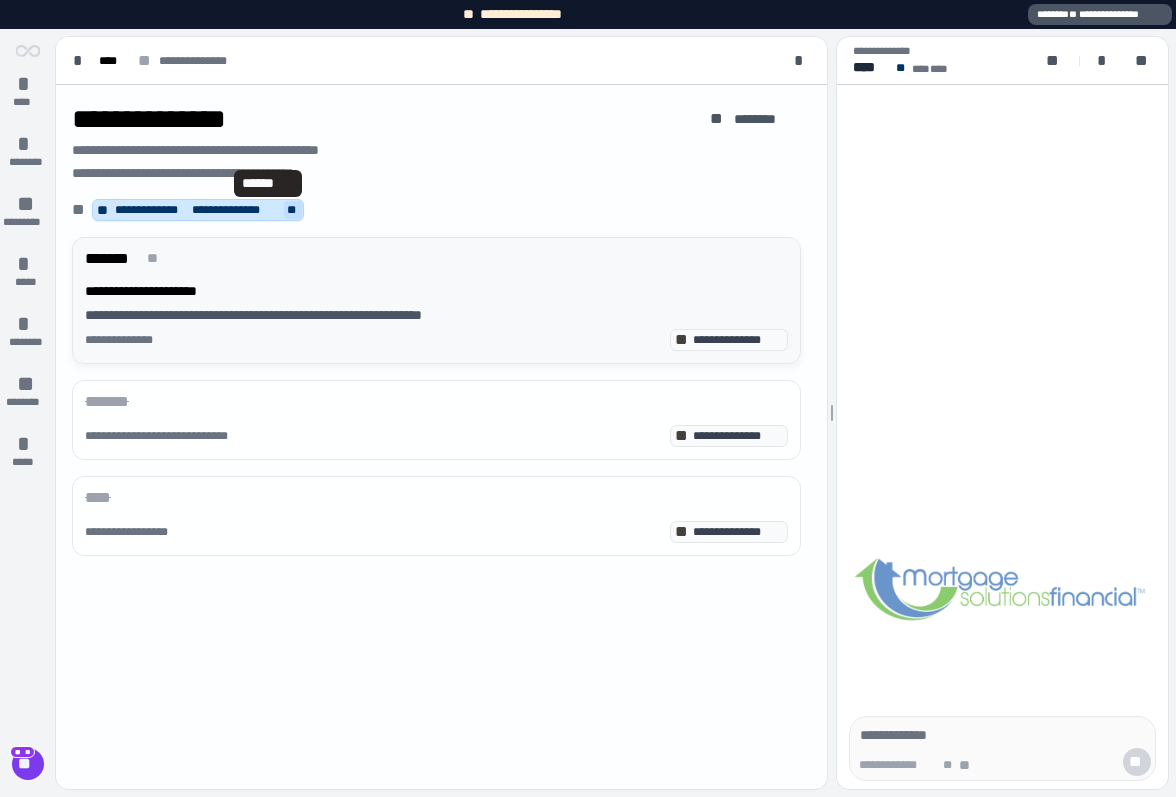 click on "**" at bounding box center (293, 210) 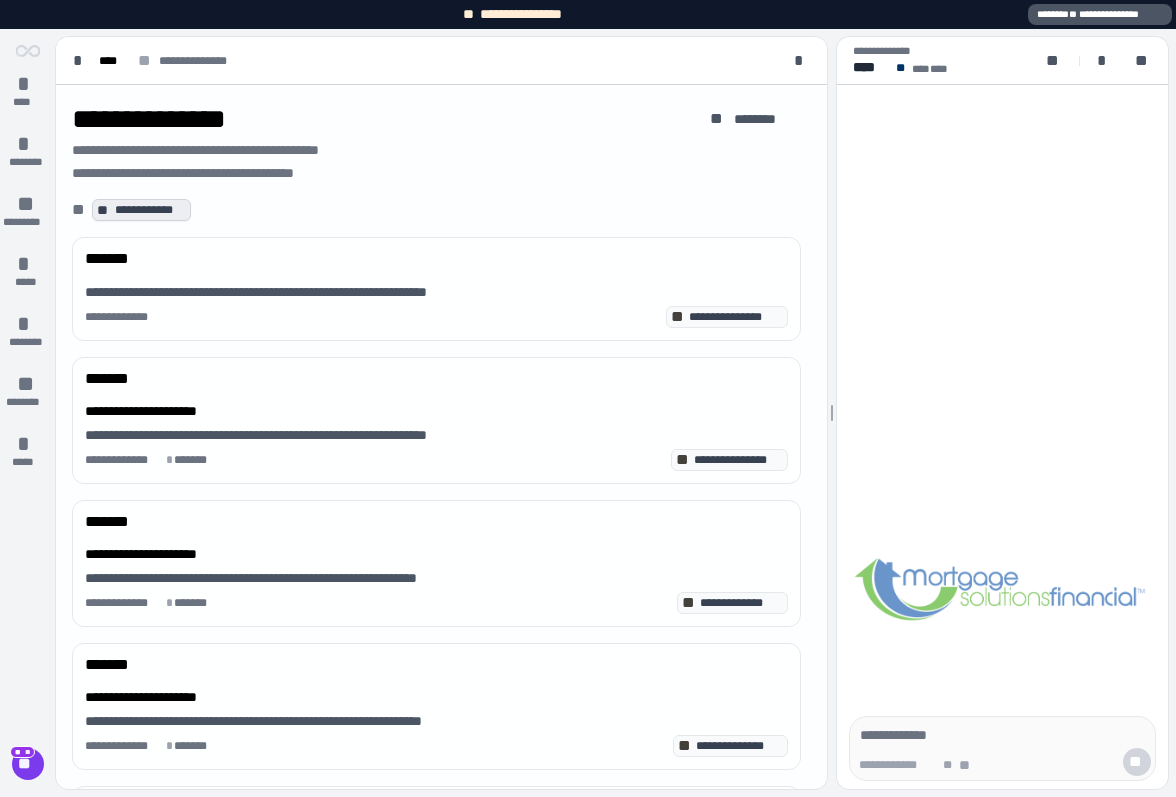 click on "**********" at bounding box center [150, 210] 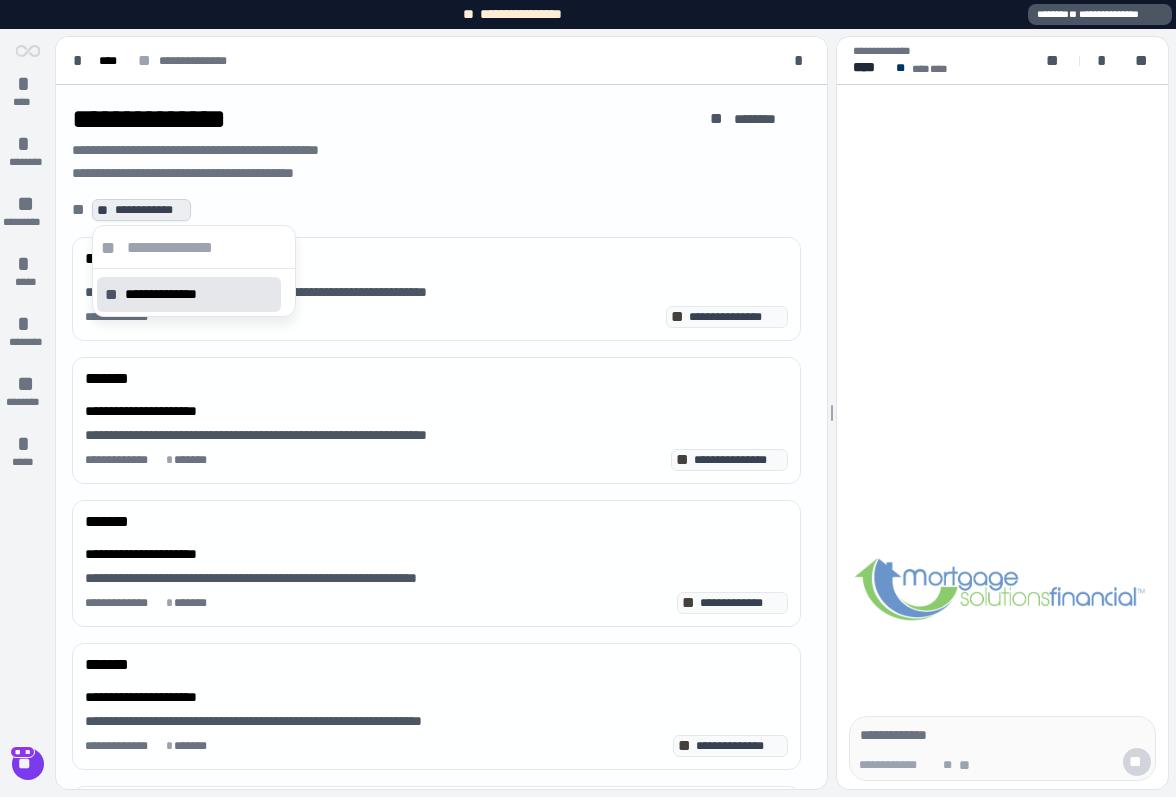 click at bounding box center [207, 248] 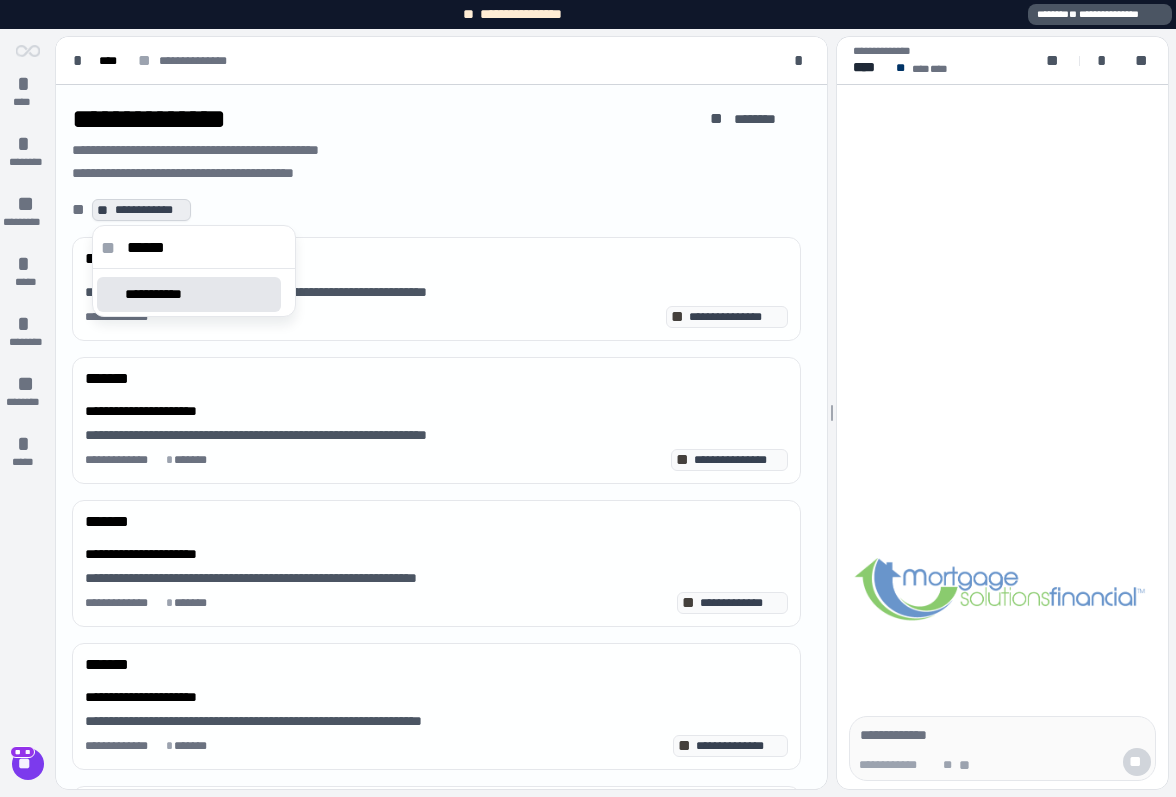 type on "******" 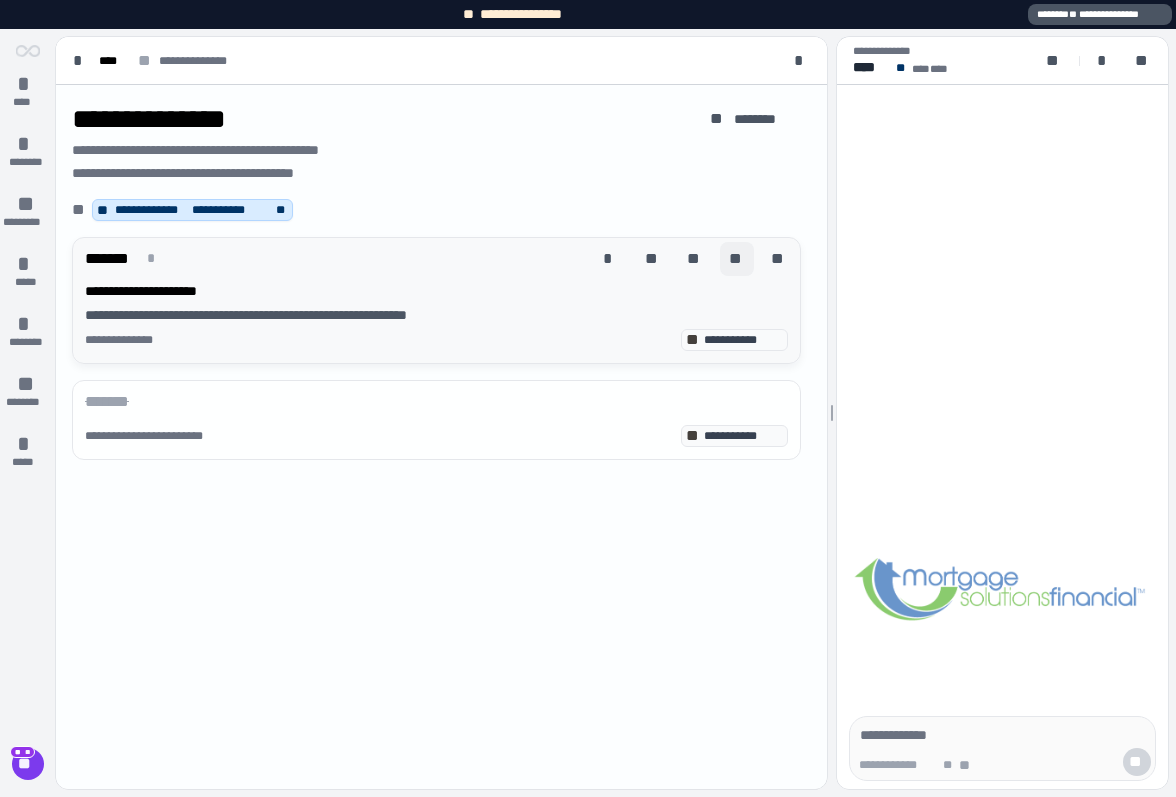 click on "**" at bounding box center [737, 259] 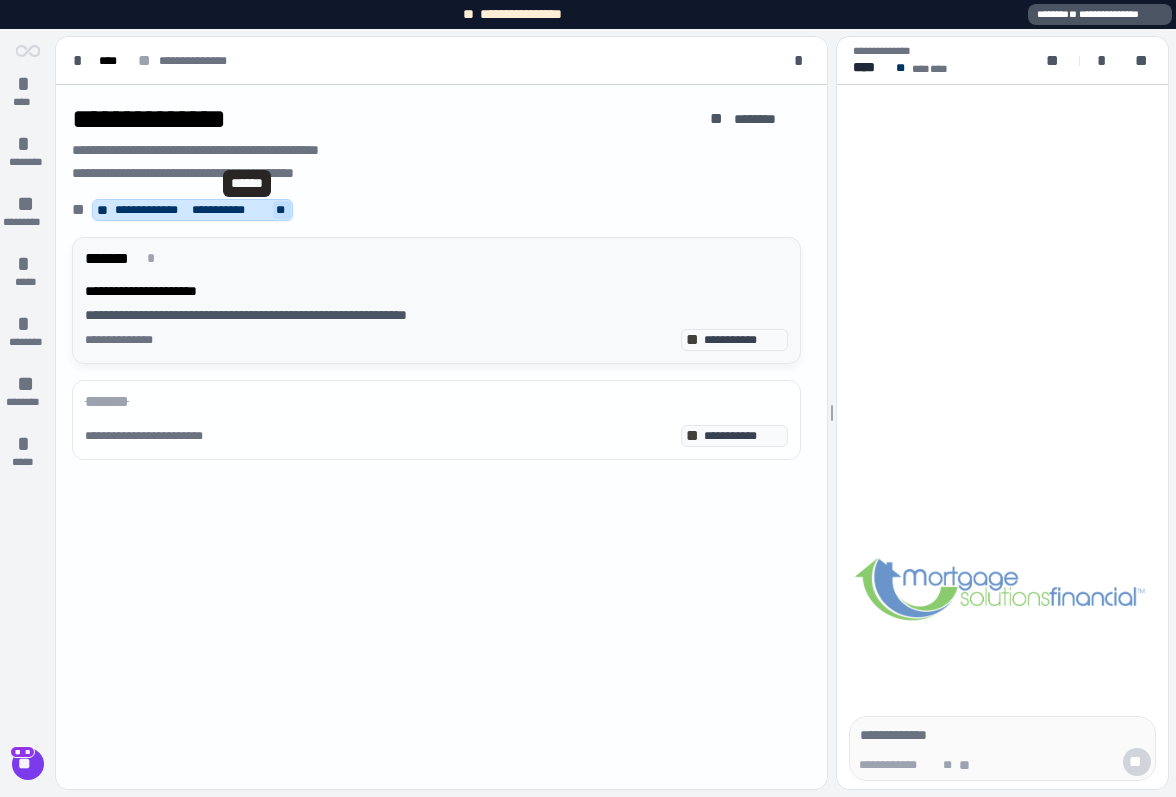click on "**" at bounding box center [282, 210] 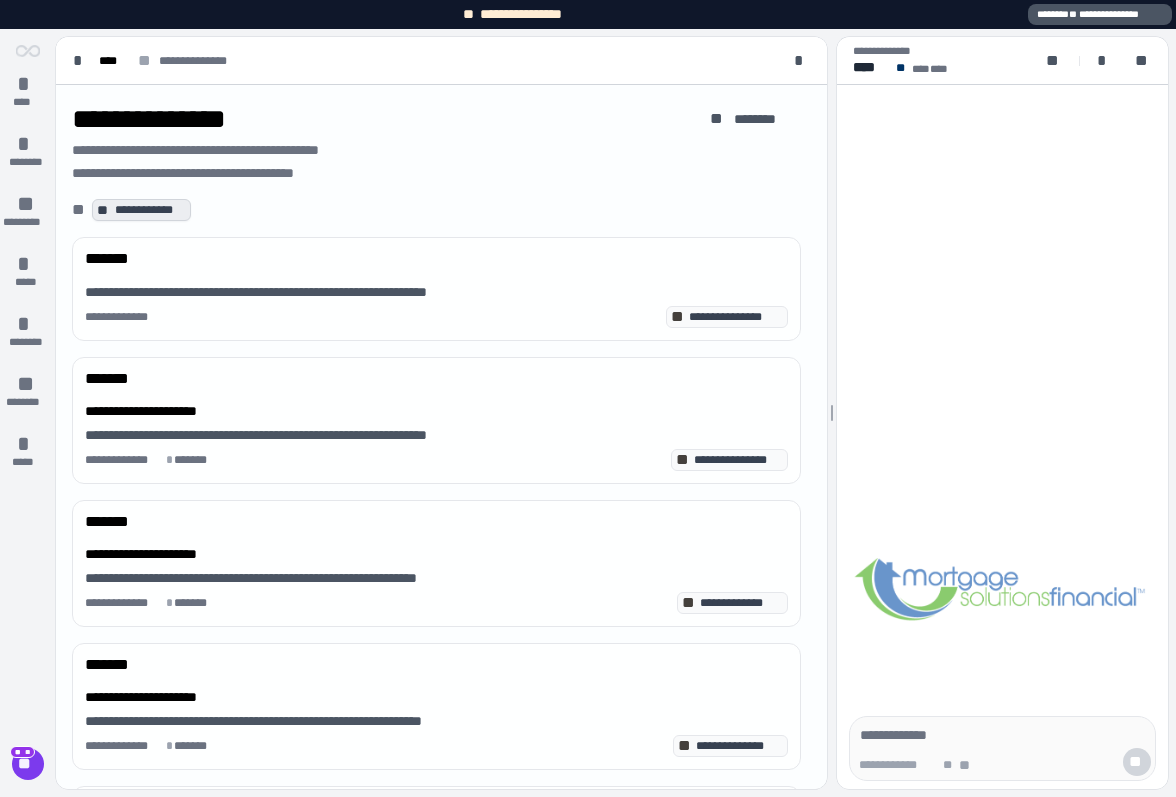 click on "**********" at bounding box center (150, 210) 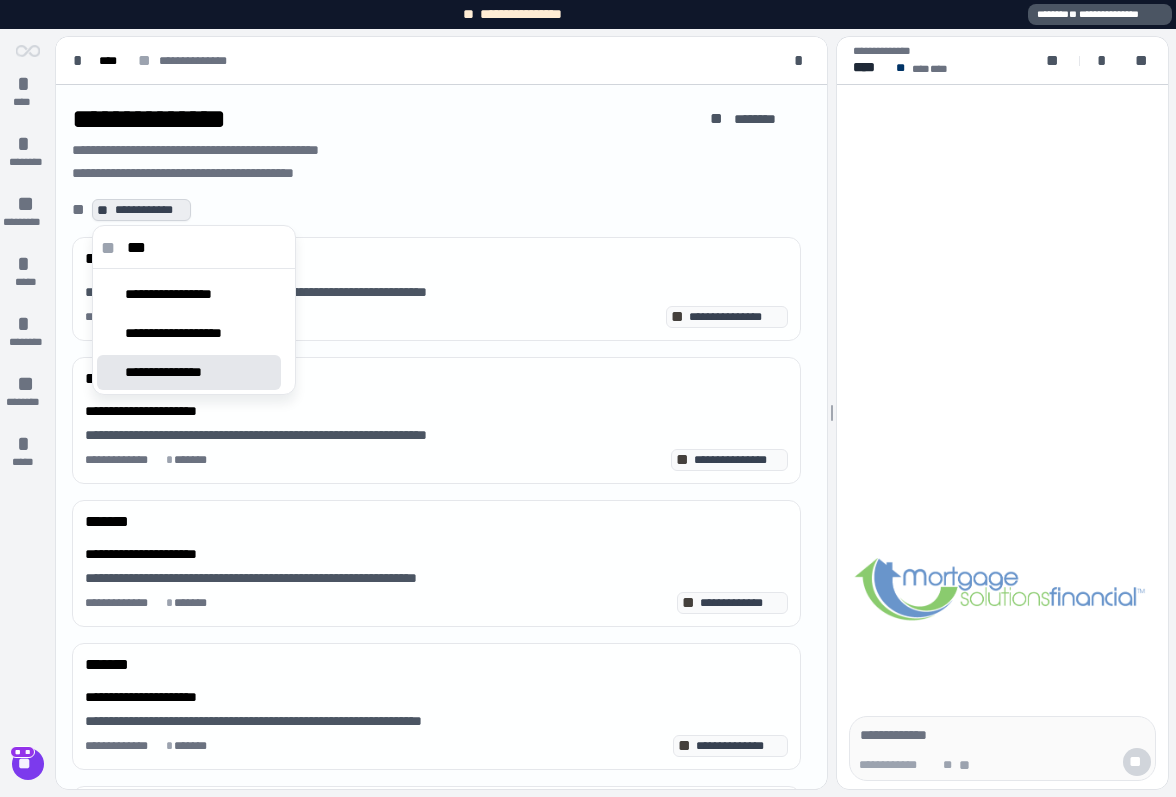 type on "***" 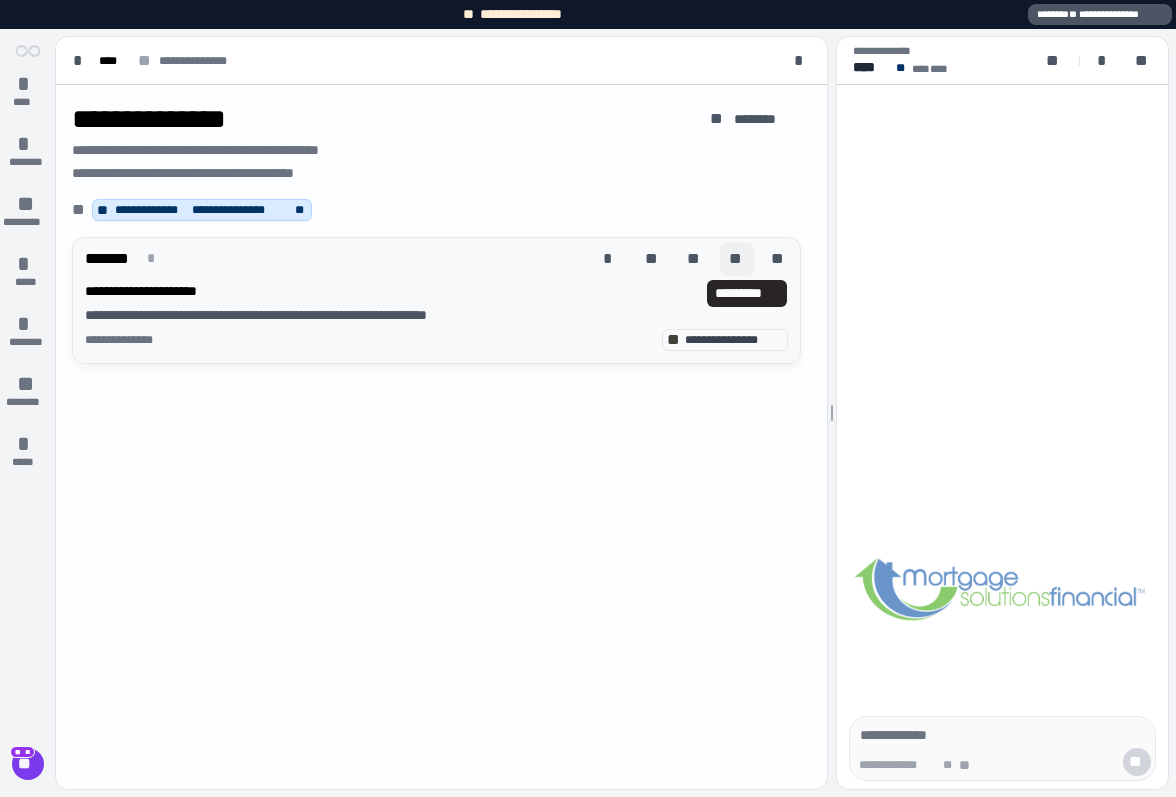 click on "**" at bounding box center (737, 259) 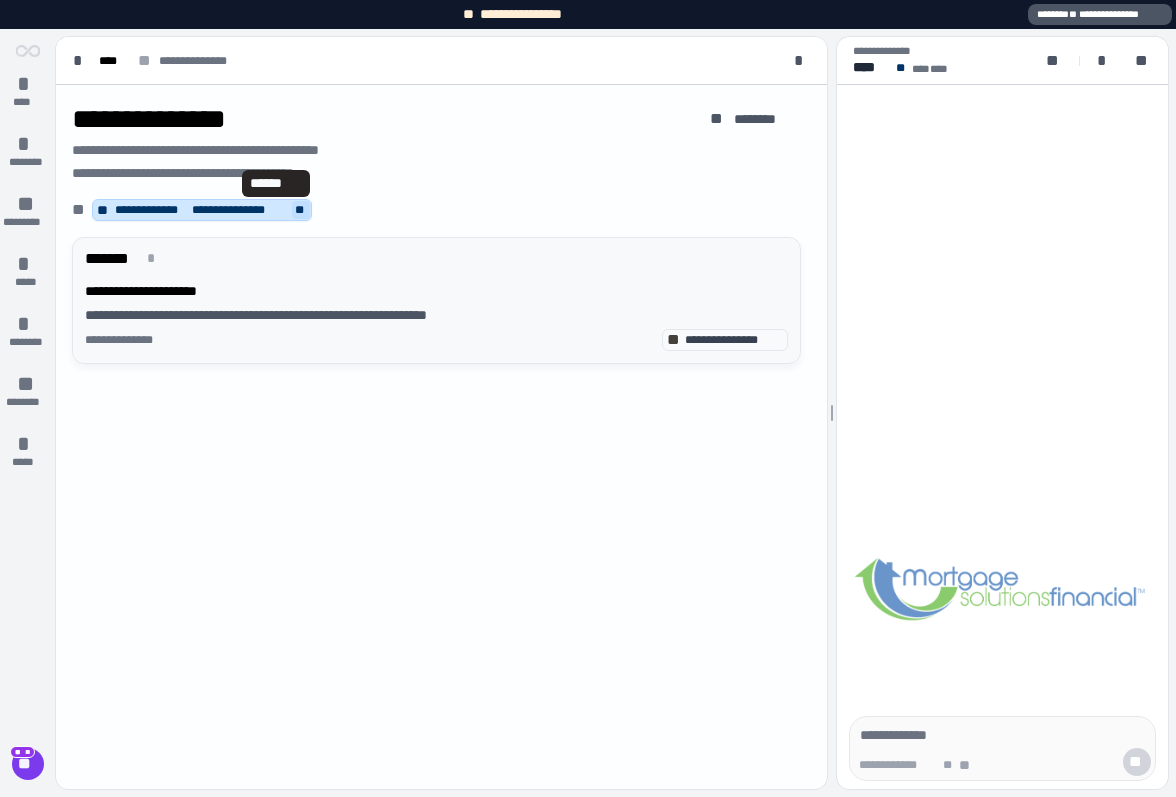 click on "**" at bounding box center [301, 210] 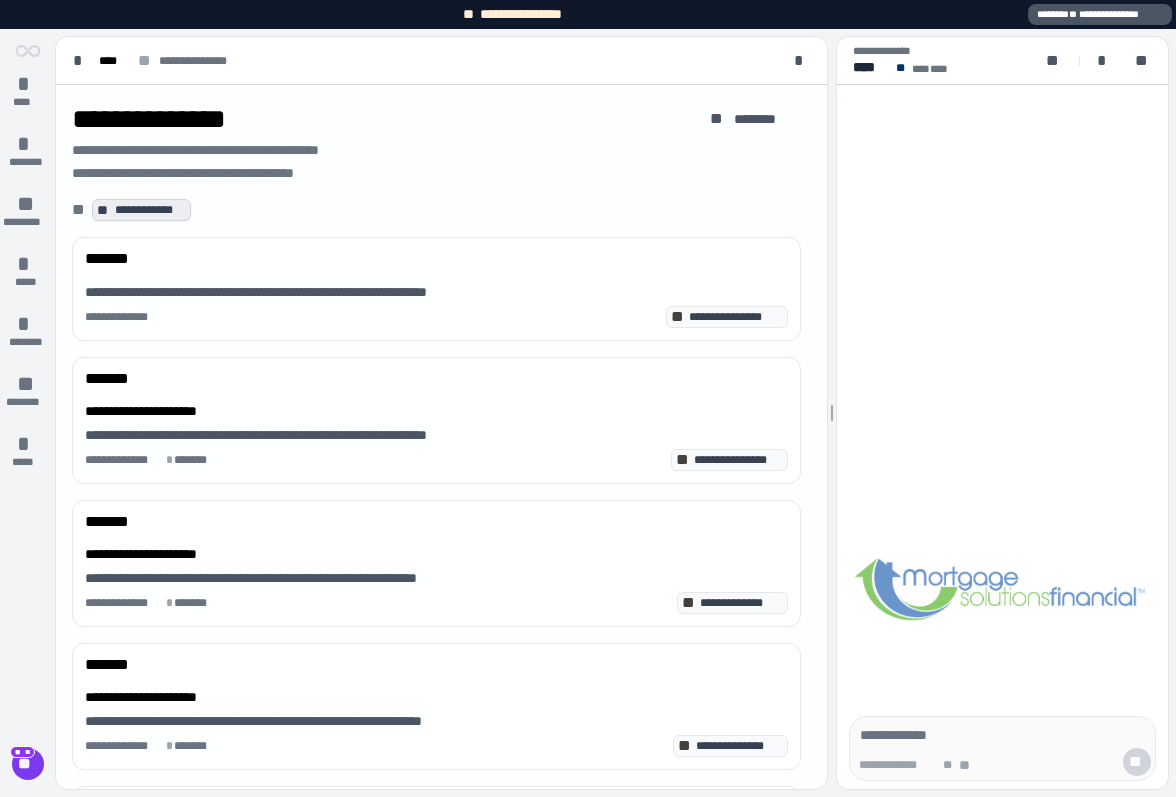 click on "**********" at bounding box center (150, 210) 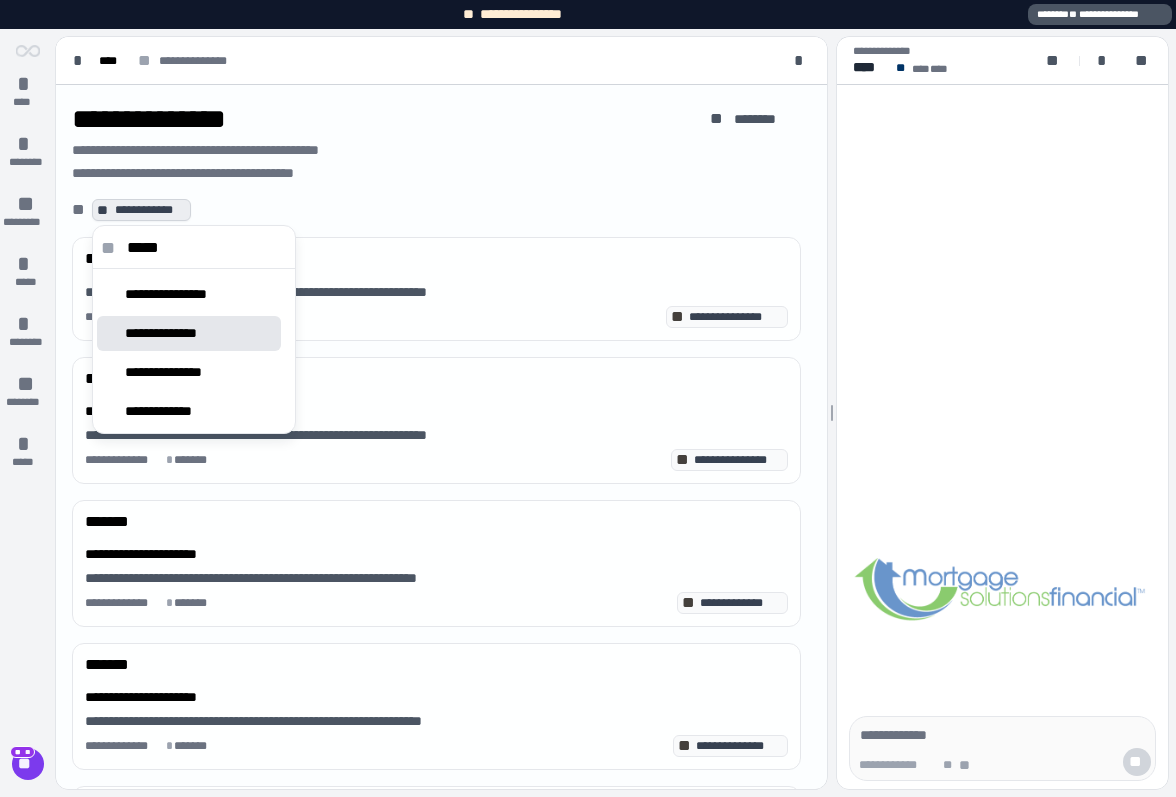 type on "*****" 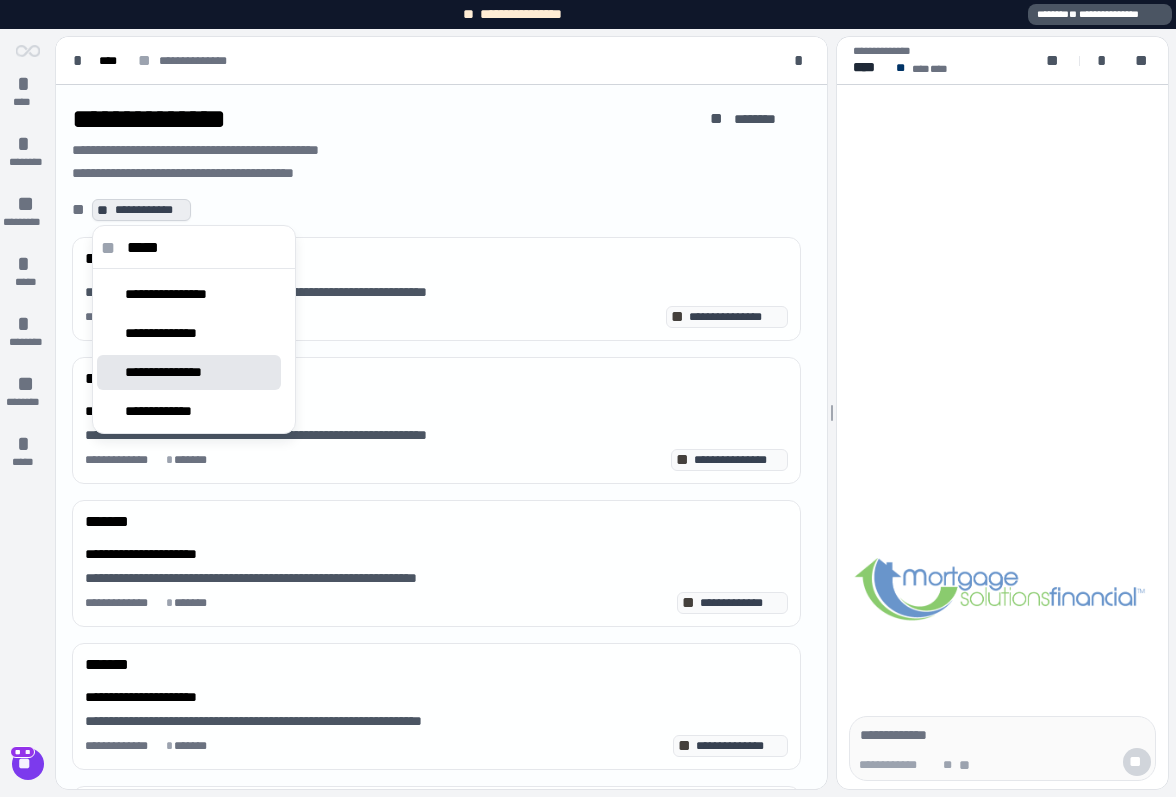 click on "**********" at bounding box center (174, 372) 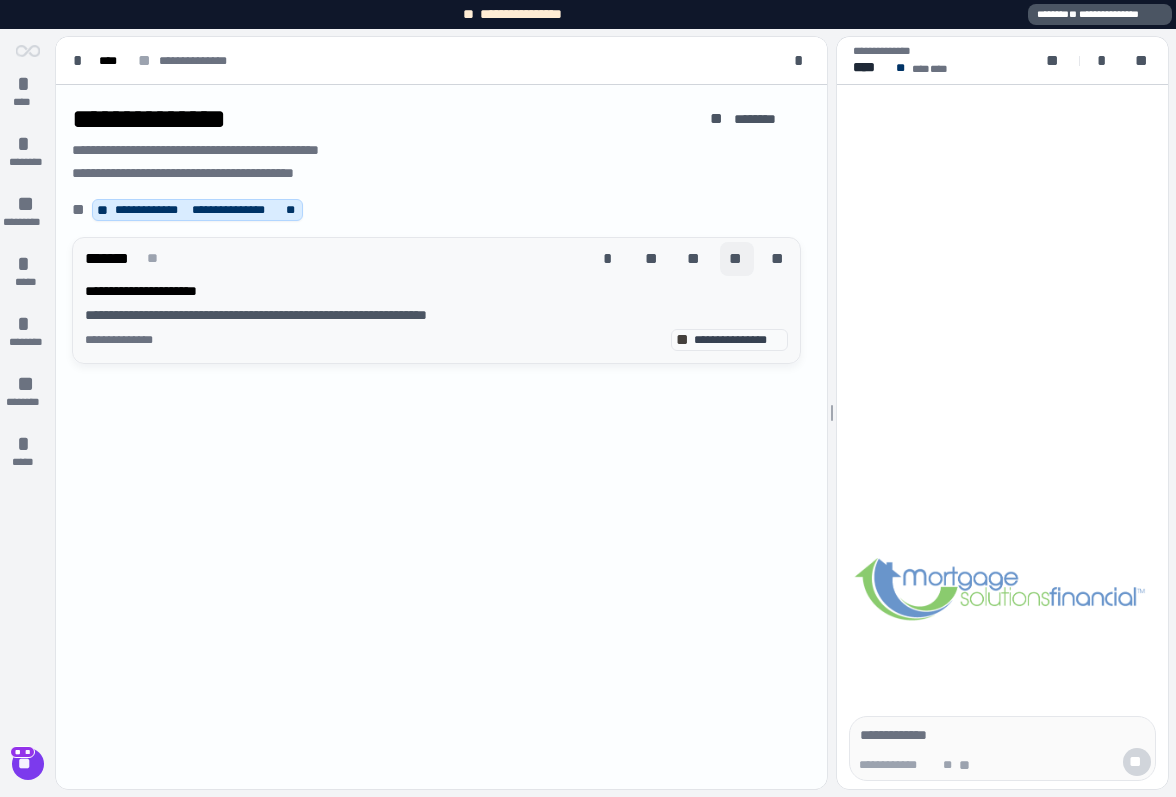 click on "**" at bounding box center (737, 259) 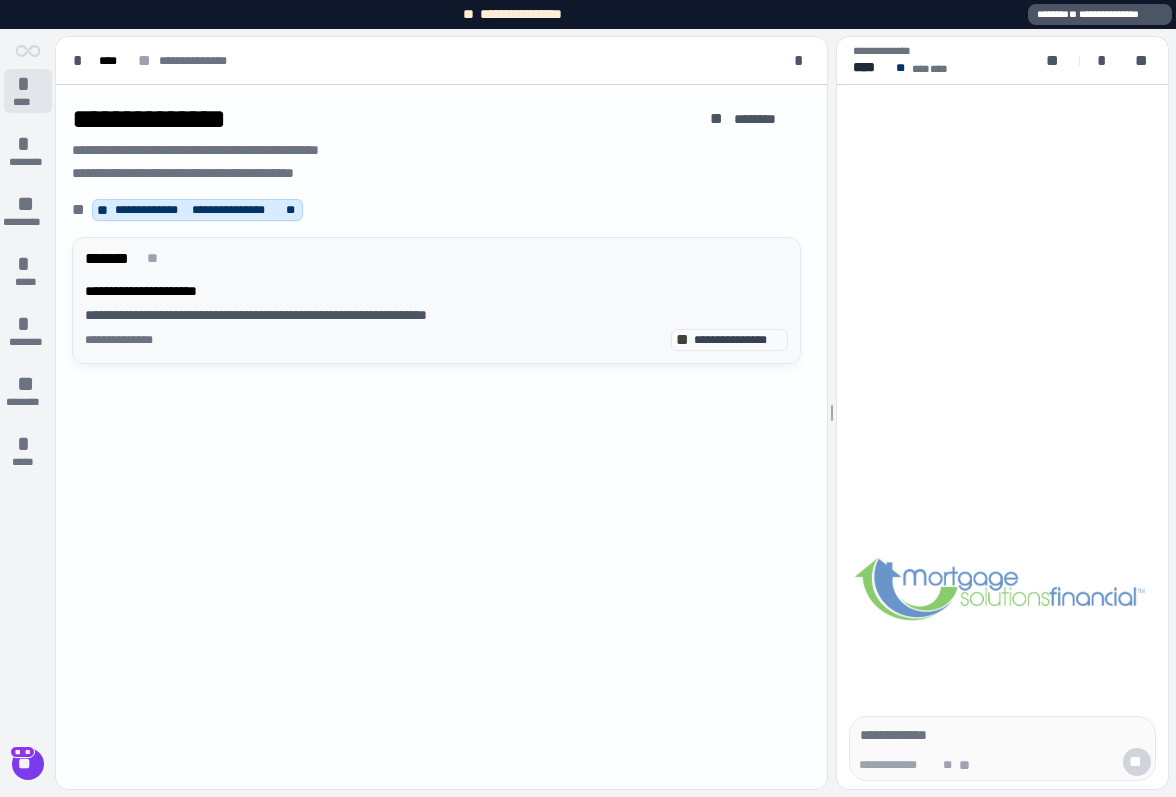 click on "* ****" at bounding box center [28, 91] 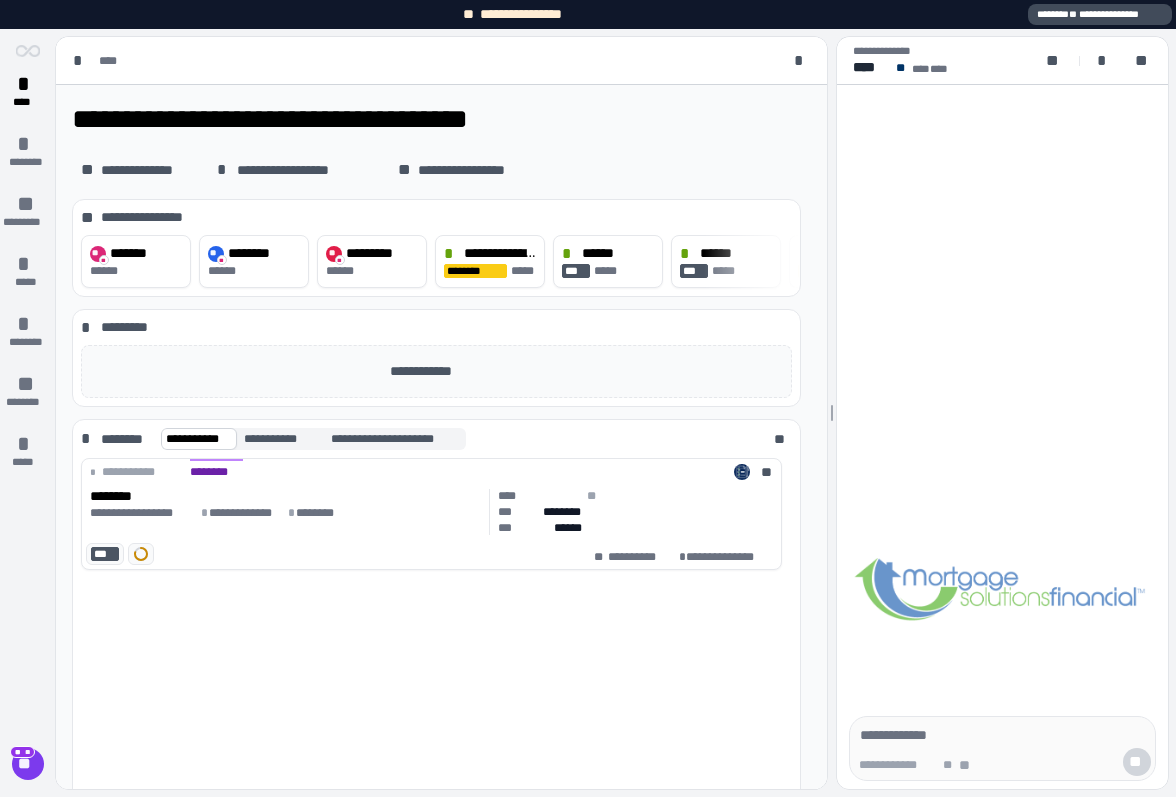 click on "**********" at bounding box center (1100, 14) 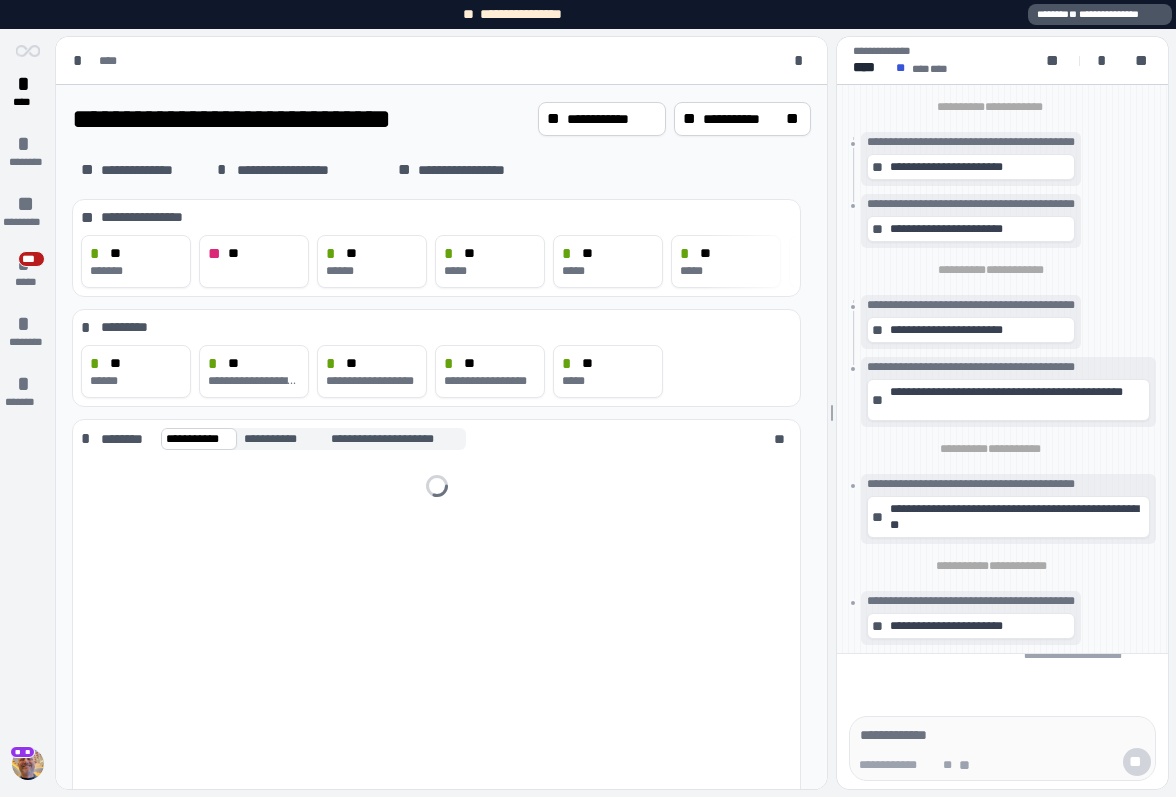 scroll, scrollTop: 0, scrollLeft: 0, axis: both 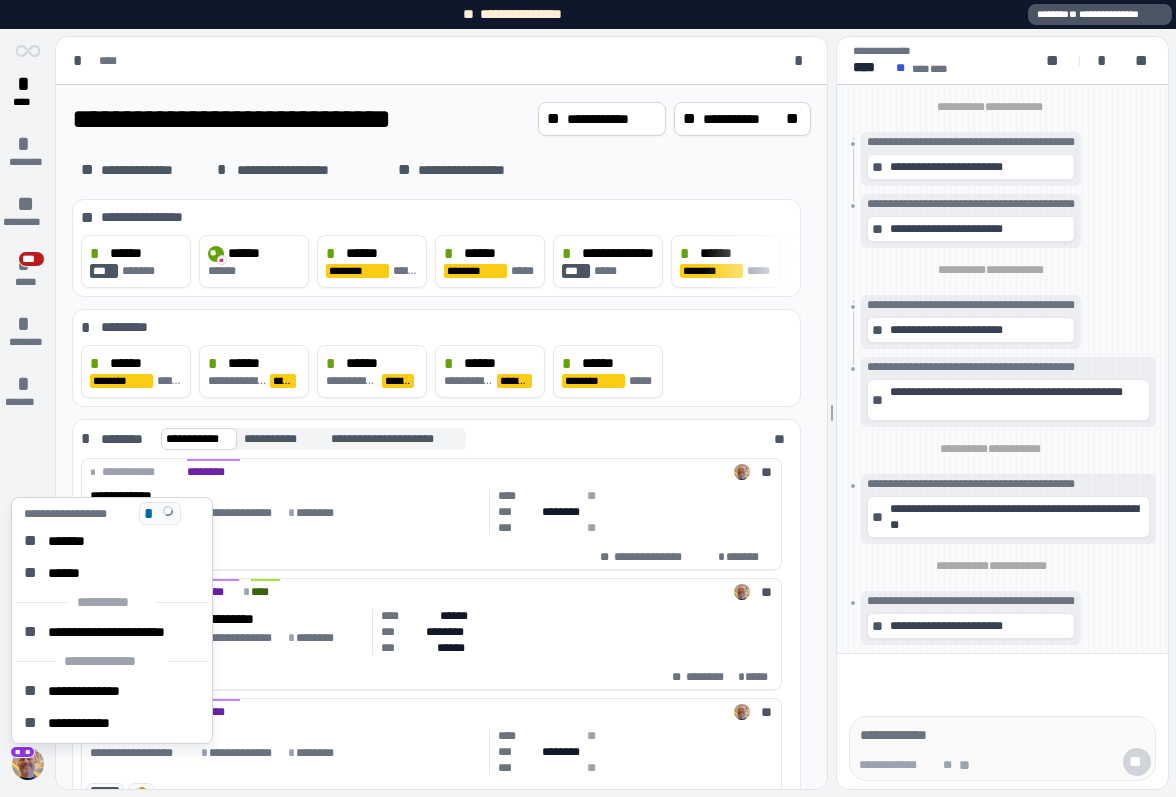 click at bounding box center [28, 764] 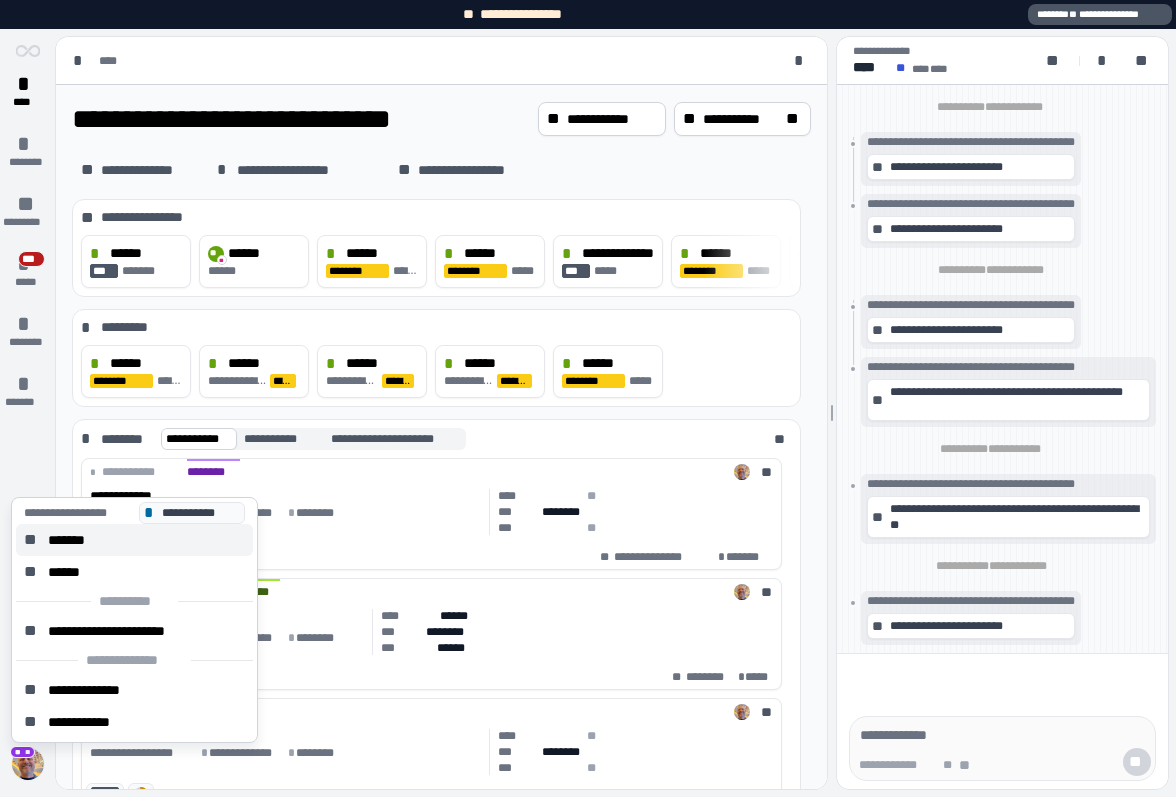 click on "*******" at bounding box center [74, 540] 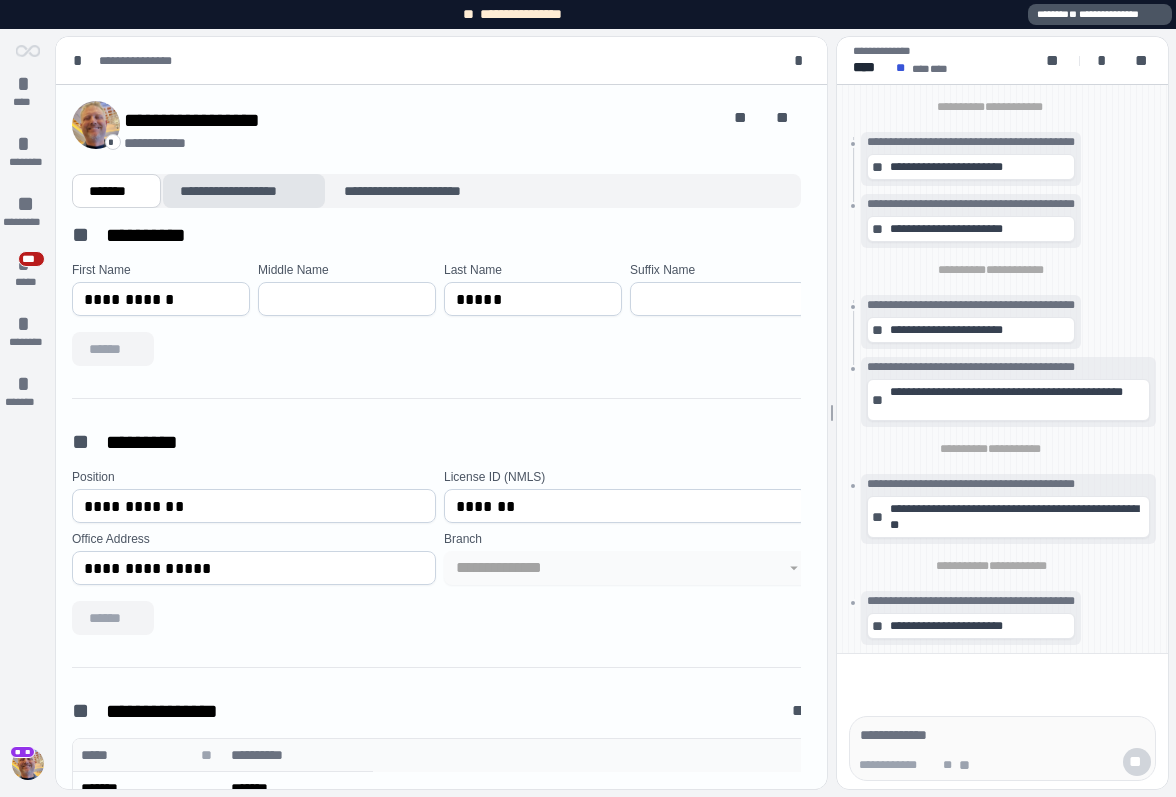 click on "**********" at bounding box center [244, 191] 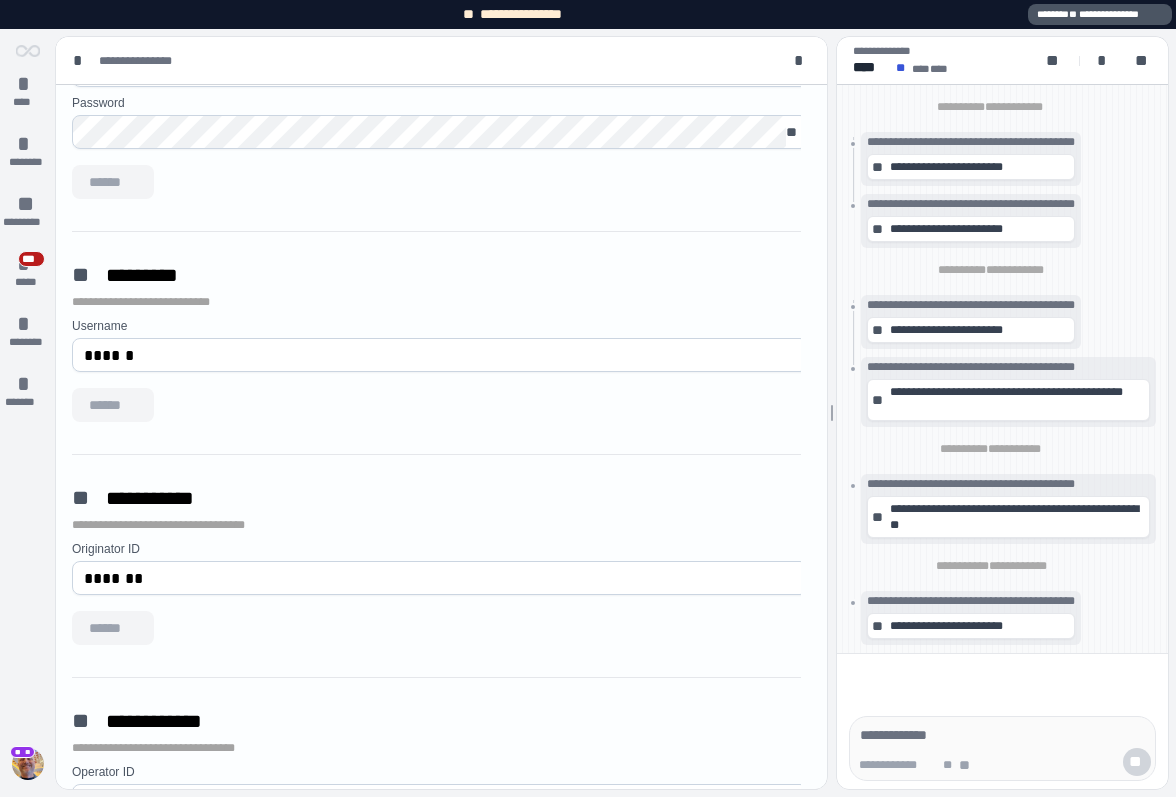 scroll, scrollTop: 673, scrollLeft: 0, axis: vertical 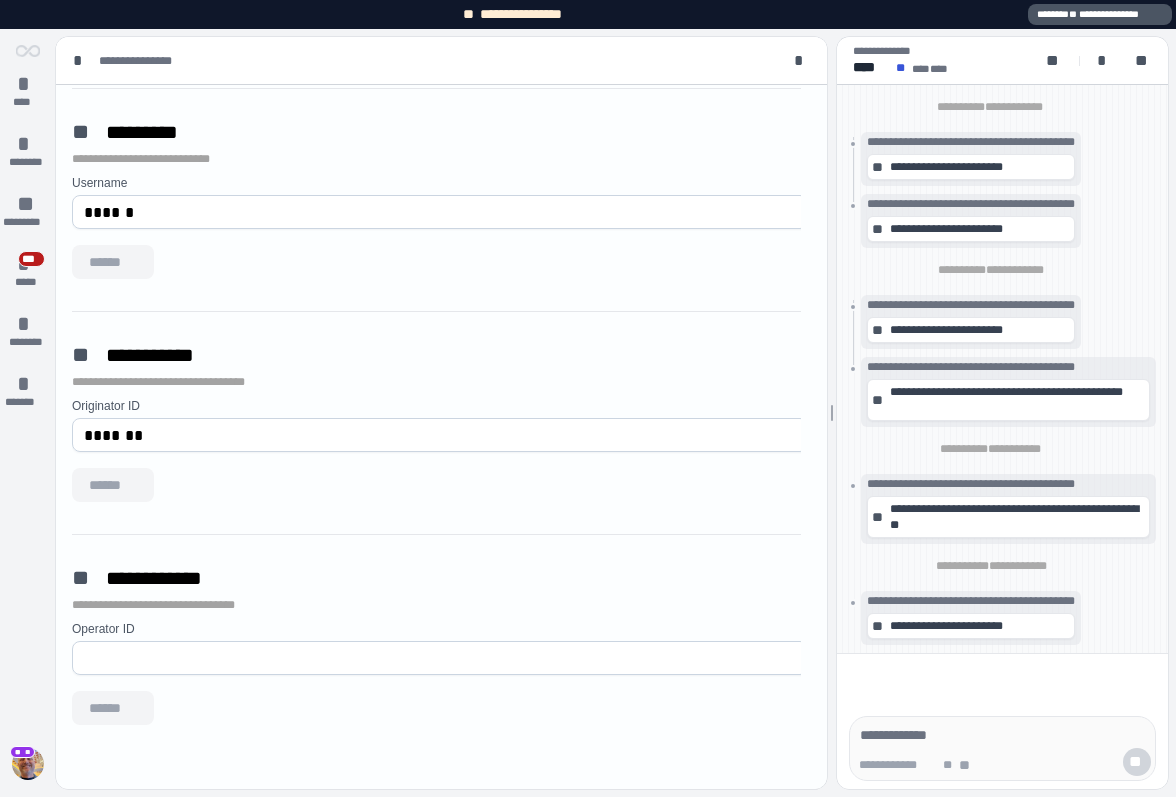 click on "*******" at bounding box center [440, 435] 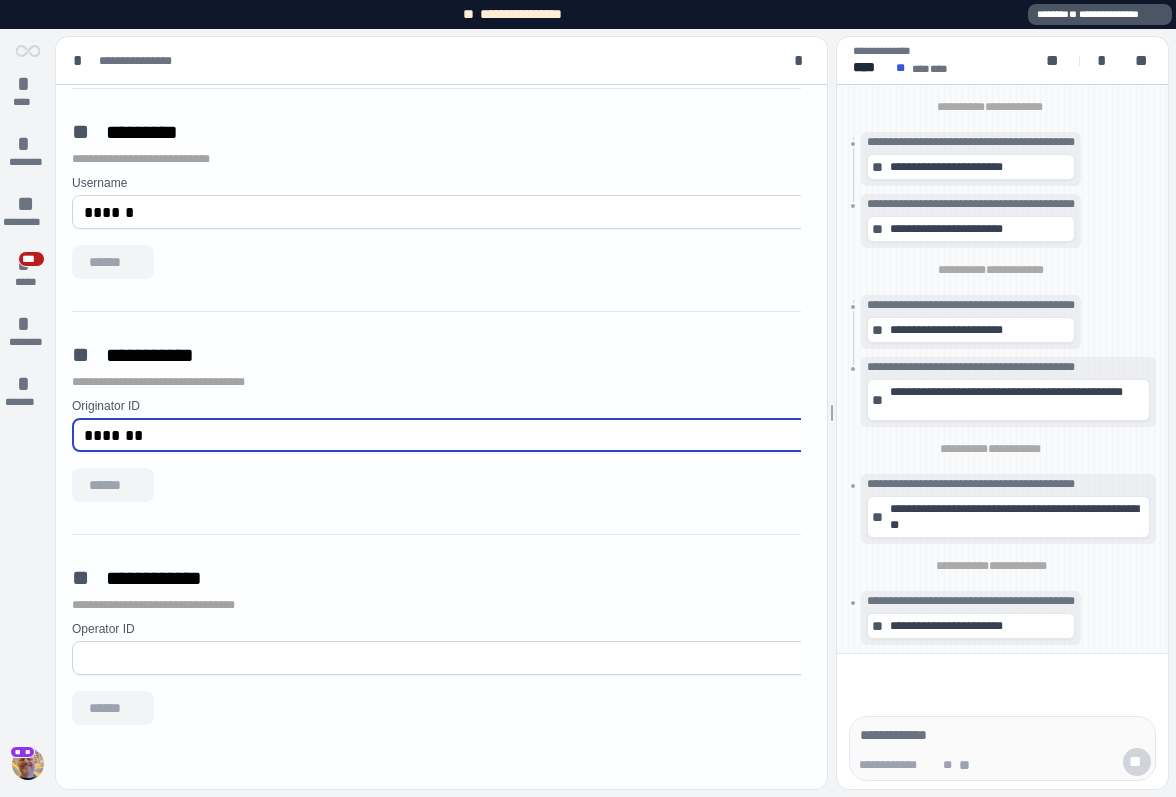 click on "*******" at bounding box center (440, 435) 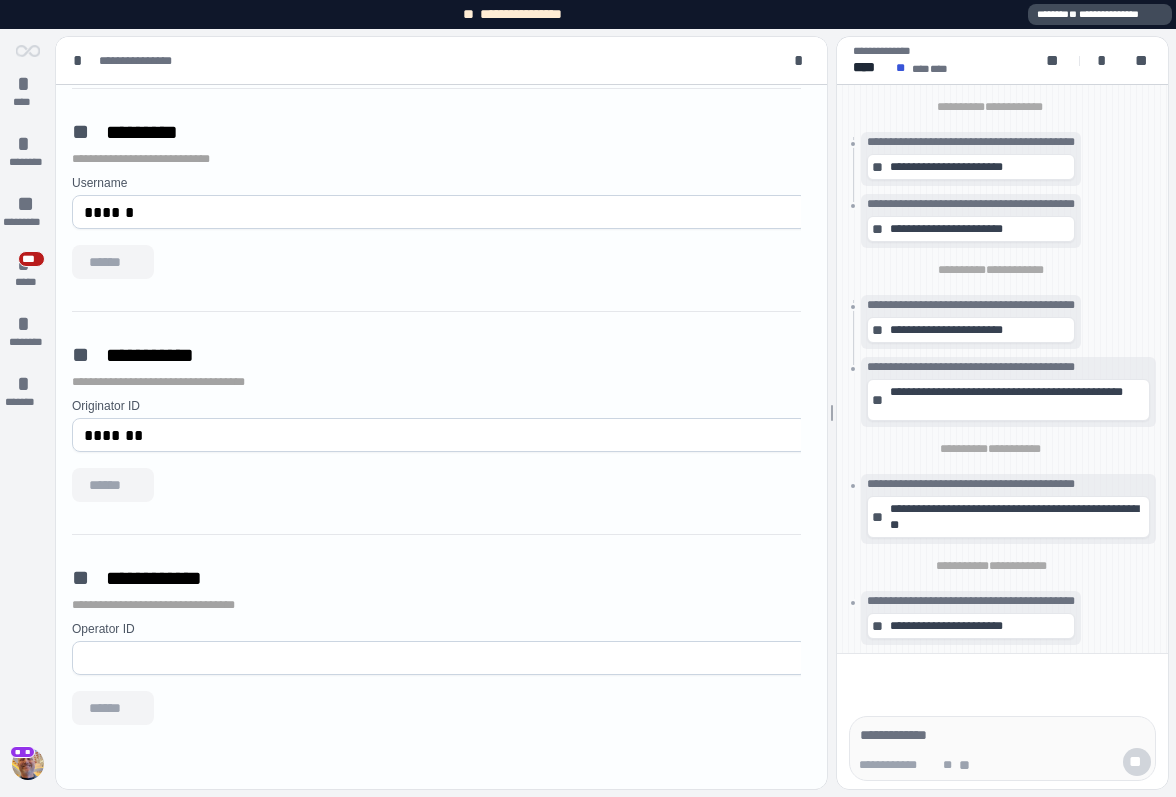 click on "**********" at bounding box center (1100, 14) 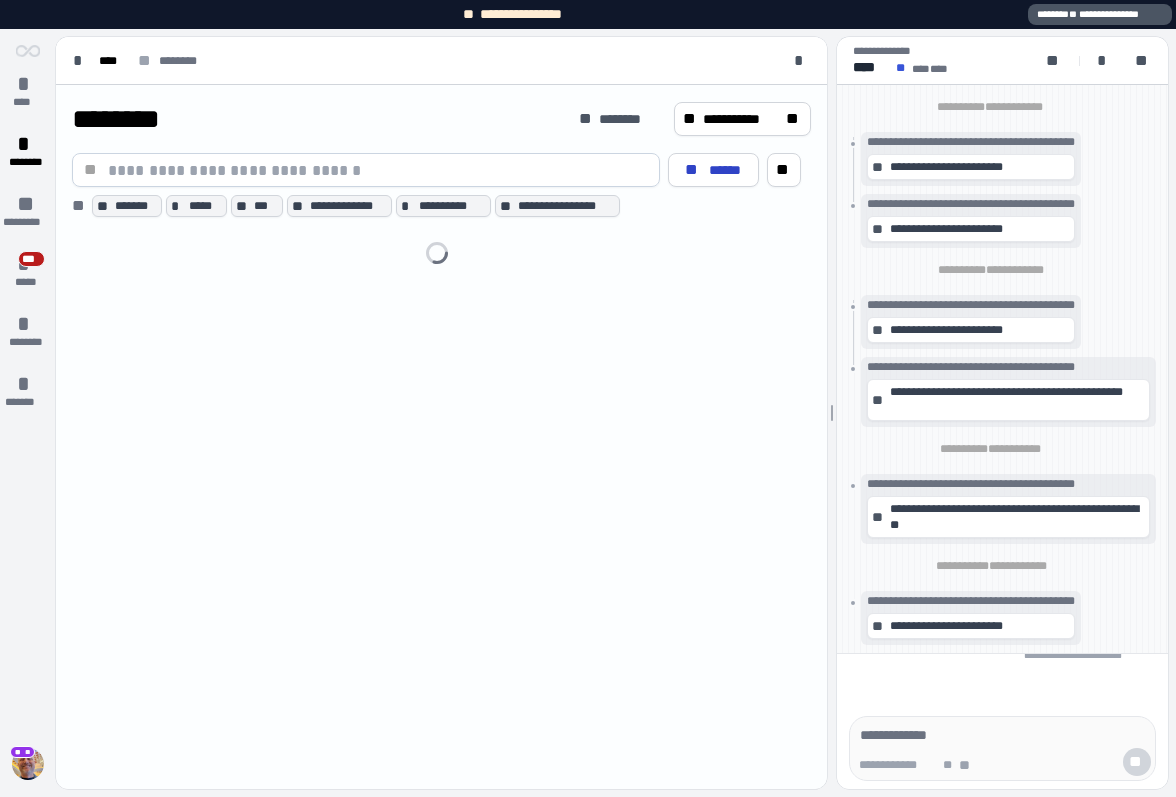 scroll, scrollTop: 0, scrollLeft: 0, axis: both 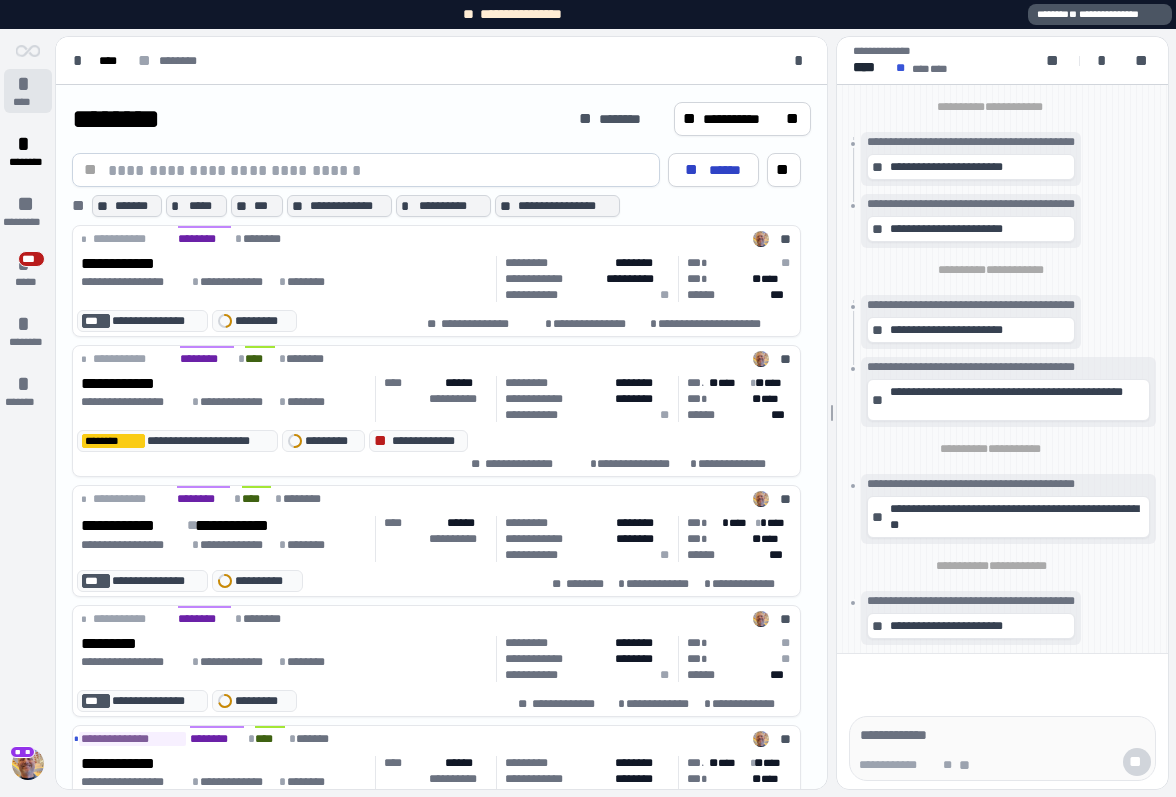 click on "*" at bounding box center [28, 84] 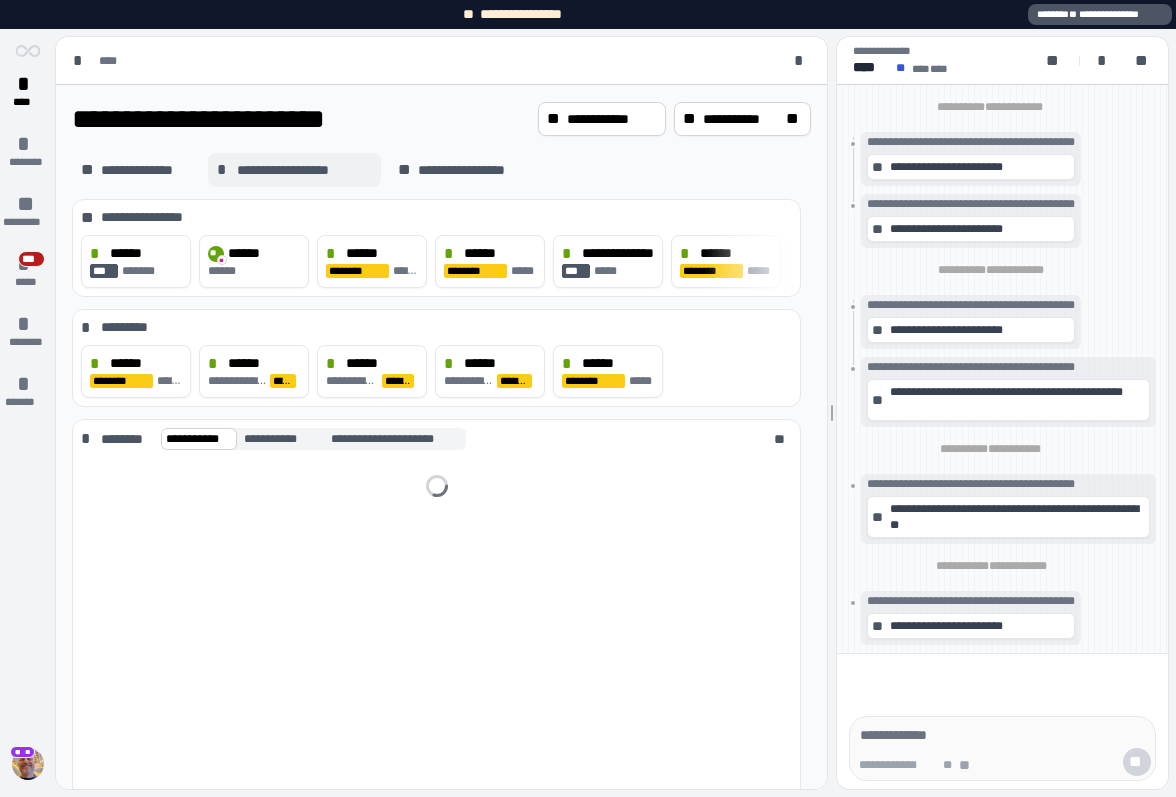 click on "**********" at bounding box center [294, 170] 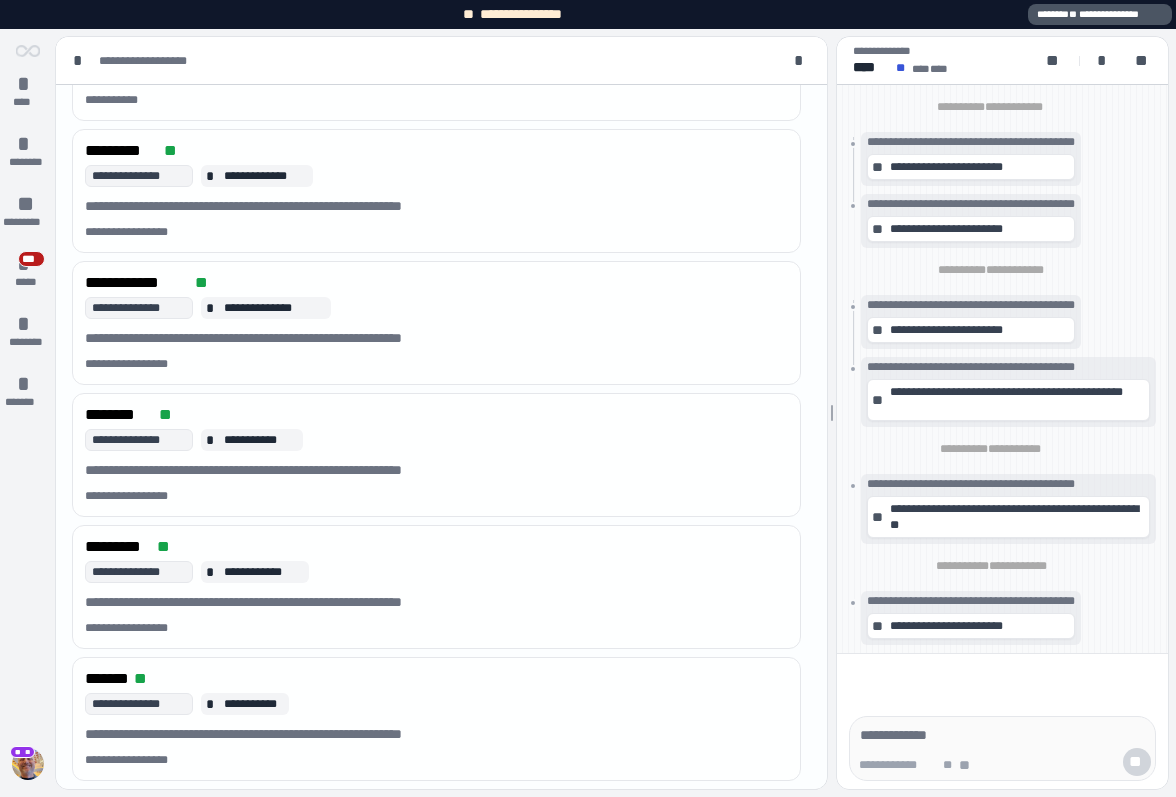 scroll, scrollTop: 0, scrollLeft: 0, axis: both 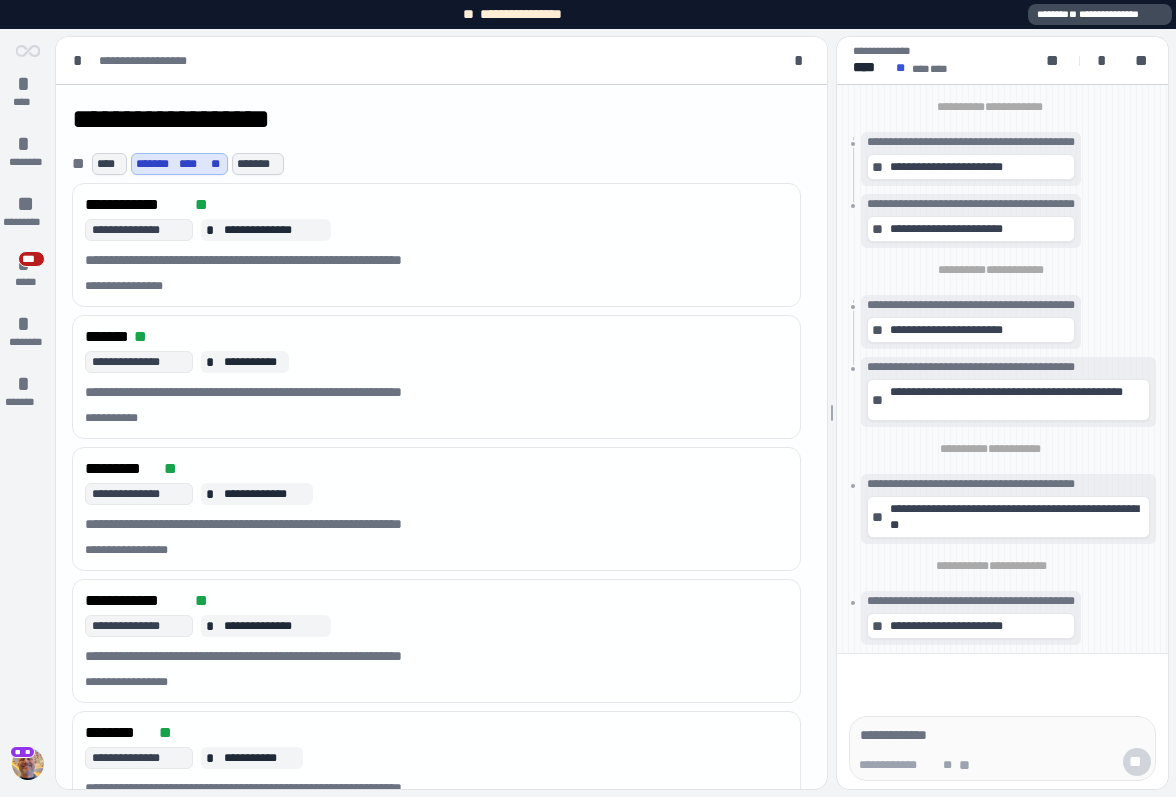 click on "**********" at bounding box center (1100, 14) 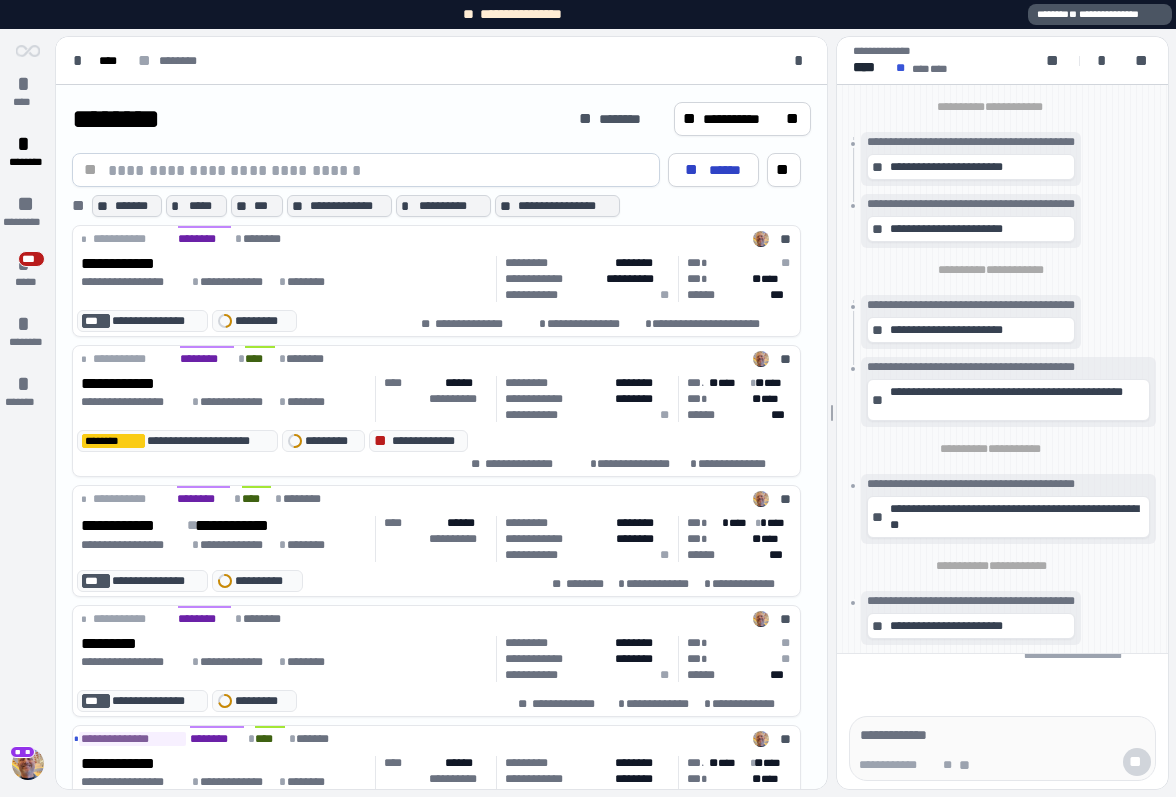 scroll, scrollTop: 0, scrollLeft: 0, axis: both 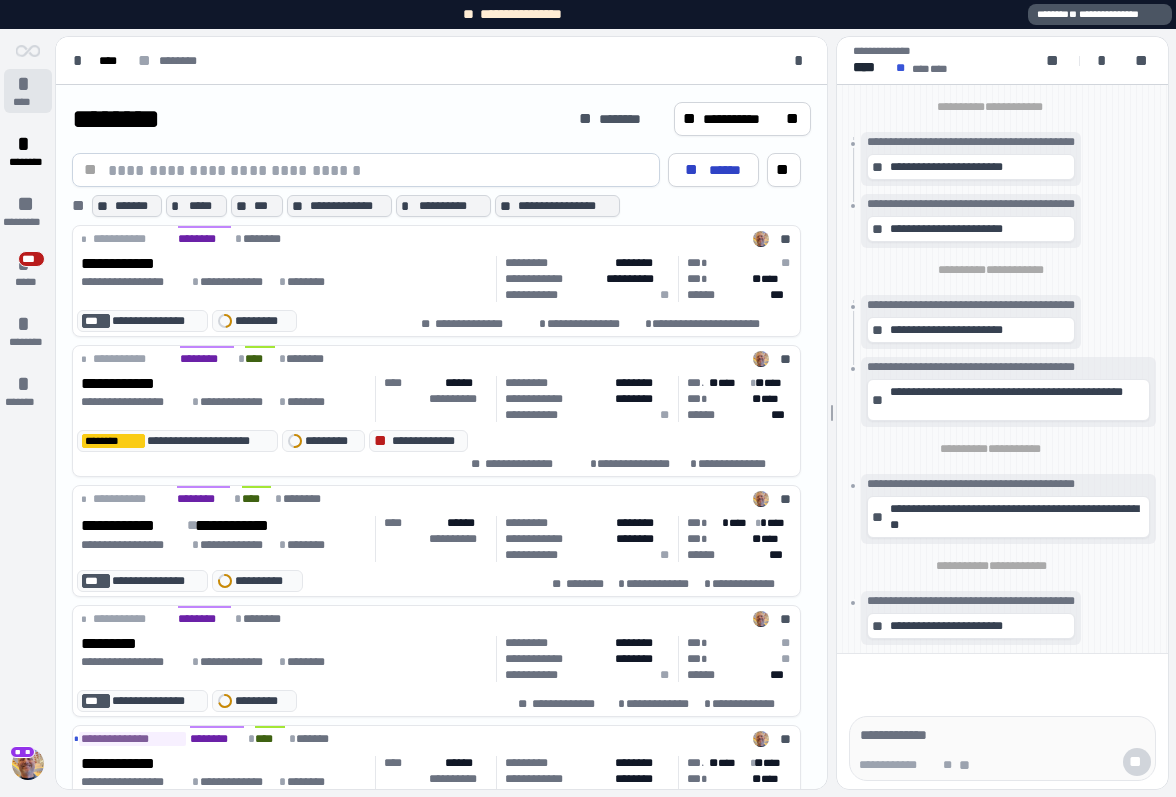 click on "*" at bounding box center (28, 84) 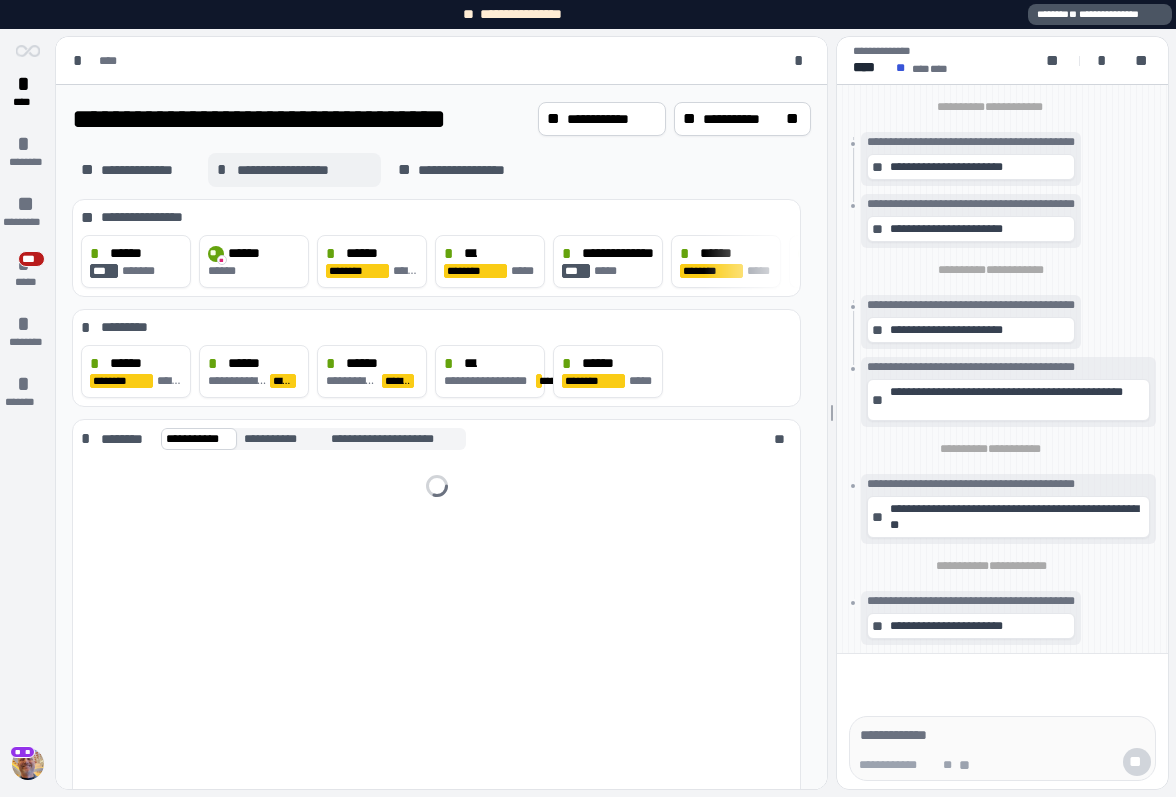 click on "*" at bounding box center [225, 170] 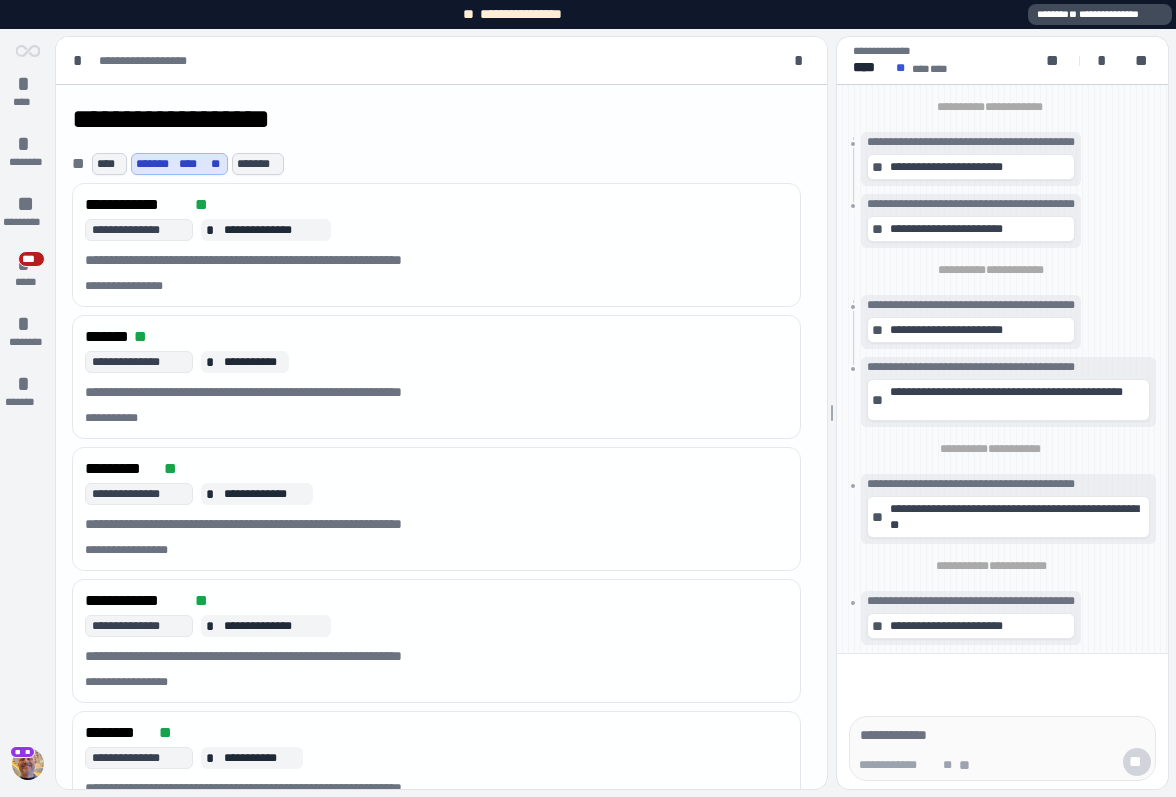 click on "**********" at bounding box center [1100, 14] 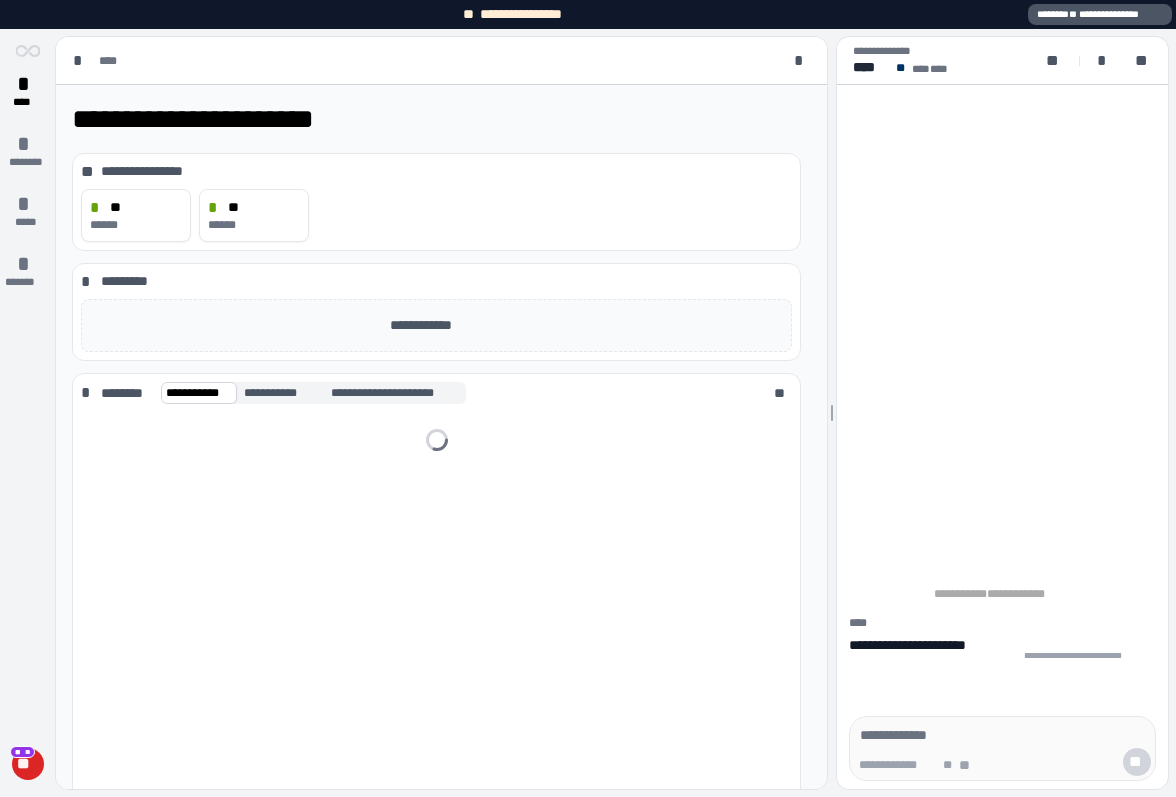 scroll, scrollTop: 0, scrollLeft: 0, axis: both 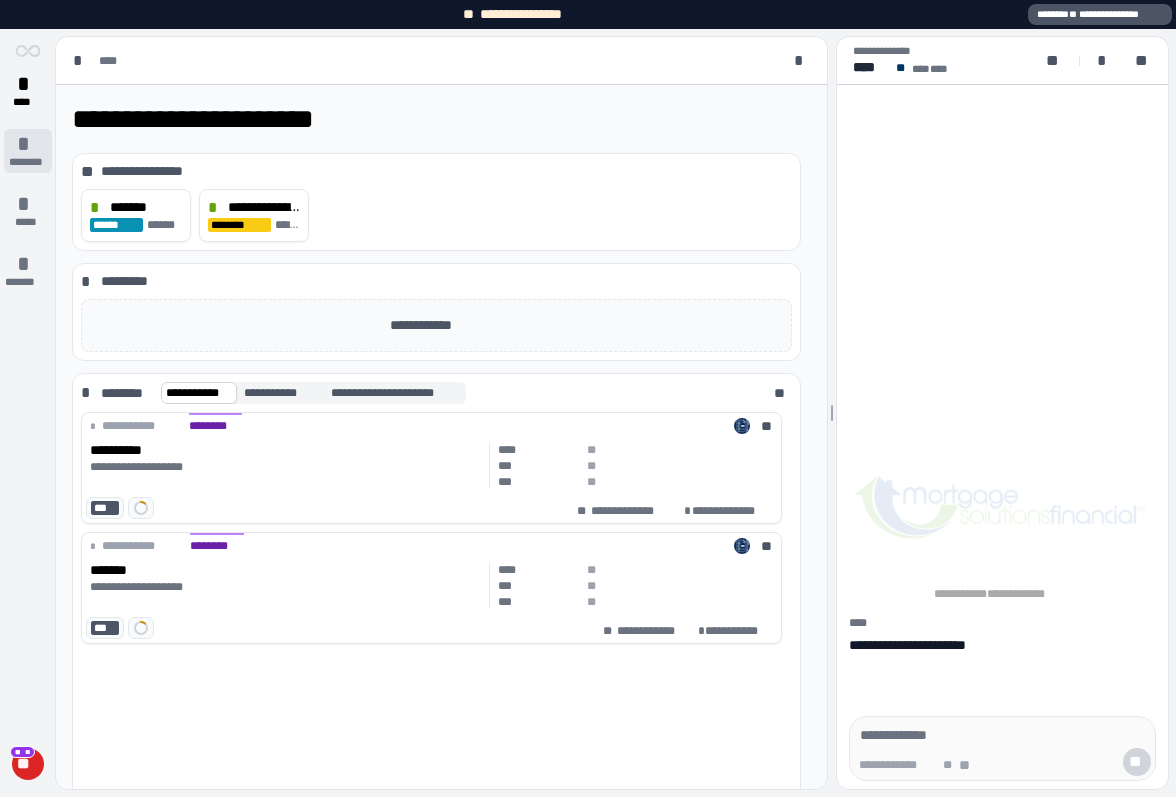 click on "*" at bounding box center [28, 144] 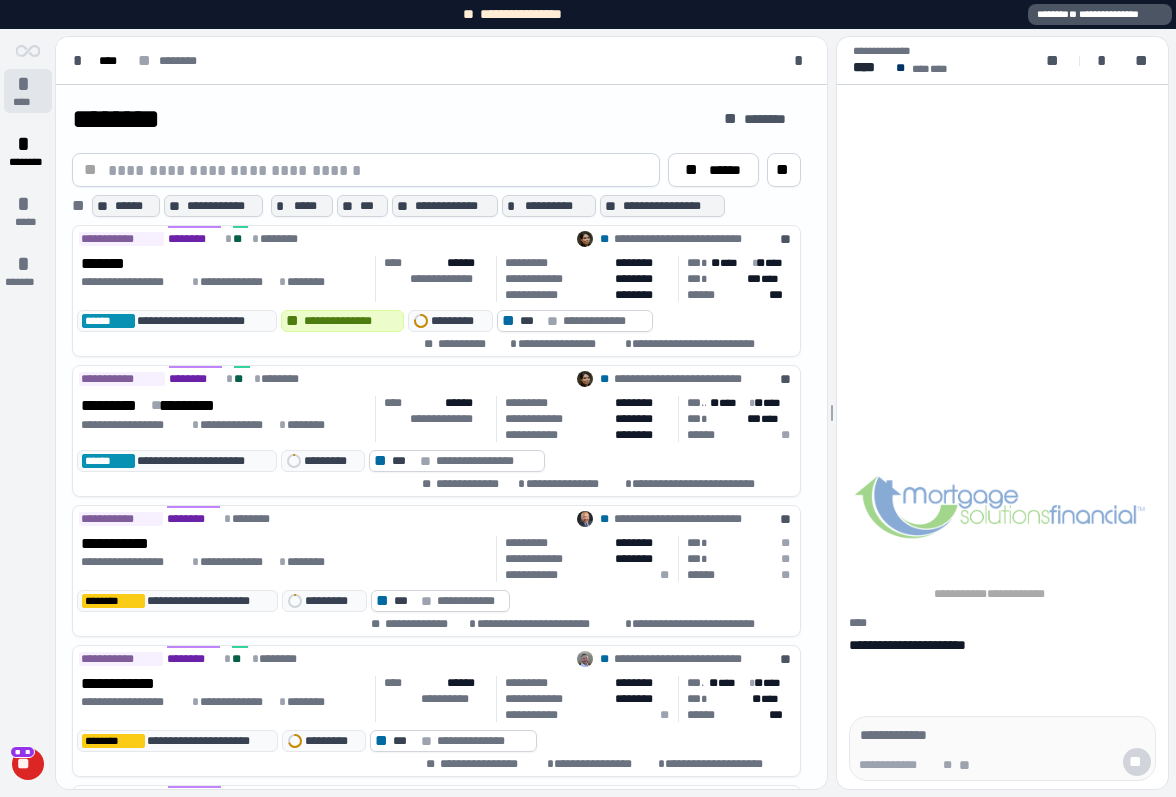 click on "*" at bounding box center [28, 84] 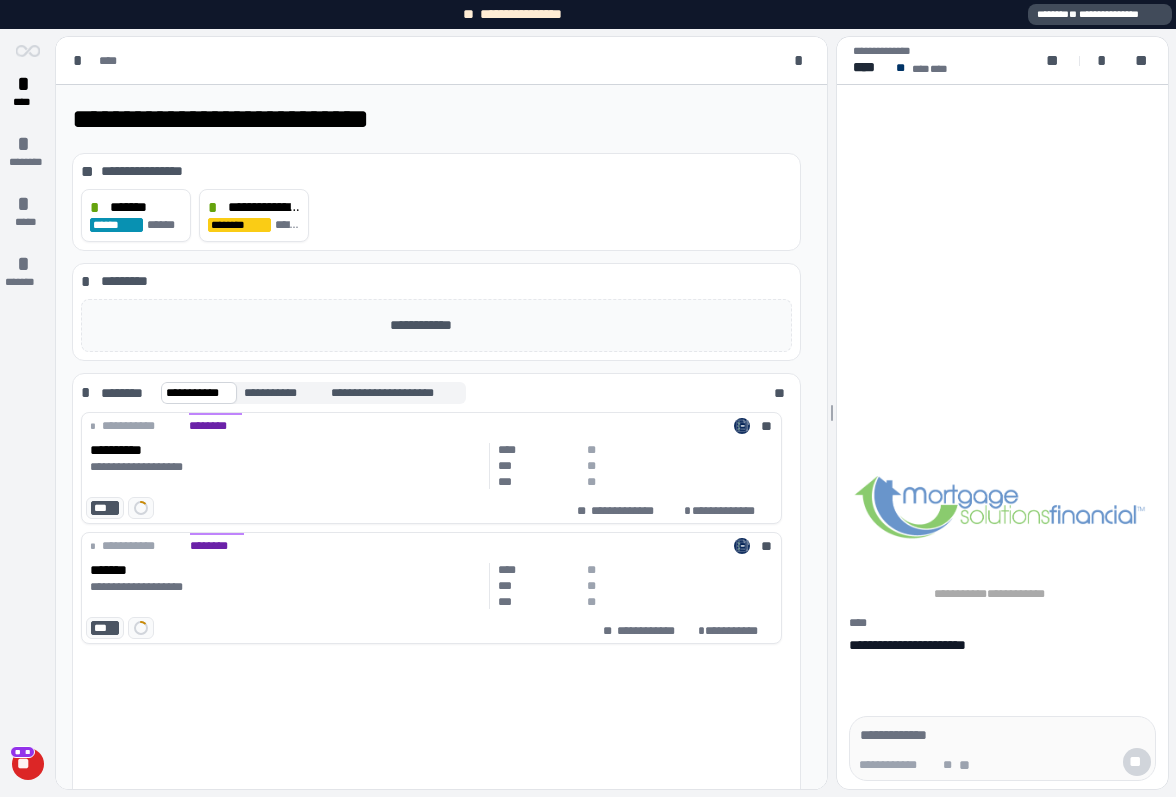 click on "**" at bounding box center [1074, 14] 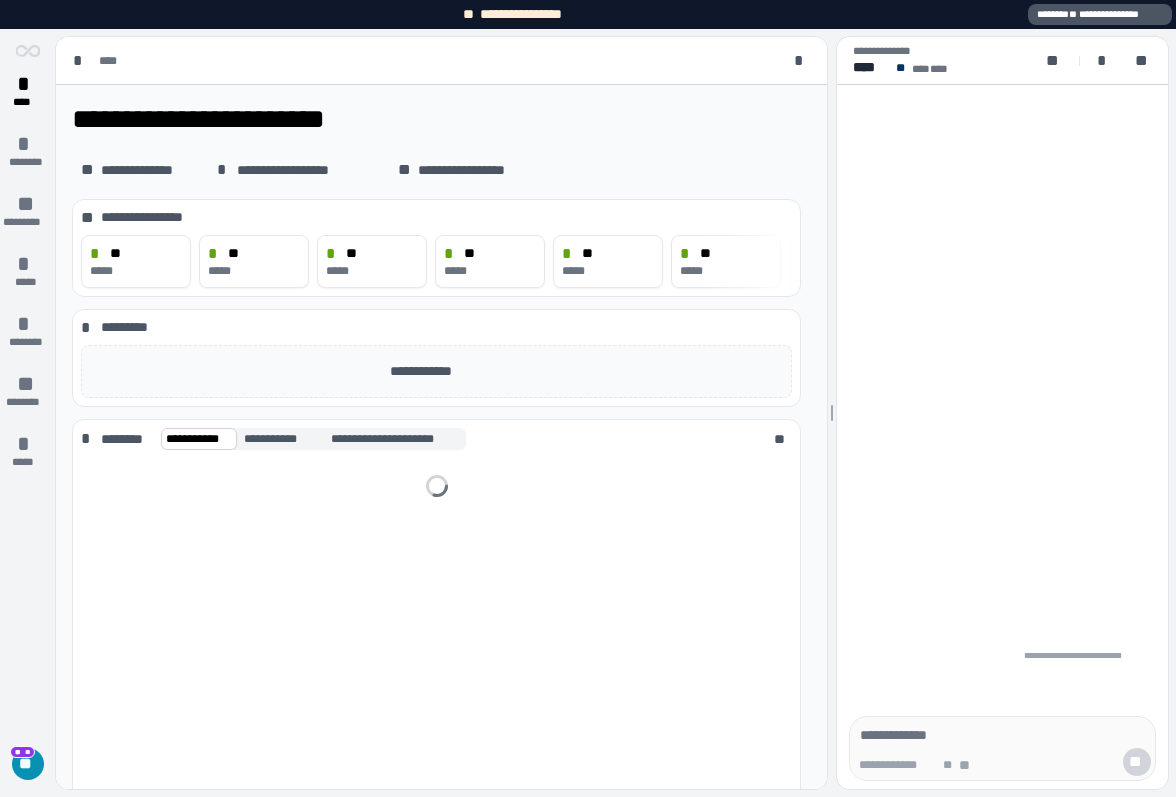 scroll, scrollTop: 0, scrollLeft: 0, axis: both 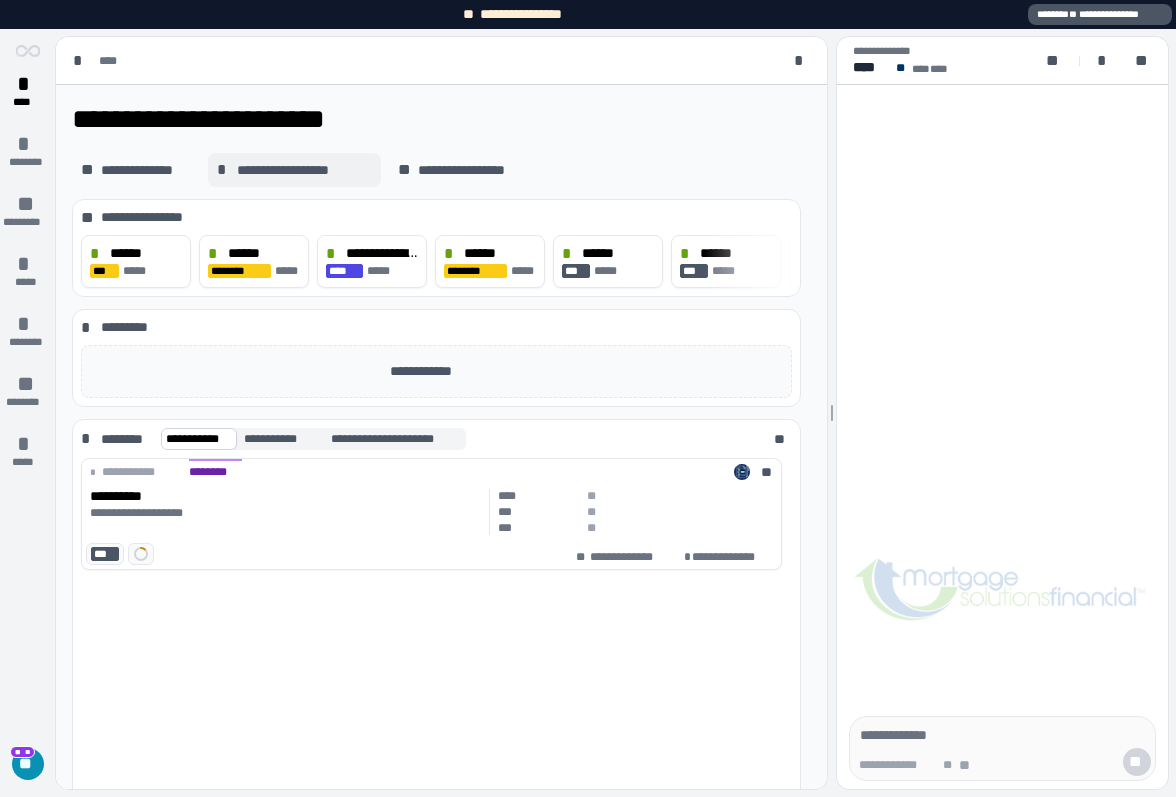 click on "**********" at bounding box center [304, 170] 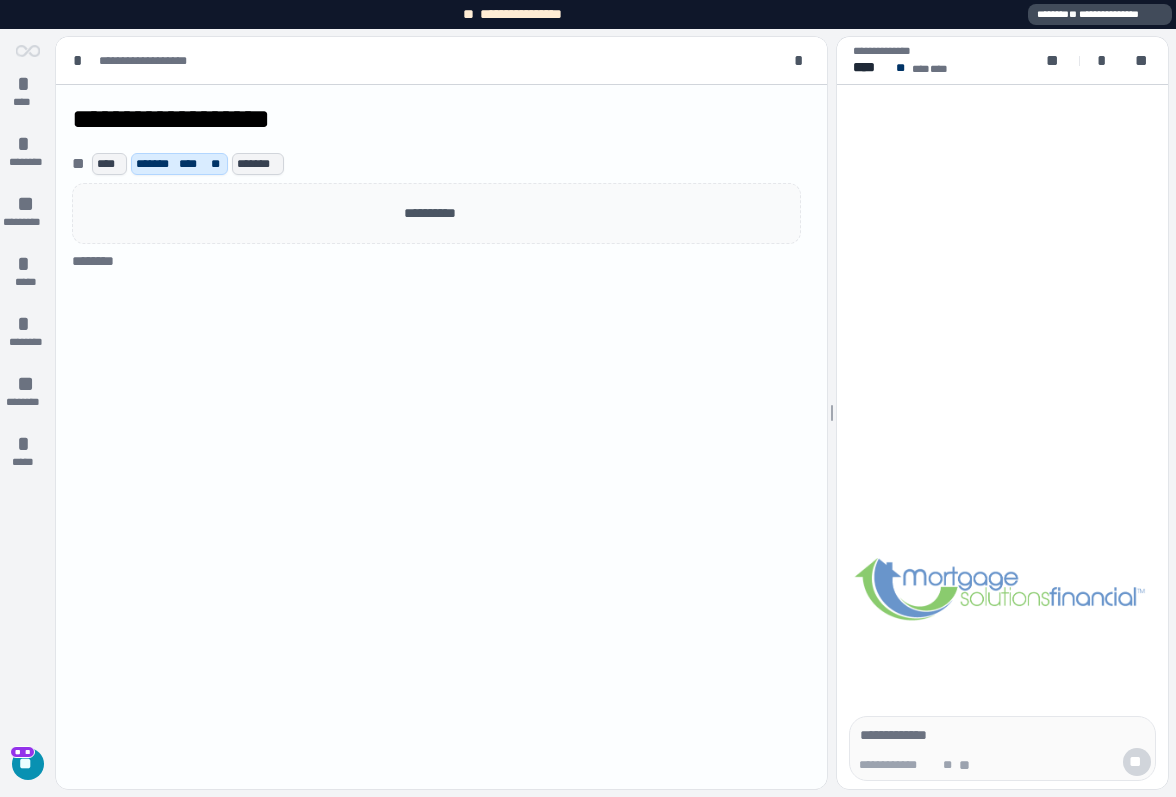 click on "**********" at bounding box center (1100, 14) 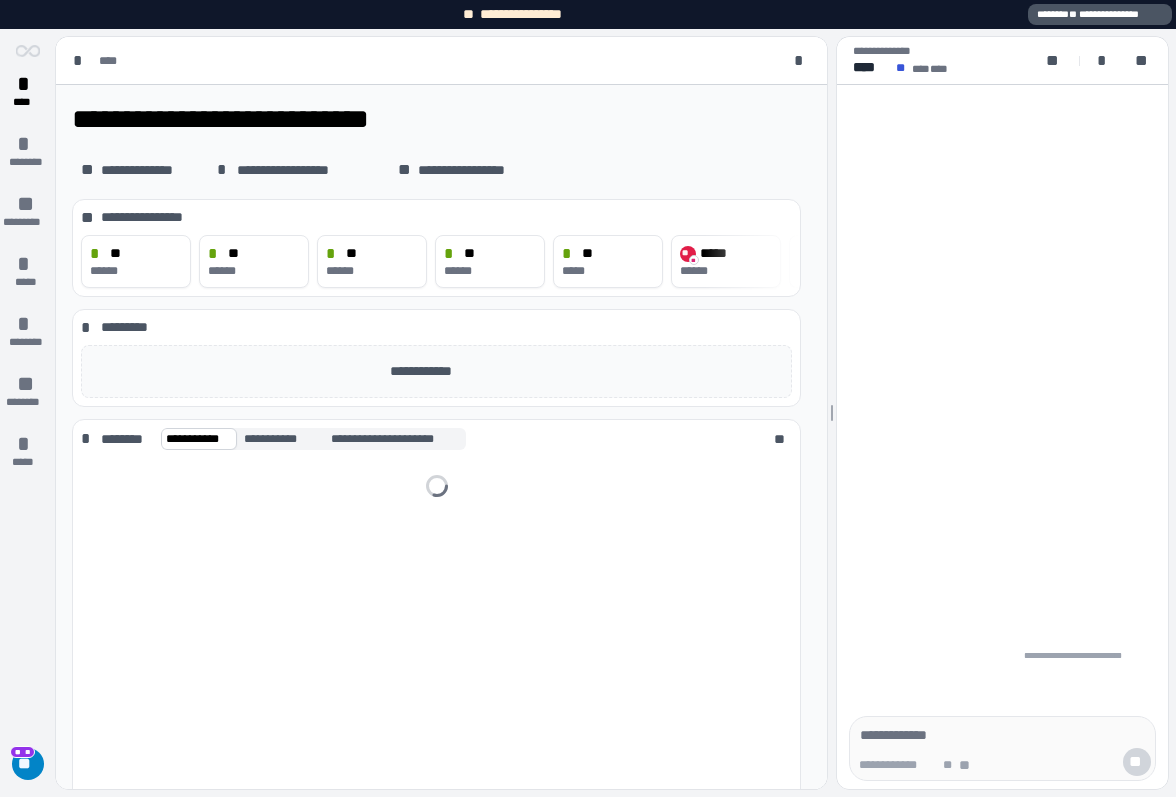 scroll, scrollTop: 0, scrollLeft: 0, axis: both 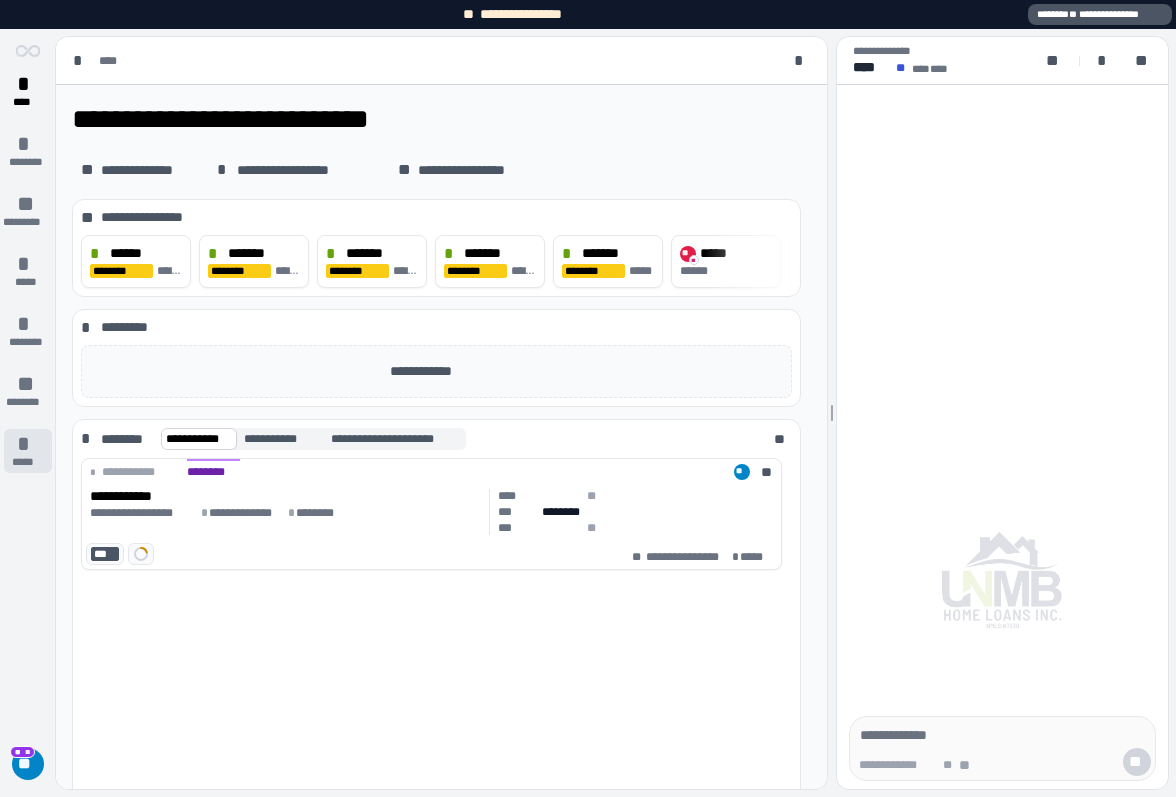 click on "*****" at bounding box center [27, 462] 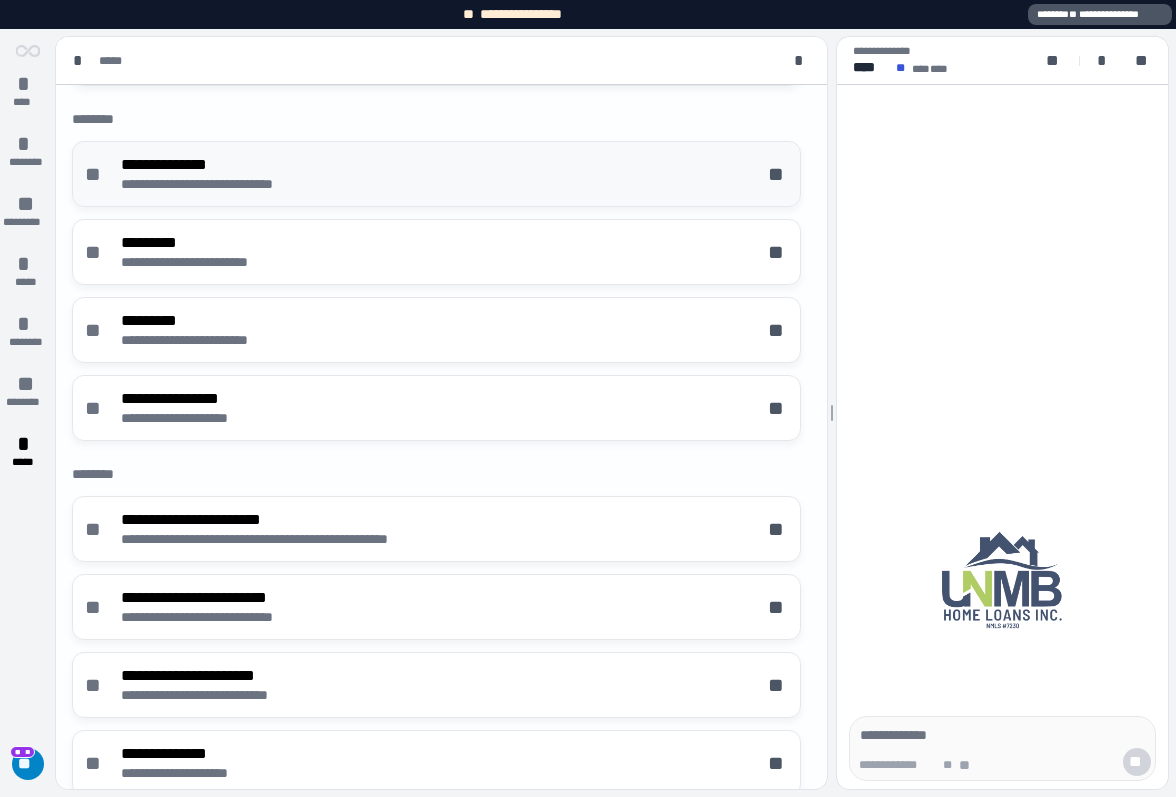 scroll, scrollTop: 522, scrollLeft: 0, axis: vertical 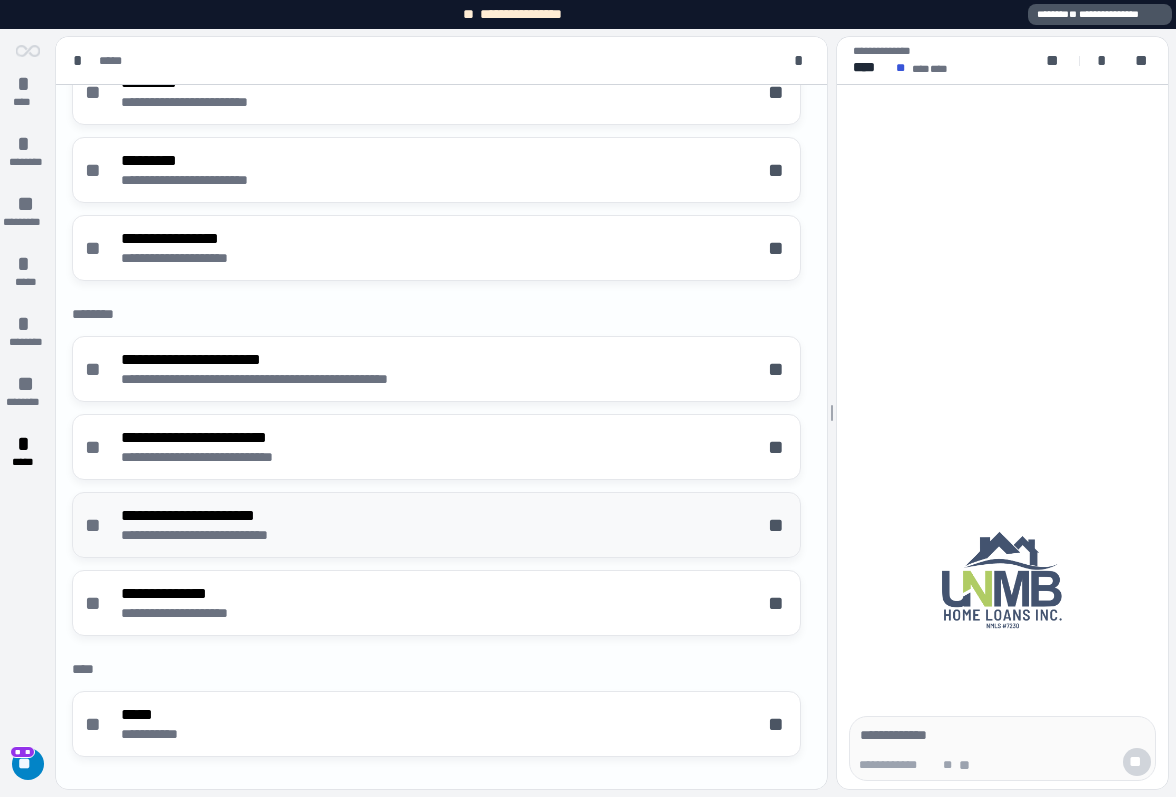 click on "**********" at bounding box center [436, 525] 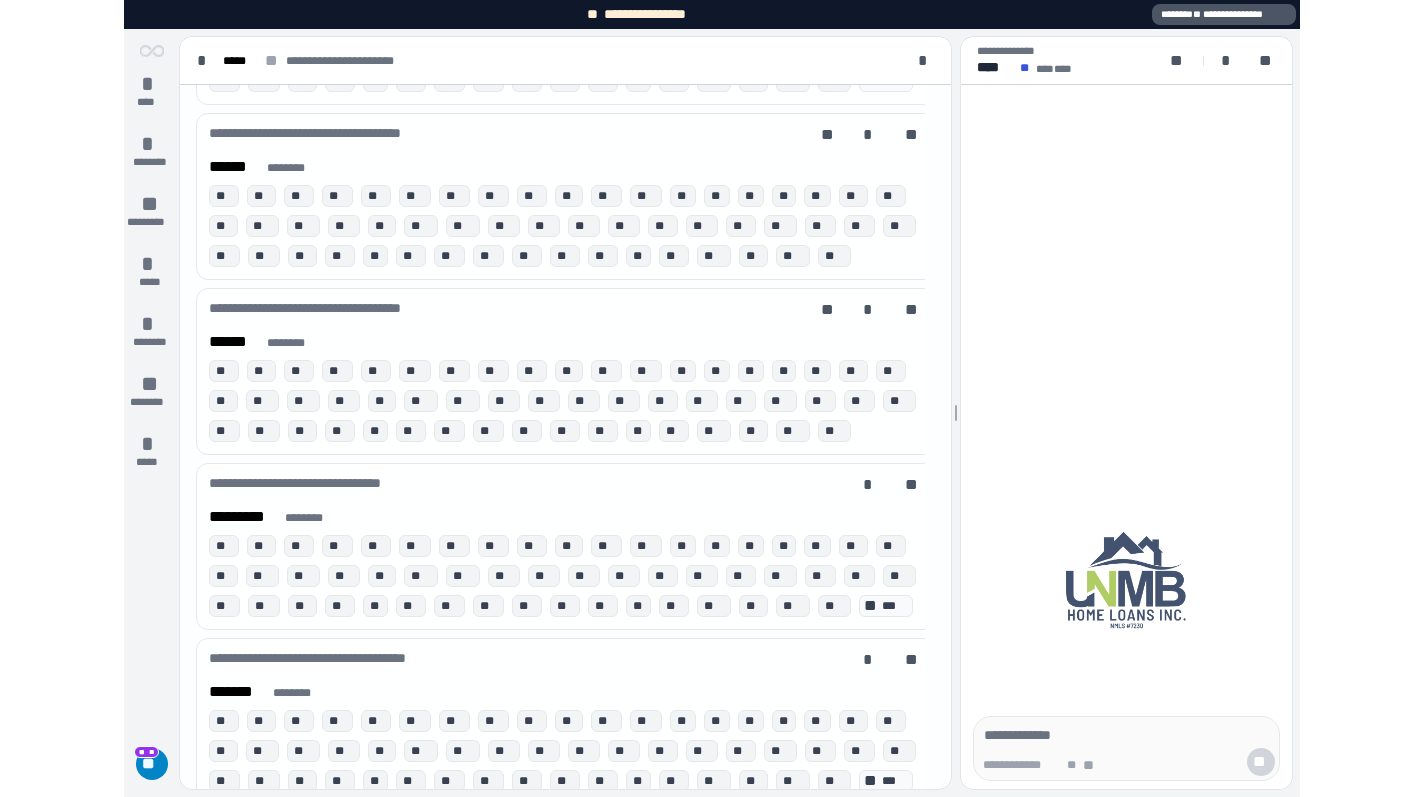 scroll, scrollTop: 66, scrollLeft: 0, axis: vertical 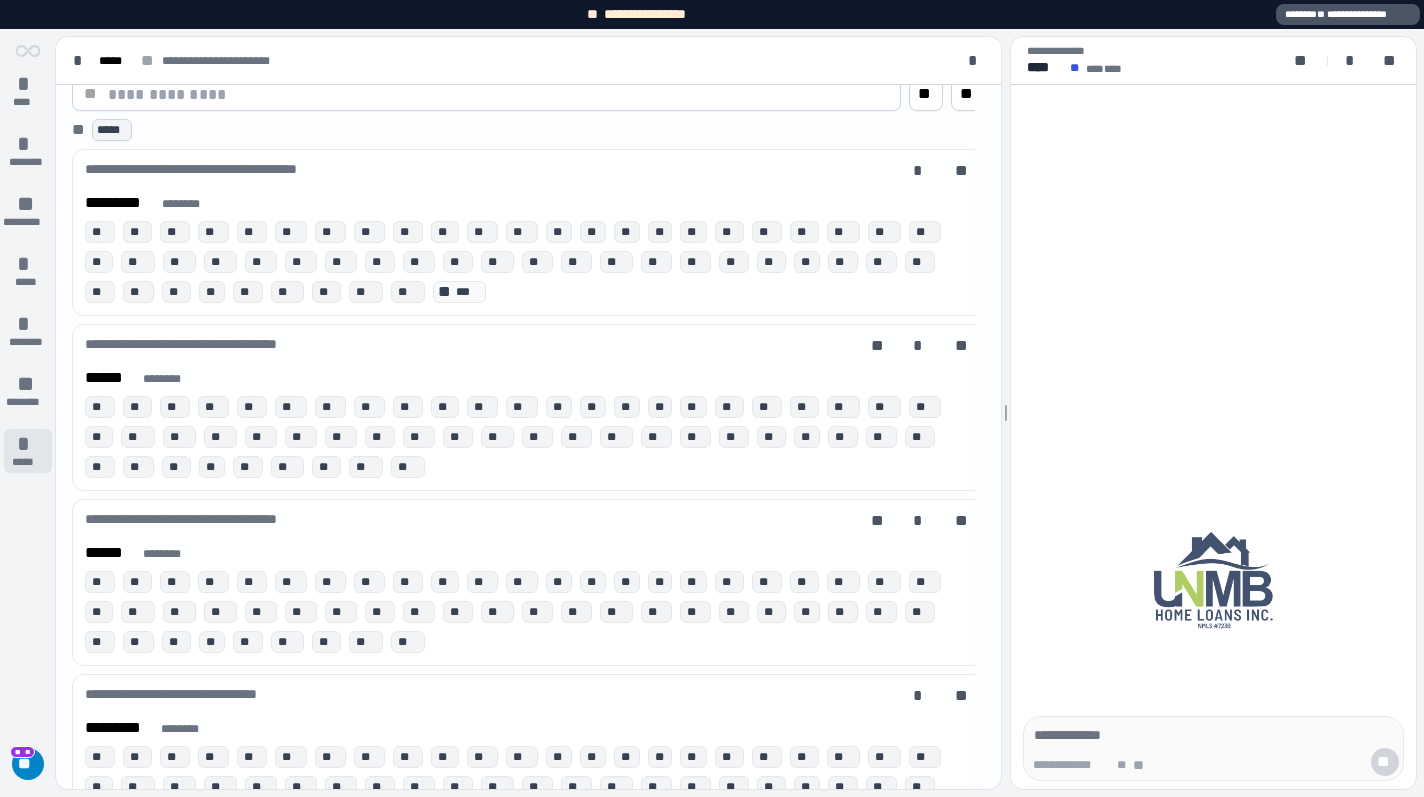 click on "*" at bounding box center [28, 444] 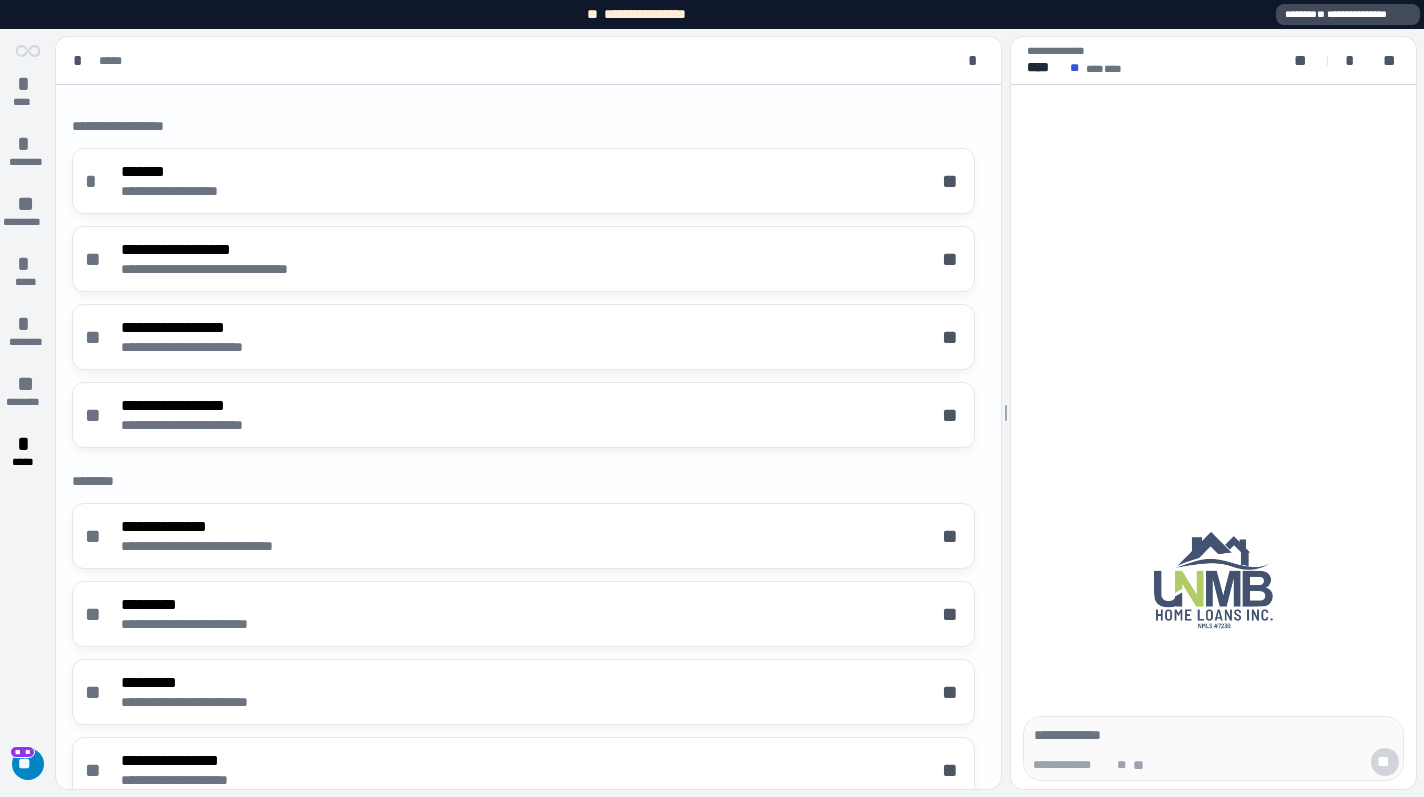 click on "**********" at bounding box center (1348, 14) 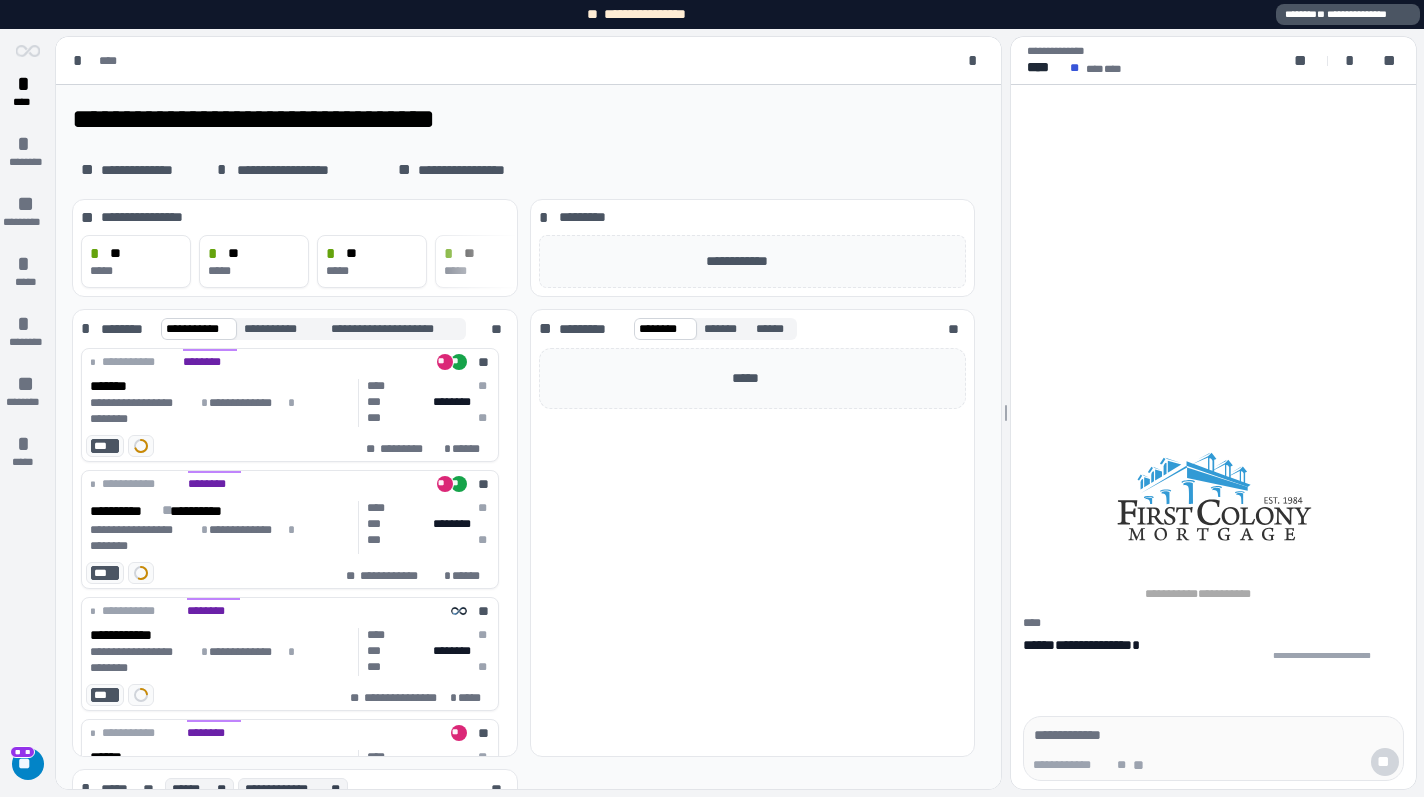 scroll, scrollTop: 0, scrollLeft: 0, axis: both 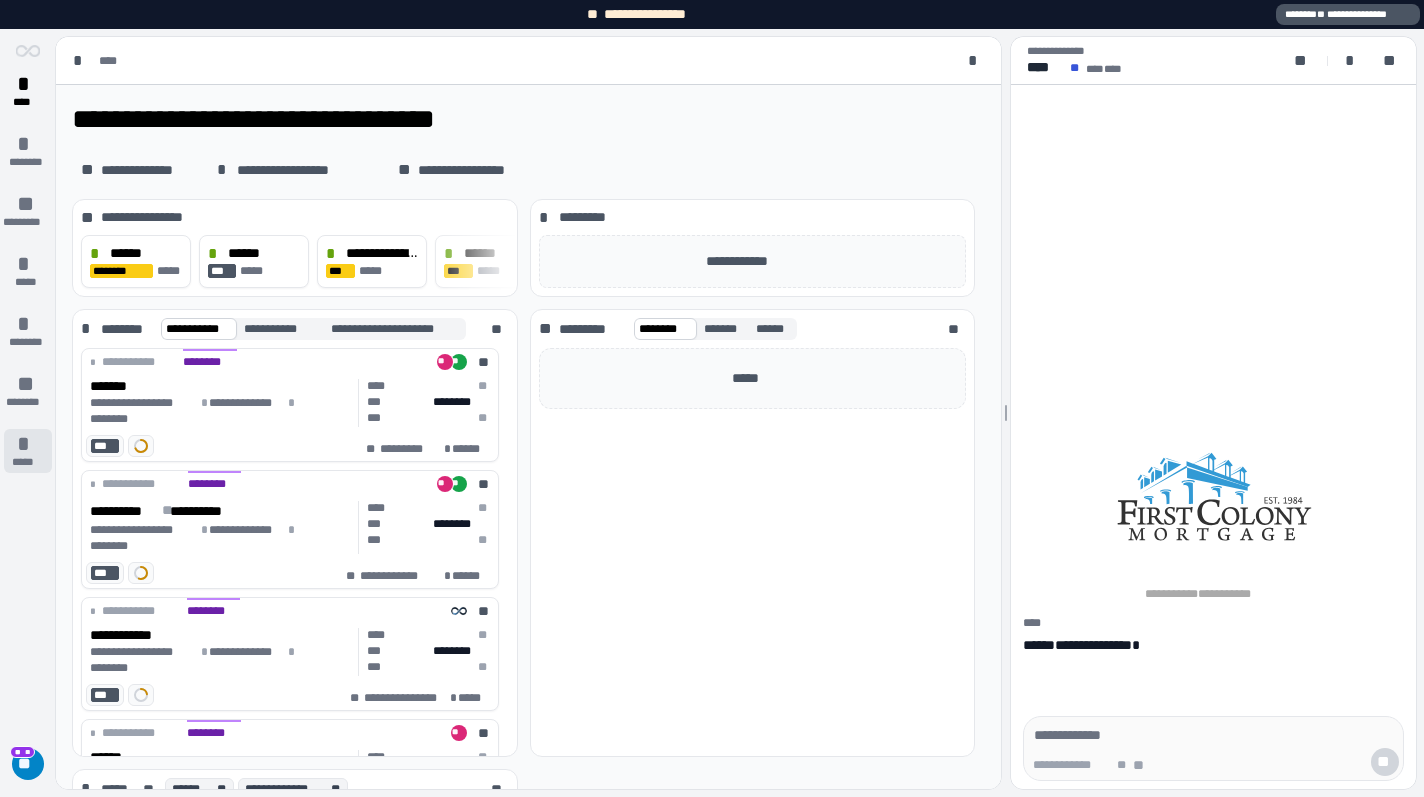click on "*" at bounding box center [28, 444] 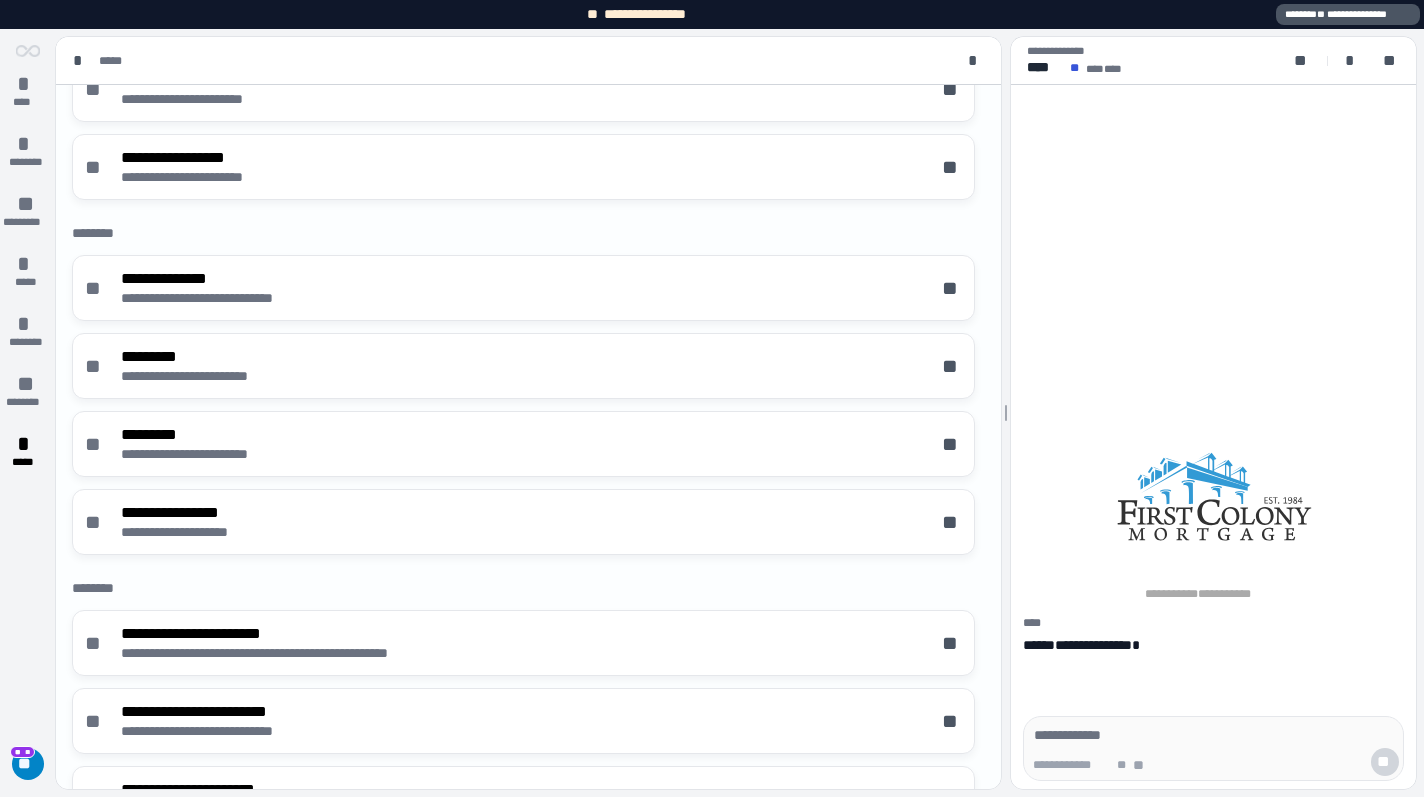 scroll, scrollTop: 522, scrollLeft: 0, axis: vertical 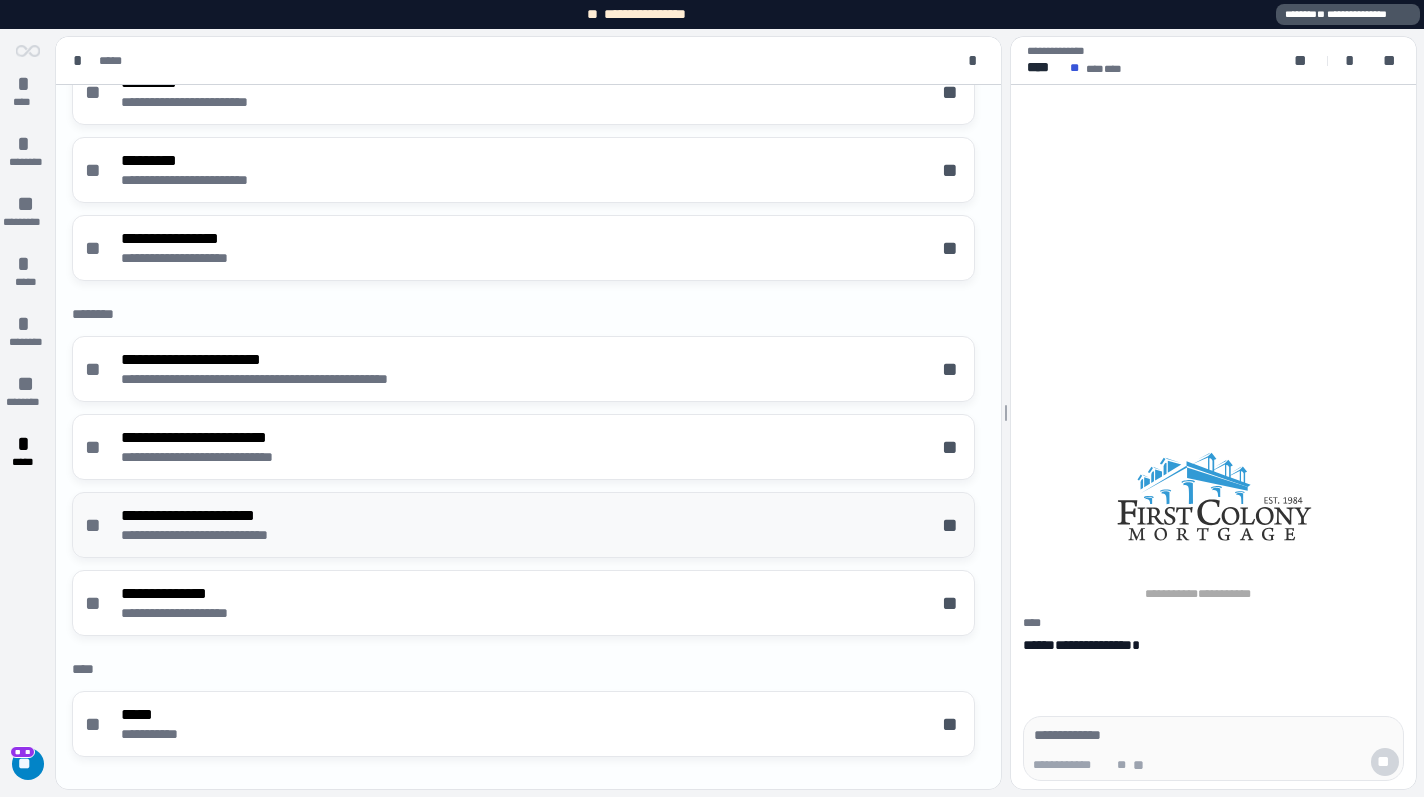 click on "**********" at bounding box center [523, 525] 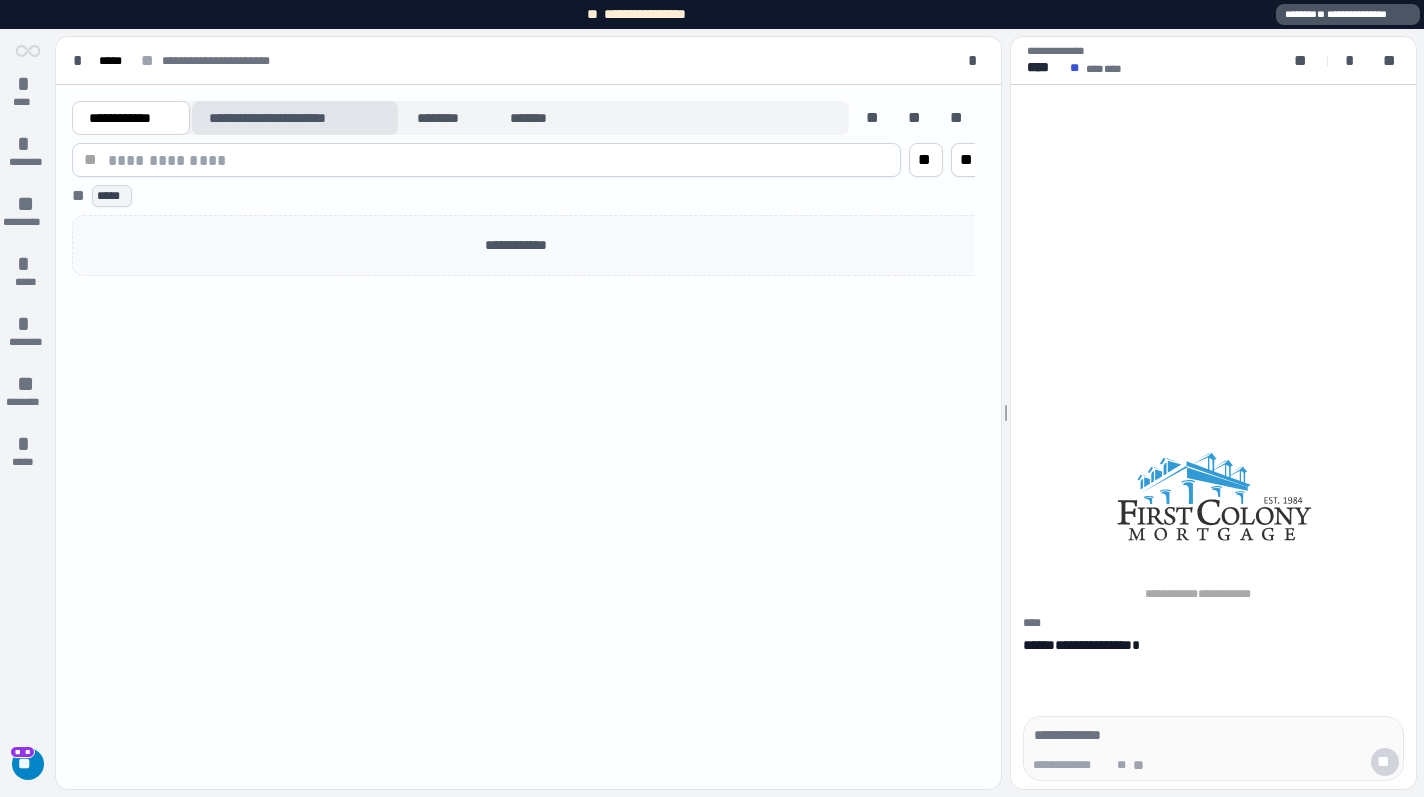 click on "**********" at bounding box center (294, 118) 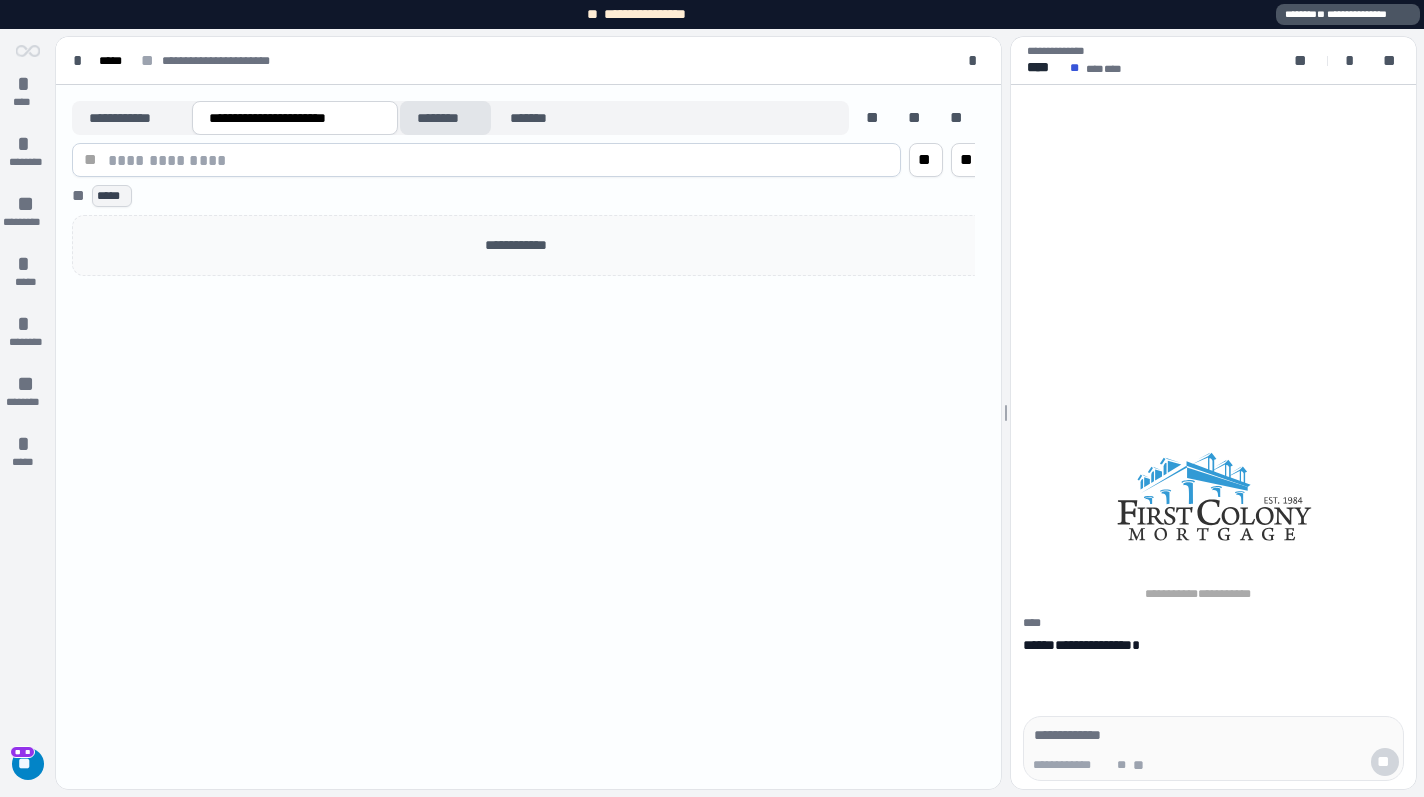 click on "********" at bounding box center [446, 118] 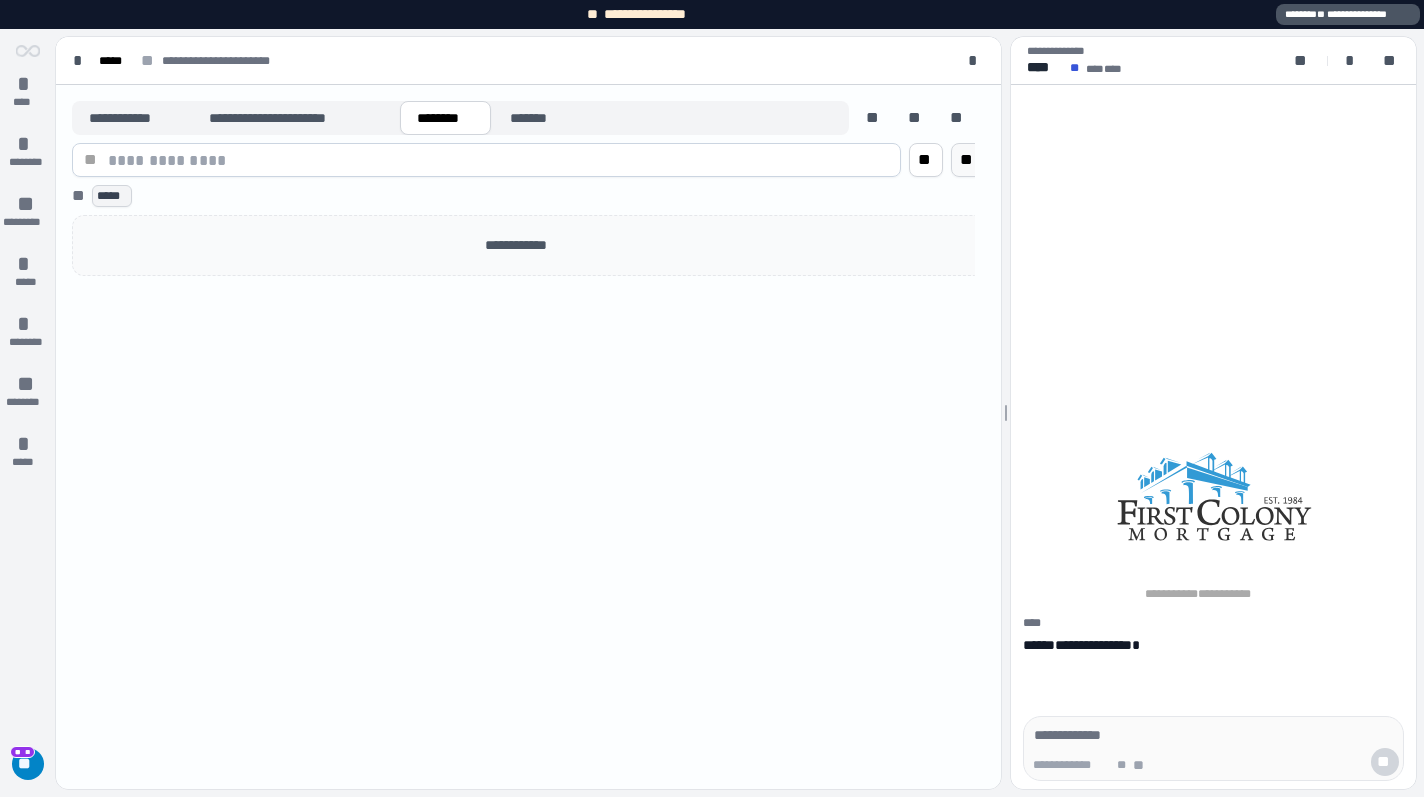 click on "**" at bounding box center (968, 160) 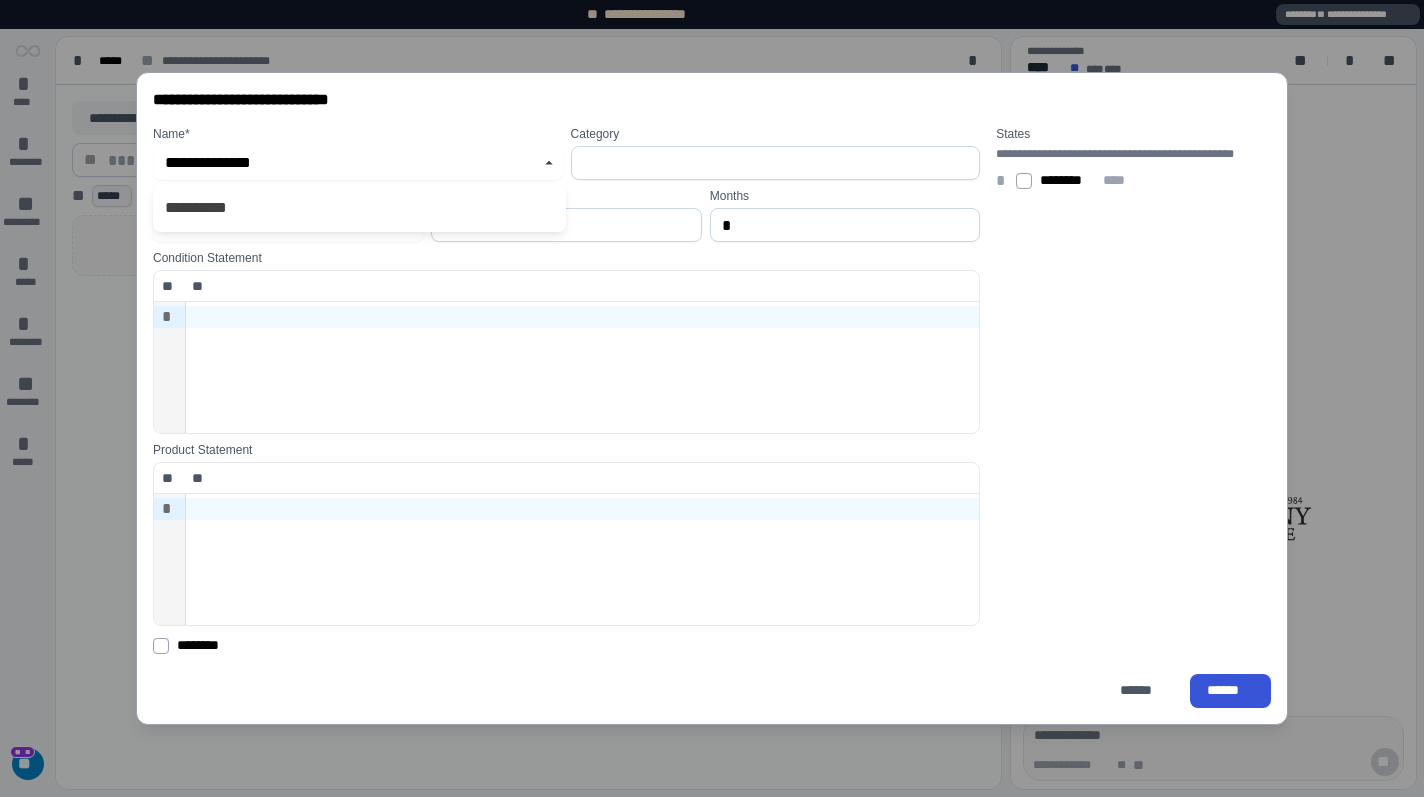 type on "**********" 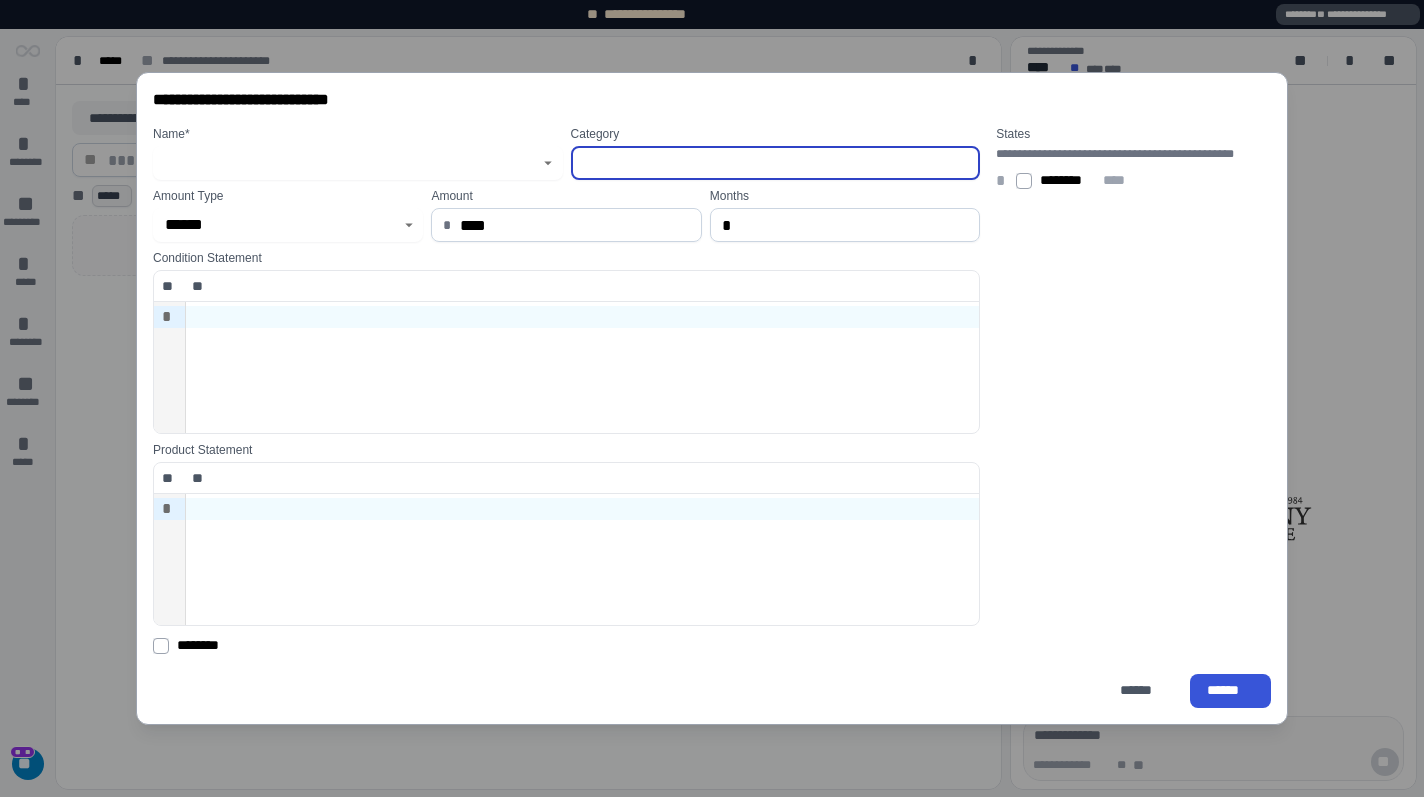 click 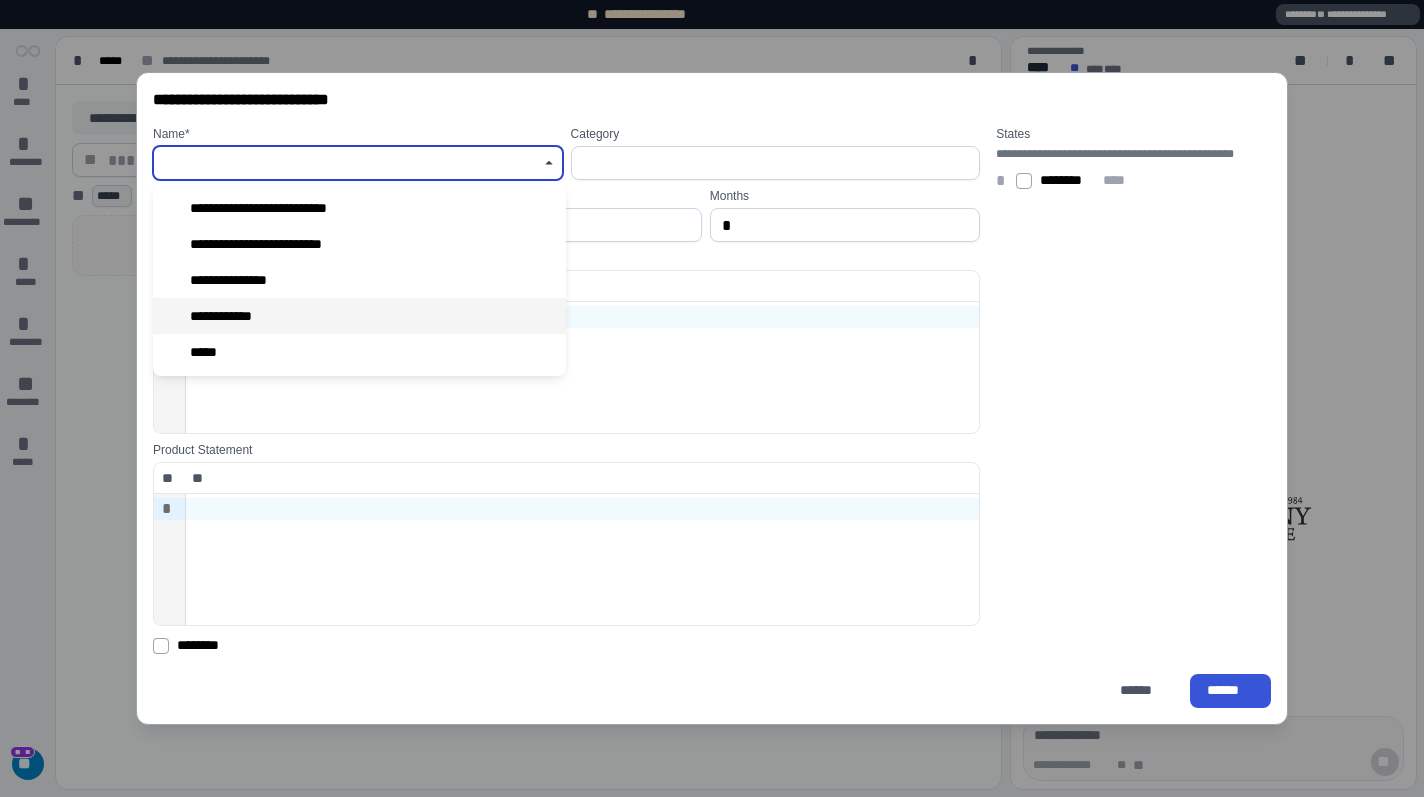 click on "**********" at bounding box center (359, 316) 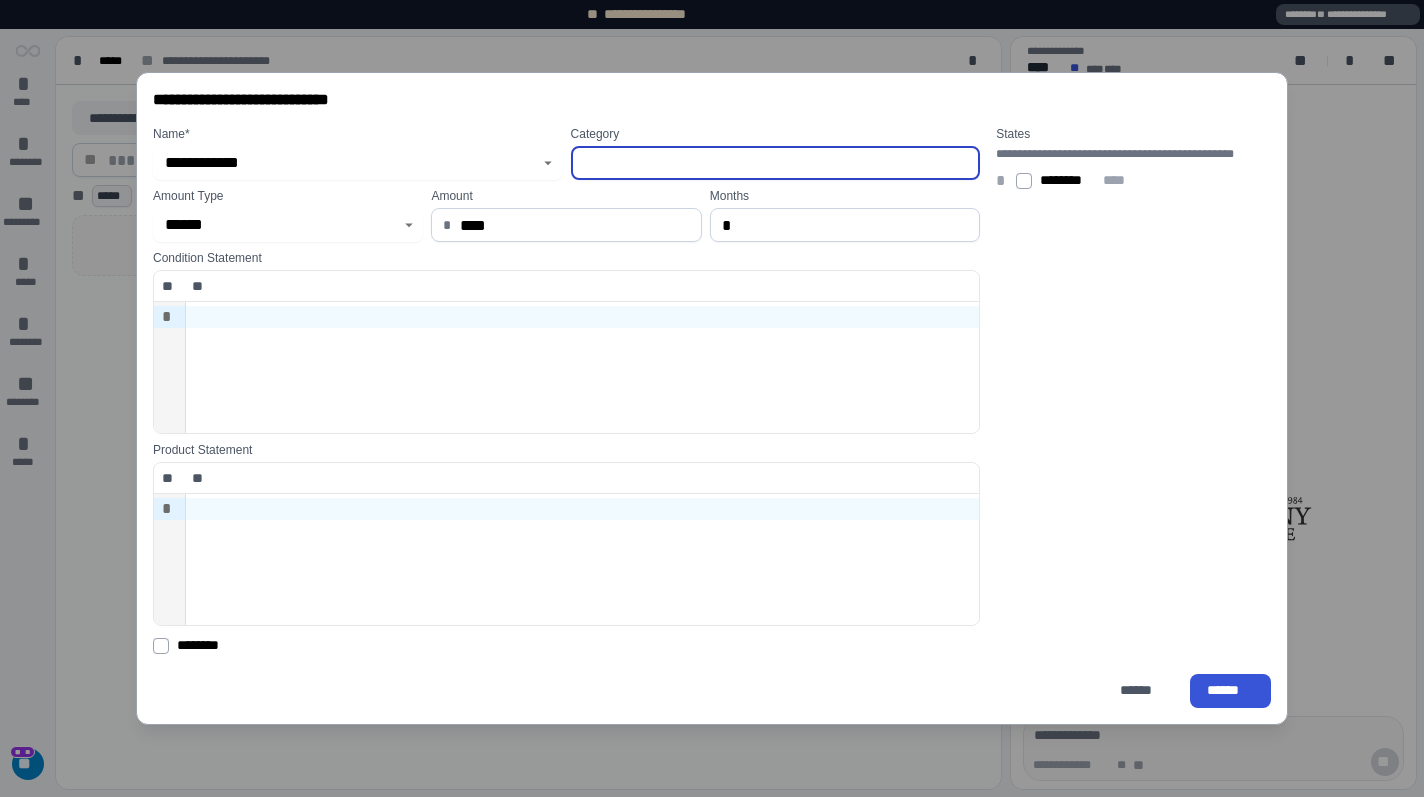 click at bounding box center [776, 163] 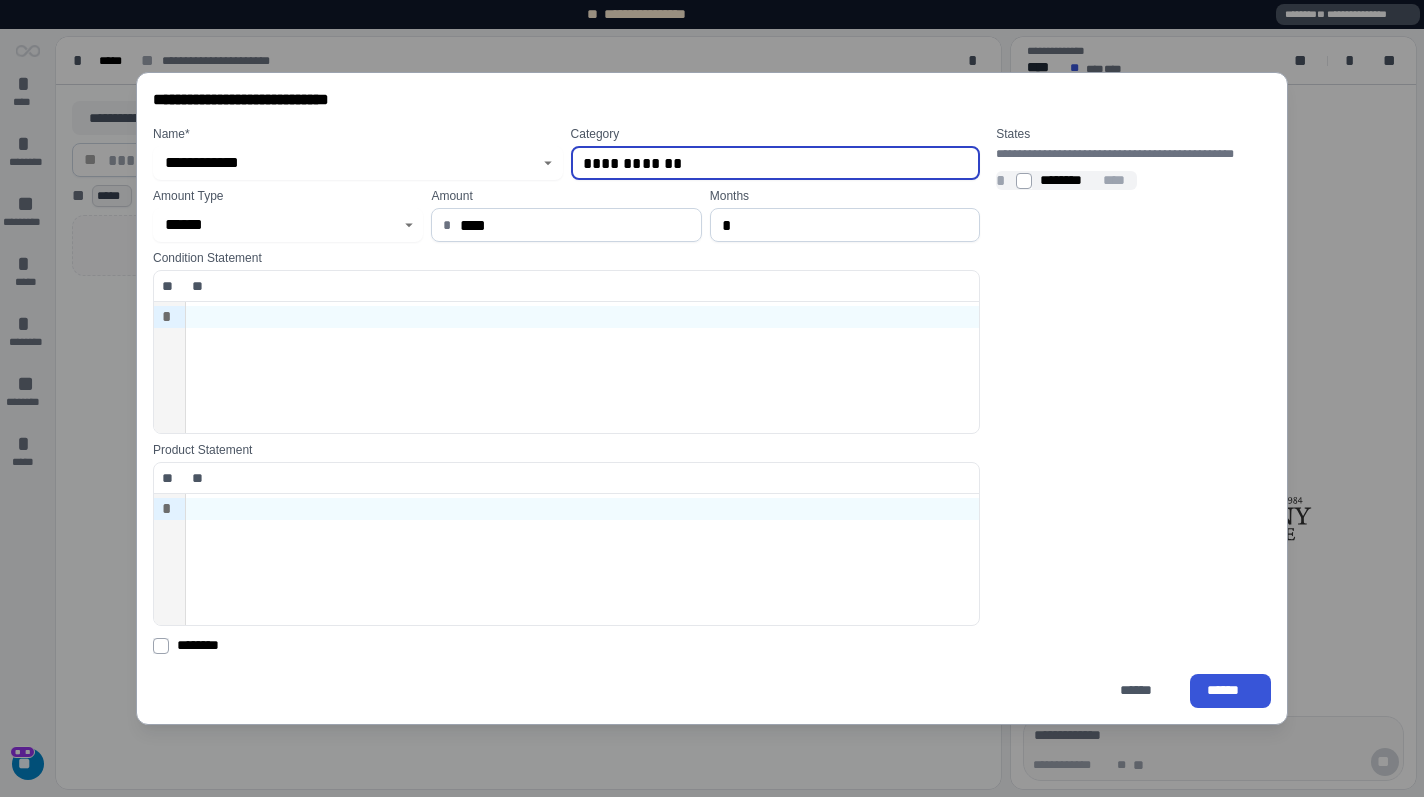 type on "**********" 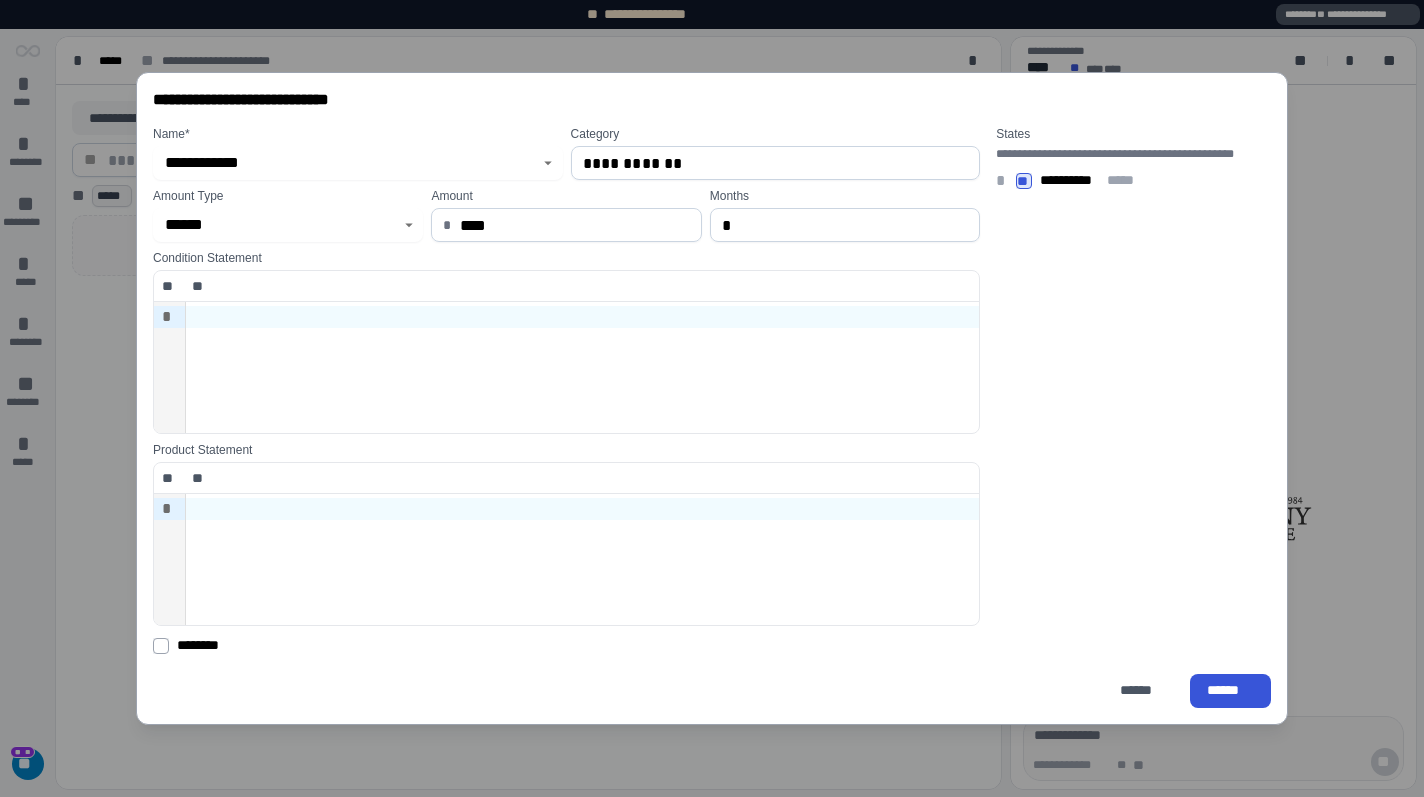 click 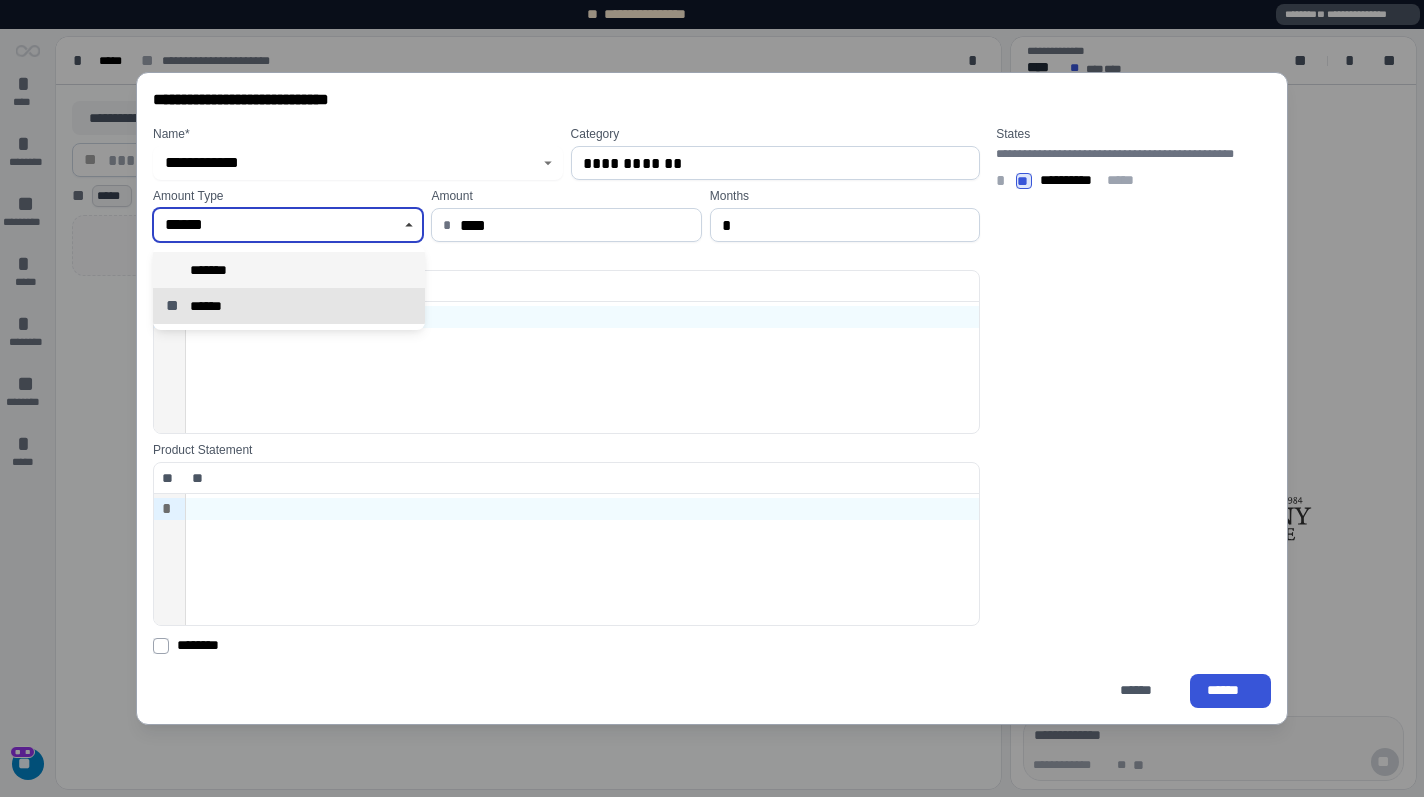 click on "*******" at bounding box center (289, 270) 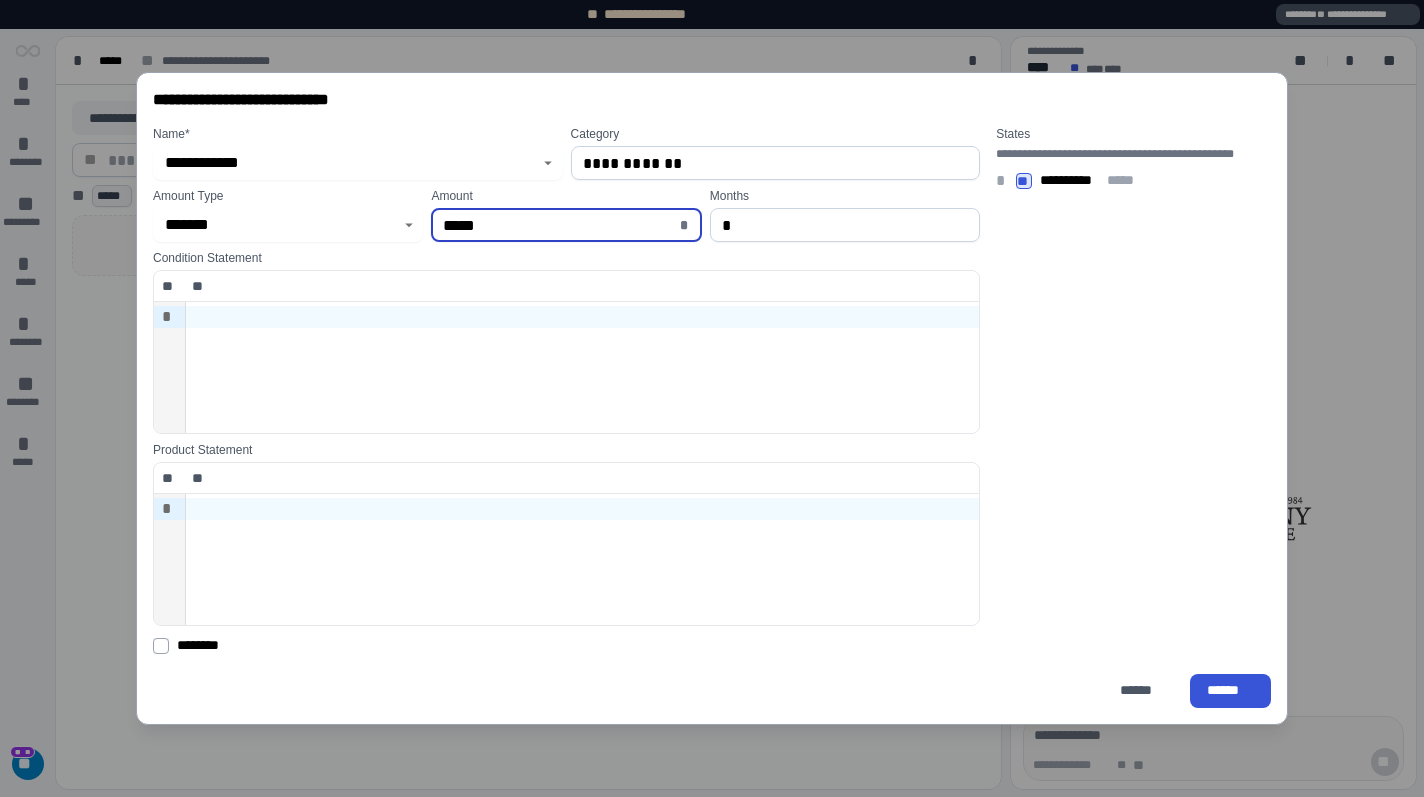 click on "*****" at bounding box center [559, 225] 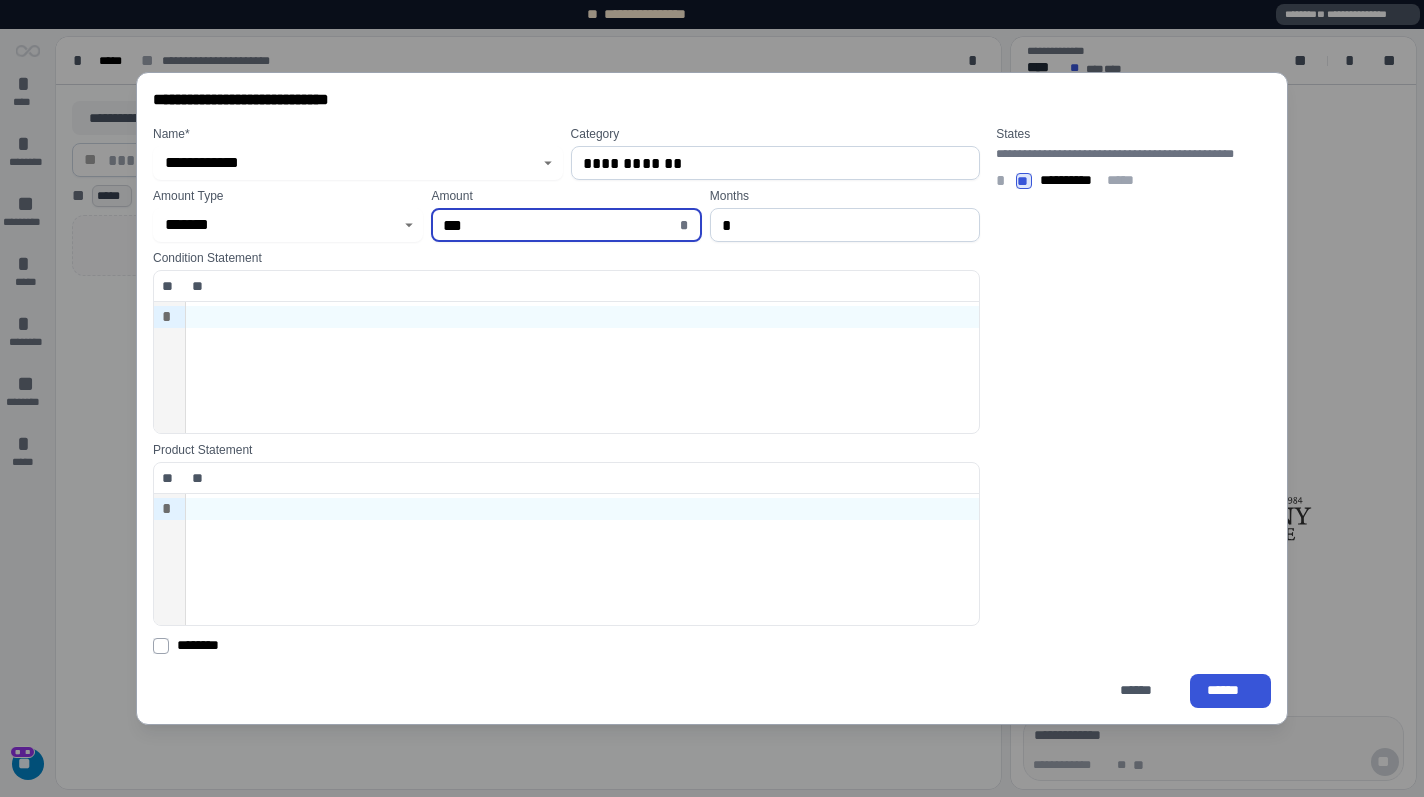 type on "*****" 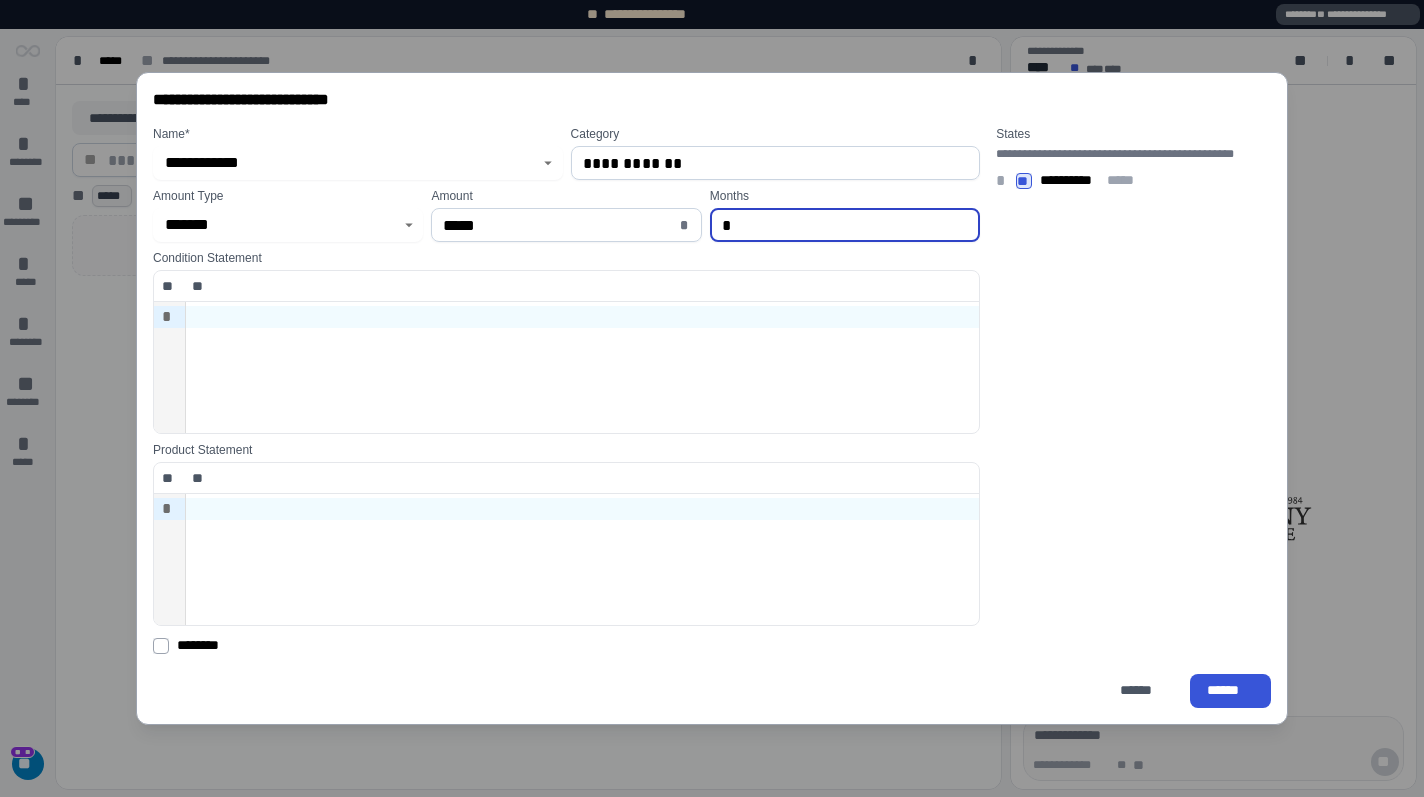 type on "*" 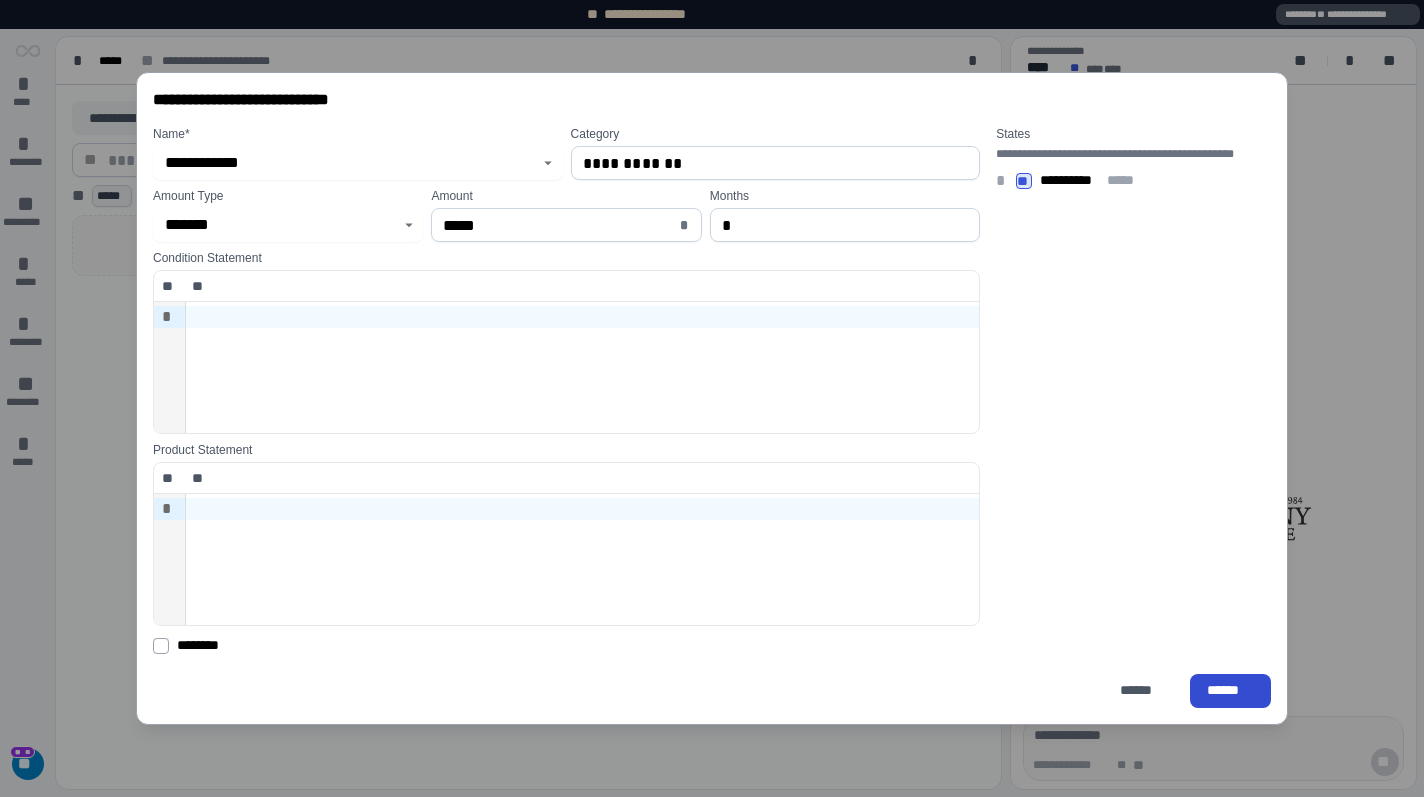 click on "******" at bounding box center (1230, 690) 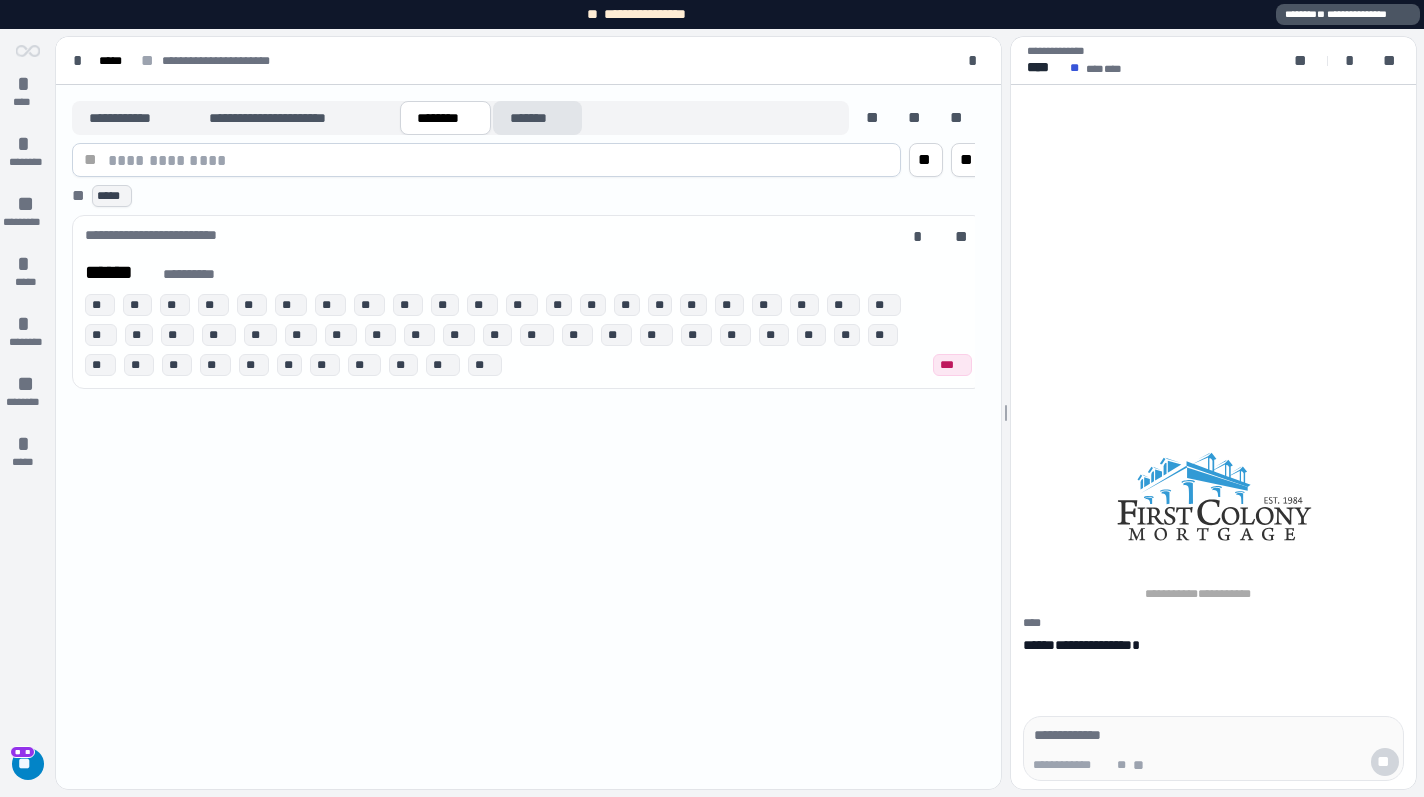 click on "*******" at bounding box center (537, 118) 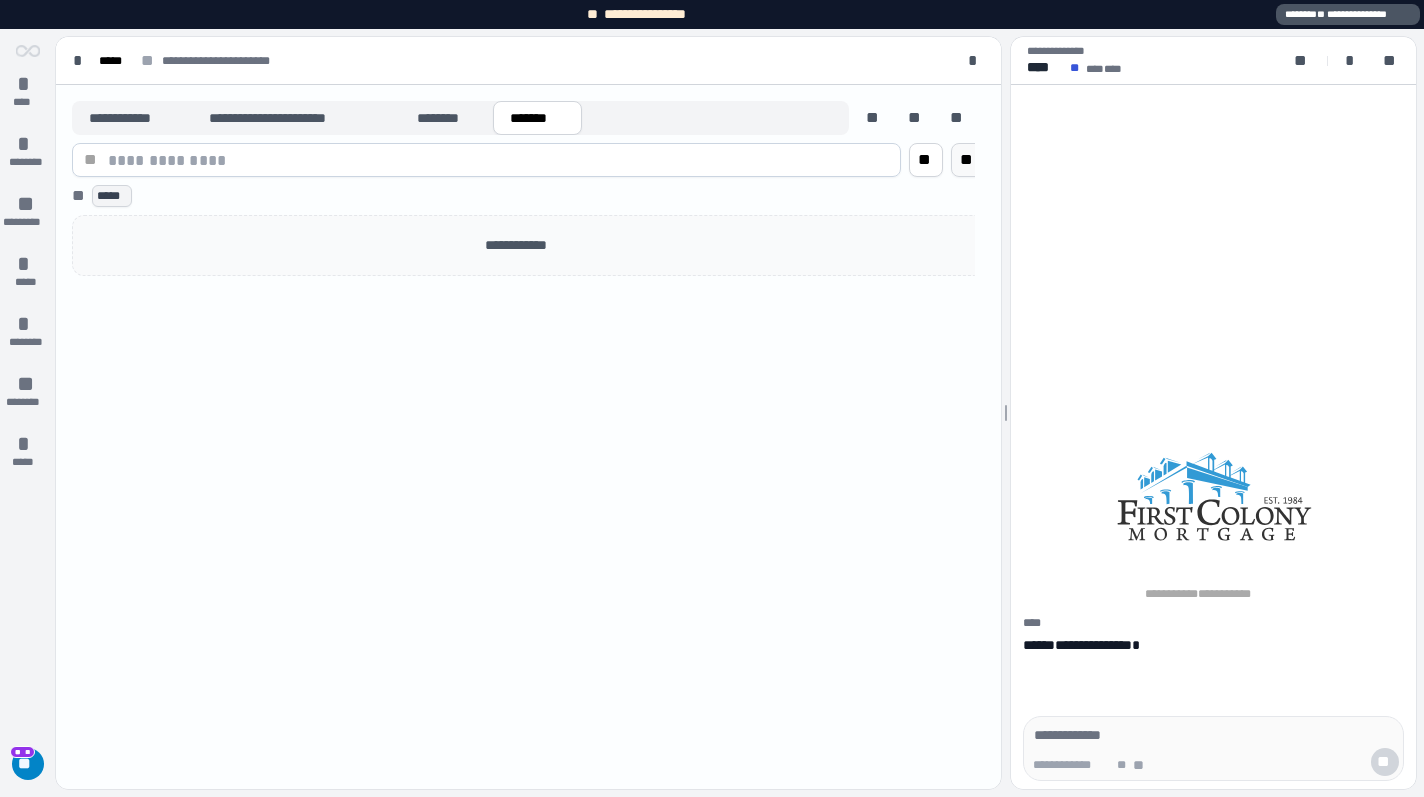 click on "**" at bounding box center [968, 160] 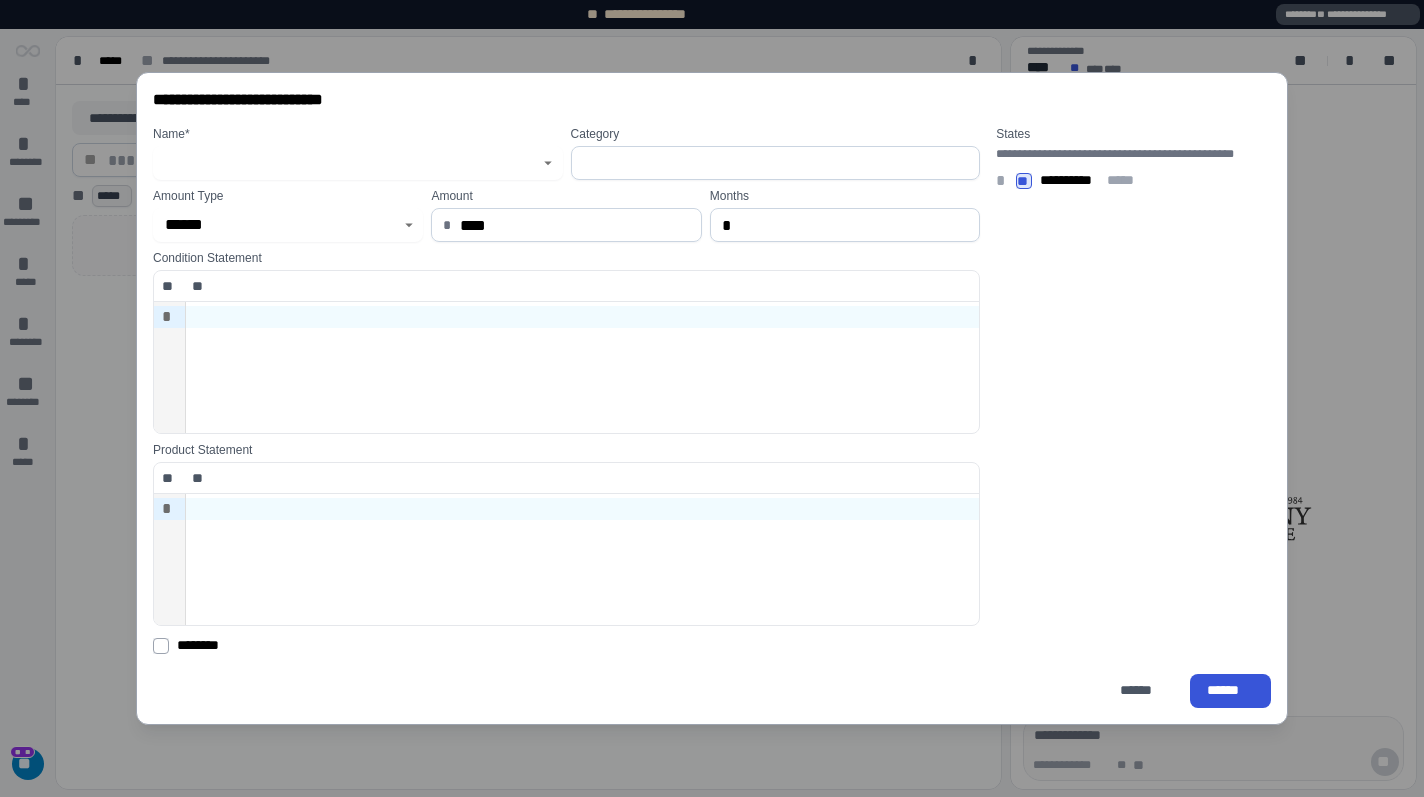 click 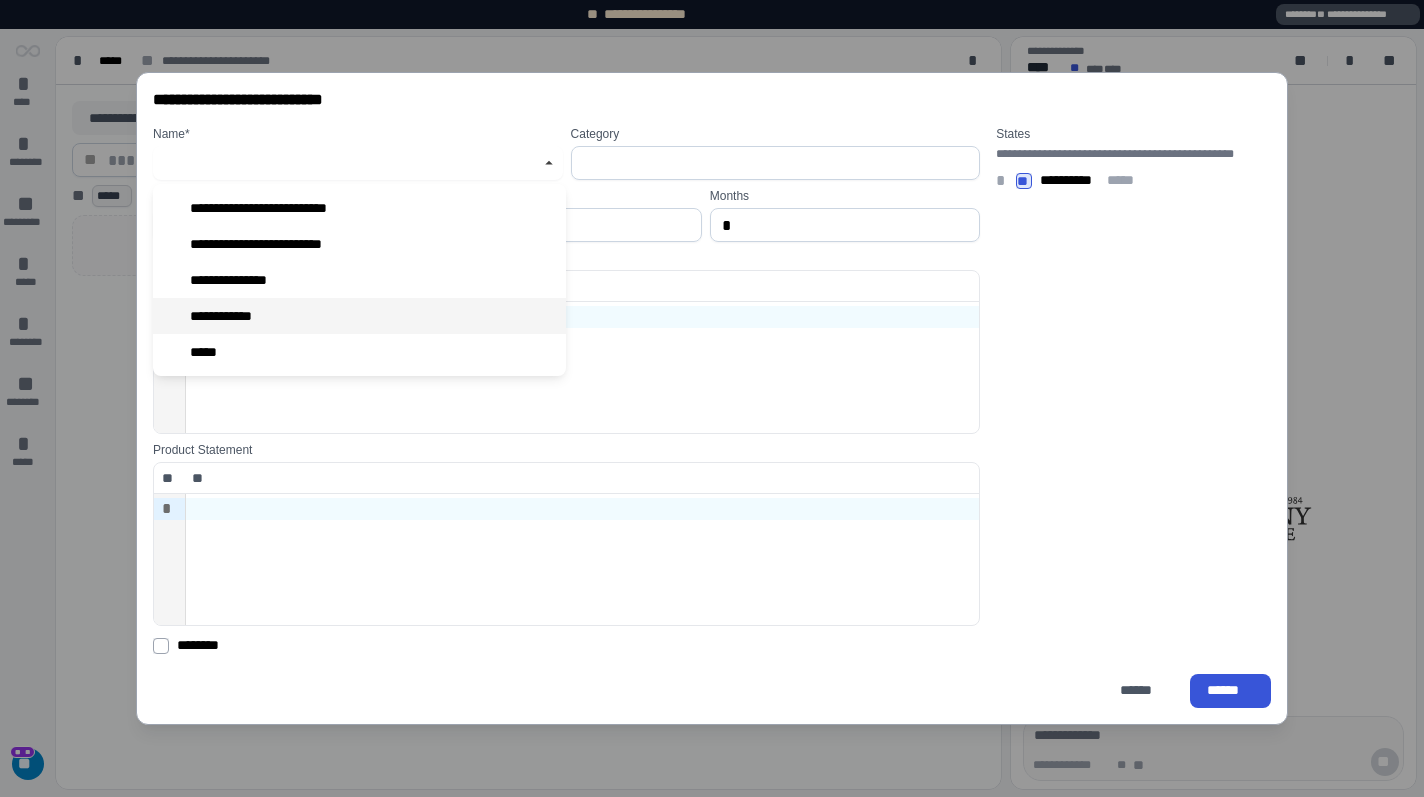 click on "**********" at bounding box center (359, 316) 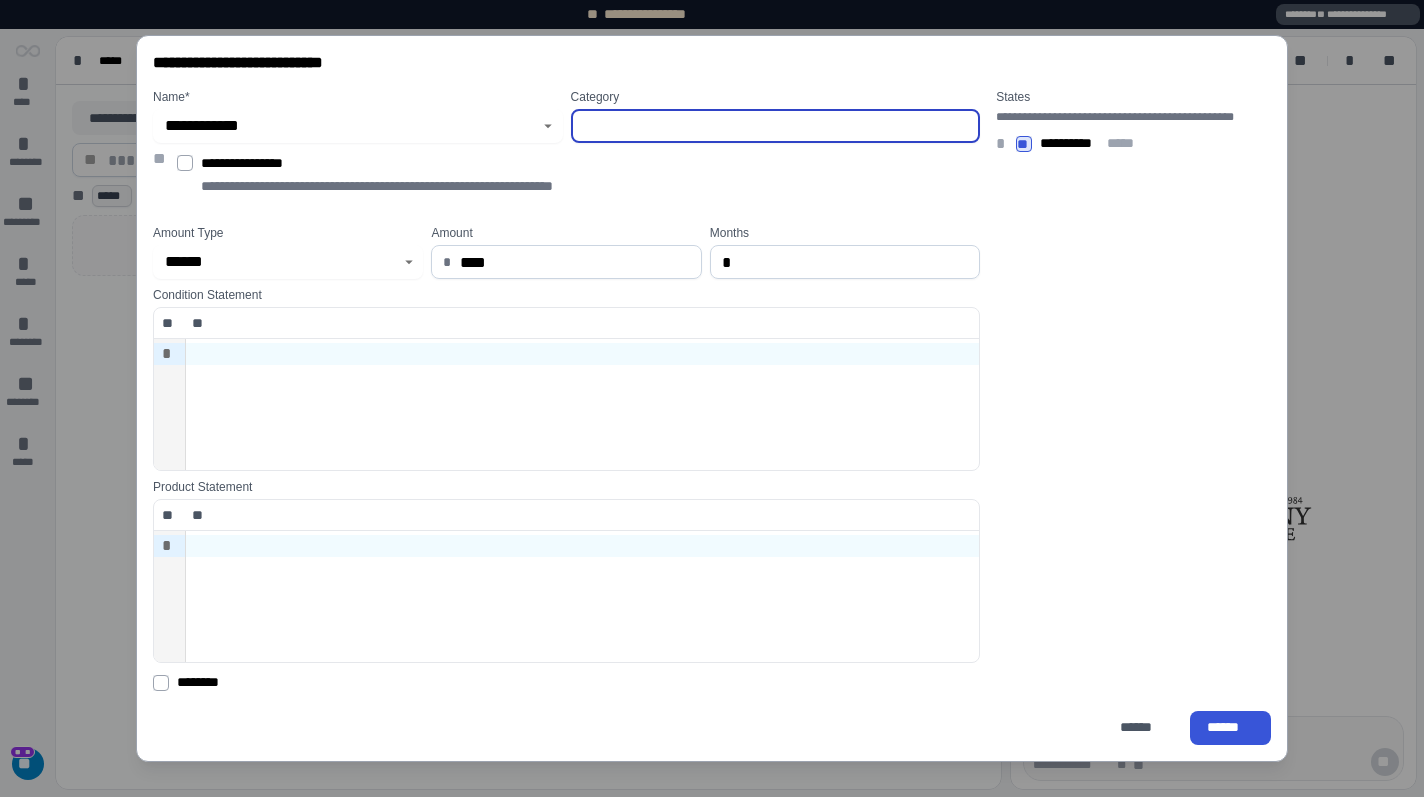 click at bounding box center (776, 126) 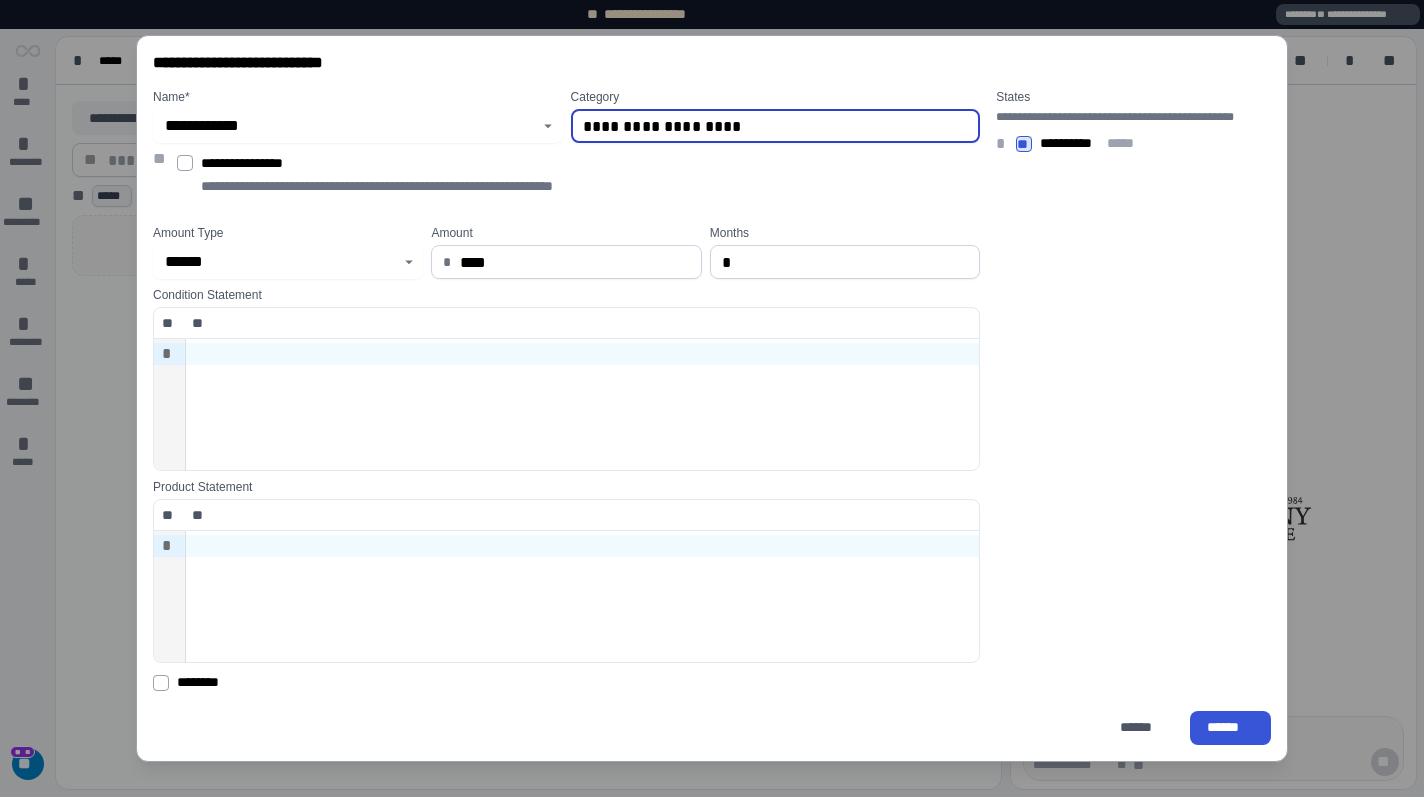 click 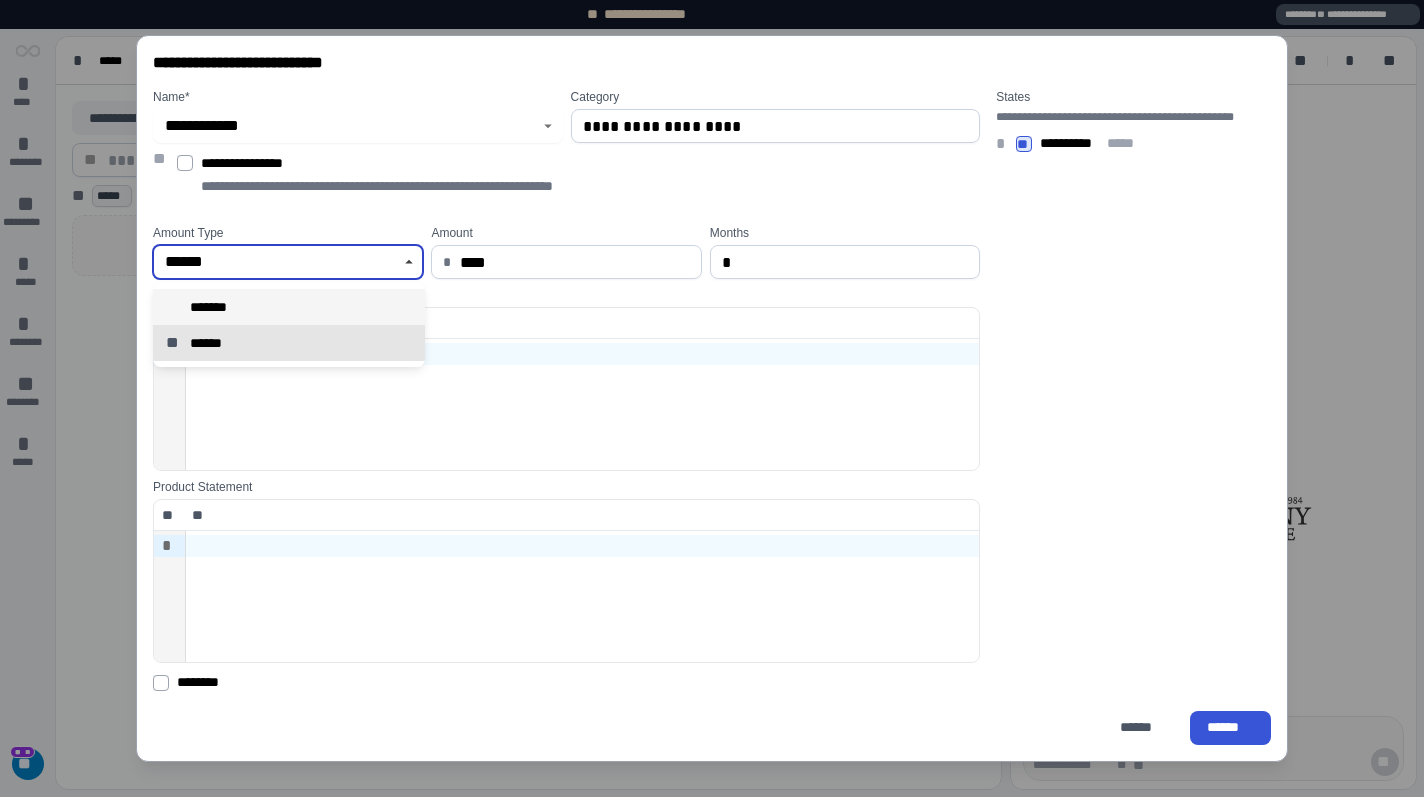 click on "*******" at bounding box center [289, 307] 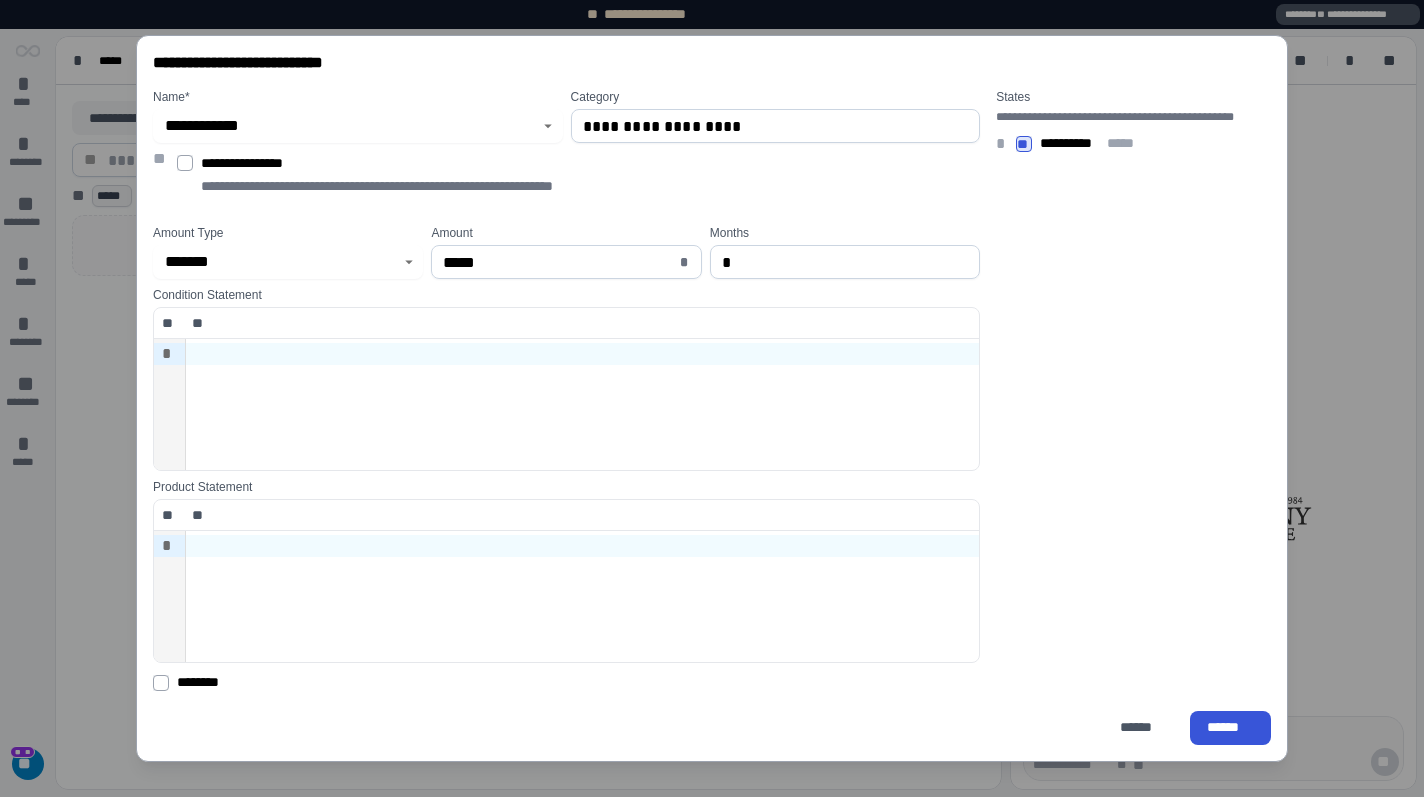 click on "*****" at bounding box center [559, 262] 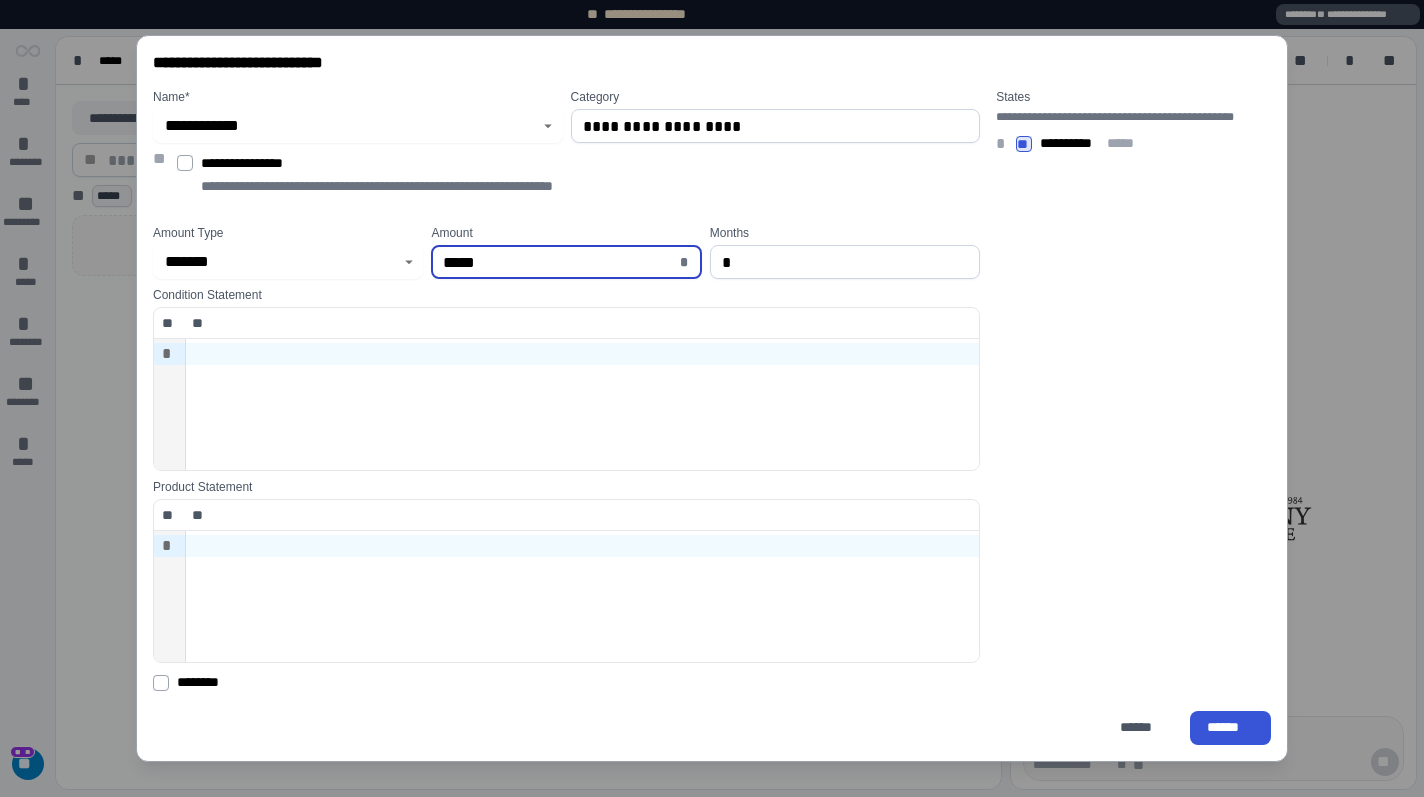 click on "*****" at bounding box center (559, 262) 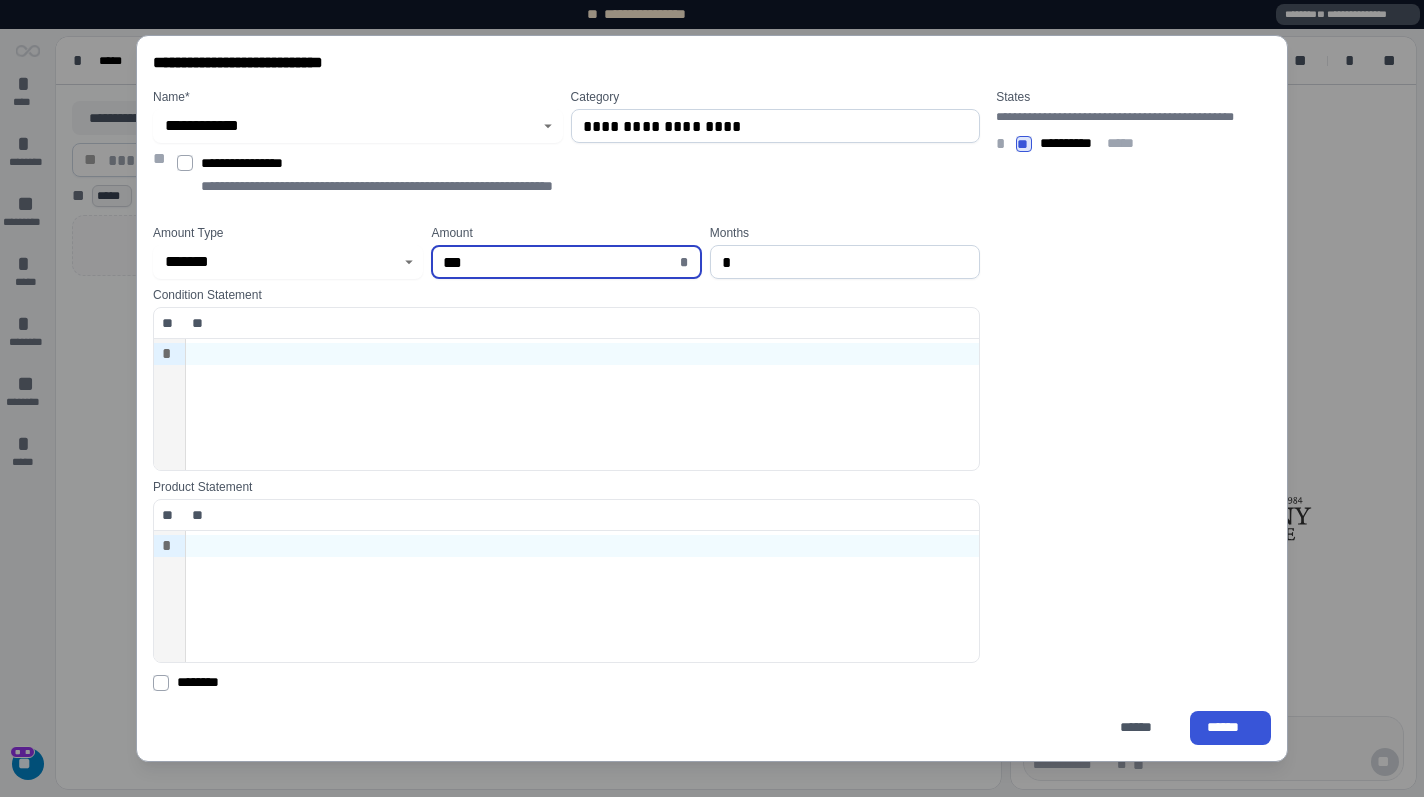 type on "*****" 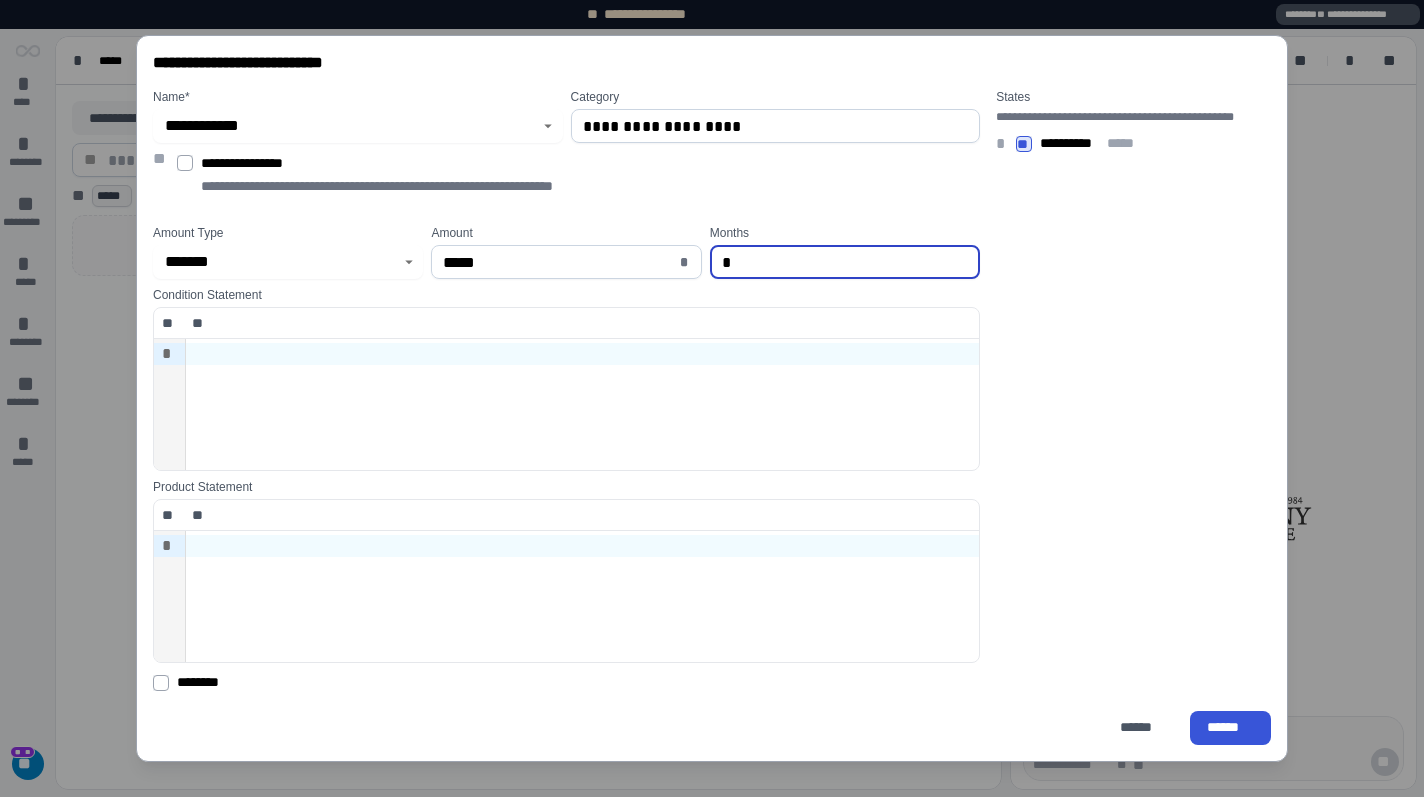 click on "*" at bounding box center [845, 262] 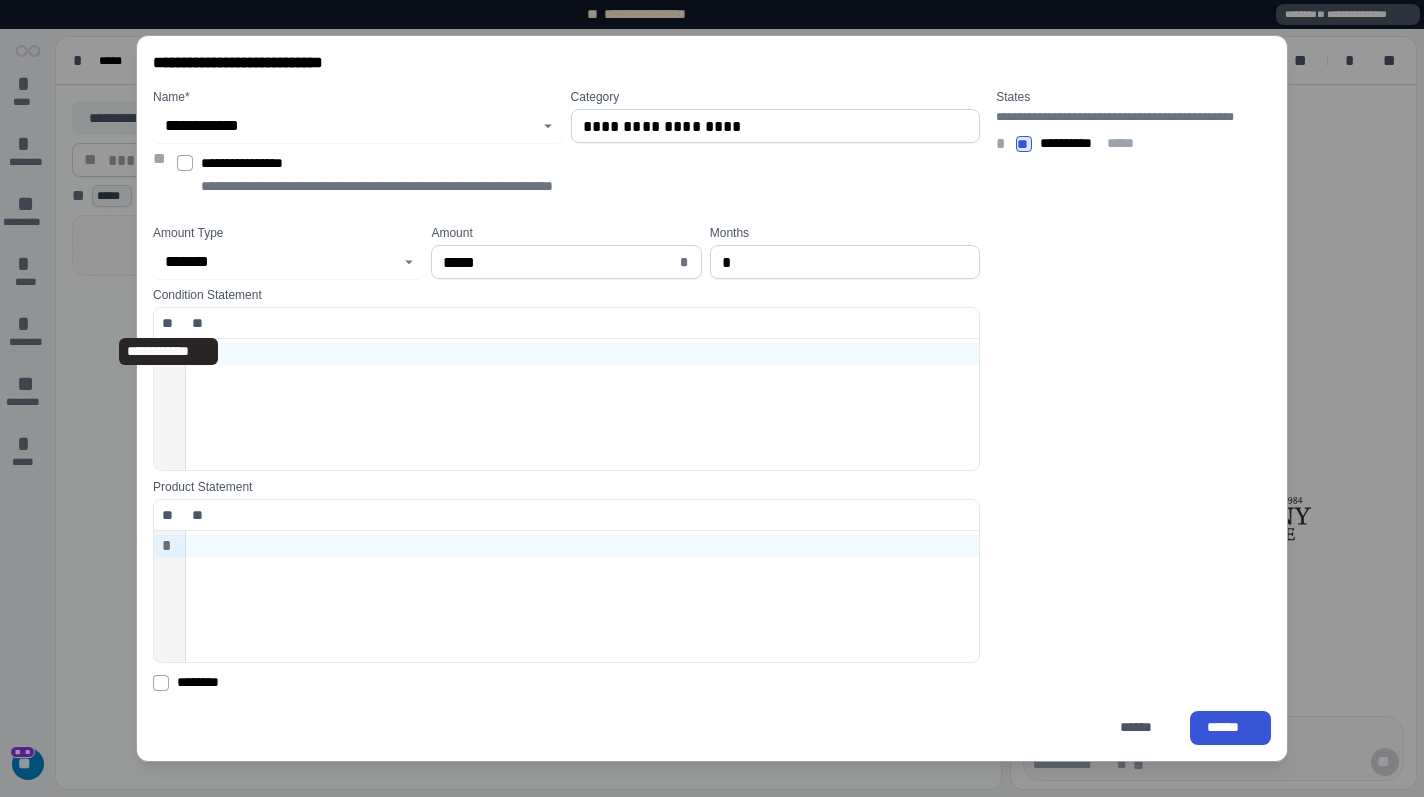 type 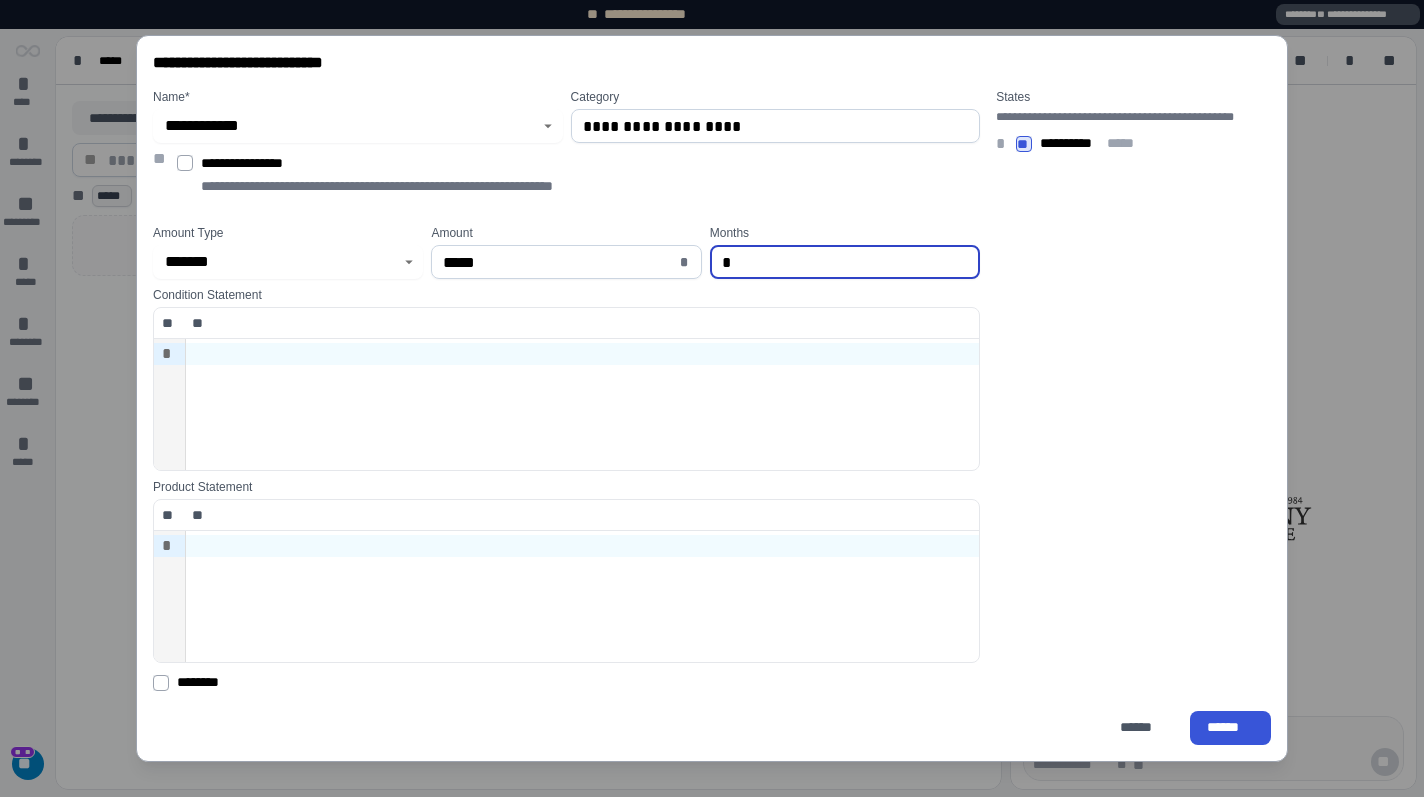 click on "*" at bounding box center (845, 262) 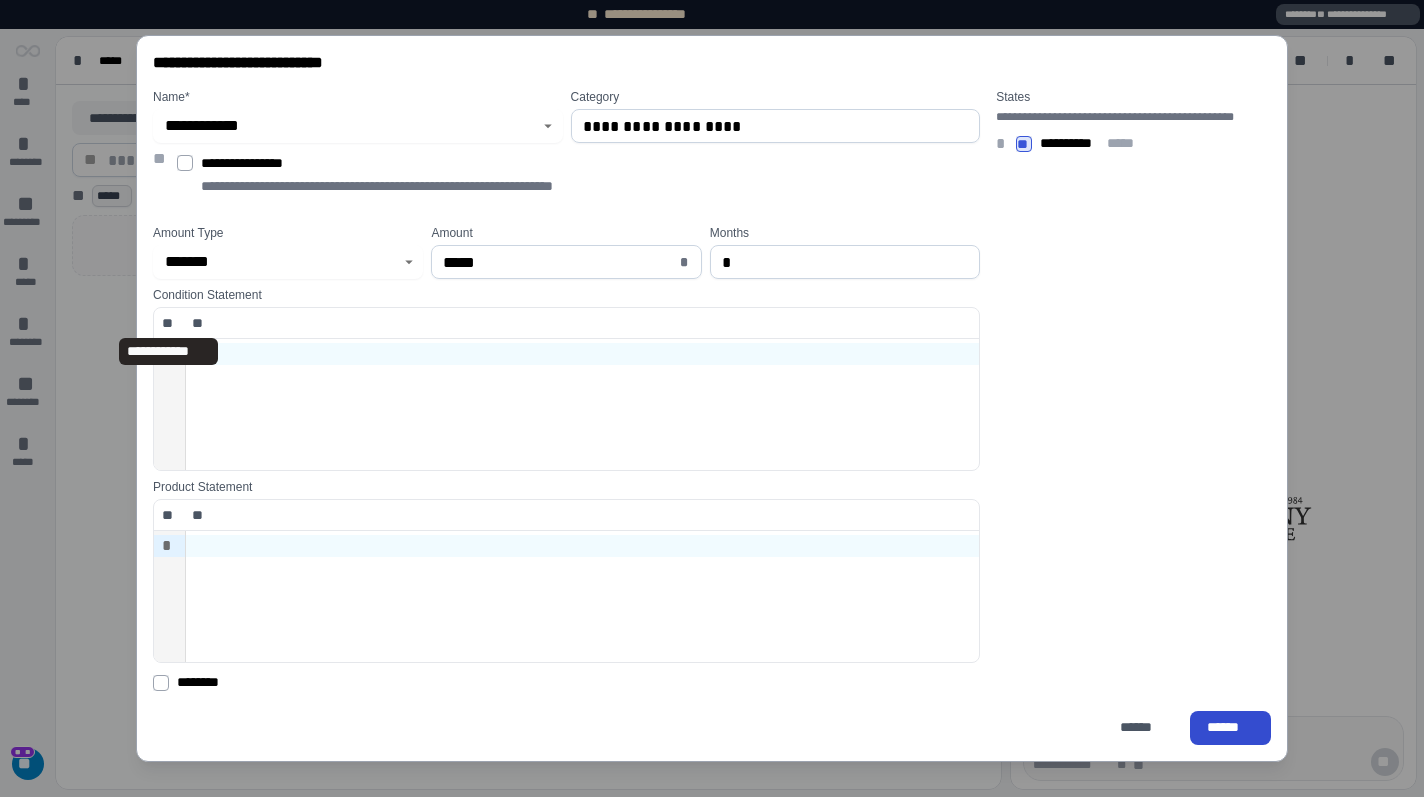 click on "******" at bounding box center [1230, 727] 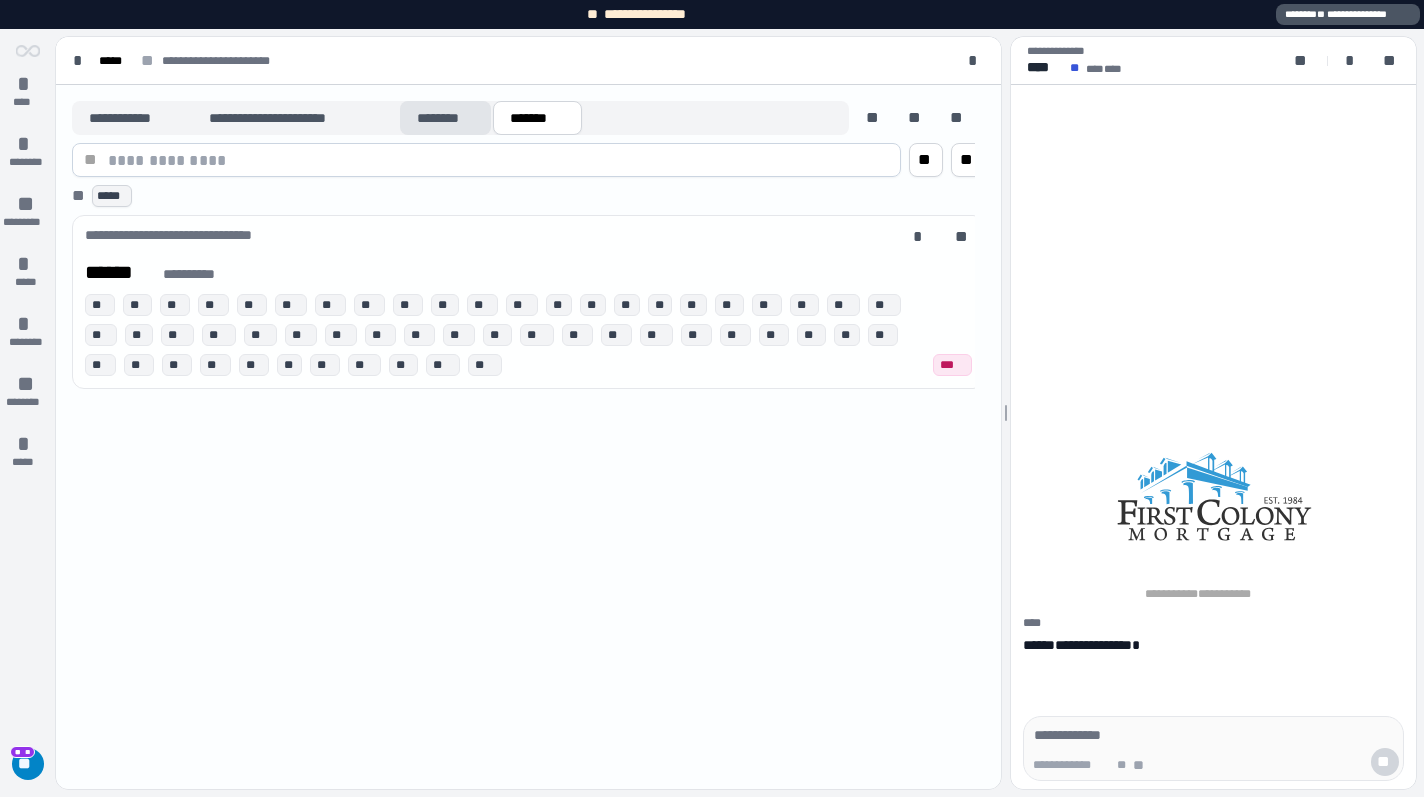 click on "********" at bounding box center (446, 118) 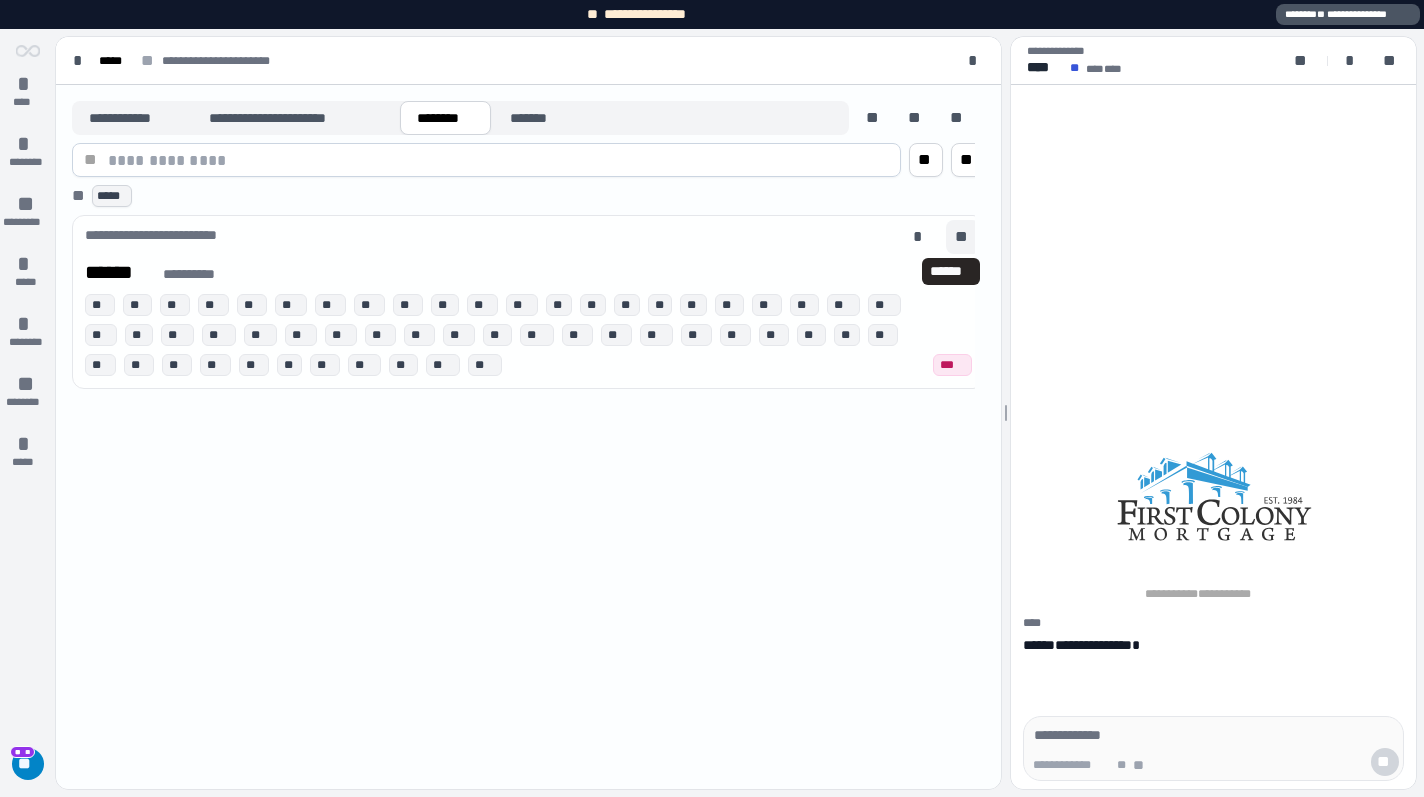click on "**" at bounding box center [963, 237] 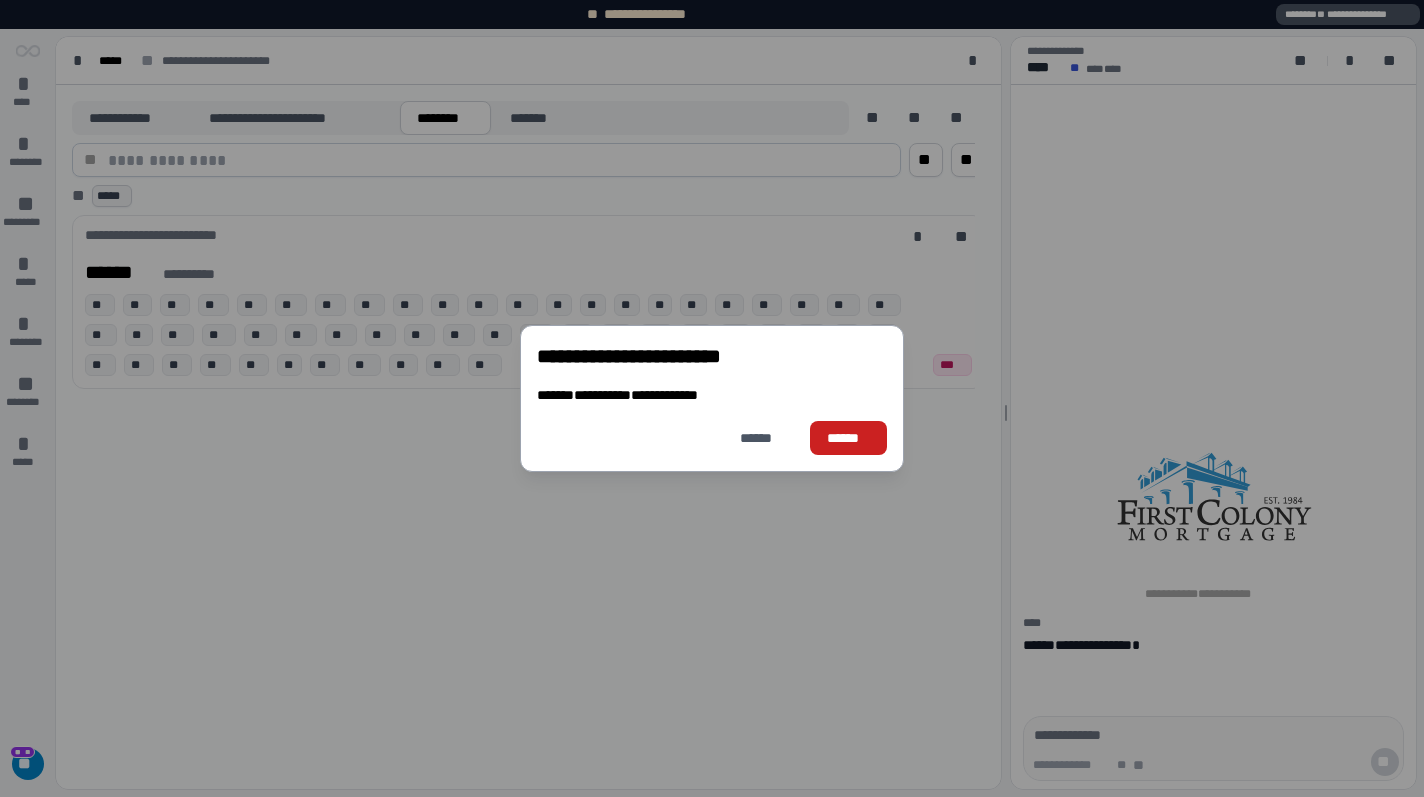 click on "******" at bounding box center (848, 438) 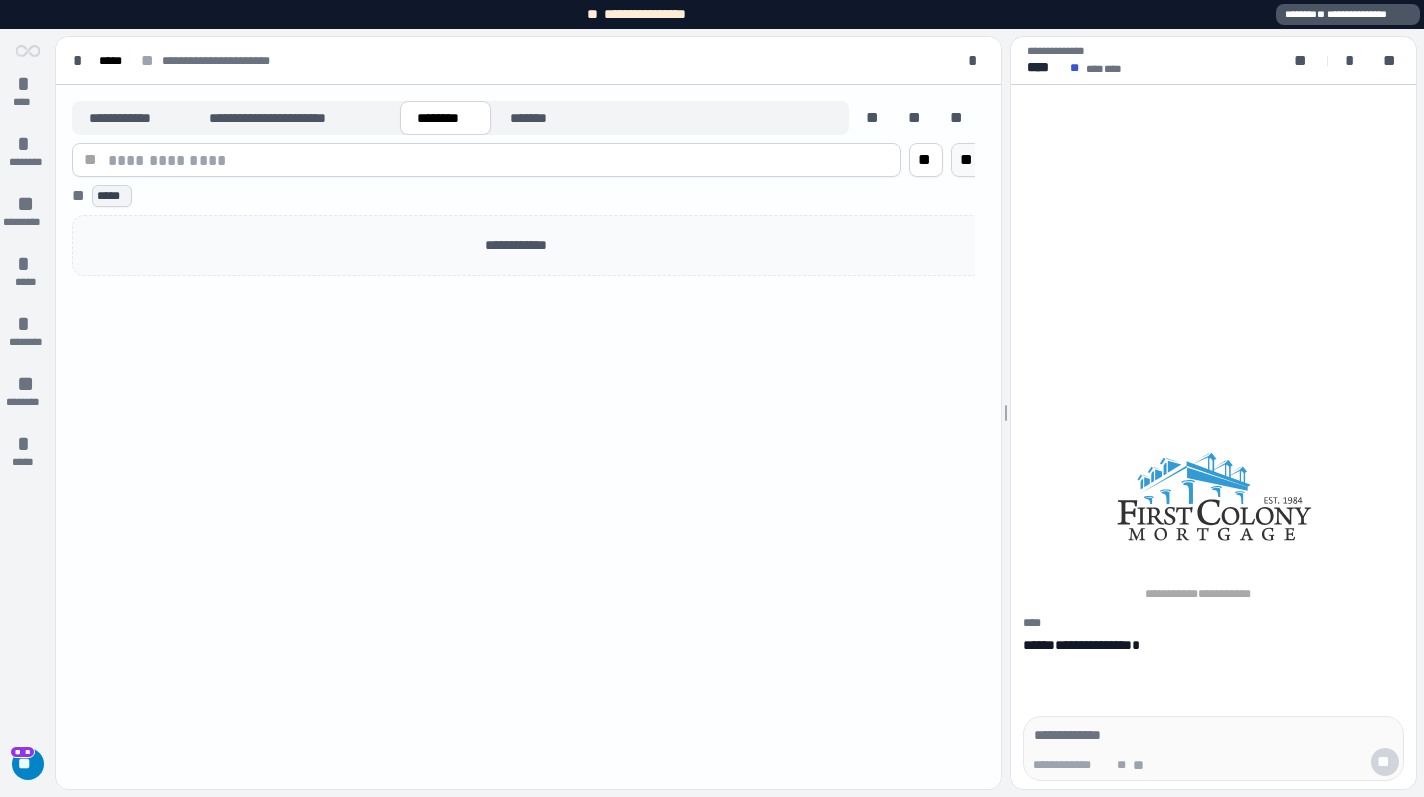 click on "**" at bounding box center (968, 160) 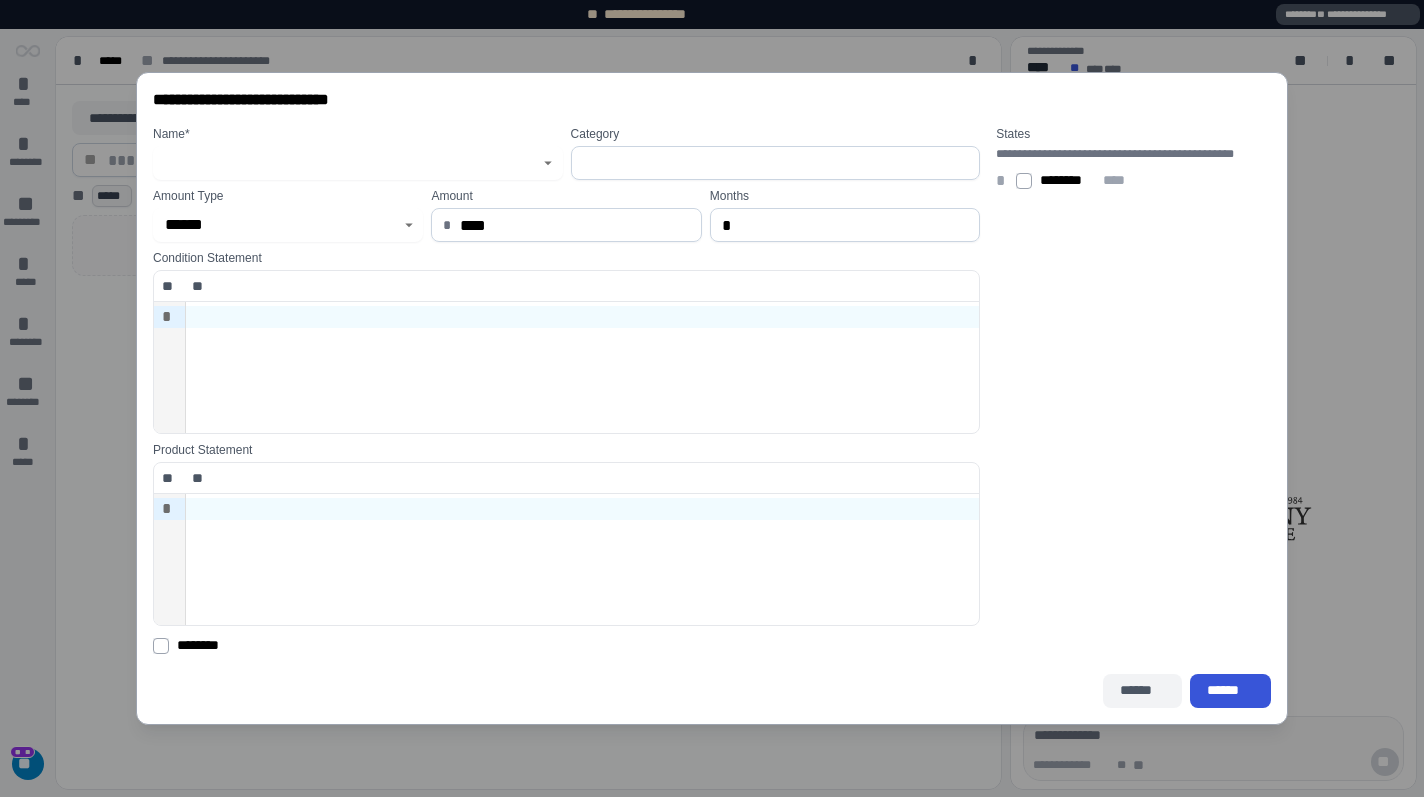 click on "******" at bounding box center (1142, 690) 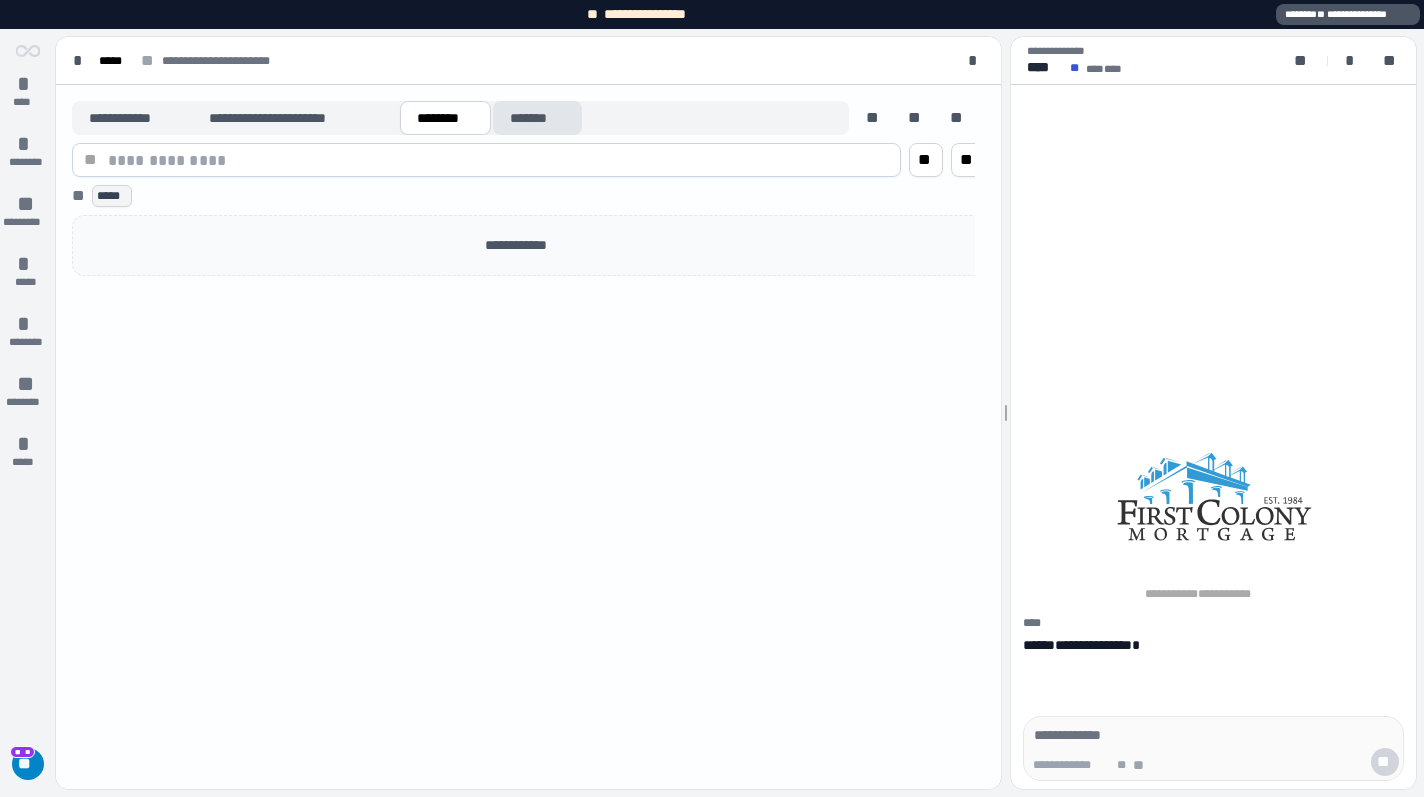 click on "*******" at bounding box center [537, 118] 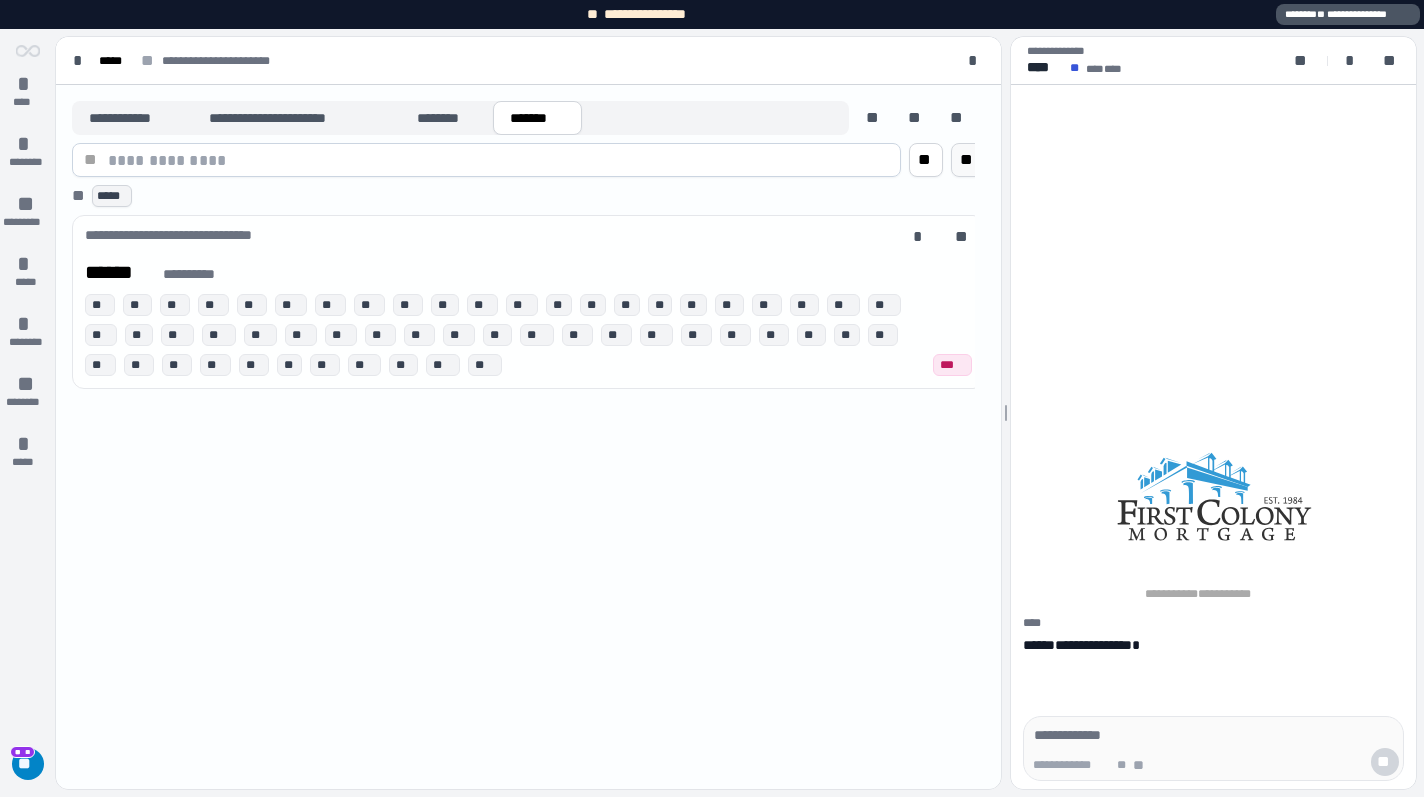 click on "**" at bounding box center [968, 160] 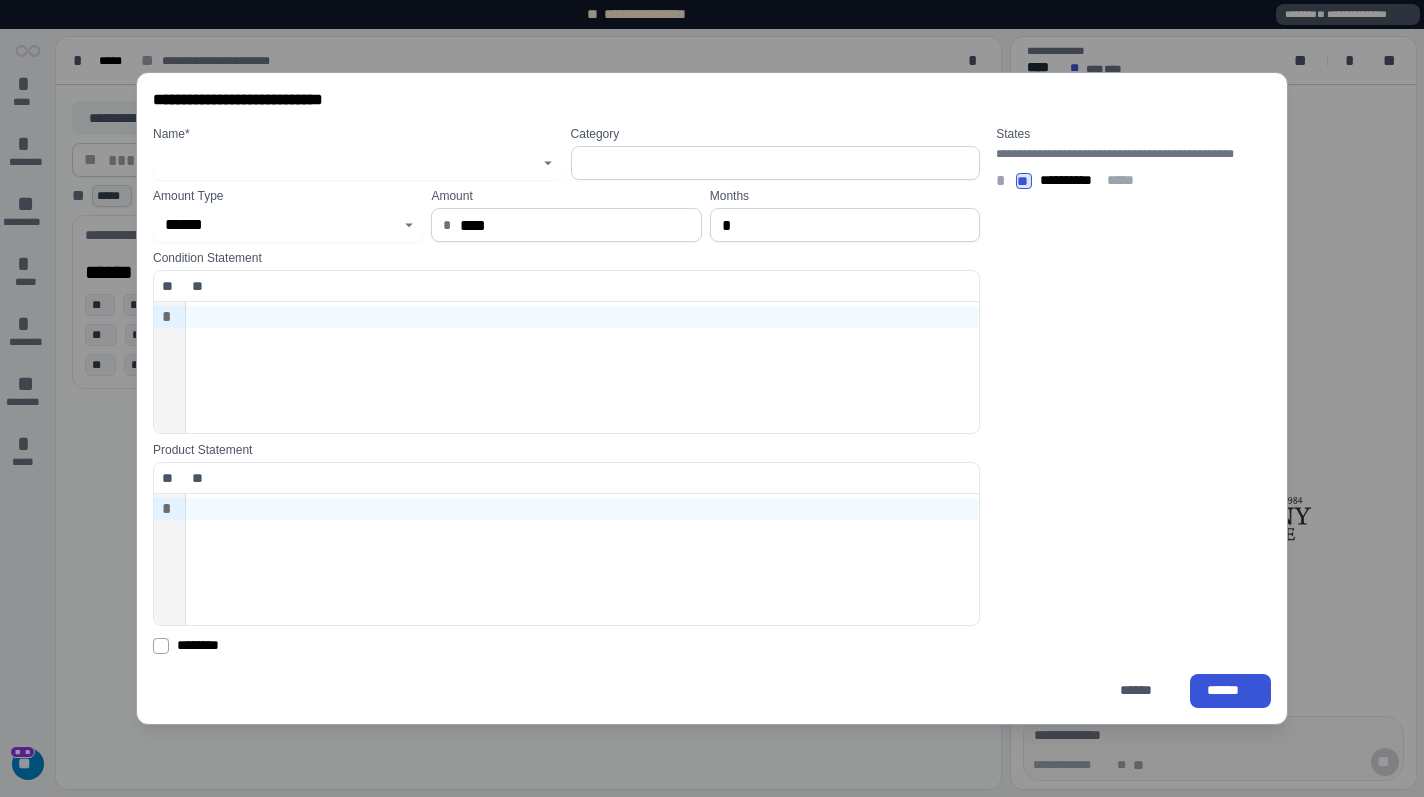 click at bounding box center (346, 163) 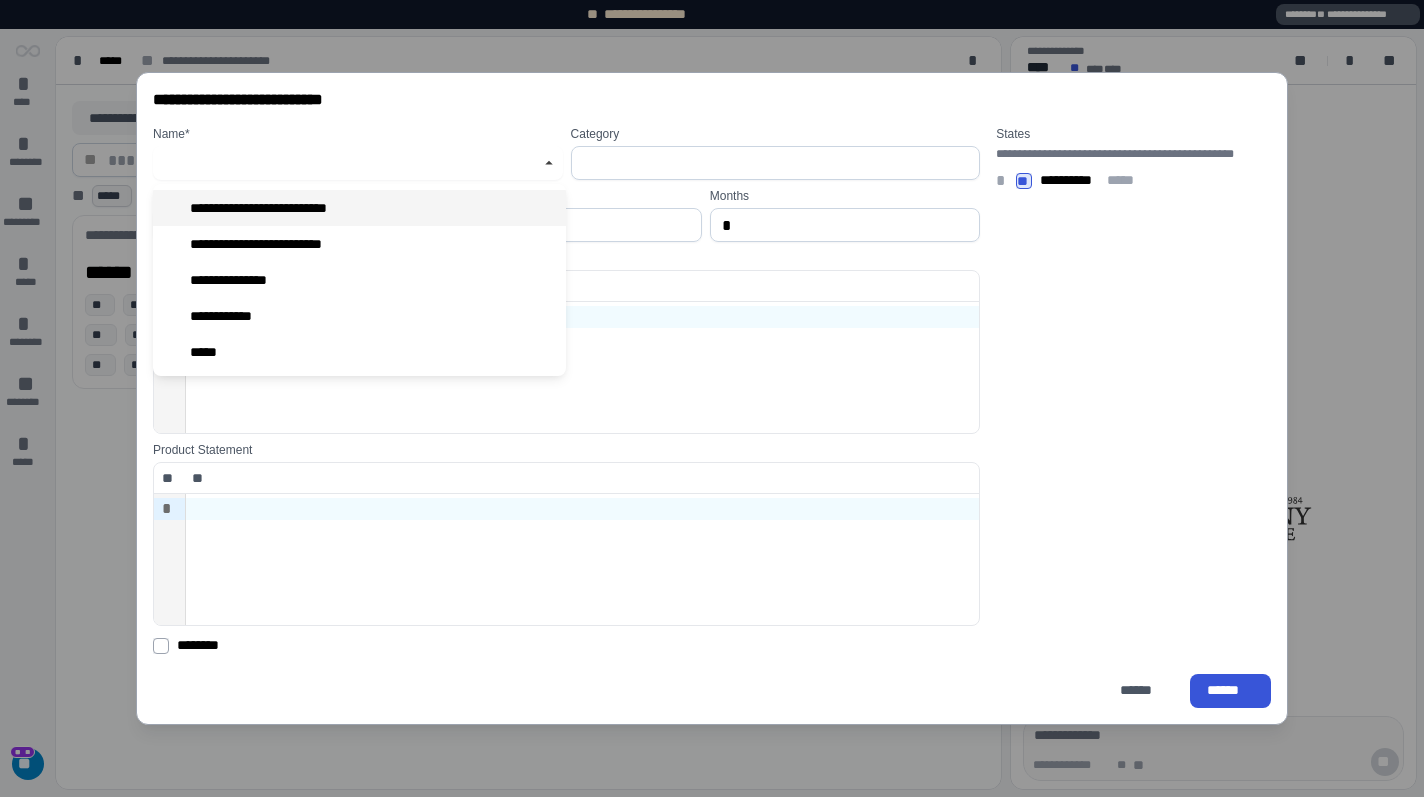 click on "**********" at bounding box center (359, 208) 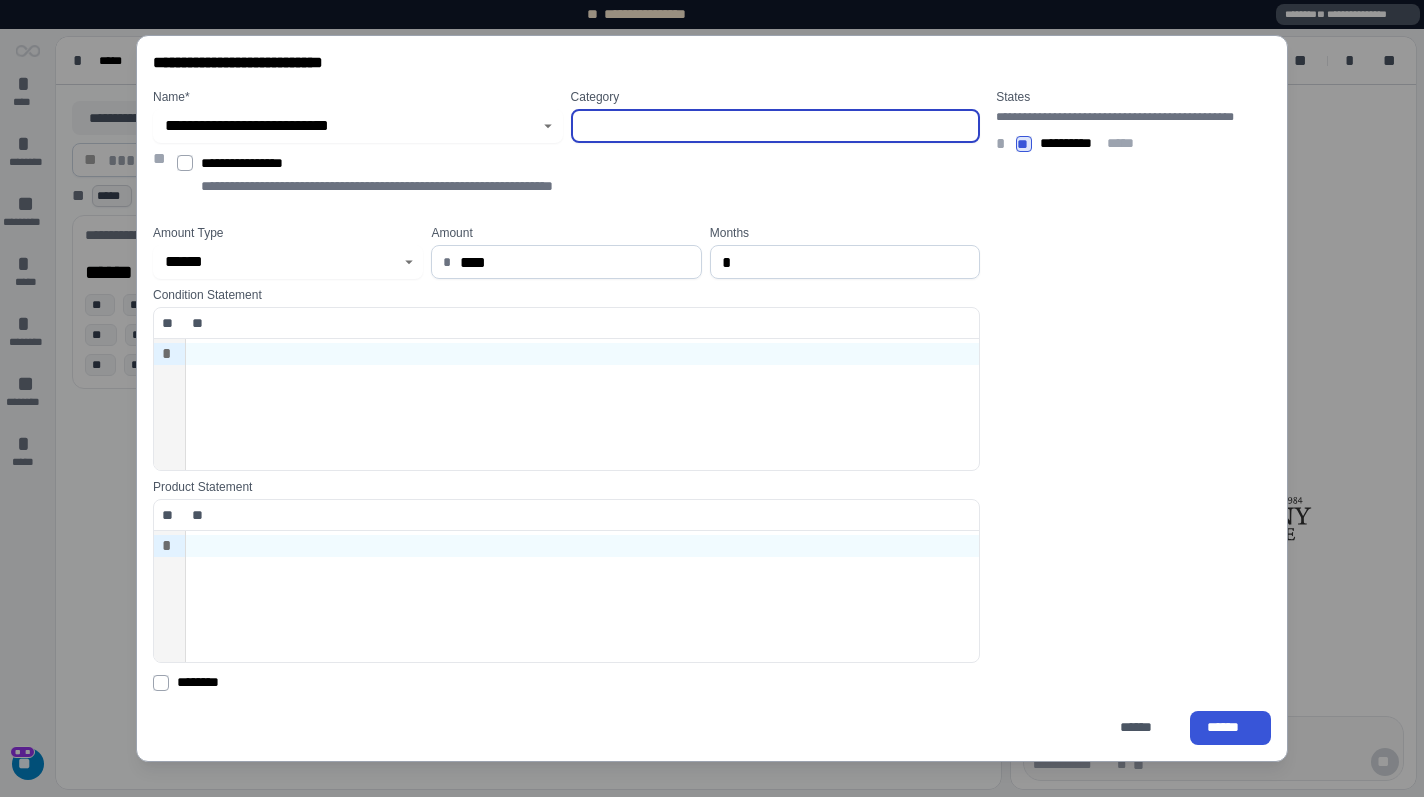 click at bounding box center (776, 126) 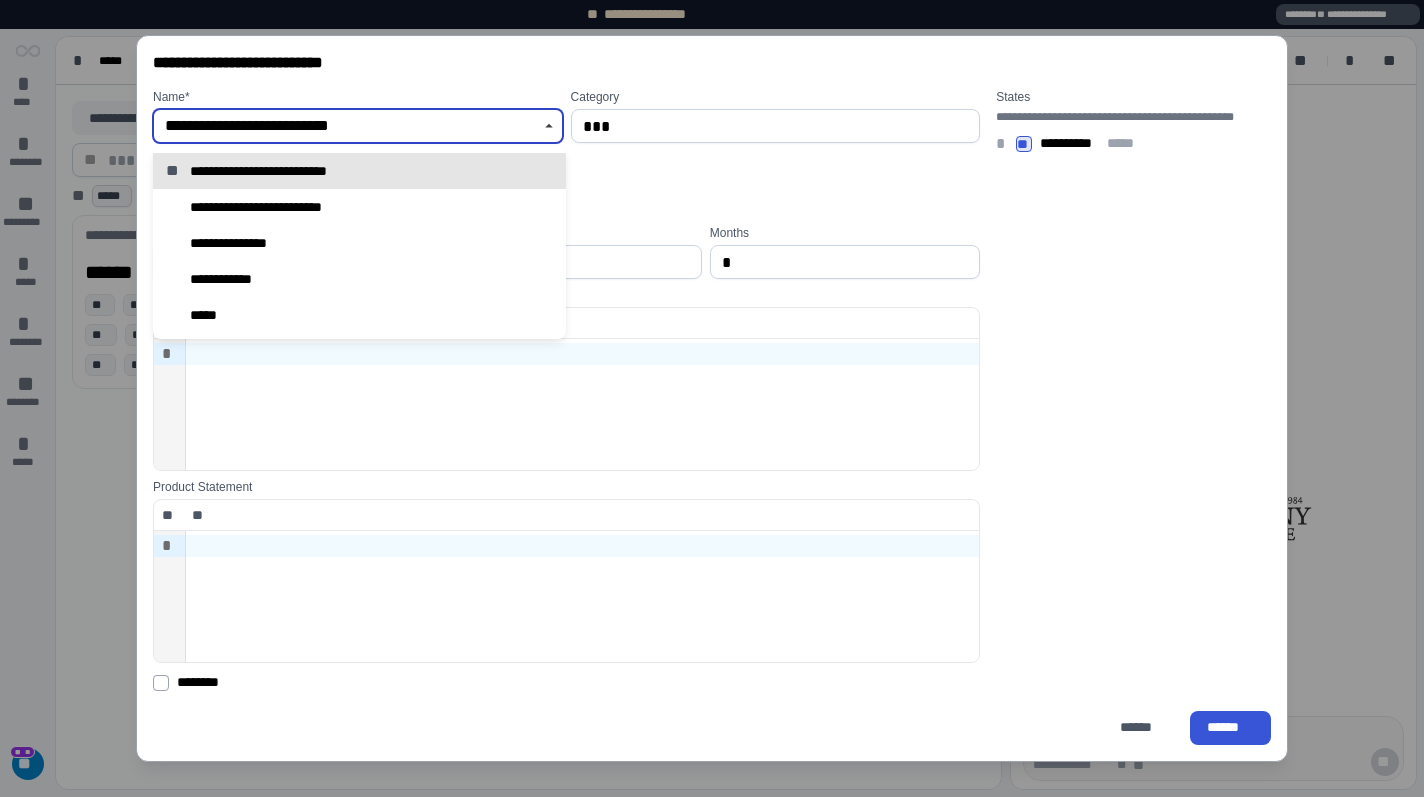 drag, startPoint x: 434, startPoint y: 132, endPoint x: 143, endPoint y: 141, distance: 291.13913 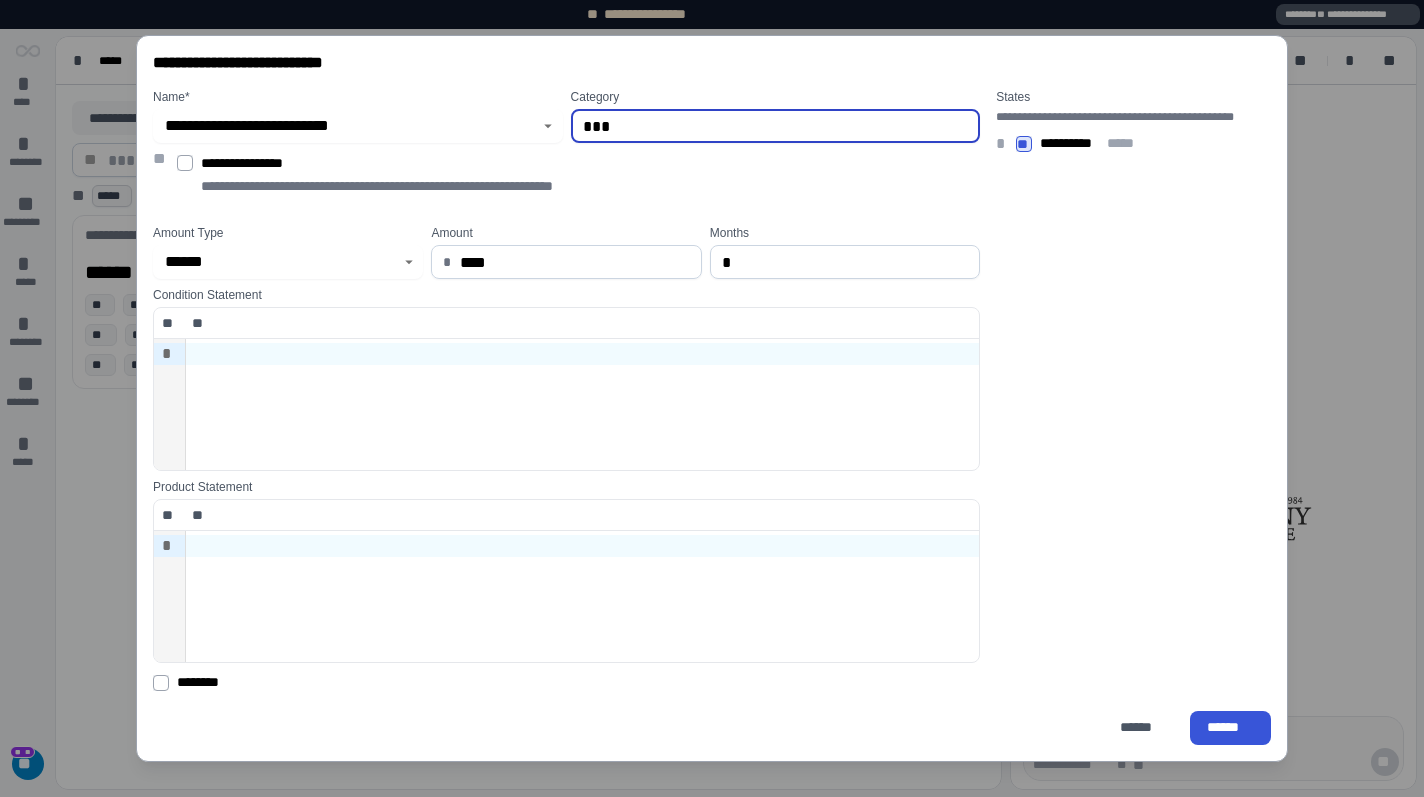 click on "***" at bounding box center [776, 126] 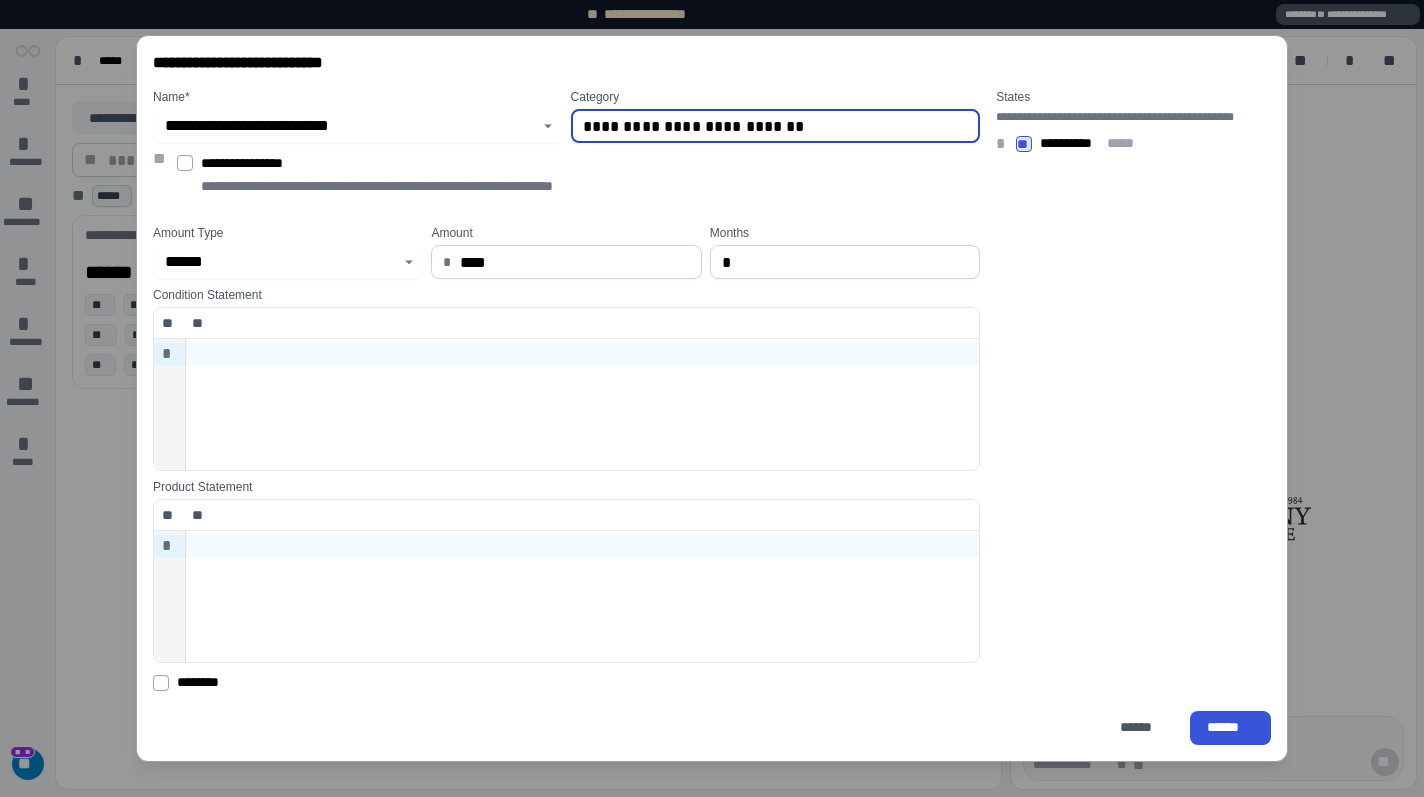 type on "**********" 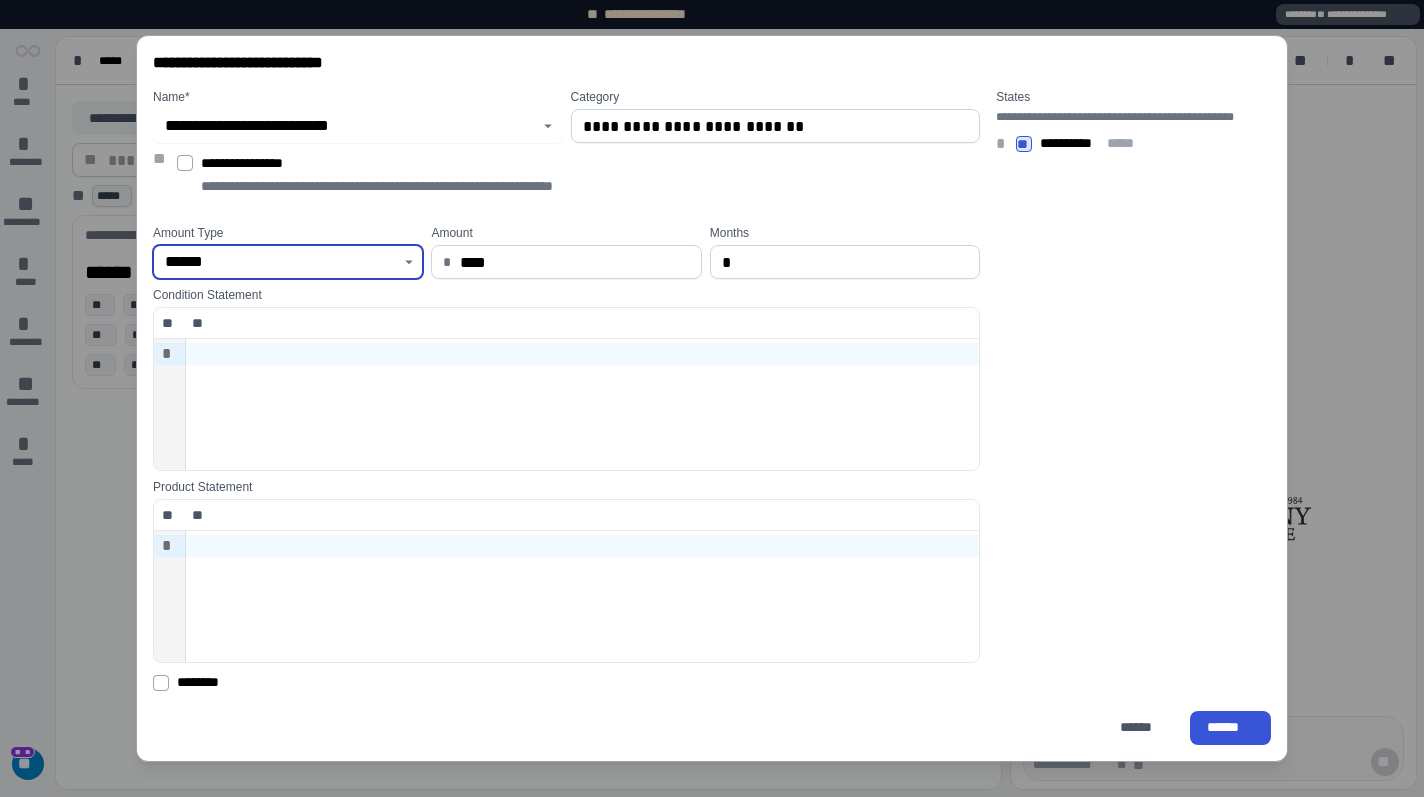 click 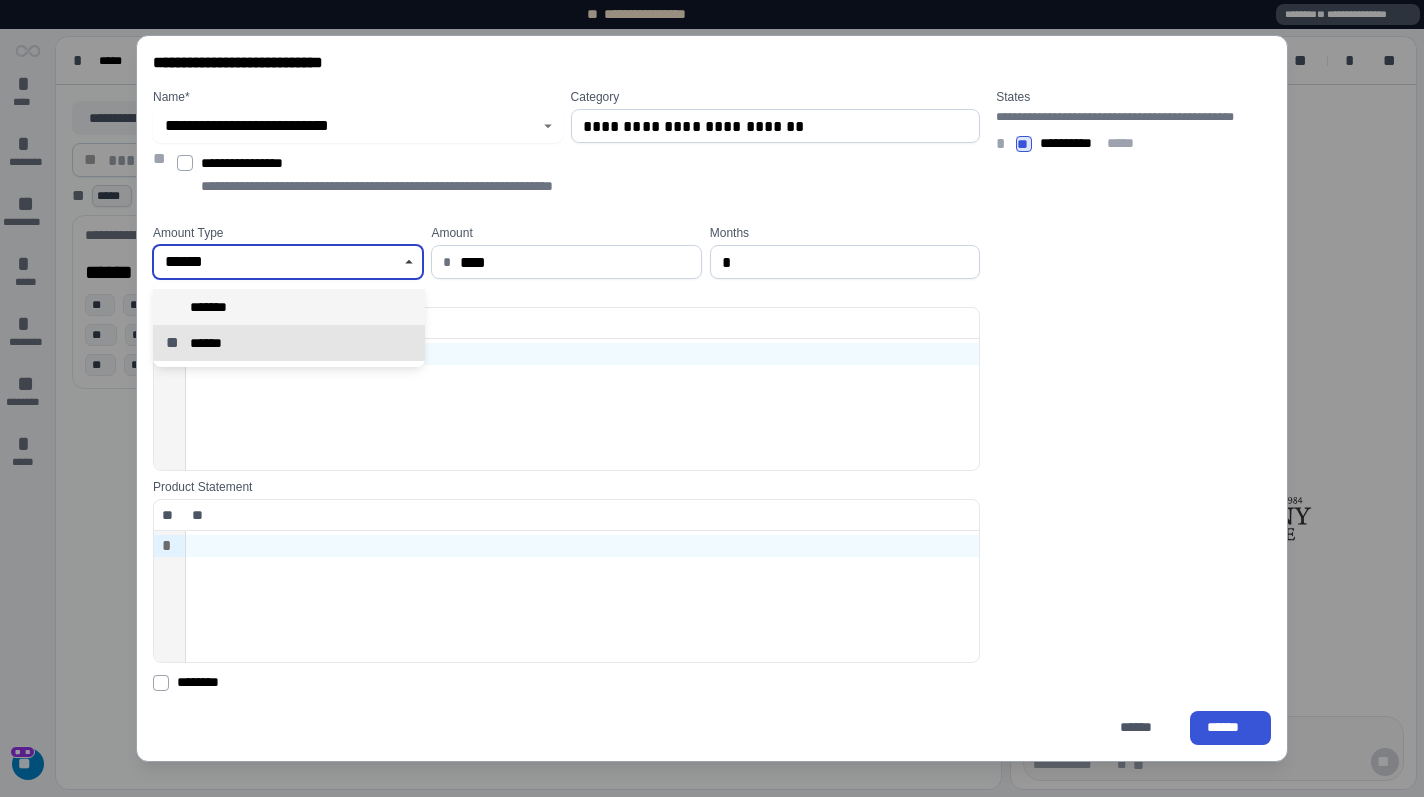 click on "*******" at bounding box center (289, 307) 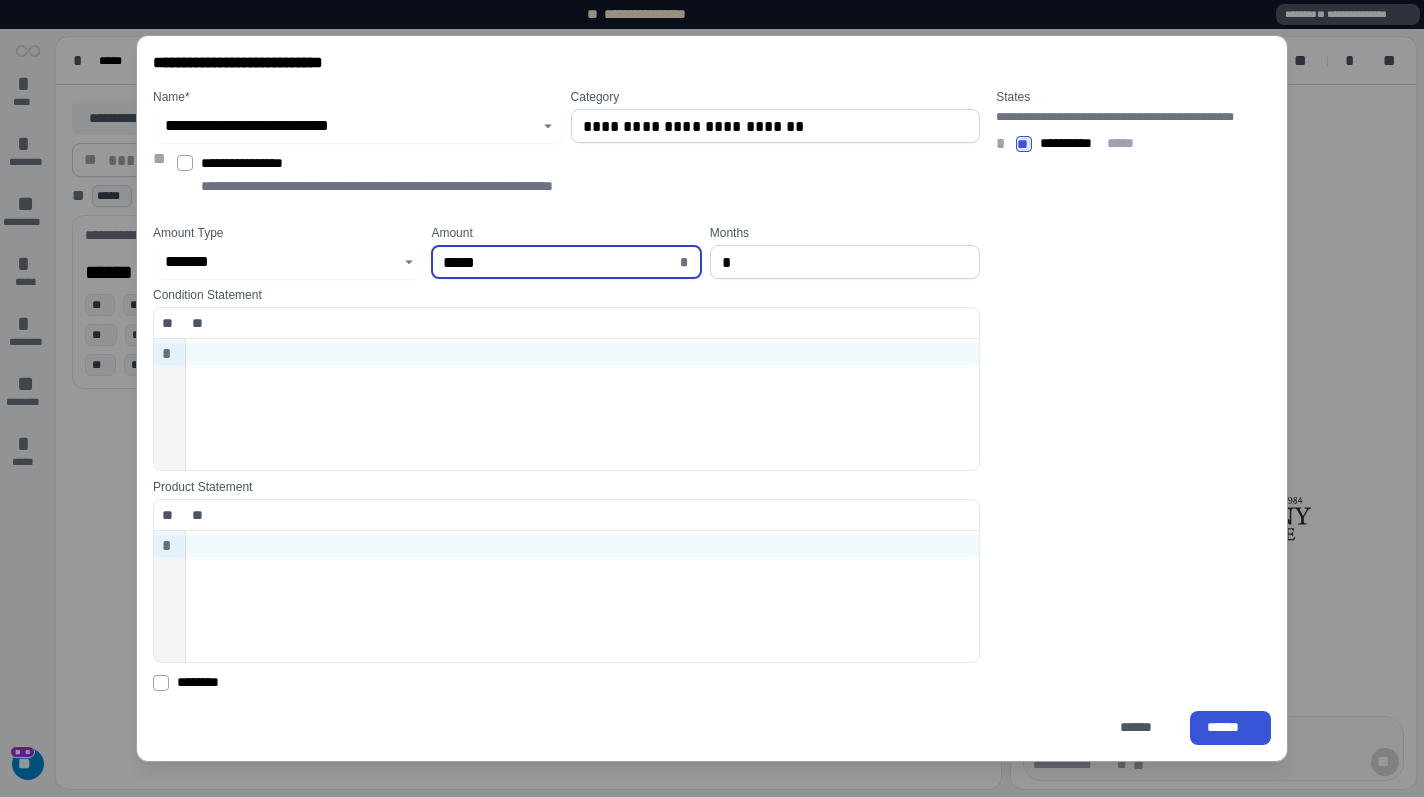 click on "*****" at bounding box center [559, 262] 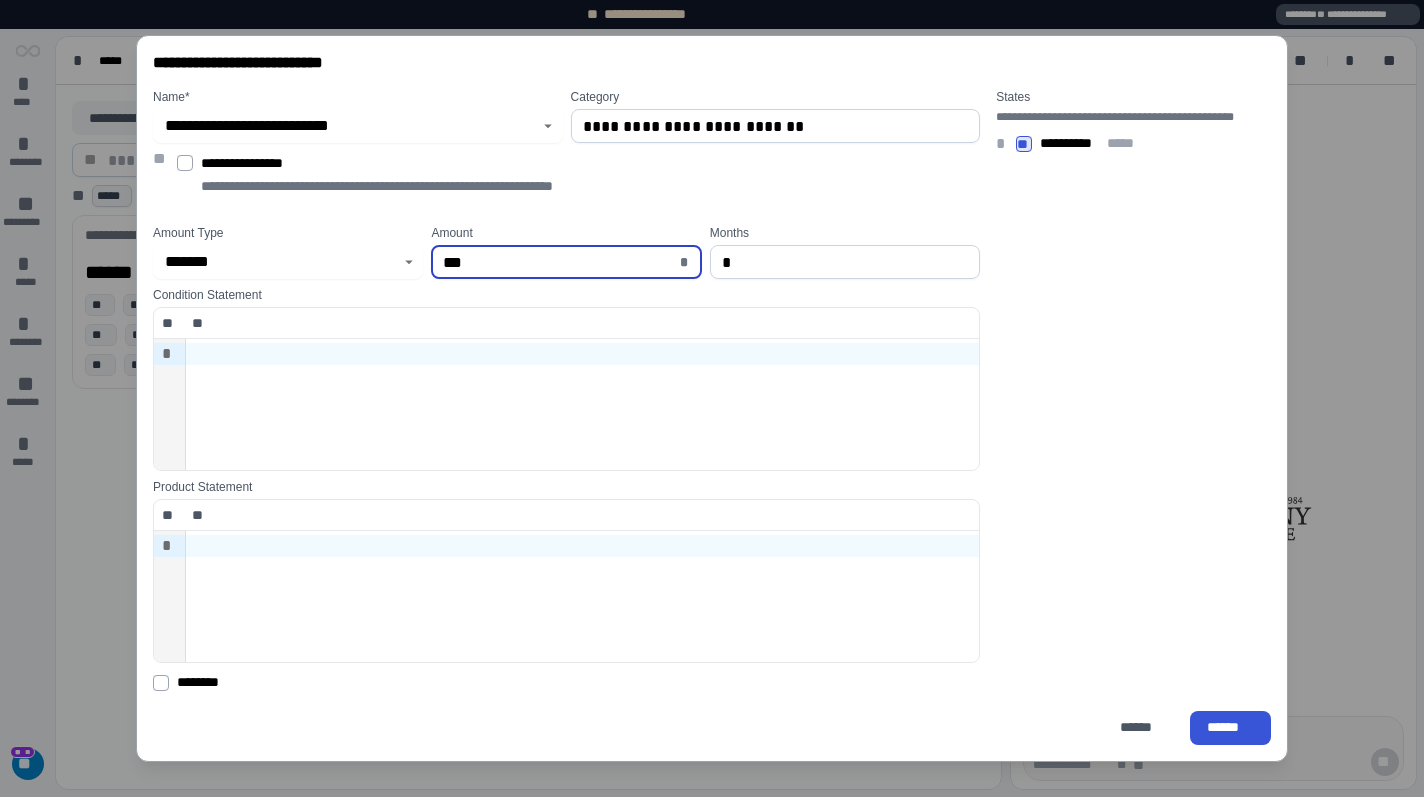 type on "*****" 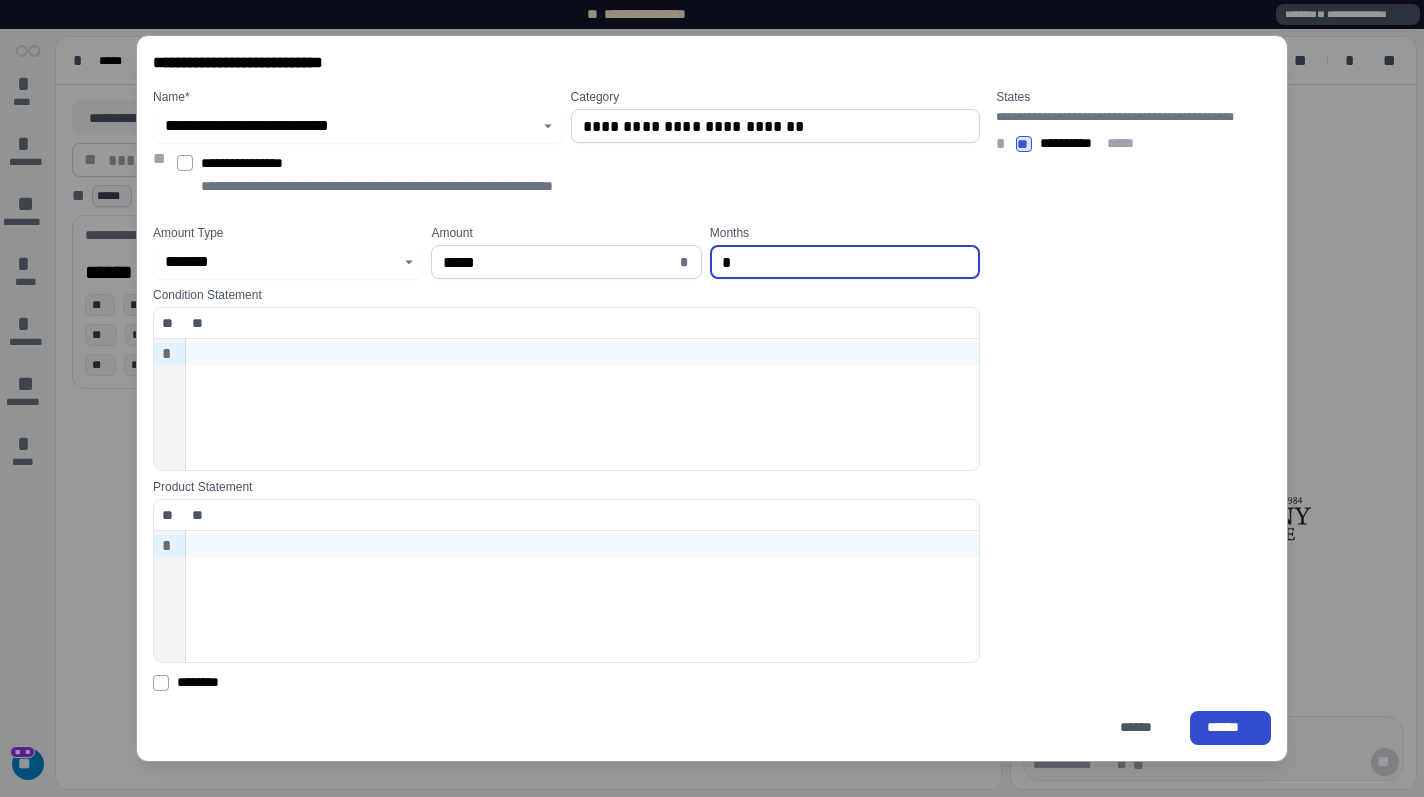 click on "******" at bounding box center (1230, 727) 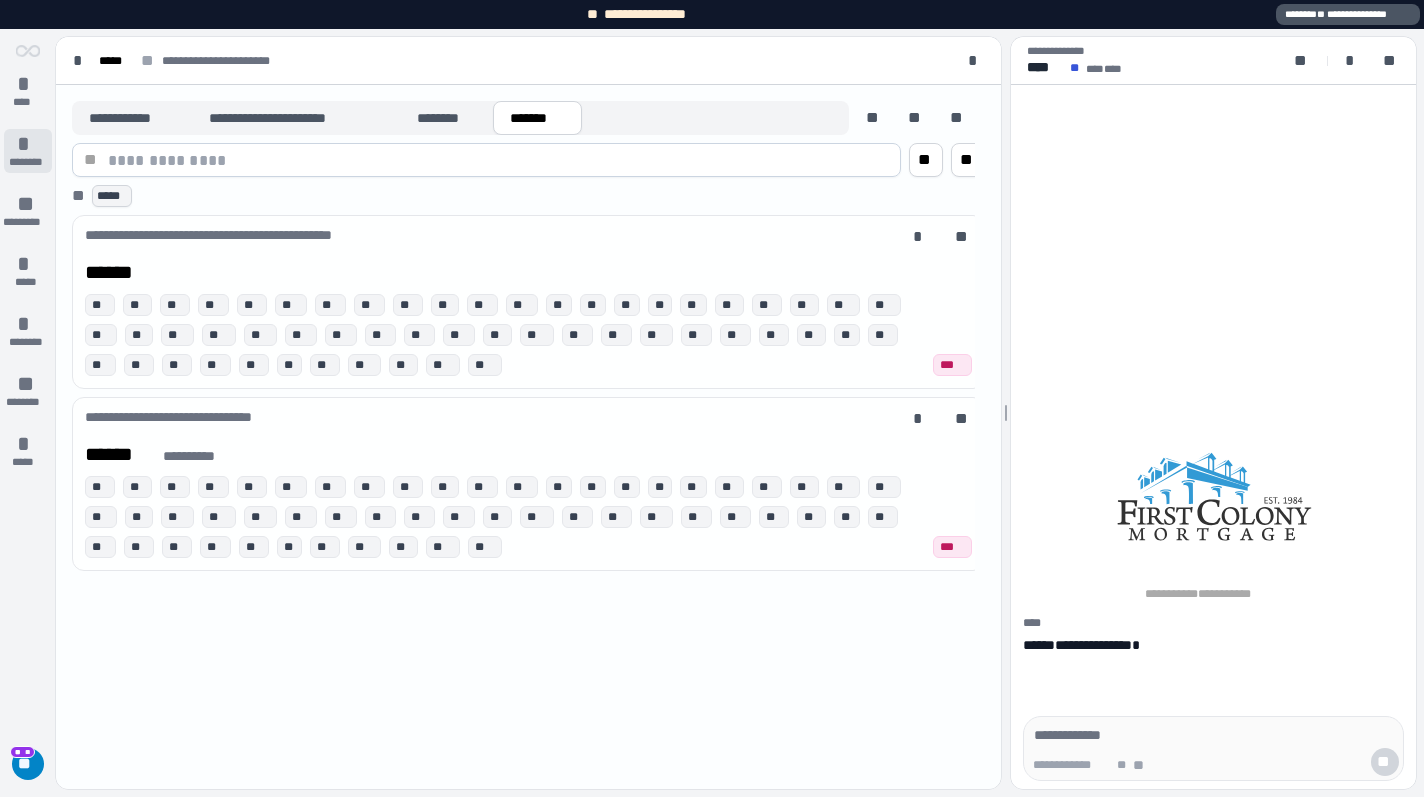 click on "*" at bounding box center [28, 144] 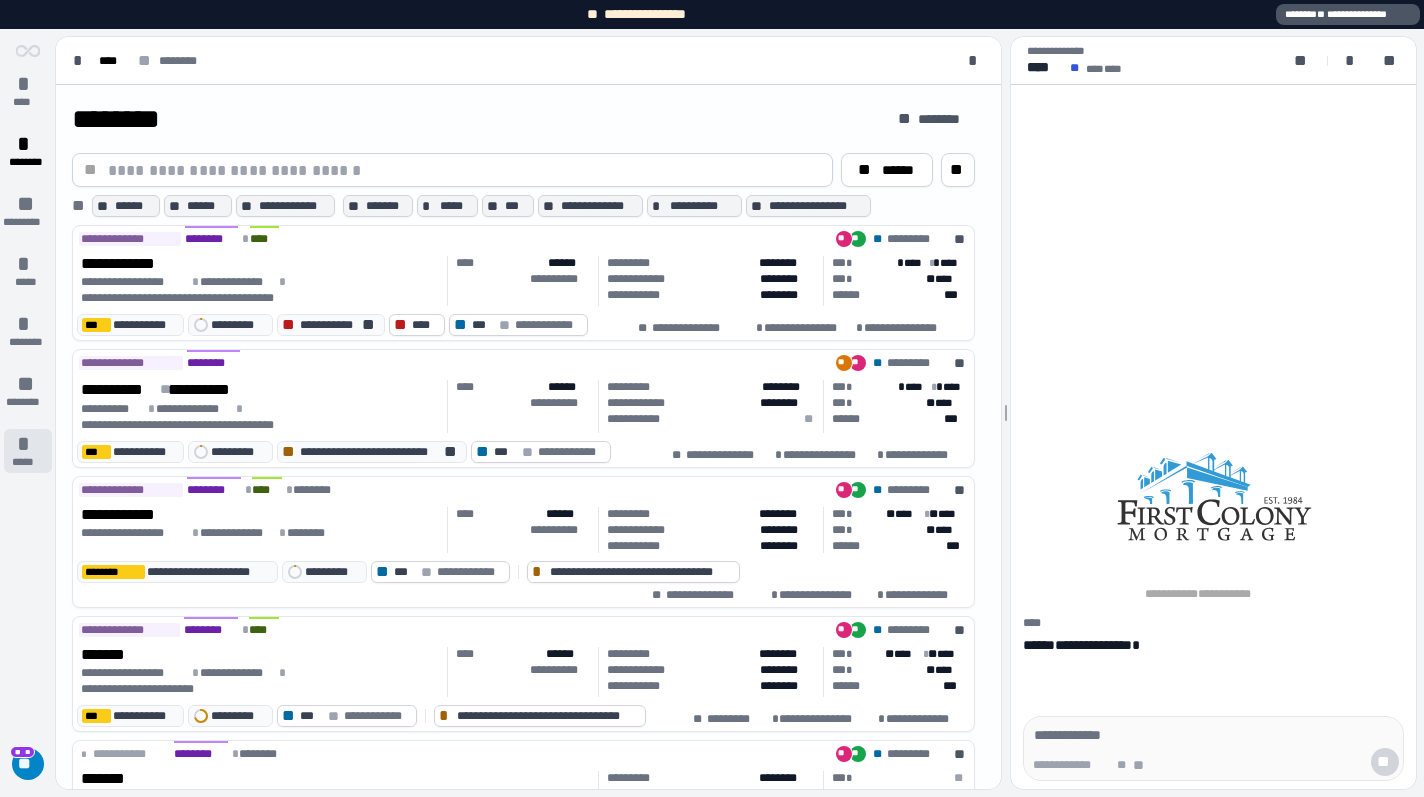 click on "*****" at bounding box center (27, 462) 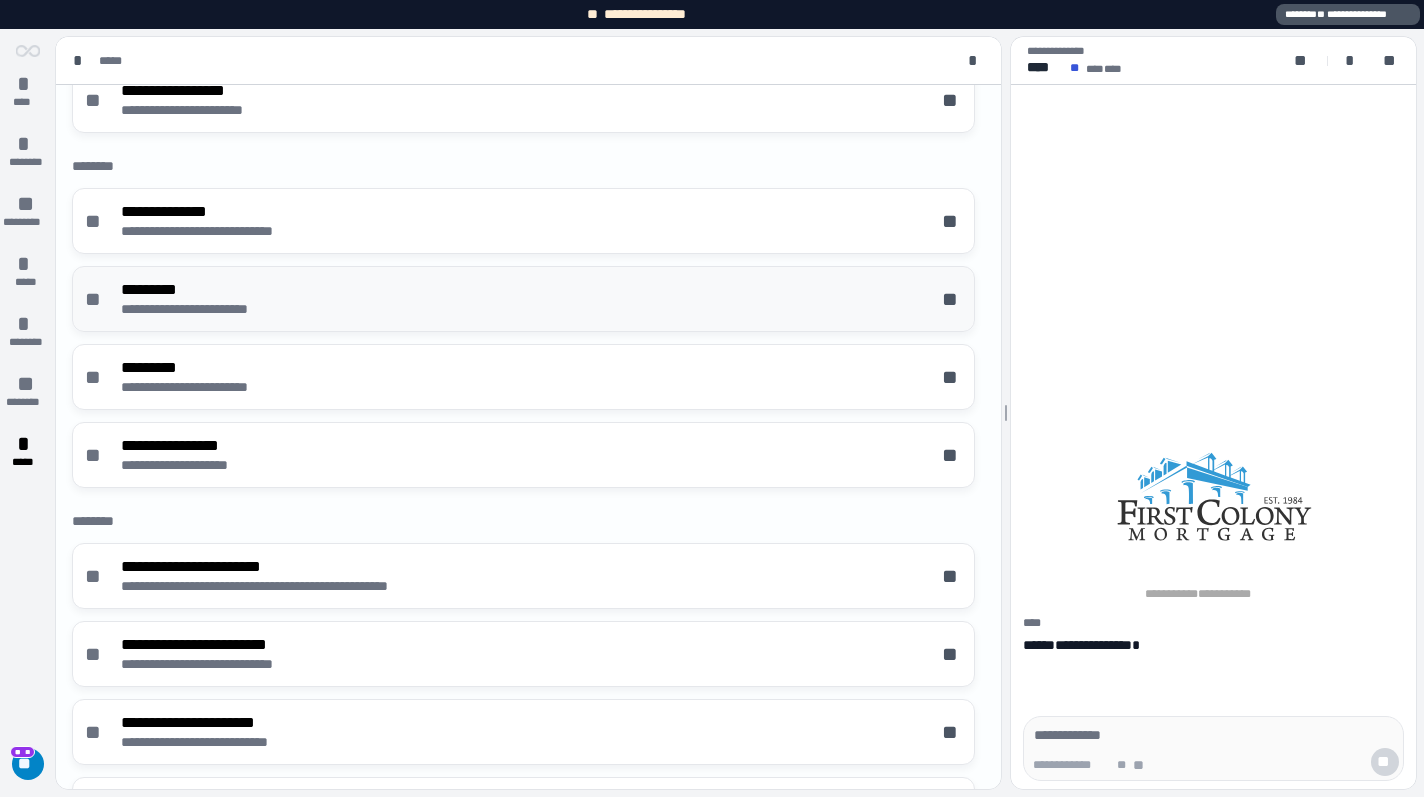 scroll, scrollTop: 461, scrollLeft: 0, axis: vertical 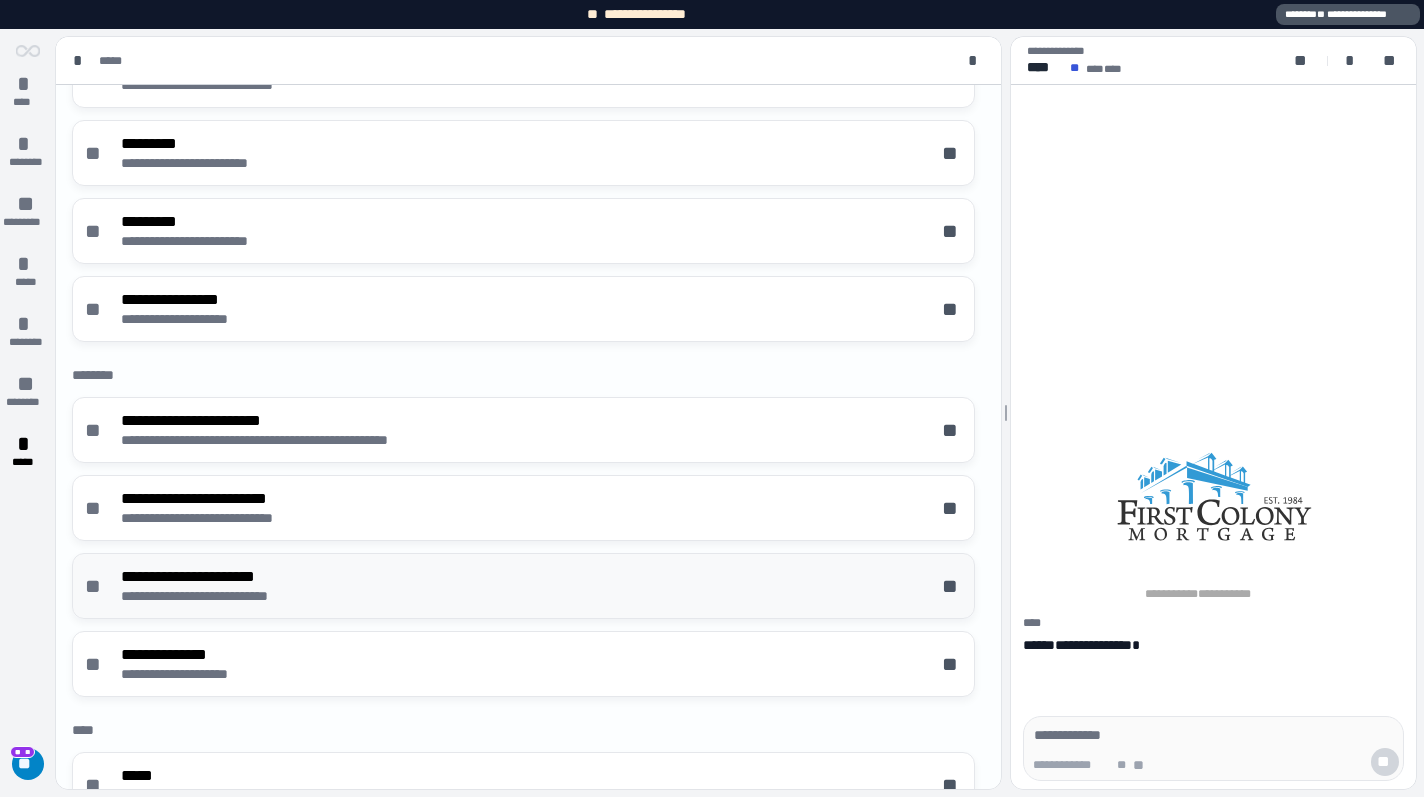 click on "**********" at bounding box center (221, 576) 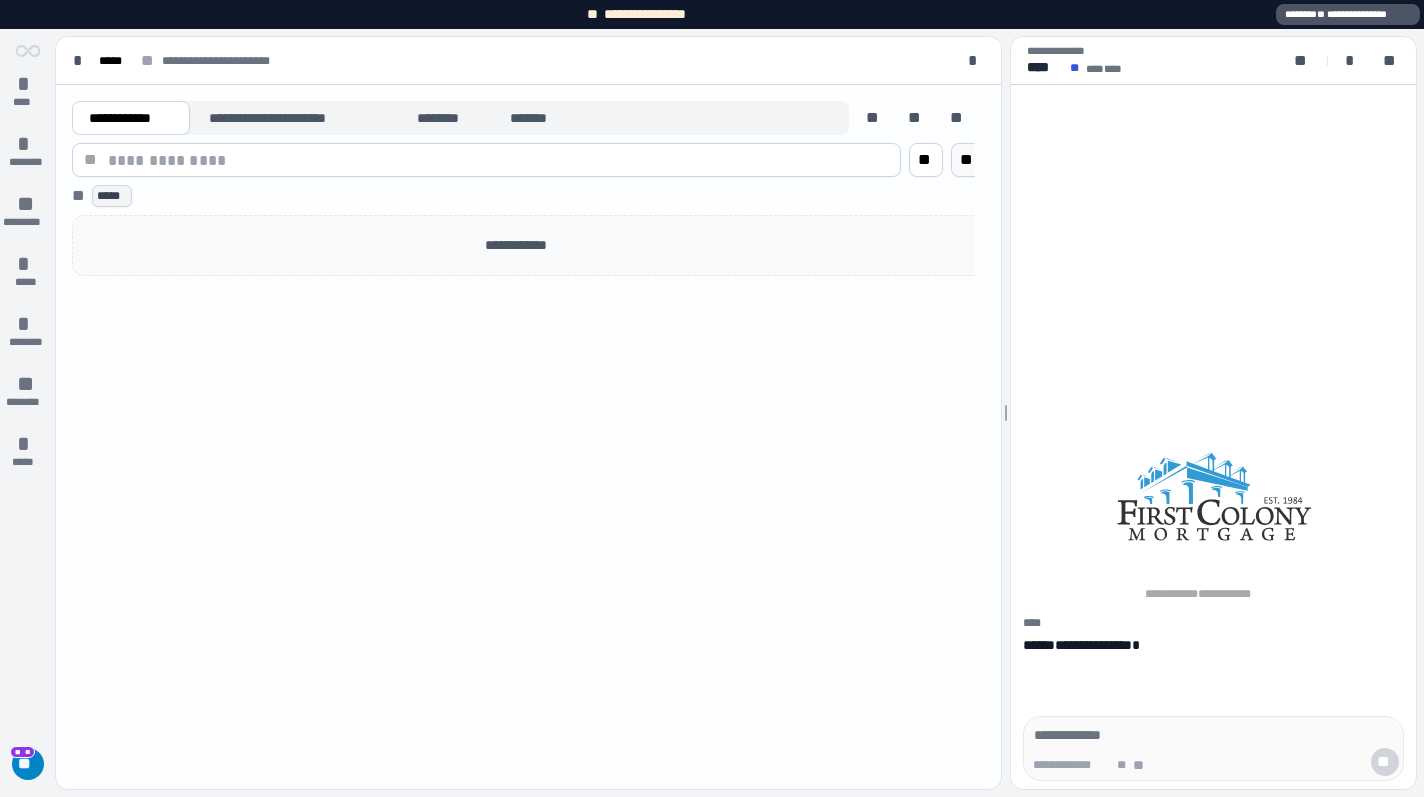 click on "**" at bounding box center (0, 0) 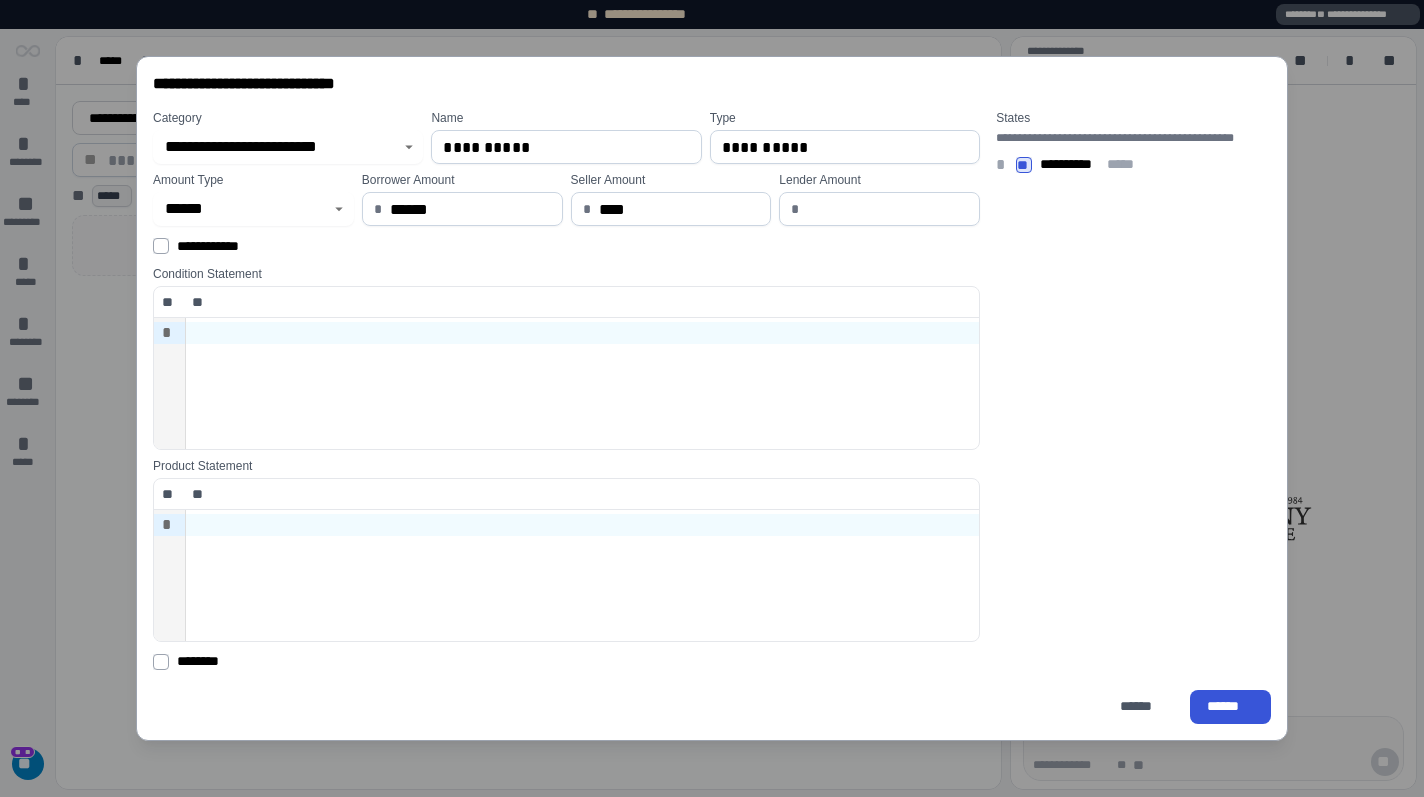 click 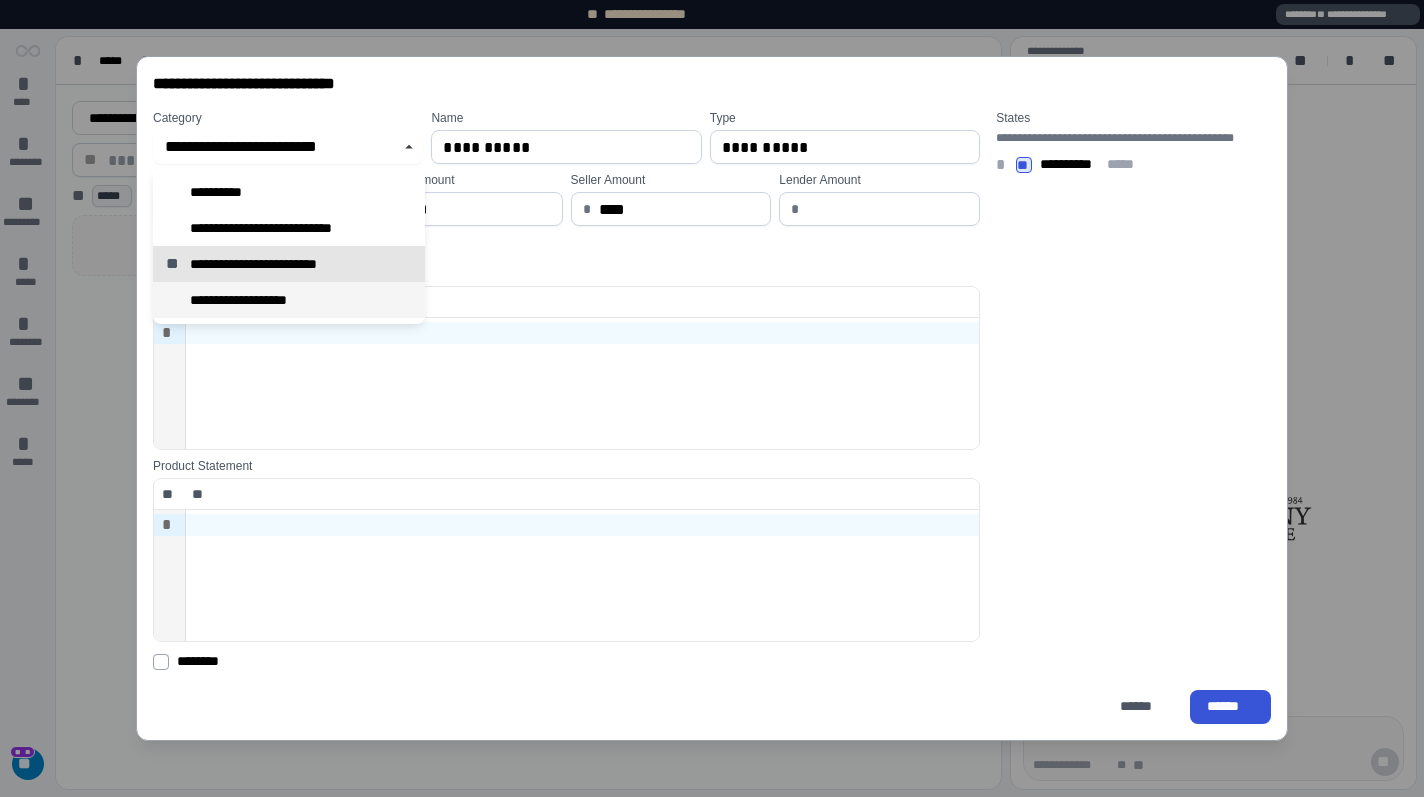 click on "**********" at bounding box center [289, 300] 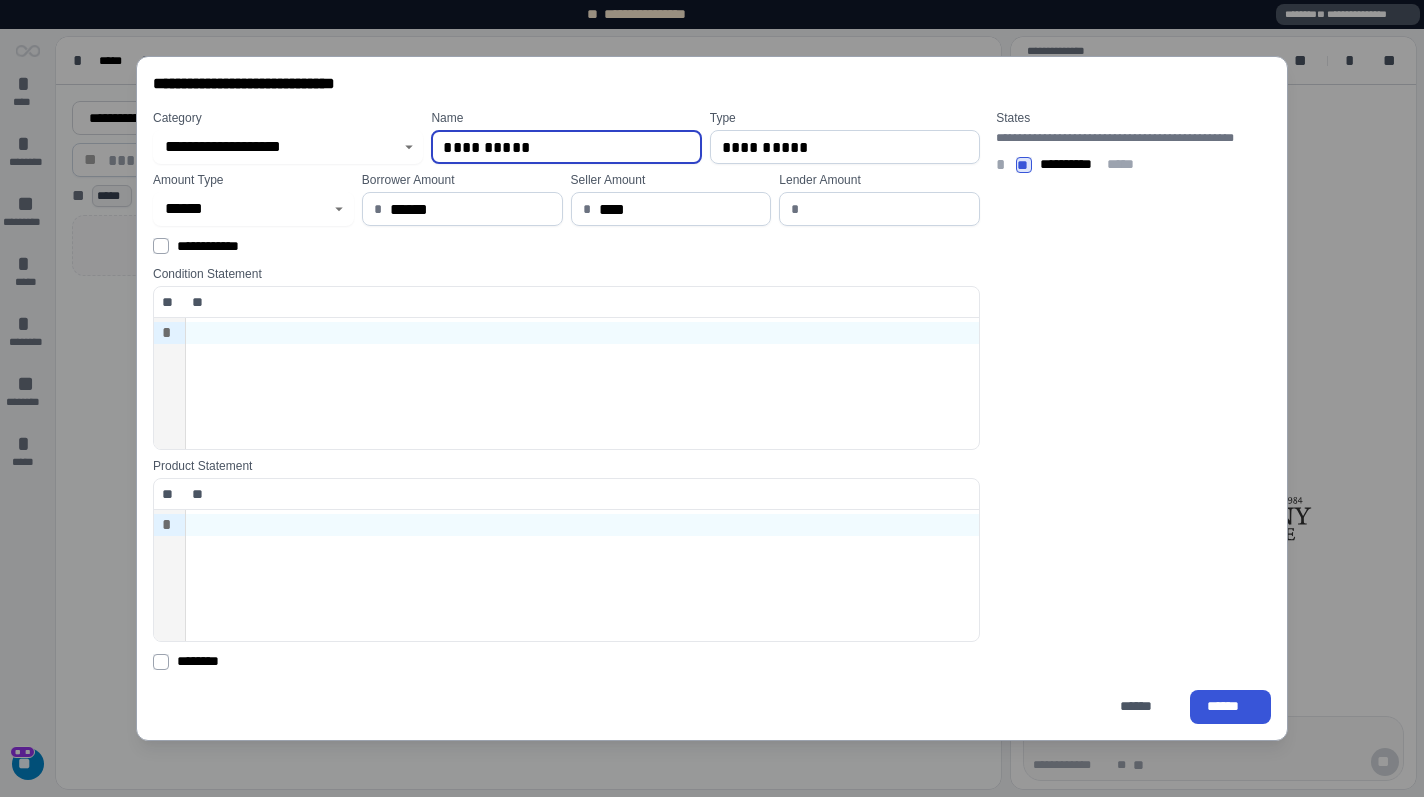click on "**********" at bounding box center (566, 147) 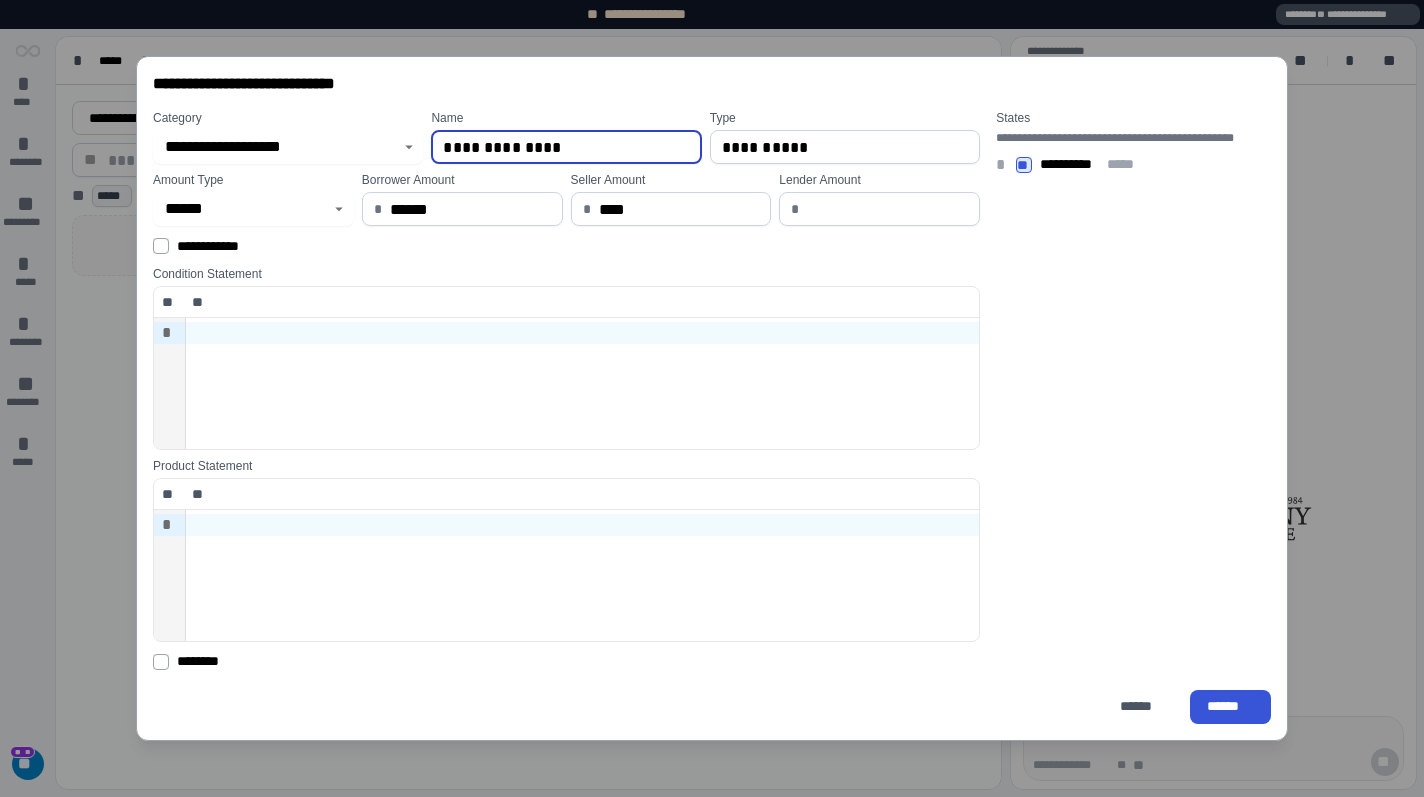 type on "**********" 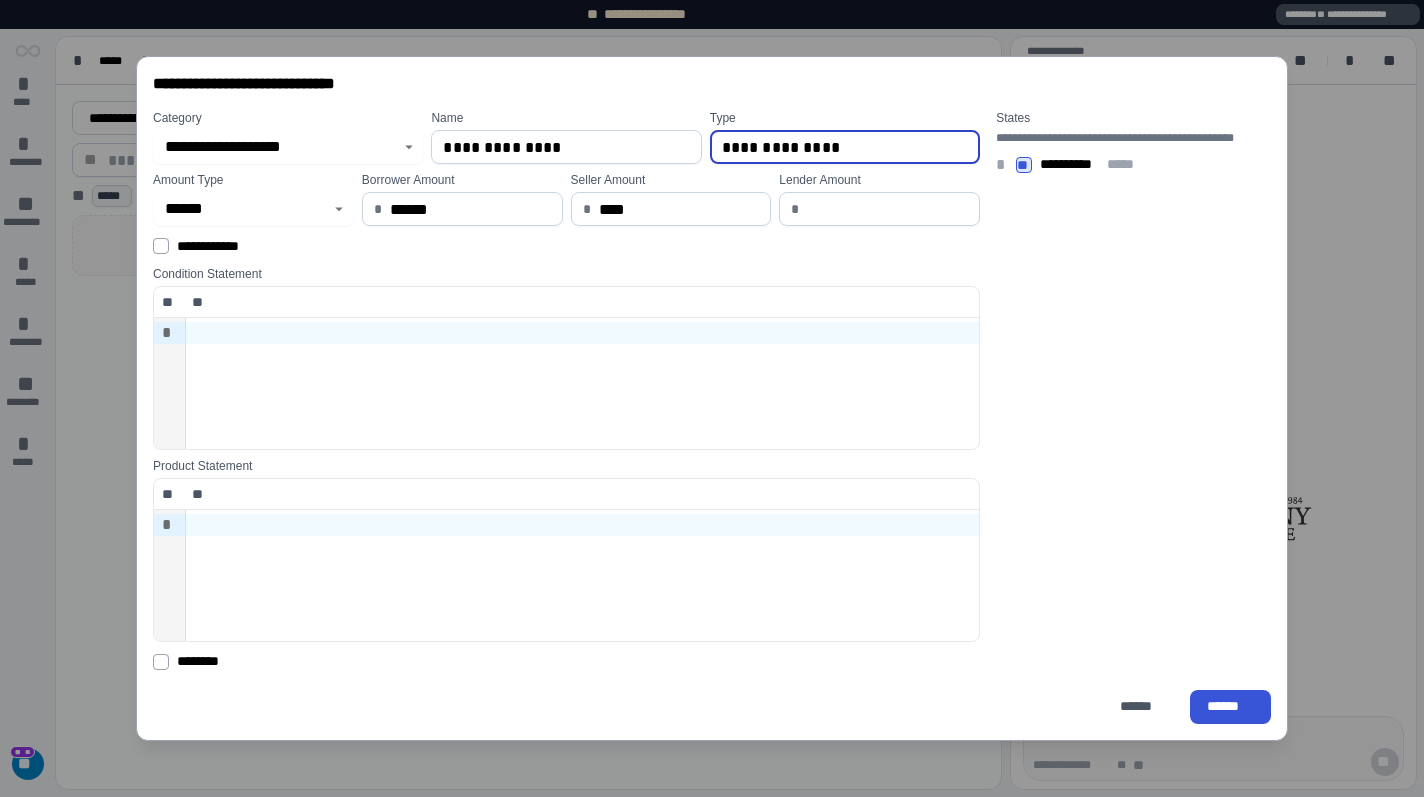 type on "**********" 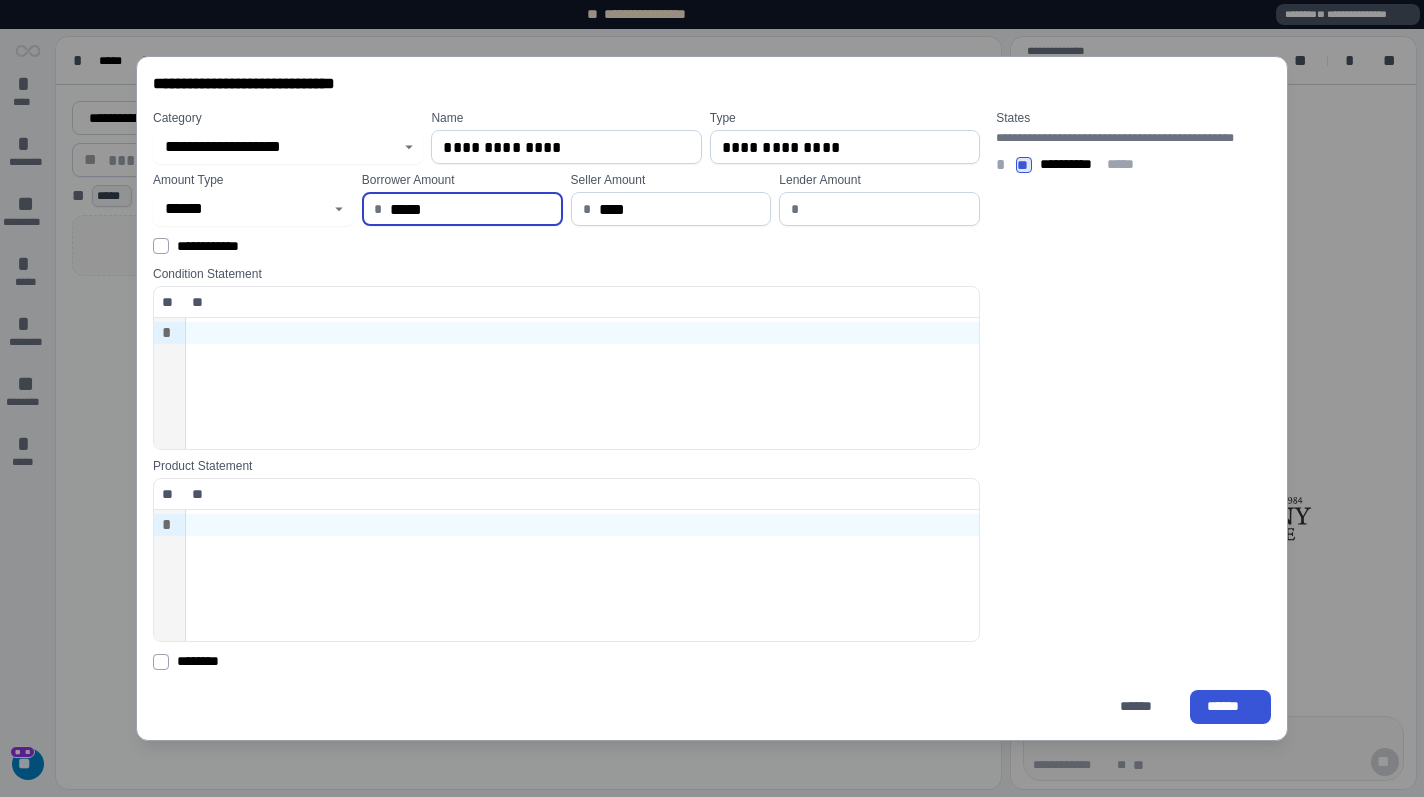 type on "********" 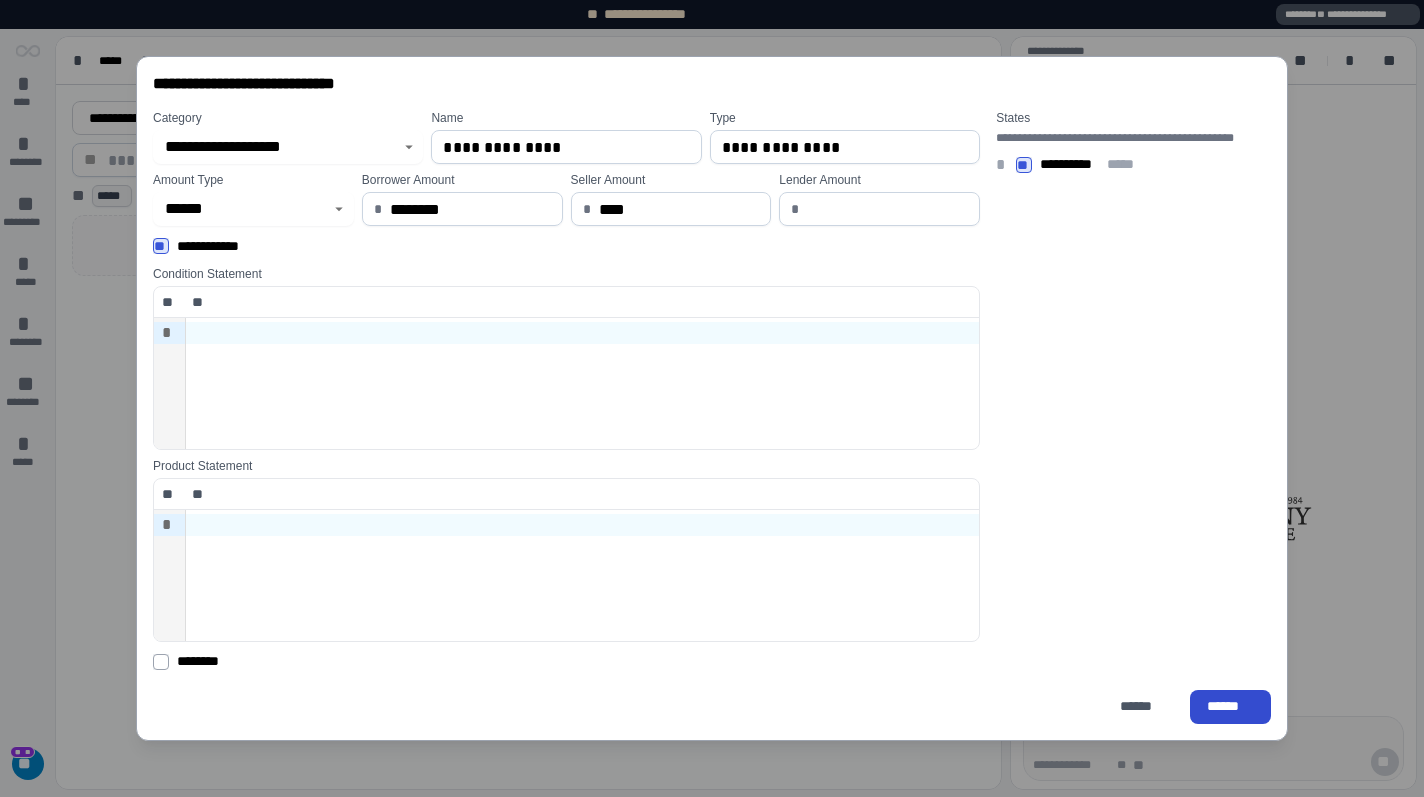 click on "******" at bounding box center (1230, 706) 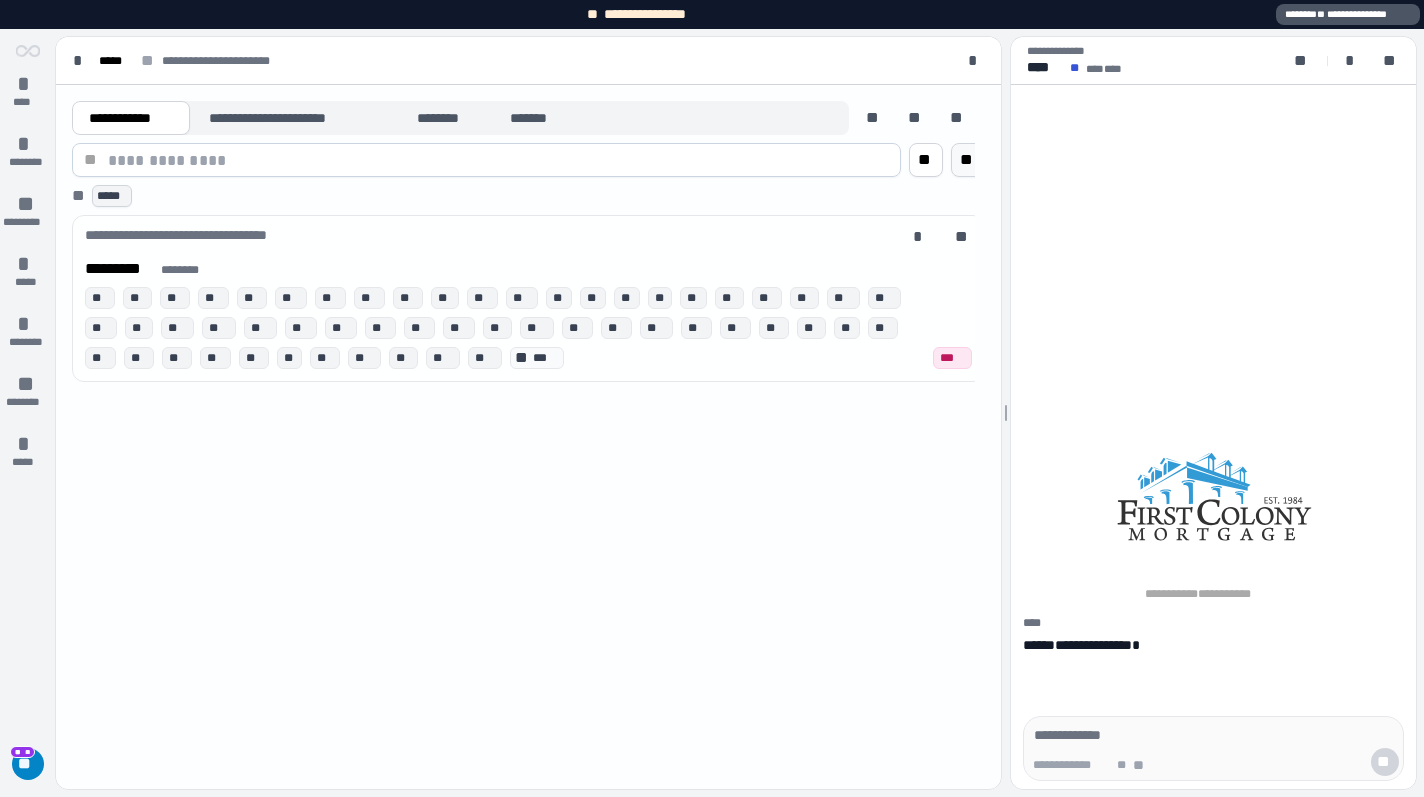 click on "**" at bounding box center [0, 0] 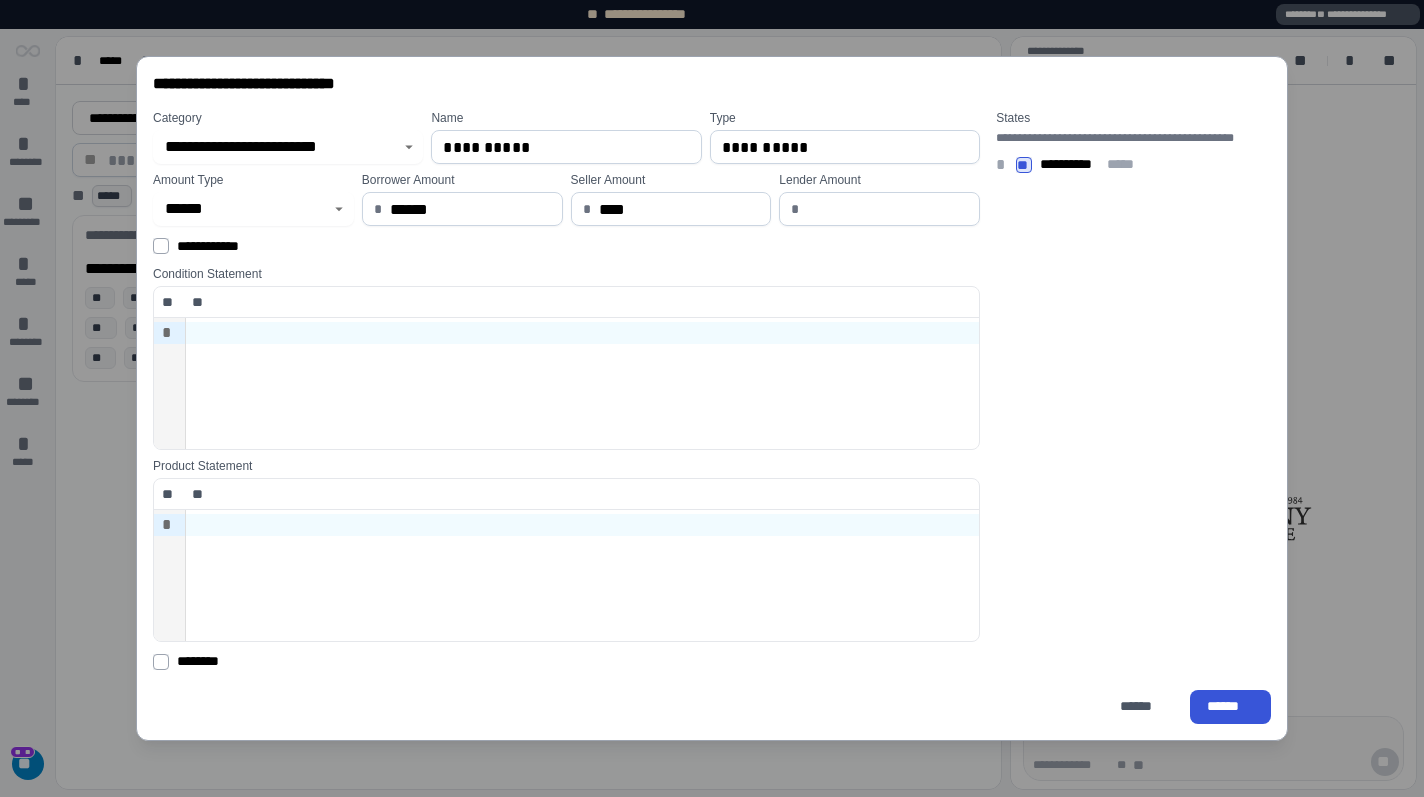 click on "**********" at bounding box center [277, 147] 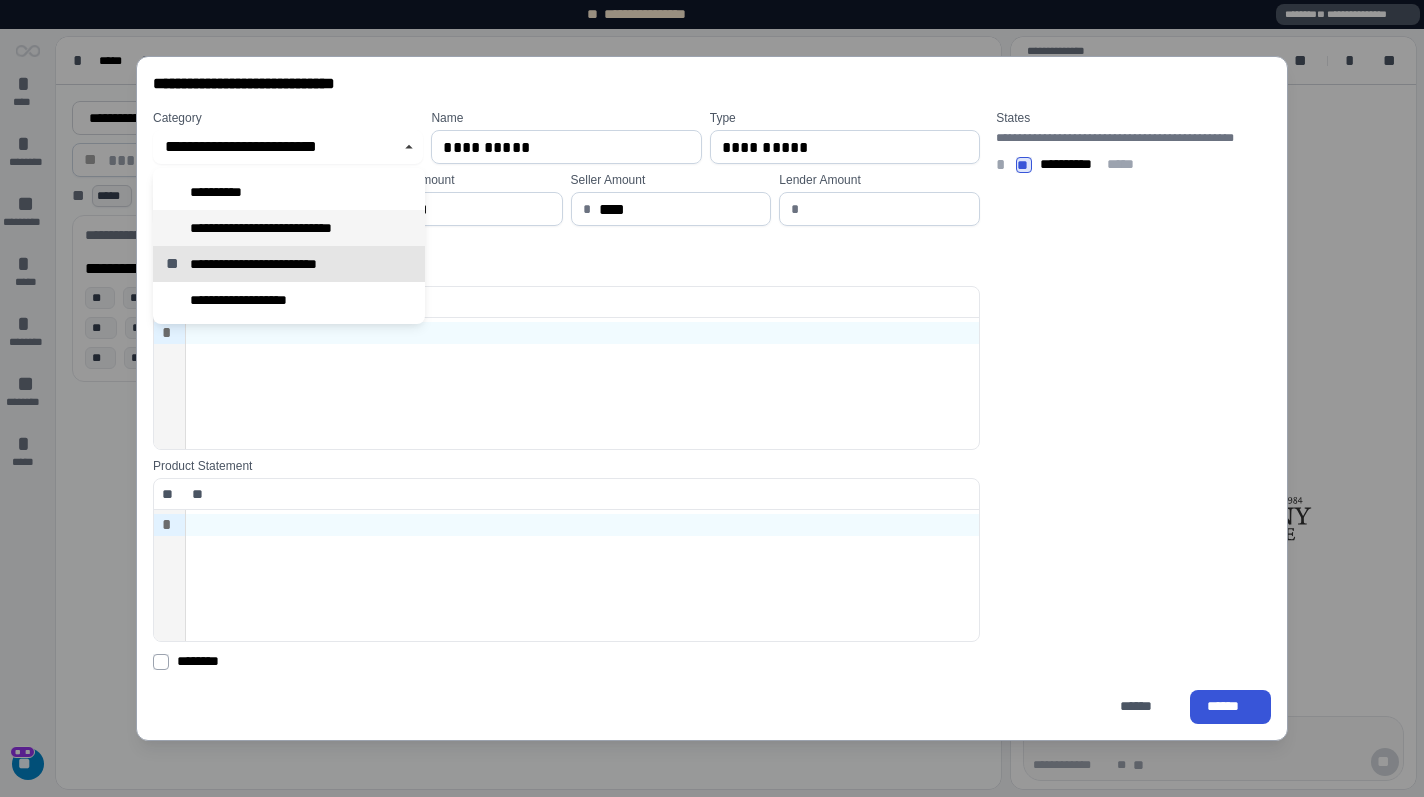 click on "**********" at bounding box center (289, 228) 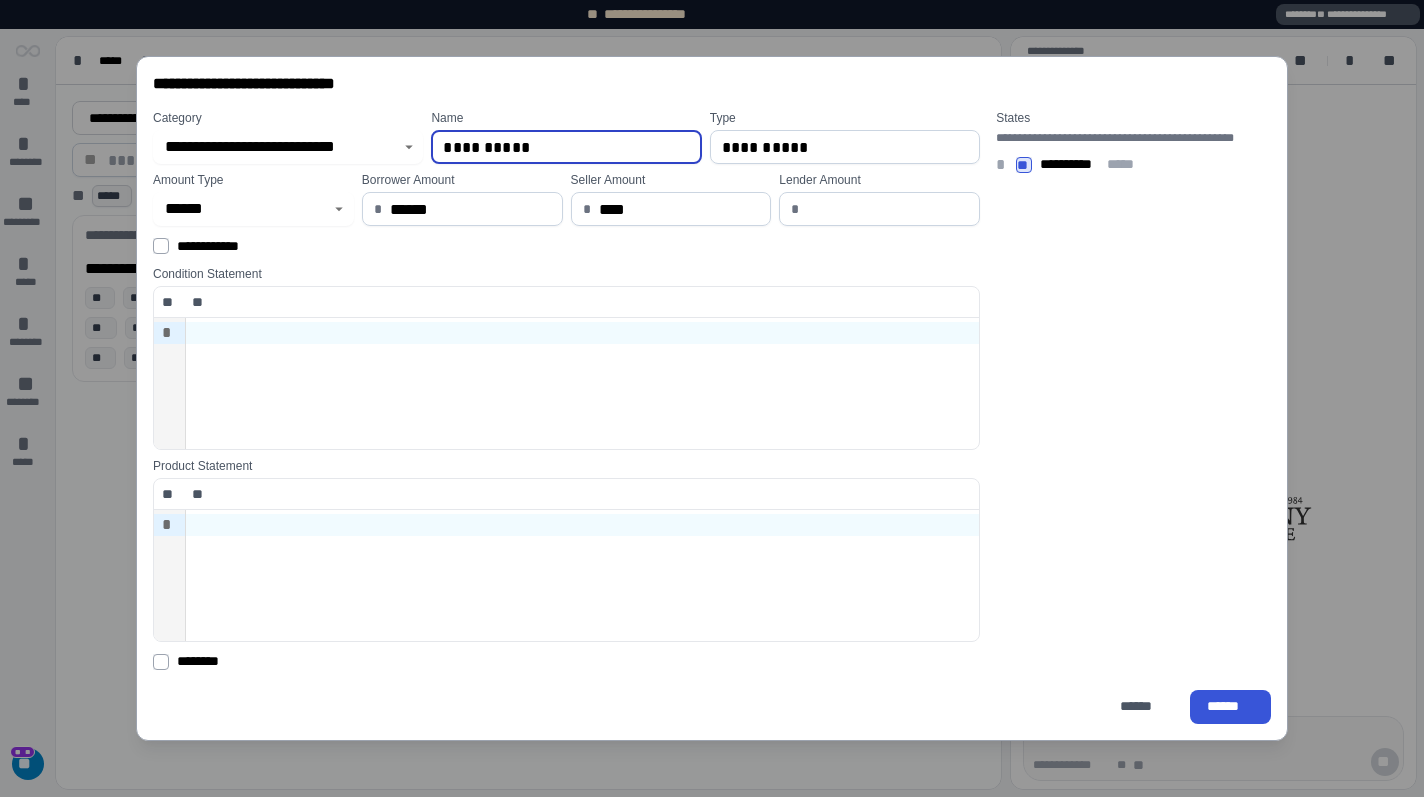 click on "**********" at bounding box center (566, 147) 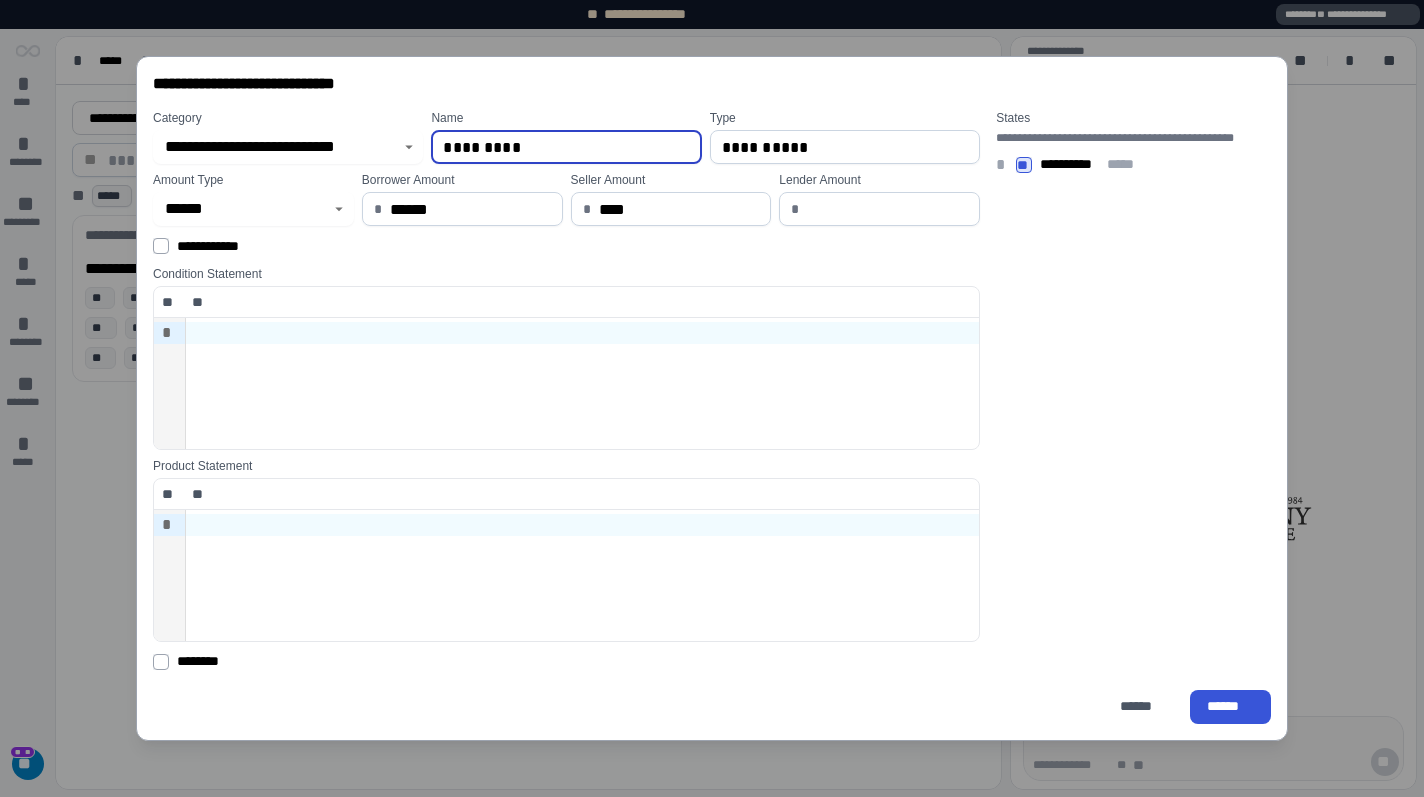 type on "*********" 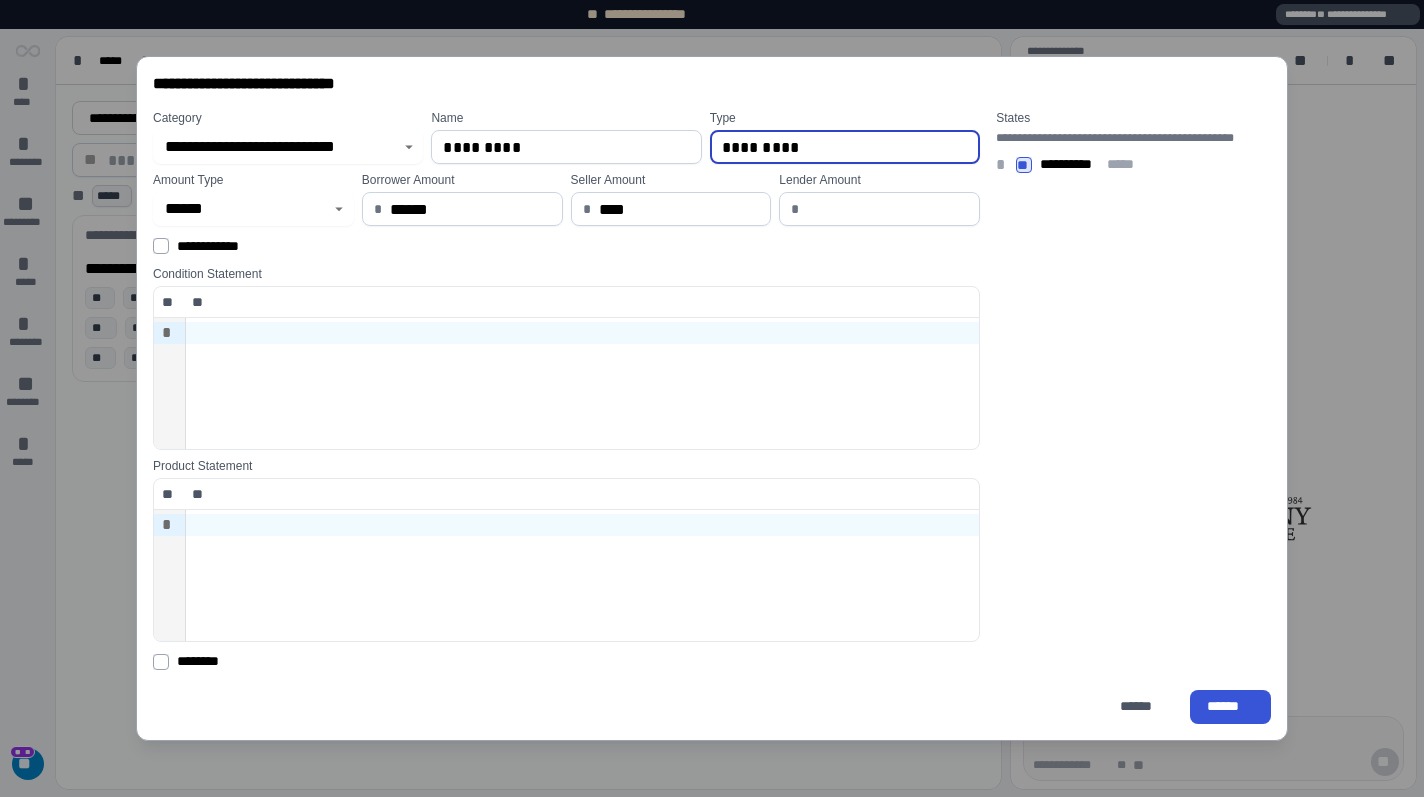 type on "*********" 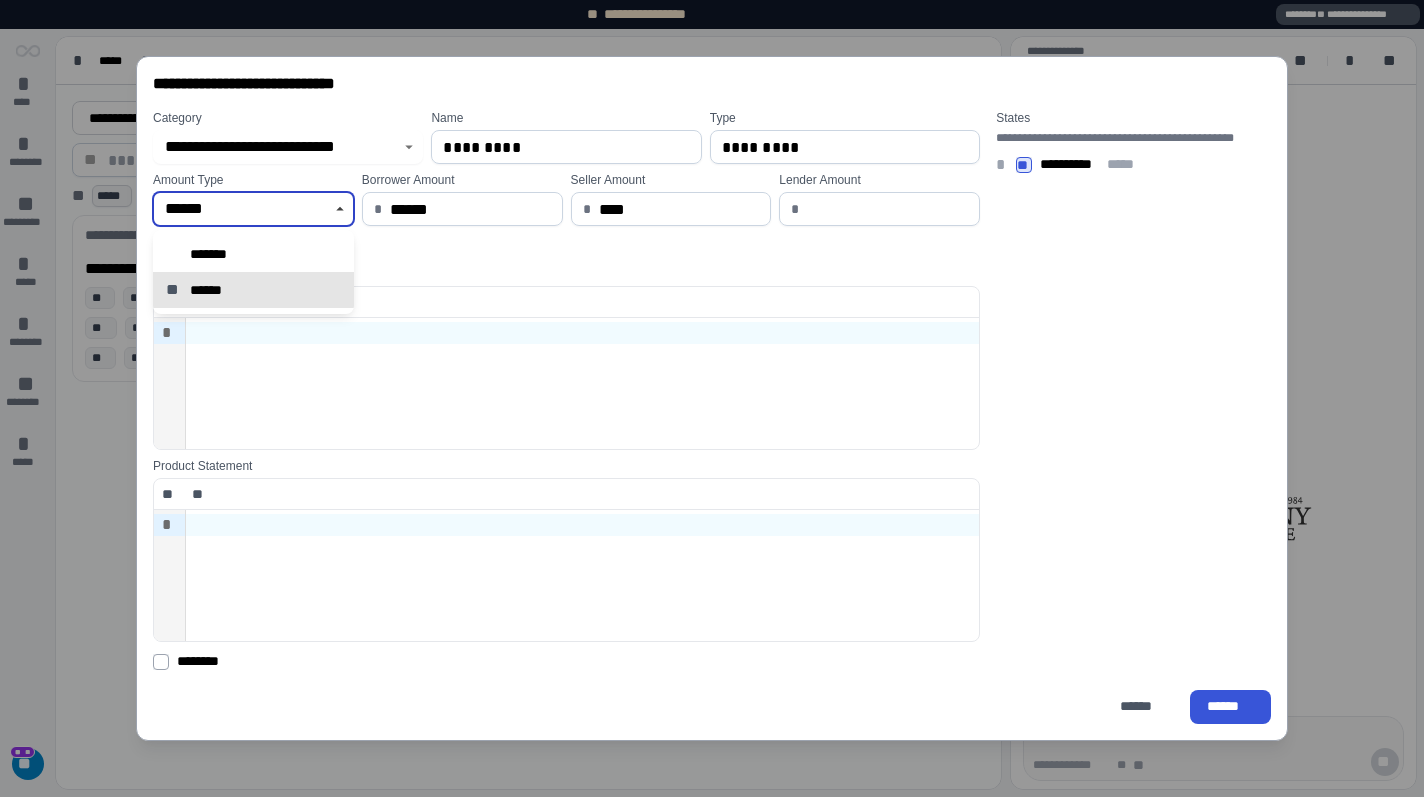 click on "******" at bounding box center (242, 209) 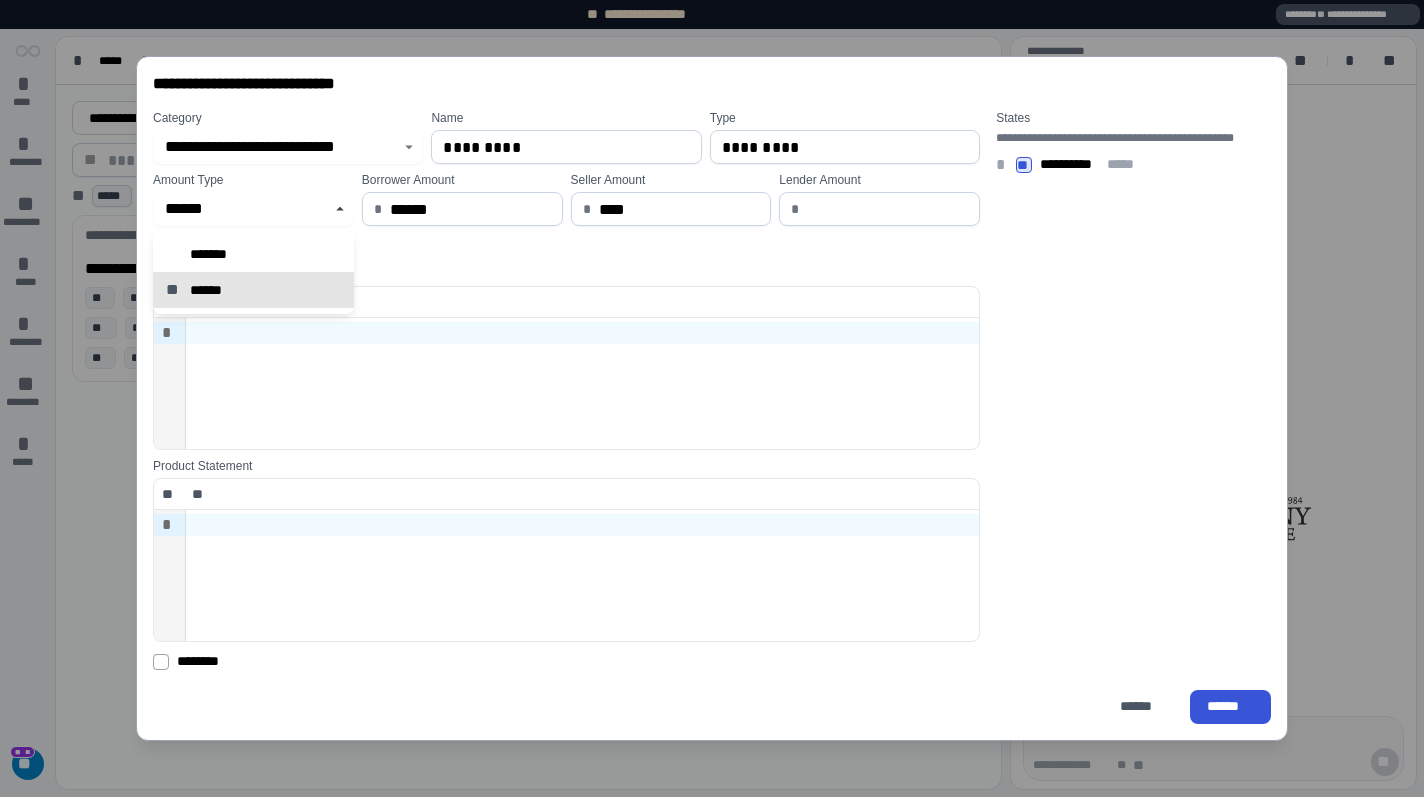 click on "******" at bounding box center (470, 209) 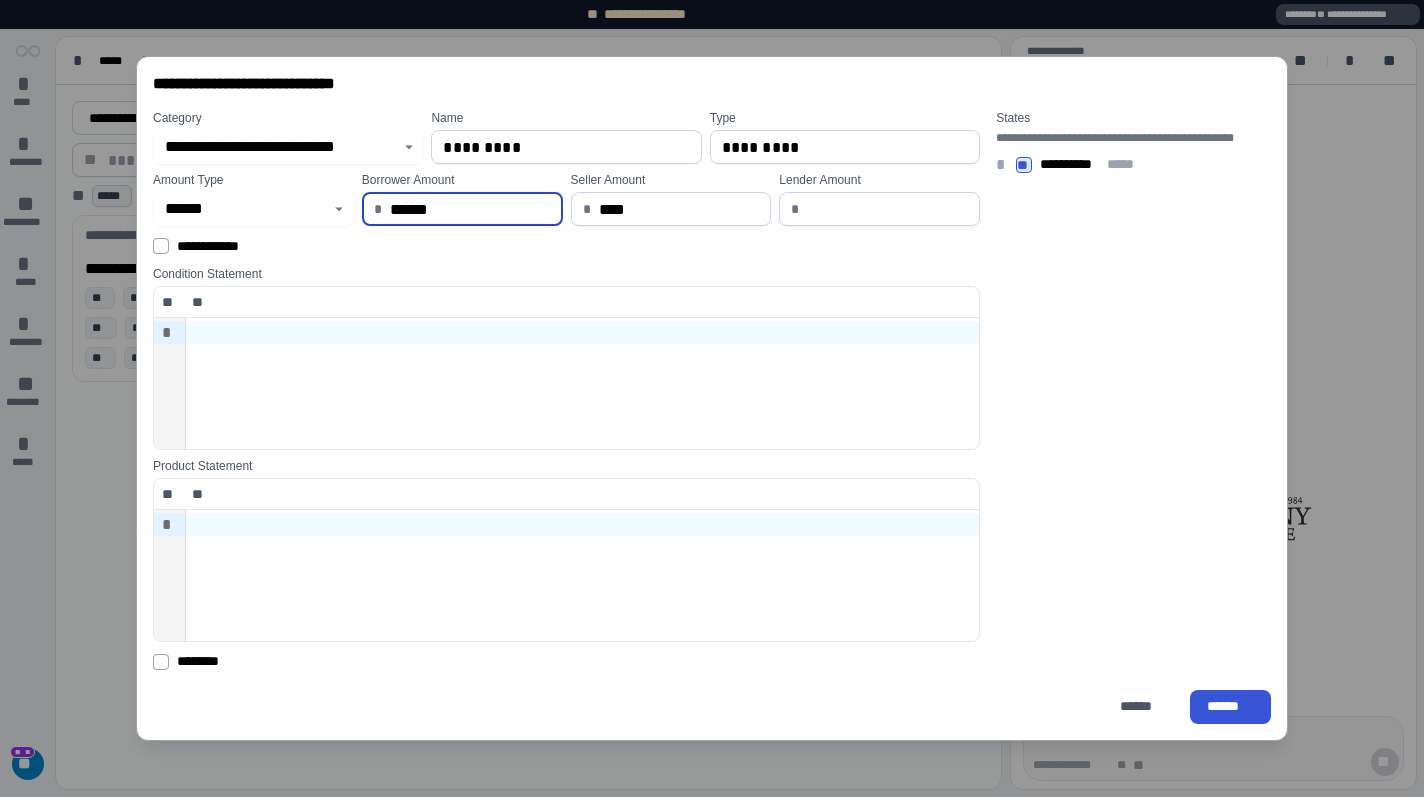 click on "******" at bounding box center [470, 209] 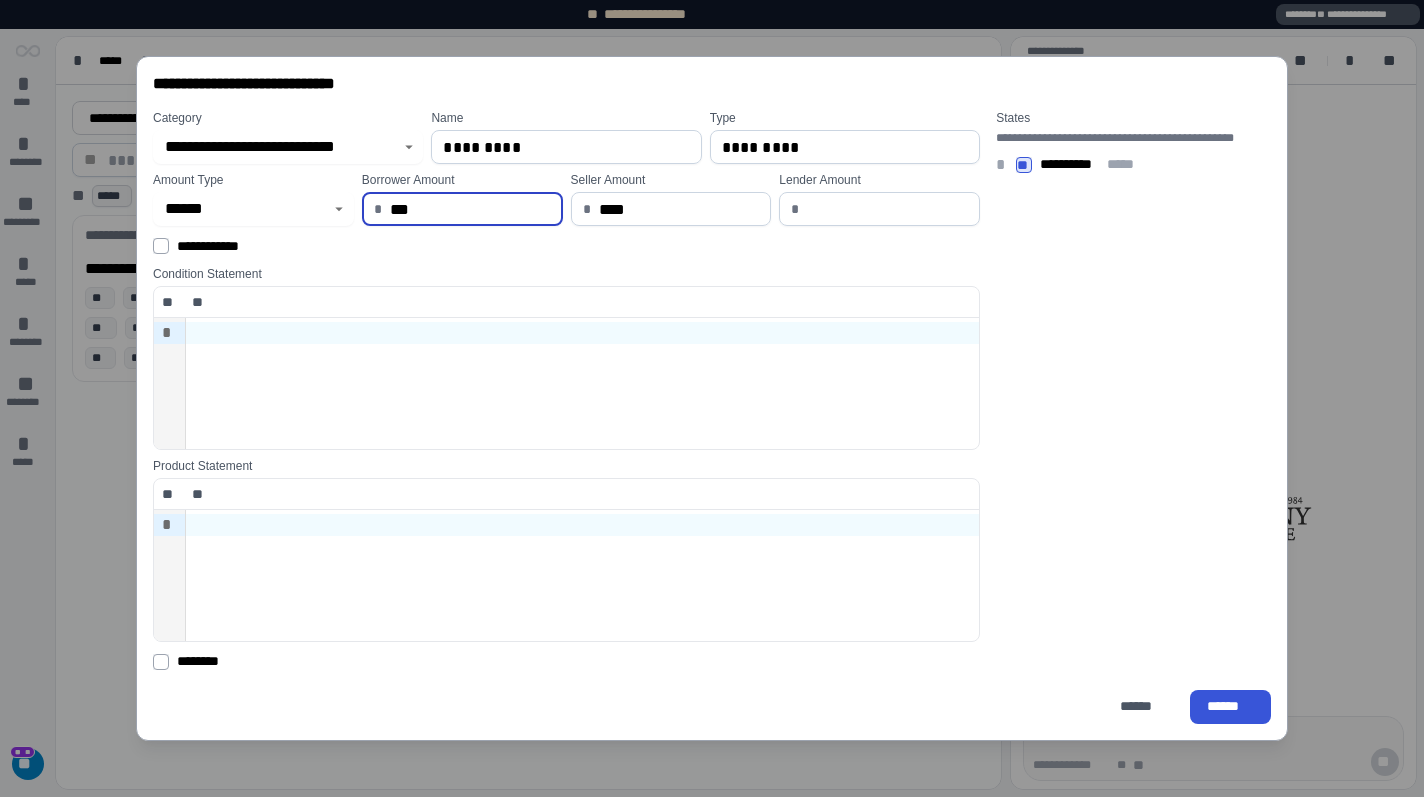 type on "******" 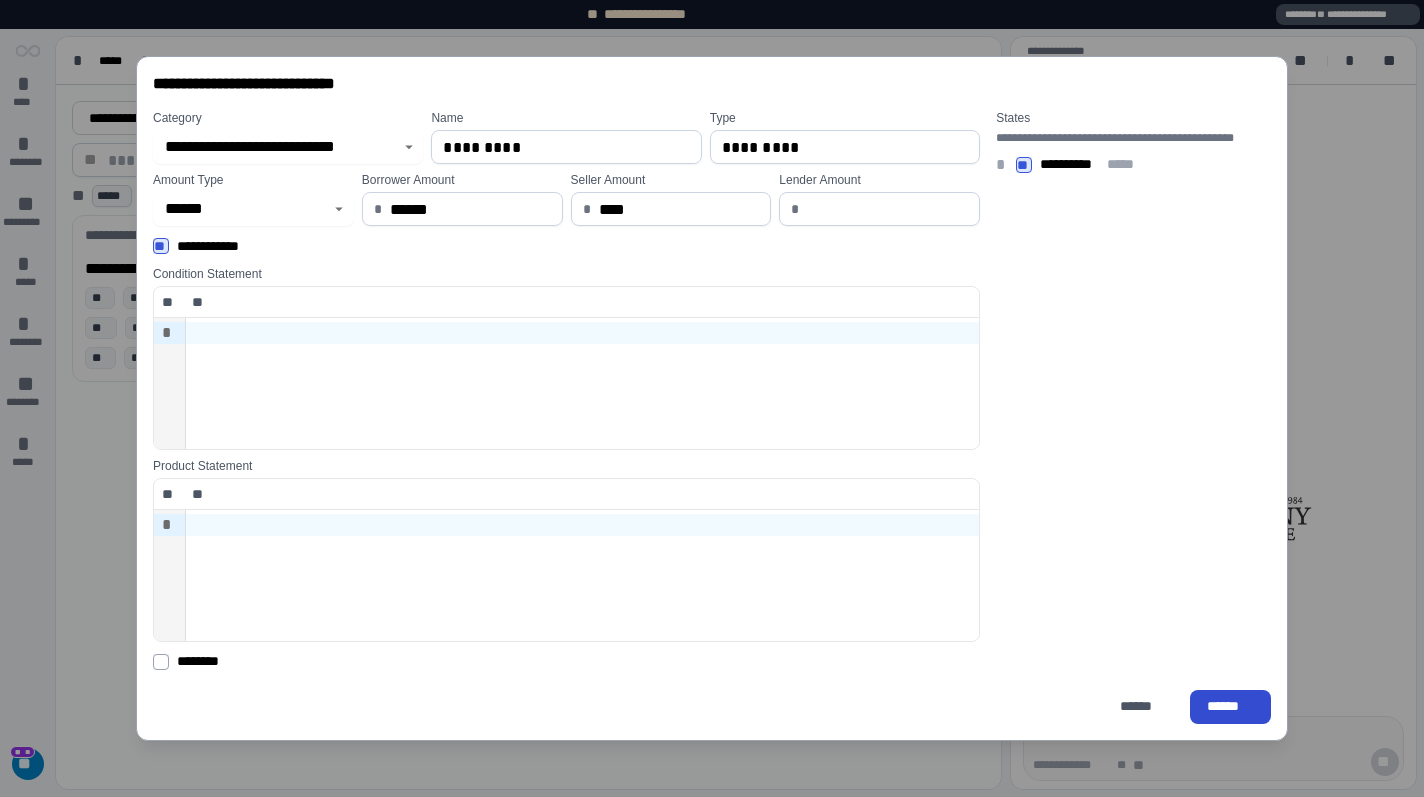 click on "******" at bounding box center (1230, 706) 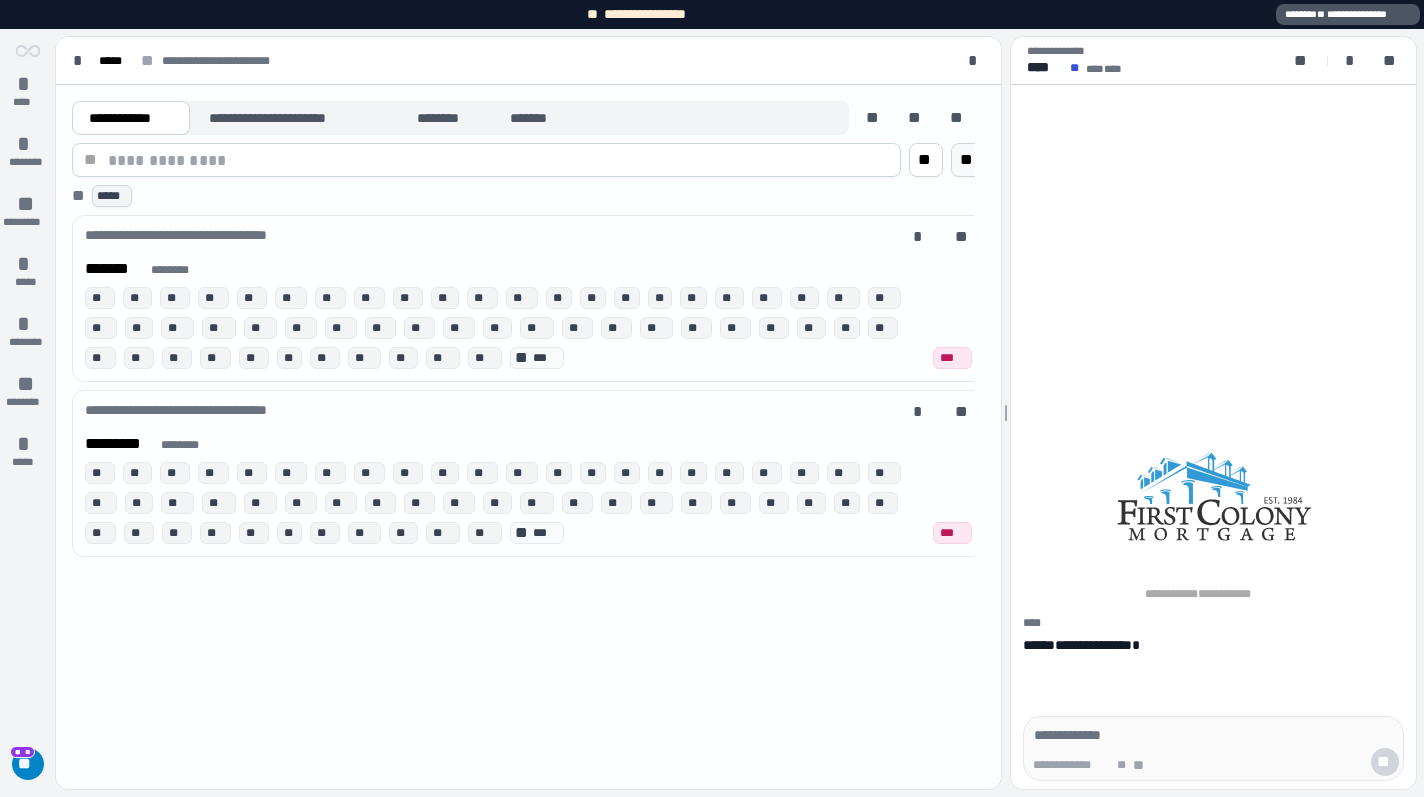 click on "**" at bounding box center [0, 0] 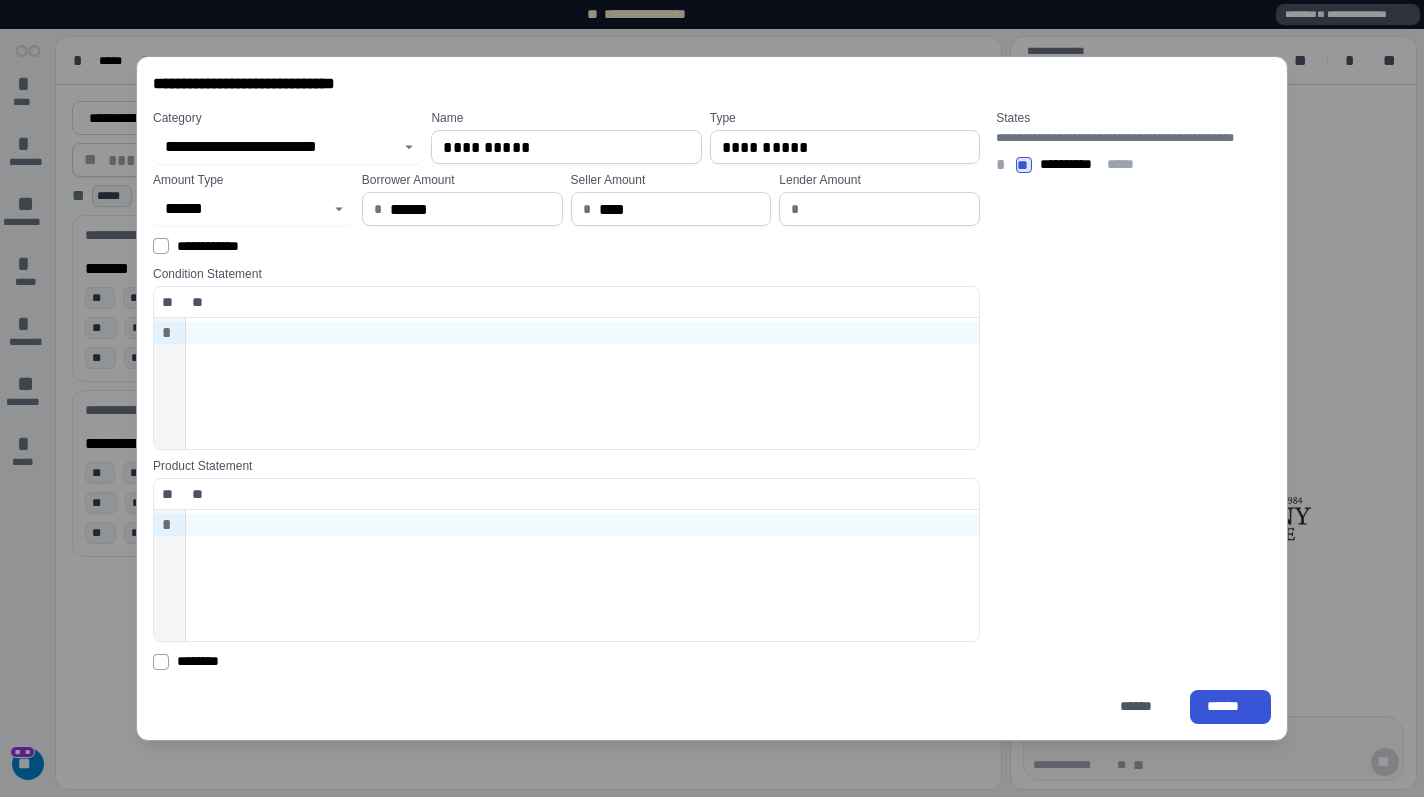 click 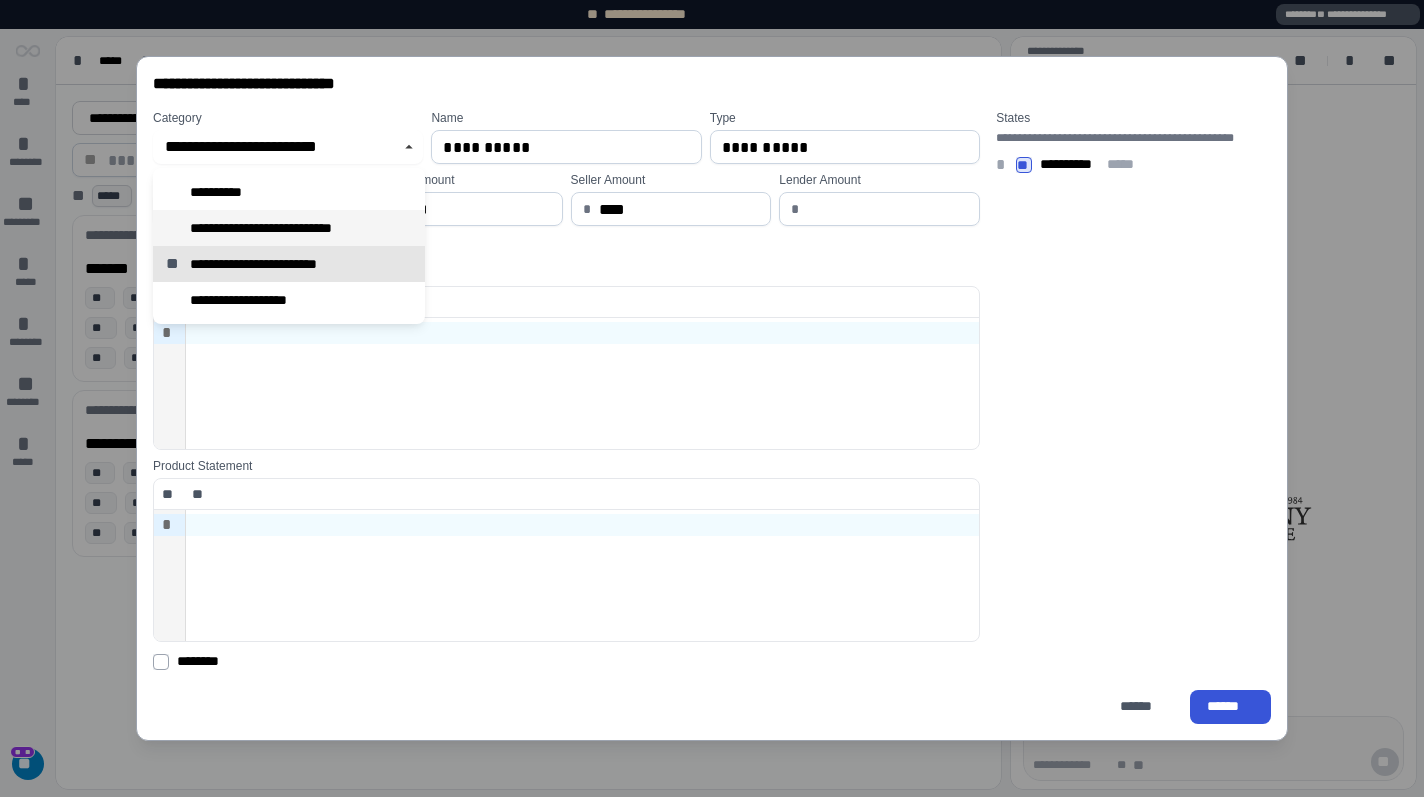 click on "**********" at bounding box center [288, 228] 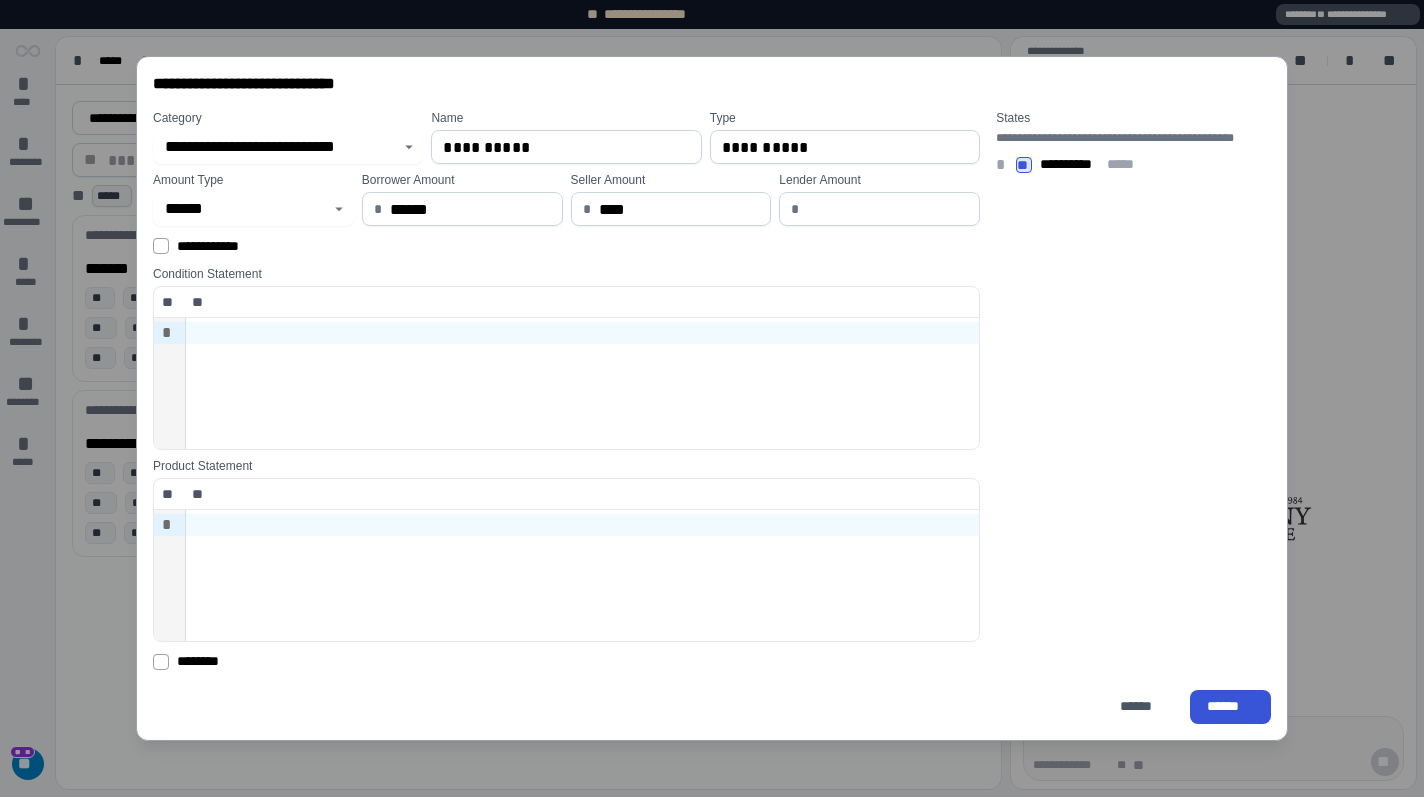 click on "**********" at bounding box center [566, 143] 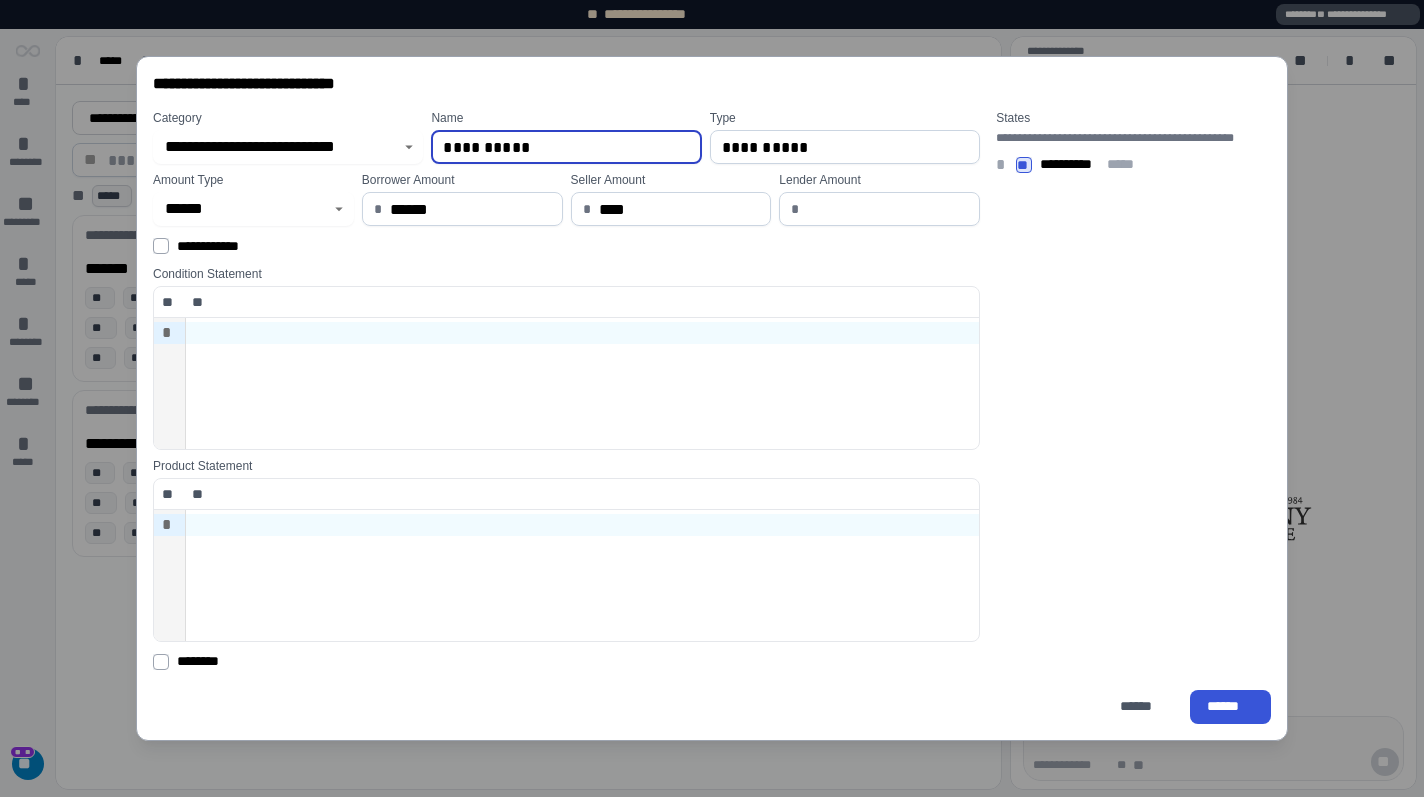 click on "**********" at bounding box center [566, 147] 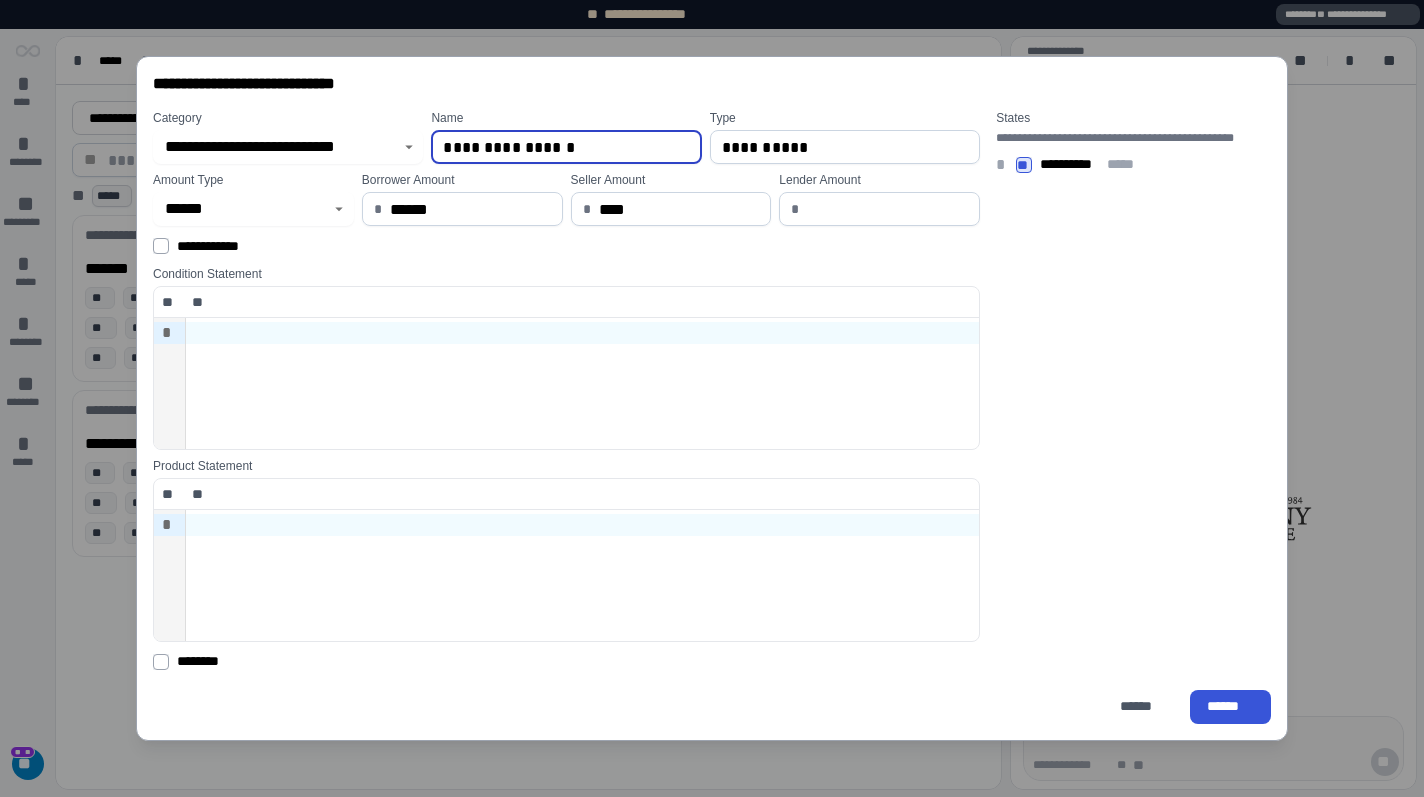 type on "**********" 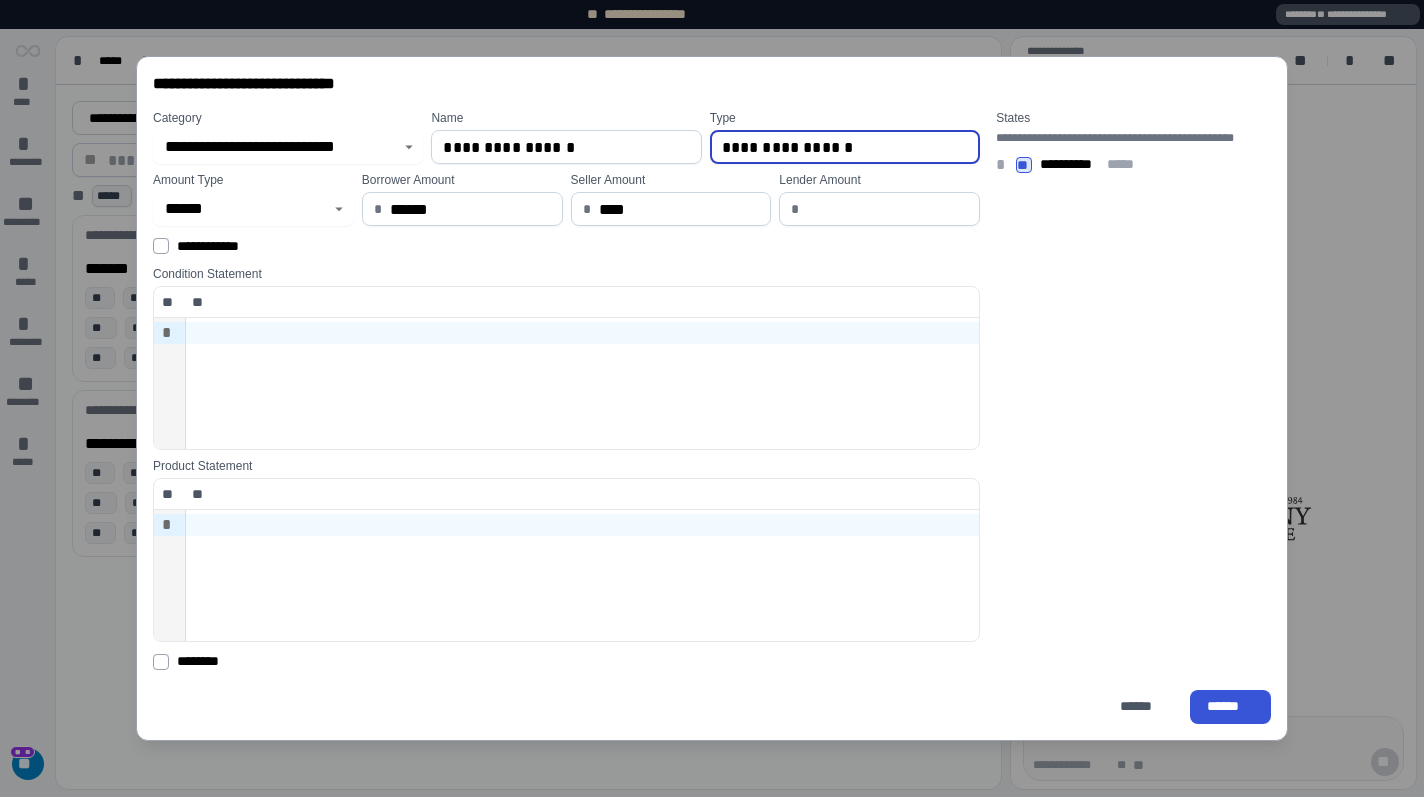 type on "**********" 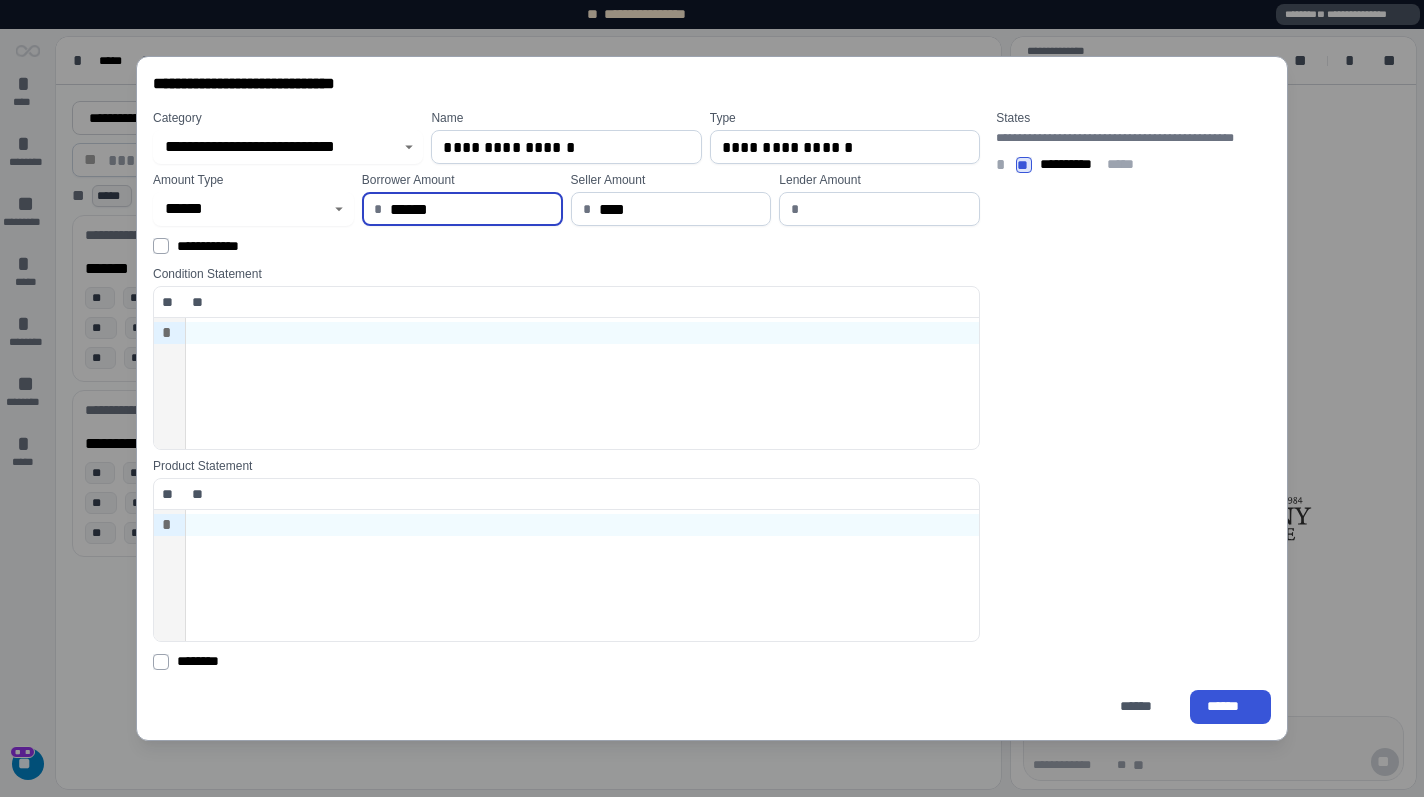 click on "******" at bounding box center [470, 209] 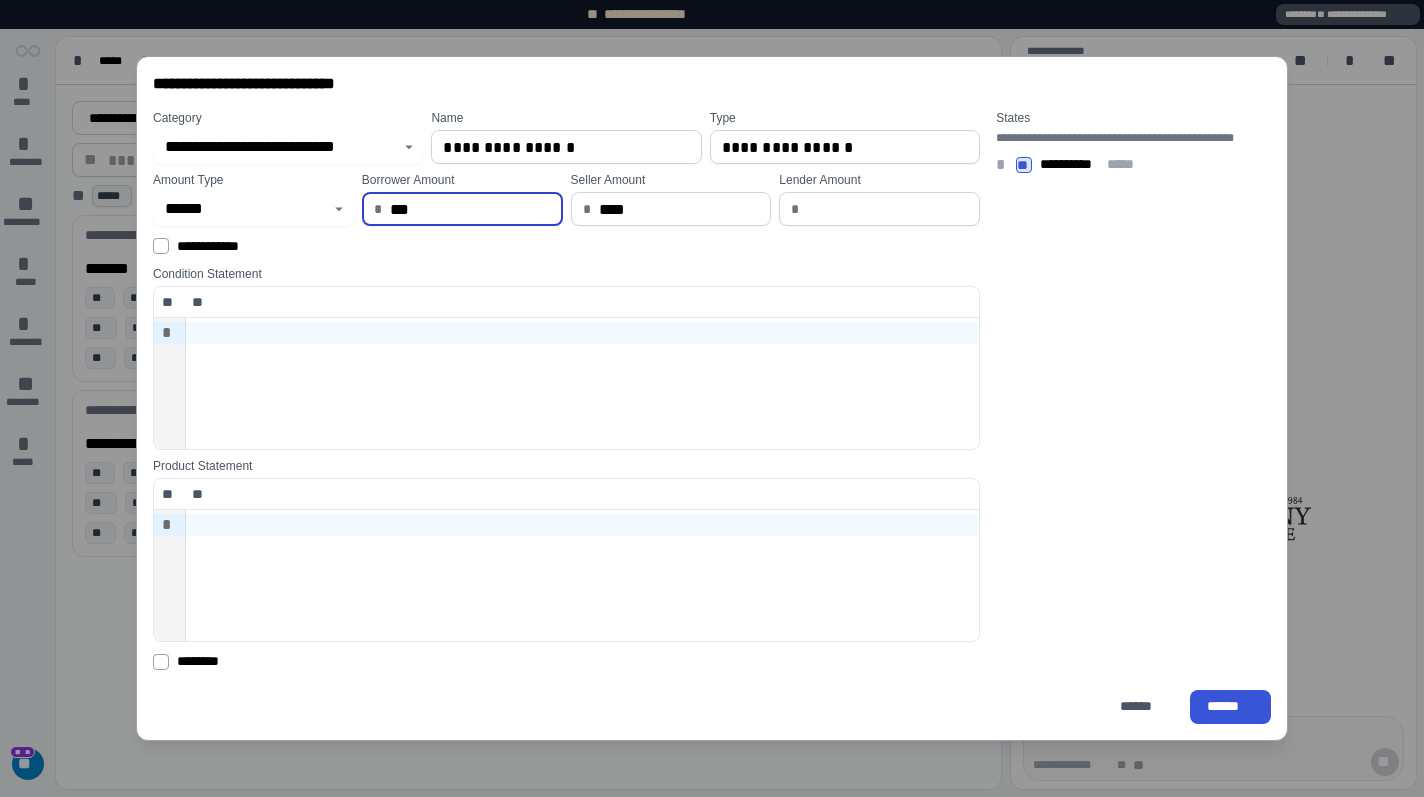 type on "******" 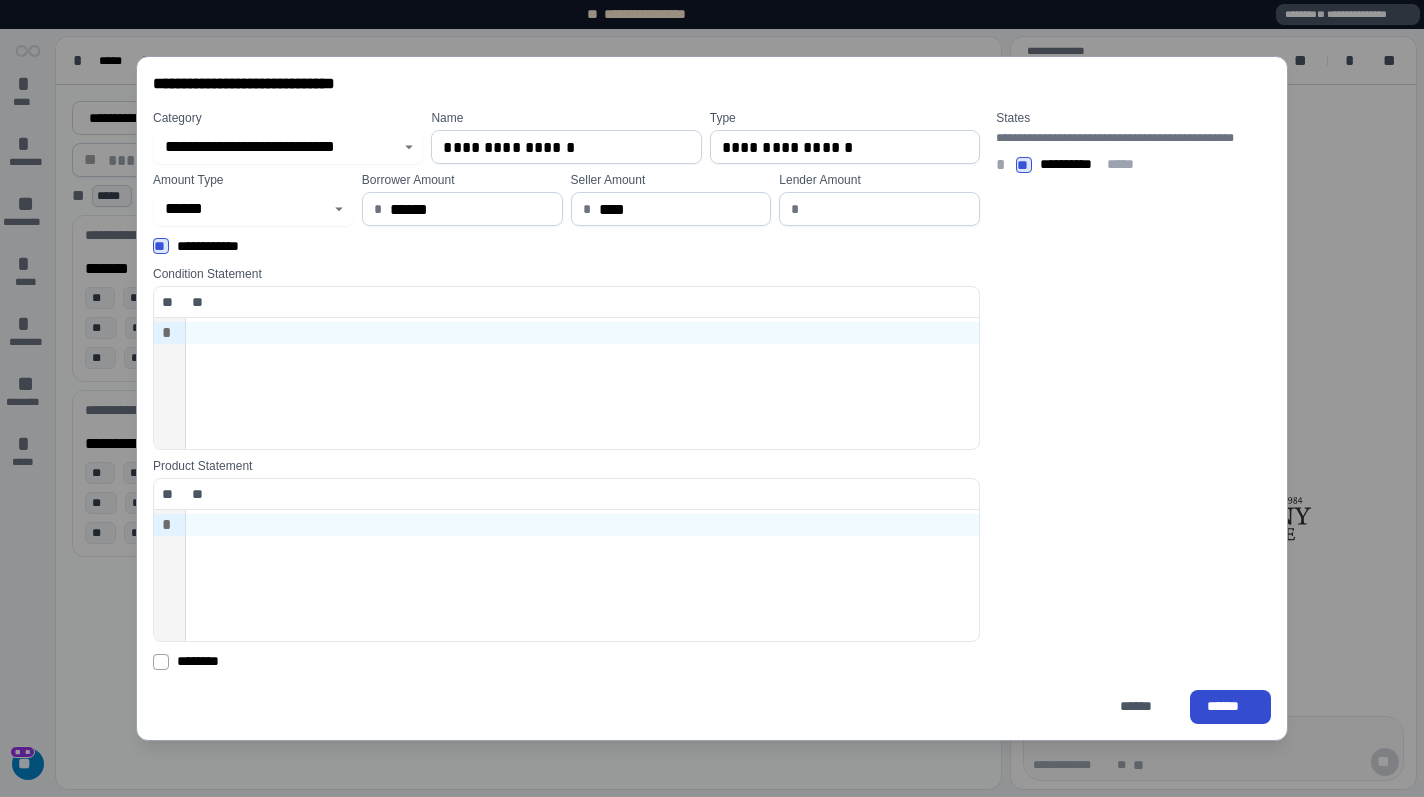 click on "******" at bounding box center [1230, 706] 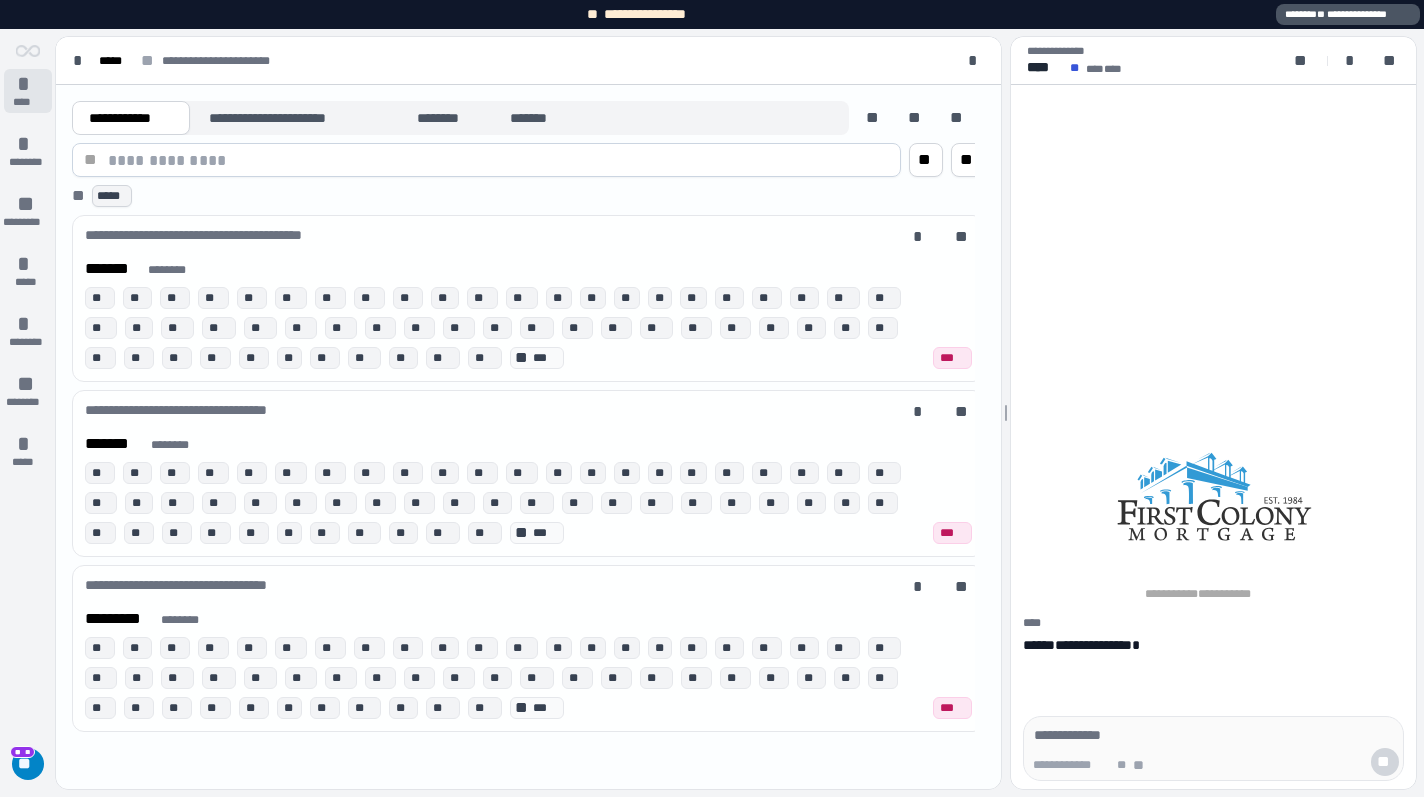 click on "*" at bounding box center (28, 84) 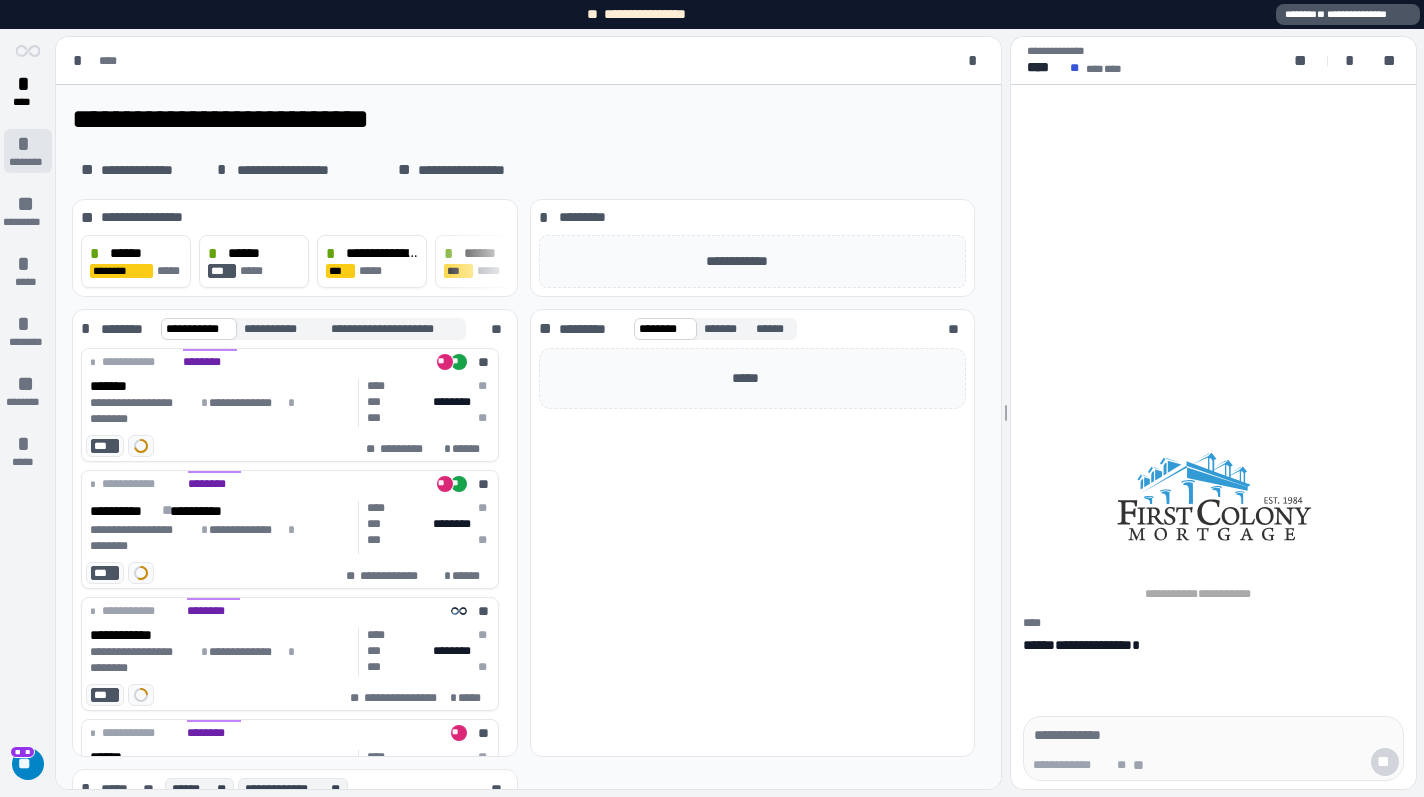 click on "*" at bounding box center [28, 144] 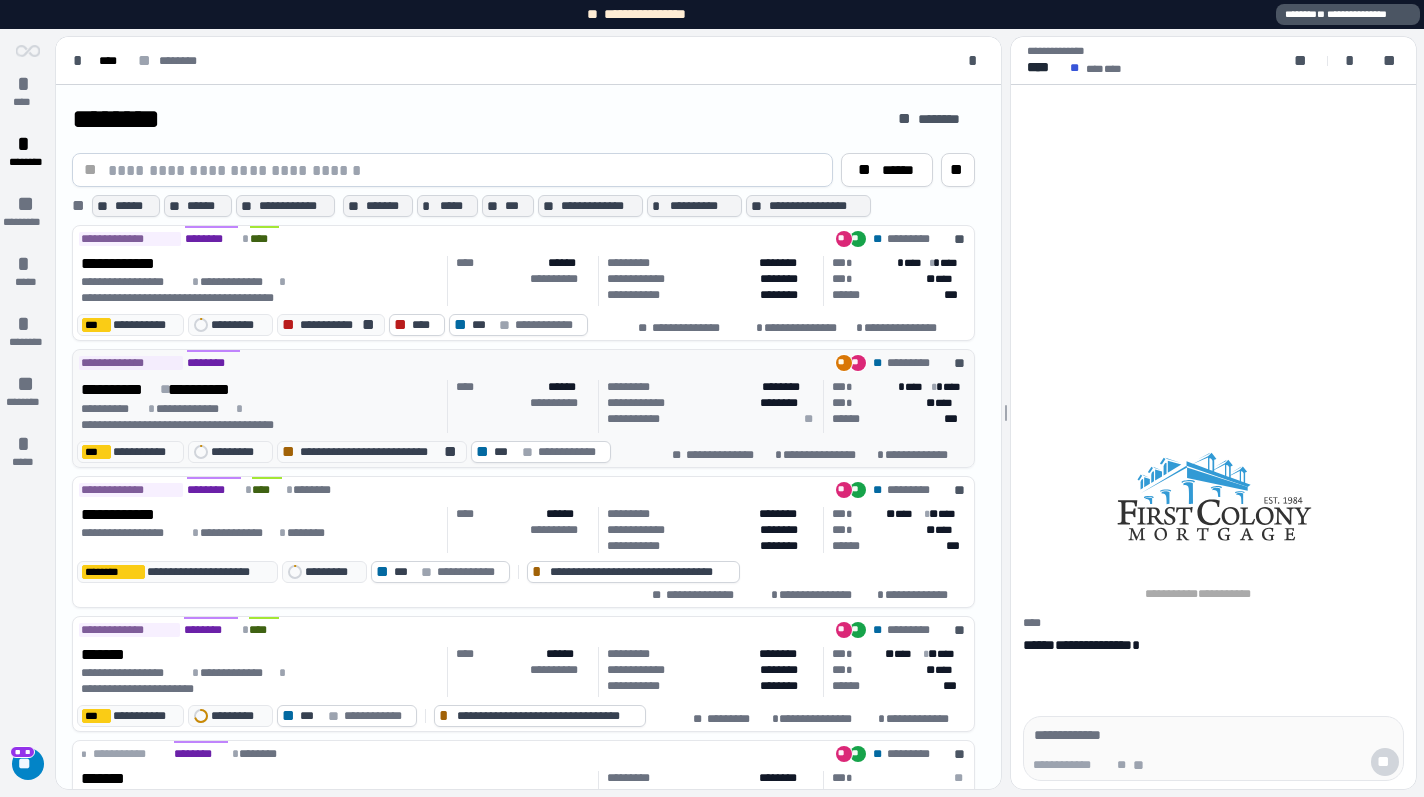 click on "**********" at bounding box center (523, 408) 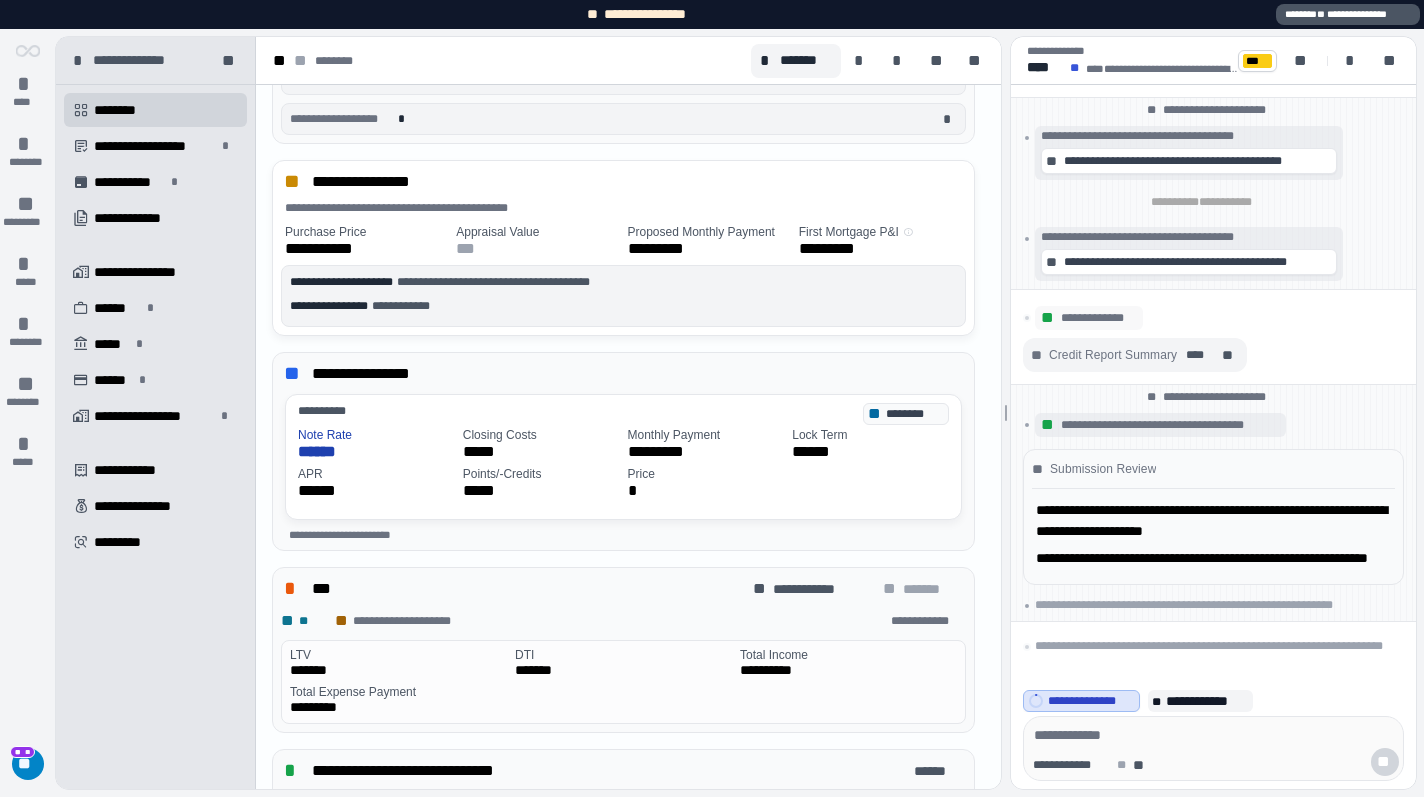 scroll, scrollTop: 217, scrollLeft: 0, axis: vertical 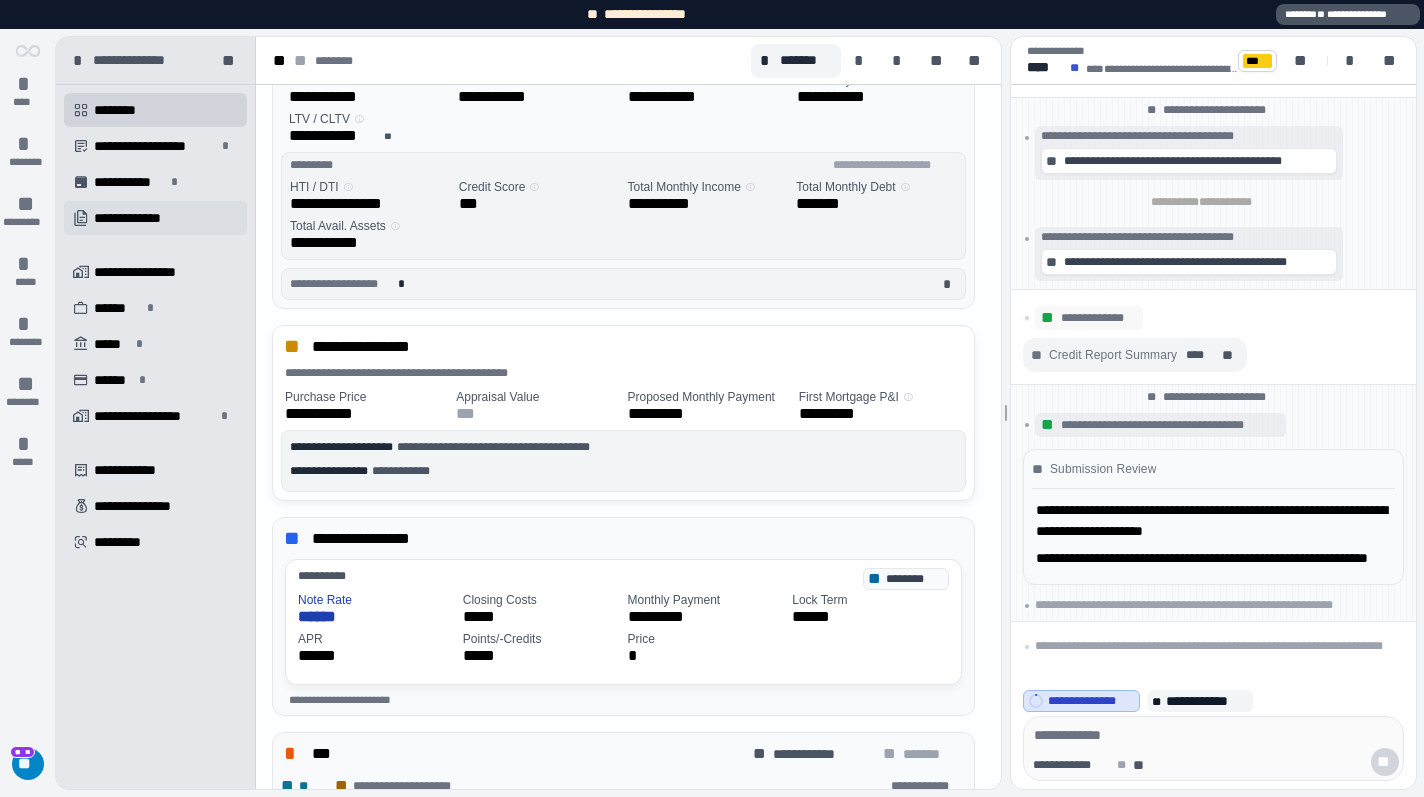 click on "**********" at bounding box center (141, 218) 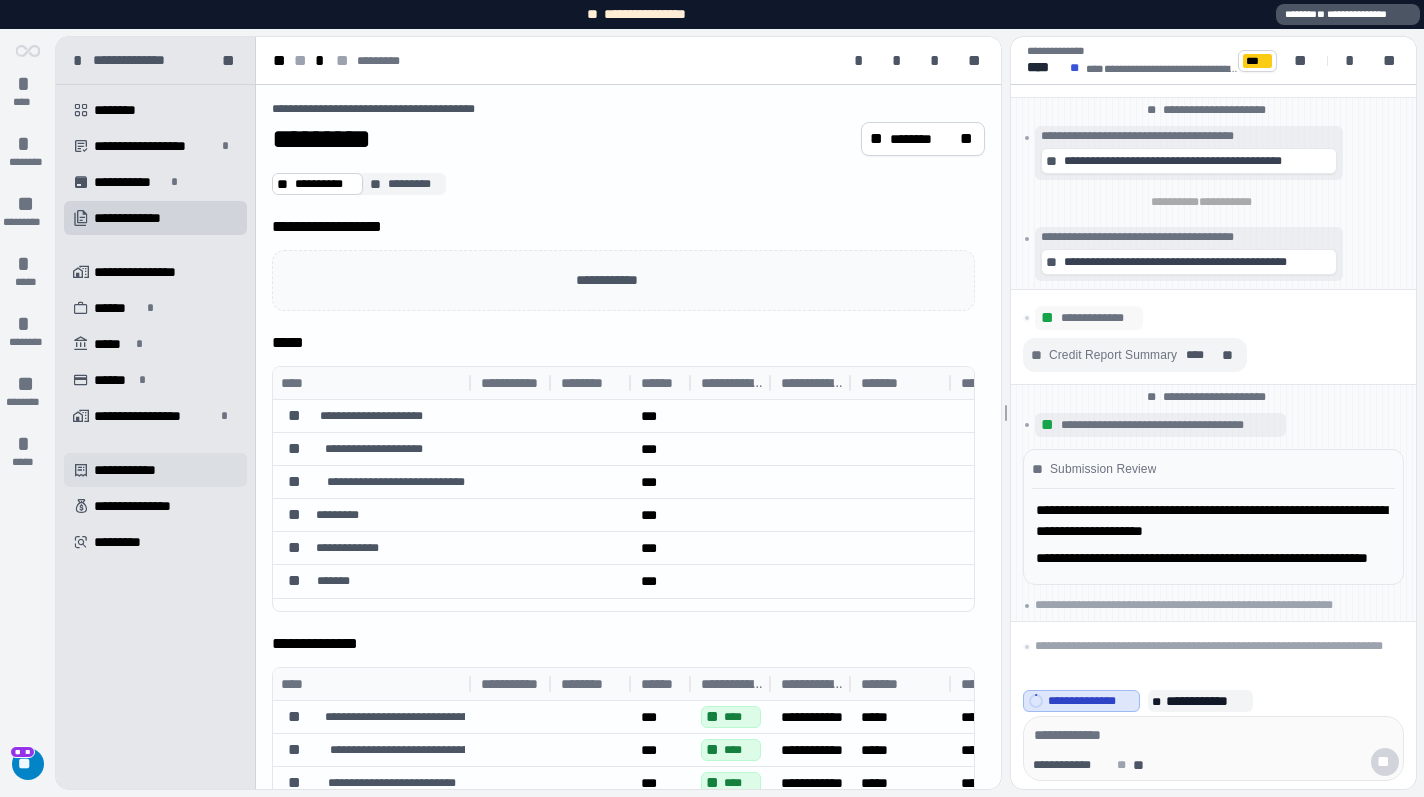 click on "**********" at bounding box center (136, 470) 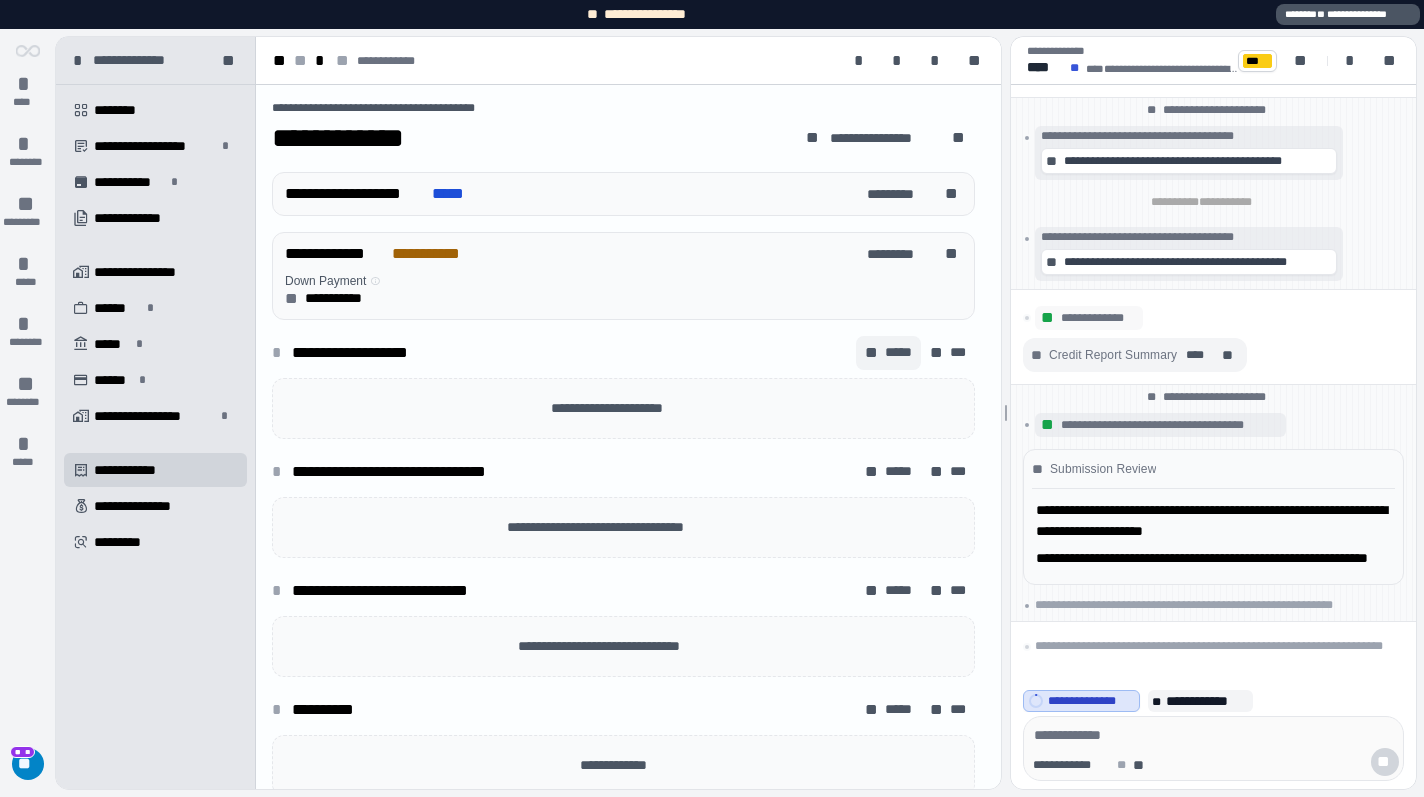 scroll, scrollTop: 3, scrollLeft: 0, axis: vertical 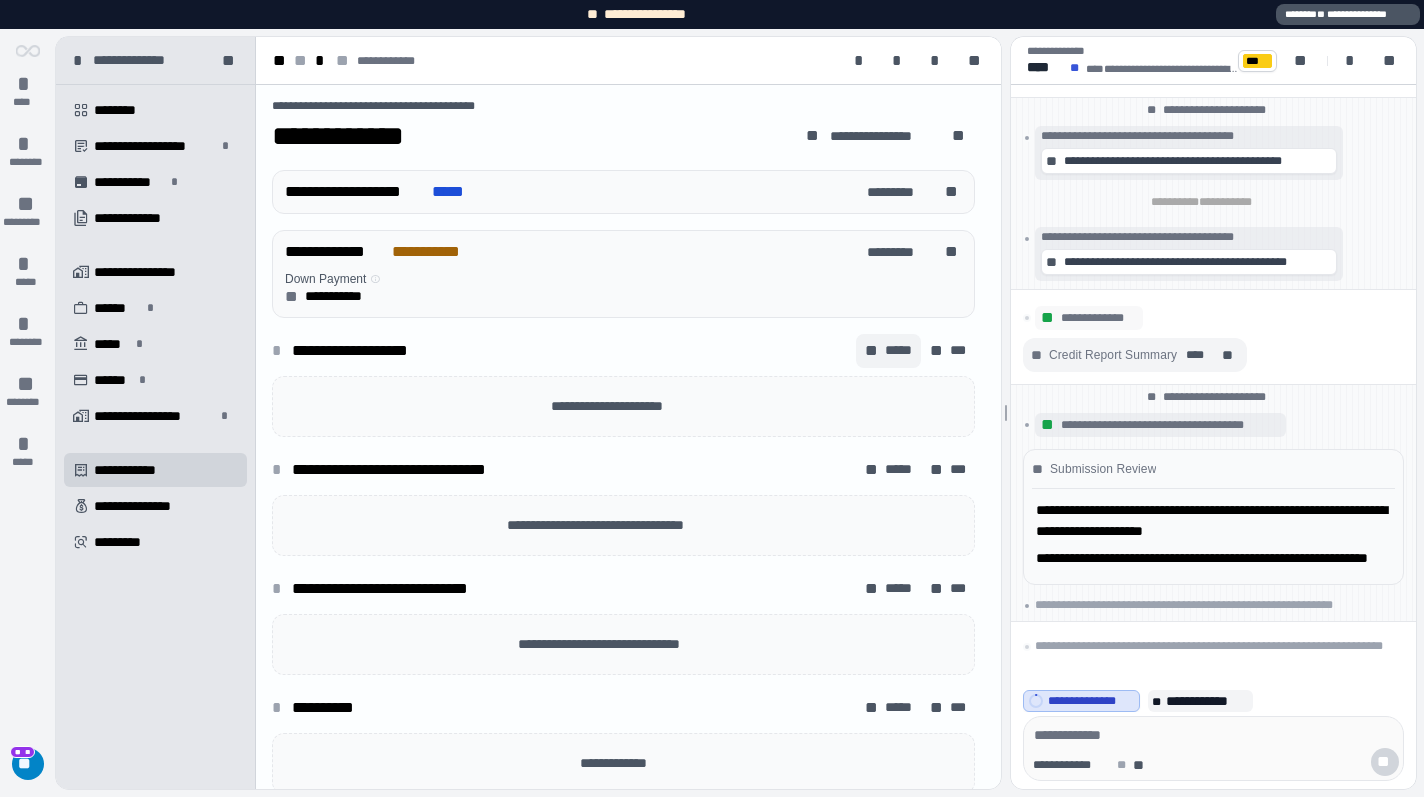 click on "**" at bounding box center (873, 351) 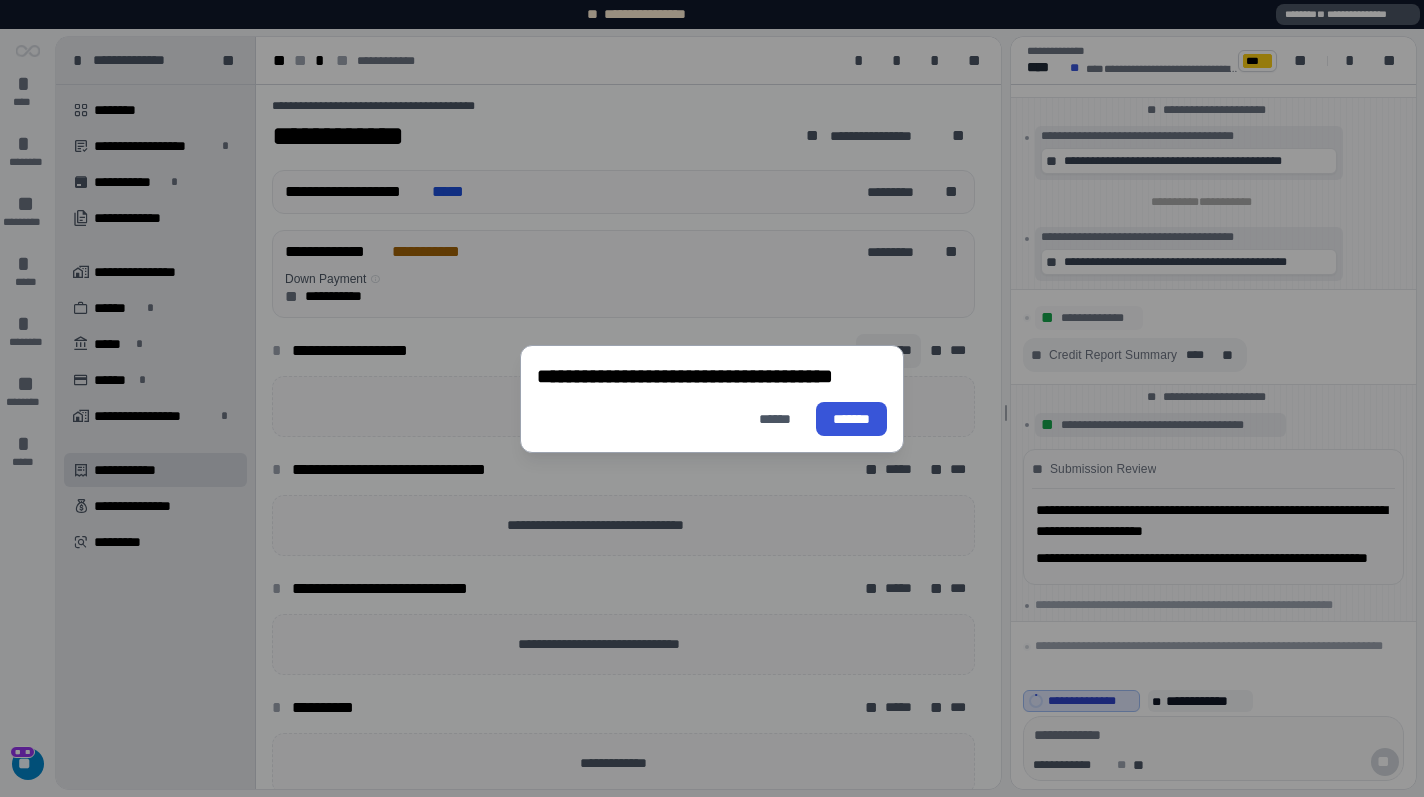 scroll, scrollTop: 0, scrollLeft: 0, axis: both 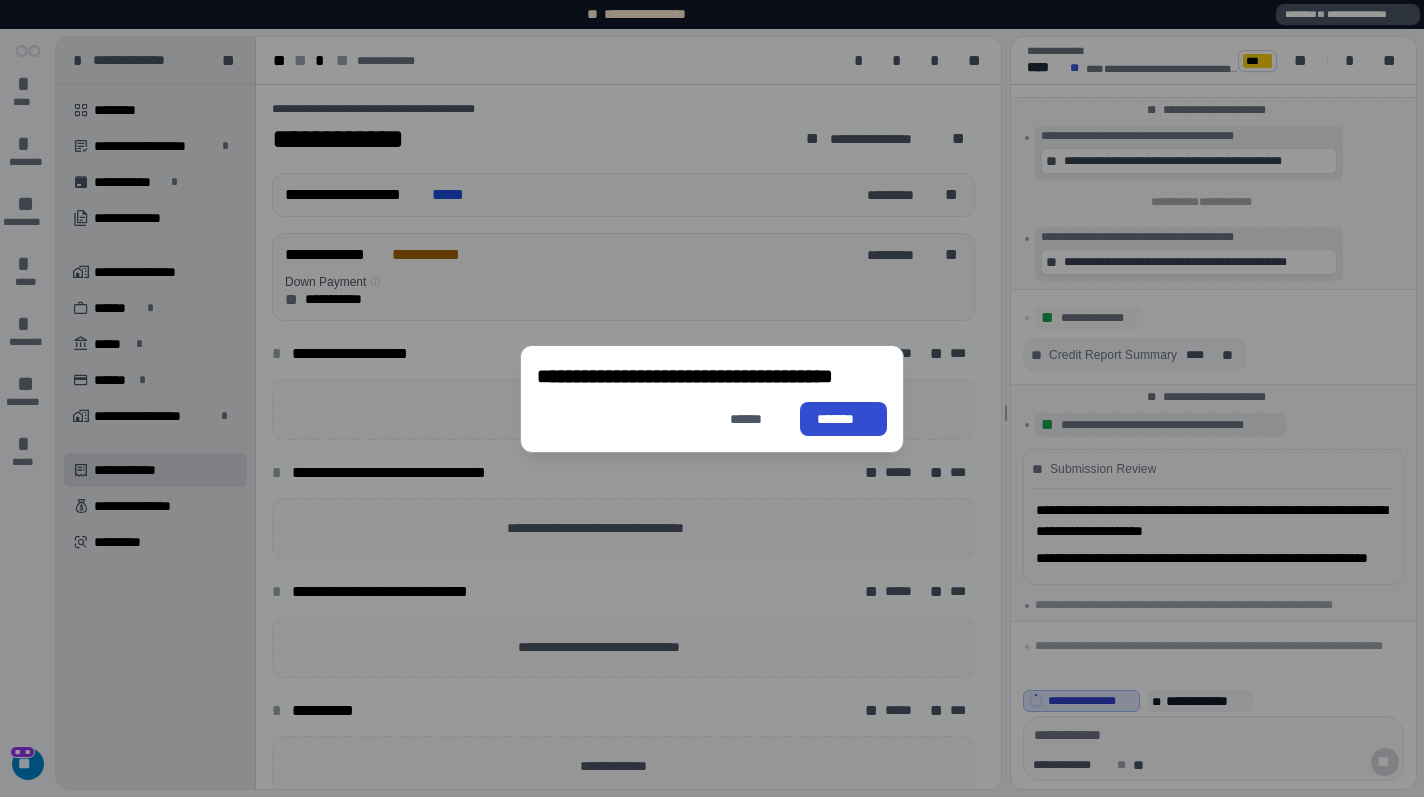 click on "*******" at bounding box center (843, 418) 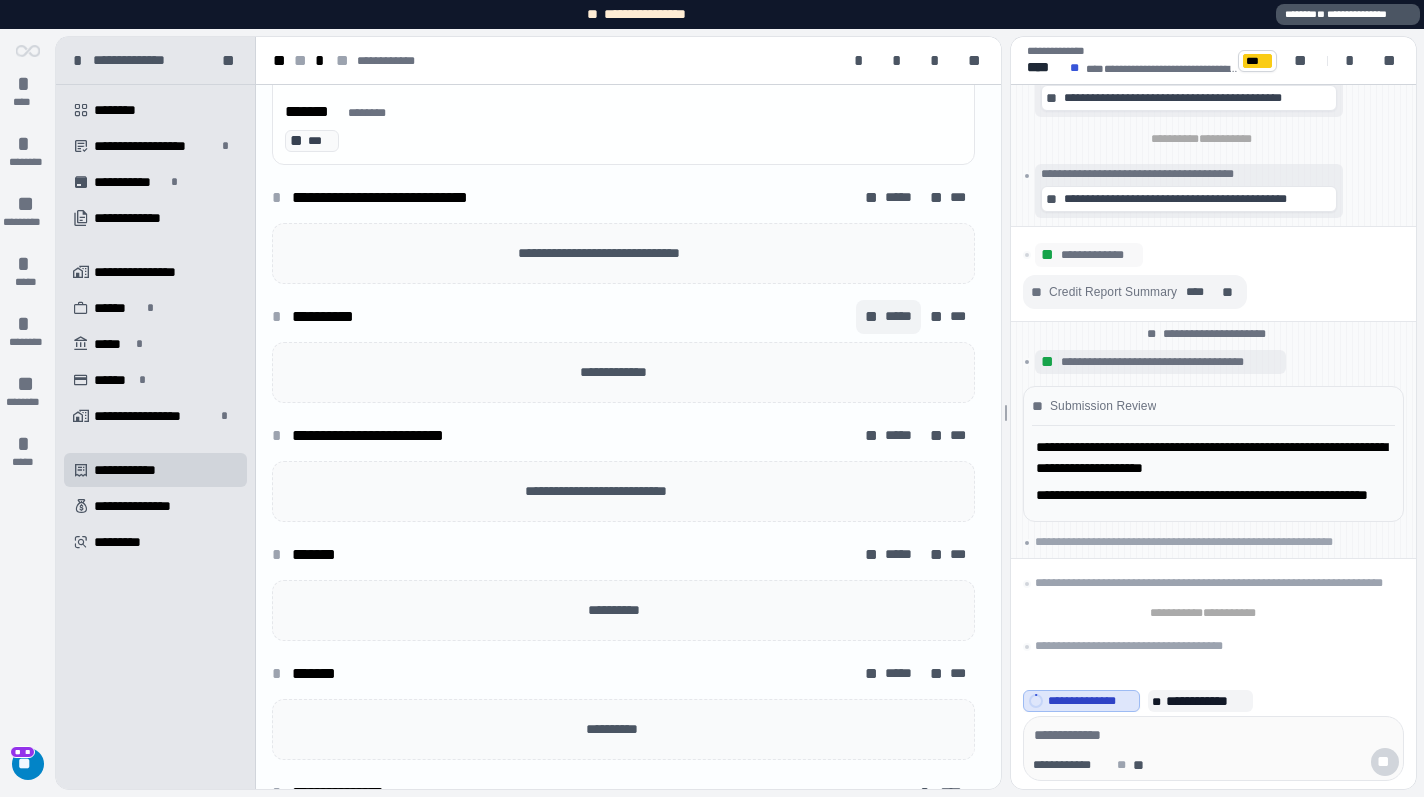 scroll, scrollTop: 658, scrollLeft: 0, axis: vertical 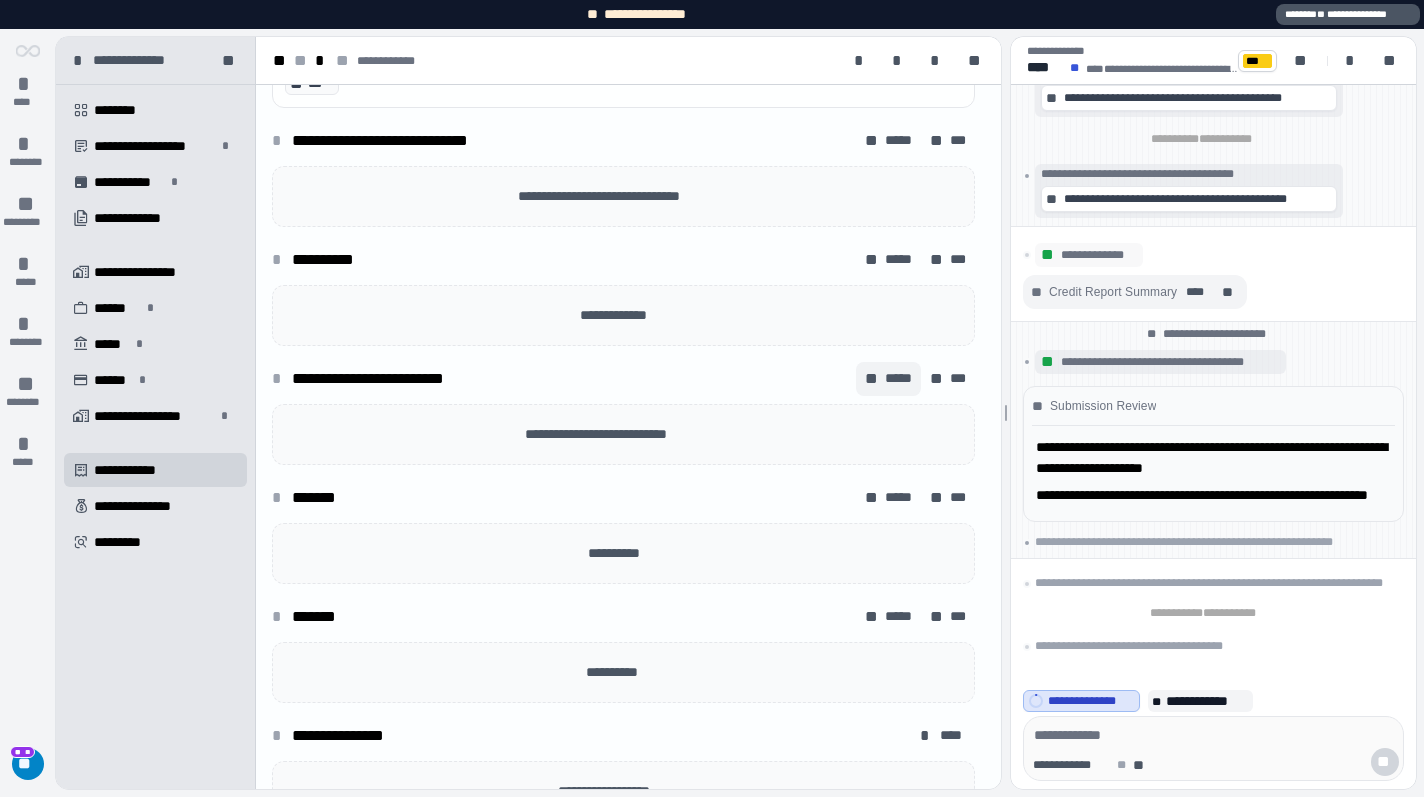 click on "**" at bounding box center [873, 379] 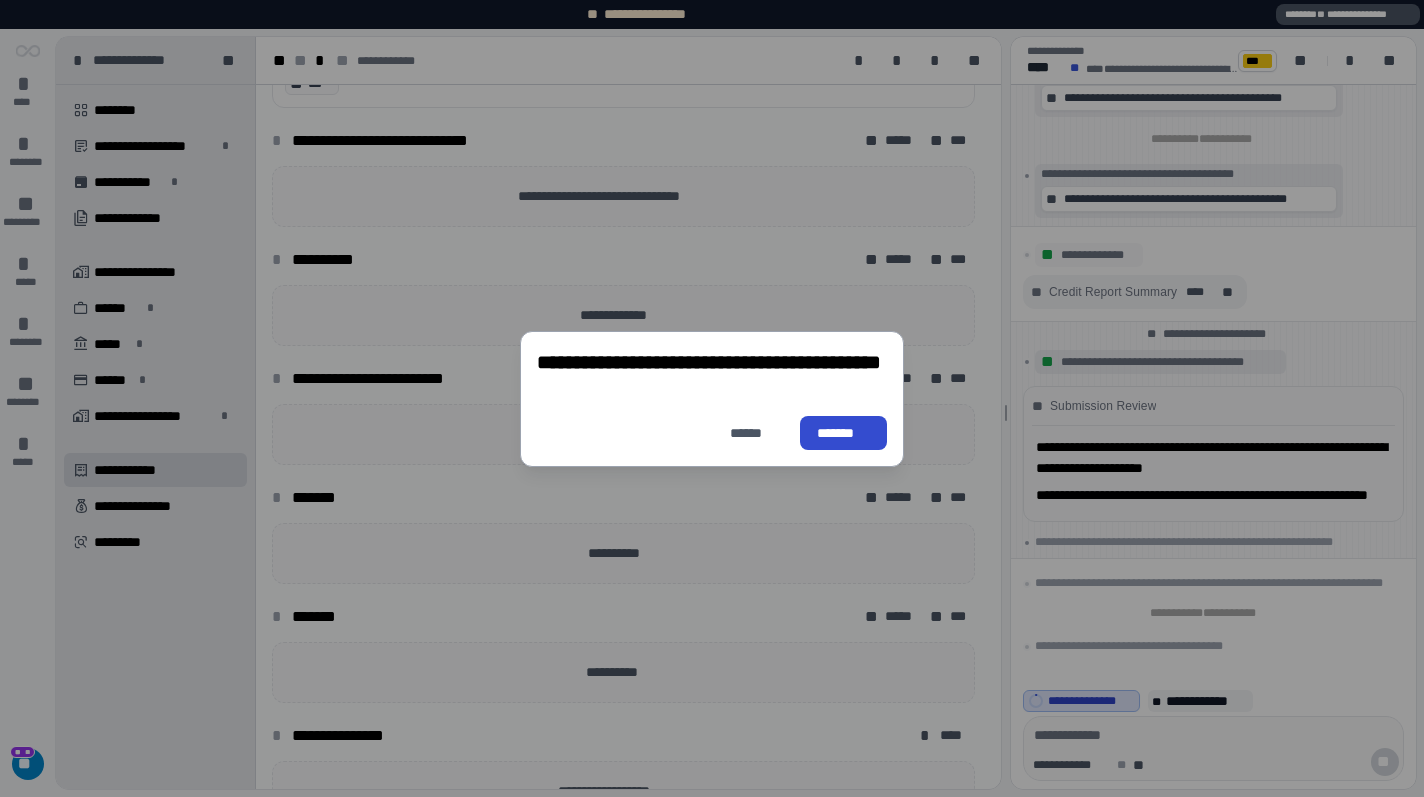 click on "*******" at bounding box center (843, 432) 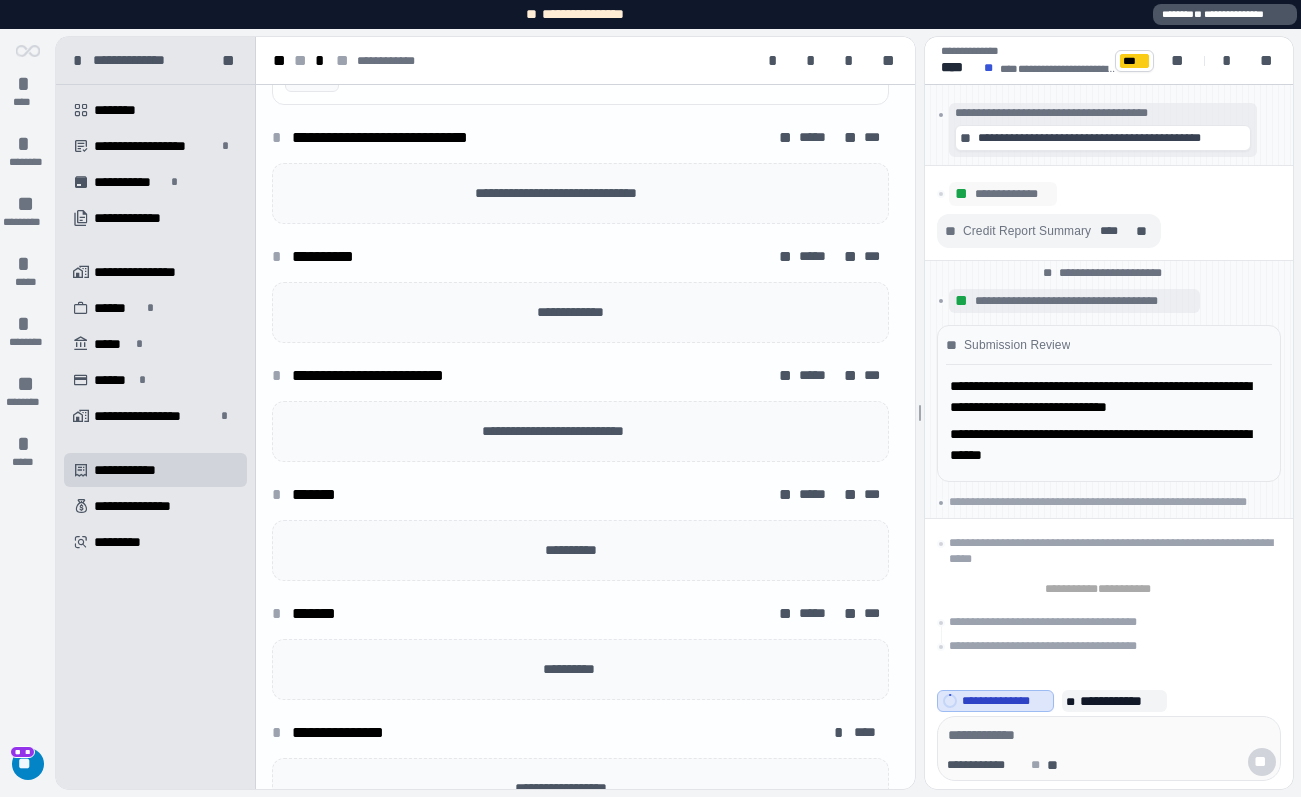 scroll, scrollTop: 838, scrollLeft: 0, axis: vertical 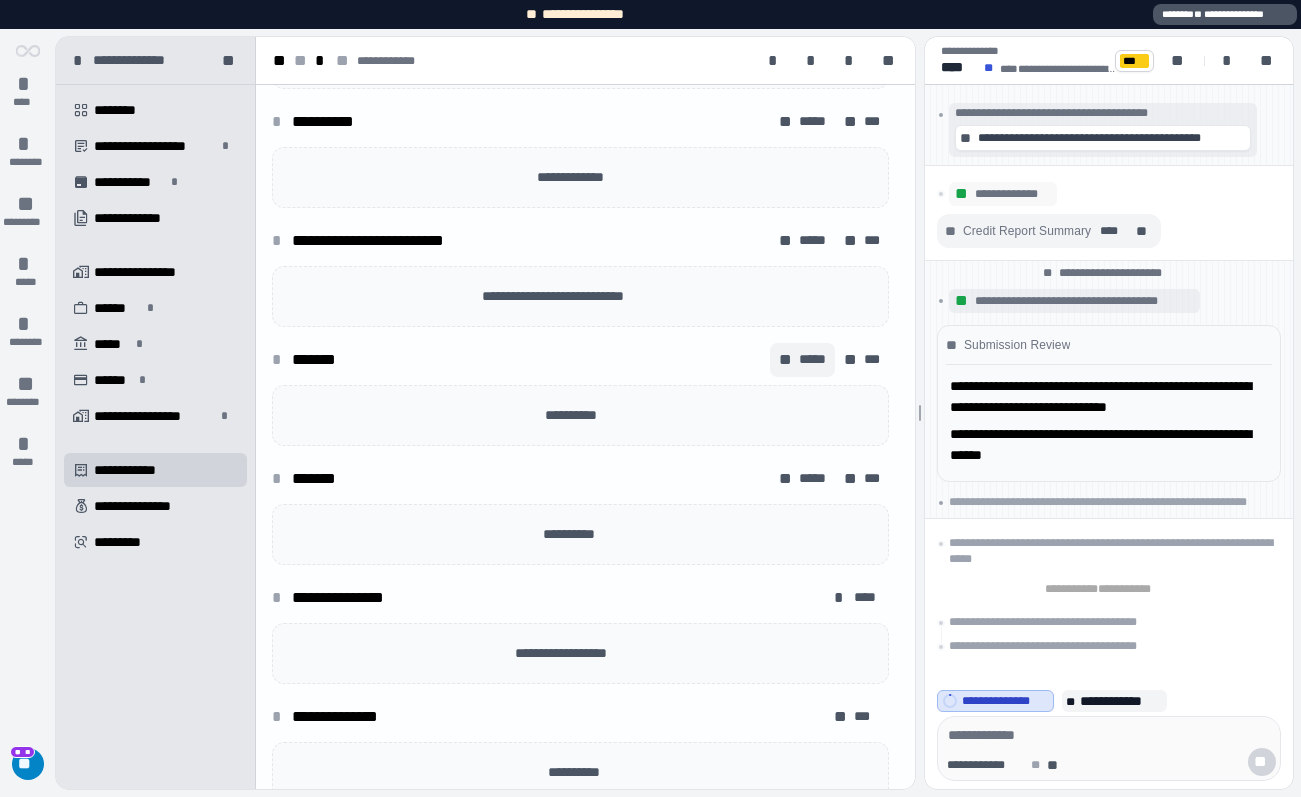click on "** *****" at bounding box center (802, 360) 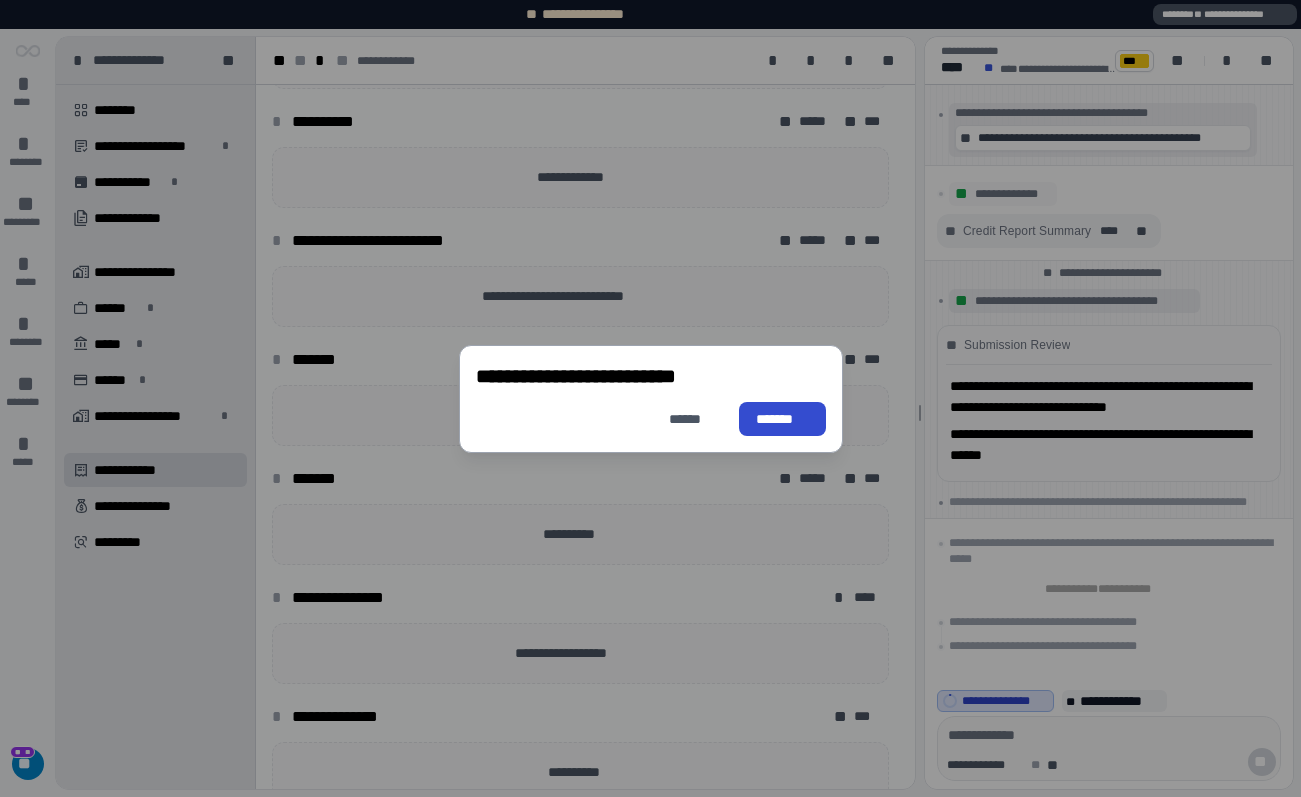 click on "*******" at bounding box center (782, 419) 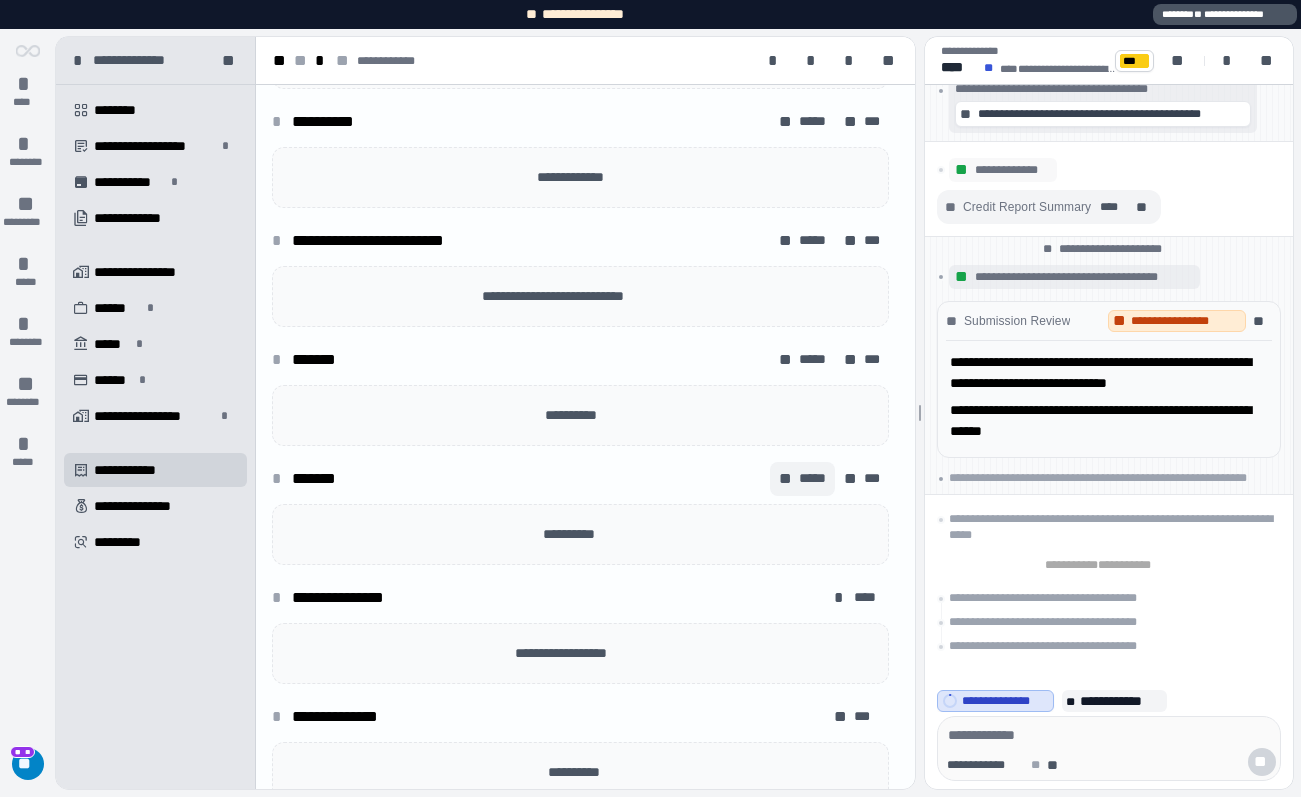click on "** *****" at bounding box center (802, 479) 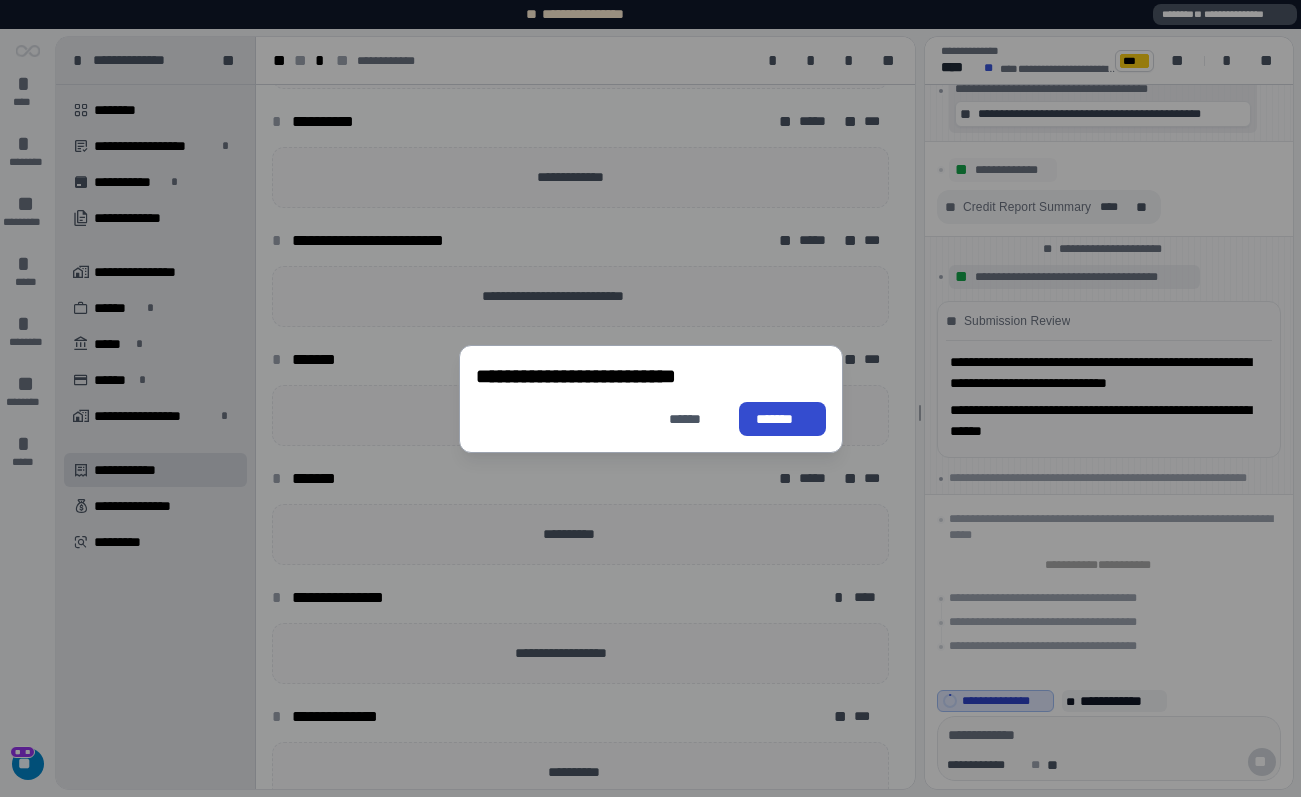 click on "*******" at bounding box center [782, 418] 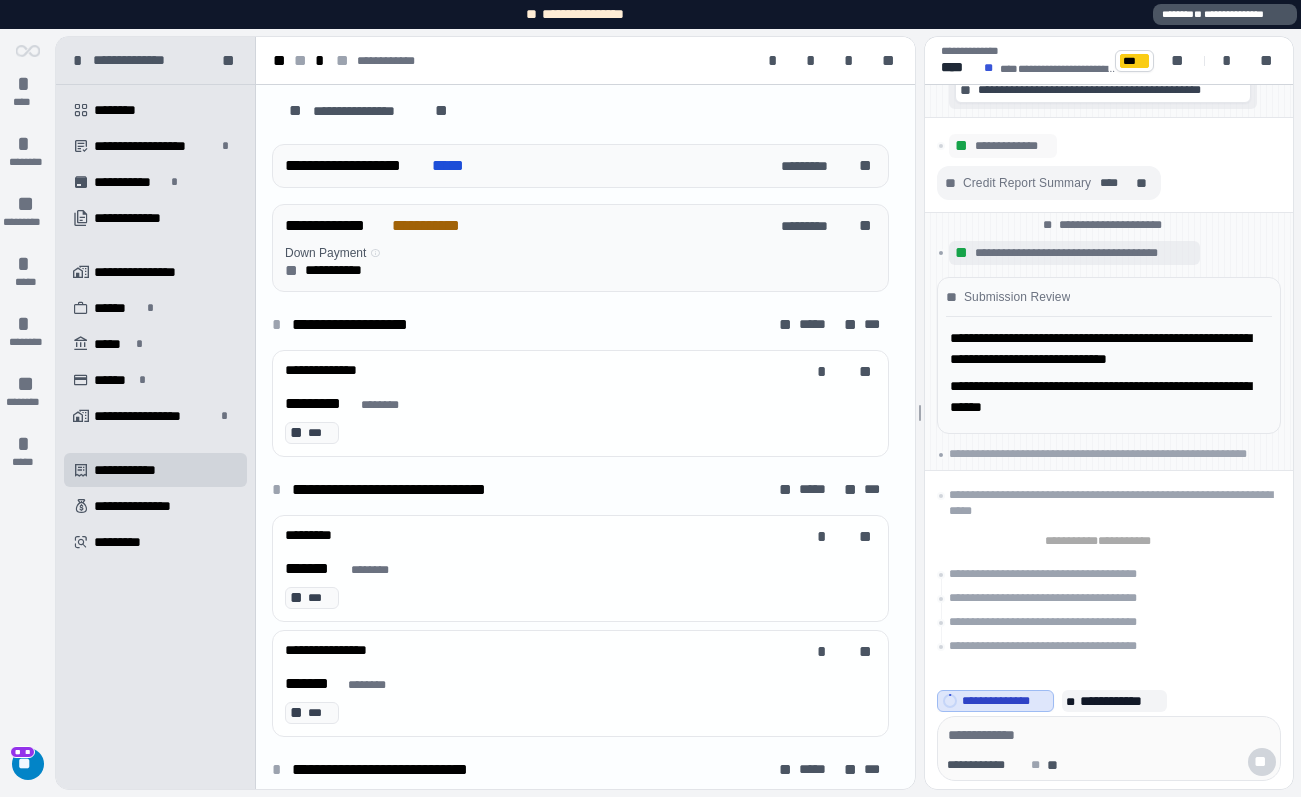 scroll, scrollTop: 252, scrollLeft: 0, axis: vertical 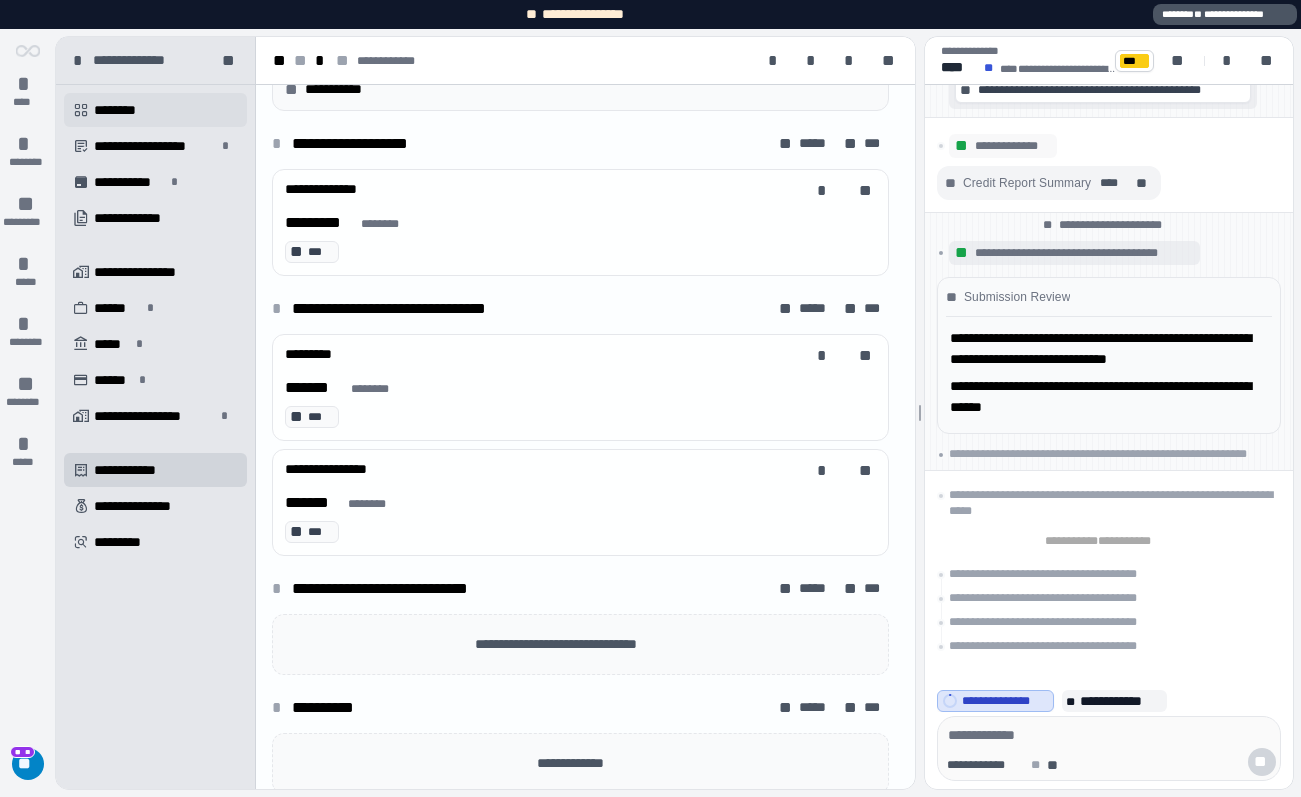 click on " ********" at bounding box center [155, 110] 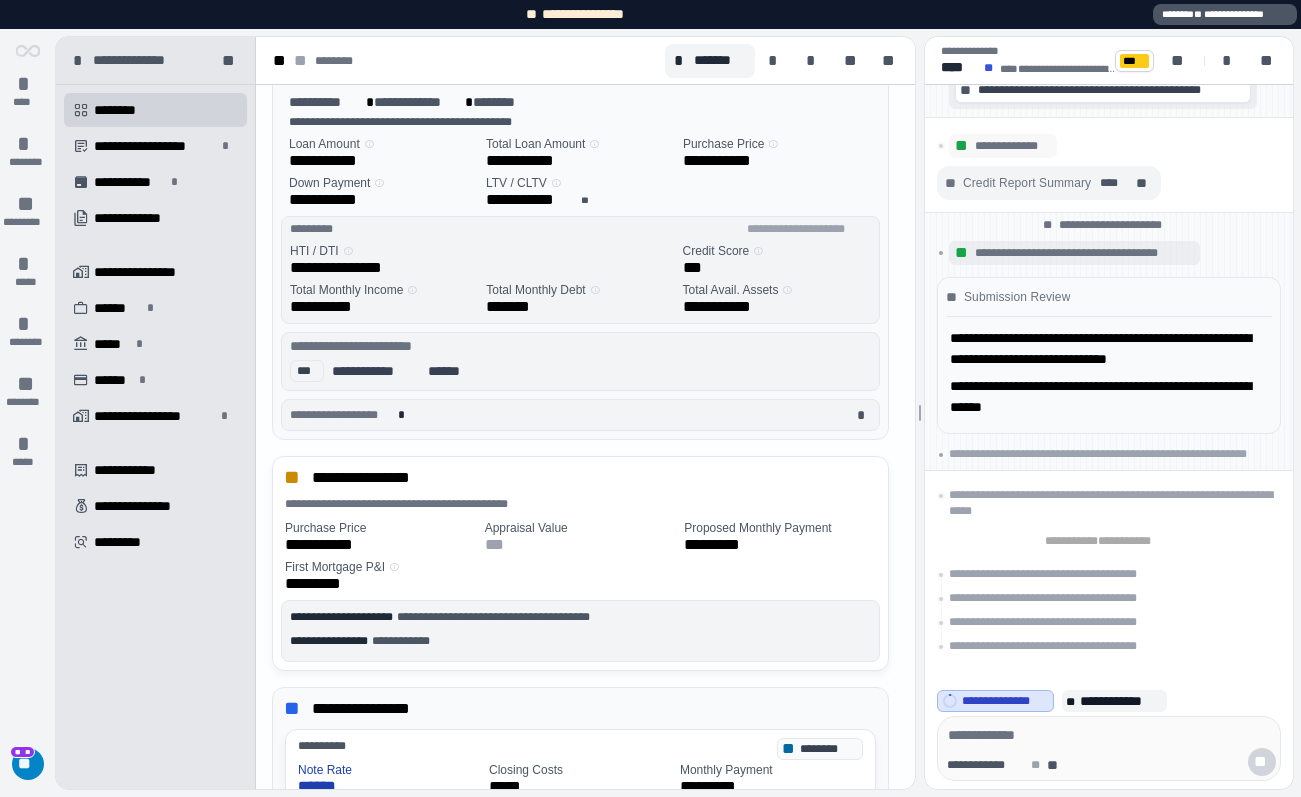 scroll, scrollTop: 0, scrollLeft: 0, axis: both 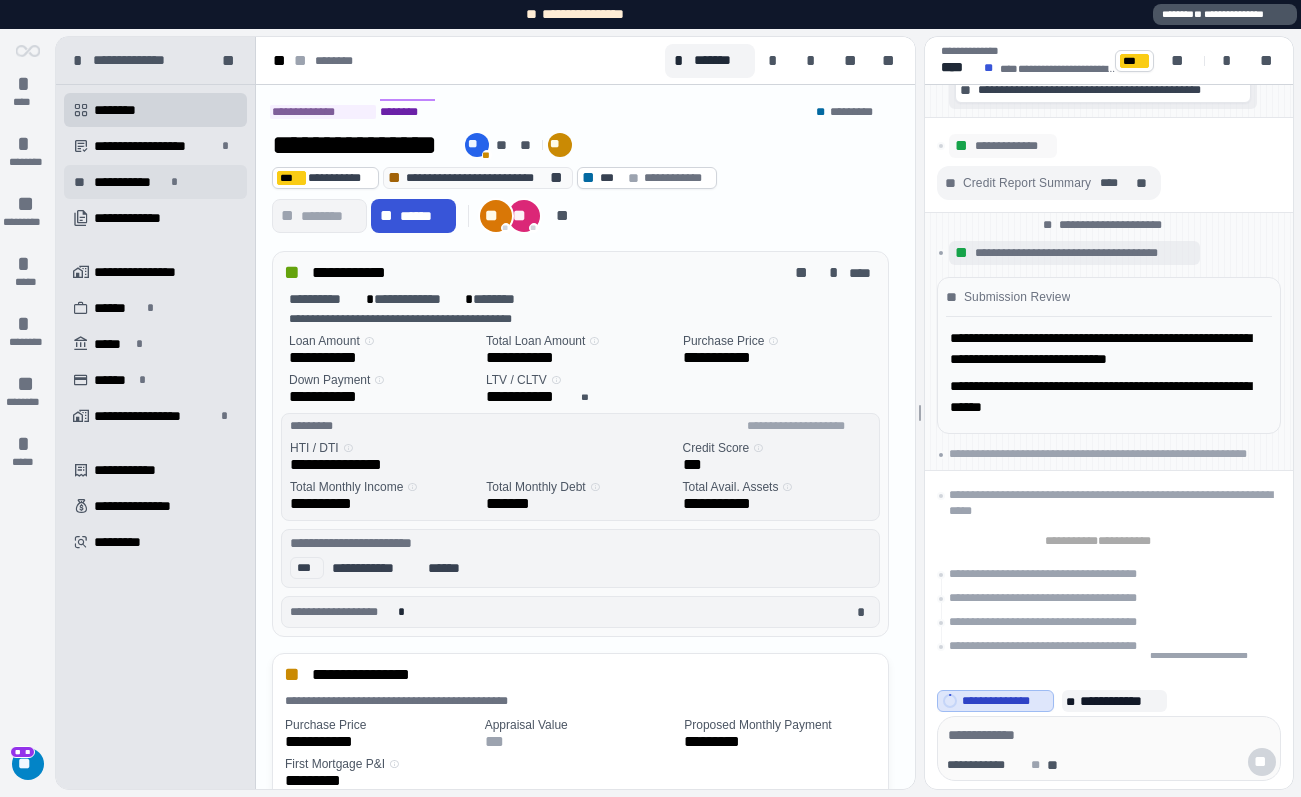 click on "**********" at bounding box center (129, 182) 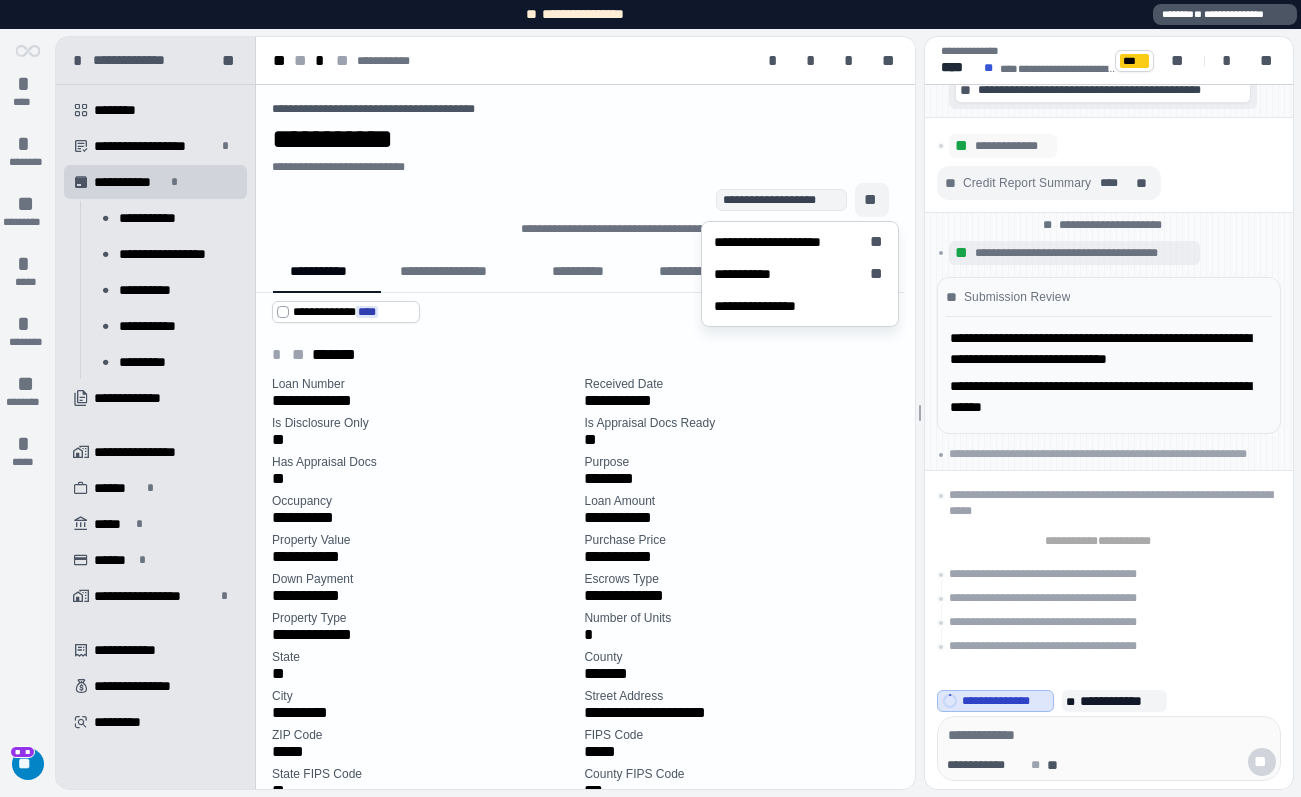 click on "**" at bounding box center [872, 200] 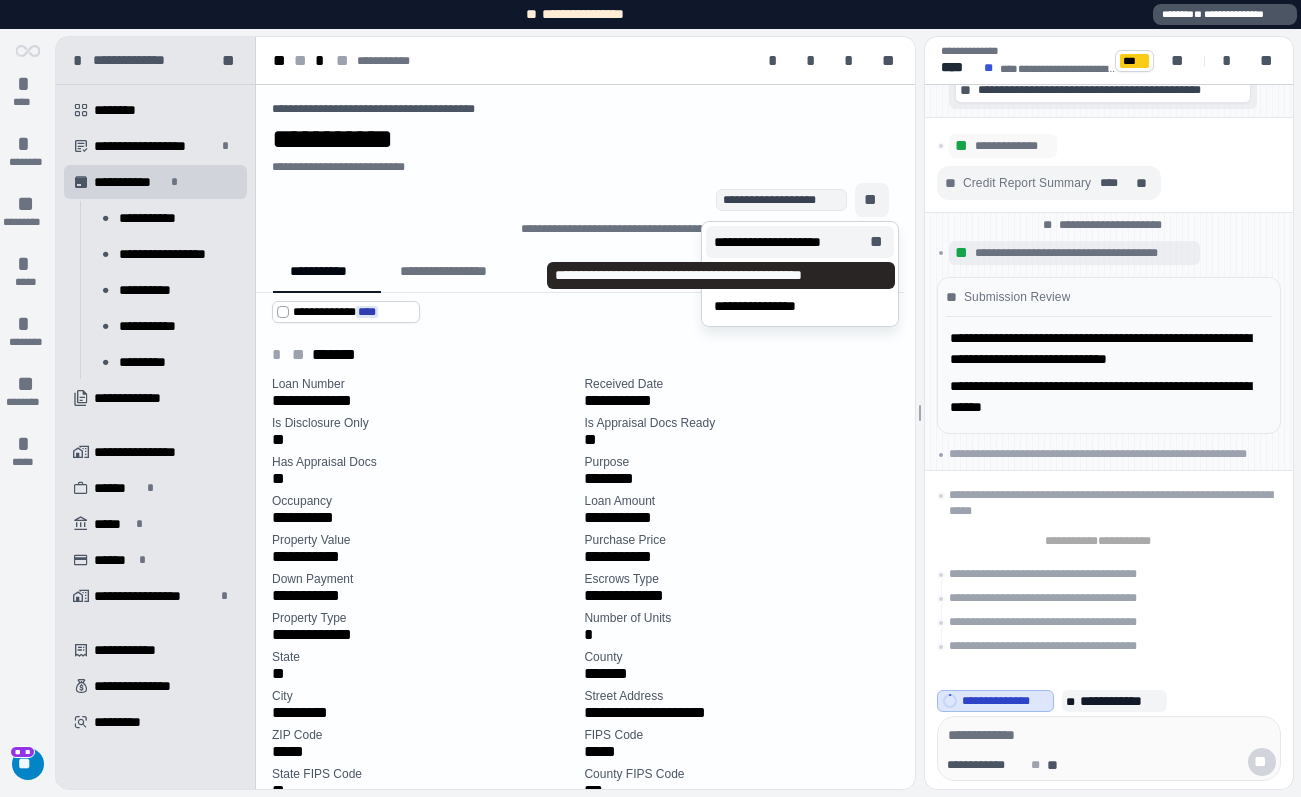 click on "**********" at bounding box center (800, 242) 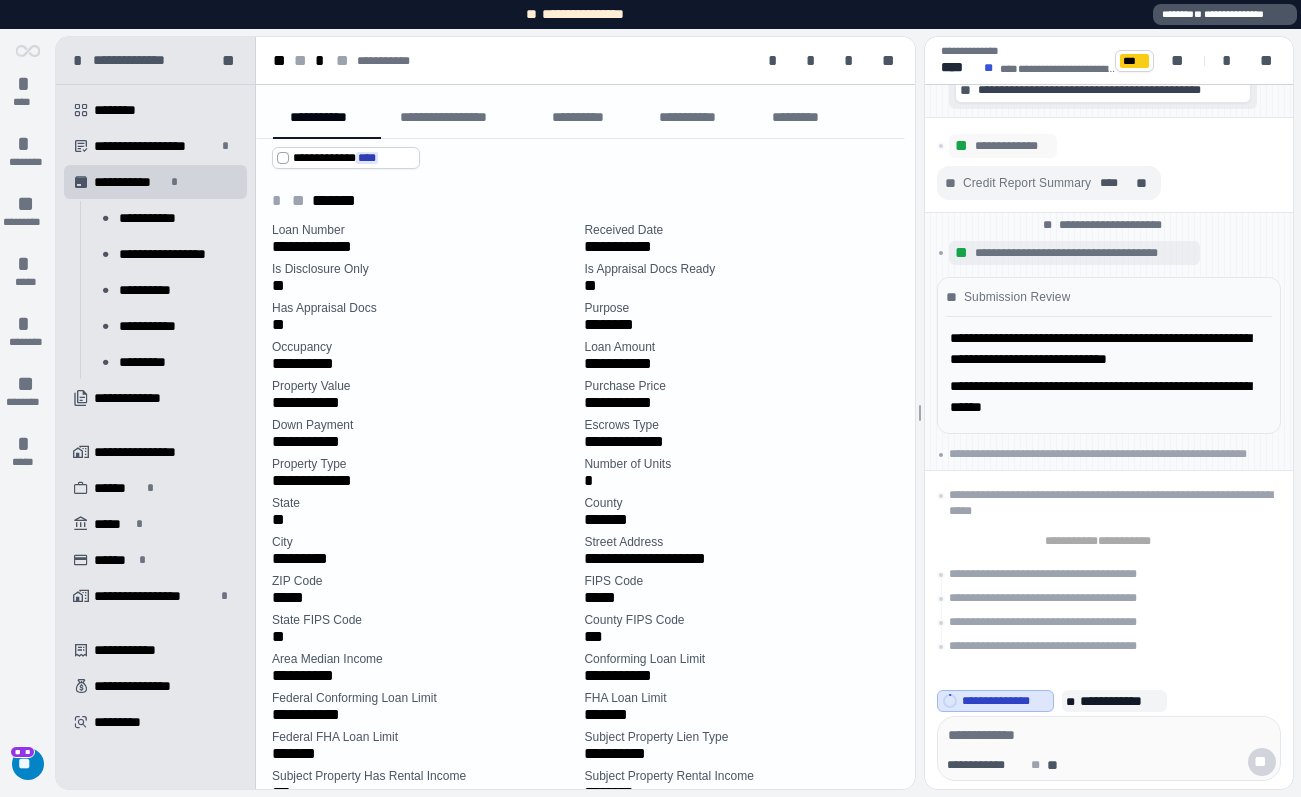 scroll, scrollTop: 246, scrollLeft: 0, axis: vertical 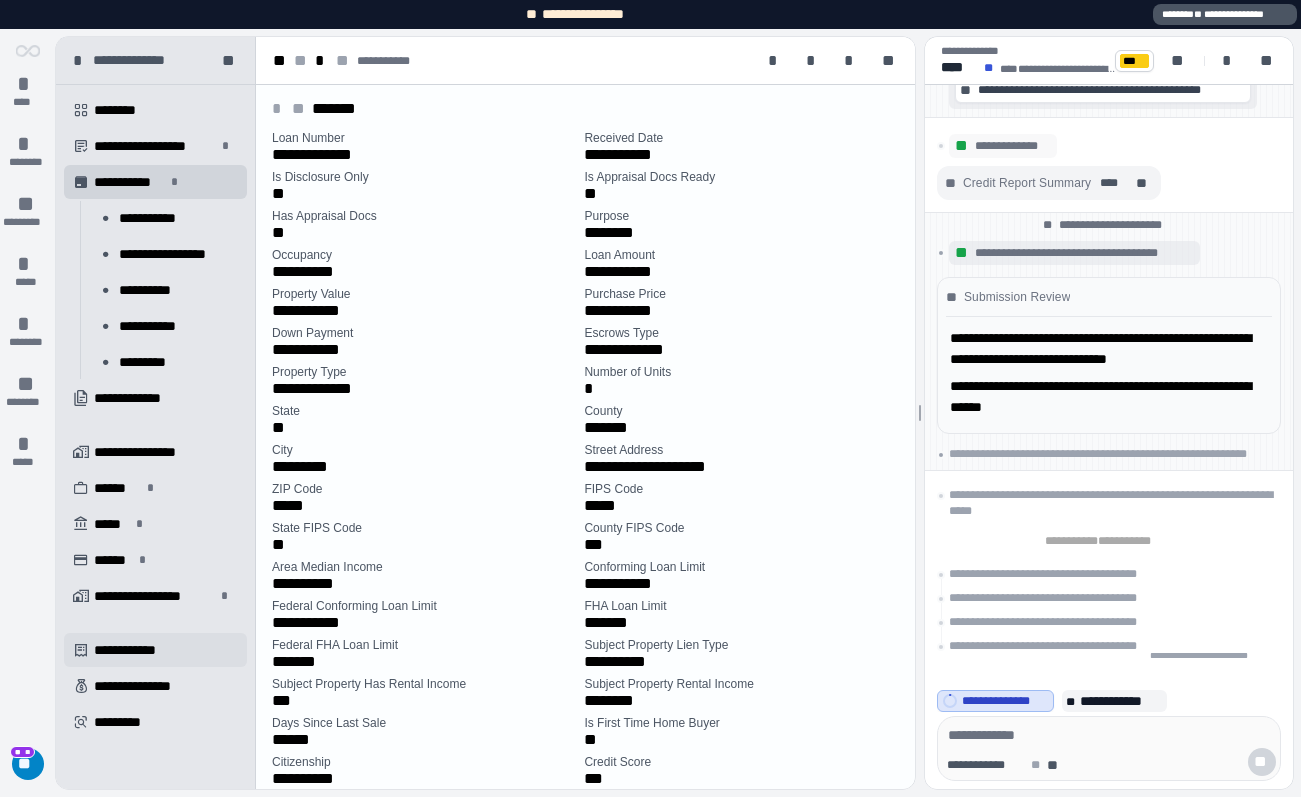 click on "**********" at bounding box center [136, 650] 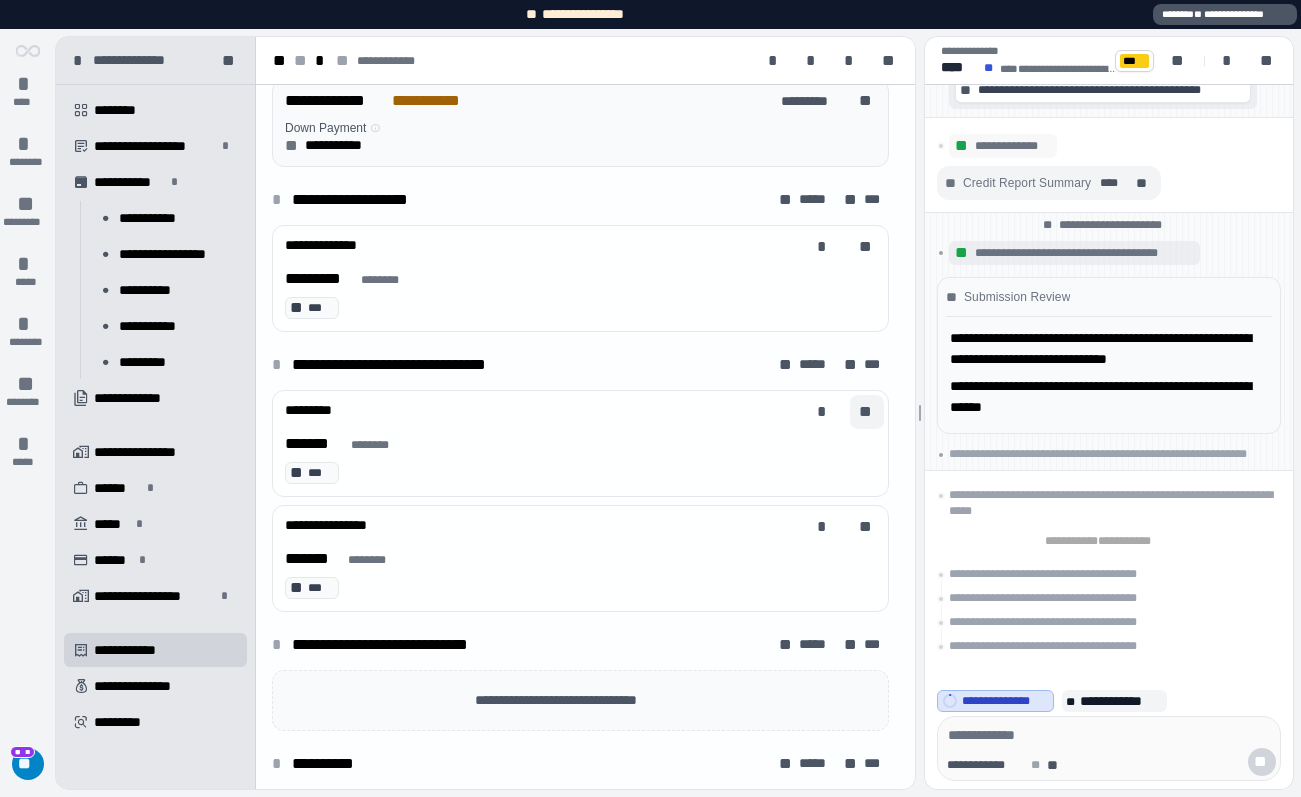 scroll, scrollTop: 0, scrollLeft: 0, axis: both 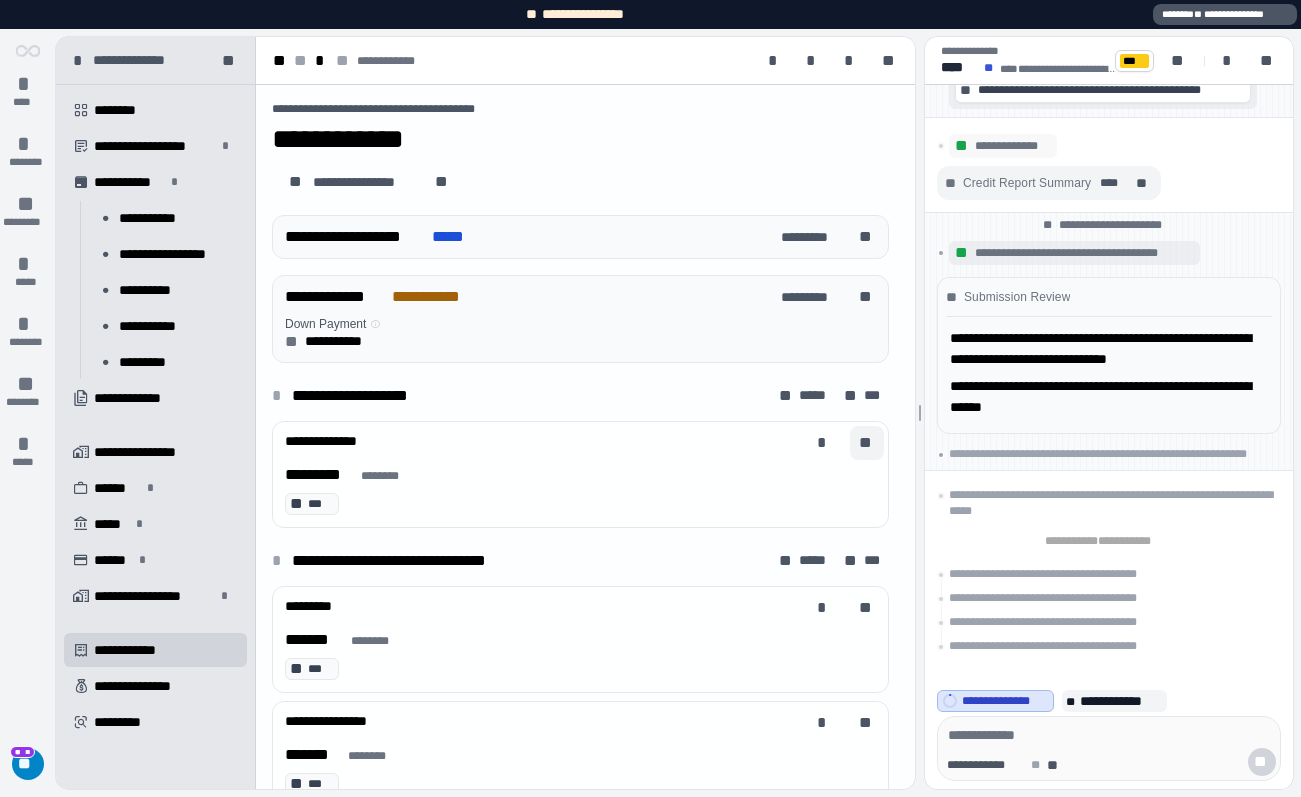 click on "**" at bounding box center [867, 443] 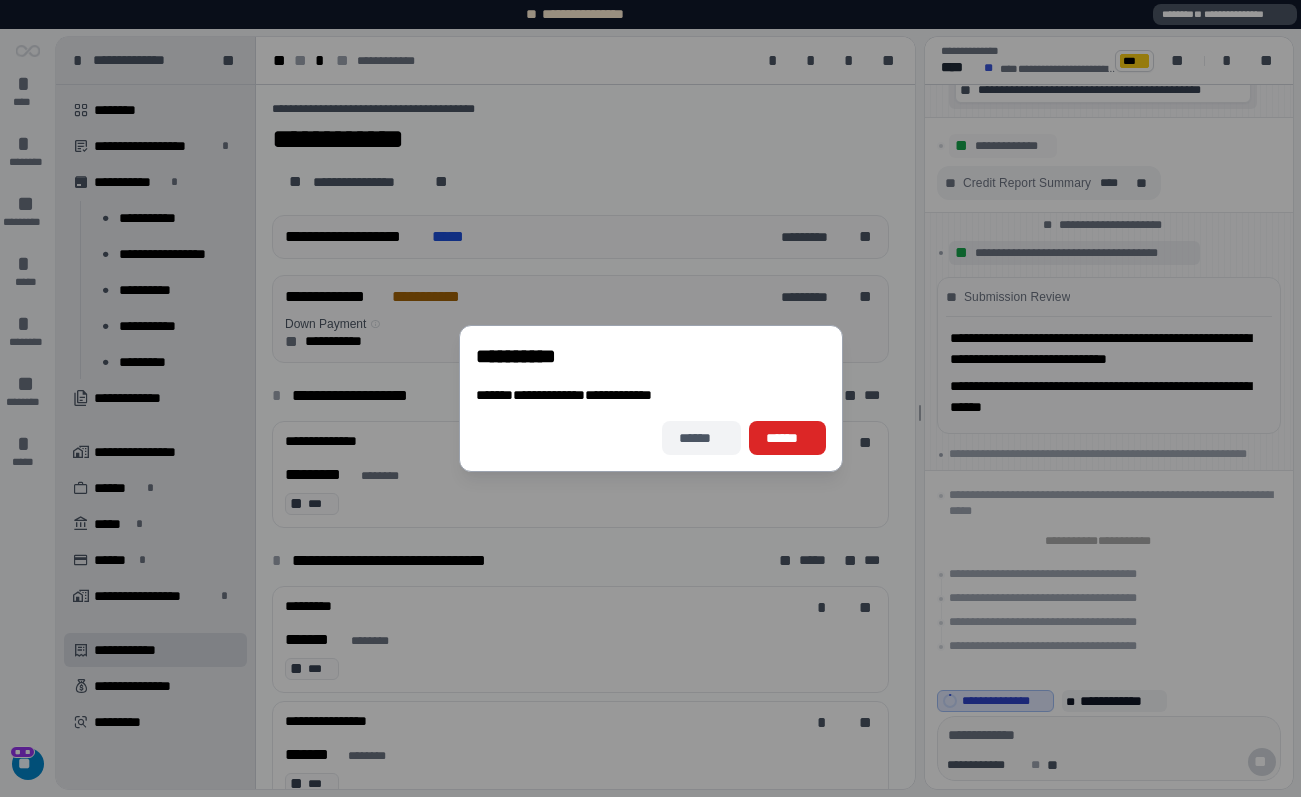 click on "******" at bounding box center (700, 438) 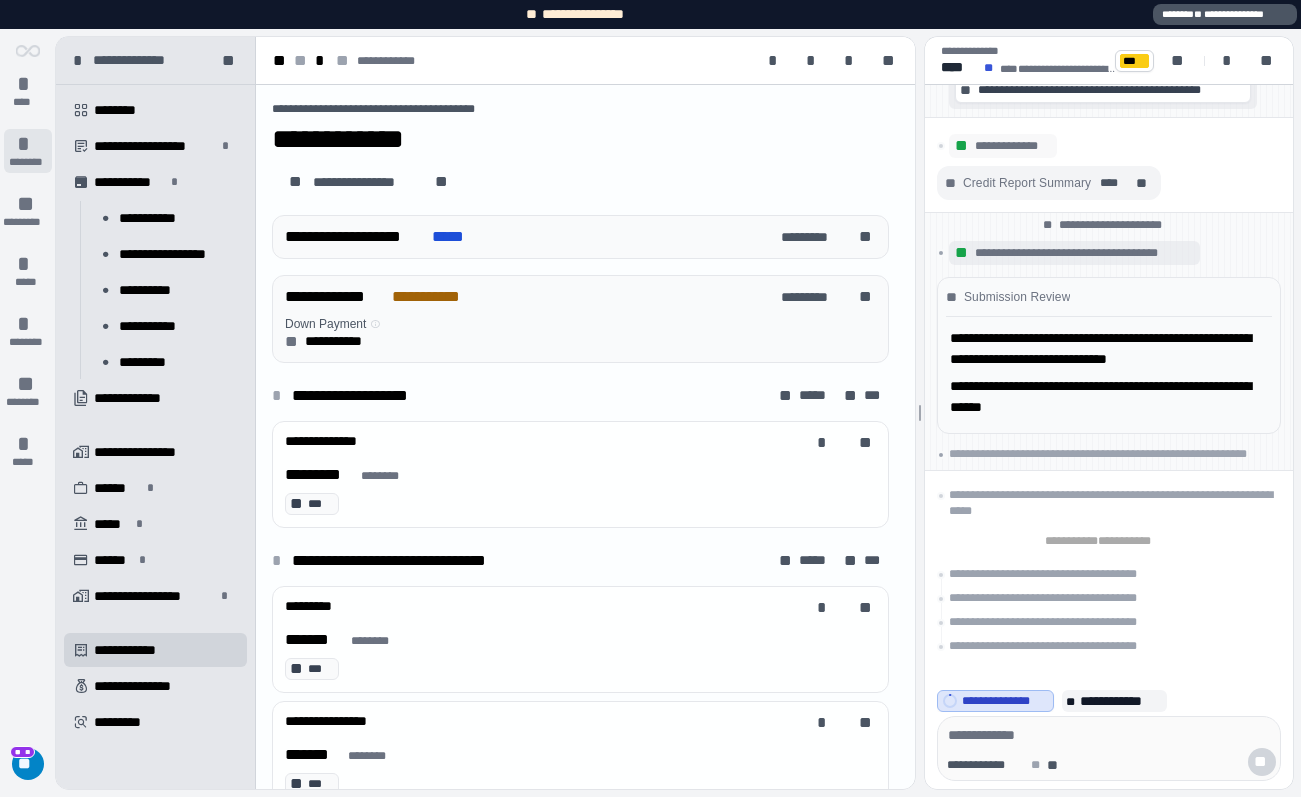 click on "********" at bounding box center (28, 162) 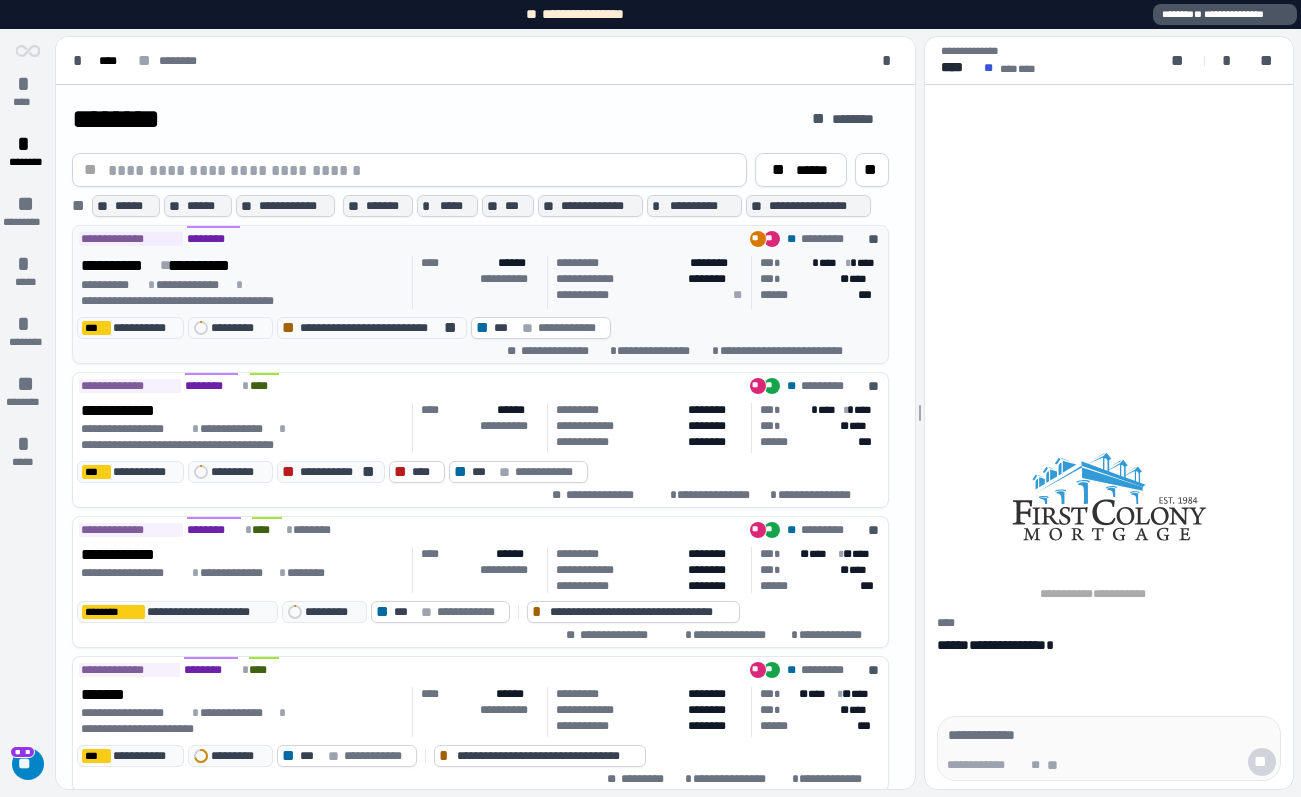 click on "**********" at bounding box center (200, 301) 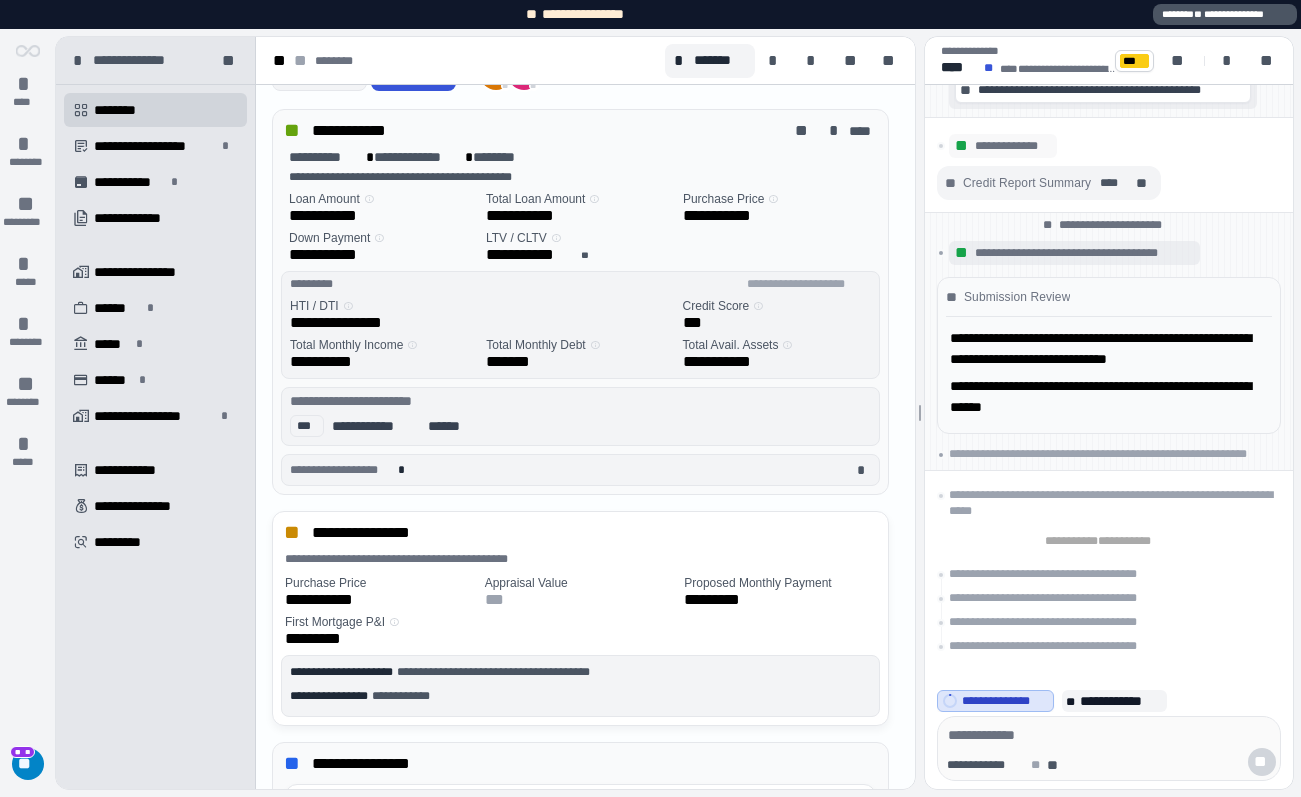 scroll, scrollTop: 210, scrollLeft: 0, axis: vertical 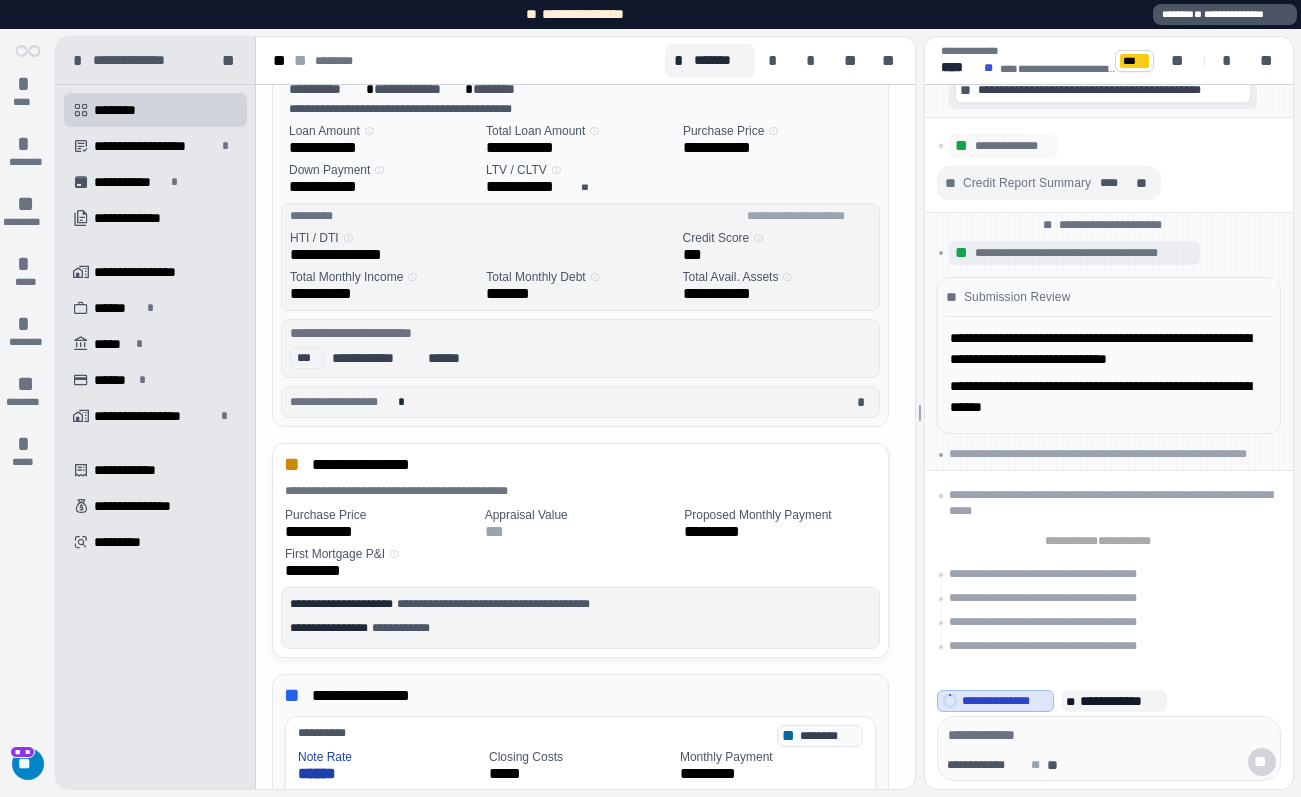 click on "**********" at bounding box center [376, 358] 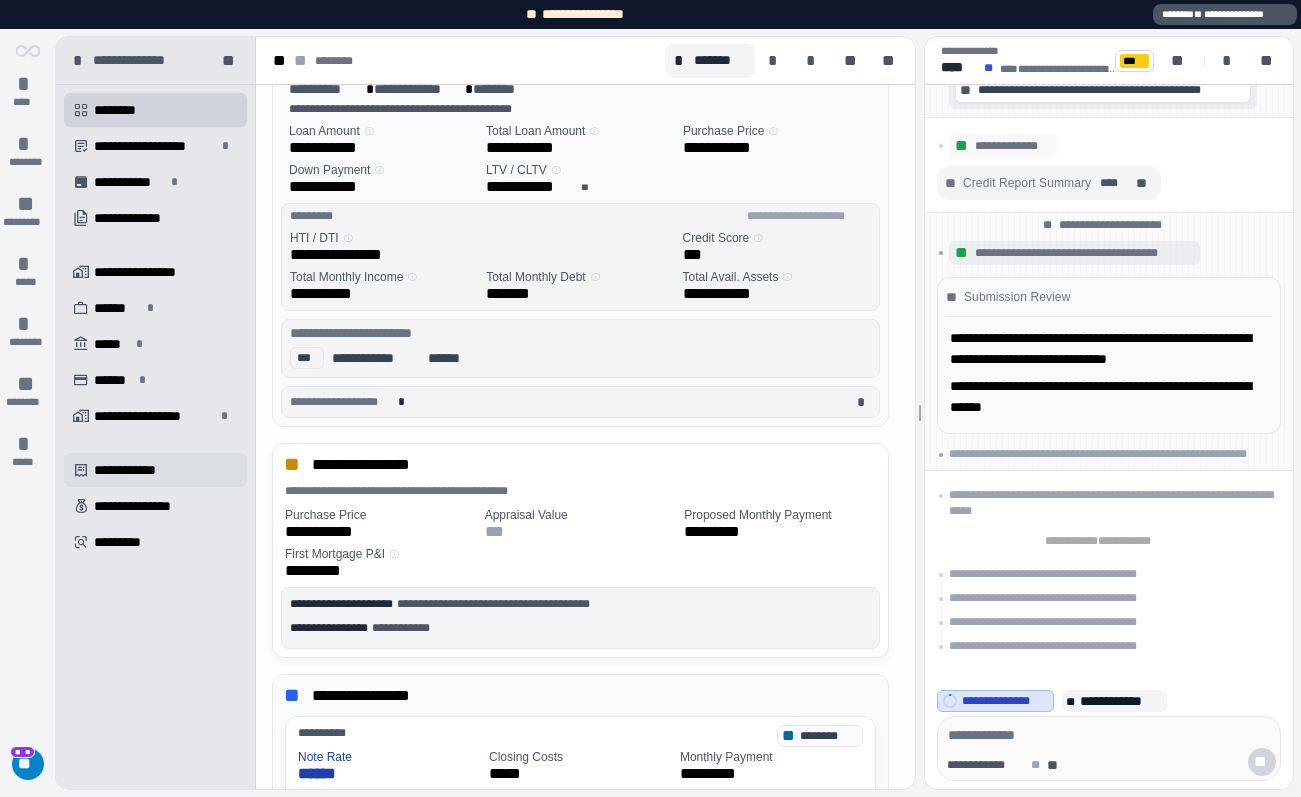 click on "**********" at bounding box center (136, 470) 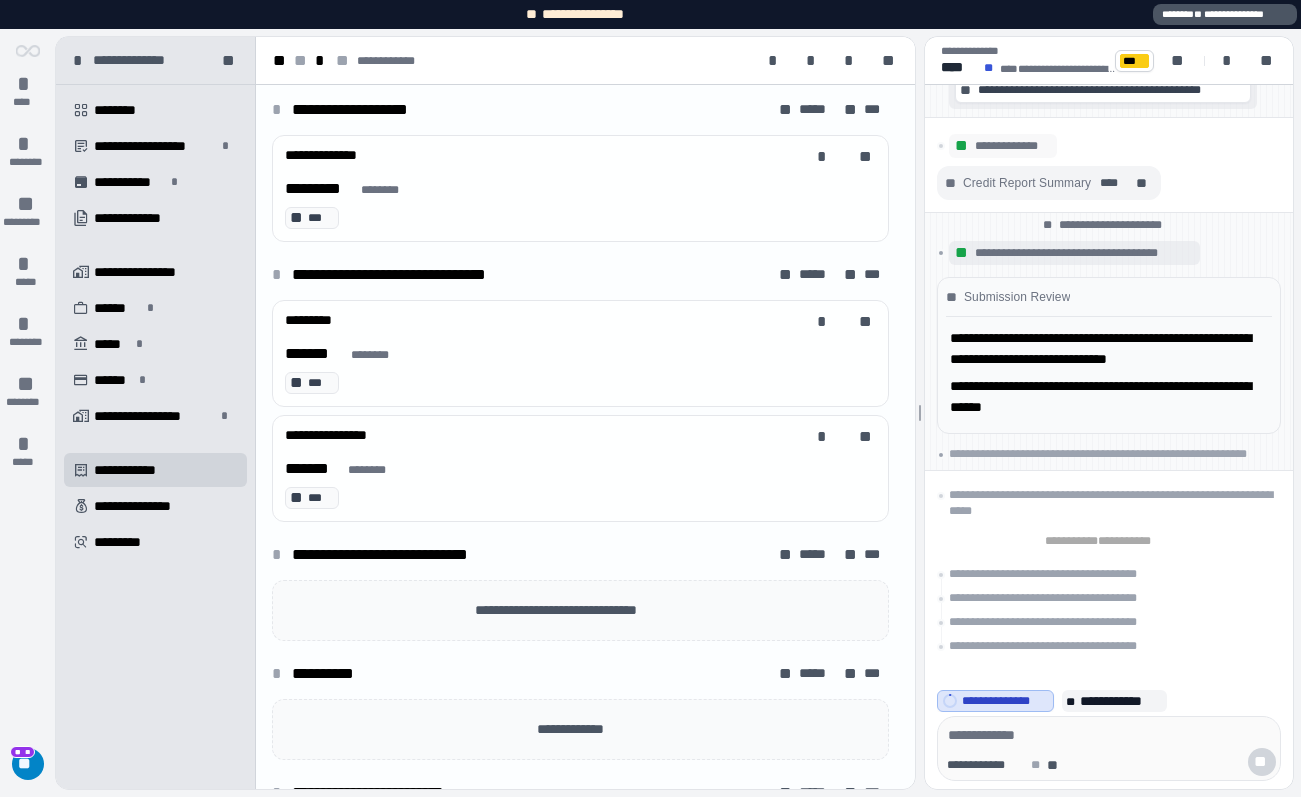scroll, scrollTop: 431, scrollLeft: 0, axis: vertical 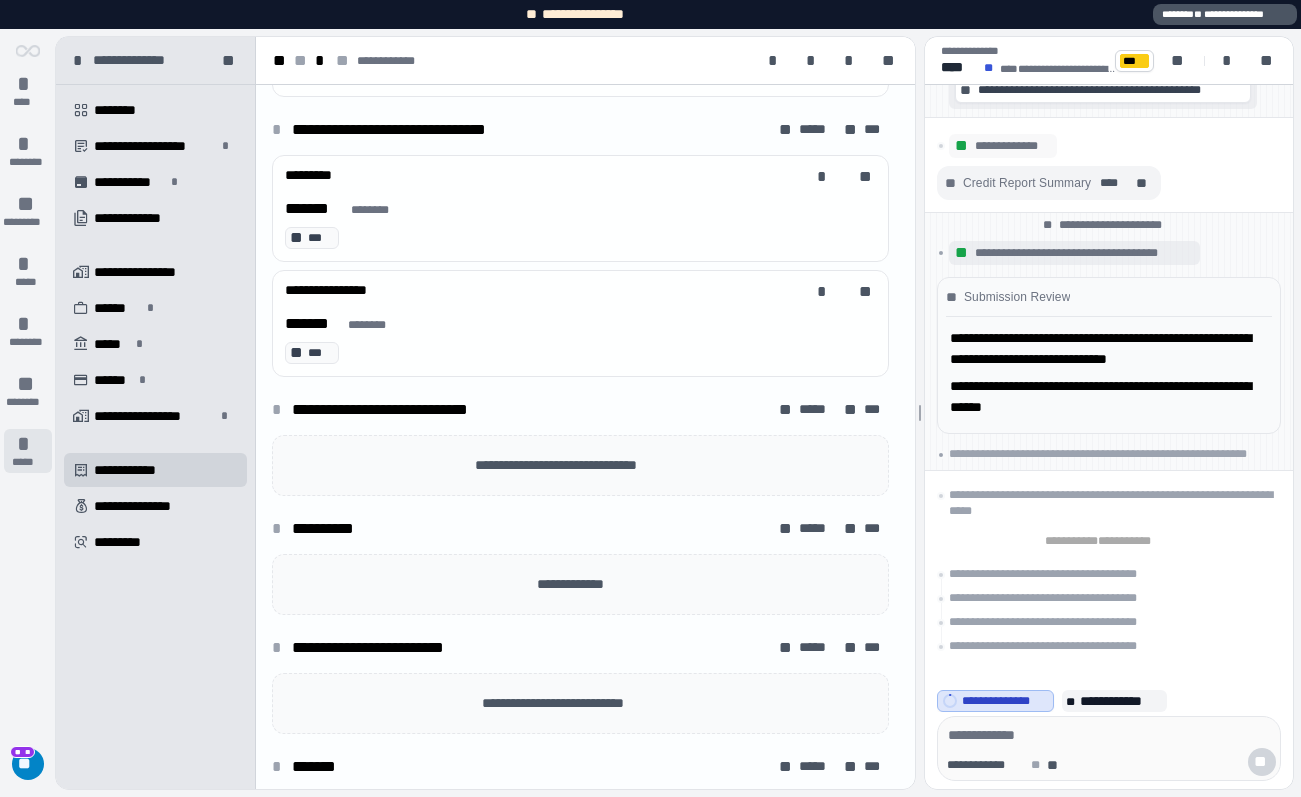 click on "*" at bounding box center (28, 444) 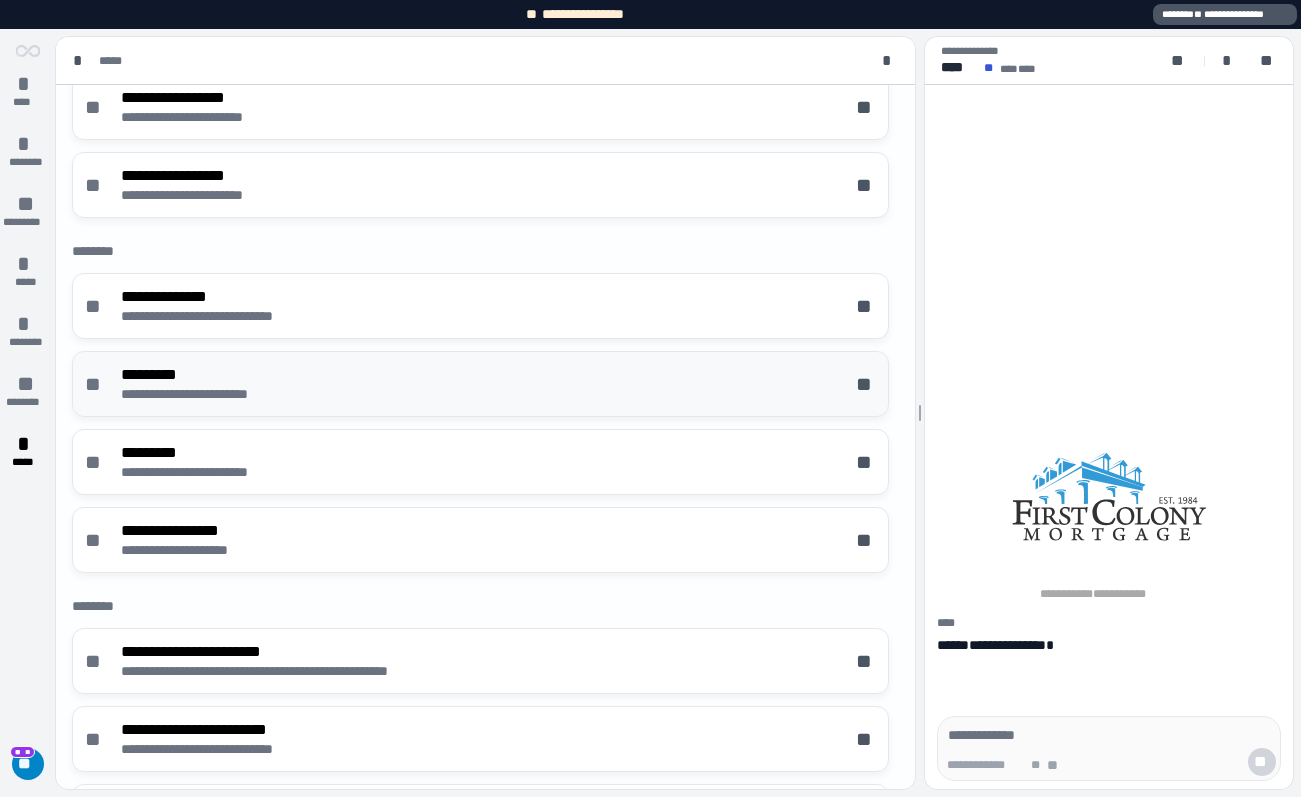 scroll, scrollTop: 327, scrollLeft: 0, axis: vertical 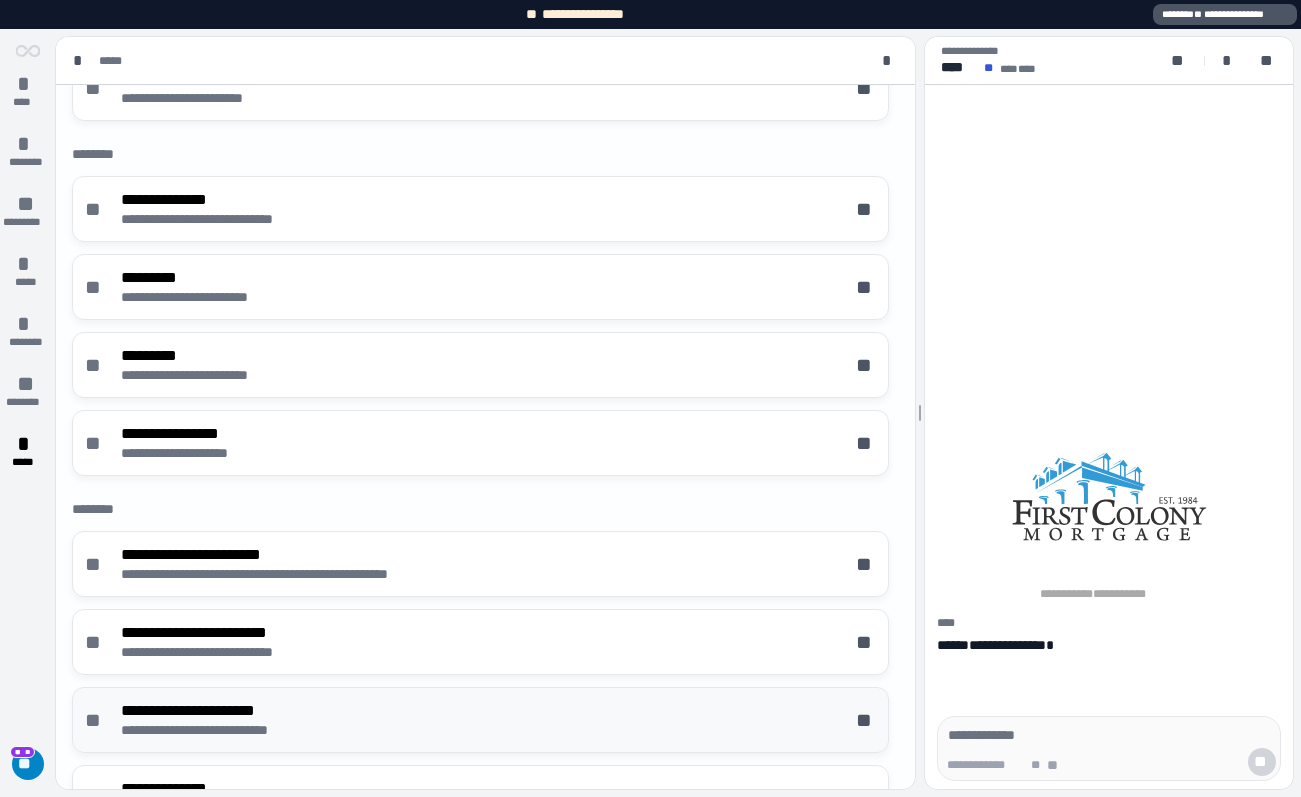 click on "**********" at bounding box center [221, 710] 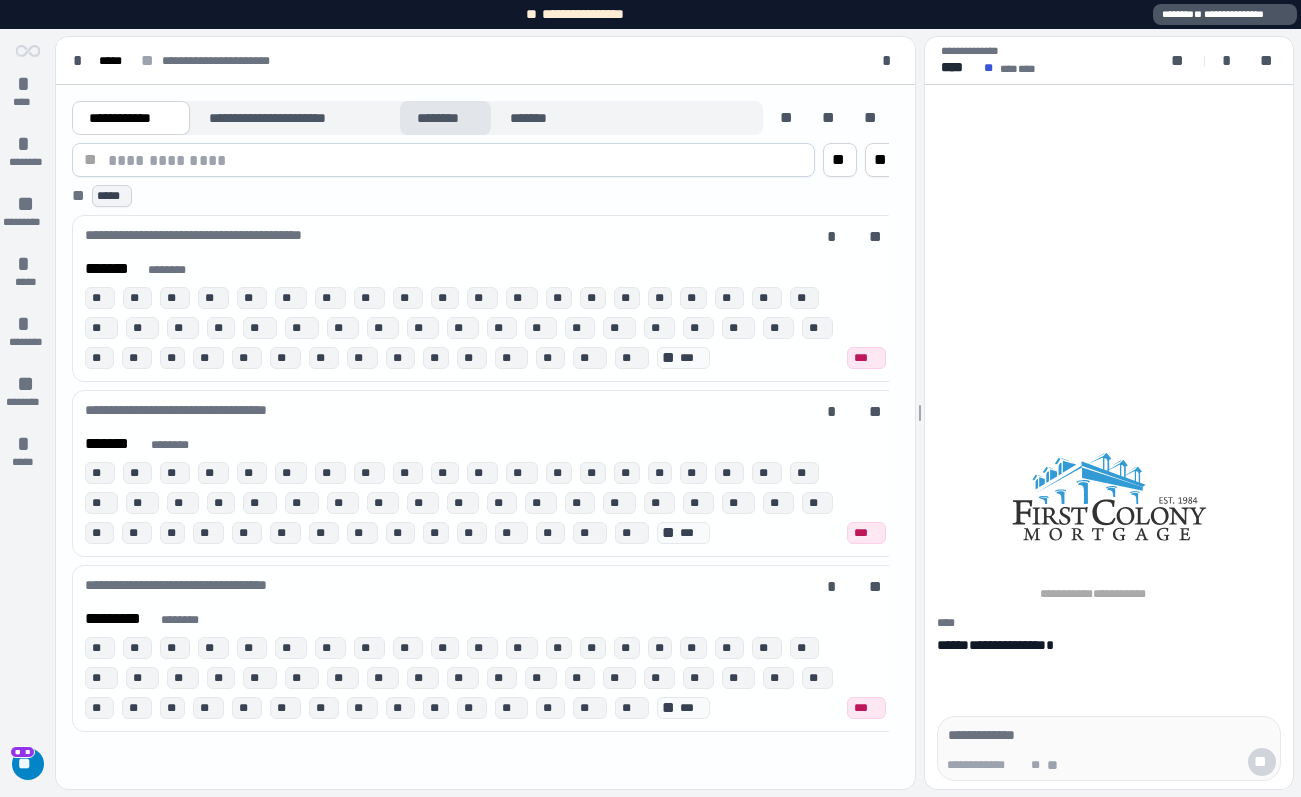 click on "********" at bounding box center (446, 118) 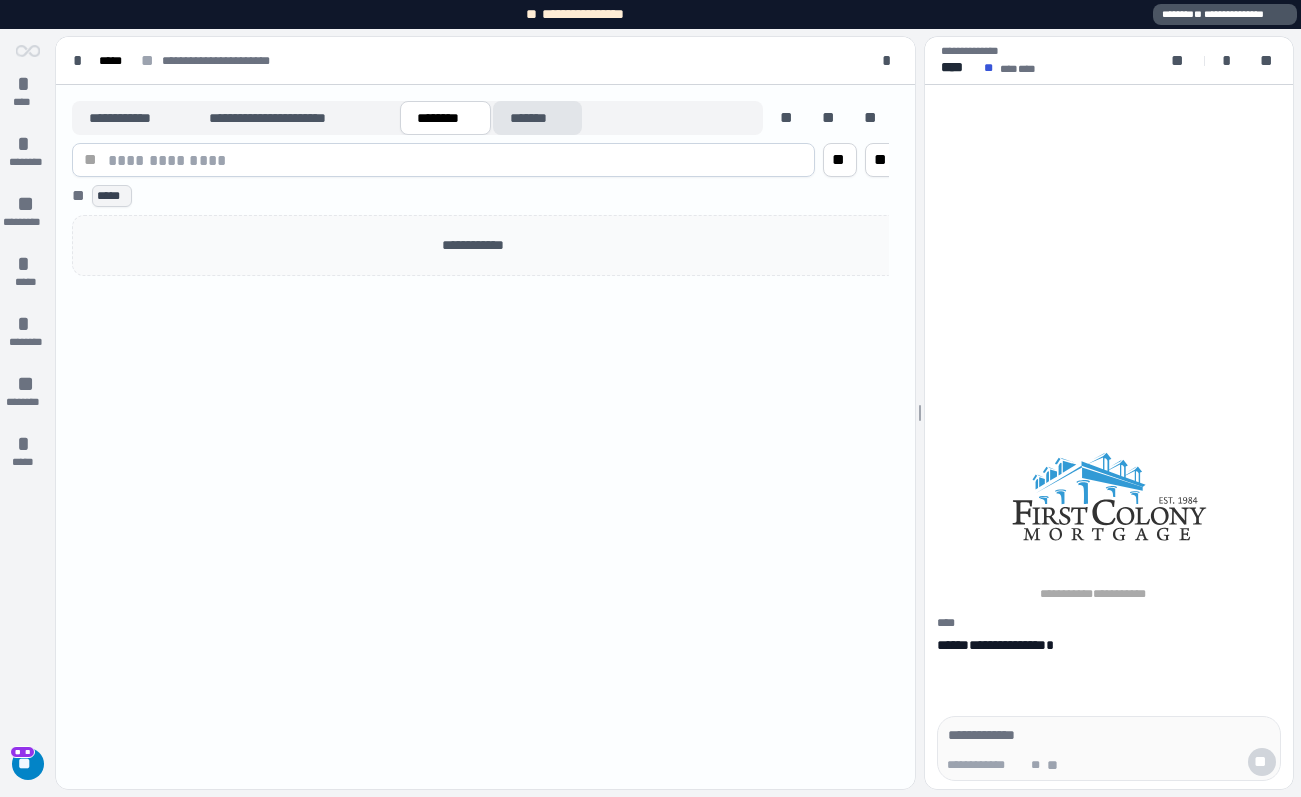 click on "*******" at bounding box center (537, 118) 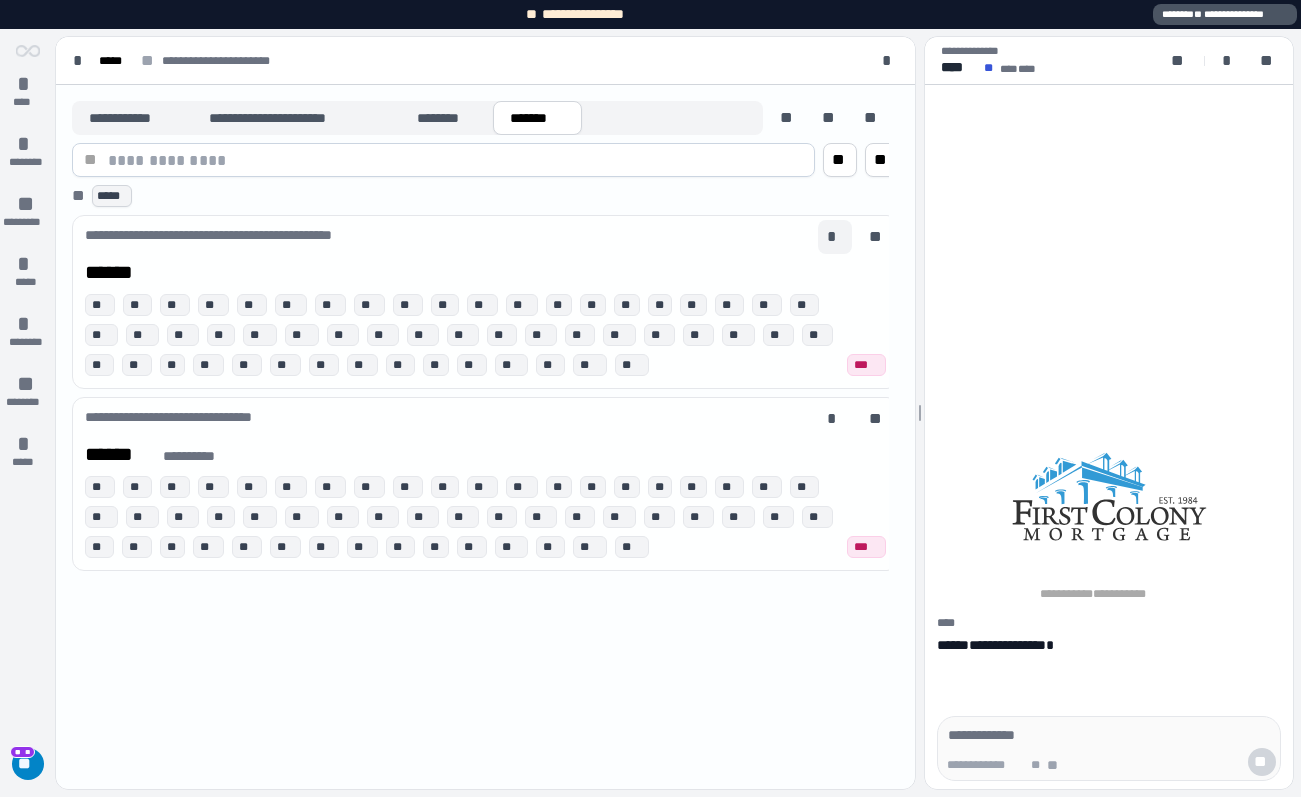 click on "*" at bounding box center (0, 0) 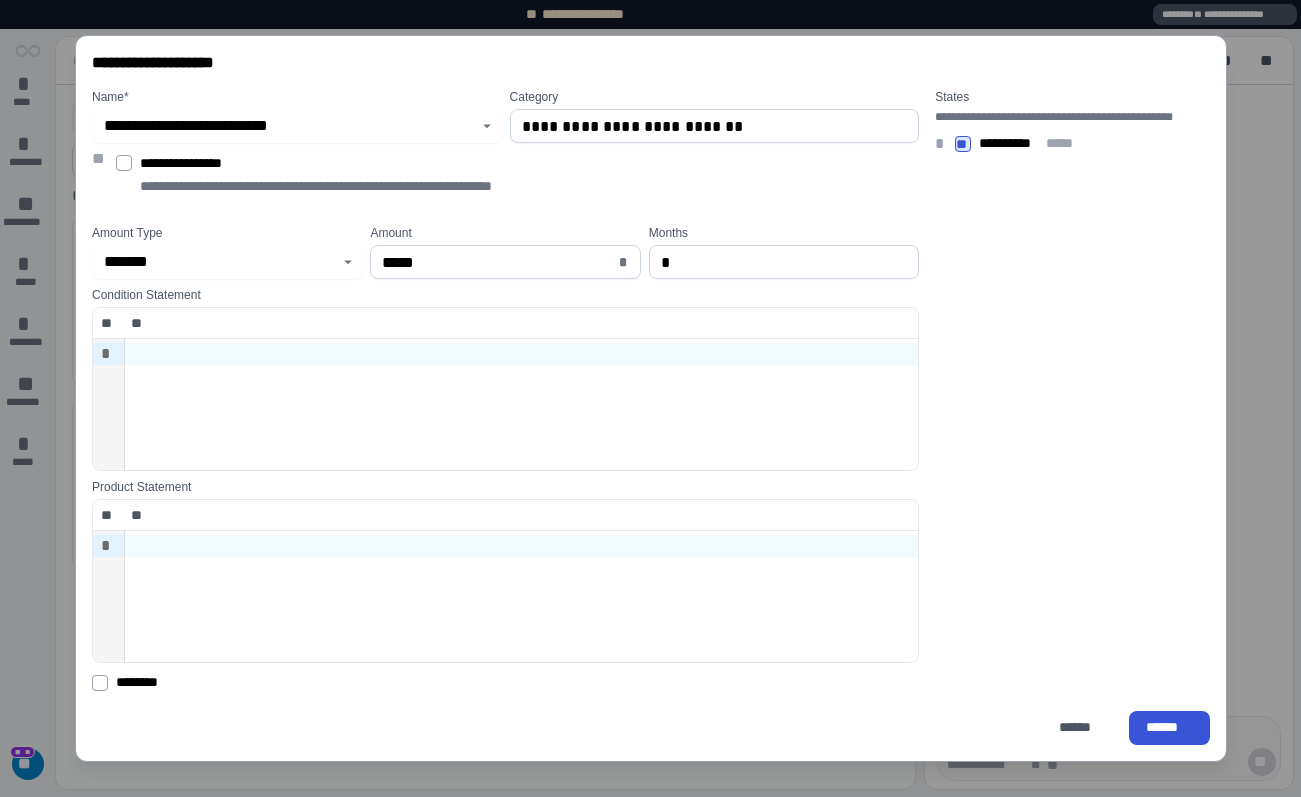 click 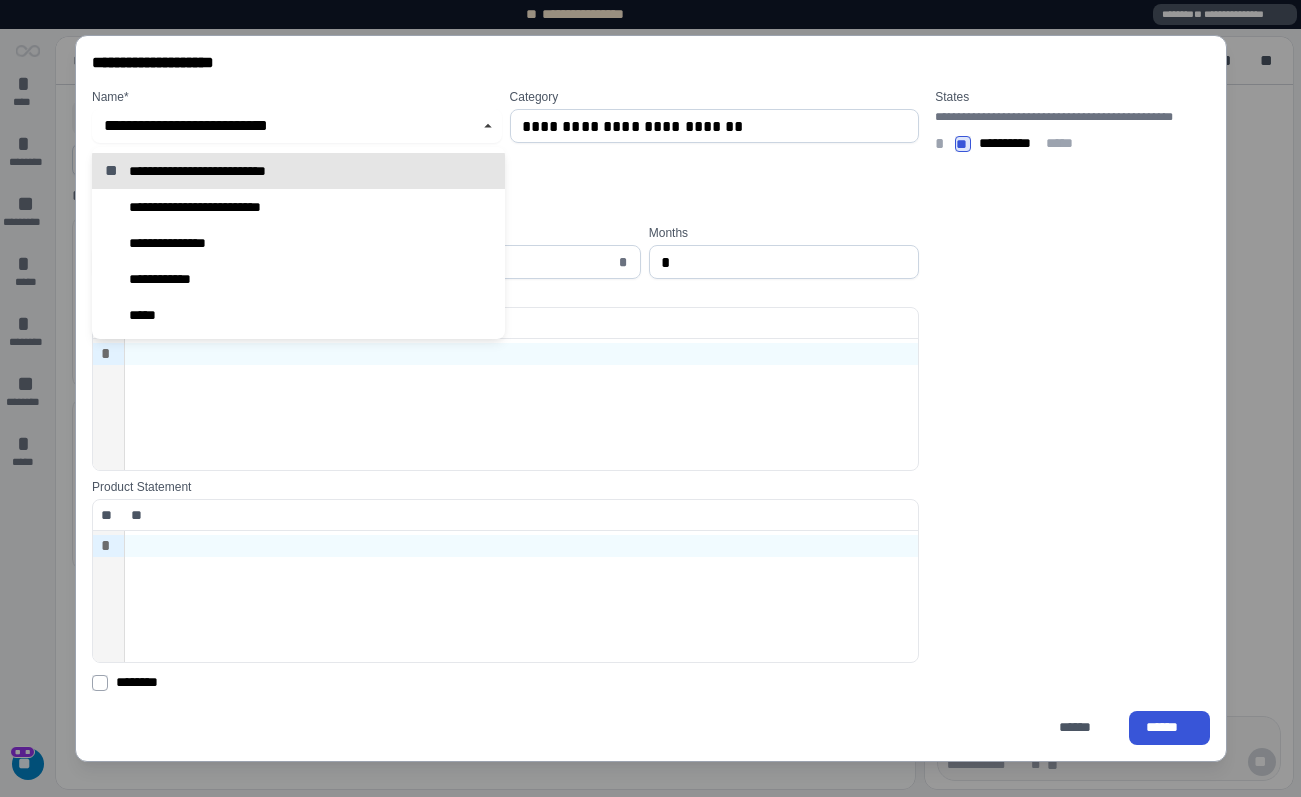 click on "**********" at bounding box center (298, 171) 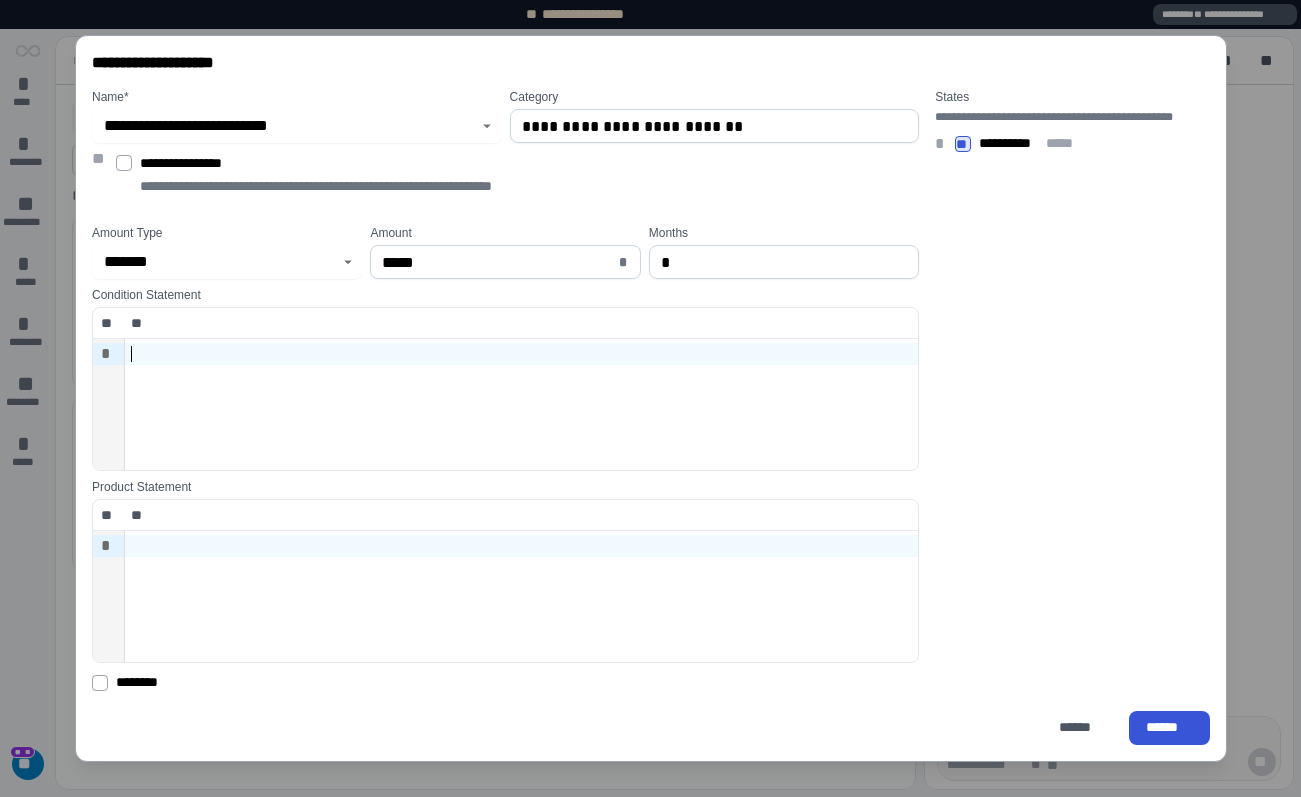 click at bounding box center [521, 354] 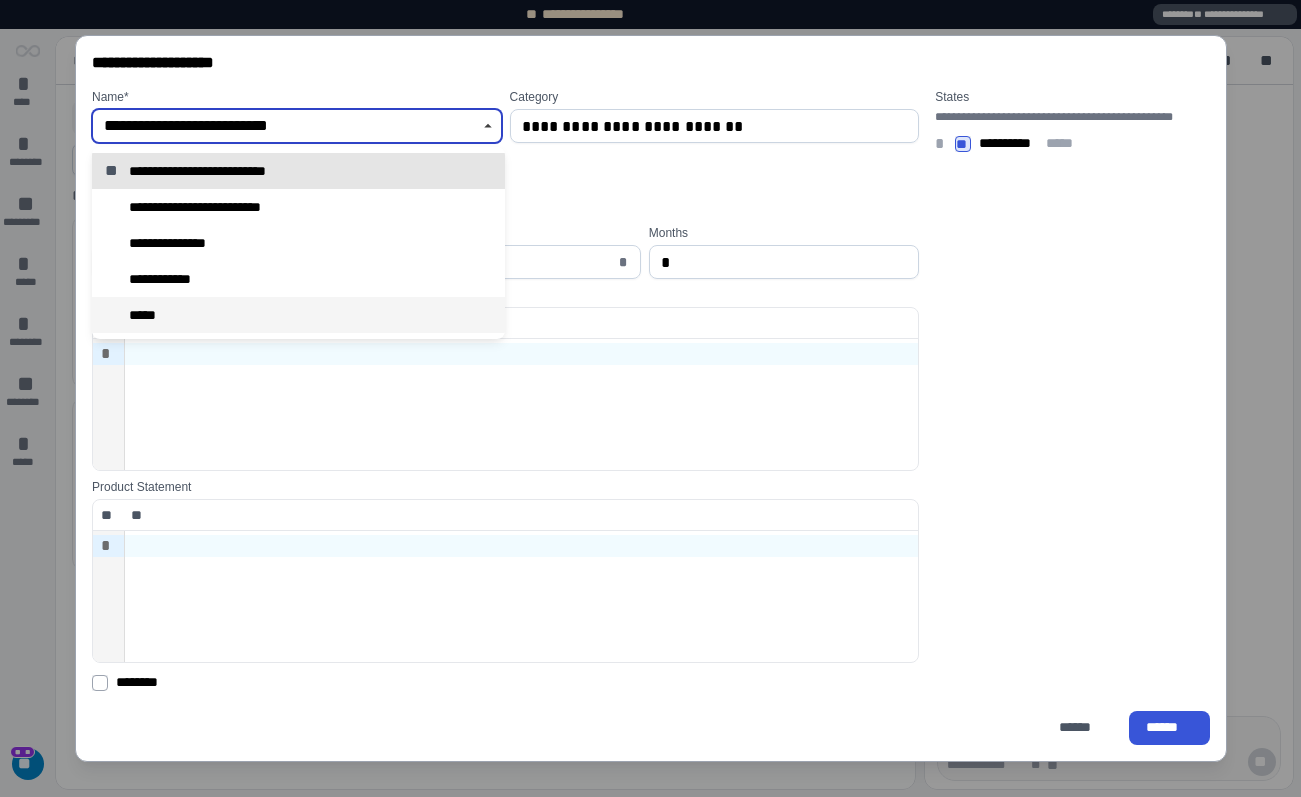 click on "*****" at bounding box center (298, 315) 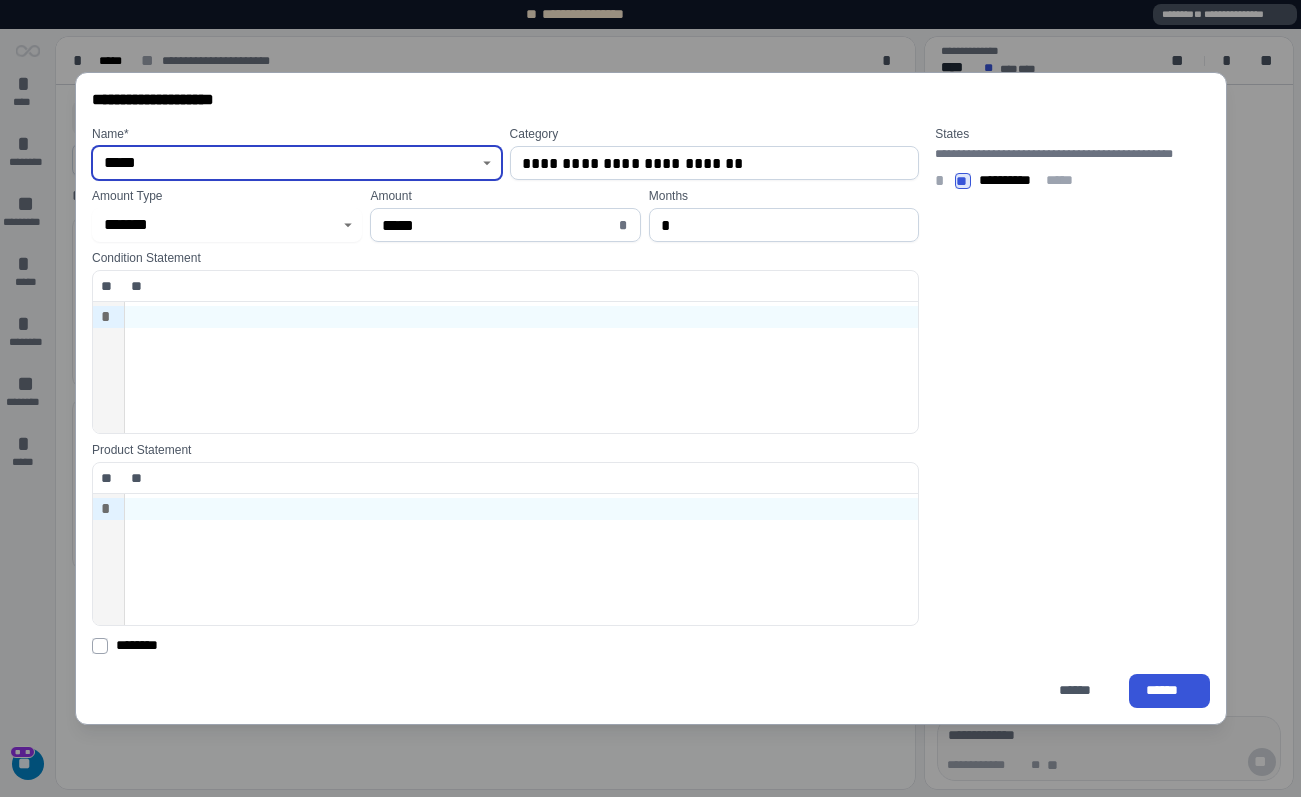click 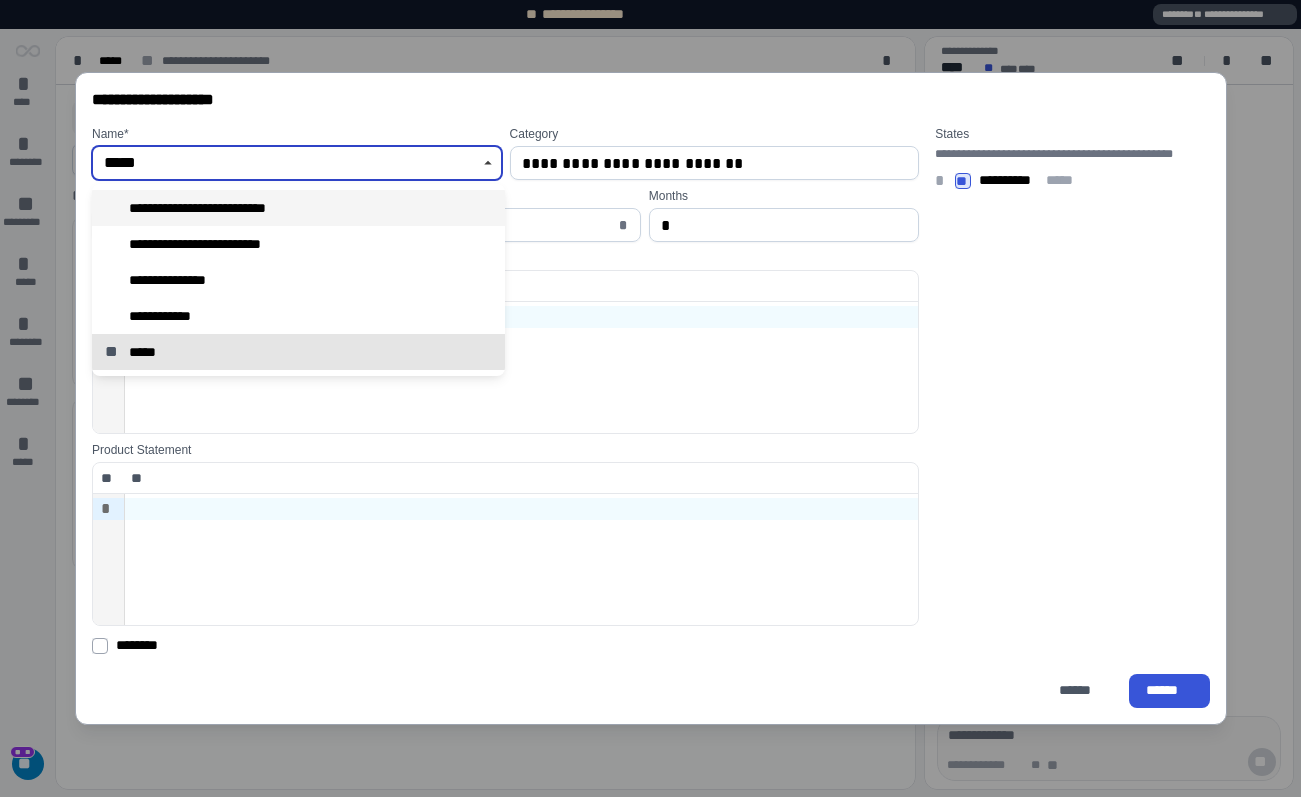 click on "**********" at bounding box center [298, 208] 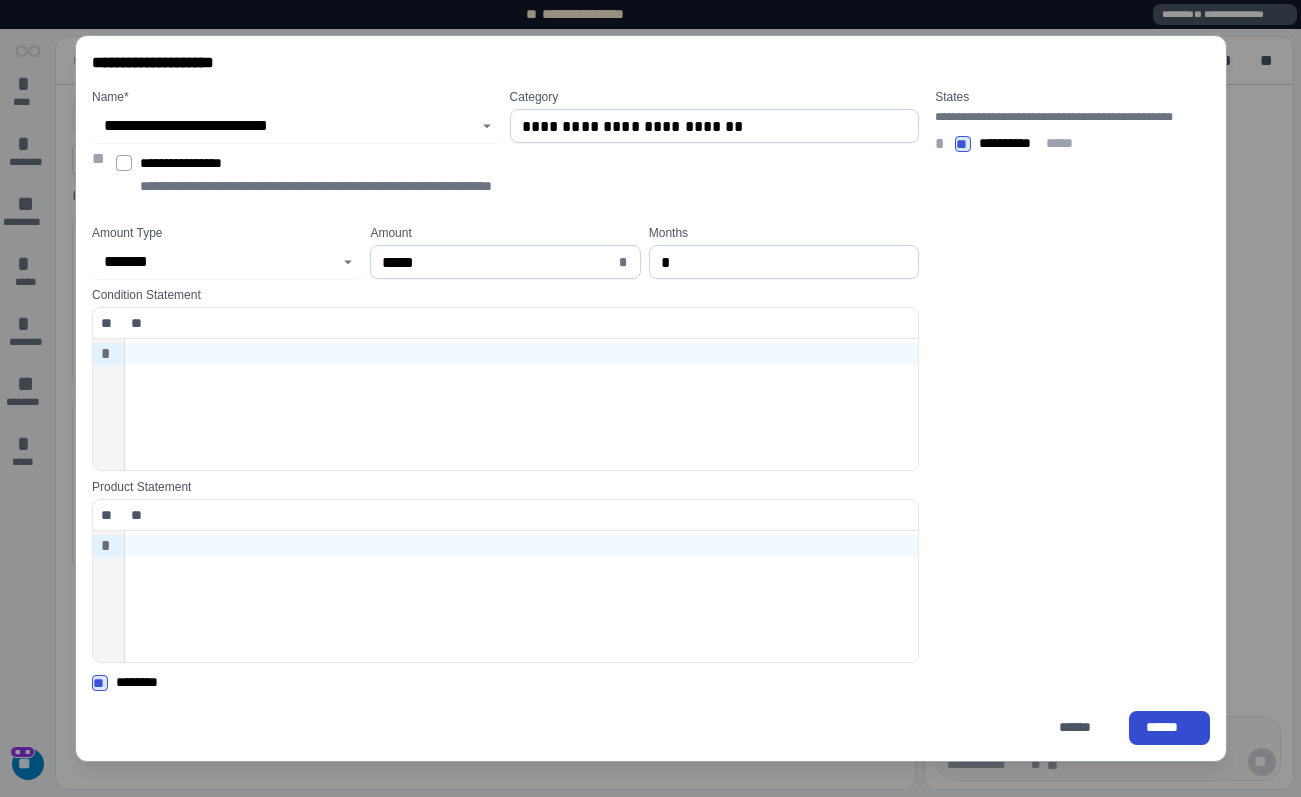 click on "******" at bounding box center [1169, 727] 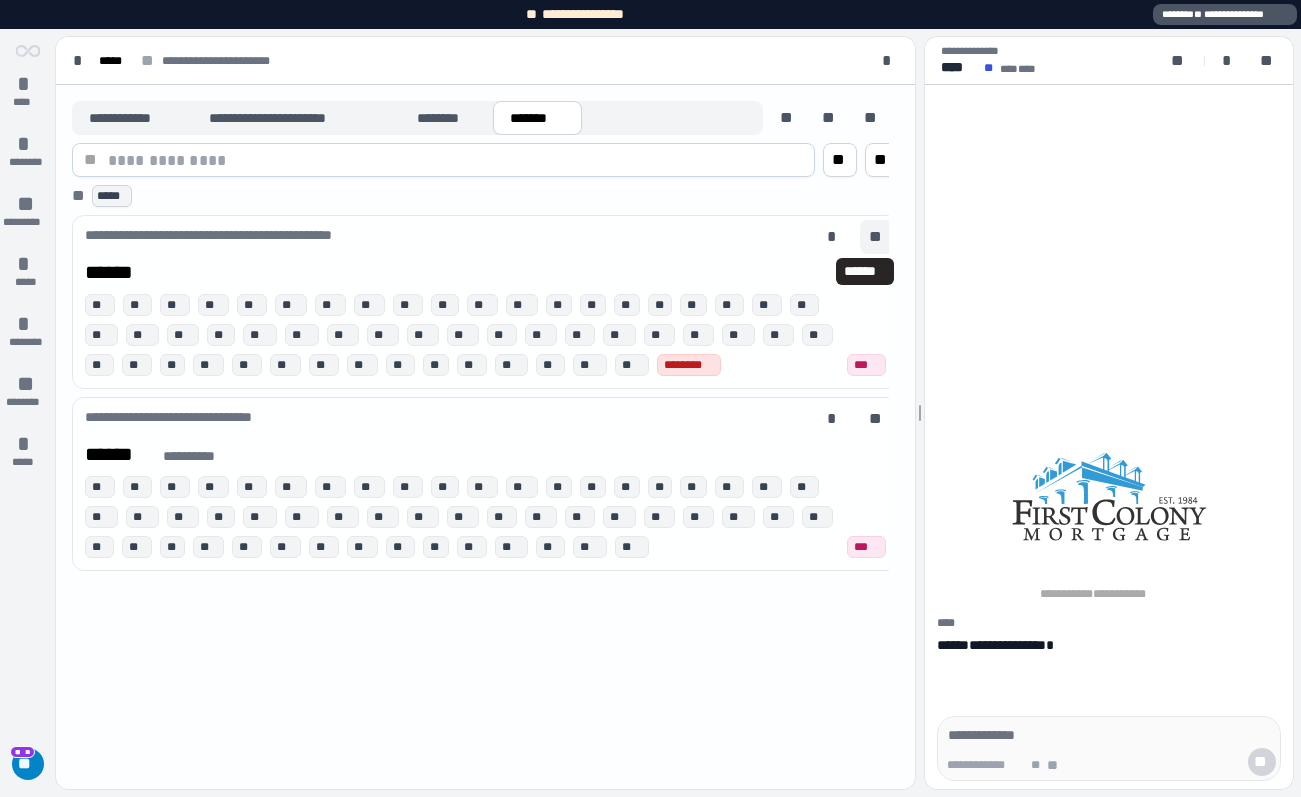 click on "**" at bounding box center [877, 237] 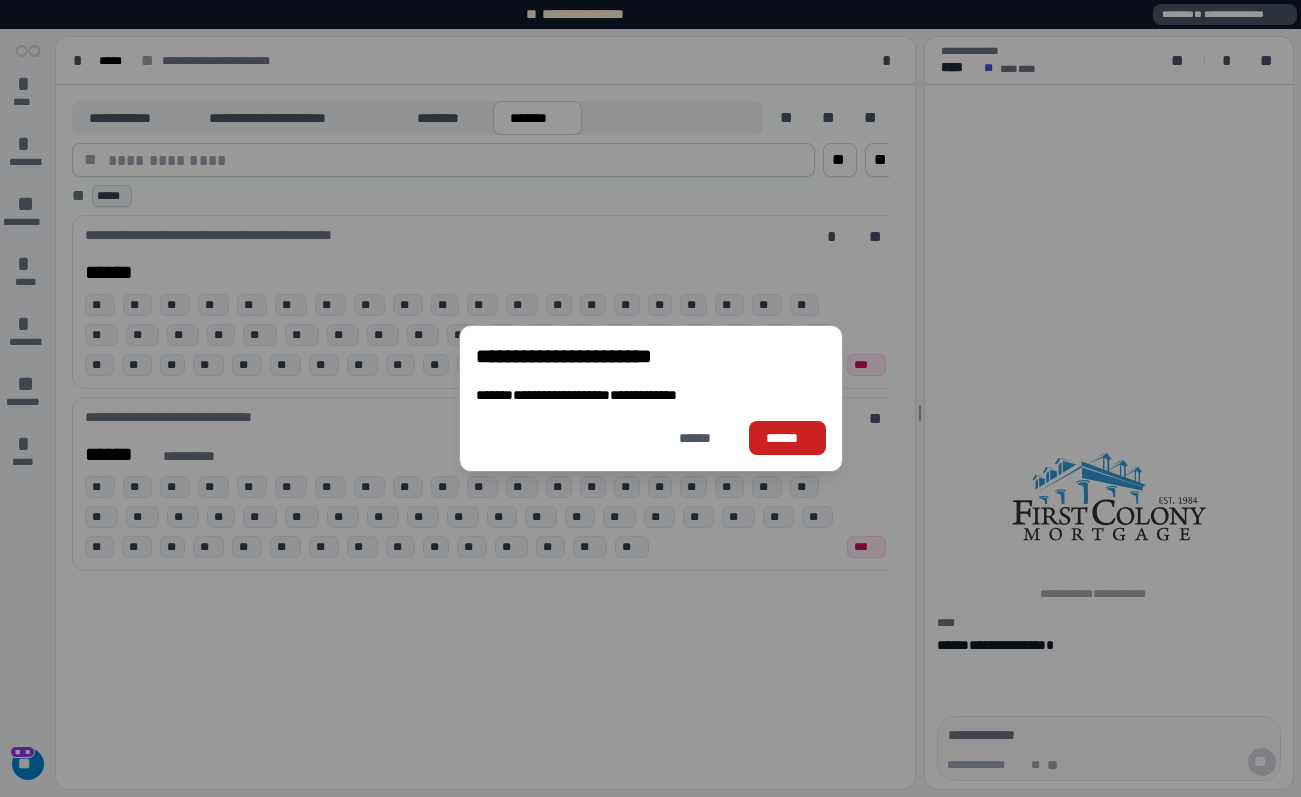 click on "******" at bounding box center (787, 438) 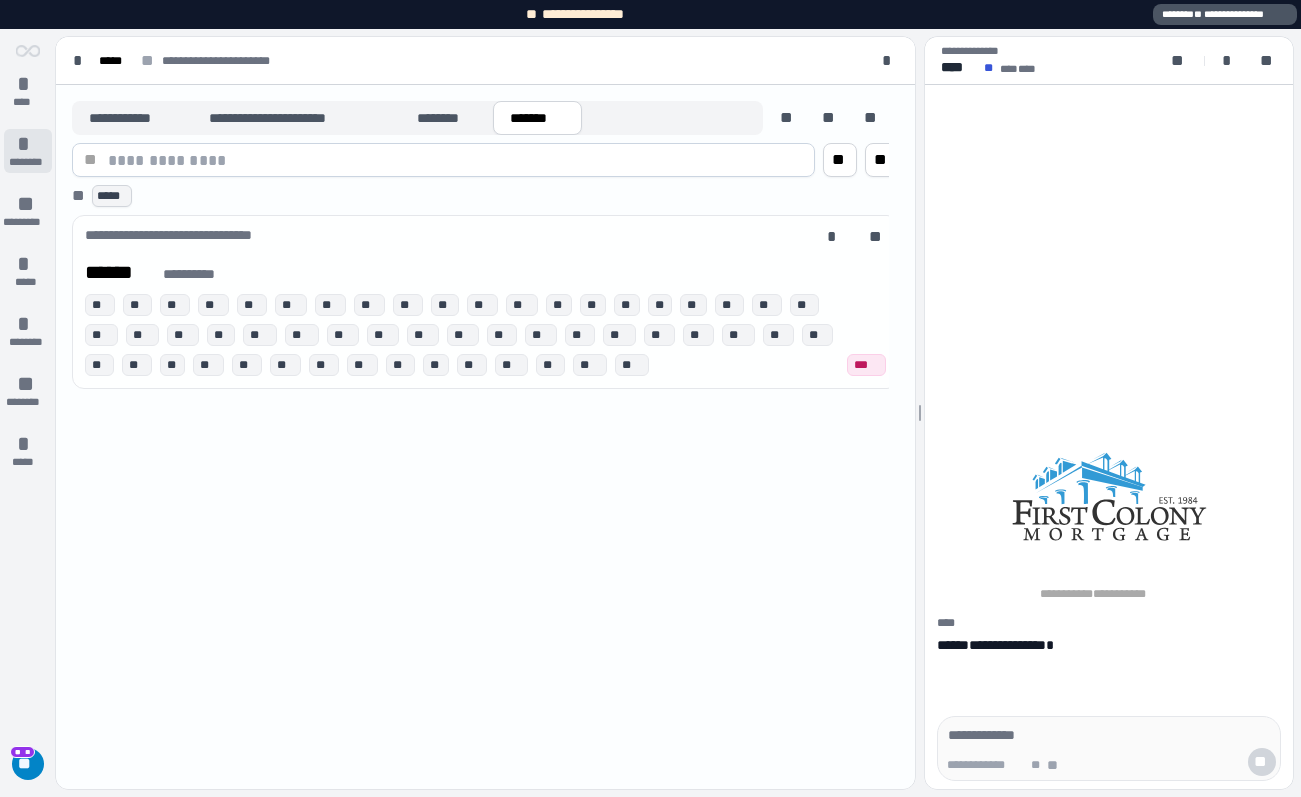 click on "********" at bounding box center (28, 162) 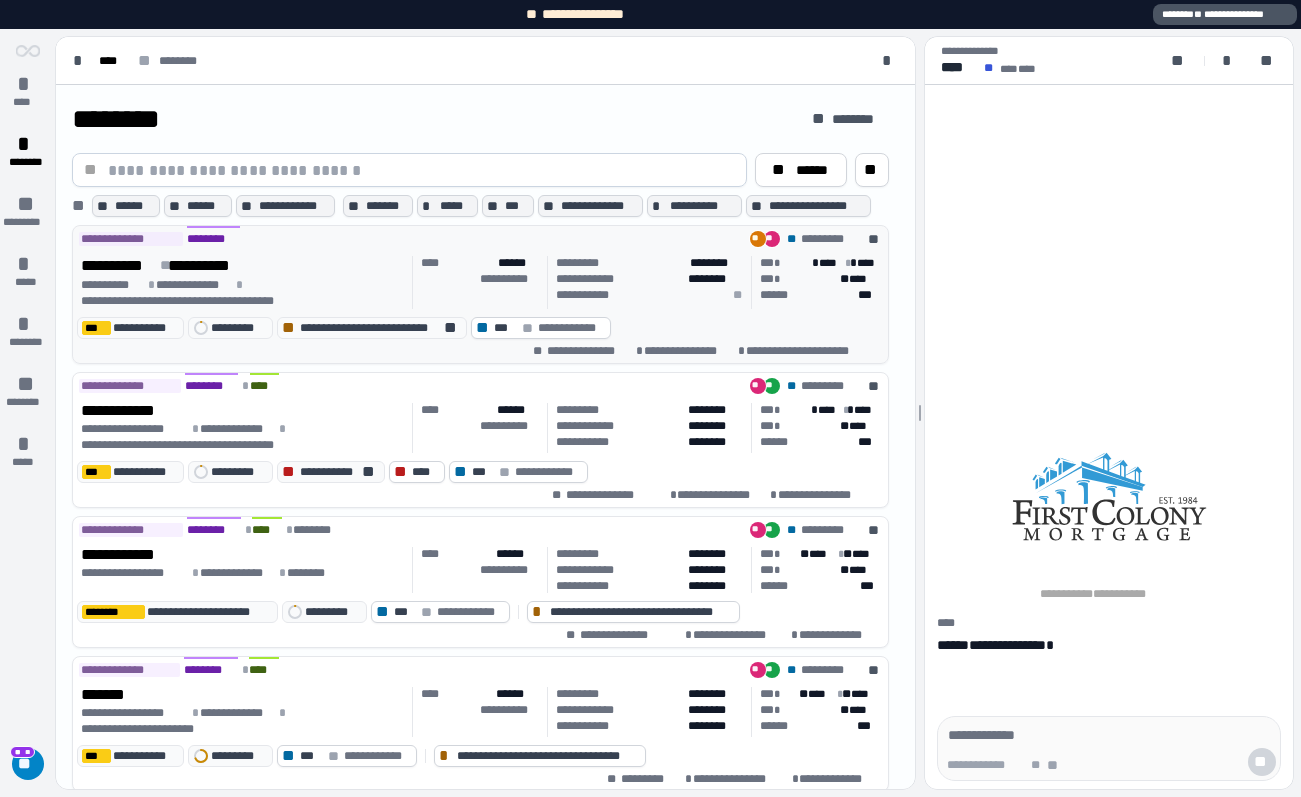 click on "**********" at bounding box center (243, 265) 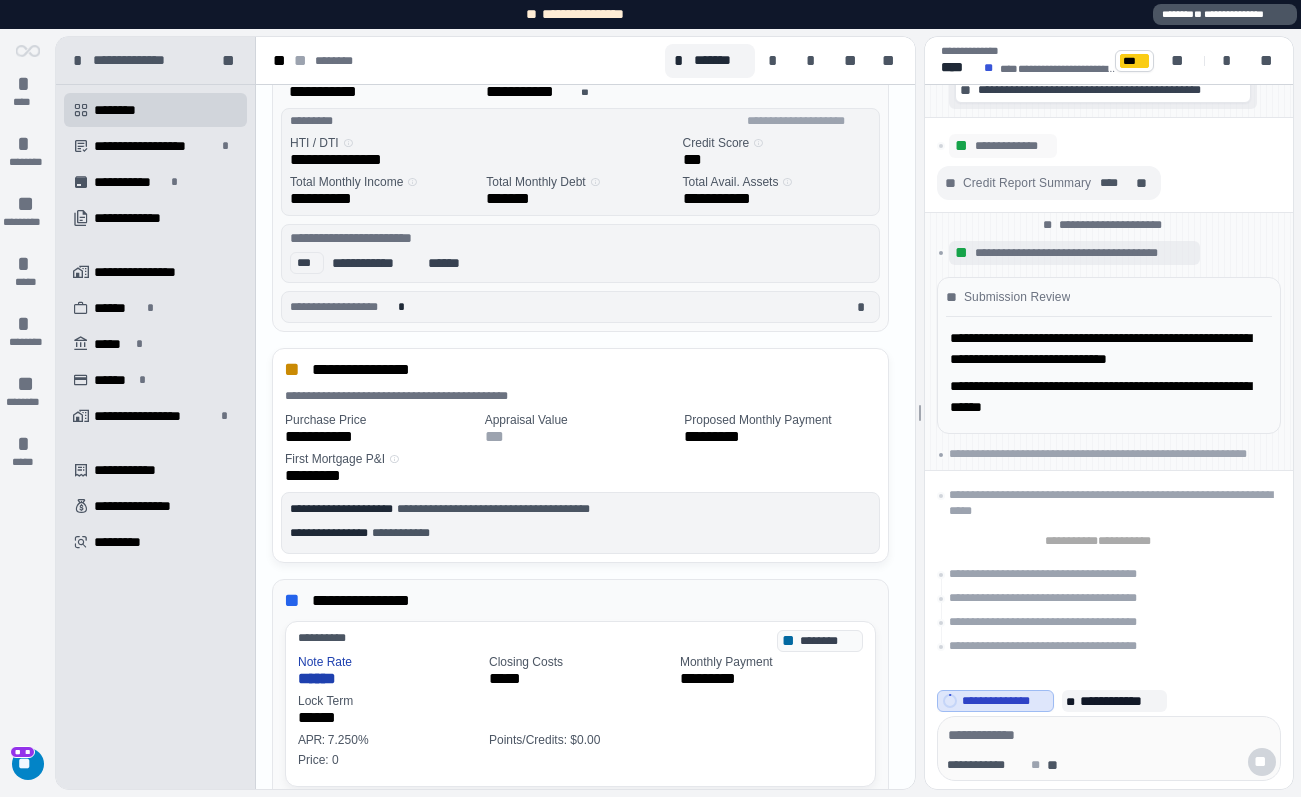 scroll, scrollTop: 355, scrollLeft: 0, axis: vertical 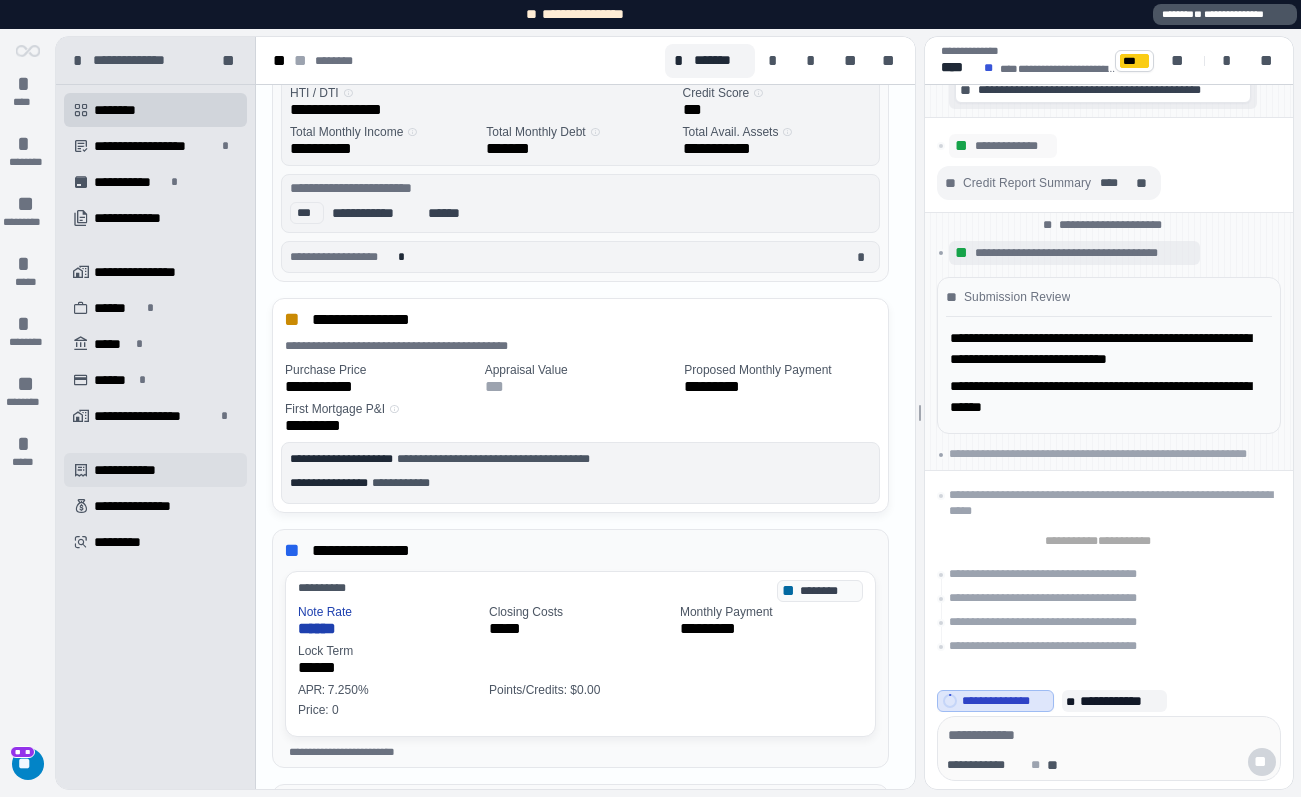 click on "**********" at bounding box center [136, 470] 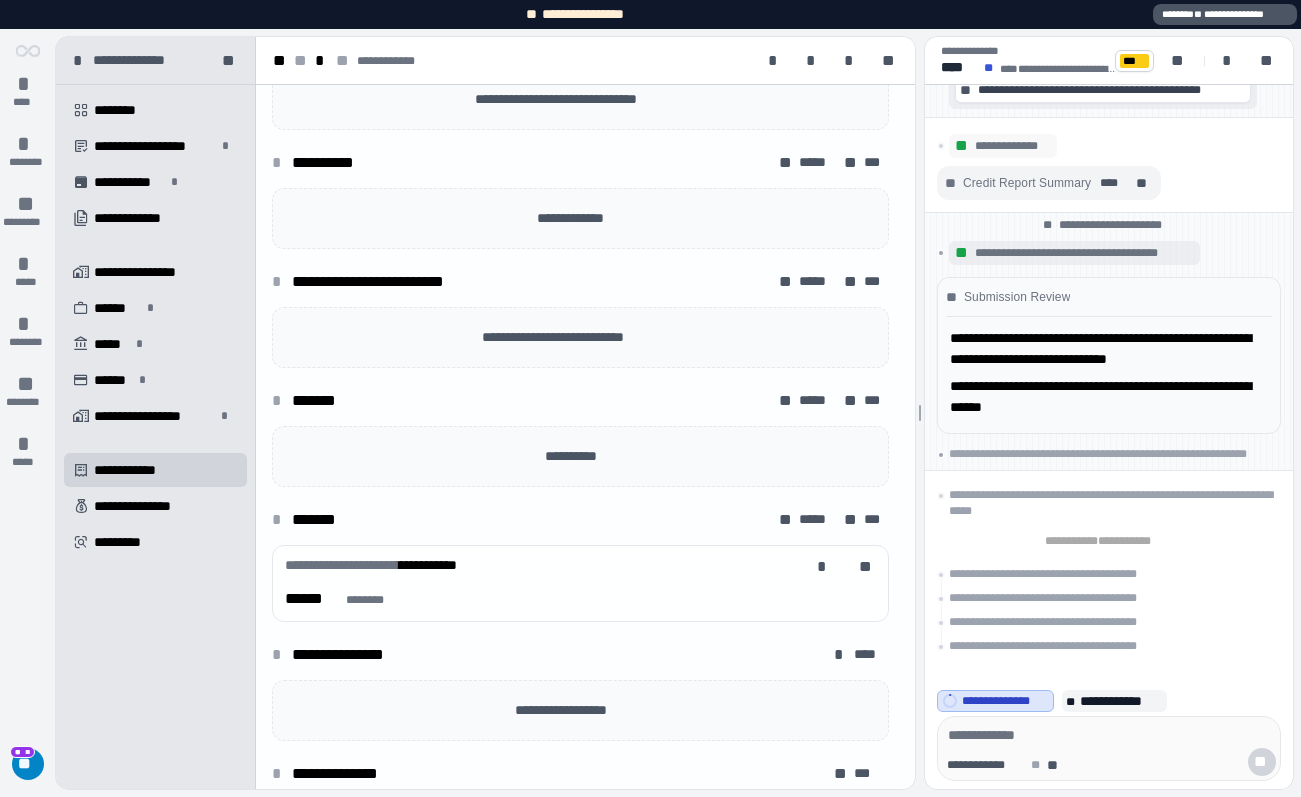 scroll, scrollTop: 885, scrollLeft: 0, axis: vertical 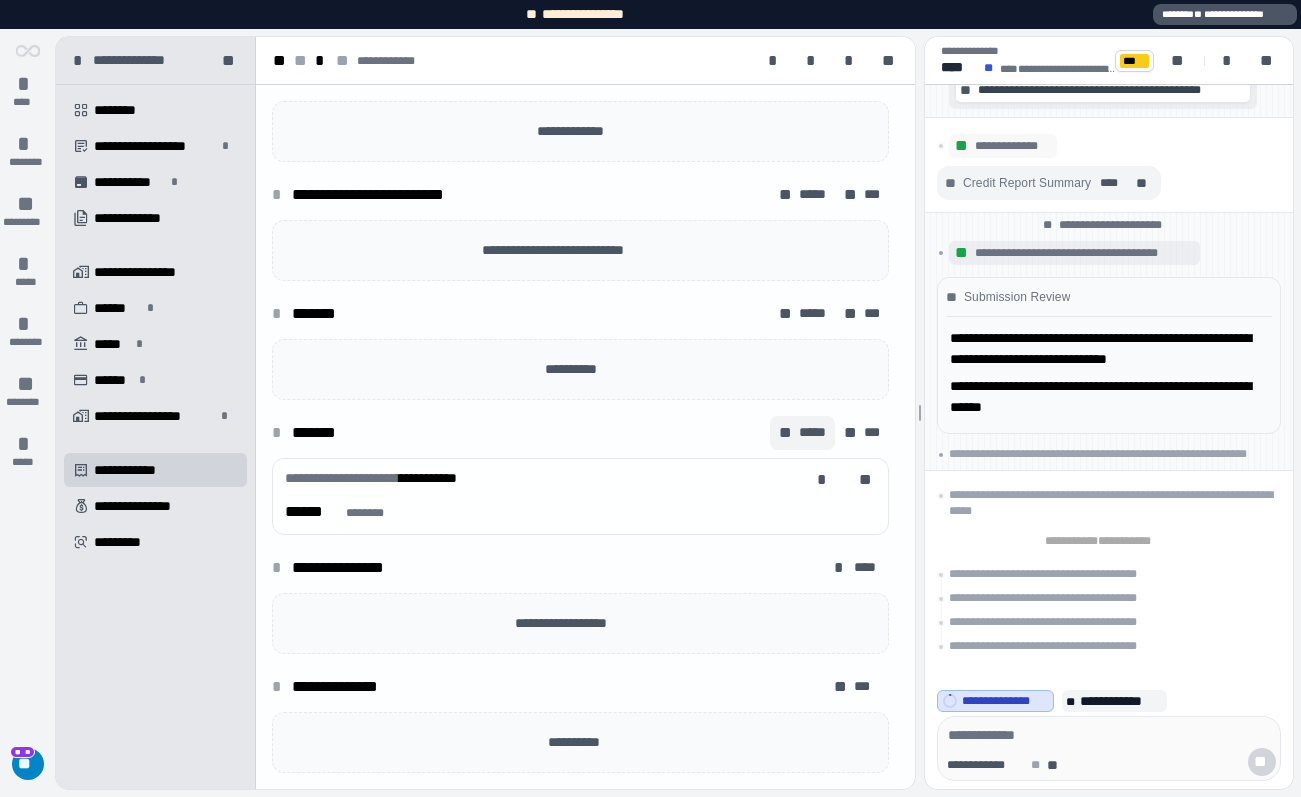 click on "*****" at bounding box center (812, 432) 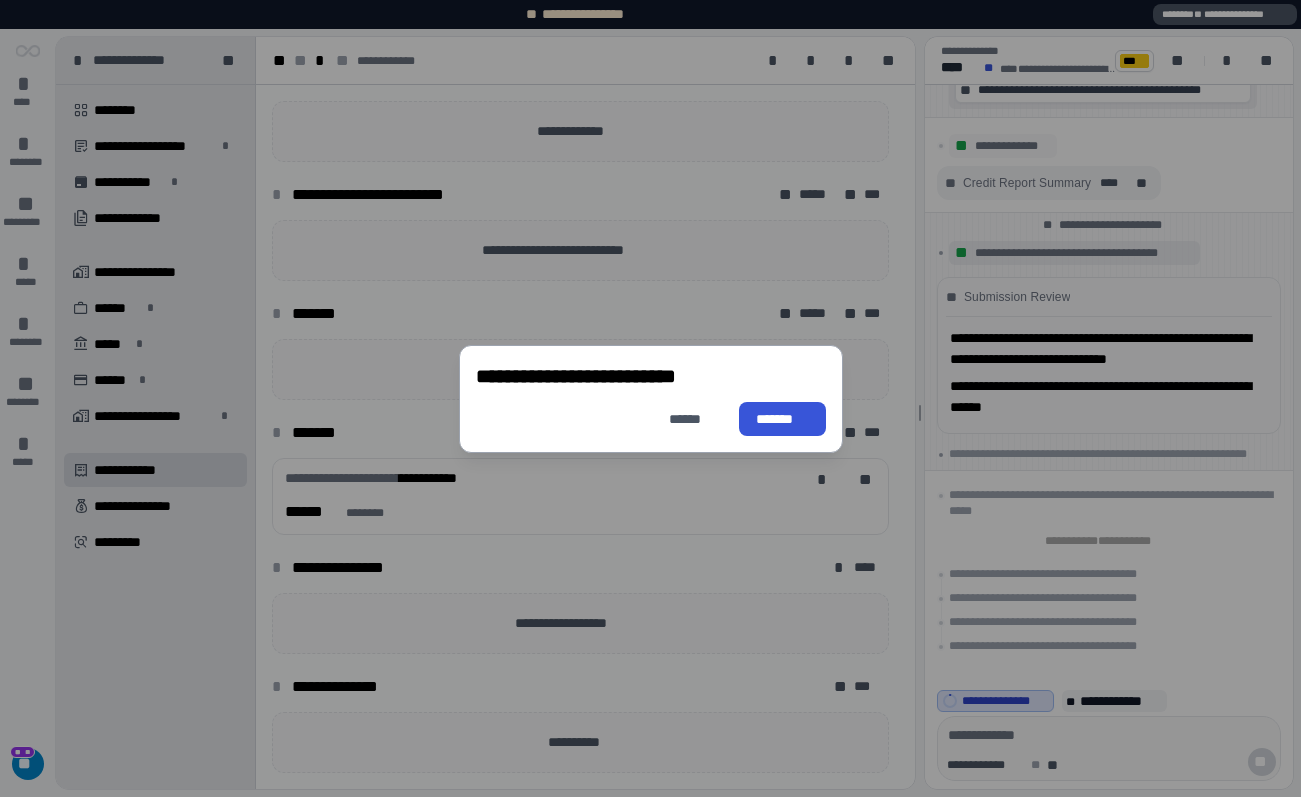 click on "**********" at bounding box center [650, 398] 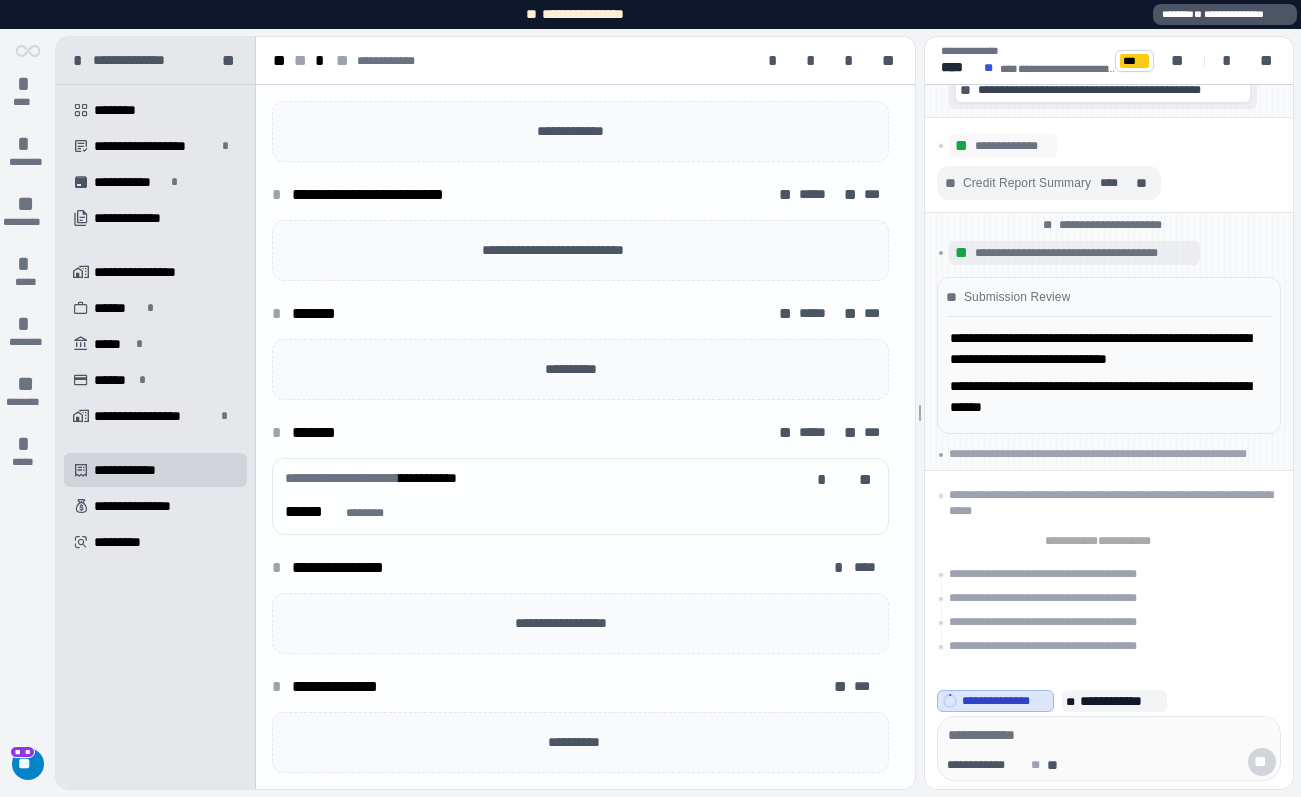 click on "**********" at bounding box center (580, 496) 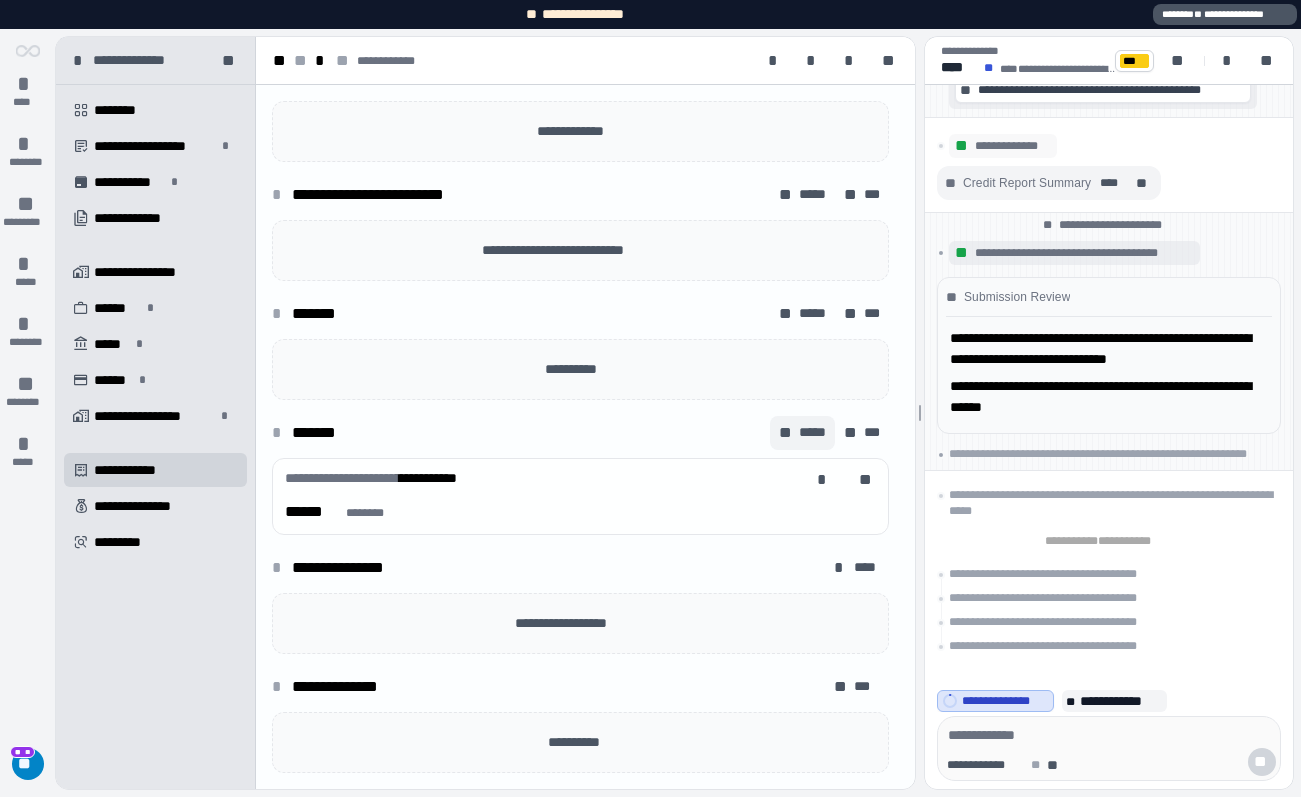 click on "** *****" at bounding box center (802, 433) 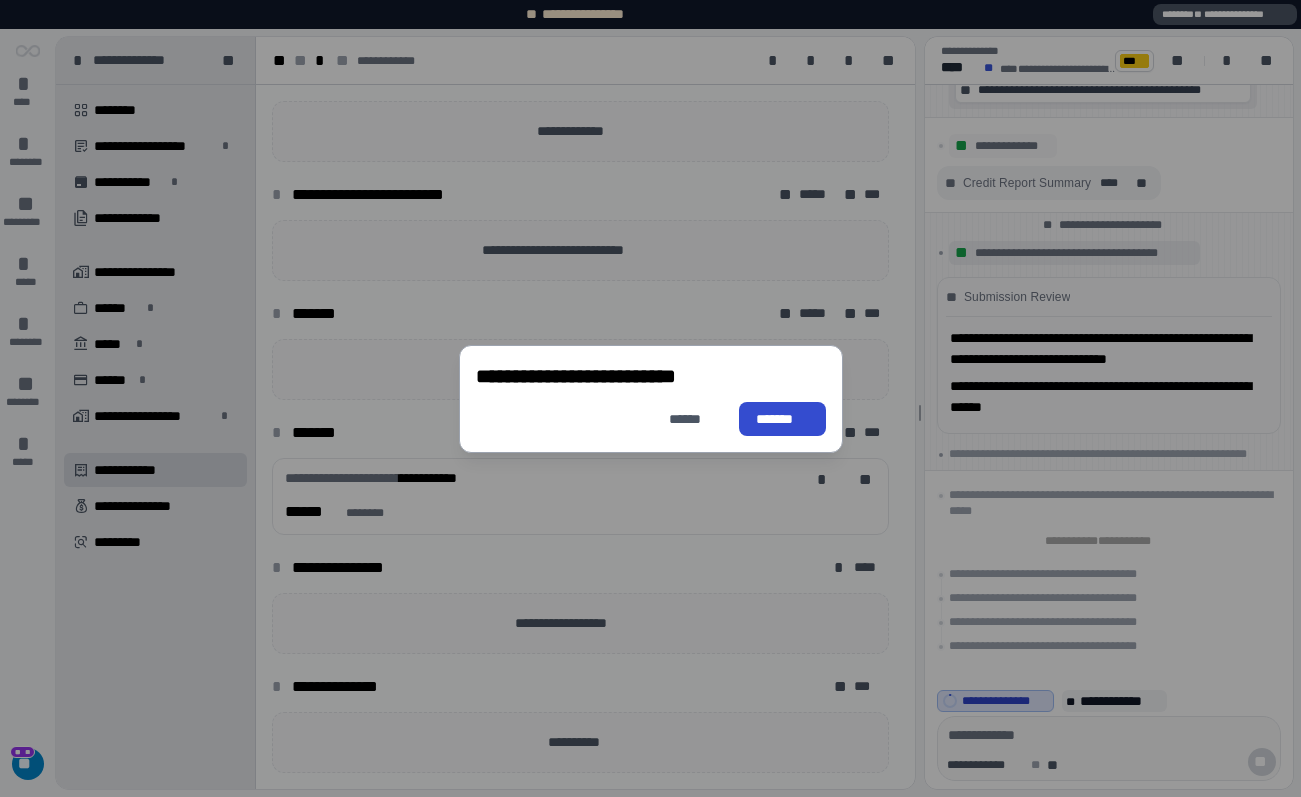 click on "*******" at bounding box center [782, 418] 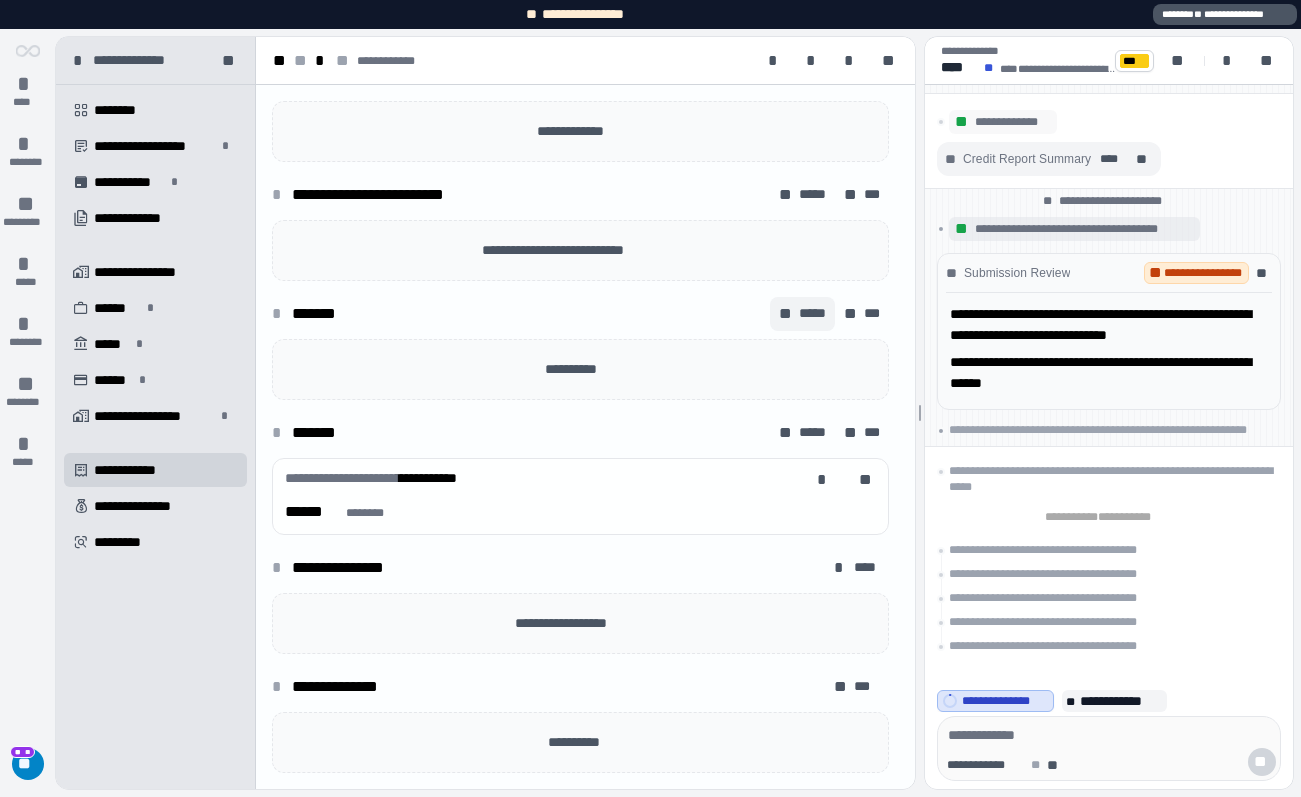click on "*****" at bounding box center (812, 313) 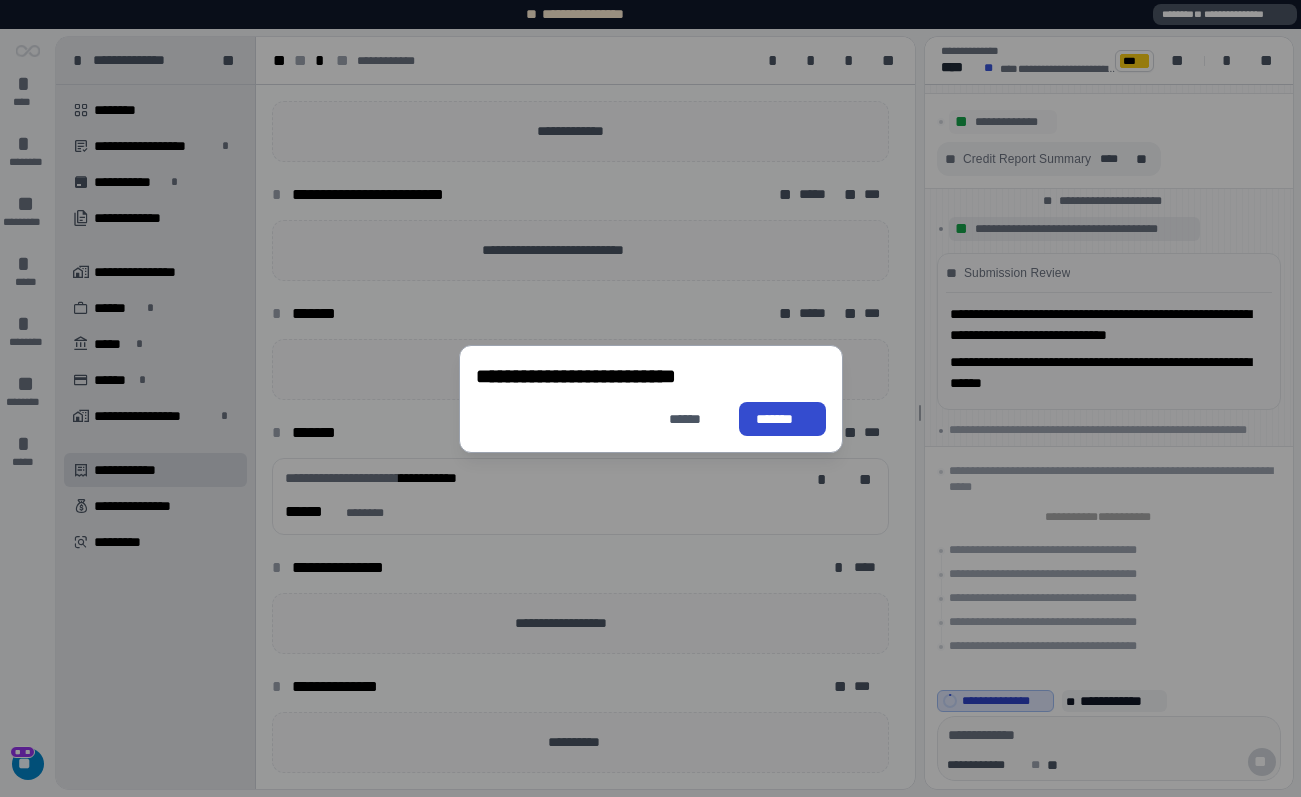click on "*******" at bounding box center (782, 419) 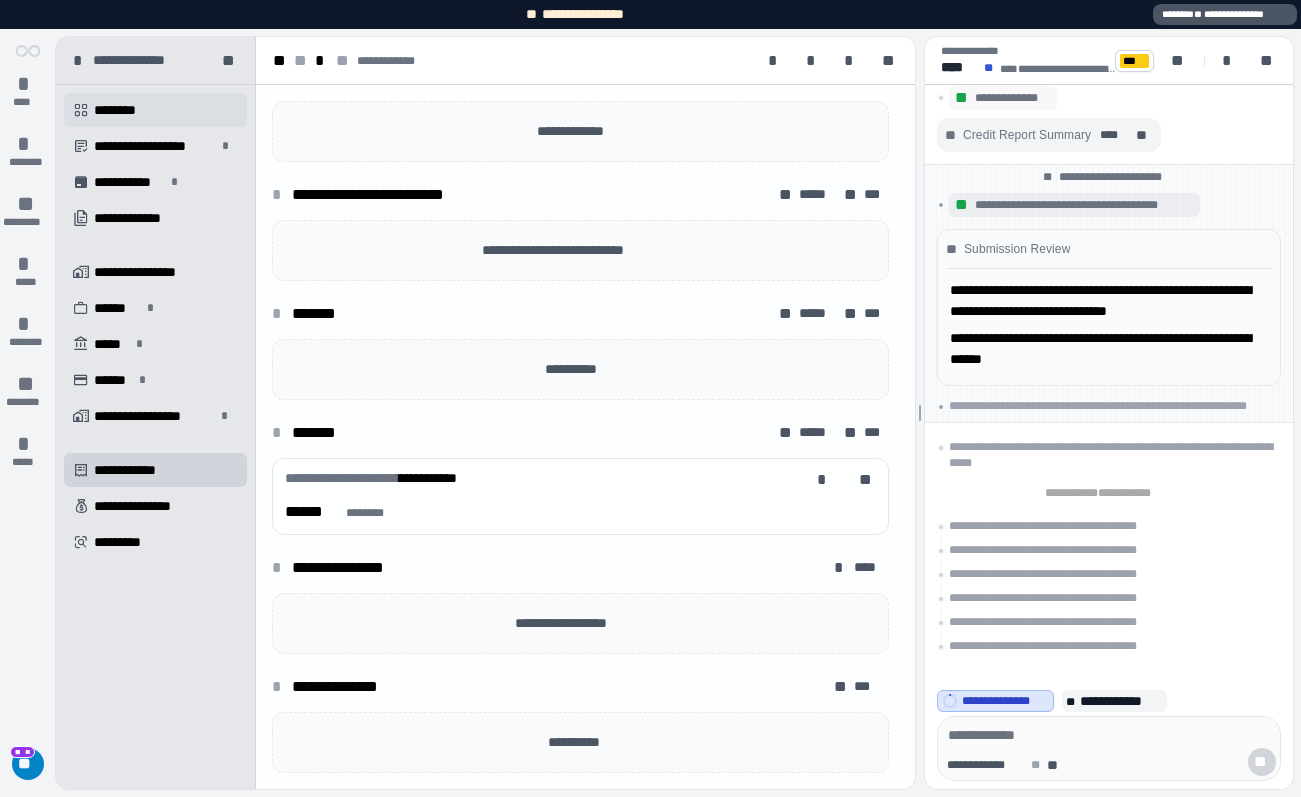 click on "********" at bounding box center [124, 110] 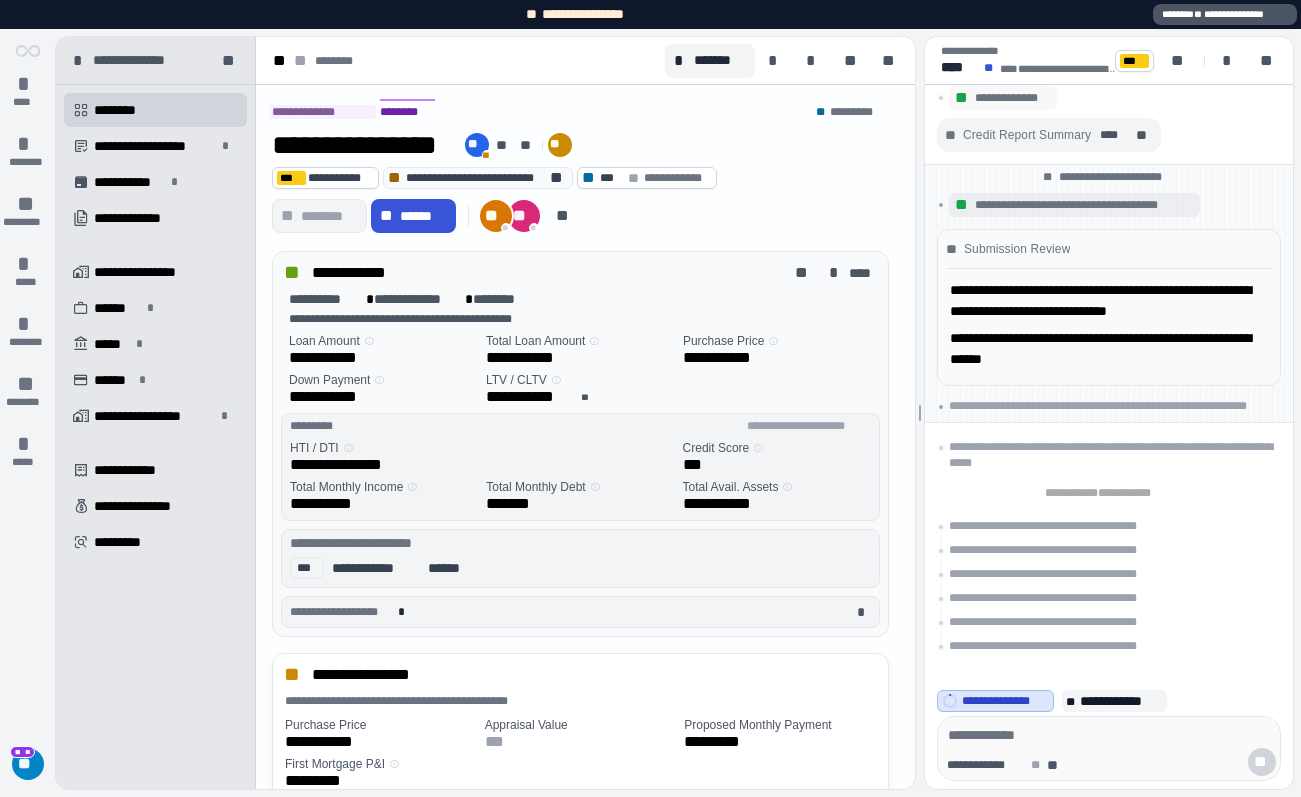 click on "***" at bounding box center [307, 568] 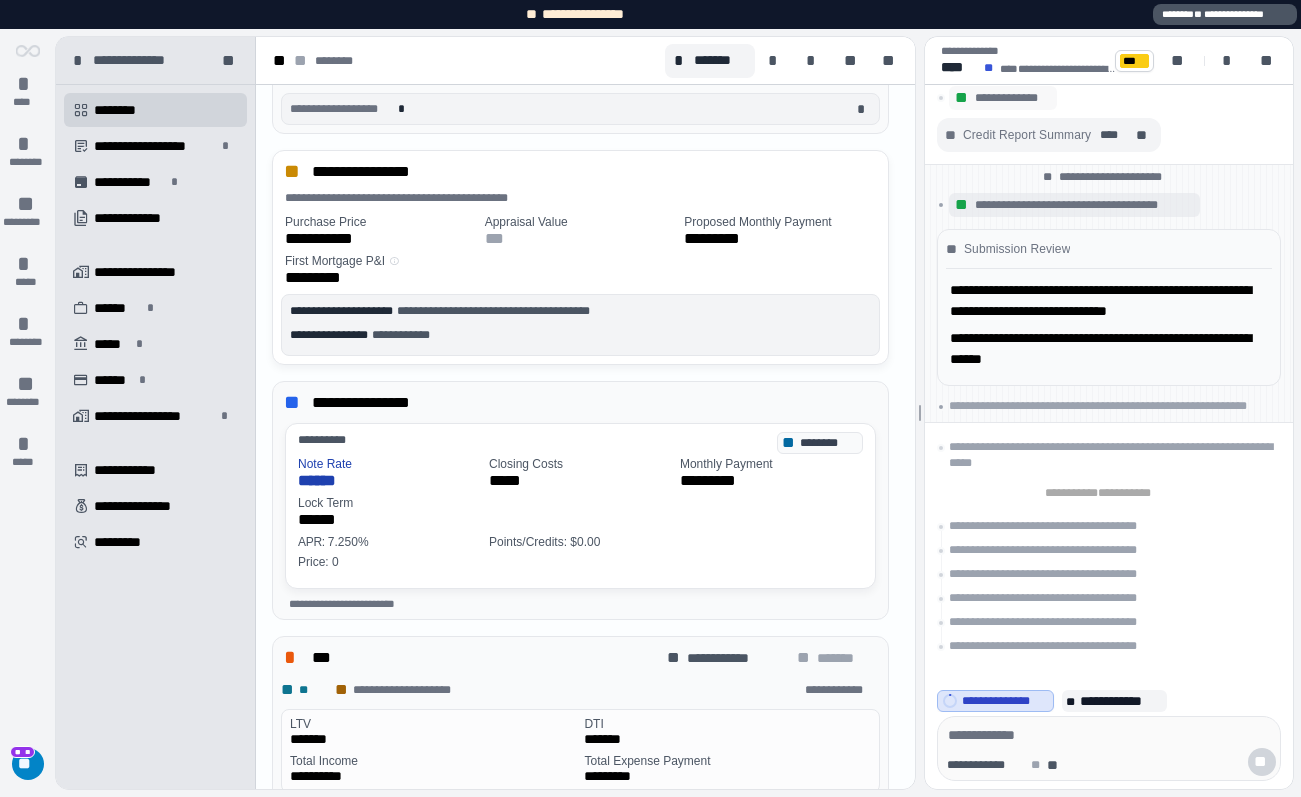 scroll, scrollTop: 1013, scrollLeft: 0, axis: vertical 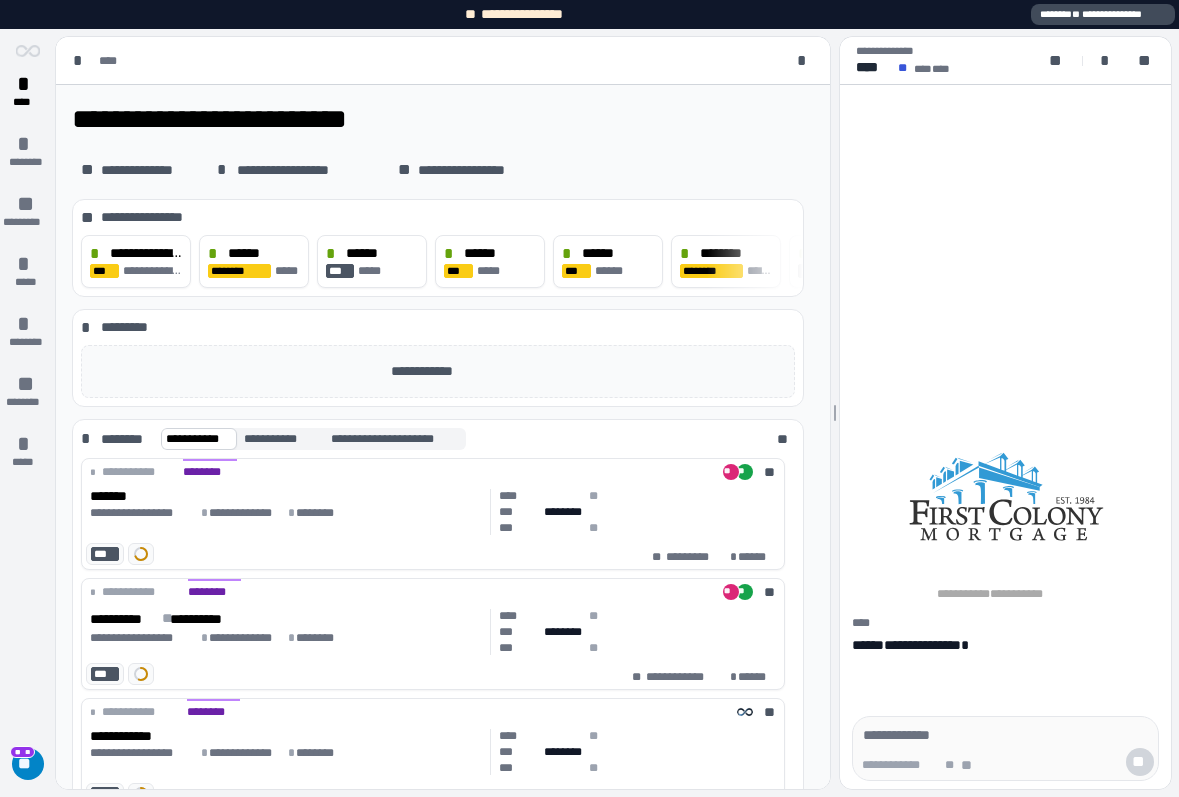 click on "**********" at bounding box center (1103, 14) 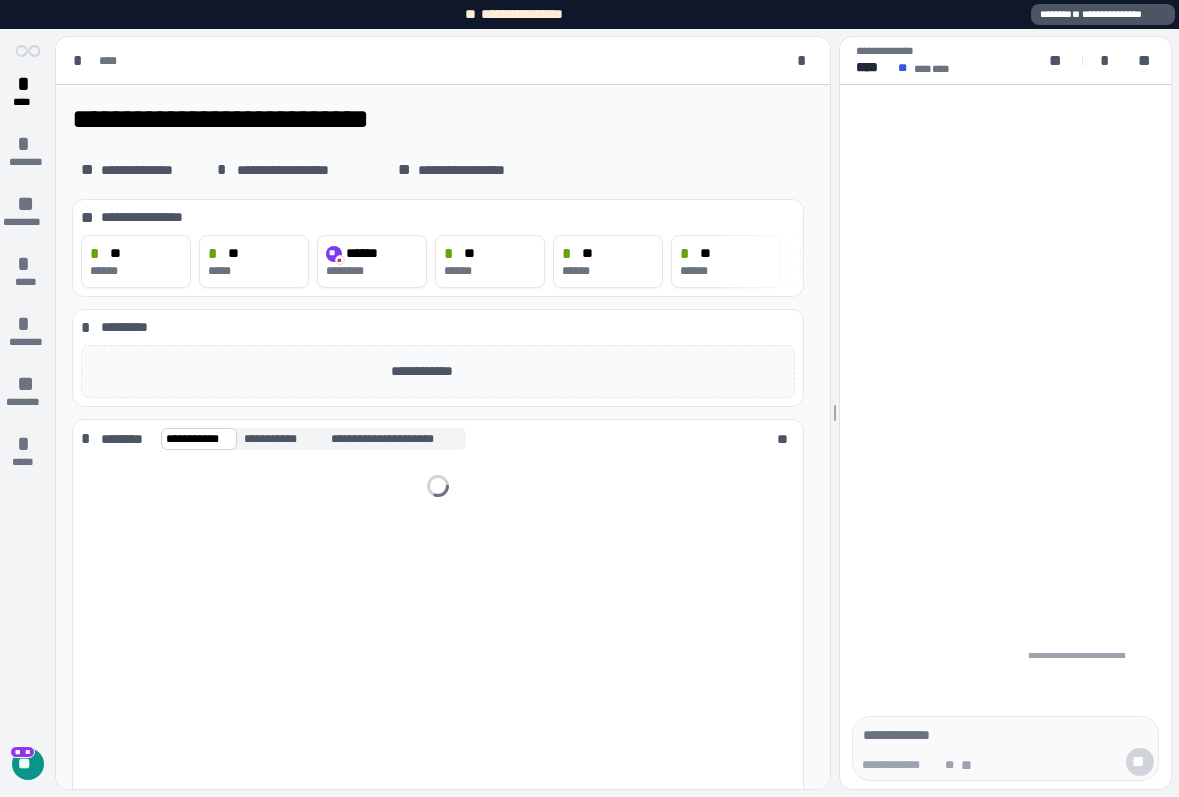 scroll, scrollTop: 0, scrollLeft: 0, axis: both 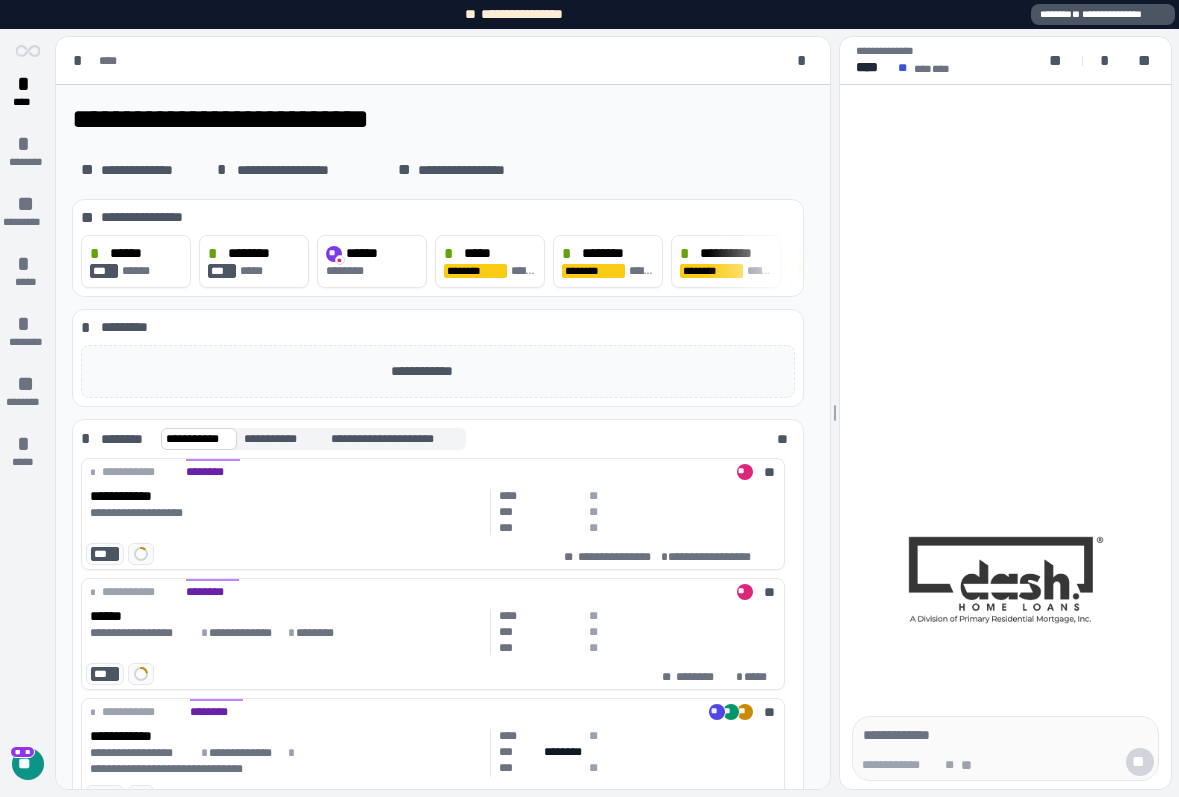 click on "** ** **" at bounding box center [28, 764] 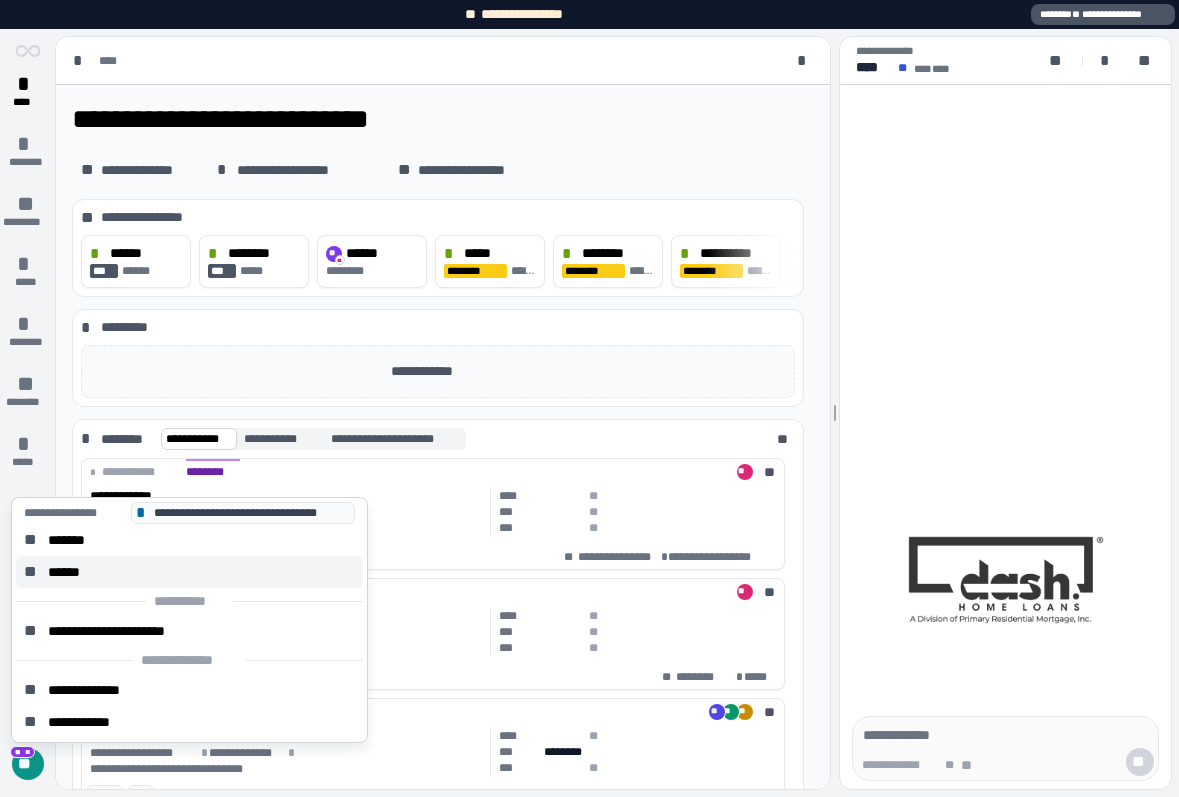 click on "** ******" at bounding box center [189, 572] 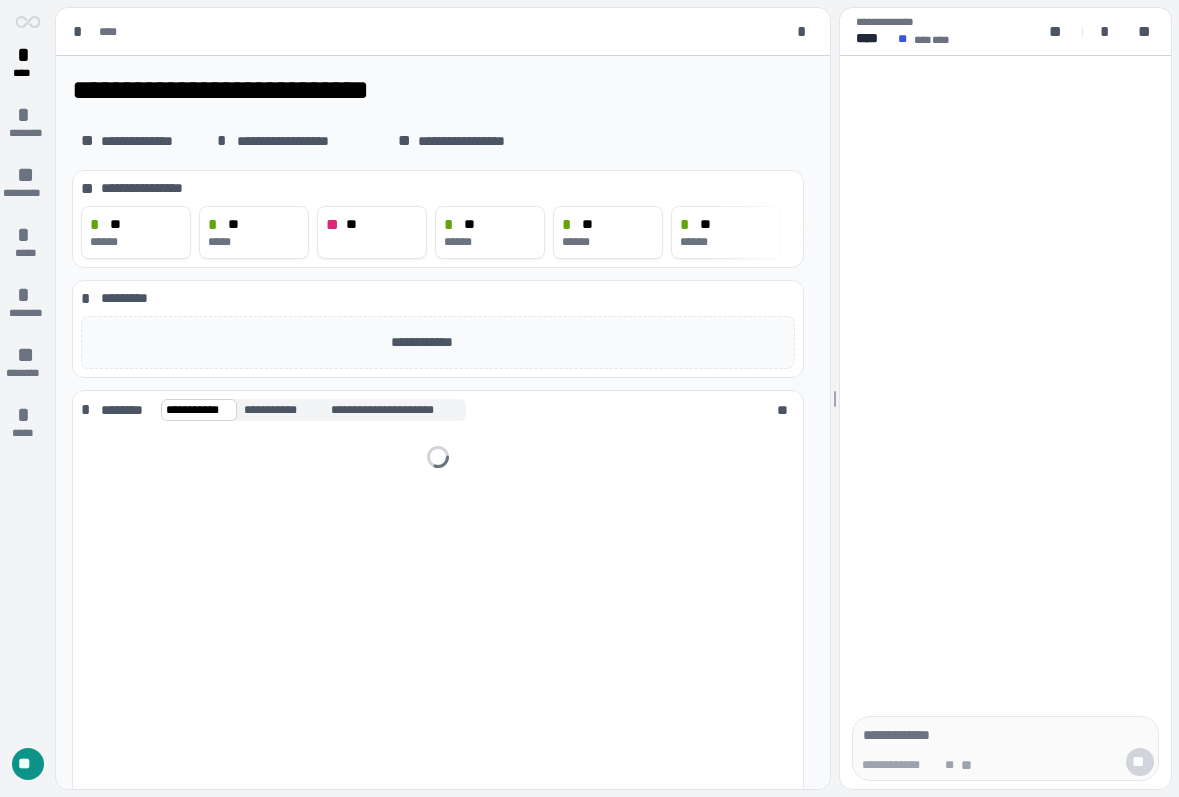 scroll, scrollTop: 0, scrollLeft: 0, axis: both 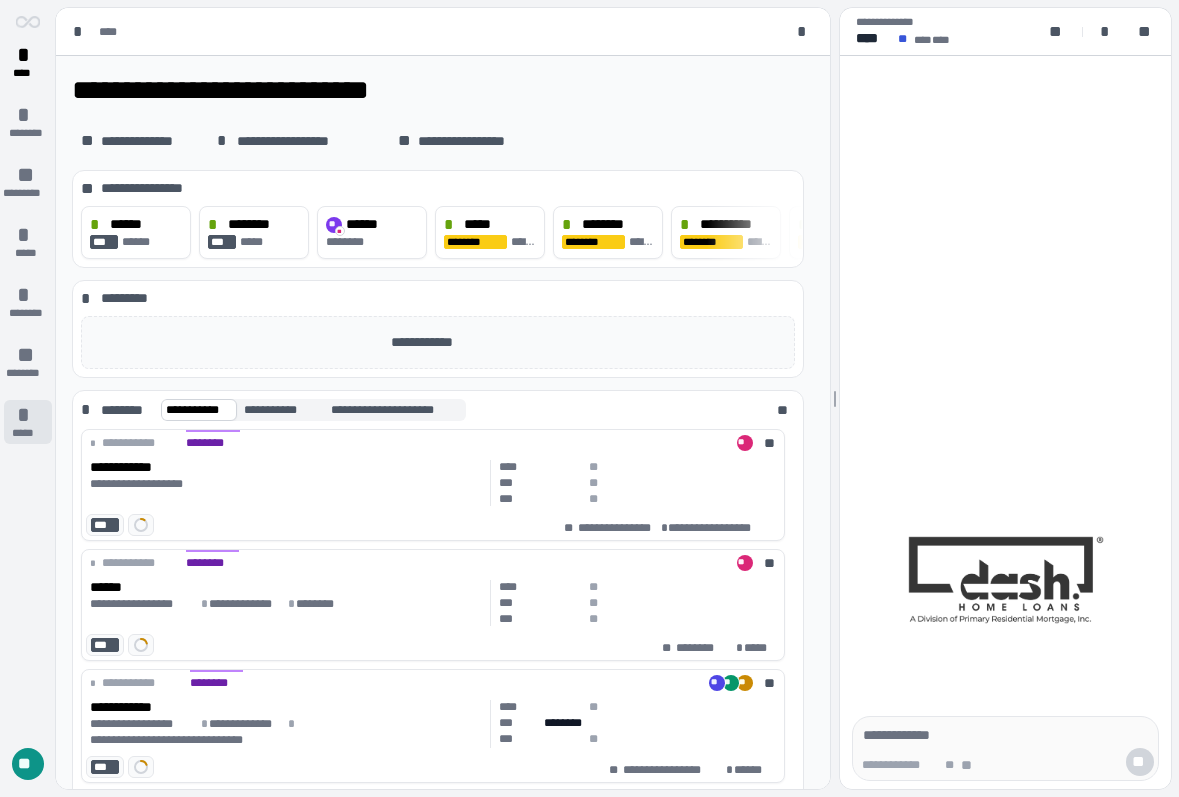 click on "*" at bounding box center (28, 415) 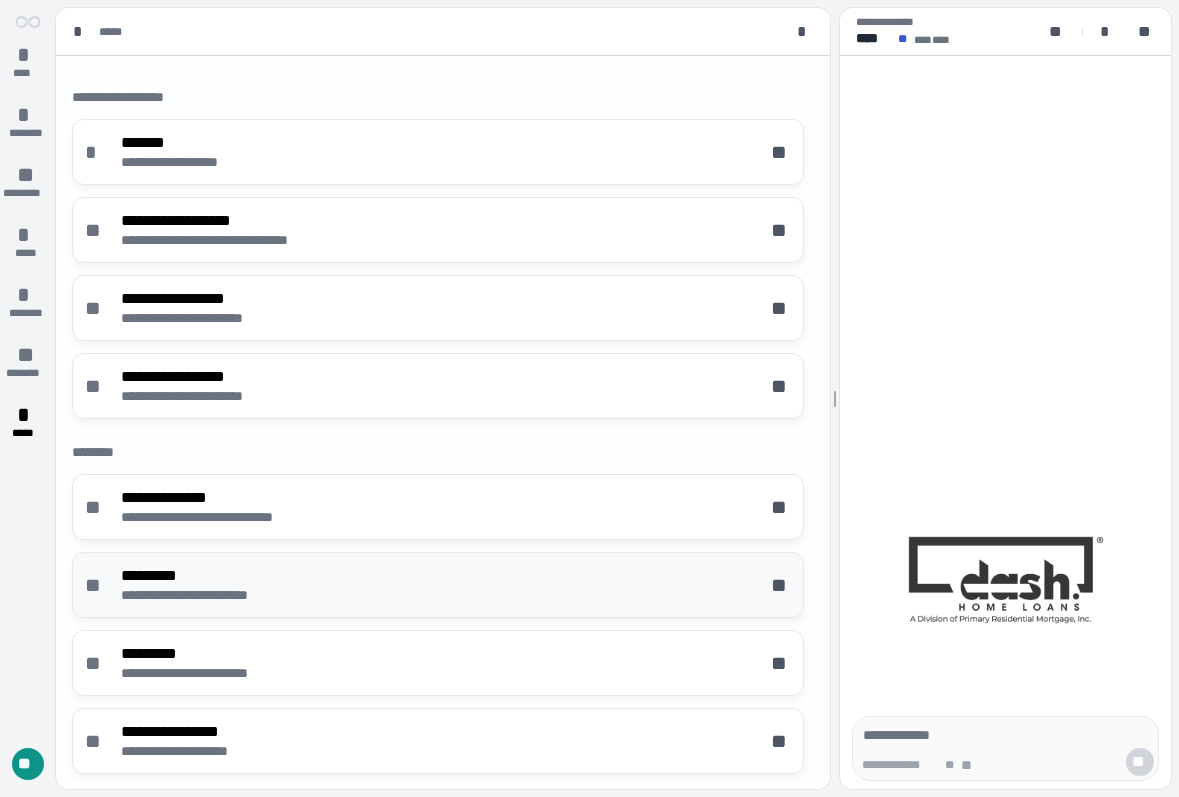 click on "*********" at bounding box center [215, 575] 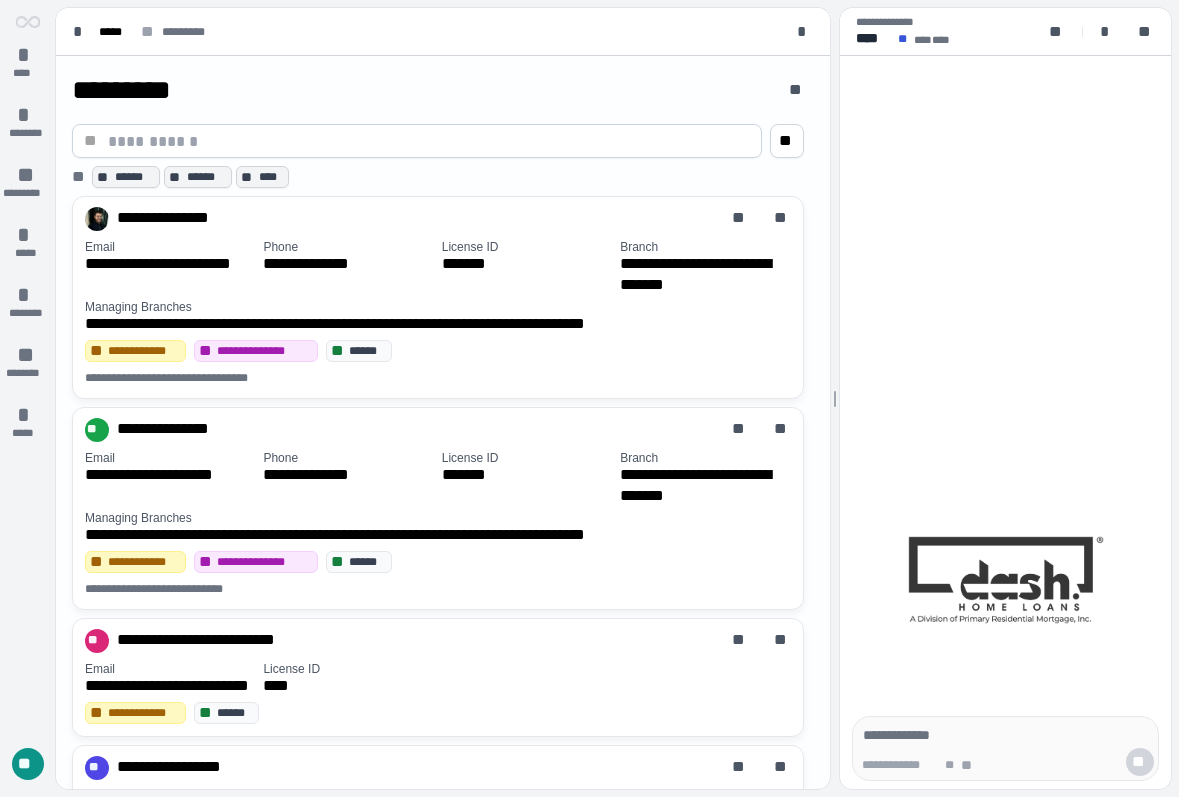 click on "* **** * ******** ** ********* * ***** * ******** ** ******** * *****" at bounding box center [28, 230] 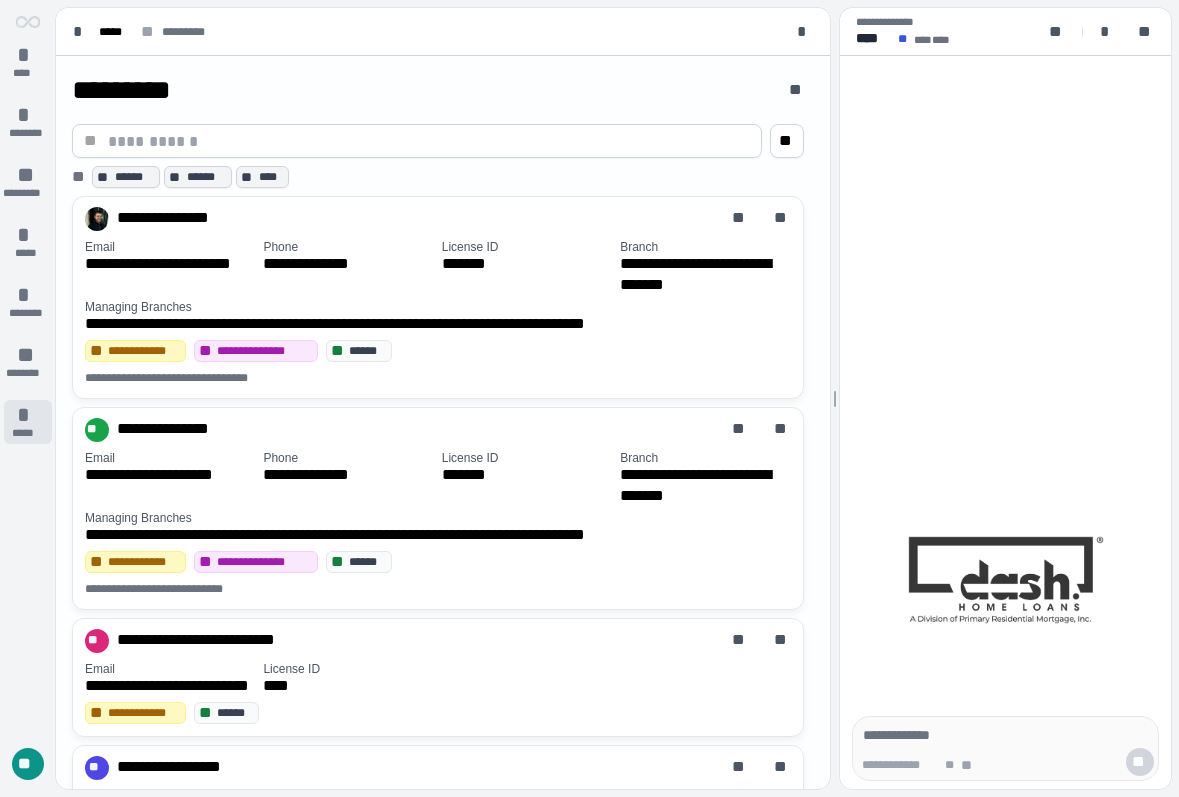 click on "*" at bounding box center (28, 415) 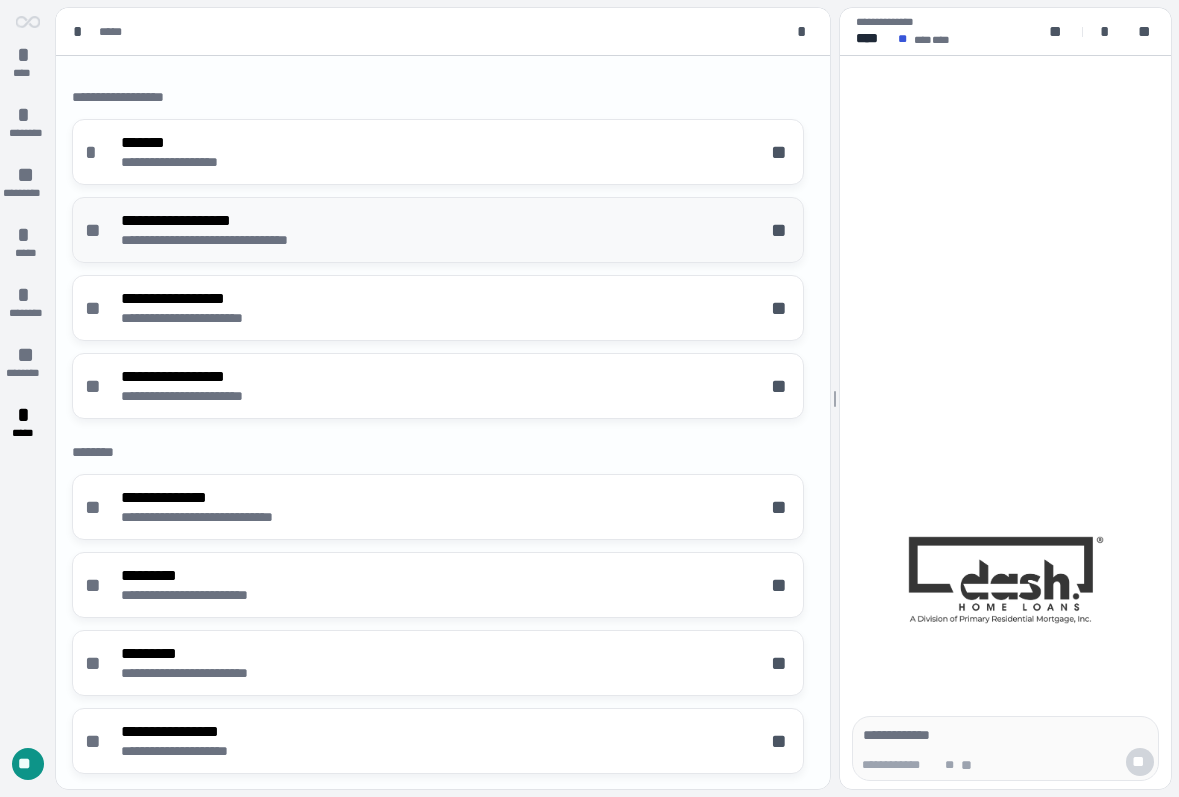 click on "**********" at bounding box center [242, 240] 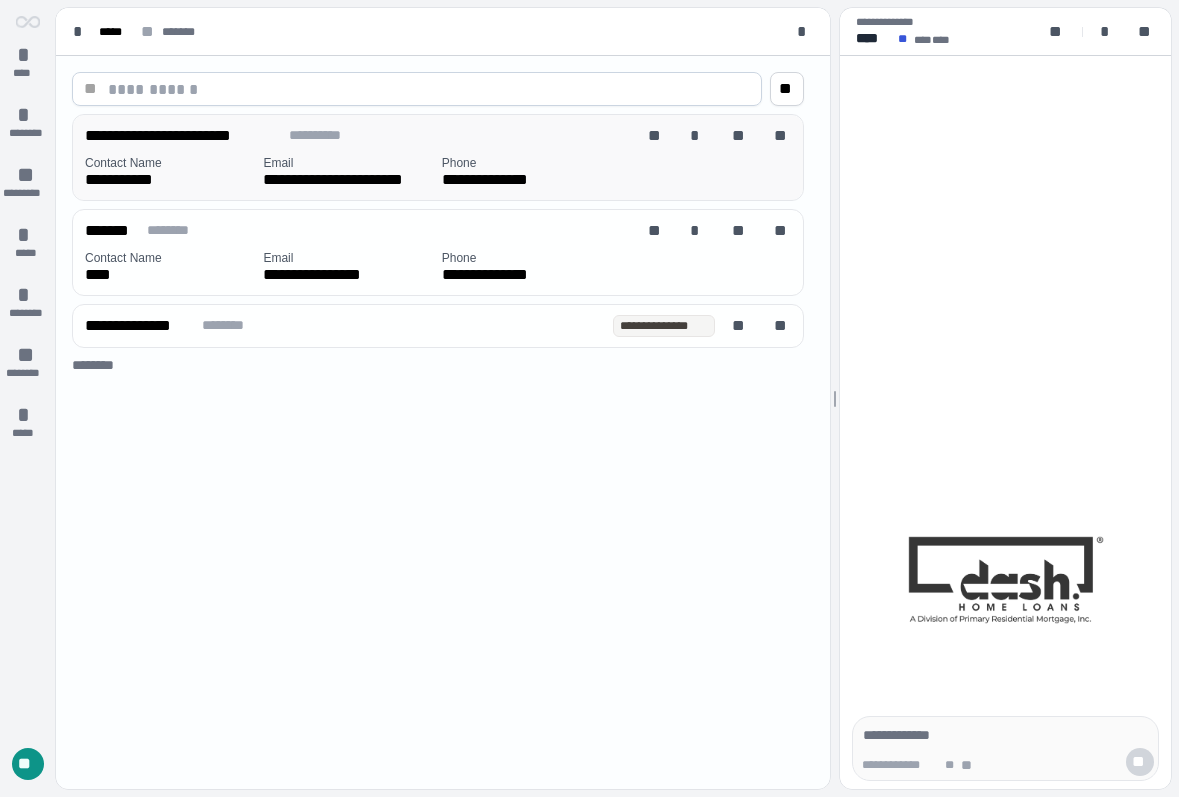 click on "Email" at bounding box center [348, 163] 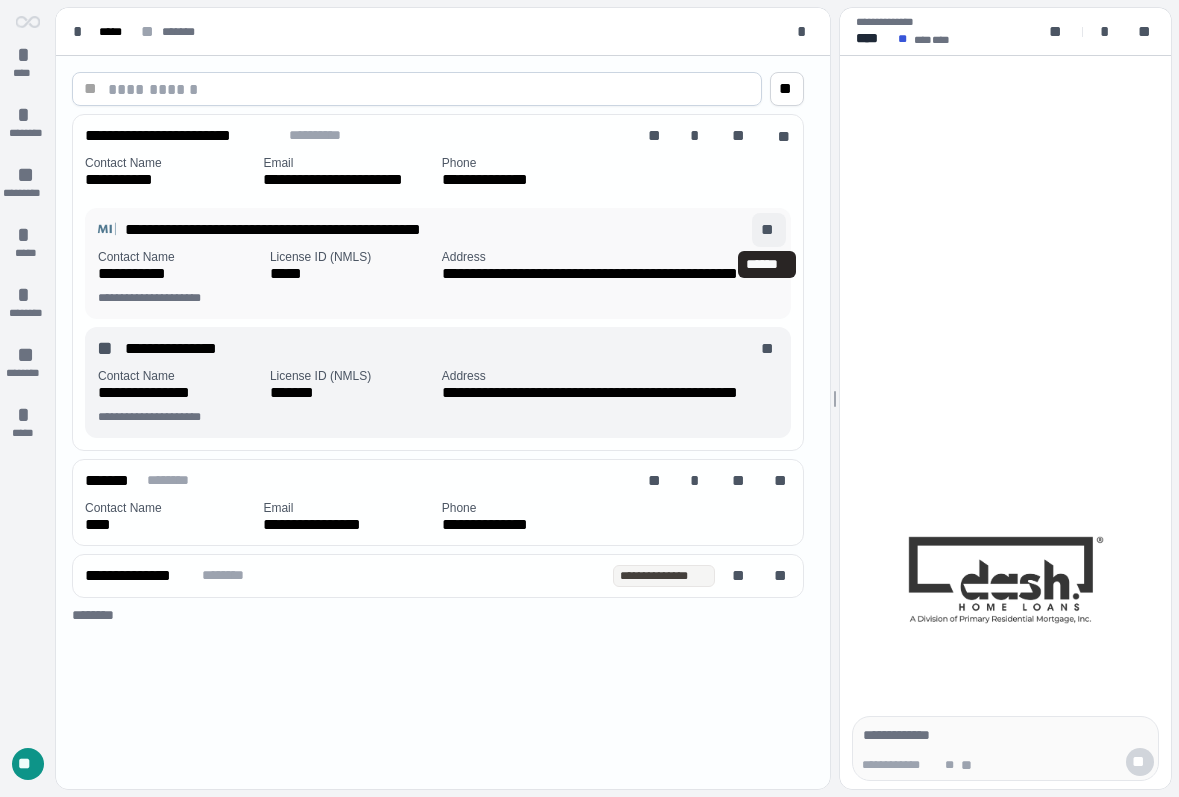 click on "**" at bounding box center [769, 230] 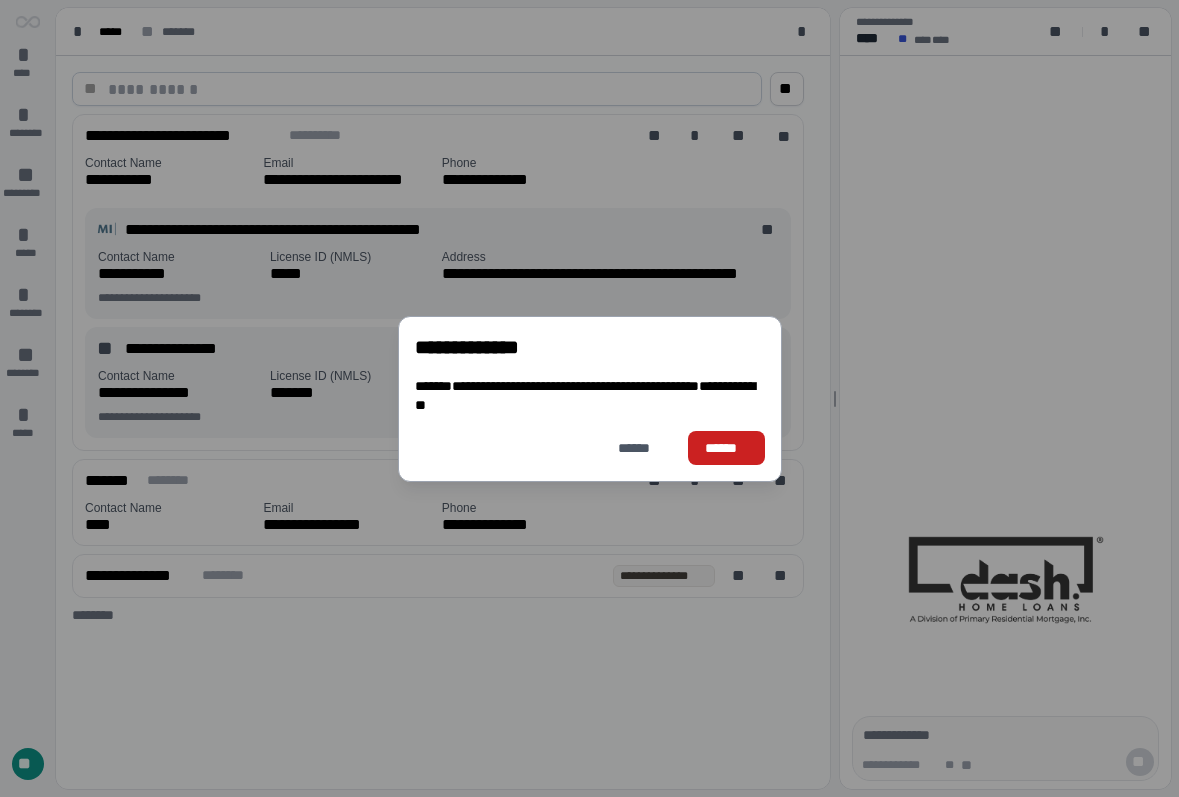 click on "******" at bounding box center (726, 447) 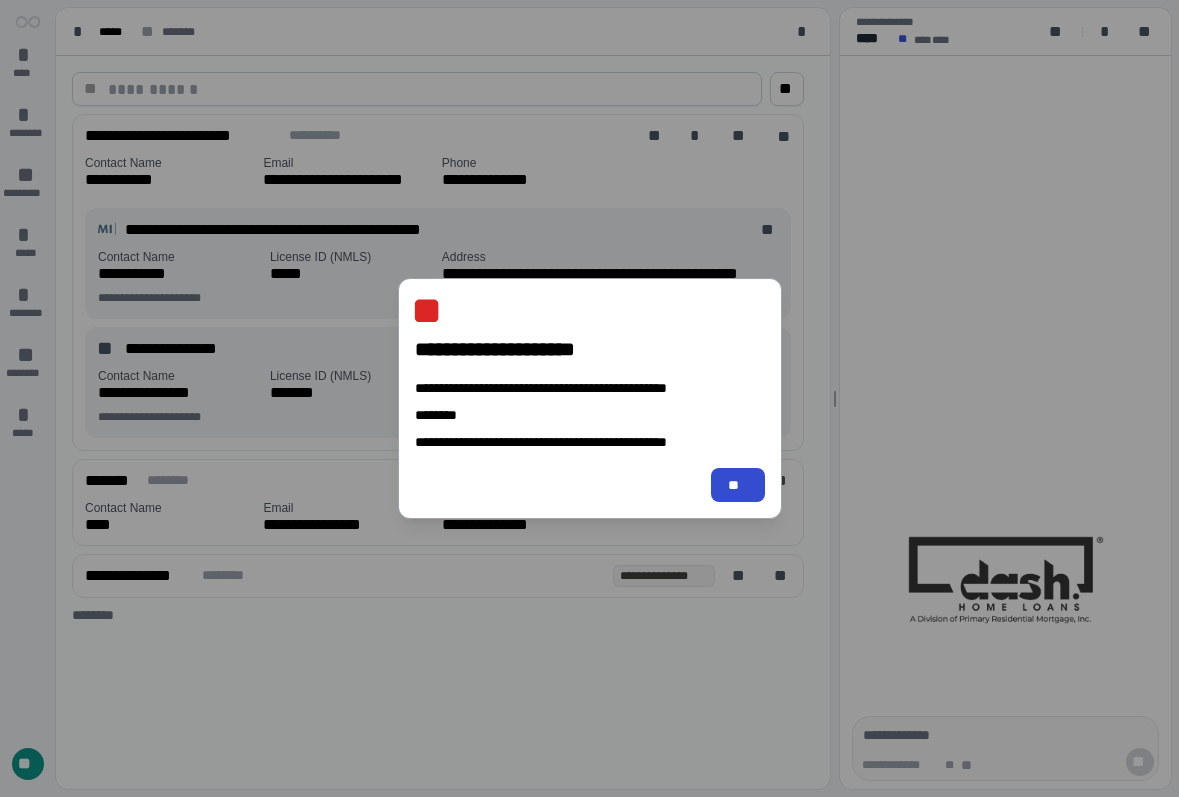 click on "**" at bounding box center (737, 485) 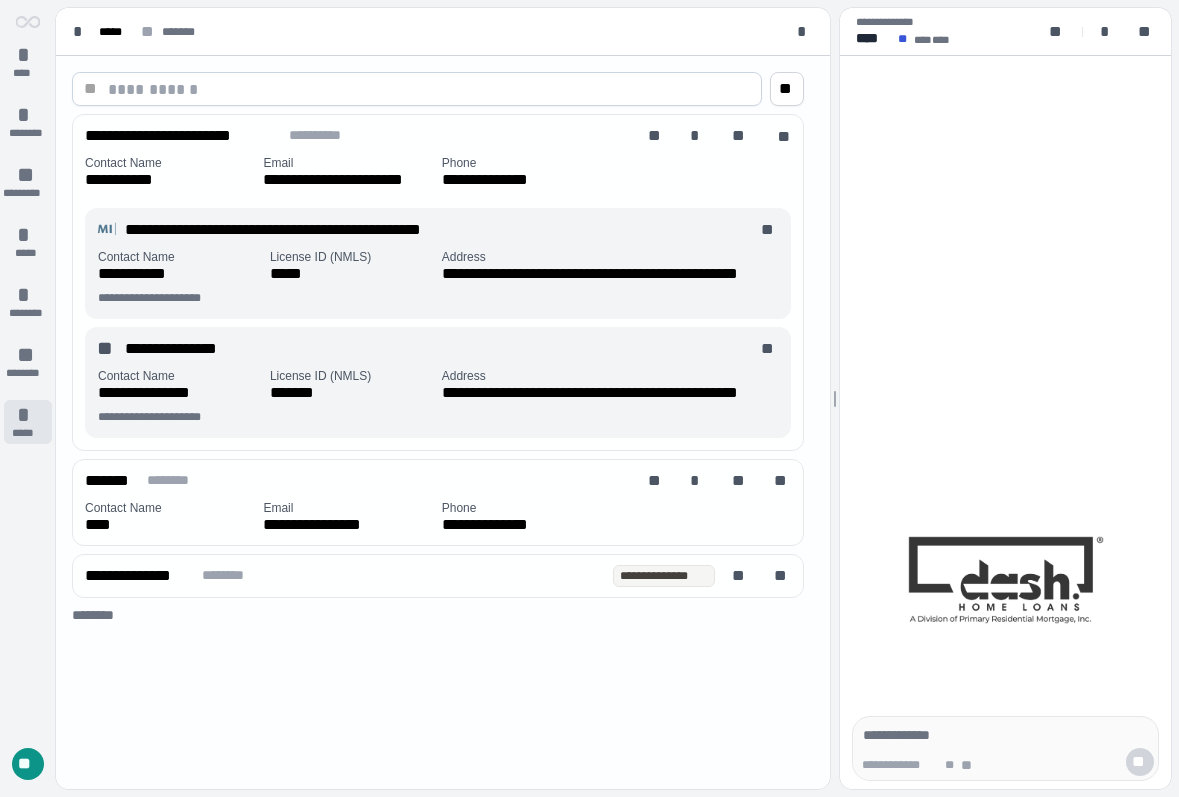 click on "*****" at bounding box center [27, 433] 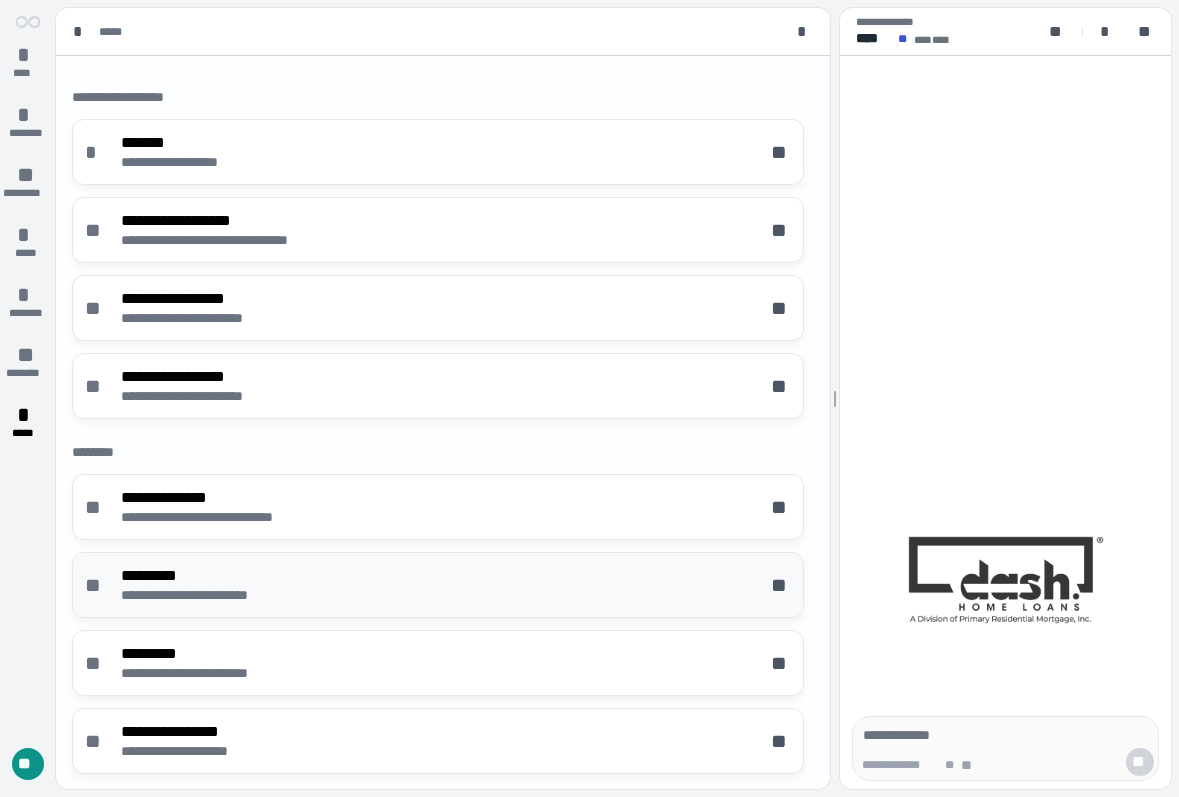 click on "*********" at bounding box center (215, 575) 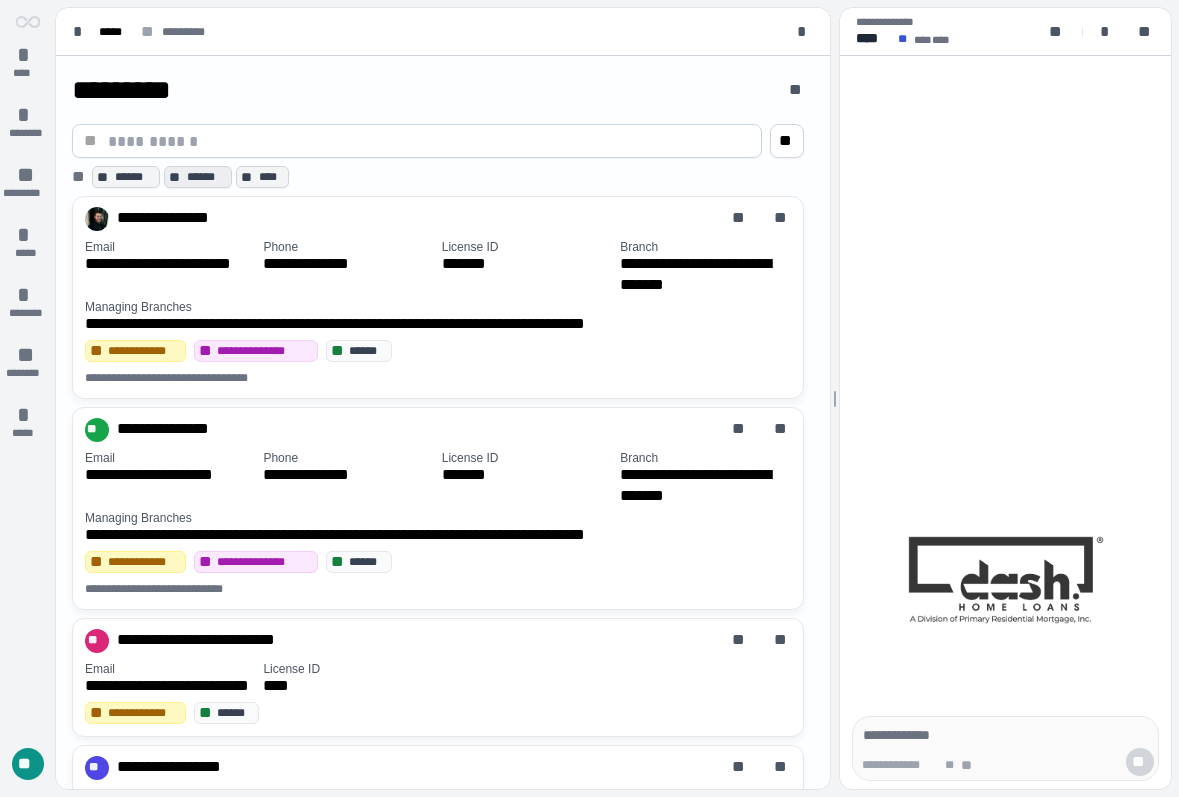 click on "******" at bounding box center (207, 177) 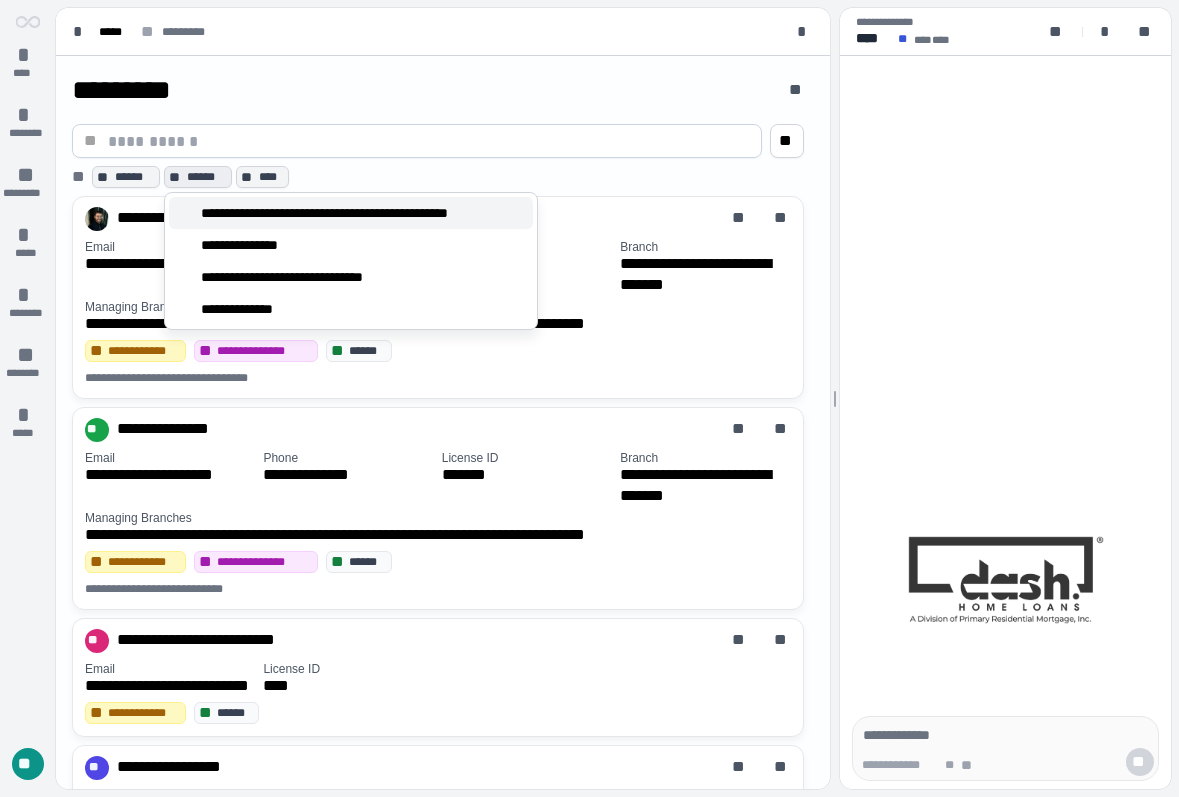 click on "**********" at bounding box center (363, 213) 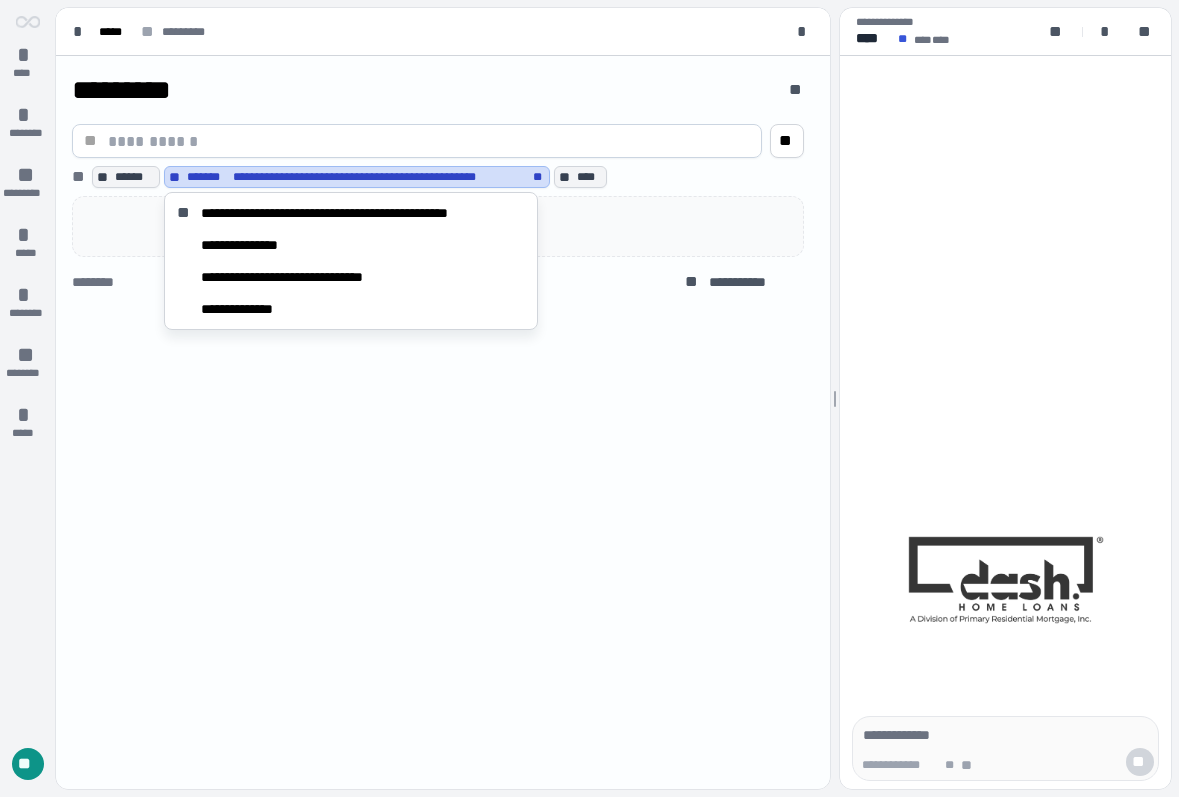 click on "**********" at bounding box center (443, 422) 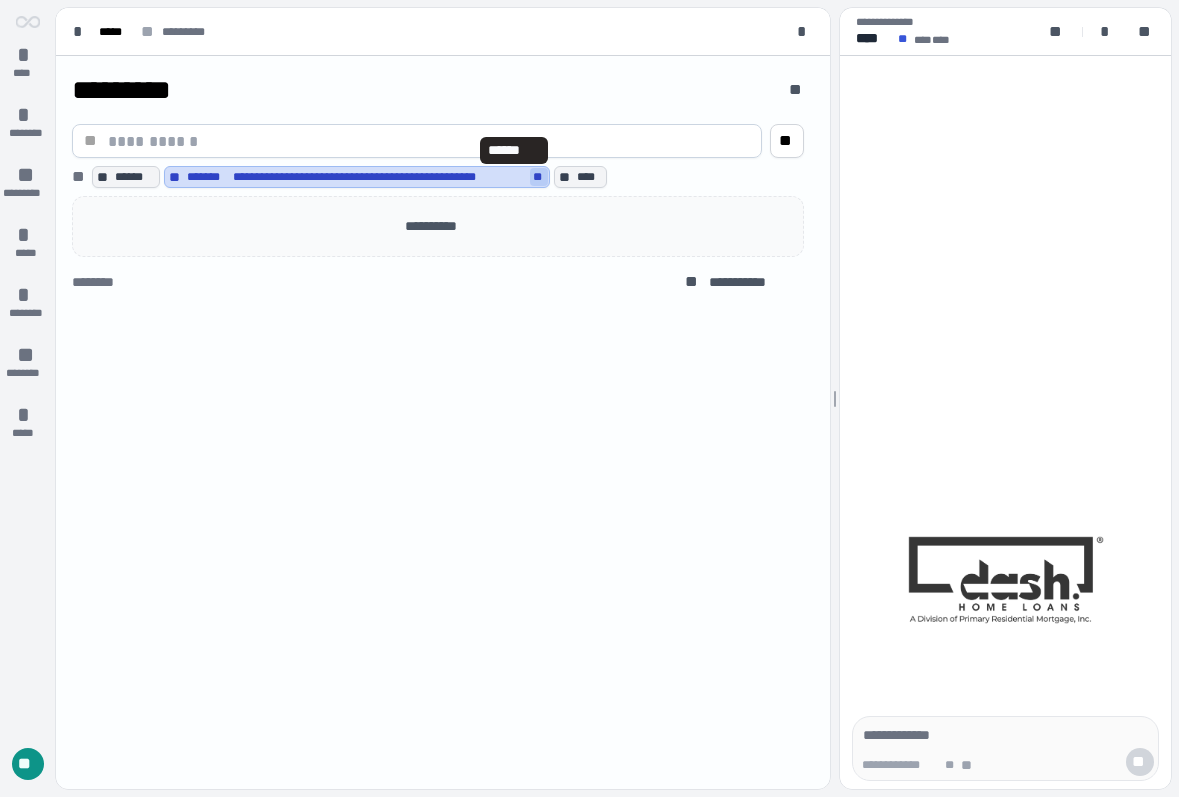 click on "**" at bounding box center (539, 177) 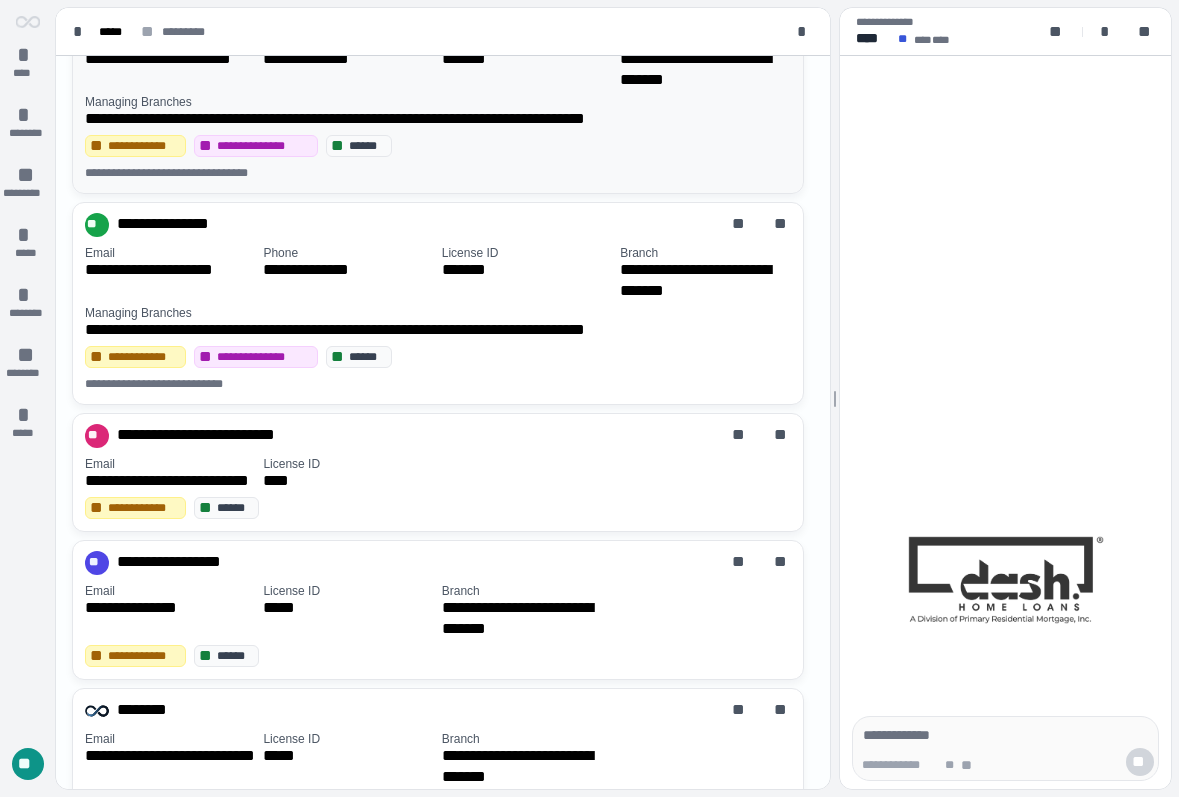 scroll, scrollTop: 0, scrollLeft: 0, axis: both 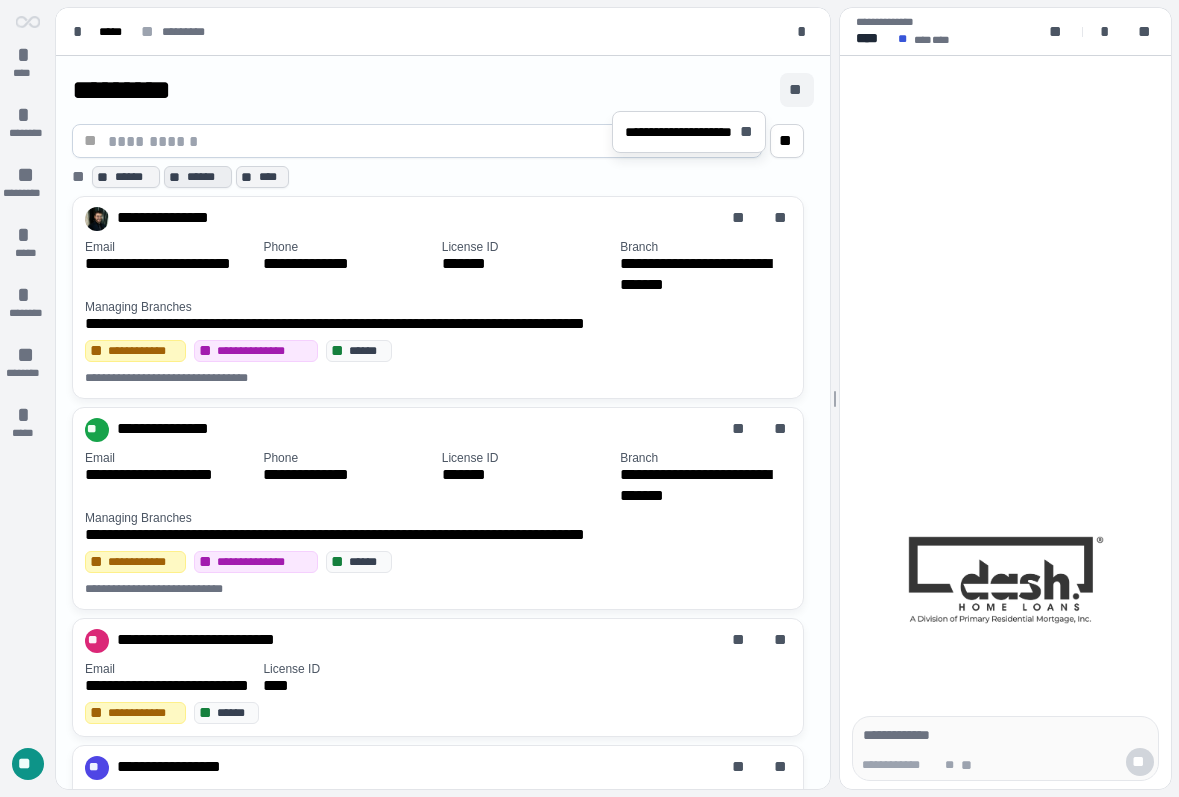click on "**" at bounding box center (797, 90) 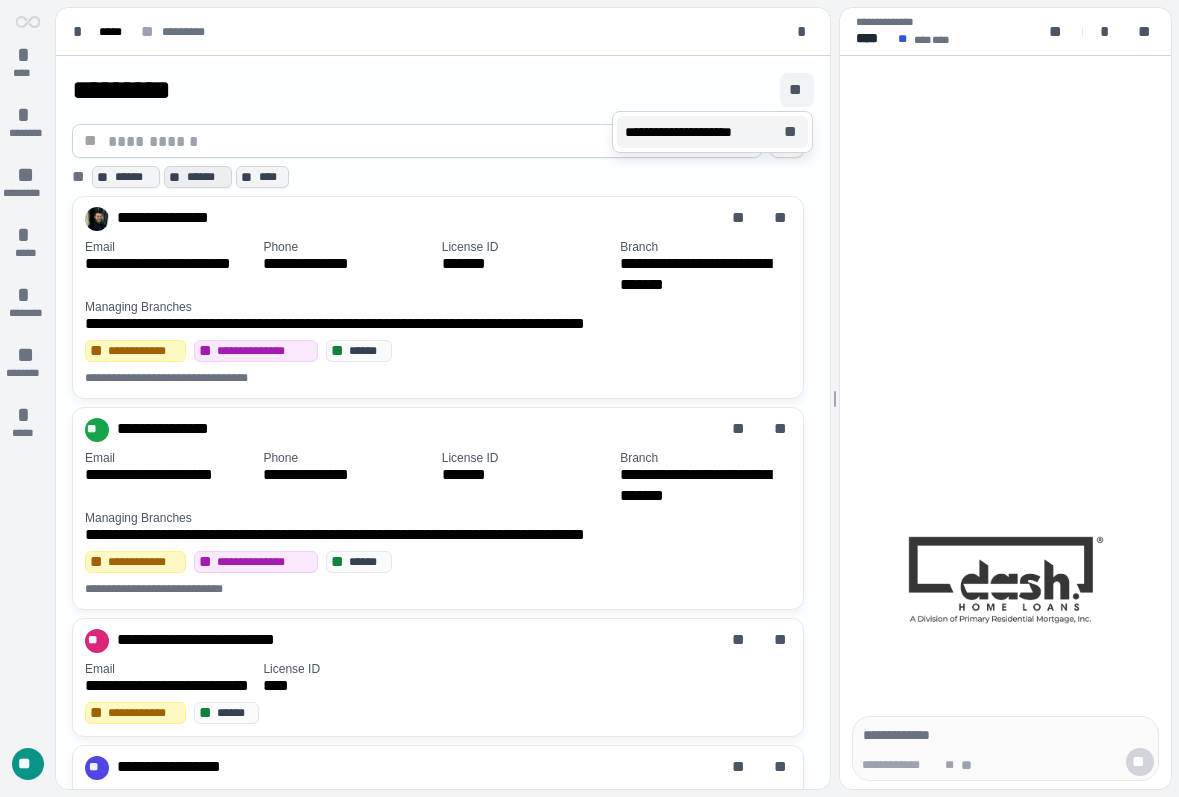 click on "**********" at bounding box center (700, 132) 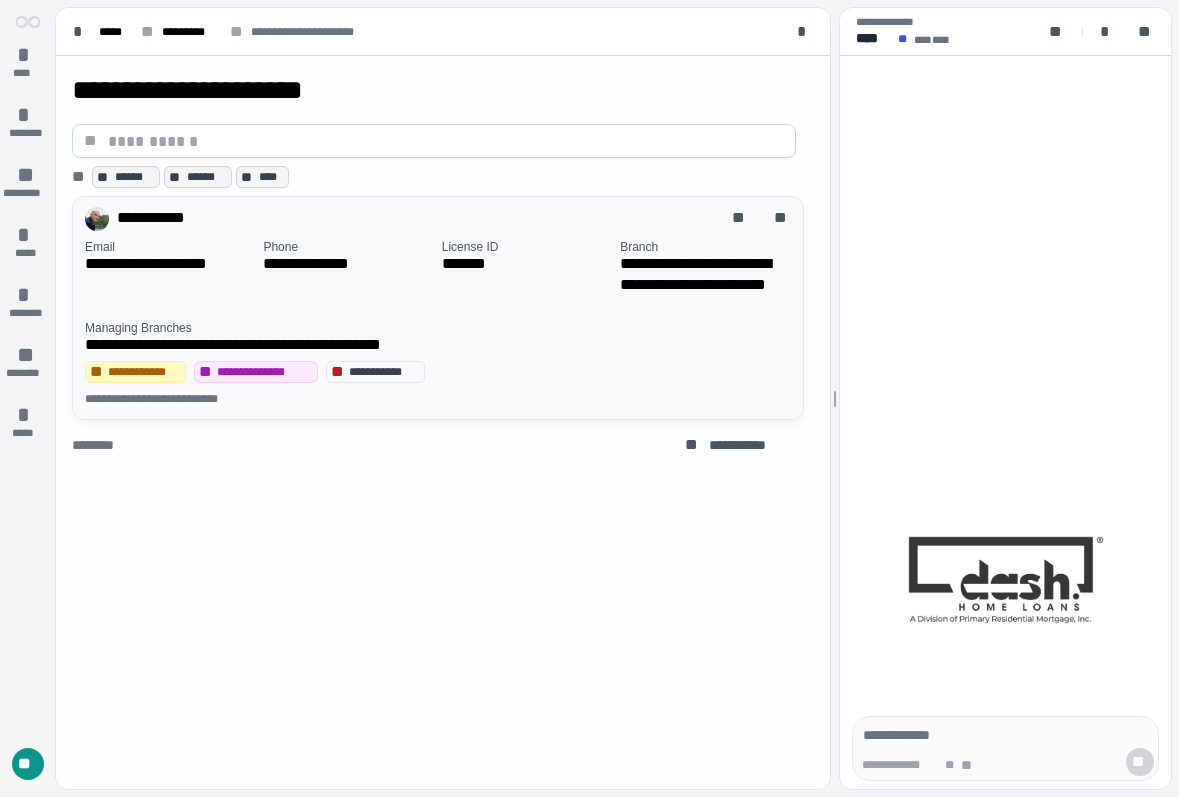 click on "**********" at bounding box center (438, 344) 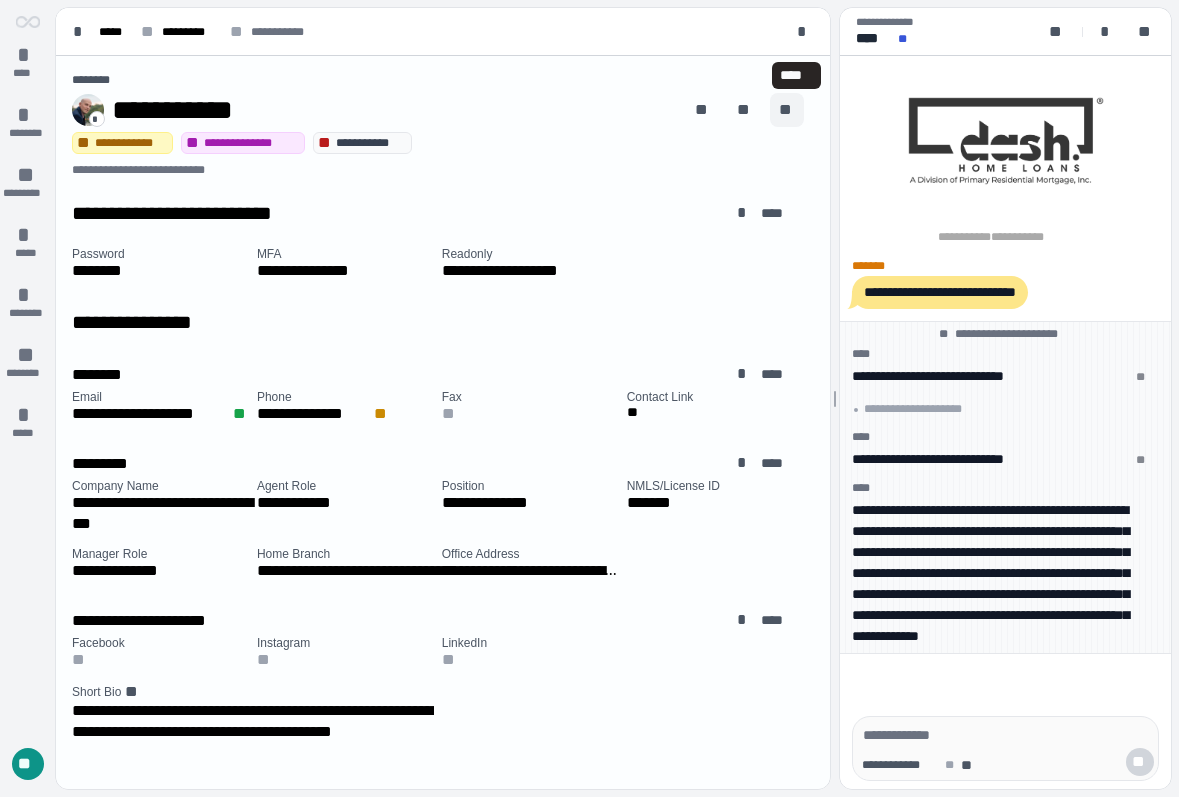click on "**" at bounding box center [787, 110] 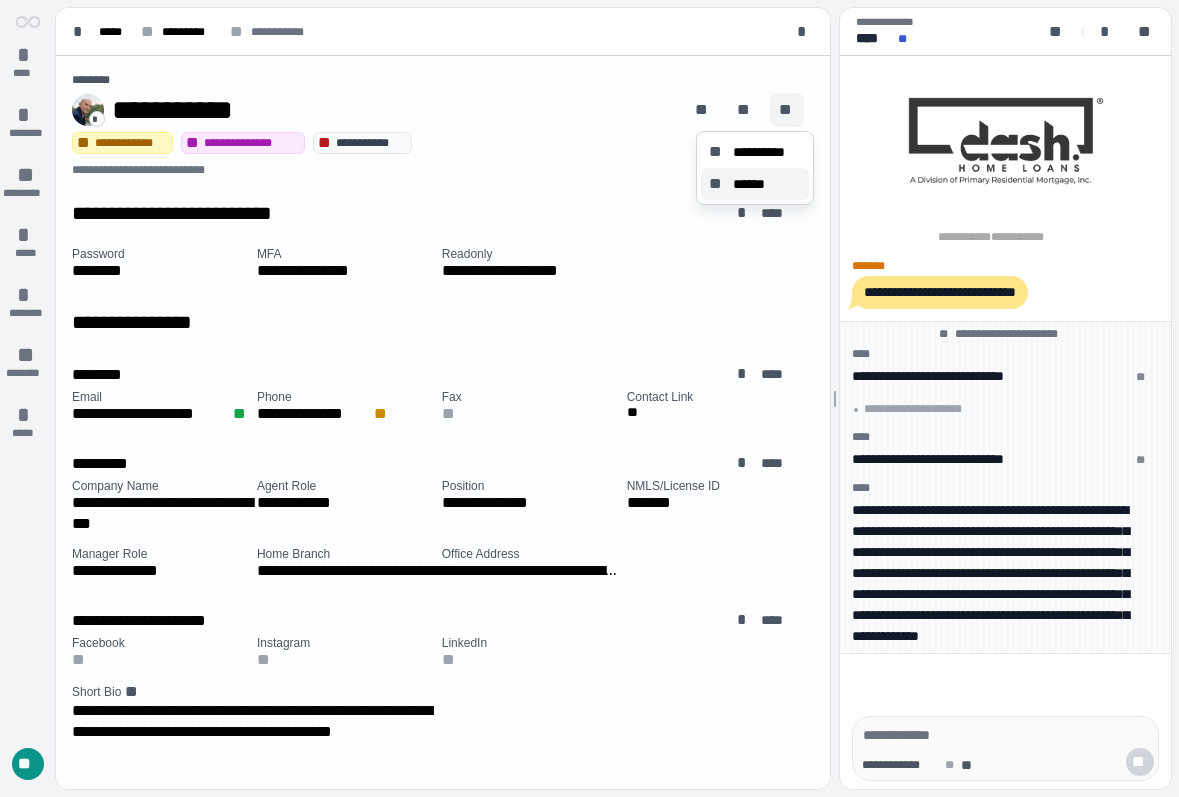 click on "******" at bounding box center (754, 184) 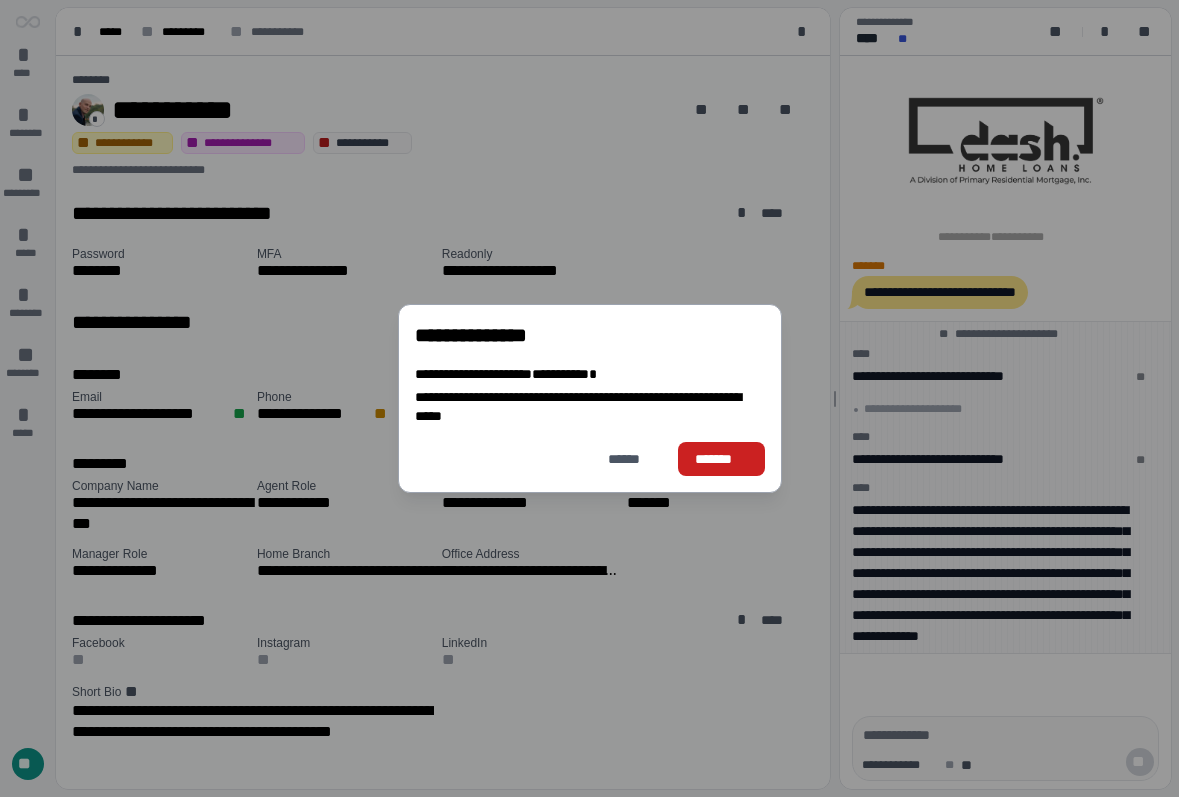 click on "*******" at bounding box center (721, 459) 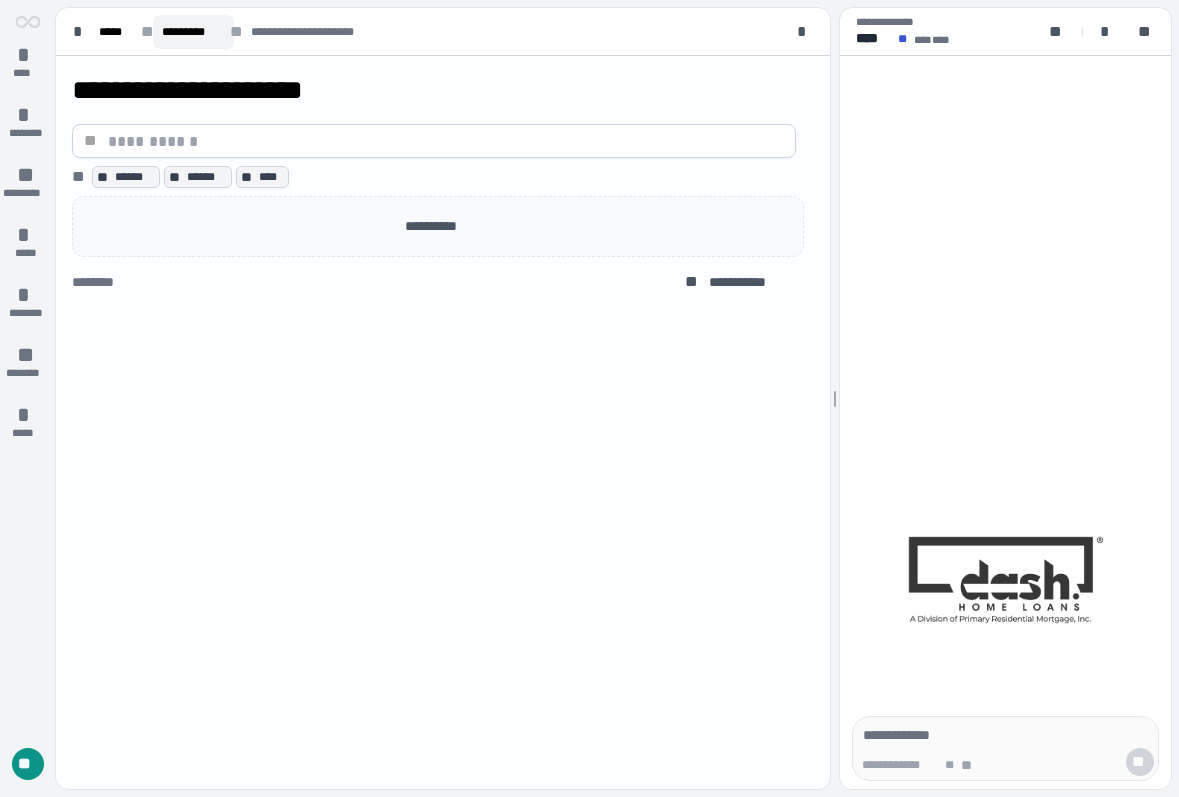 click on "*********" at bounding box center (193, 32) 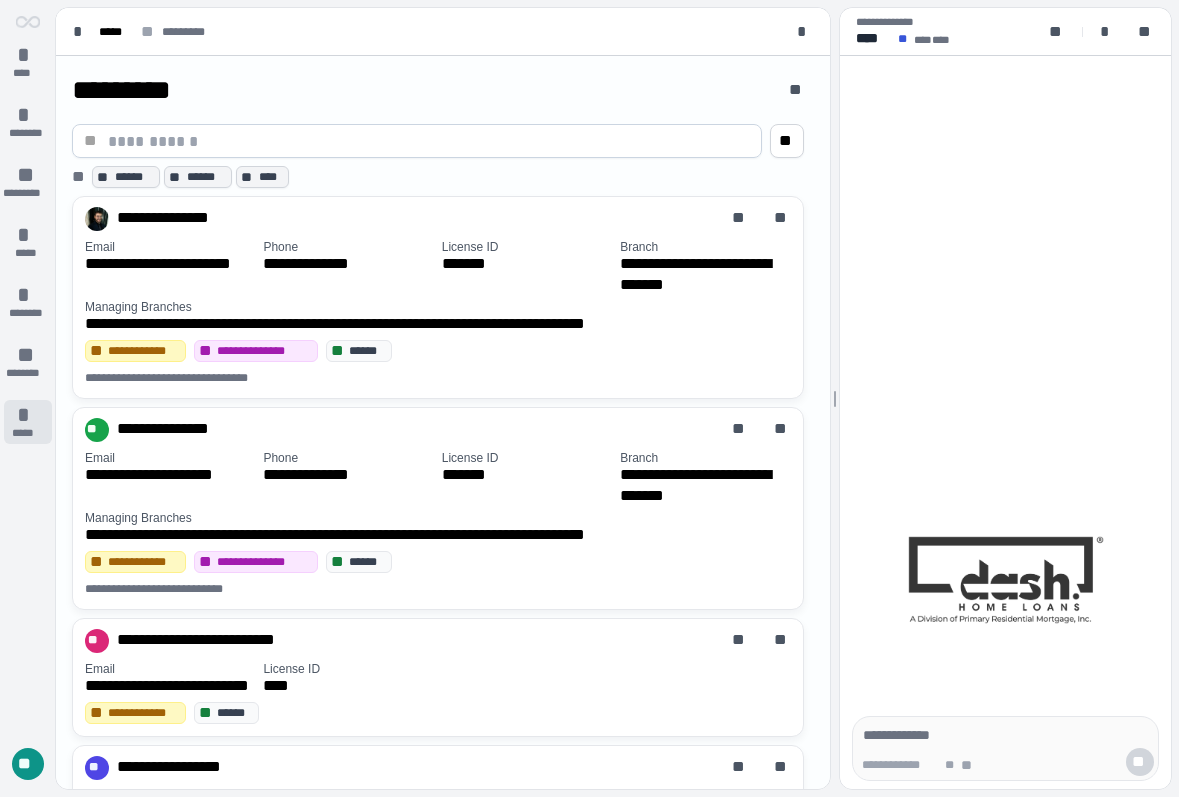 click on "*" at bounding box center (28, 415) 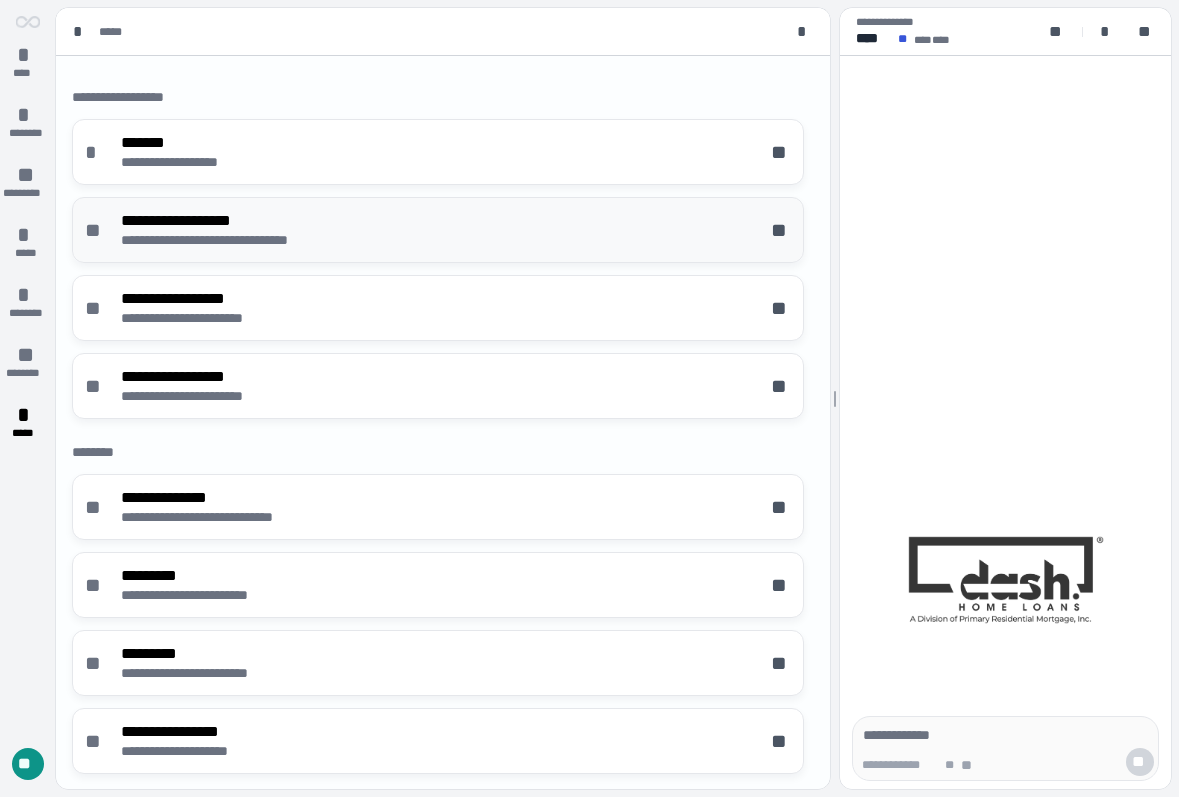 click on "**********" at bounding box center [242, 240] 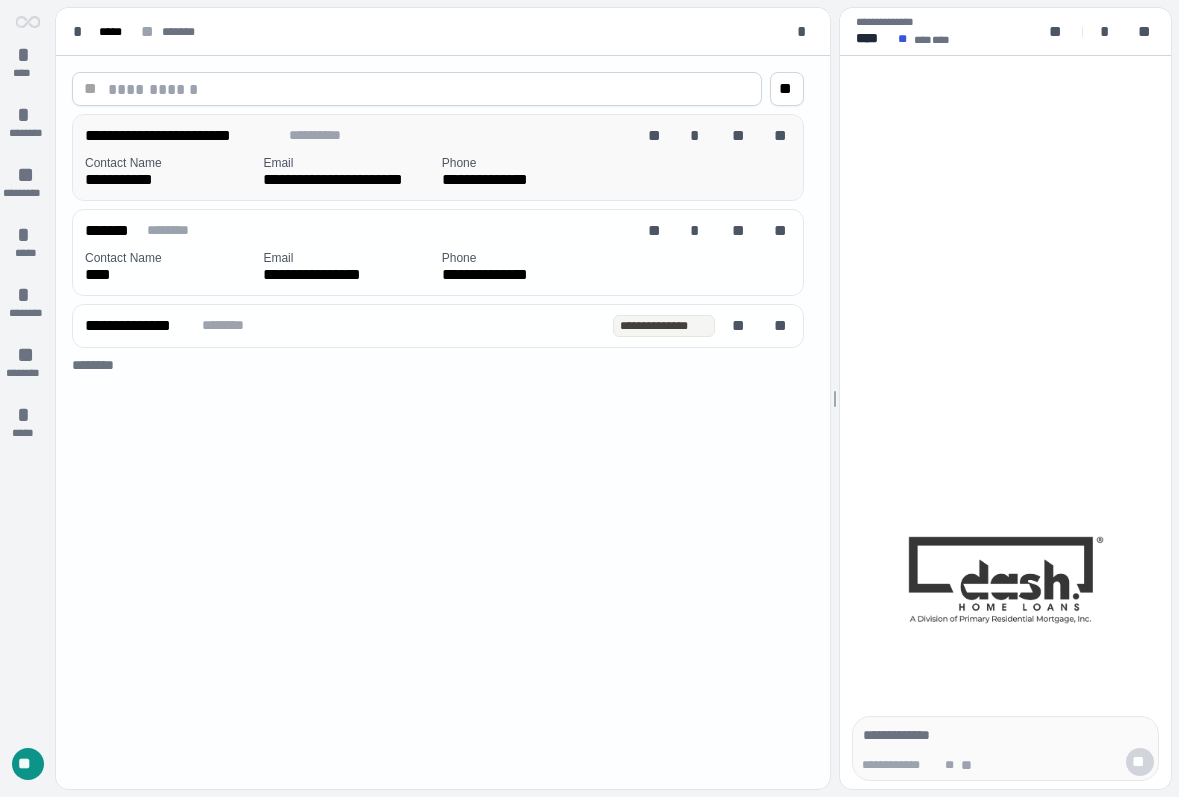 click on "Contact Name" at bounding box center [170, 163] 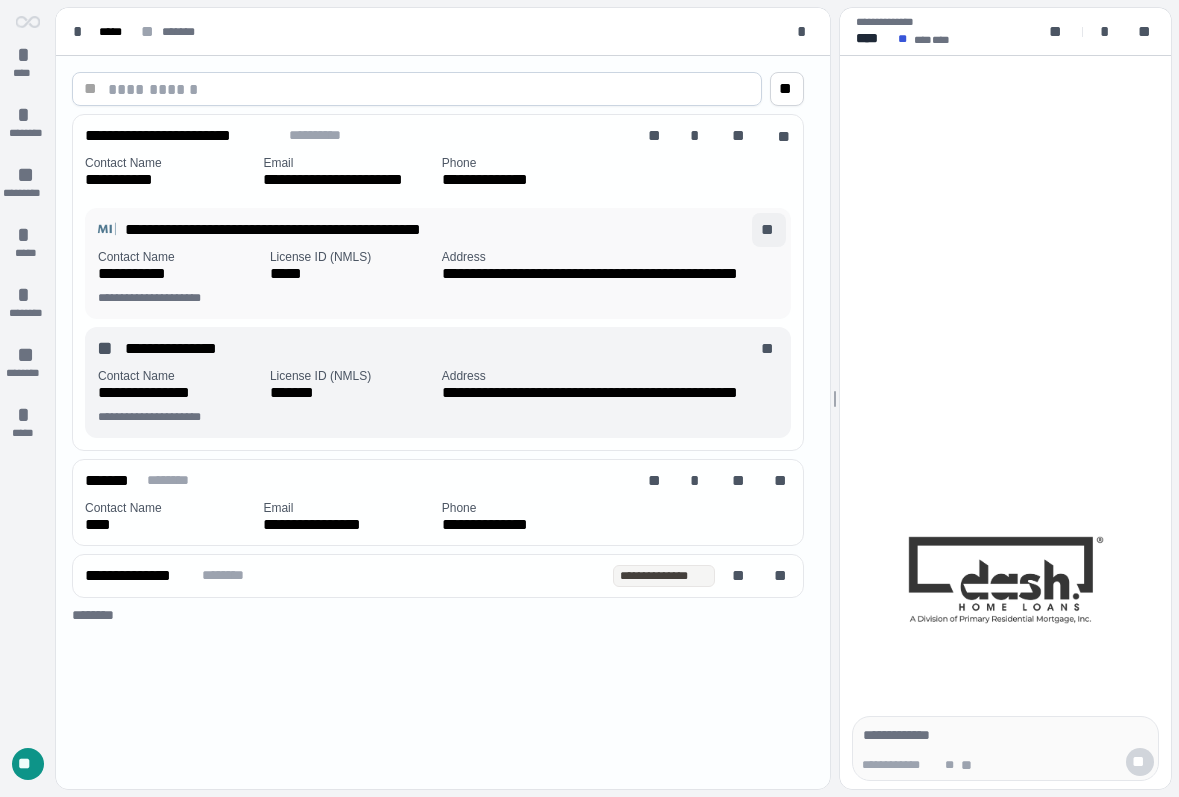 click on "**" at bounding box center [769, 230] 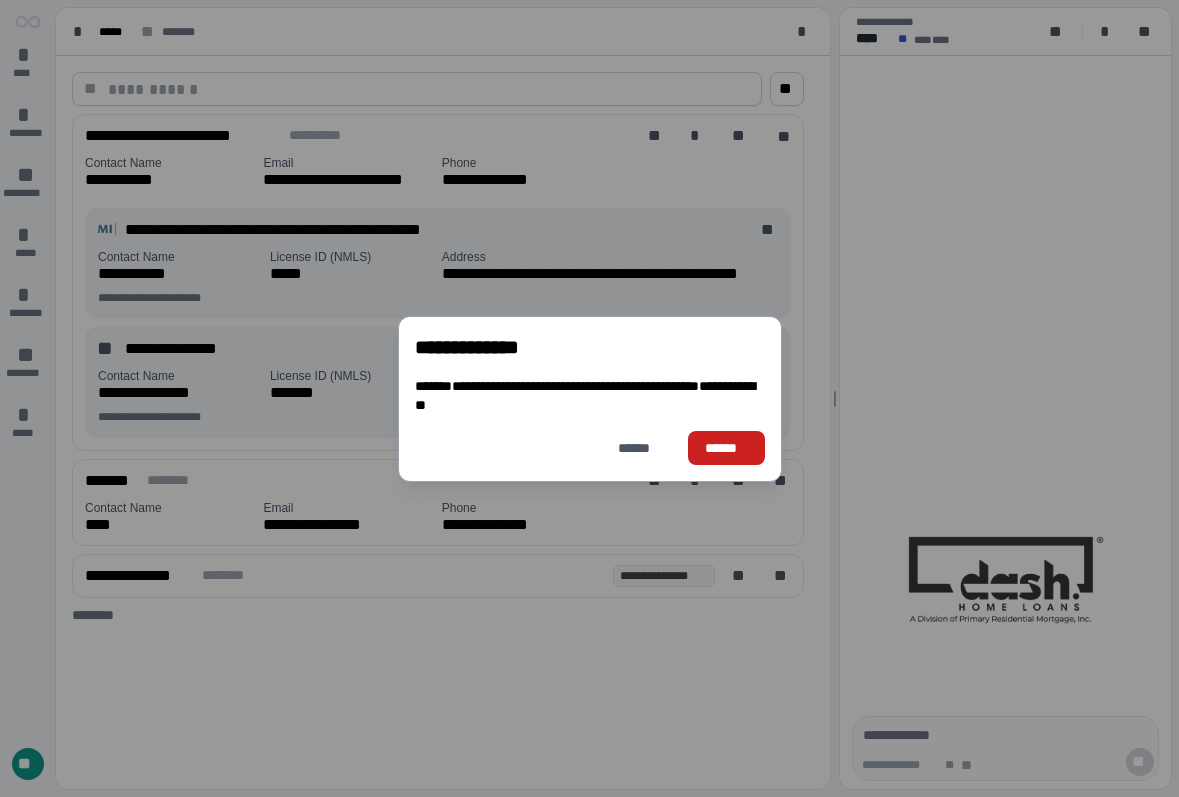 click on "******" at bounding box center (726, 447) 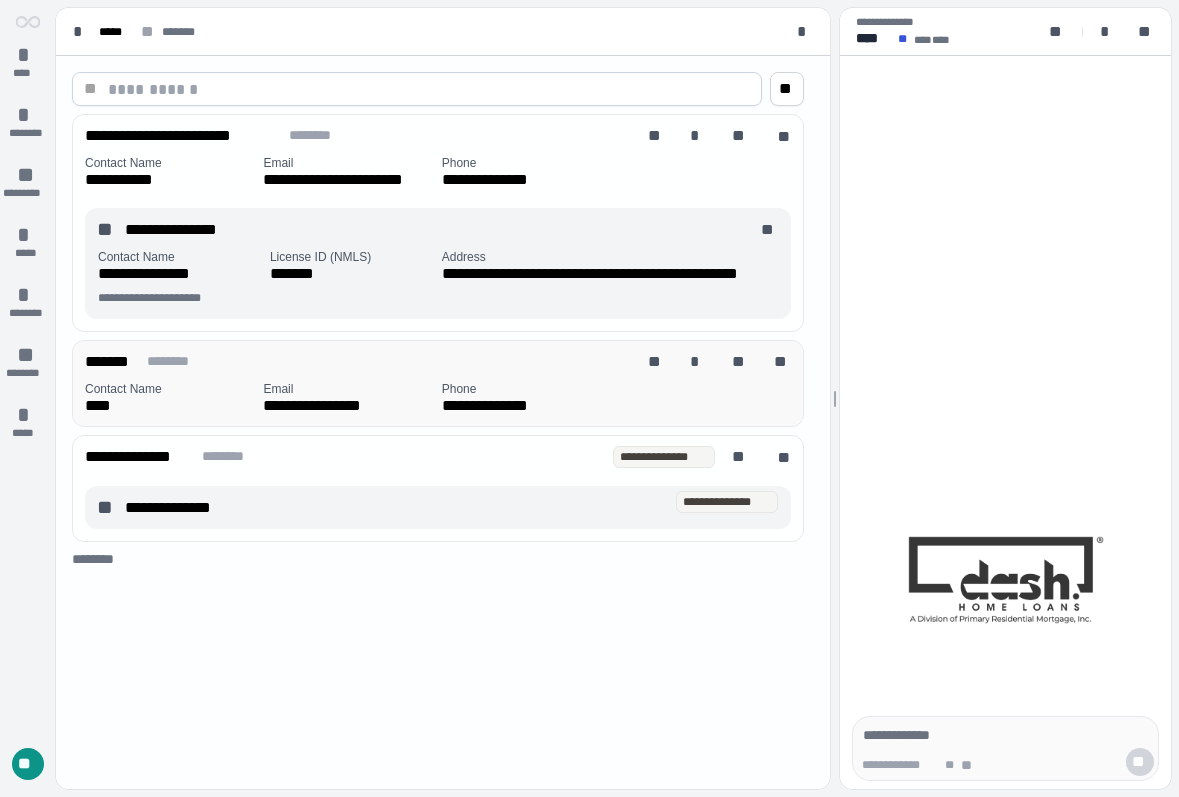 click on "******* *   ****** ** * ** **" at bounding box center [442, 362] 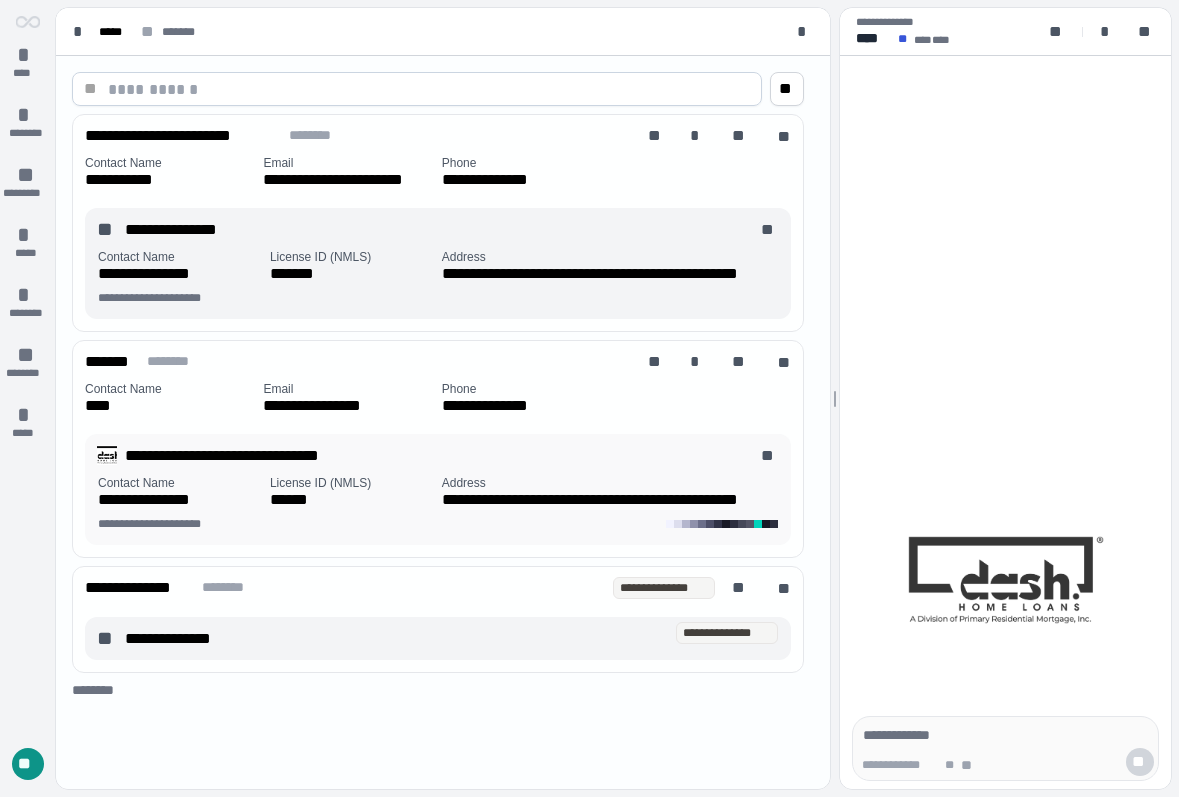 click on "Contact Name" at bounding box center [180, 483] 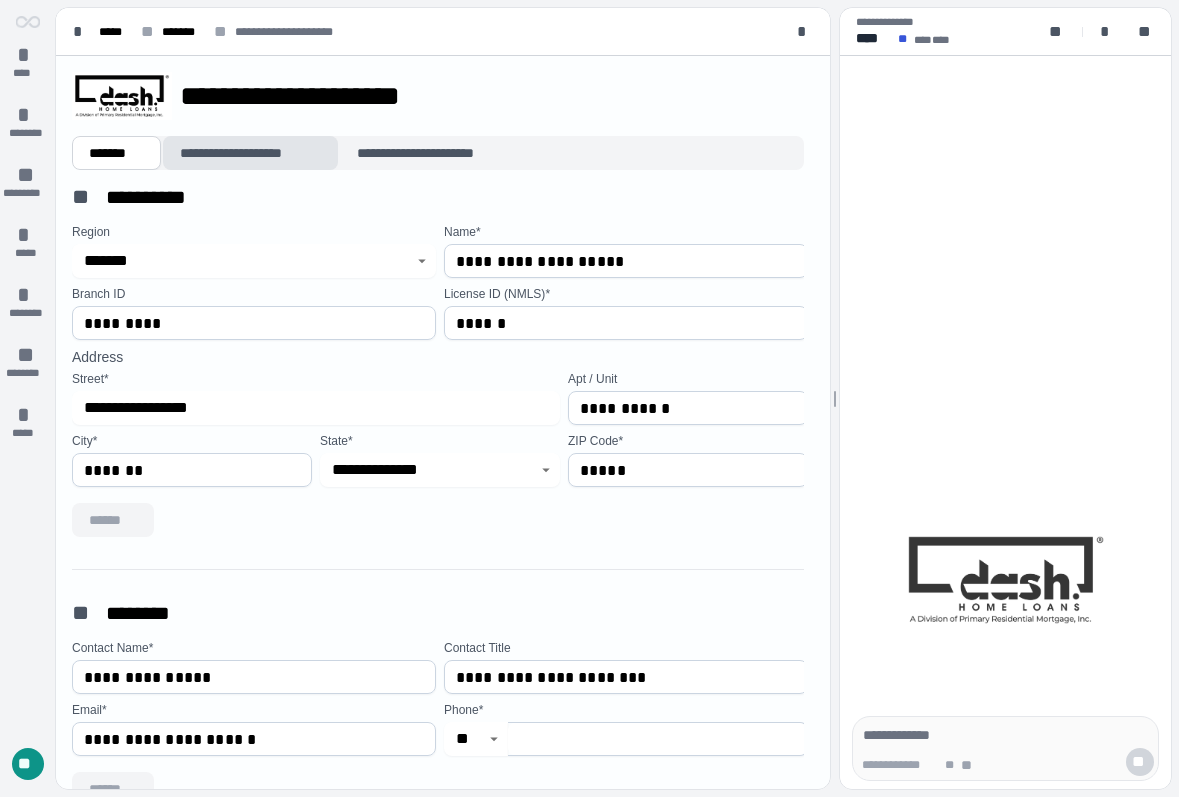 click on "**********" at bounding box center (250, 153) 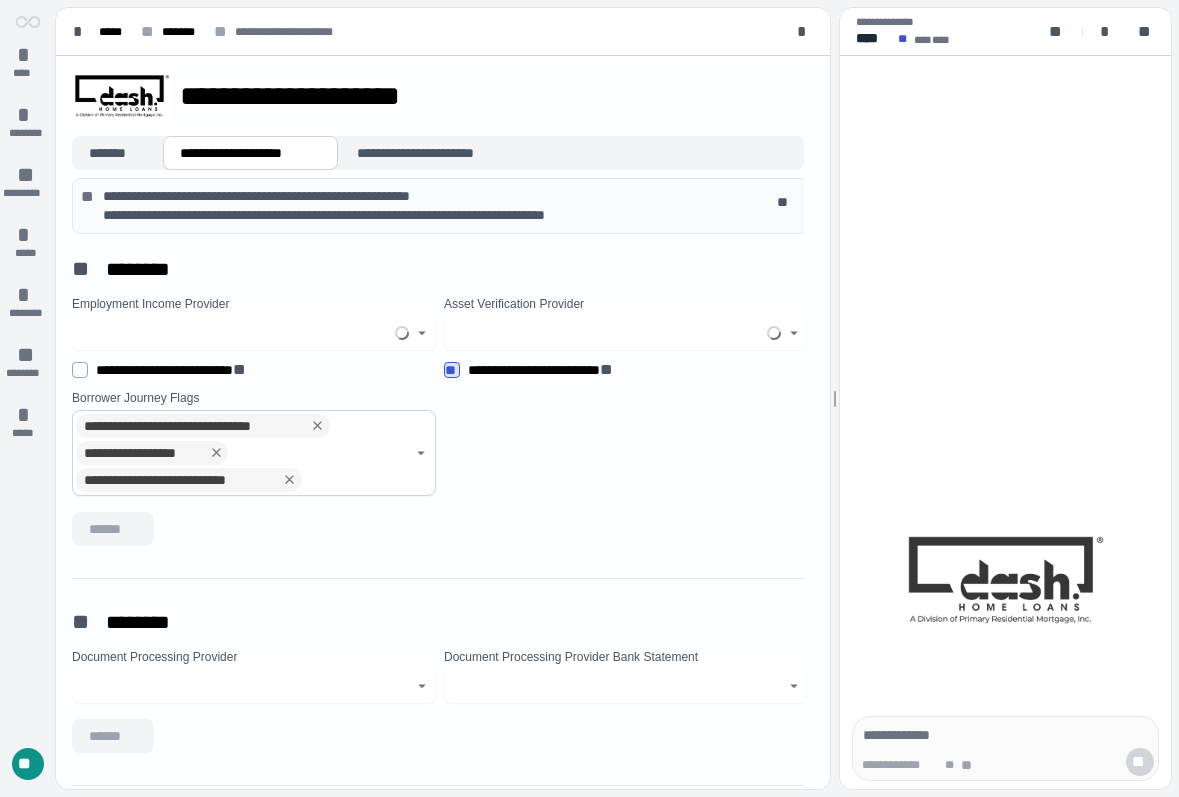 type on "**********" 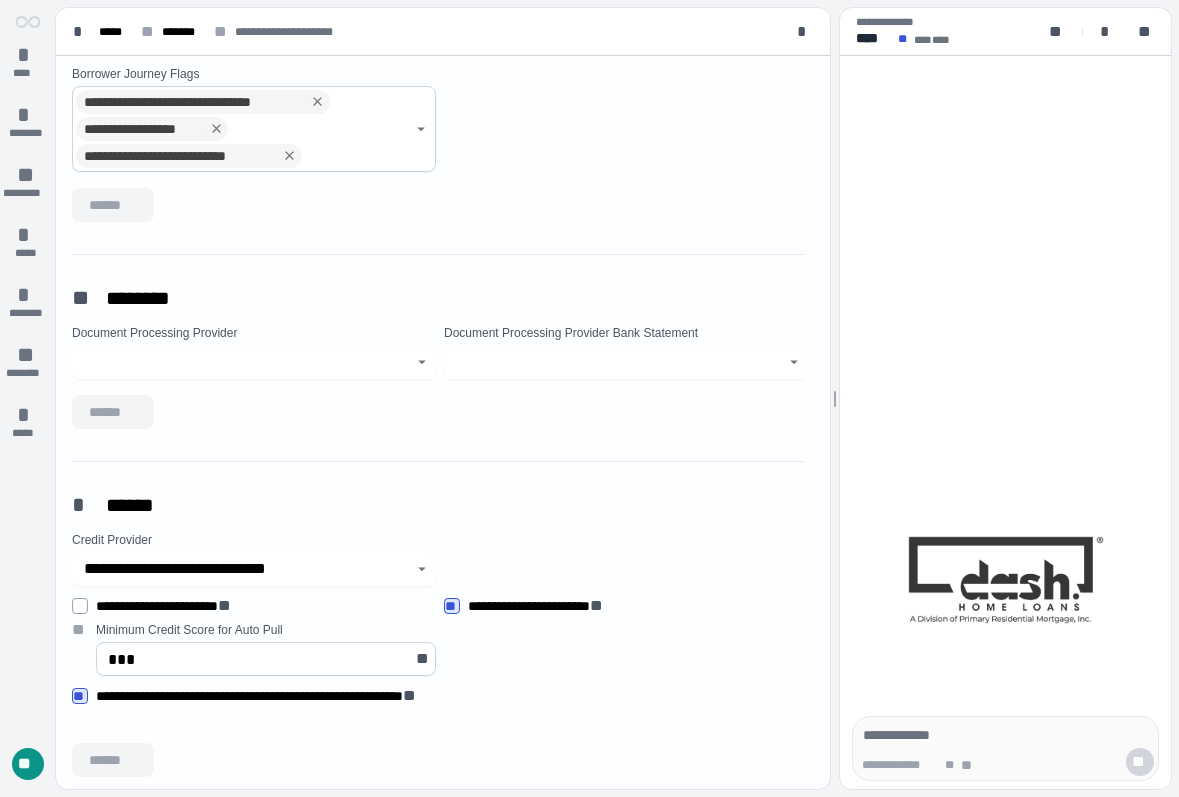 scroll, scrollTop: 108, scrollLeft: 0, axis: vertical 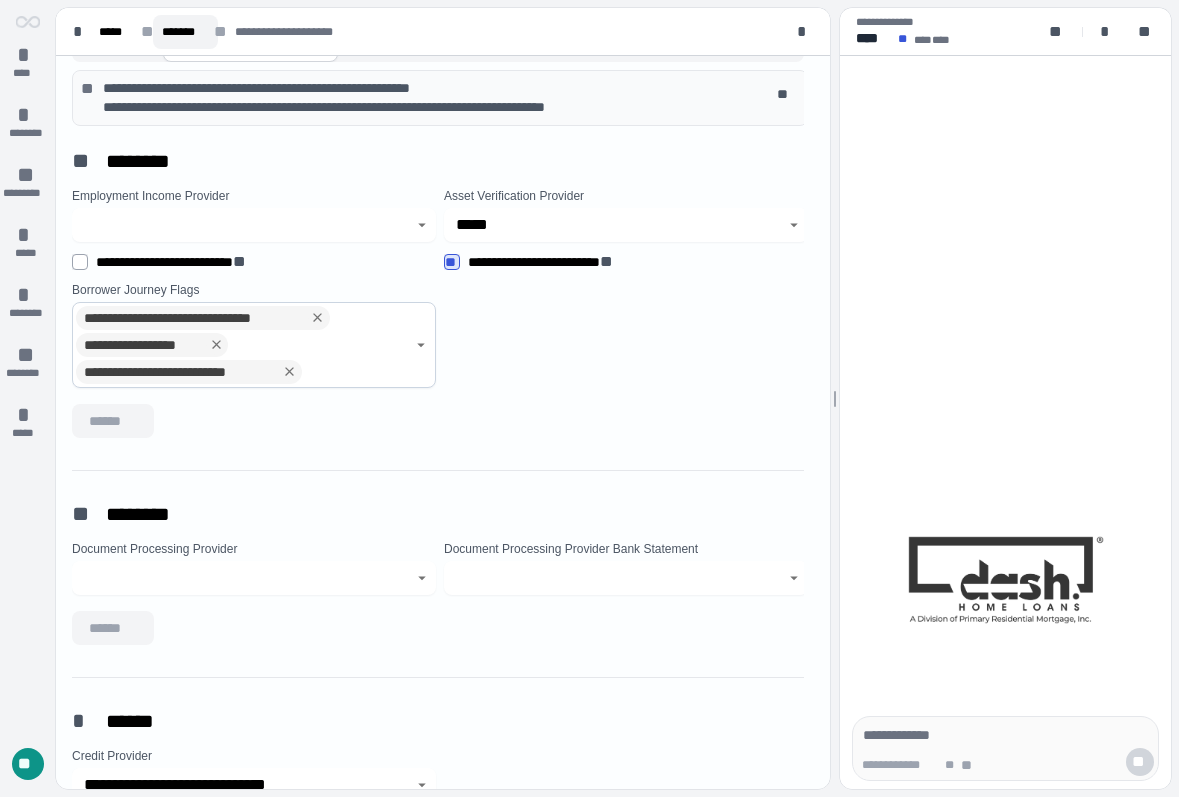 click on "*******" at bounding box center (185, 32) 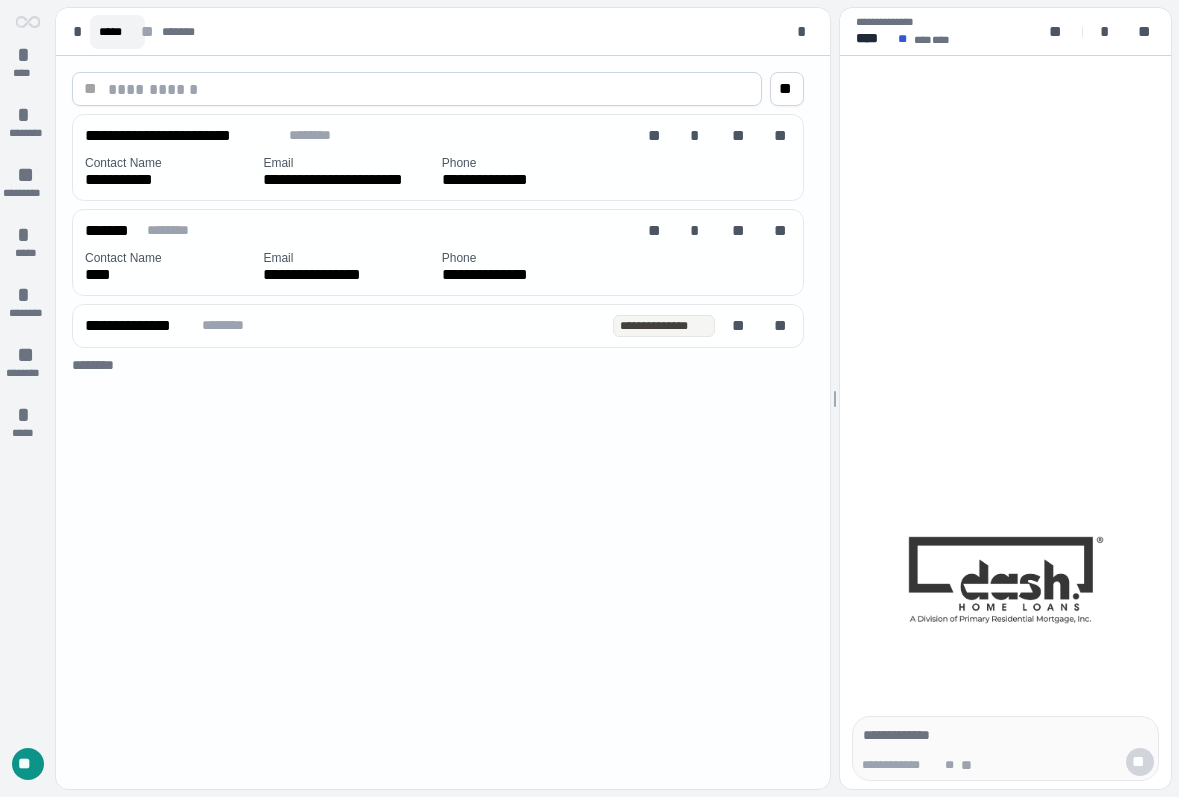 click on "*****" at bounding box center (117, 32) 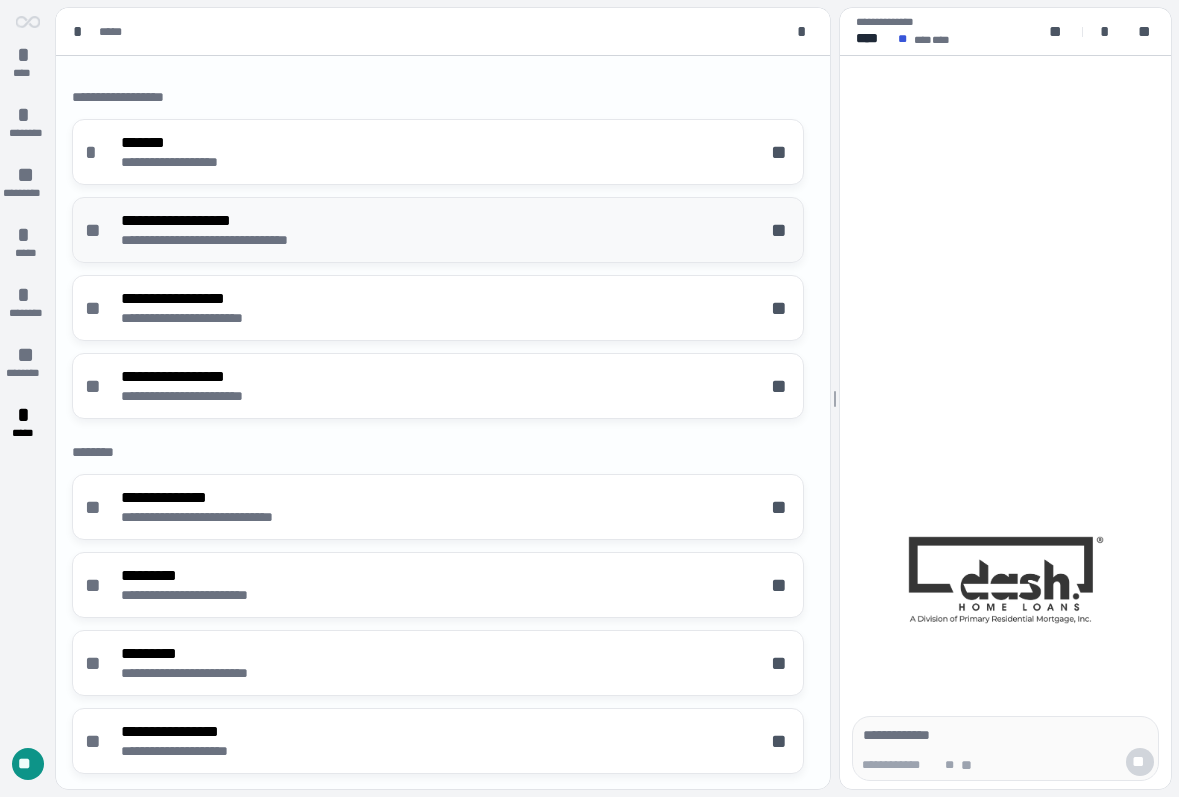 click on "**********" at bounding box center (242, 220) 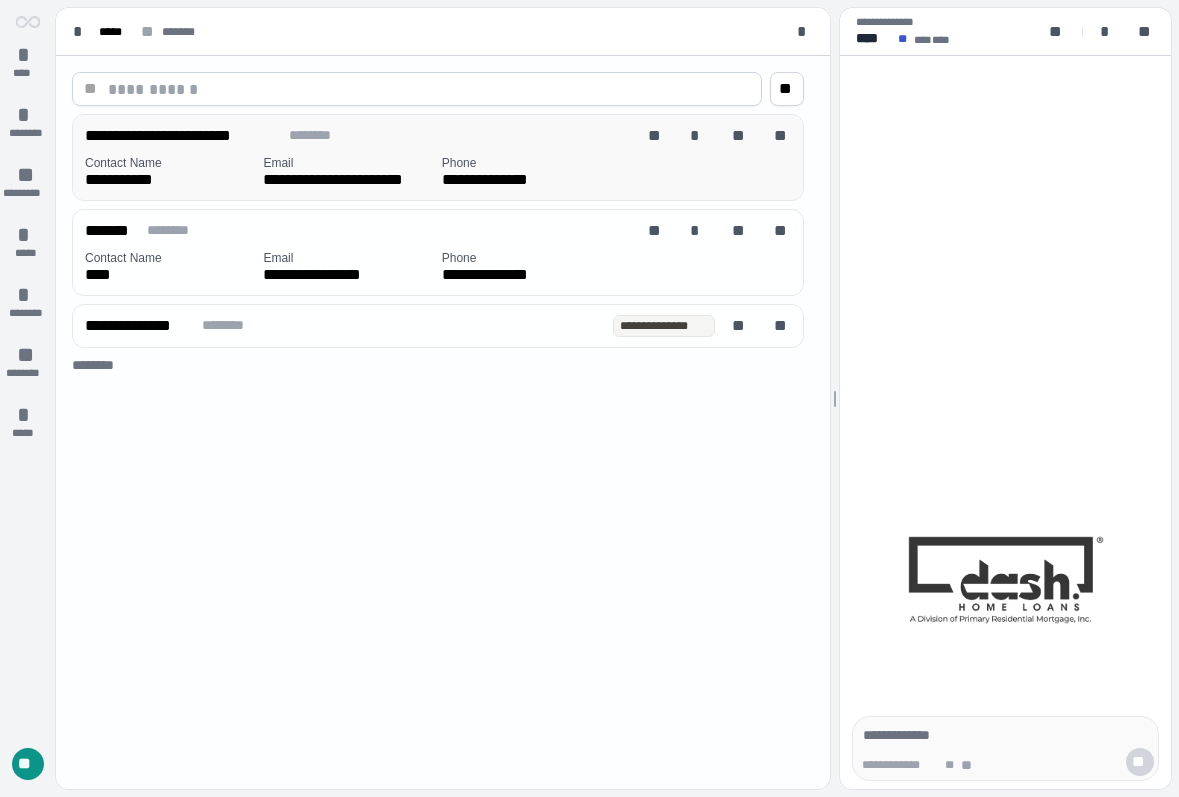 click on "**********" at bounding box center (349, 179) 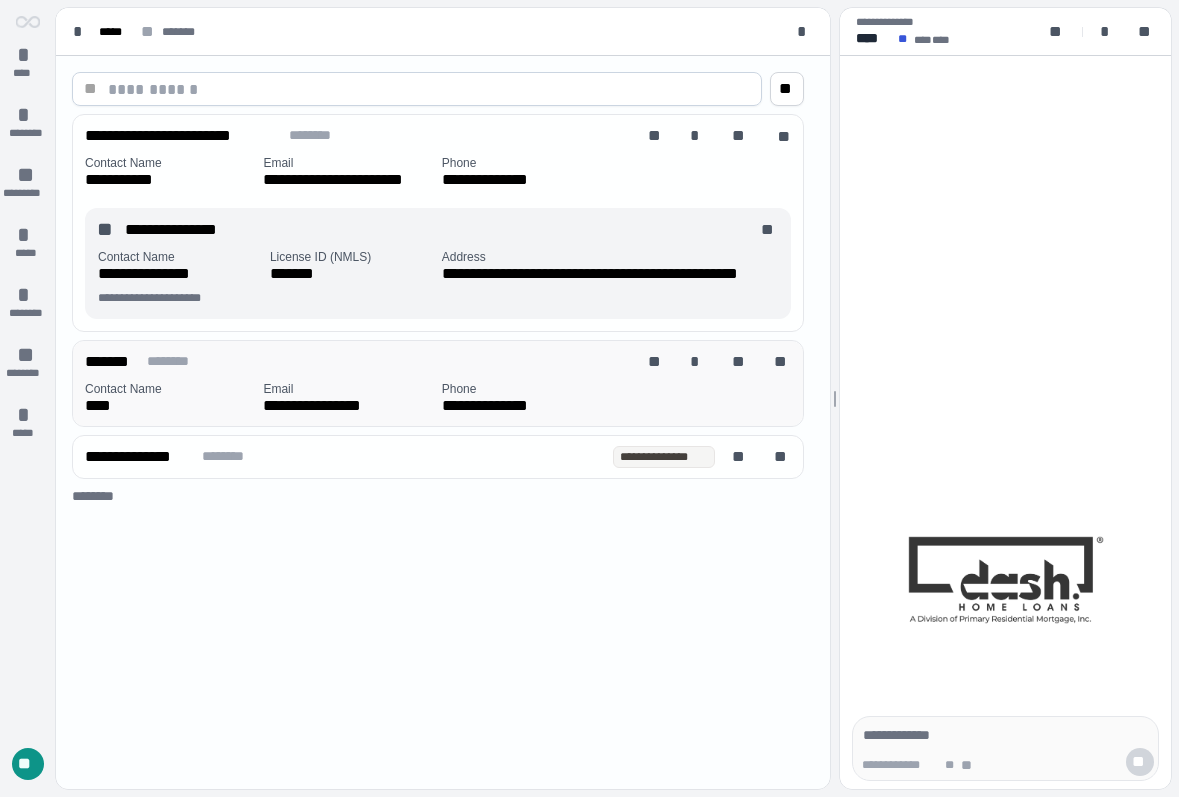 click on "****" at bounding box center (170, 405) 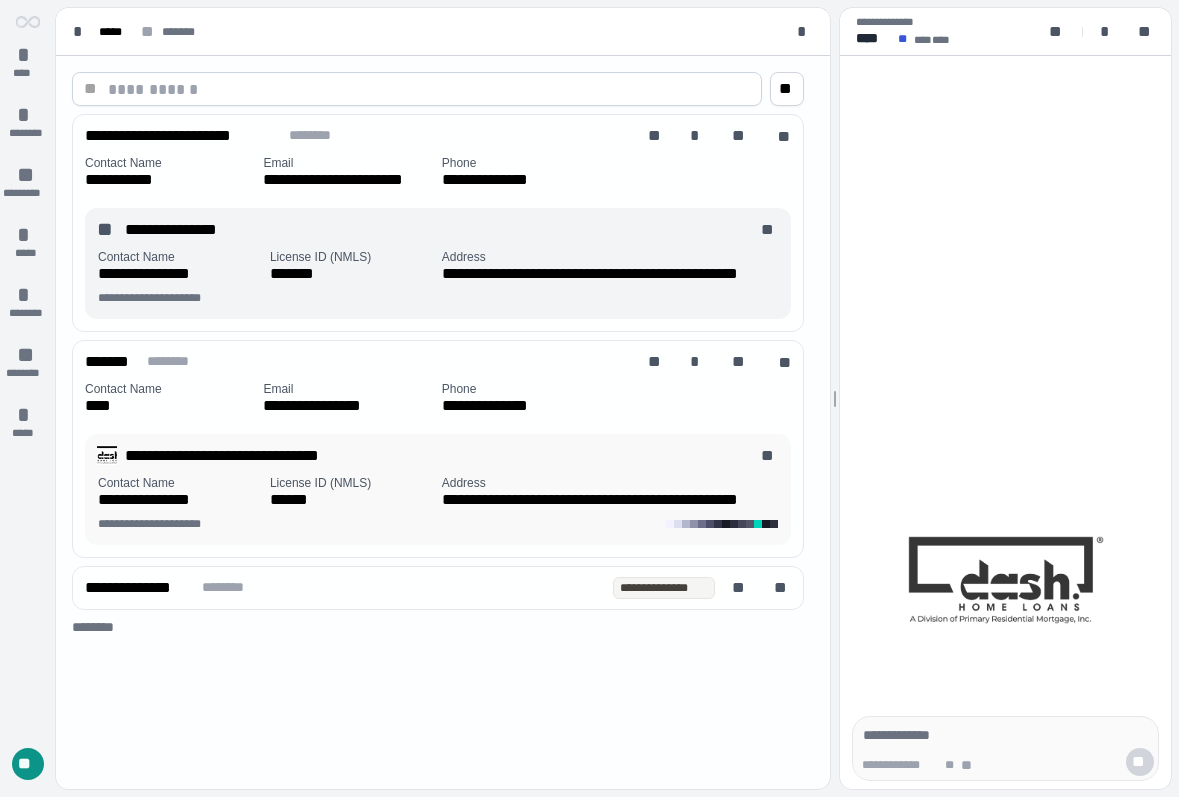 click on "Contact Name" at bounding box center (180, 483) 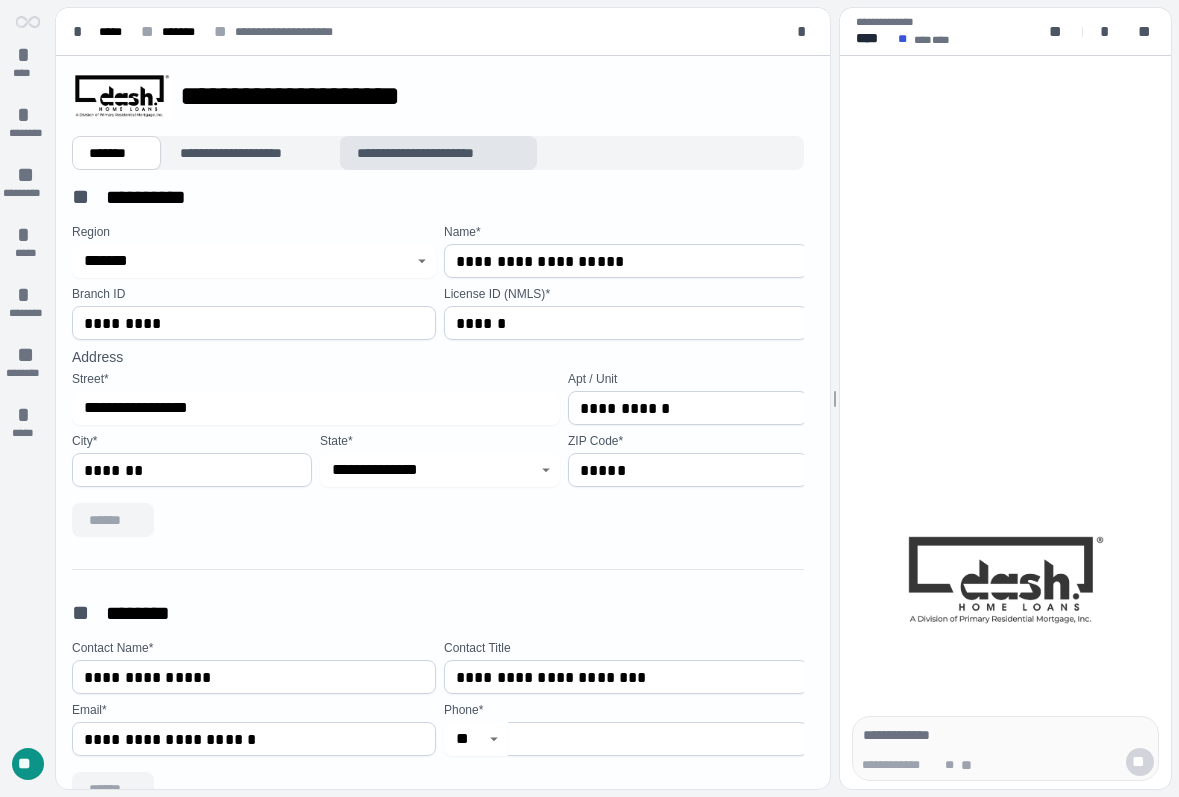 click on "**********" at bounding box center (438, 153) 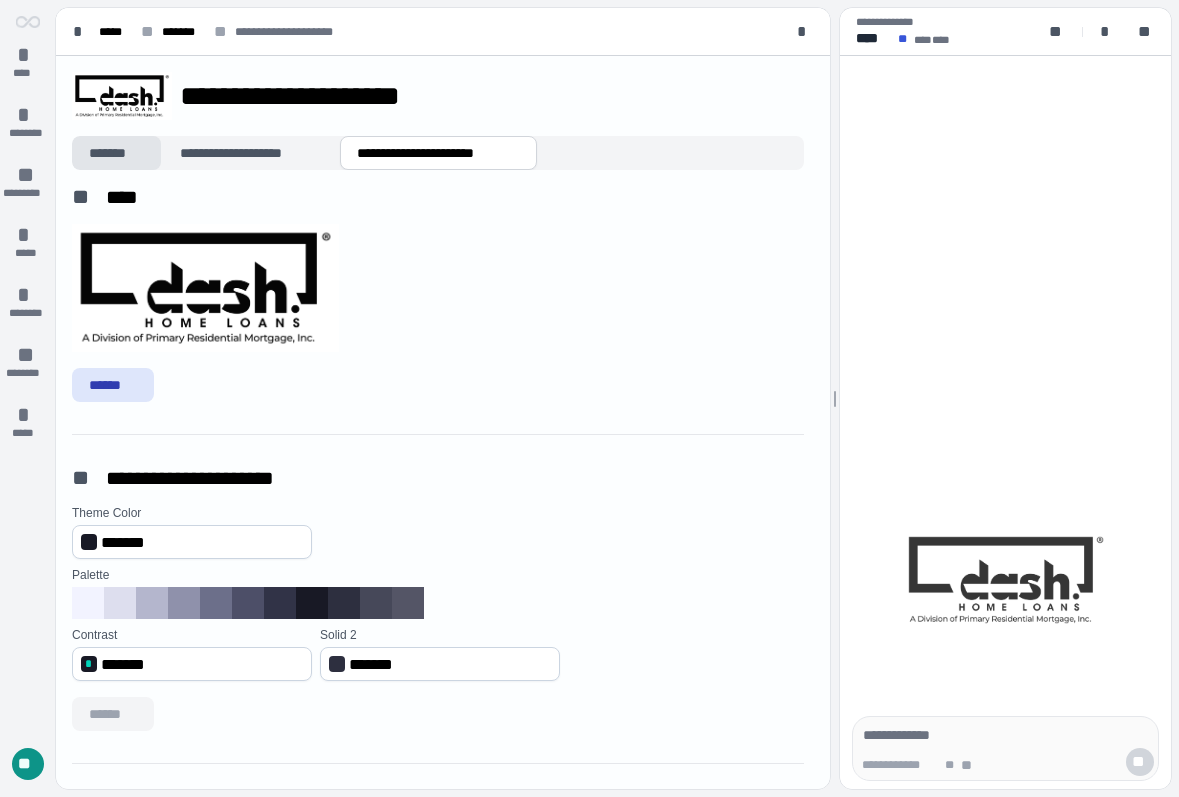 click on "*******" at bounding box center (116, 153) 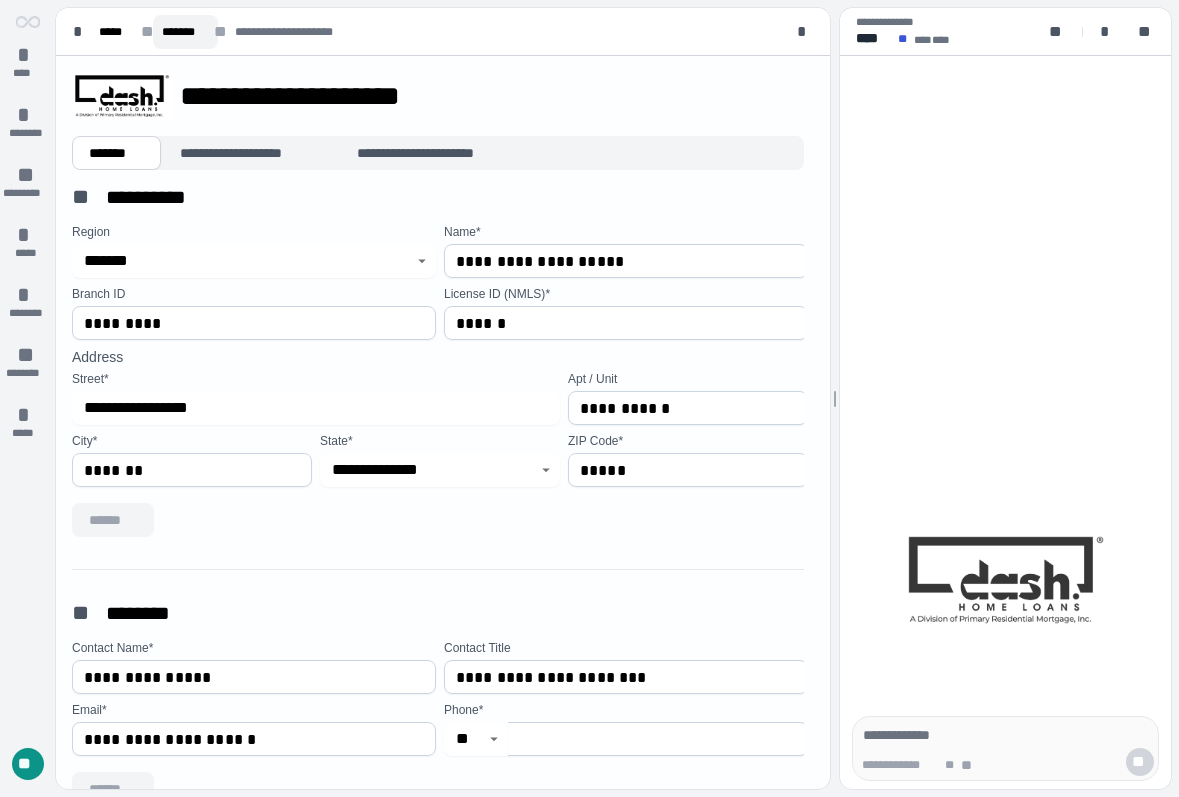 click on "*******" at bounding box center (185, 32) 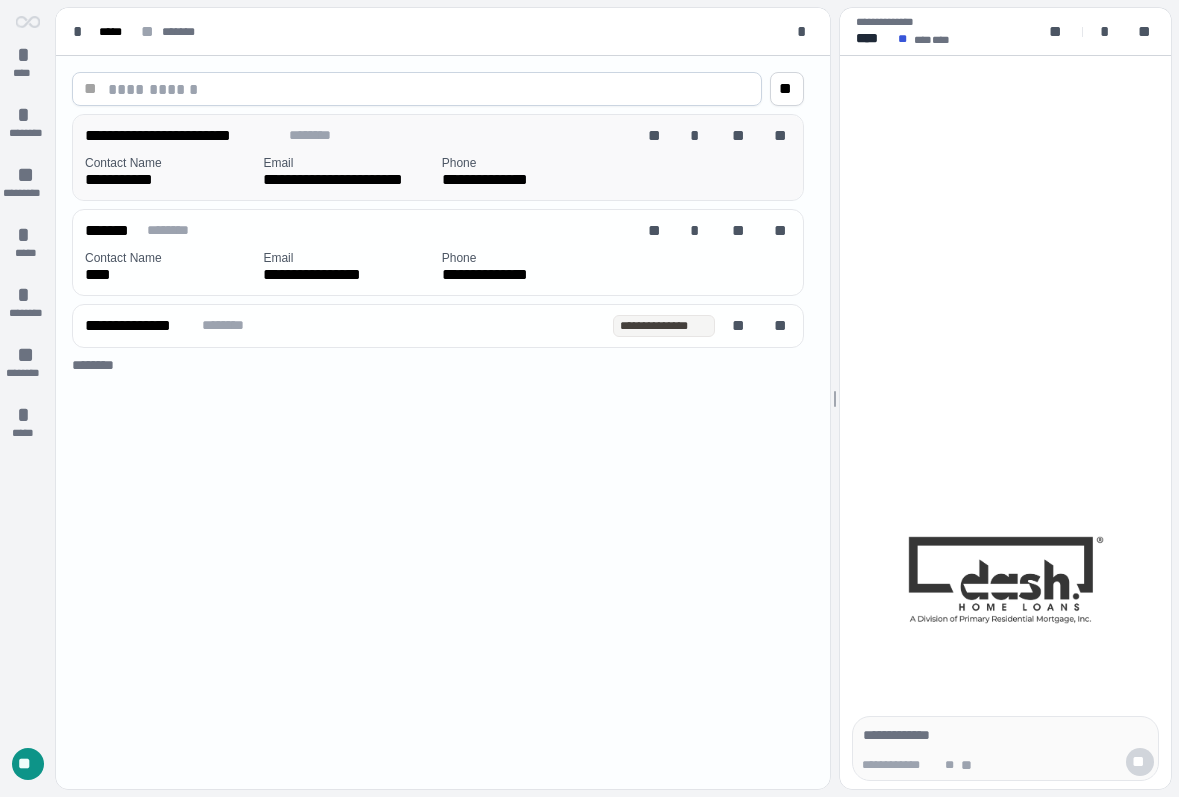 click on "**********" at bounding box center (170, 179) 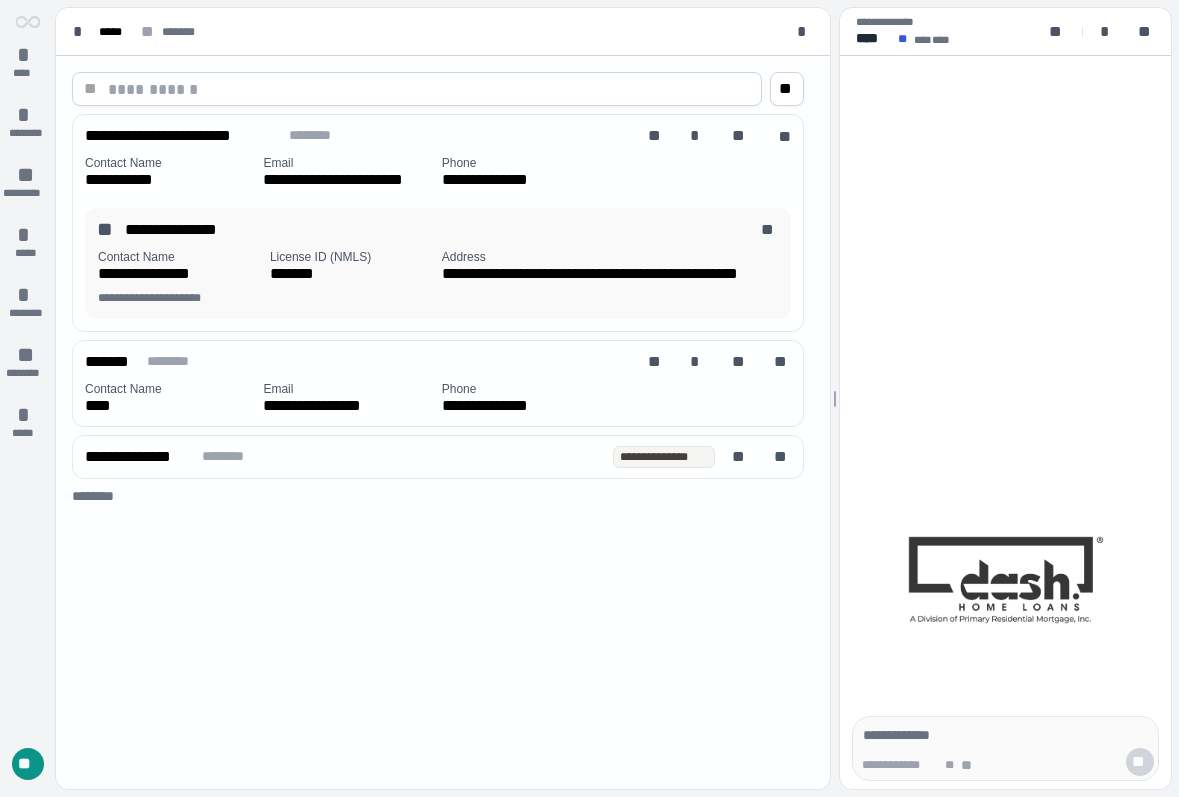 click on "**********" at bounding box center [180, 266] 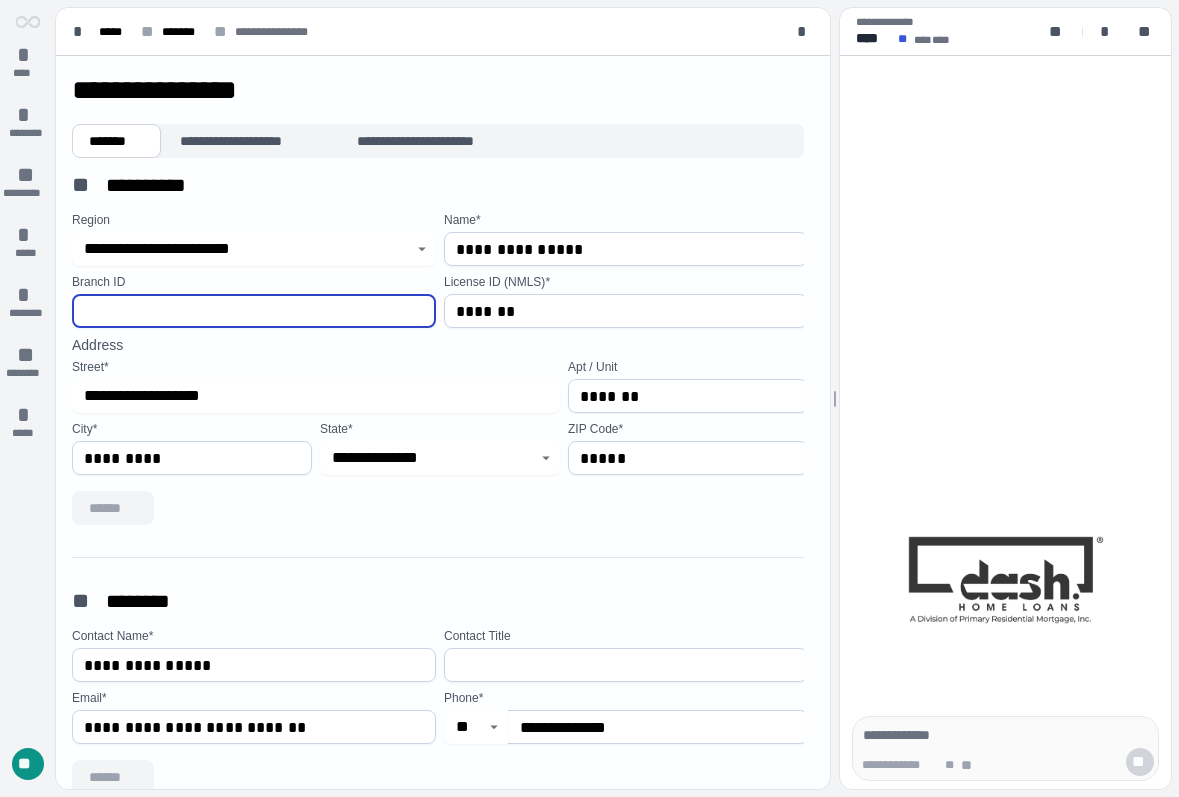 click at bounding box center [0, 0] 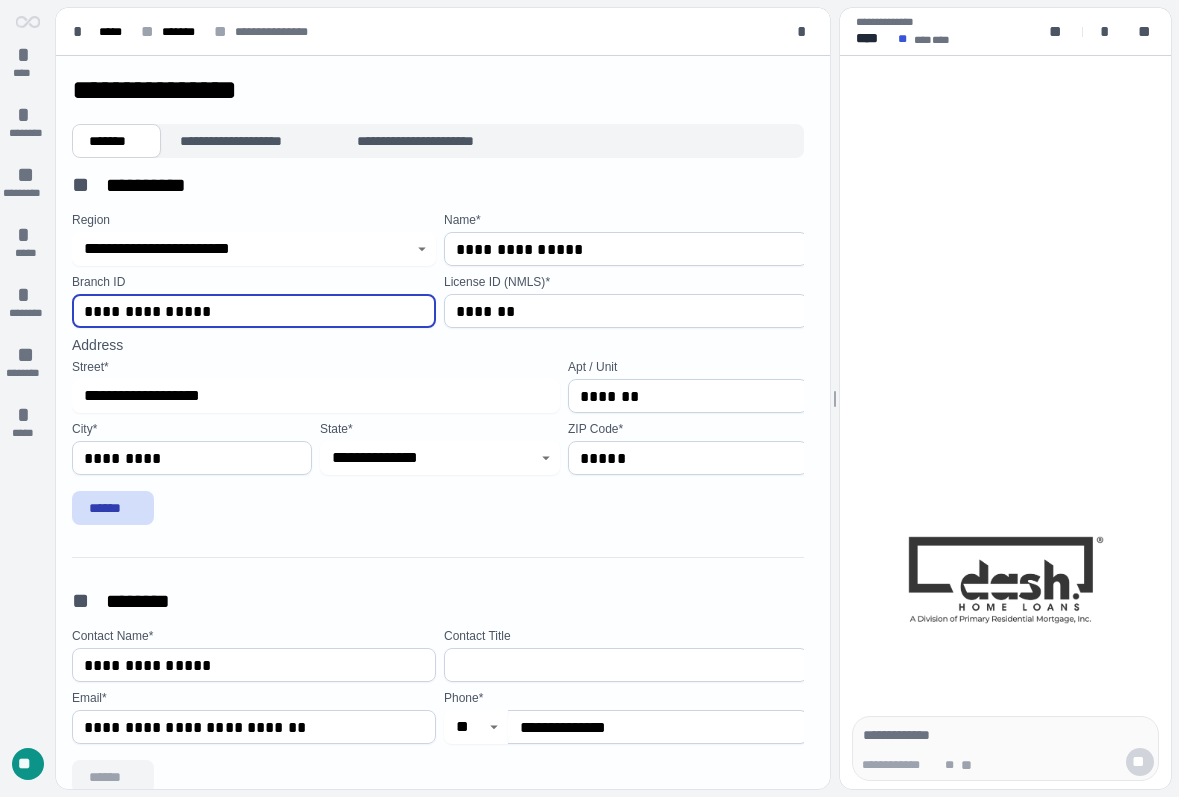 type on "**********" 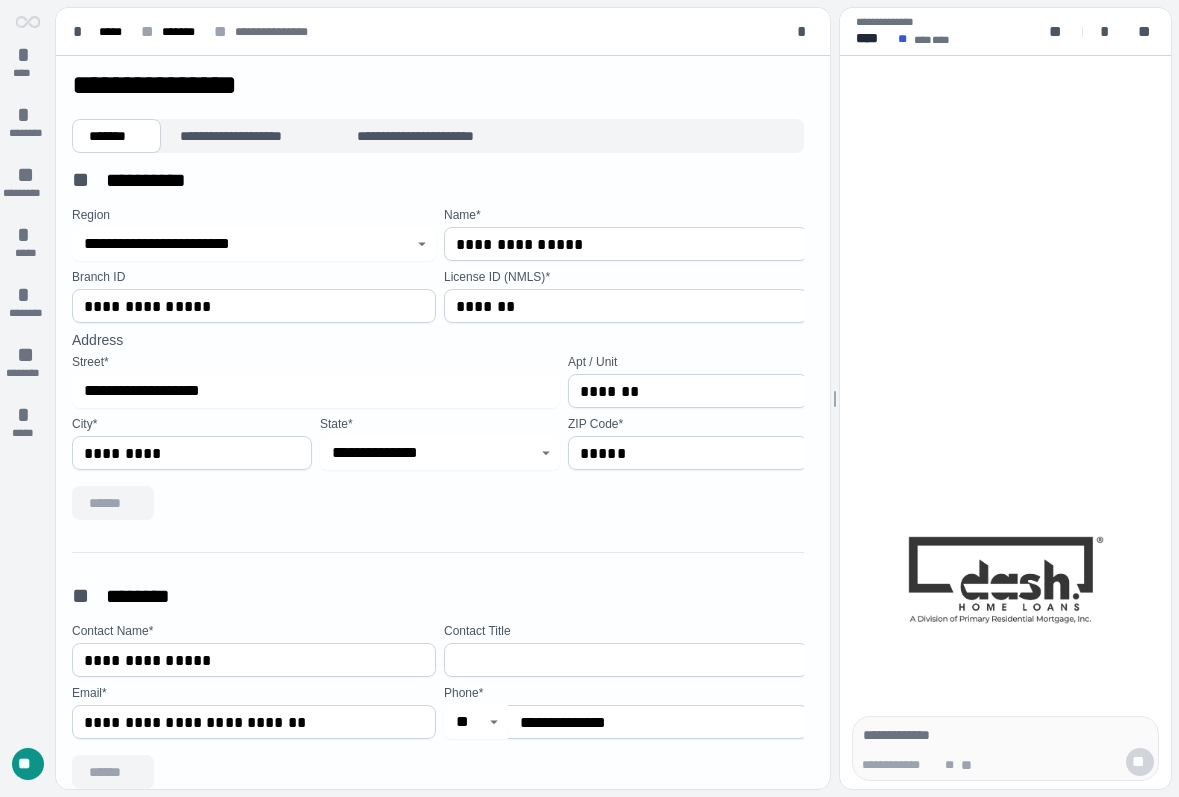scroll, scrollTop: 0, scrollLeft: 0, axis: both 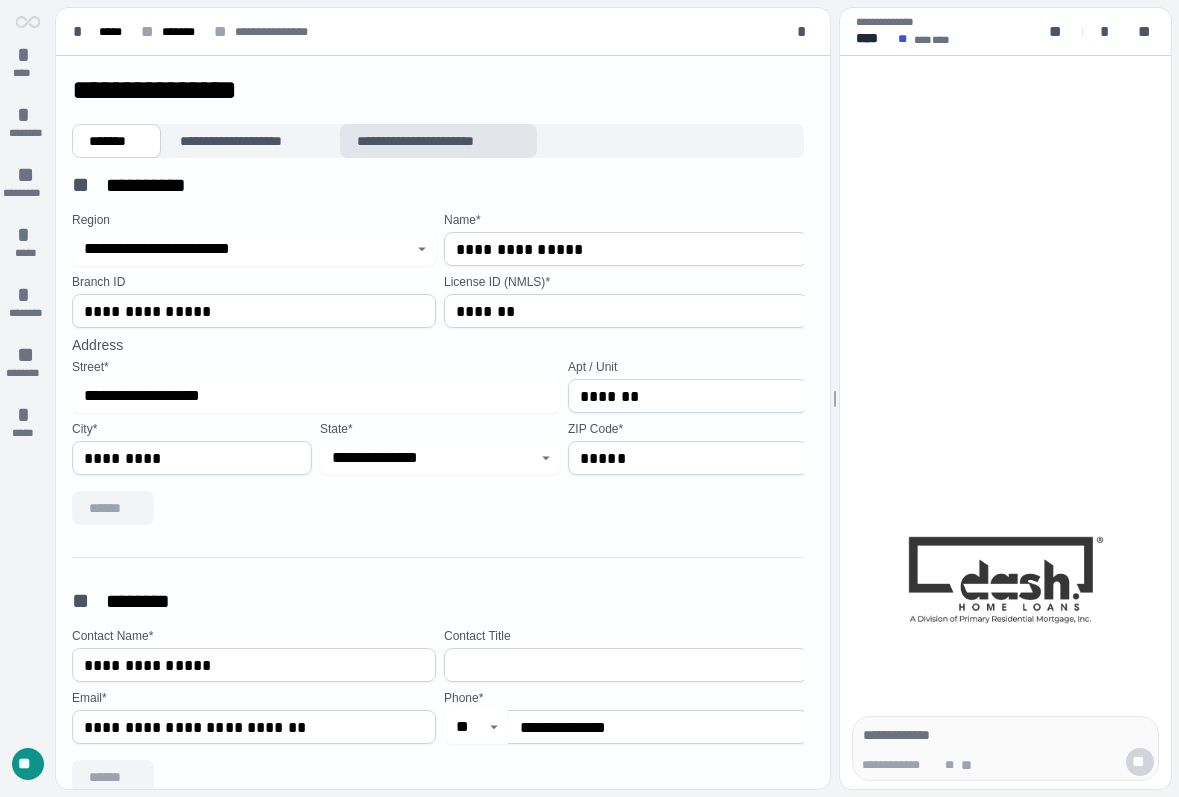 click on "**********" at bounding box center (438, 141) 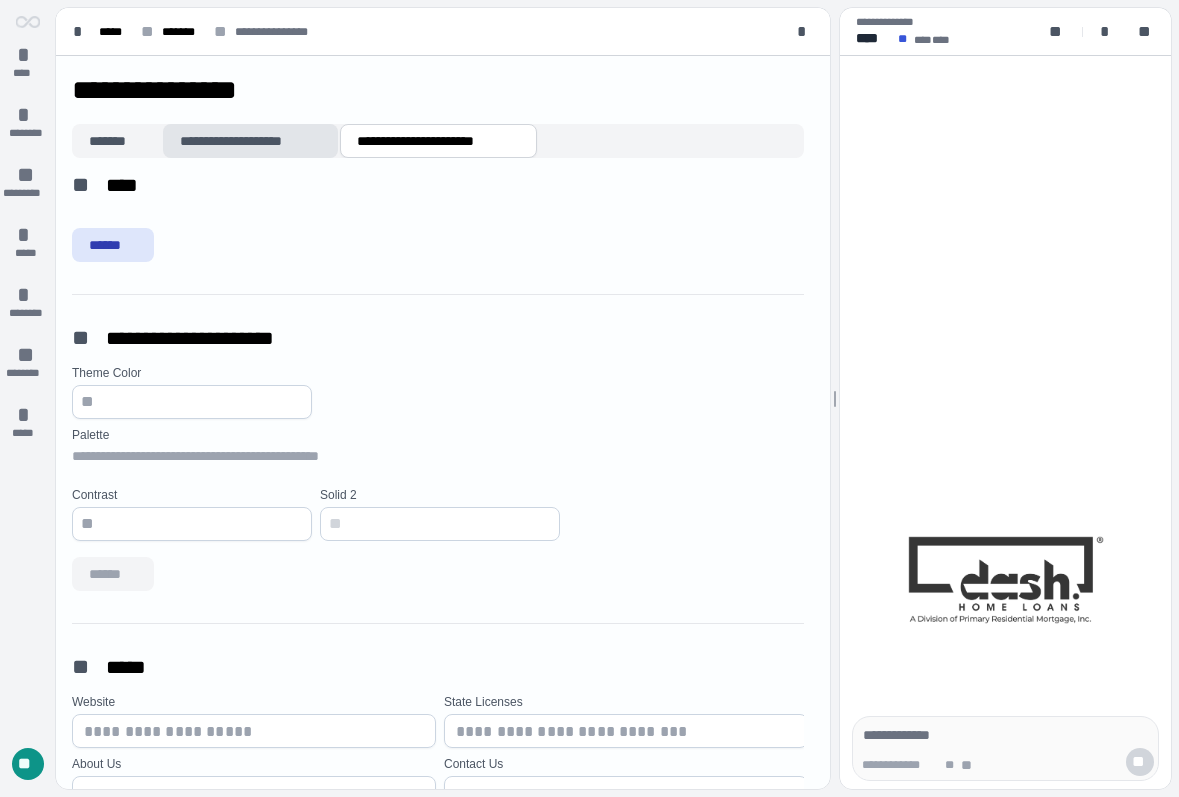 click on "**********" at bounding box center (250, 141) 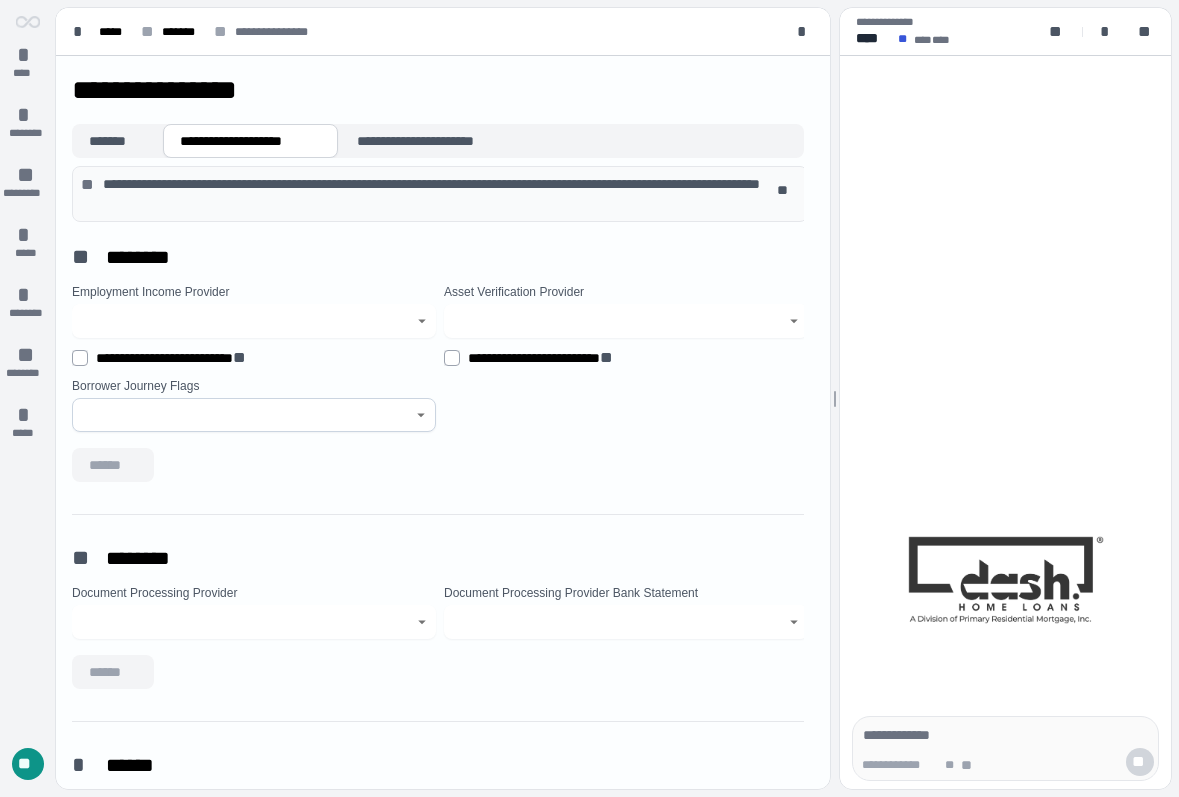 click on "**********" at bounding box center [0, 0] 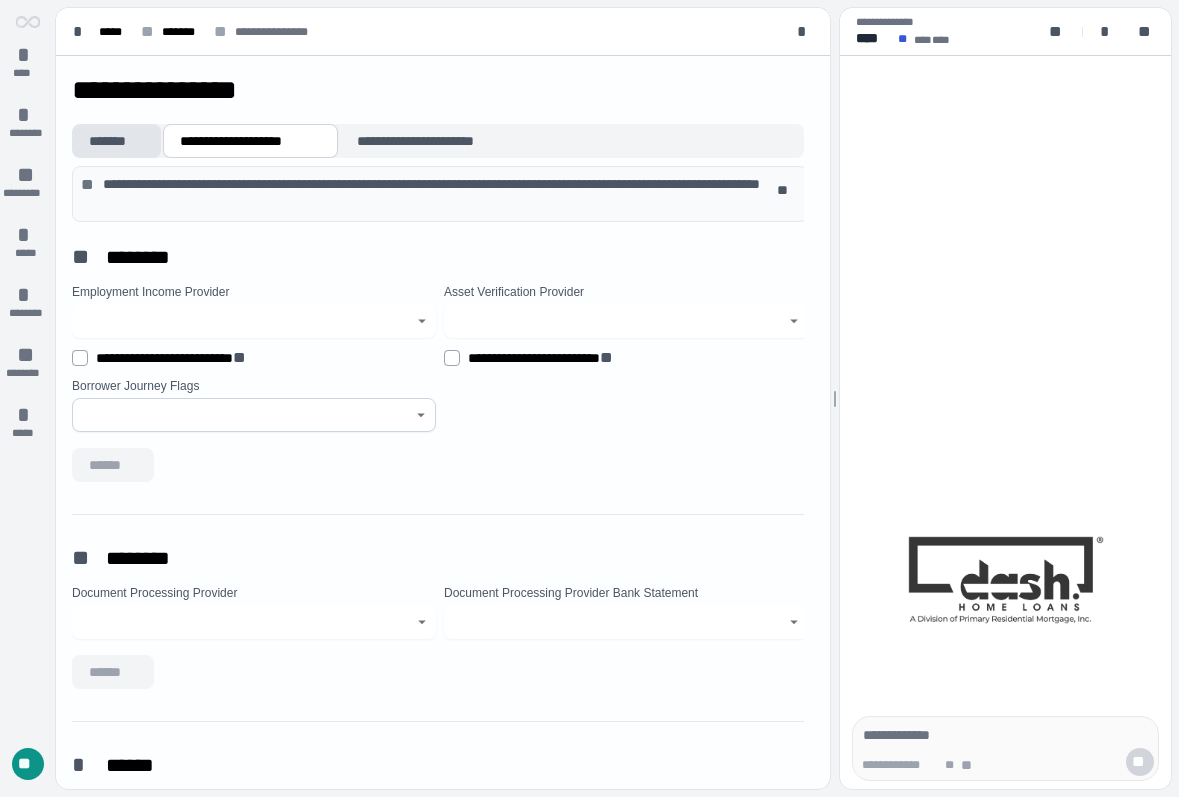 click on "*******" at bounding box center (116, 141) 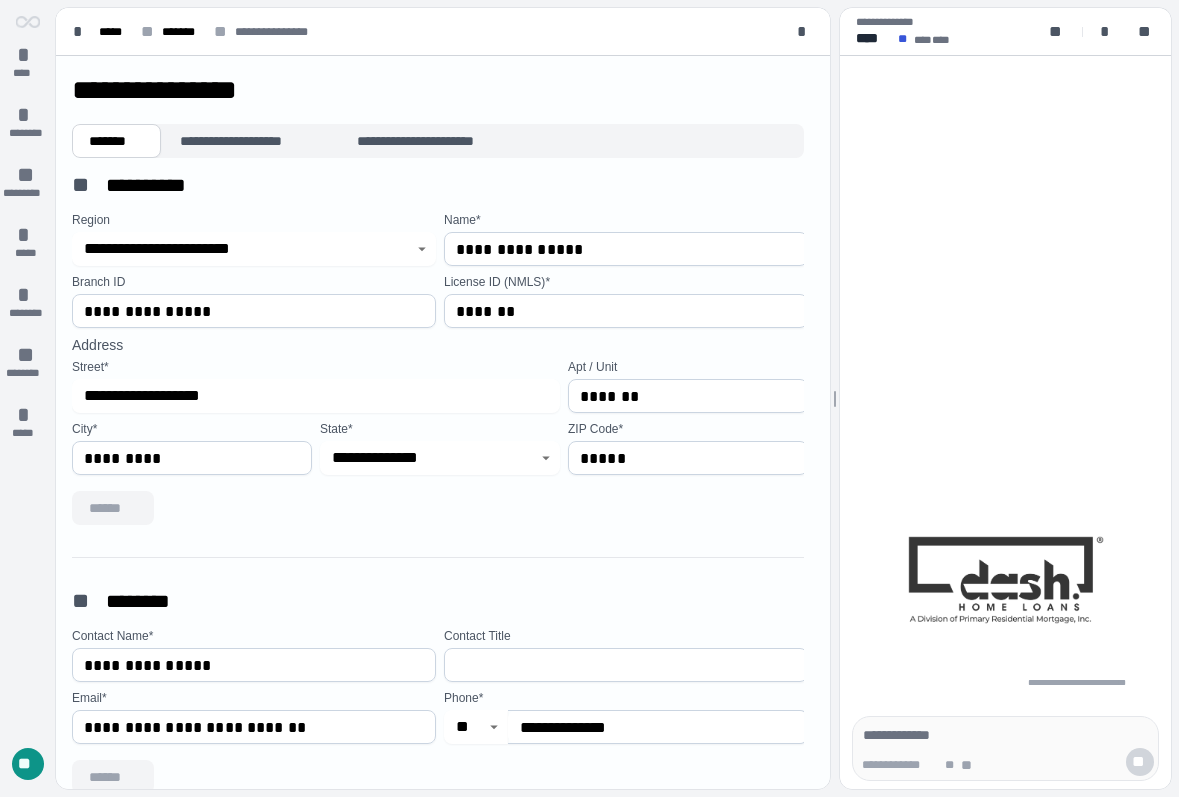 scroll, scrollTop: 0, scrollLeft: 0, axis: both 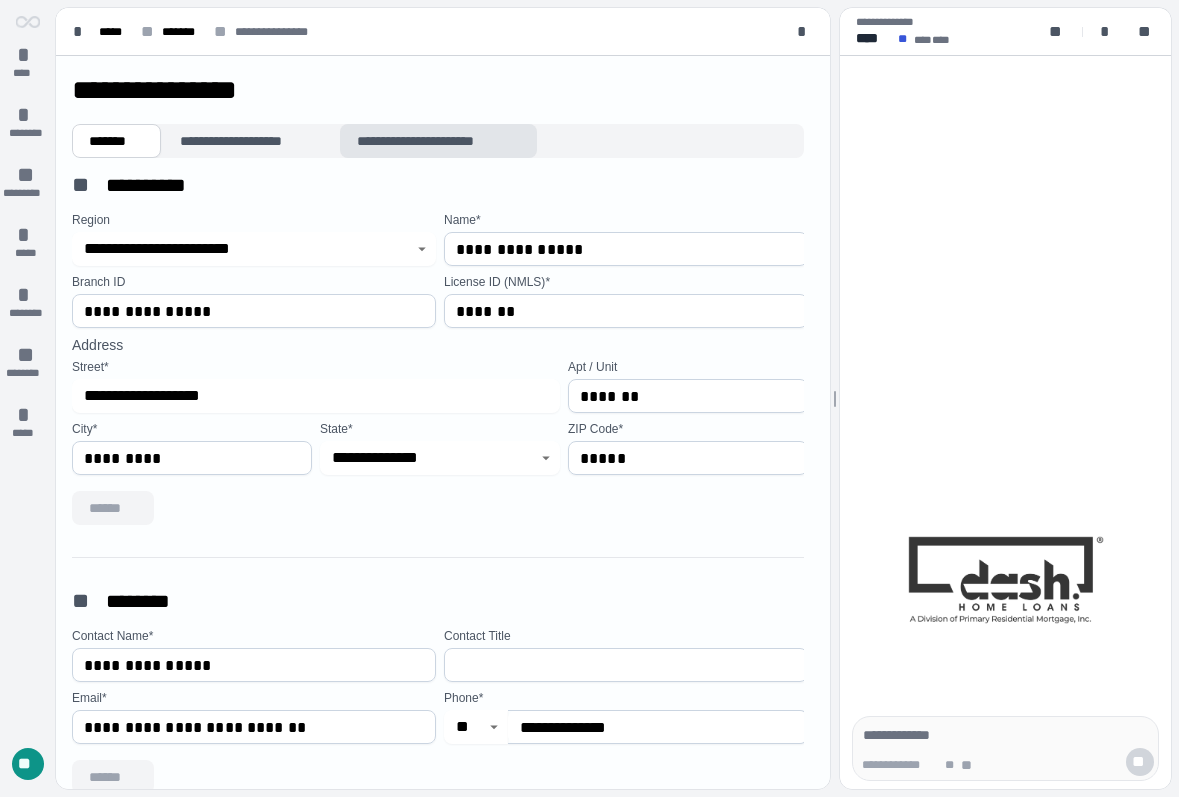 click on "**********" at bounding box center (438, 141) 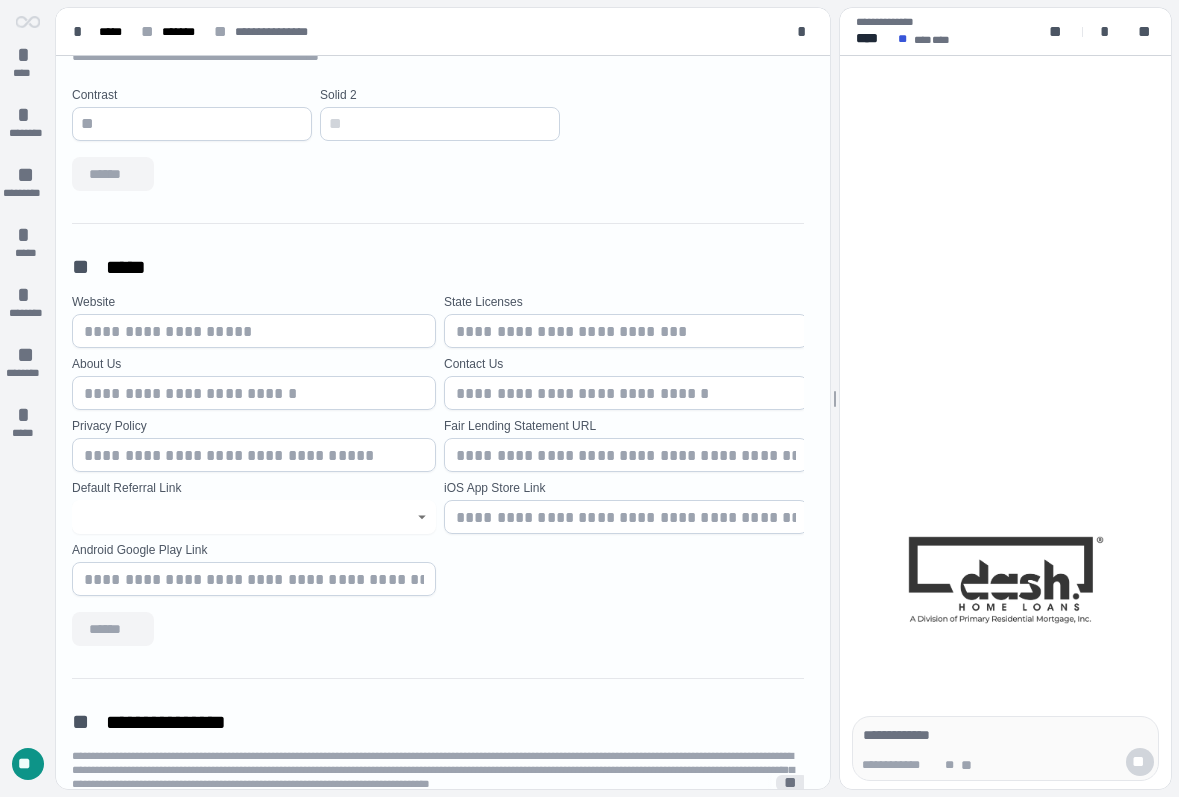 scroll, scrollTop: 412, scrollLeft: 0, axis: vertical 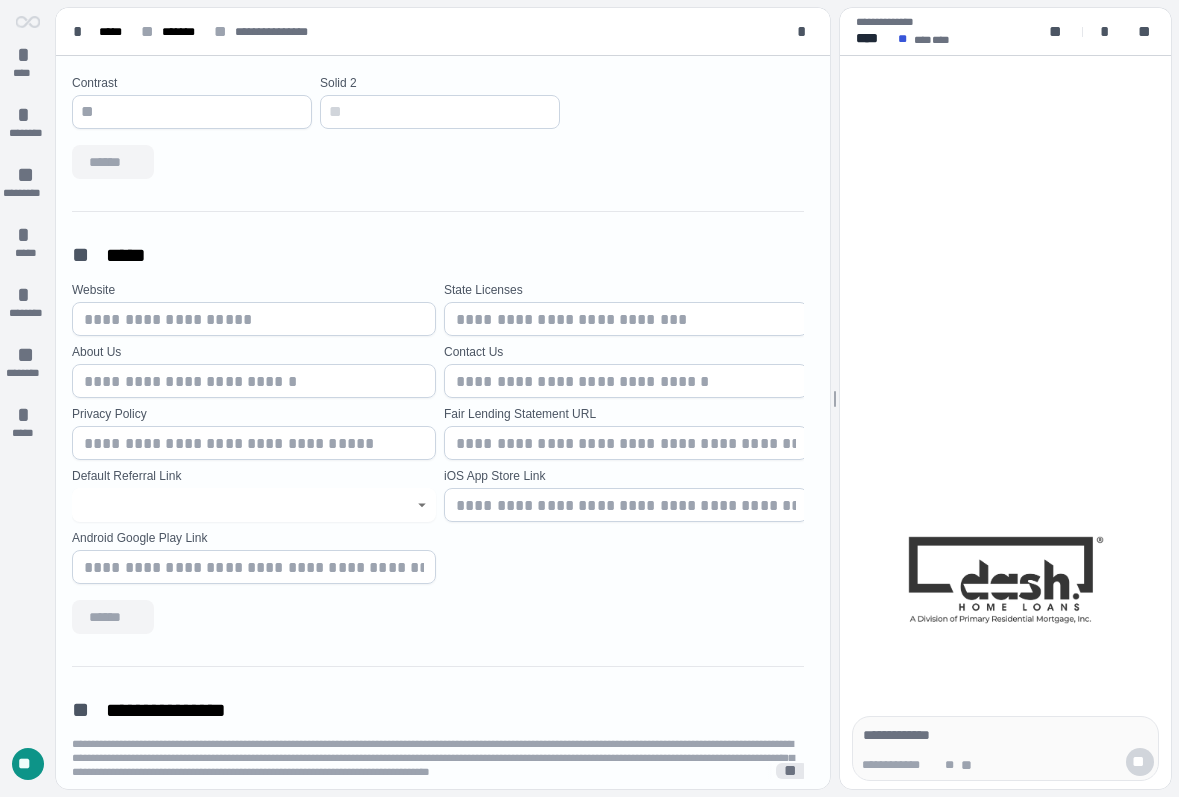 click at bounding box center (254, 319) 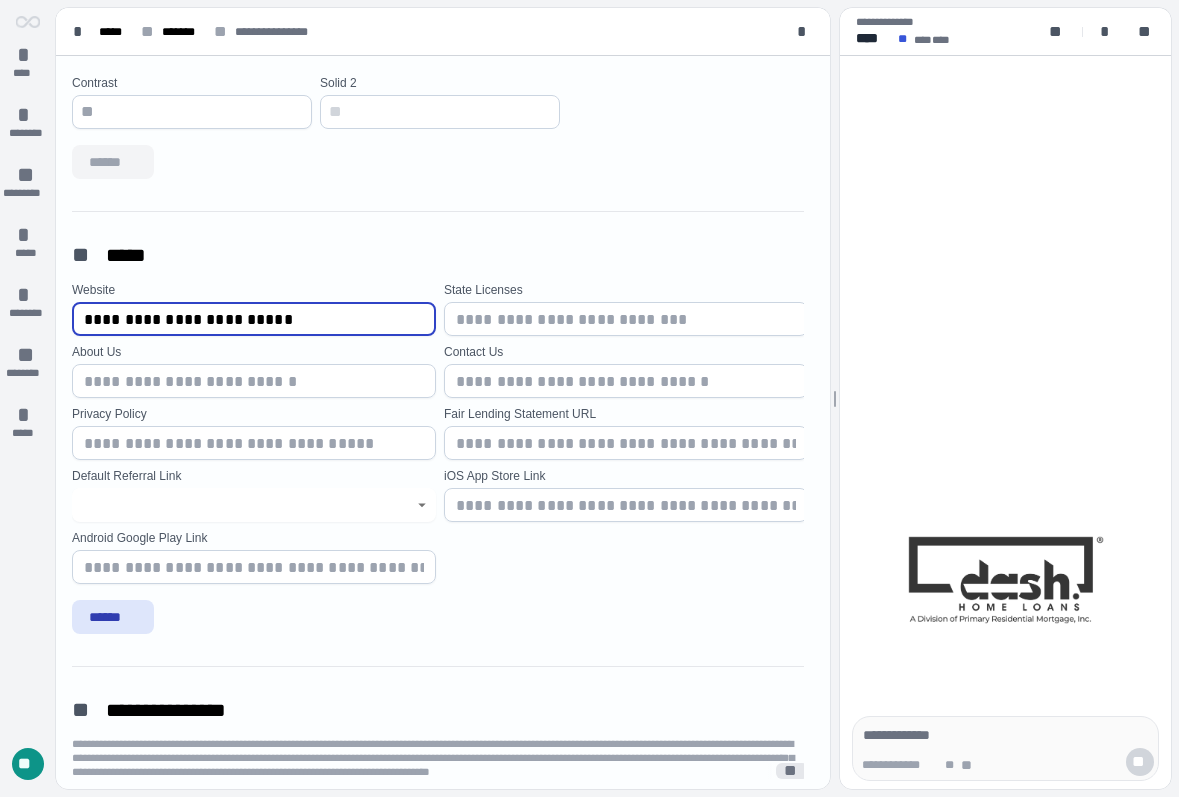 type on "**********" 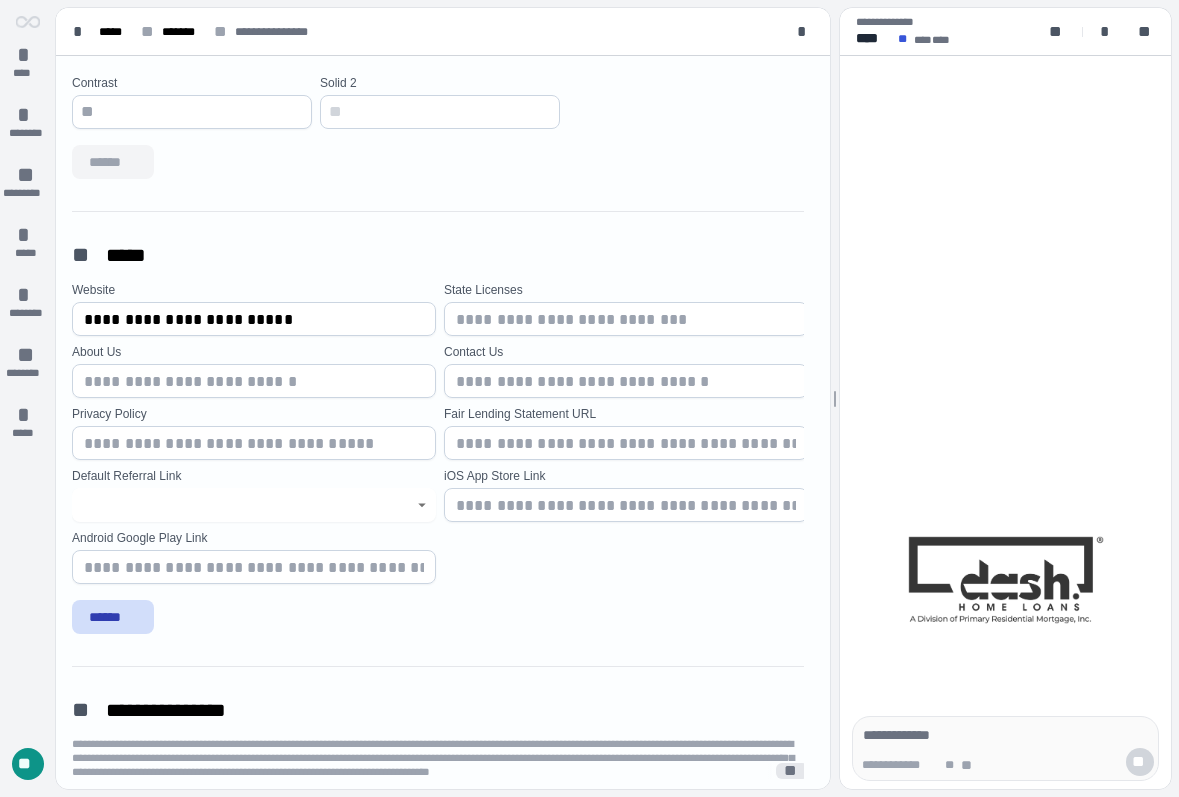 click on "******" at bounding box center (113, 617) 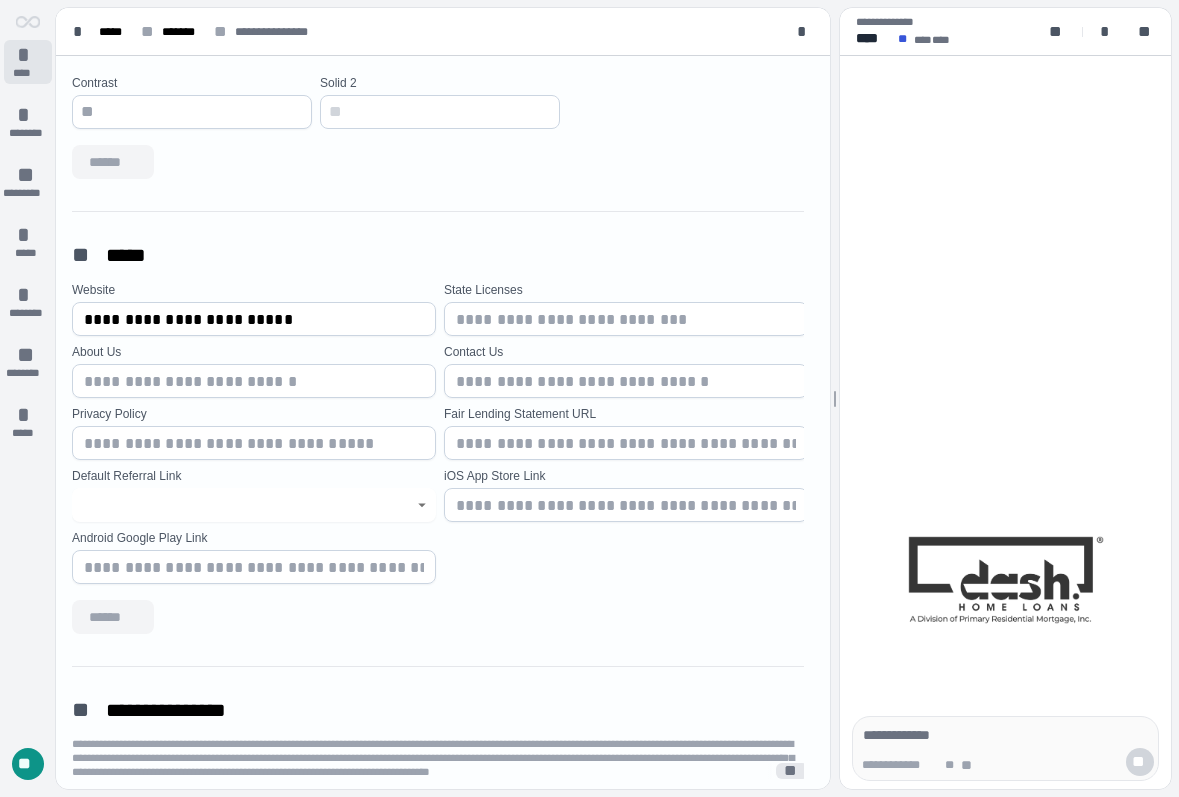 click on "* ****" at bounding box center [28, 62] 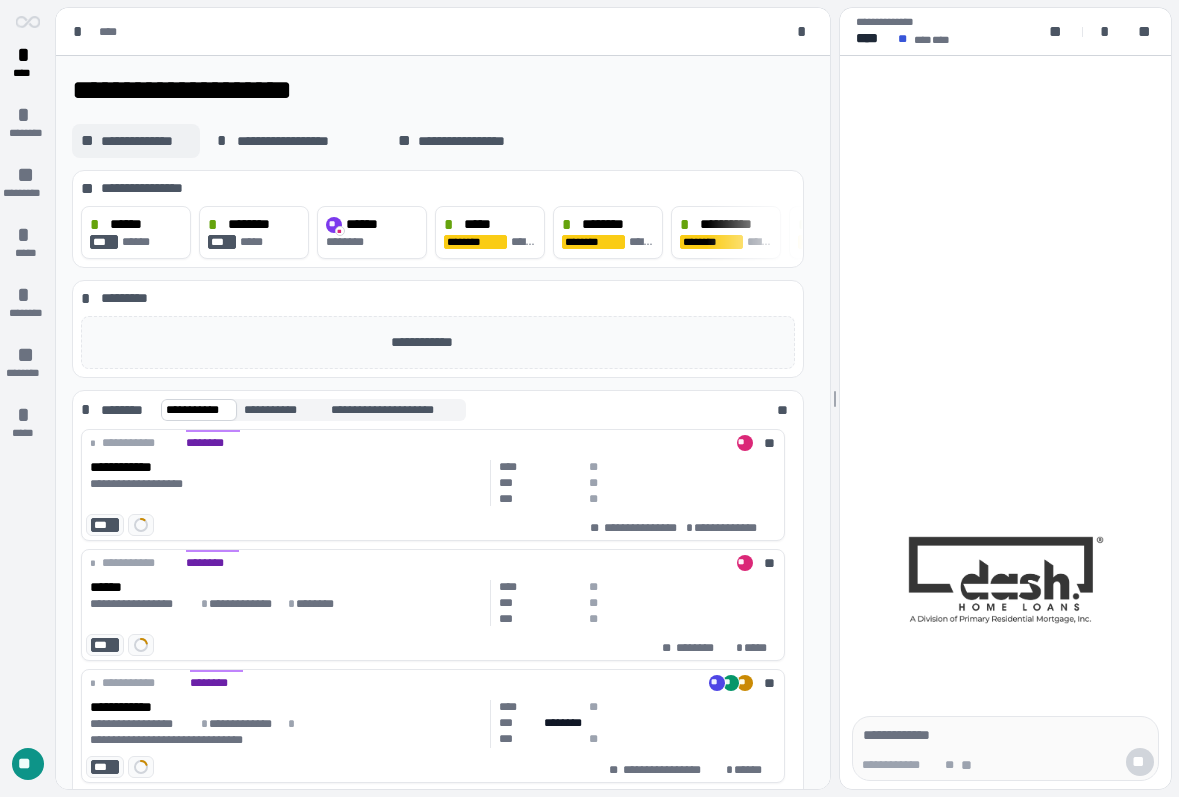 click on "**********" at bounding box center [146, 141] 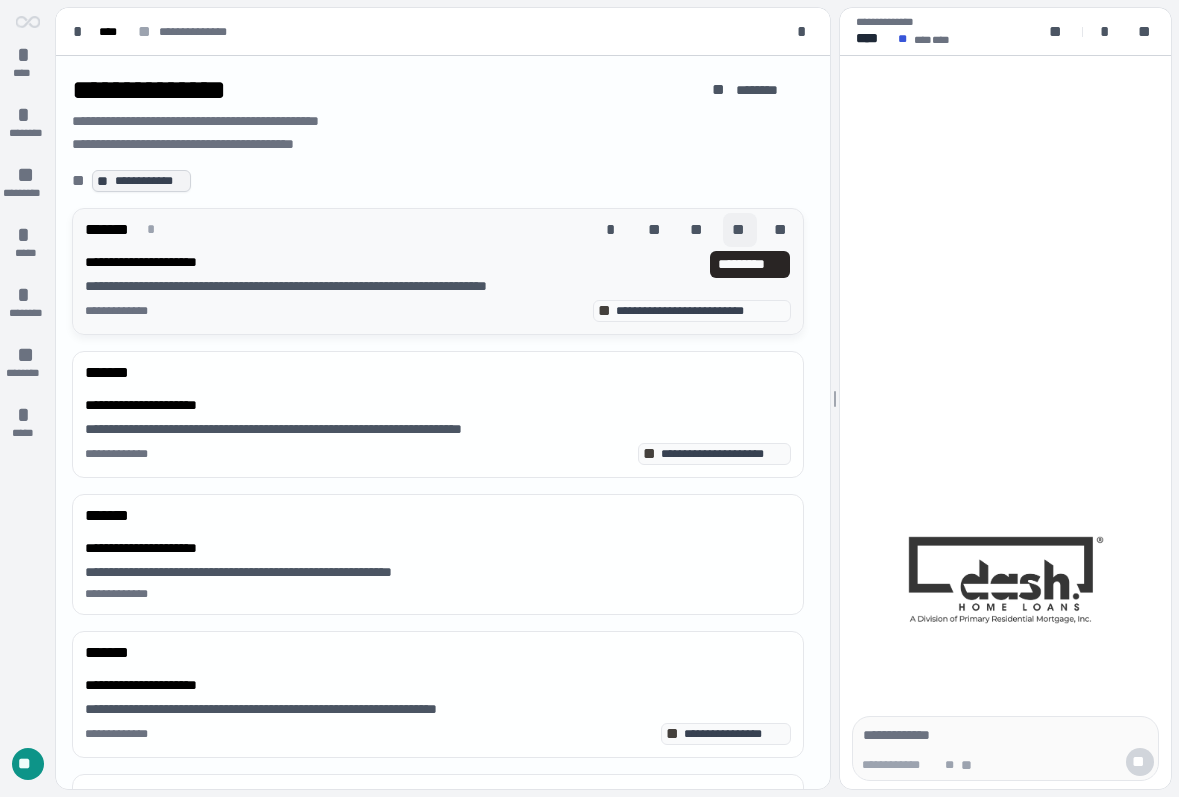 click on "**" at bounding box center (740, 230) 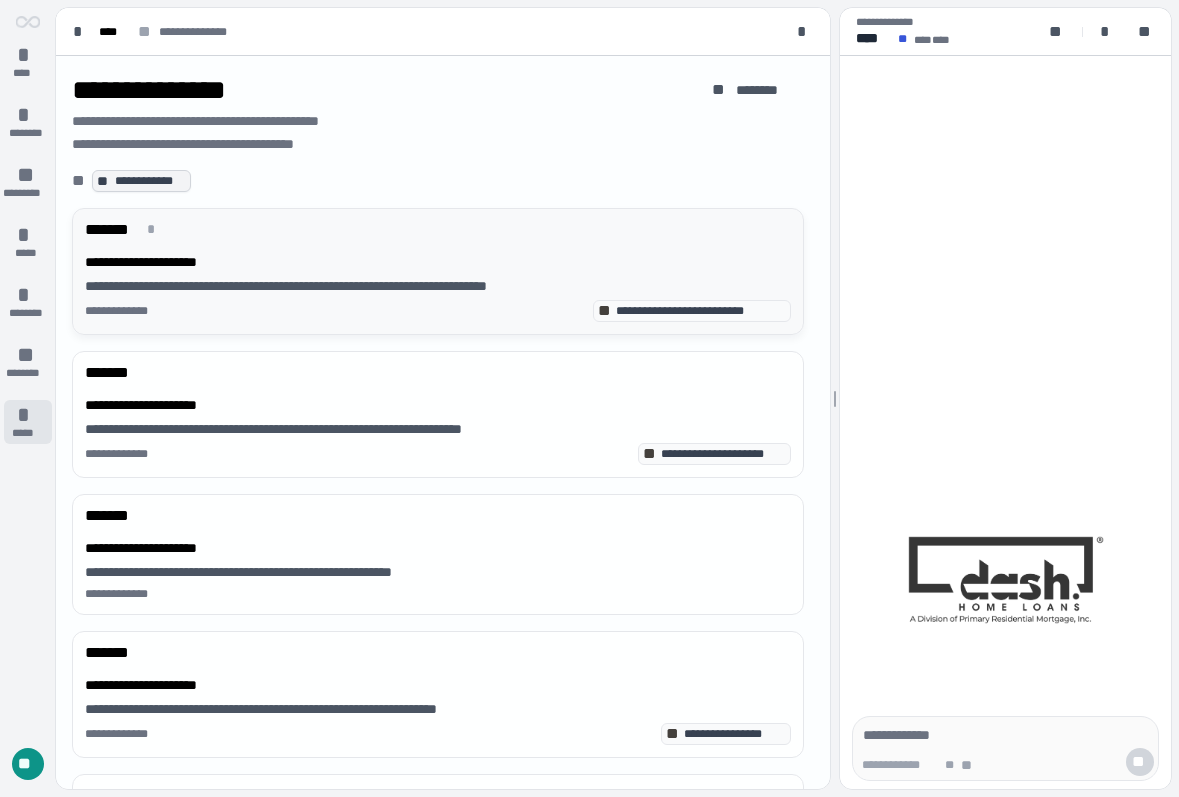 click on "*****" at bounding box center (27, 433) 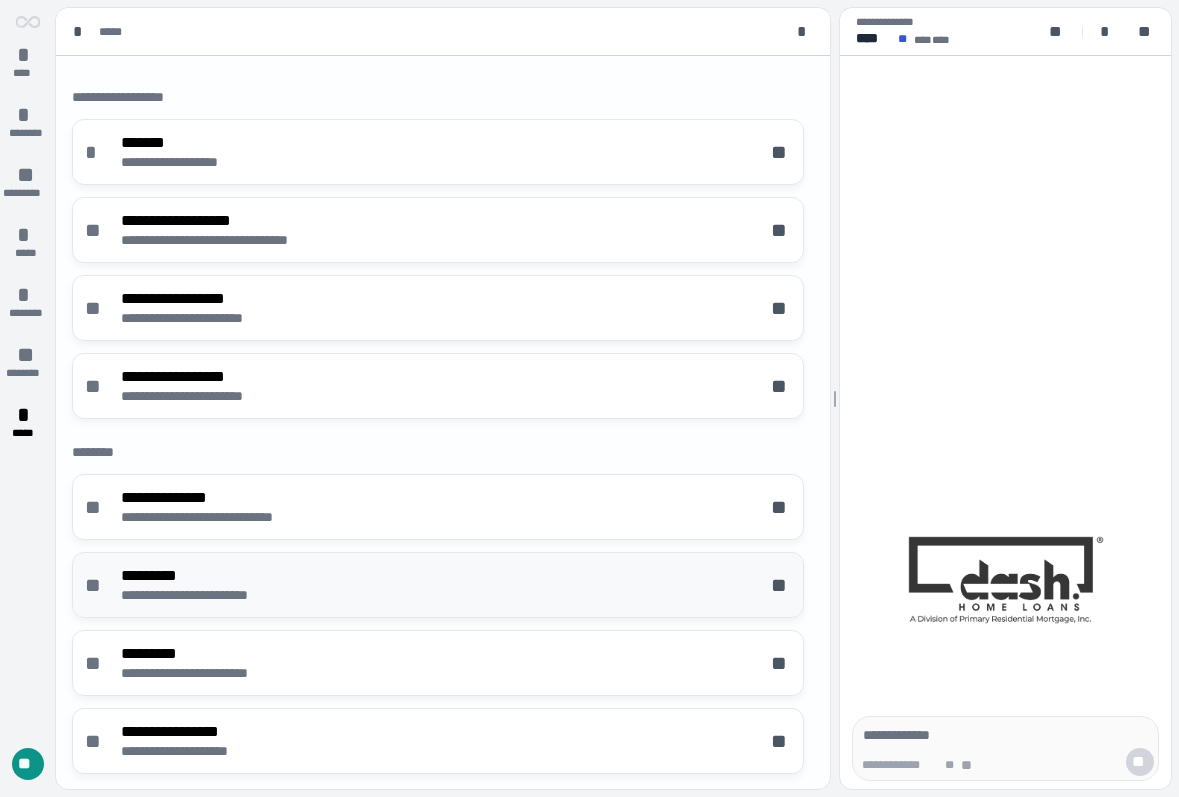click on "**********" at bounding box center [215, 595] 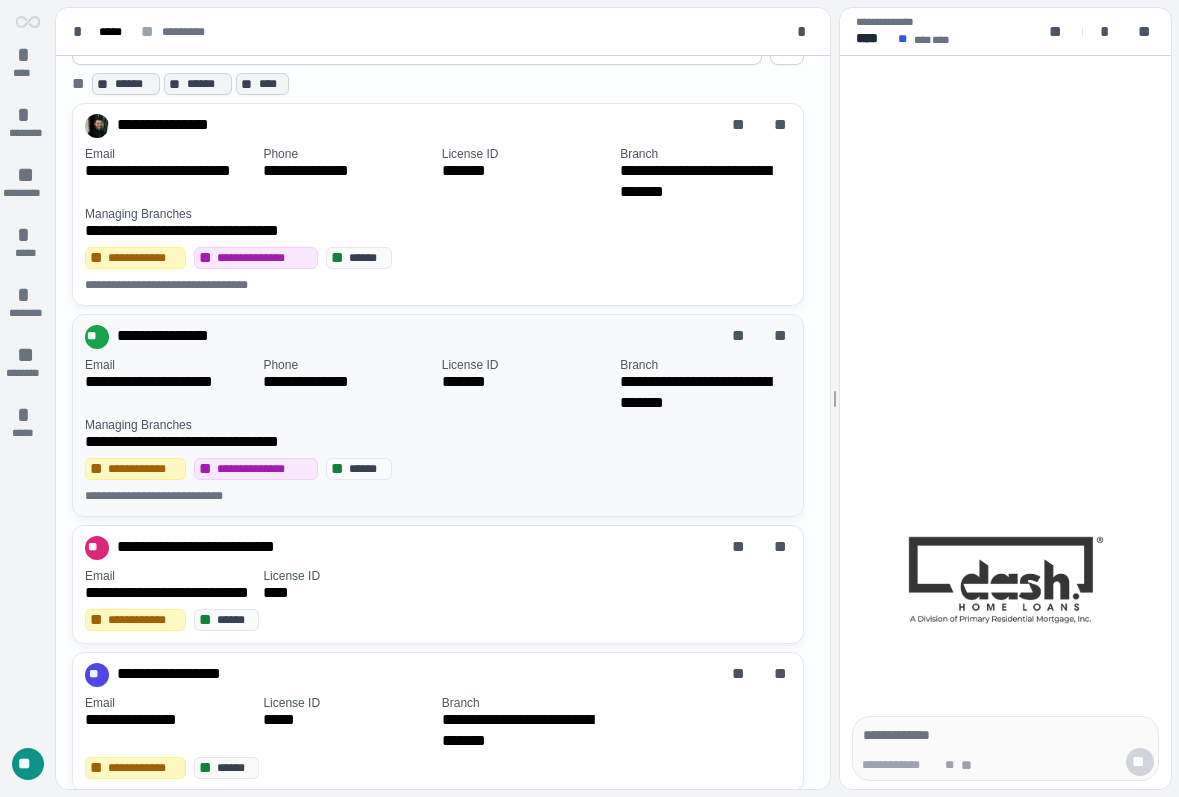 scroll, scrollTop: 108, scrollLeft: 0, axis: vertical 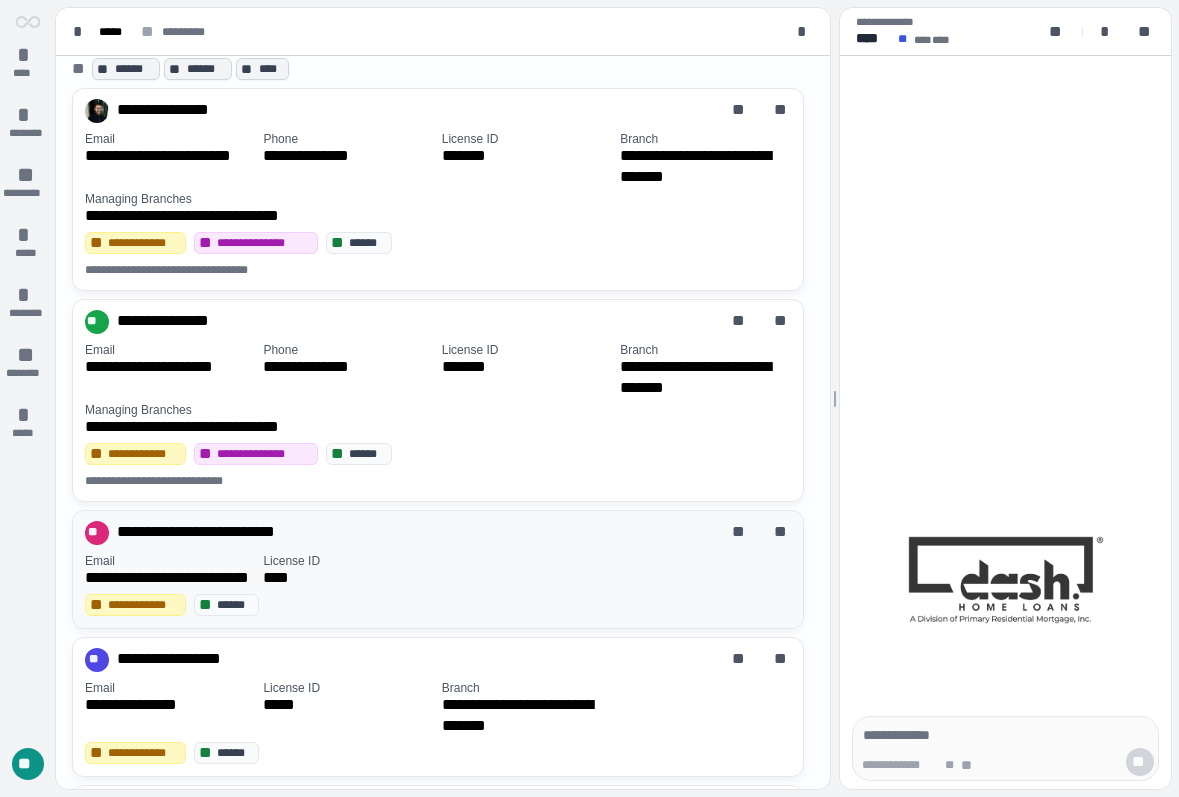 click on "License ID" at bounding box center [348, 561] 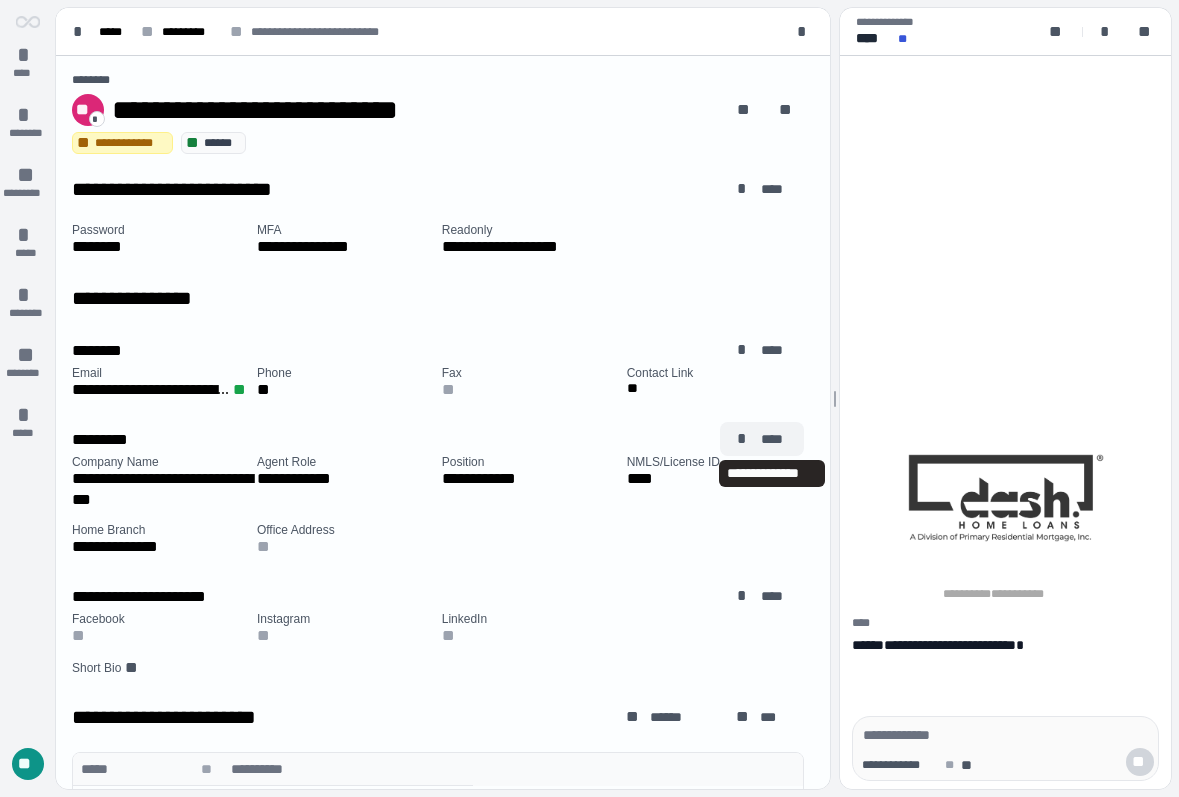click on "****" at bounding box center (774, 439) 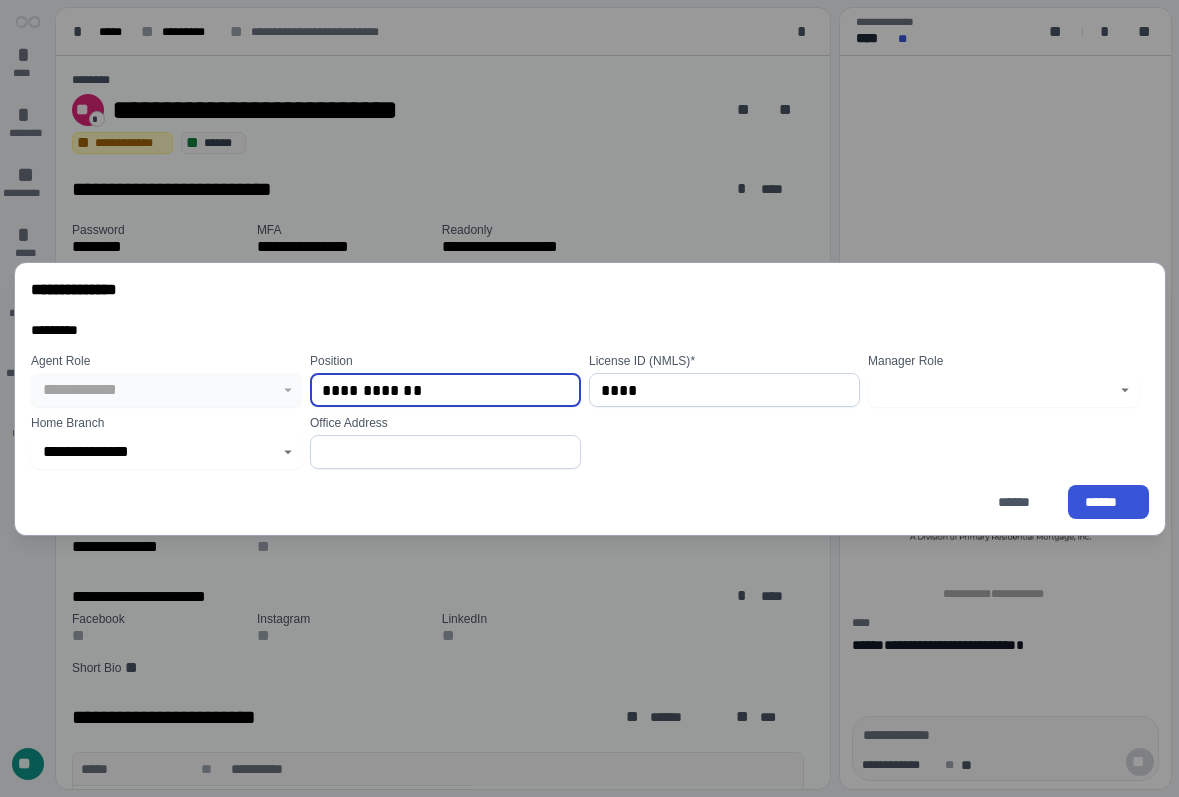 click 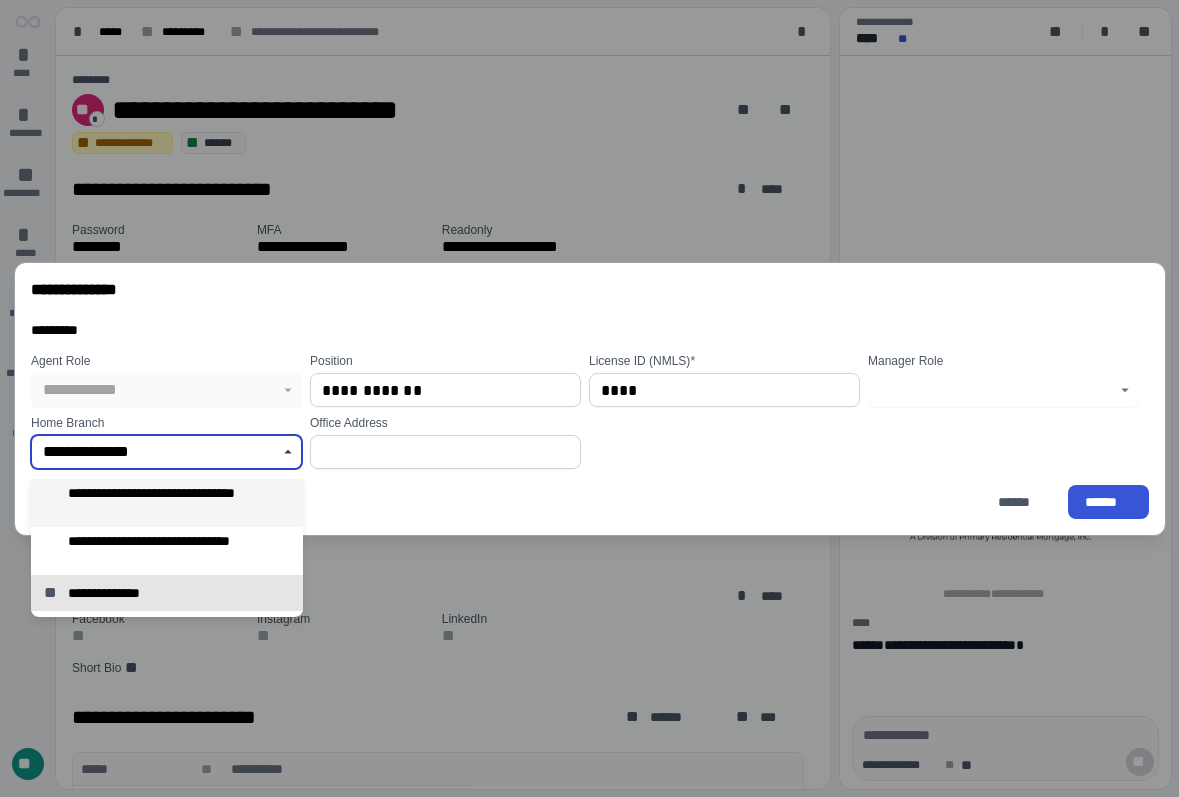click on "**********" at bounding box center [178, 503] 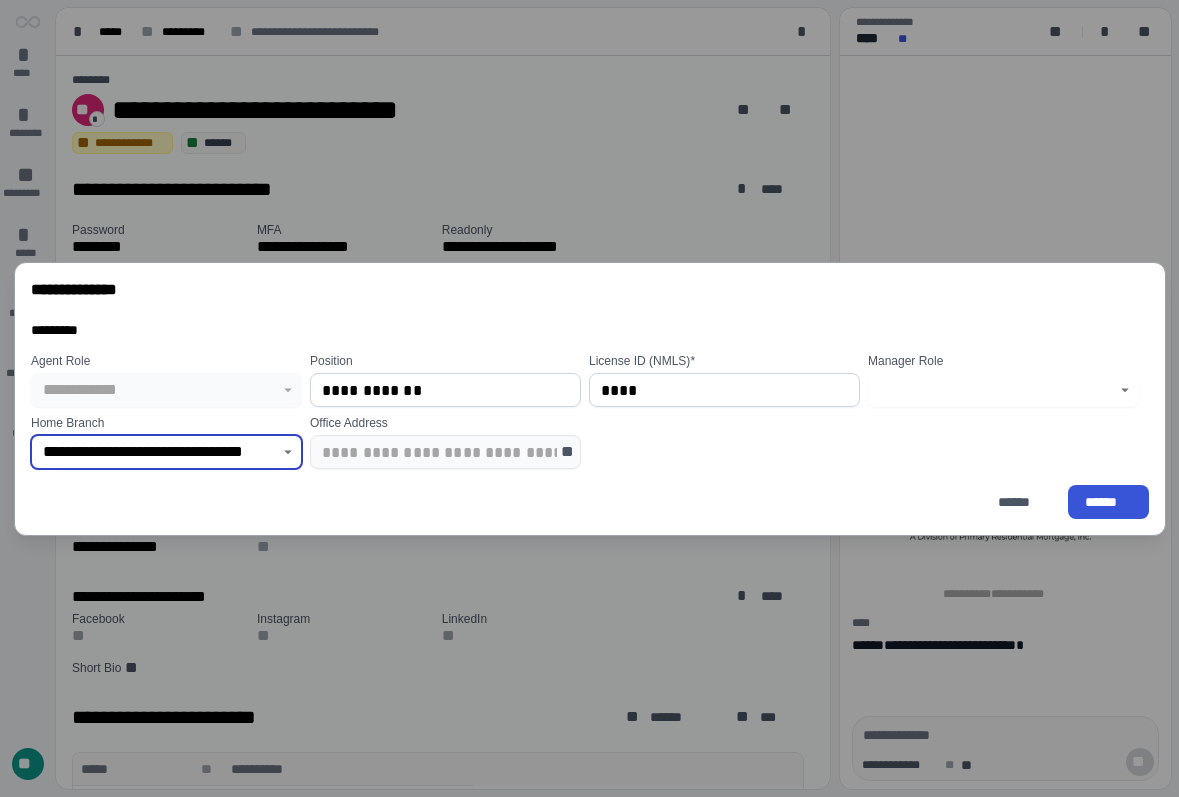 click 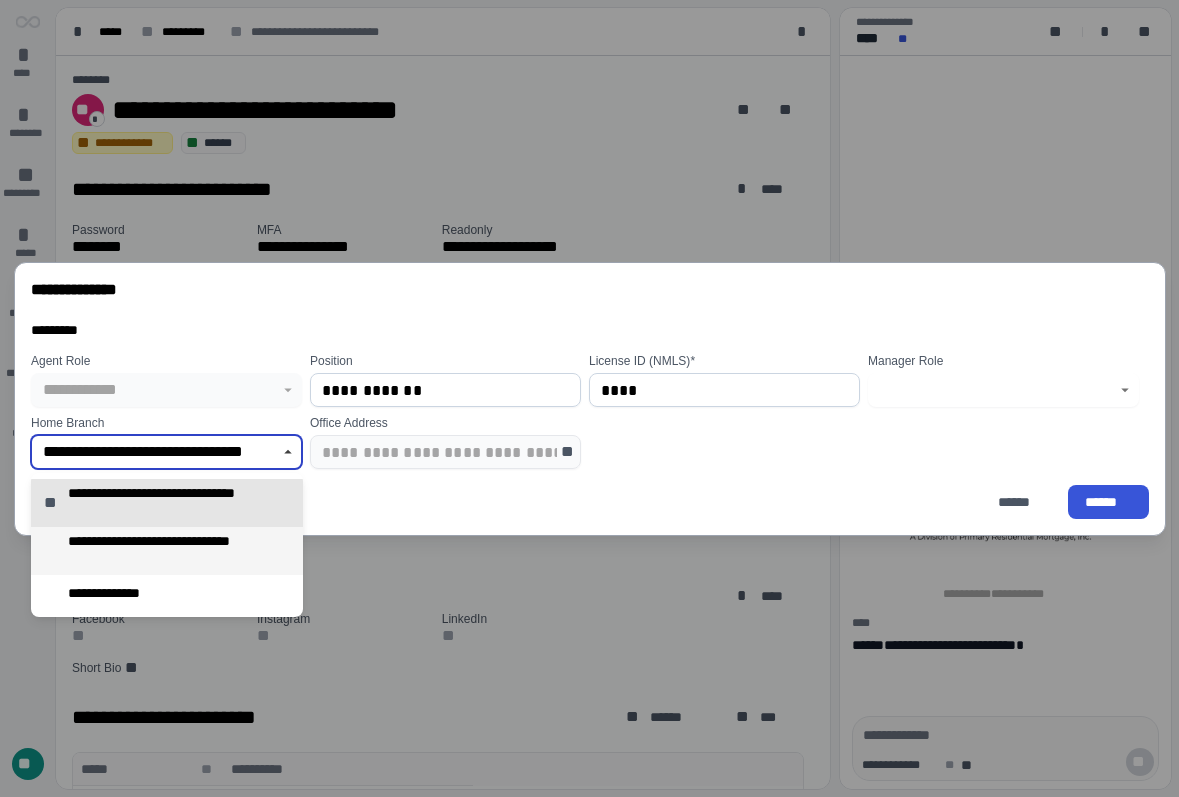 click on "**********" at bounding box center [178, 551] 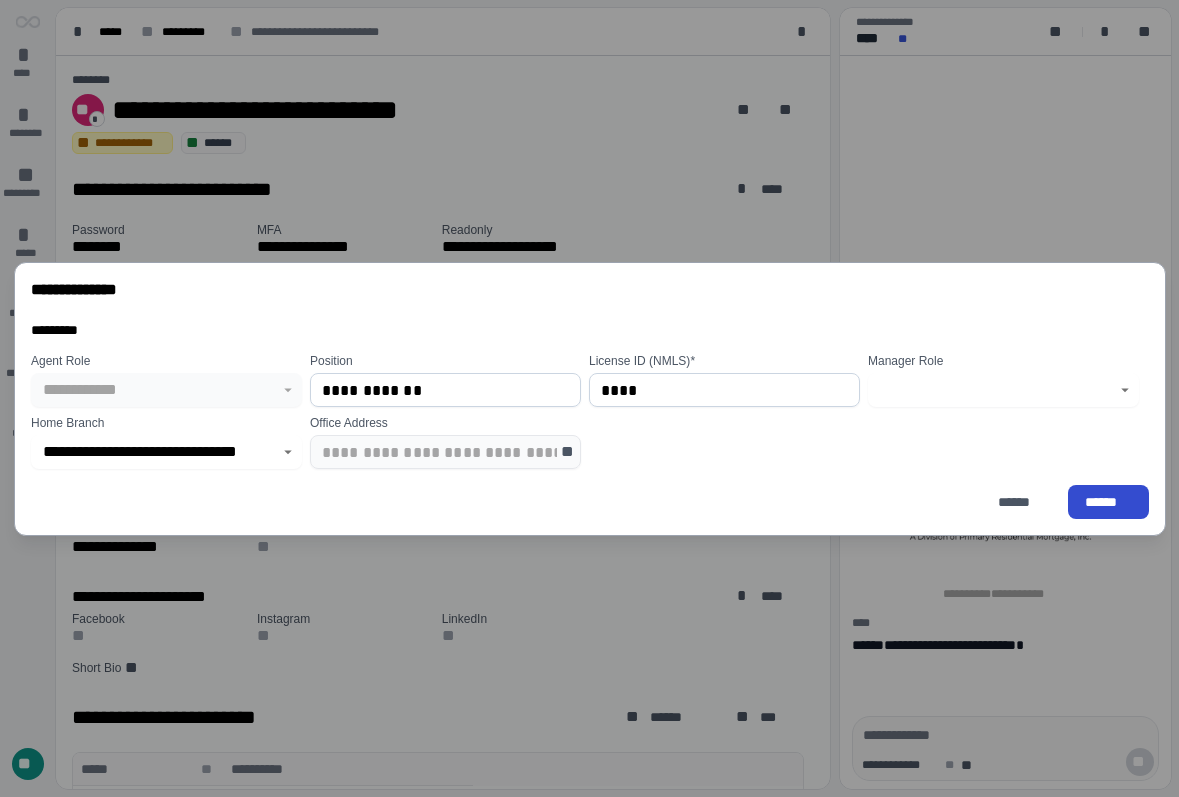 click on "******" at bounding box center [1108, 502] 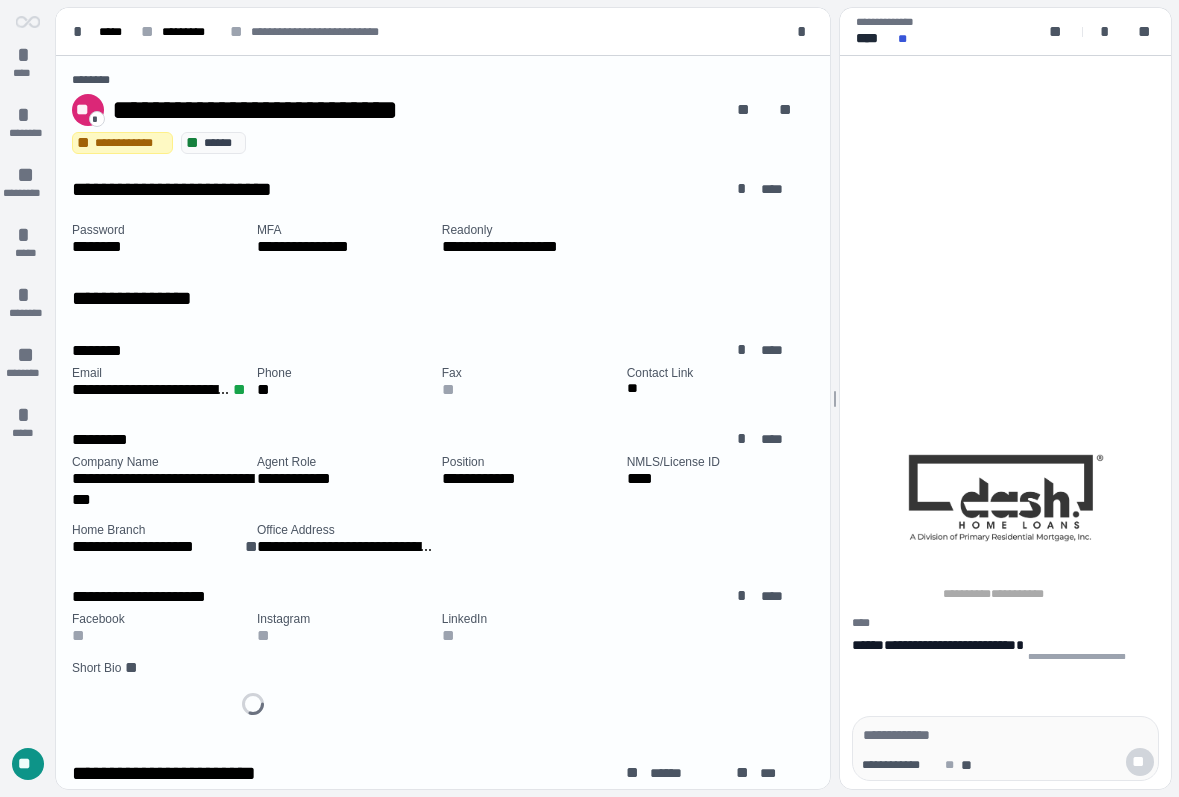 scroll, scrollTop: 0, scrollLeft: 0, axis: both 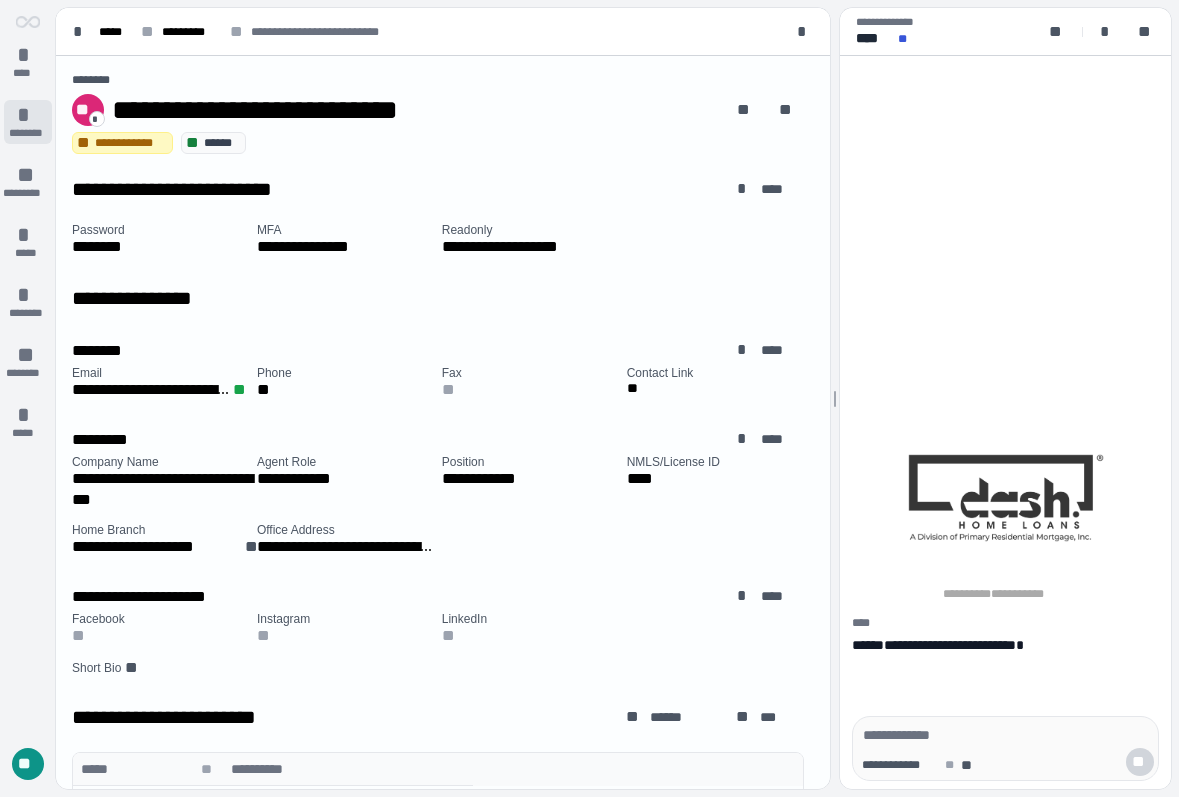 click on "********" at bounding box center (28, 133) 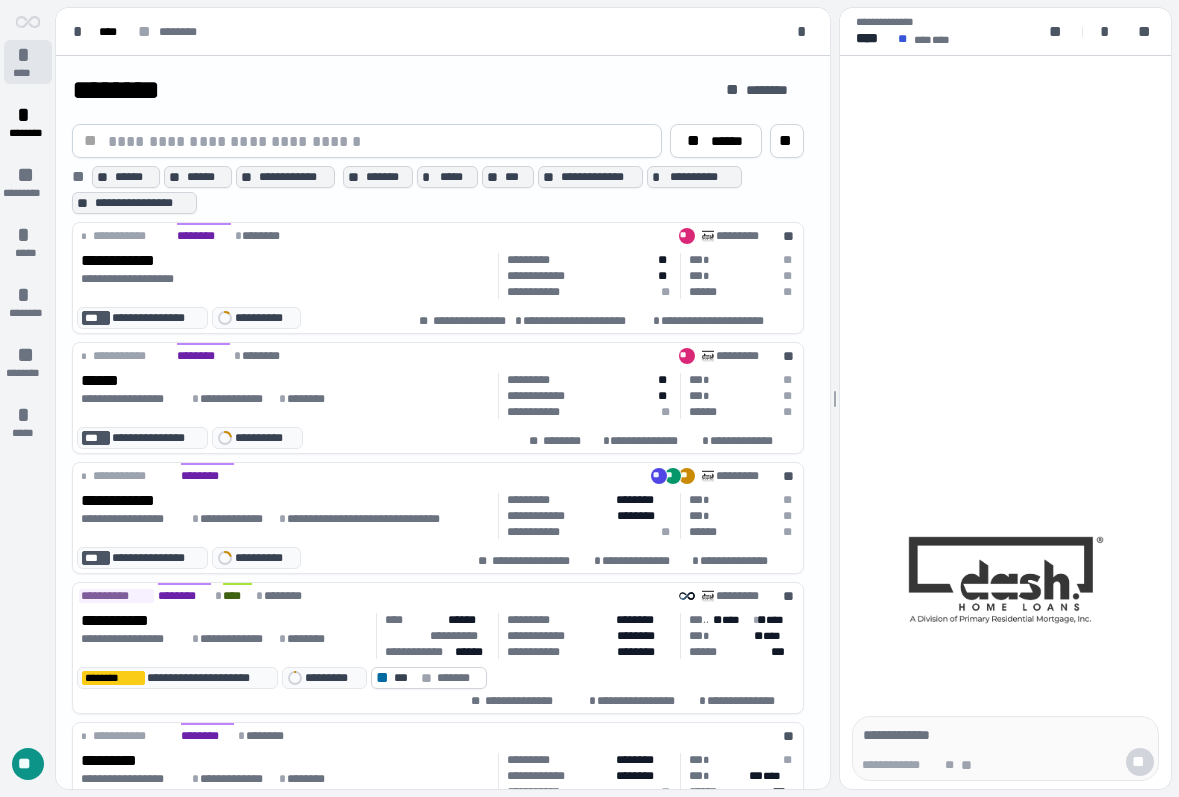 click on "*" at bounding box center (28, 55) 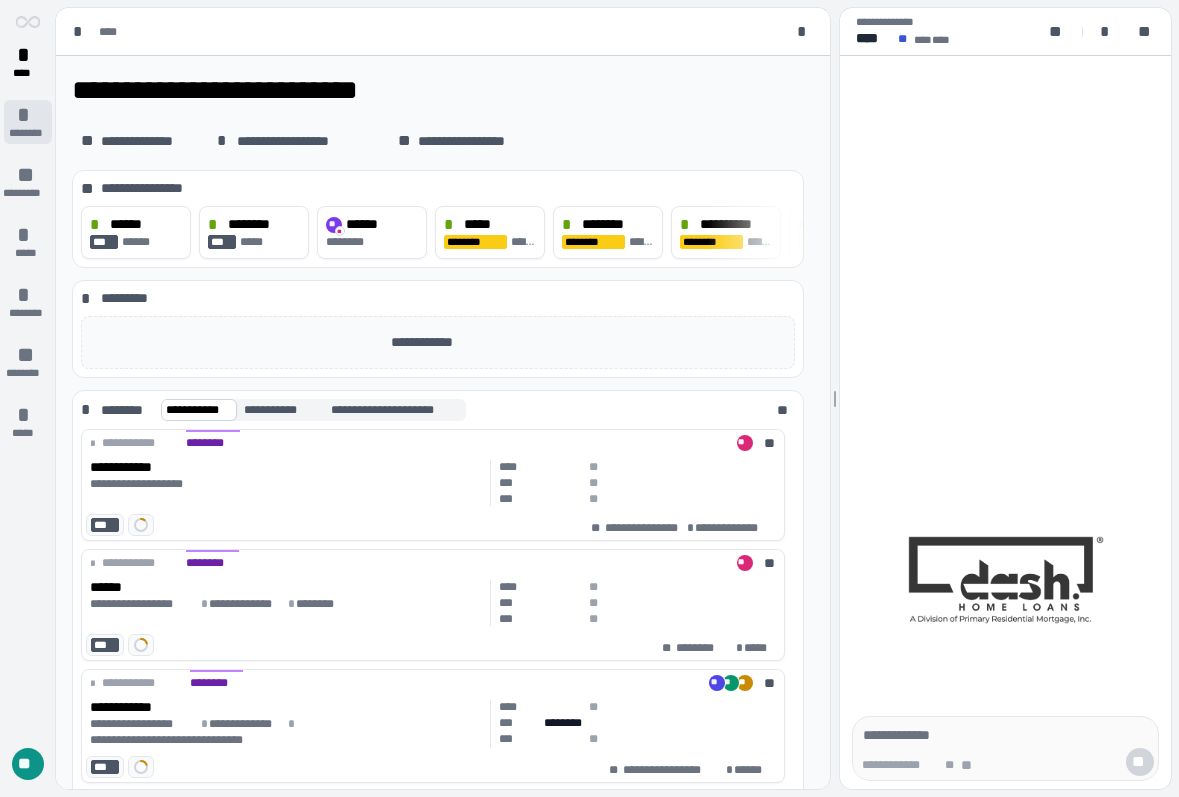 click on "********" at bounding box center (28, 133) 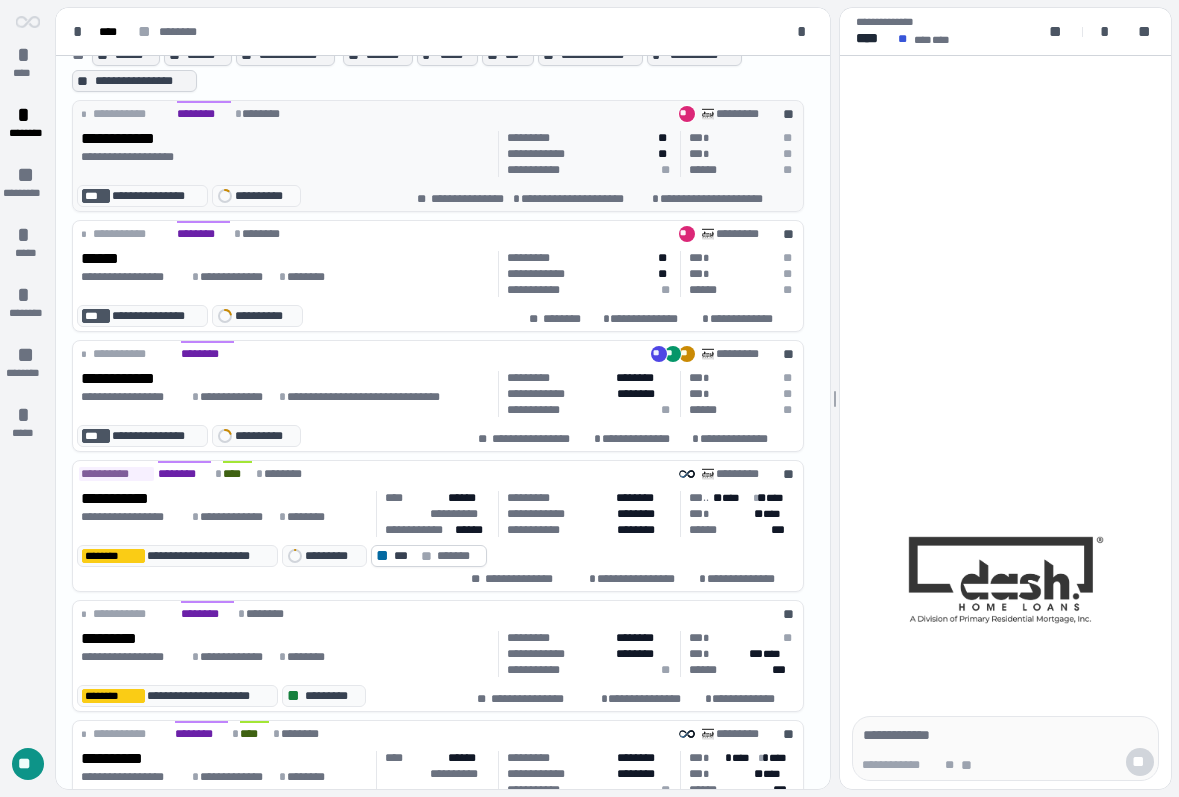scroll, scrollTop: 0, scrollLeft: 0, axis: both 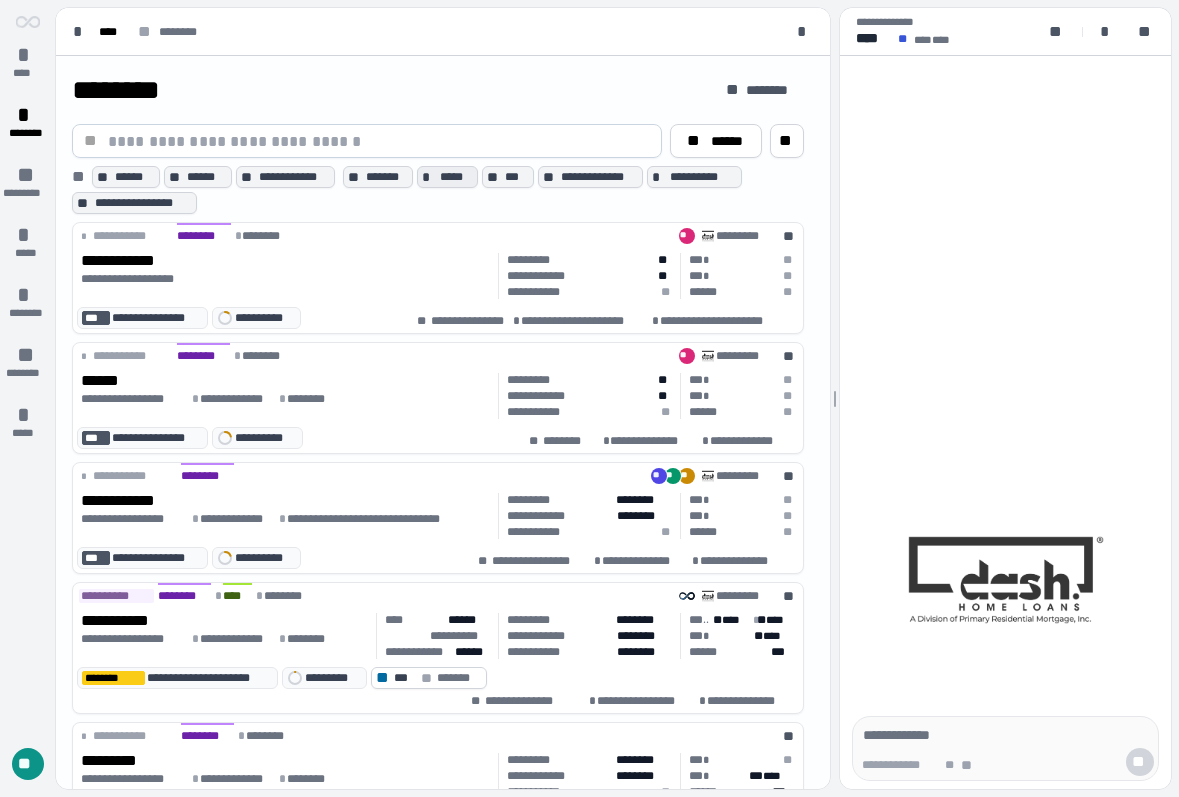 click on "*****" at bounding box center [456, 177] 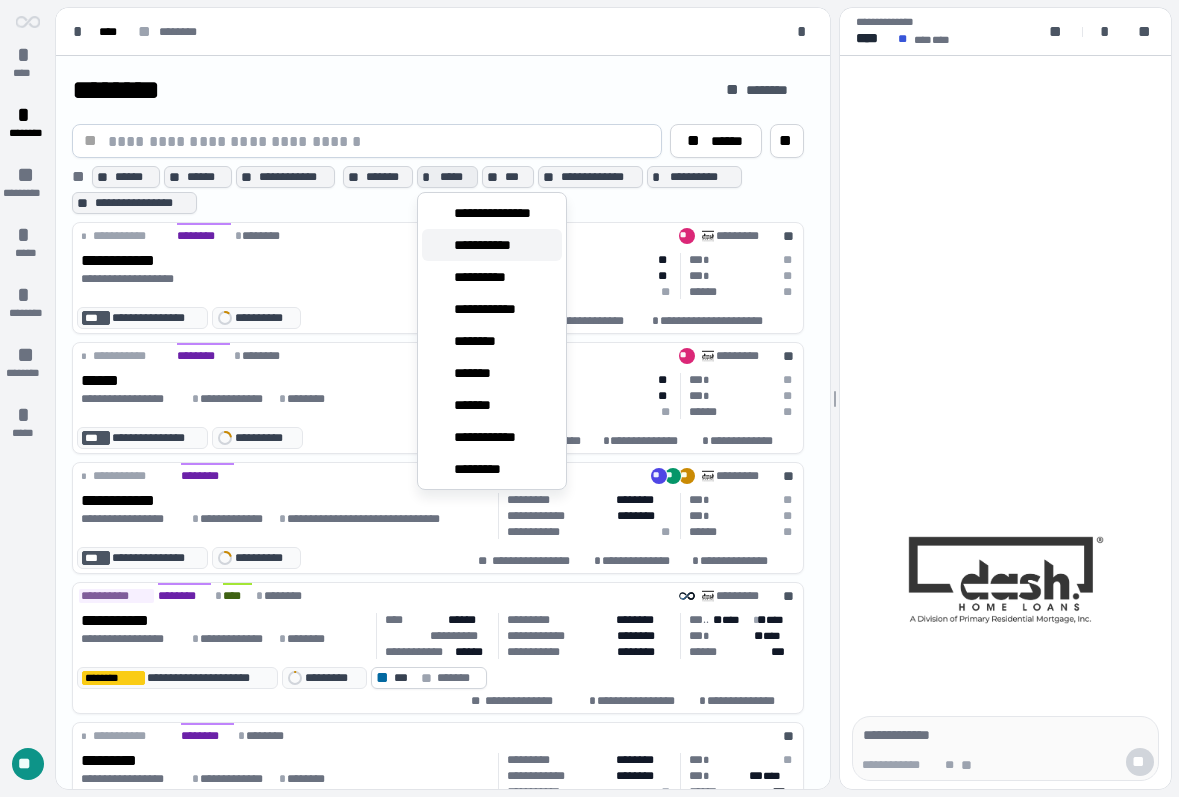 click on "**********" at bounding box center (490, 245) 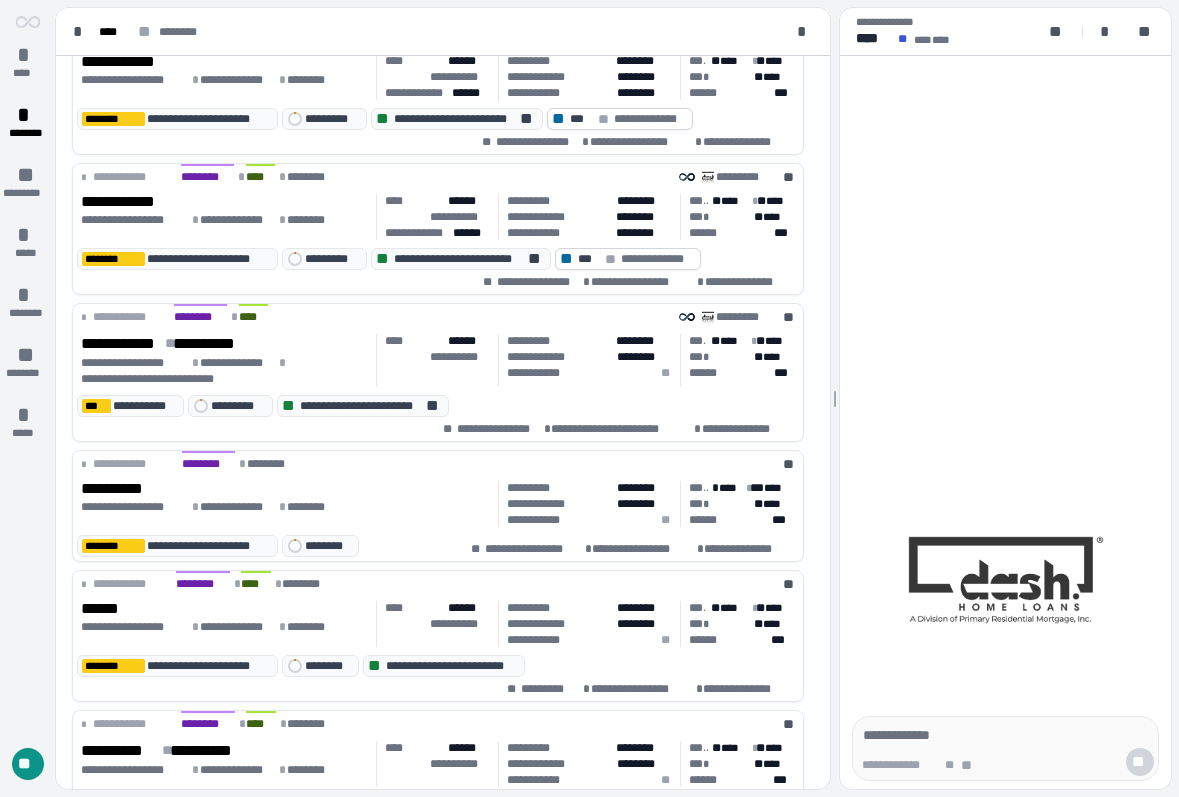 scroll, scrollTop: 601, scrollLeft: 0, axis: vertical 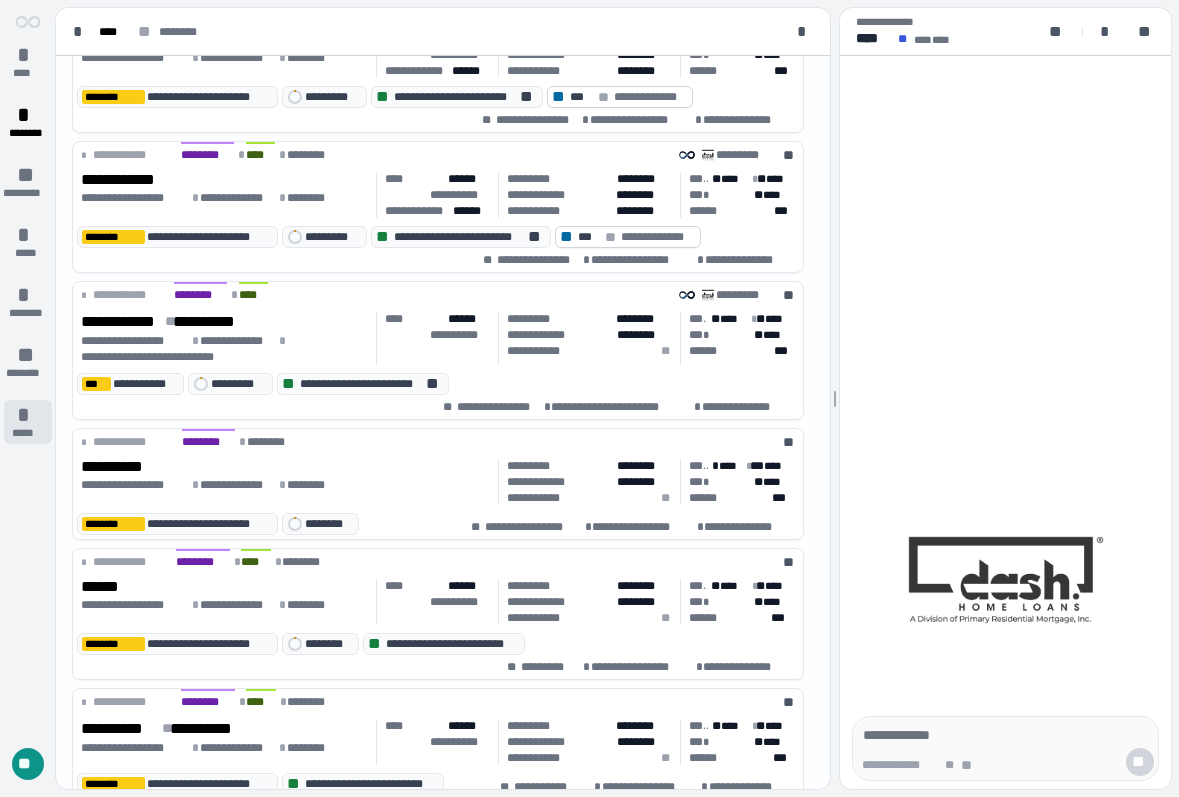 click on "*" at bounding box center (28, 415) 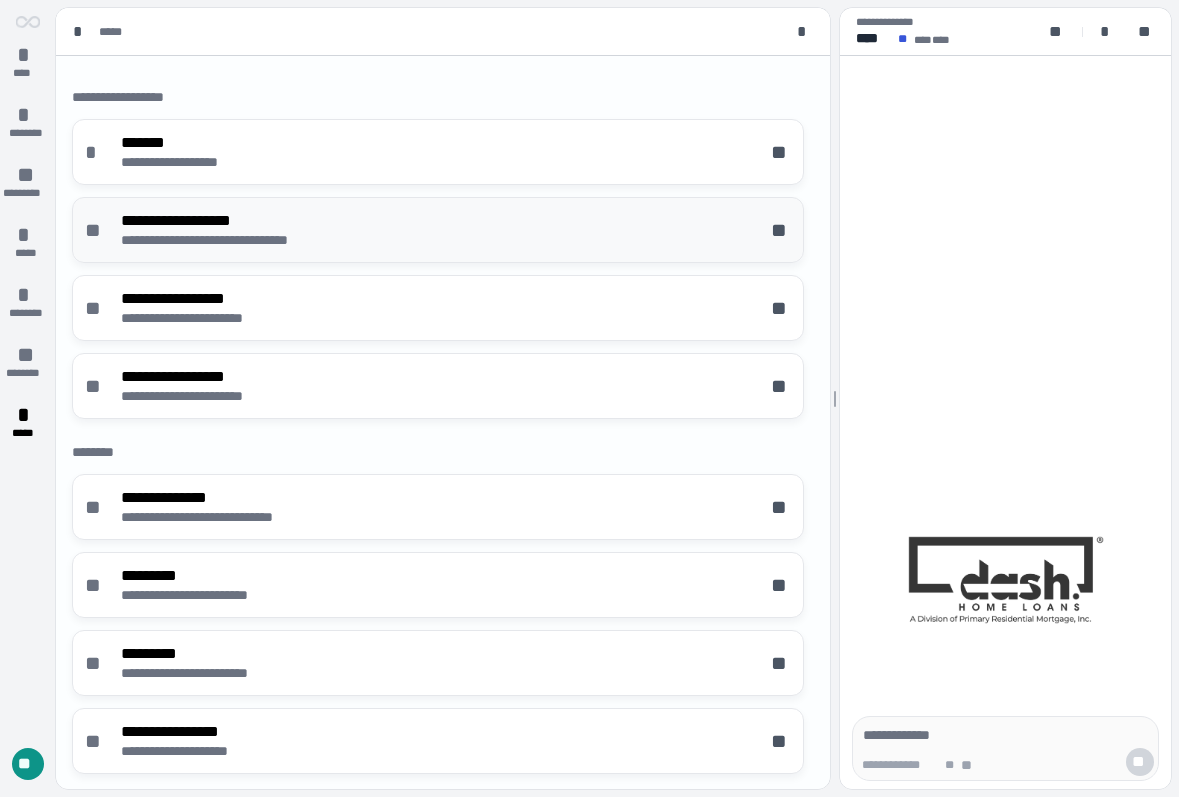click on "**********" at bounding box center [242, 240] 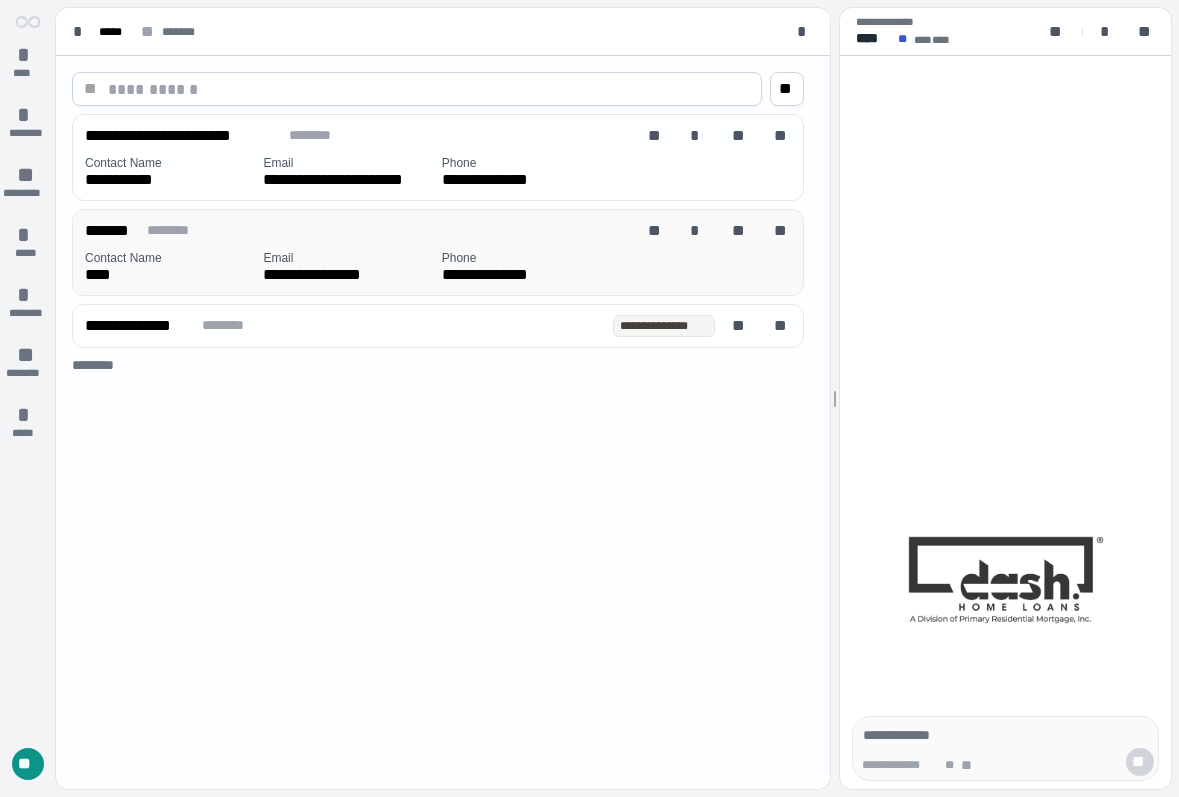 click on "Contact Name" at bounding box center [170, 258] 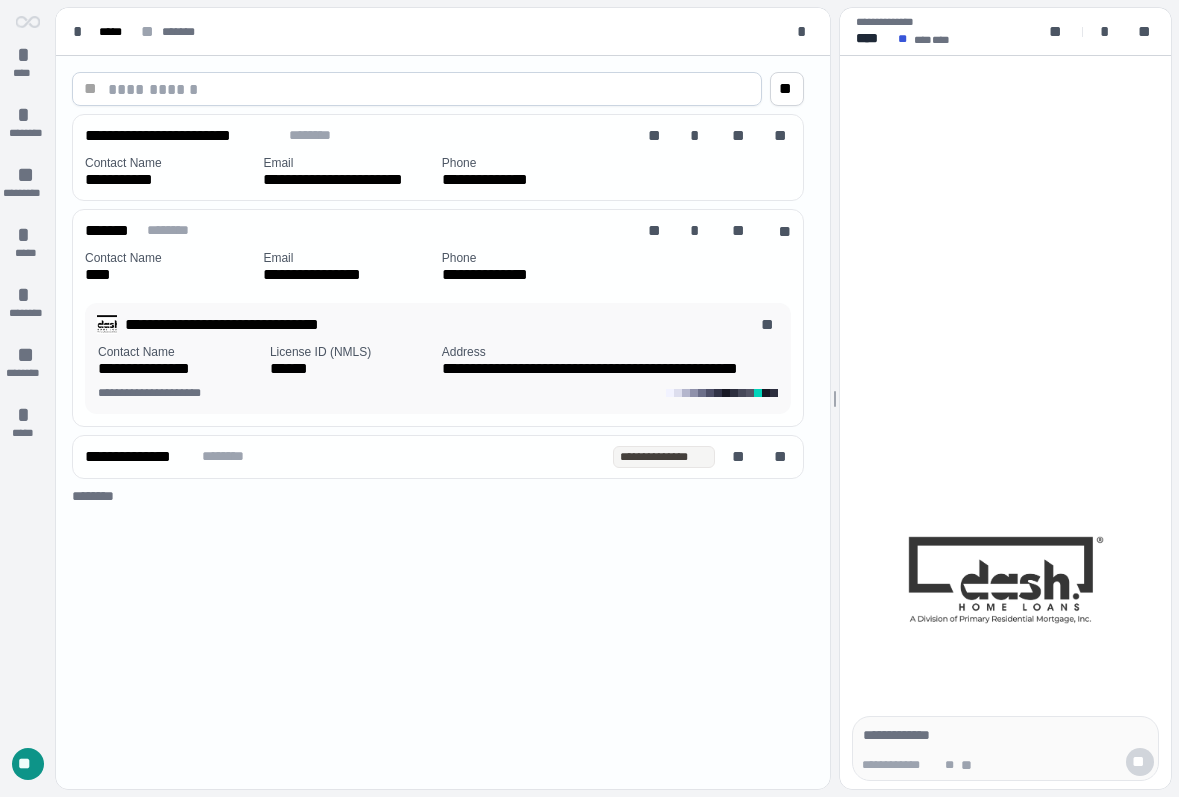click on "**********" at bounding box center [168, 393] 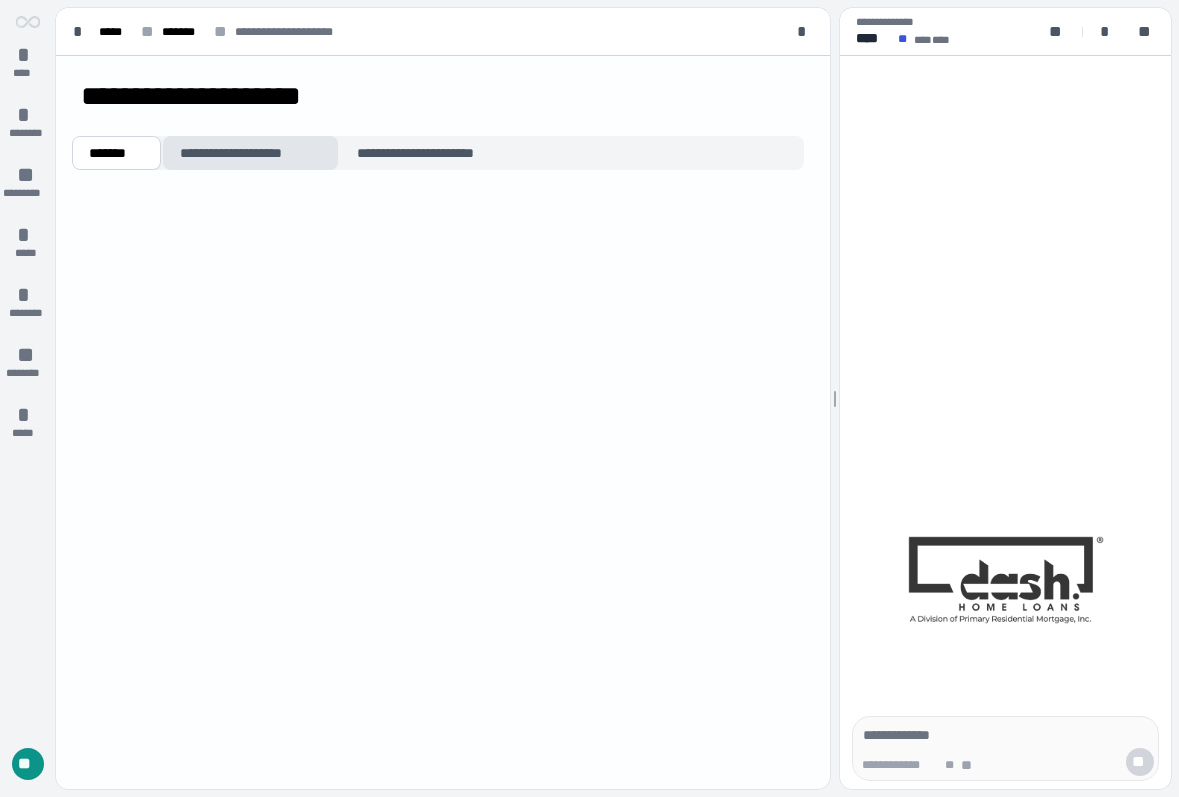click on "**********" at bounding box center [250, 153] 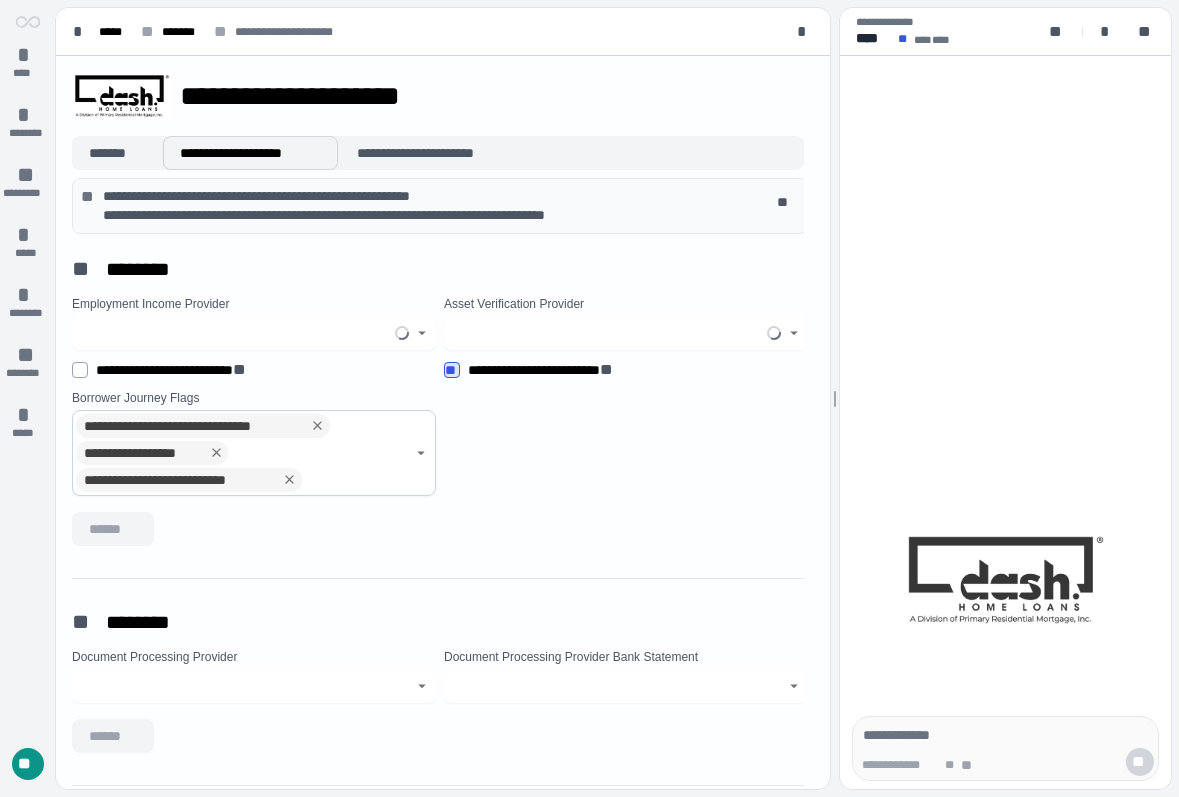 type on "*****" 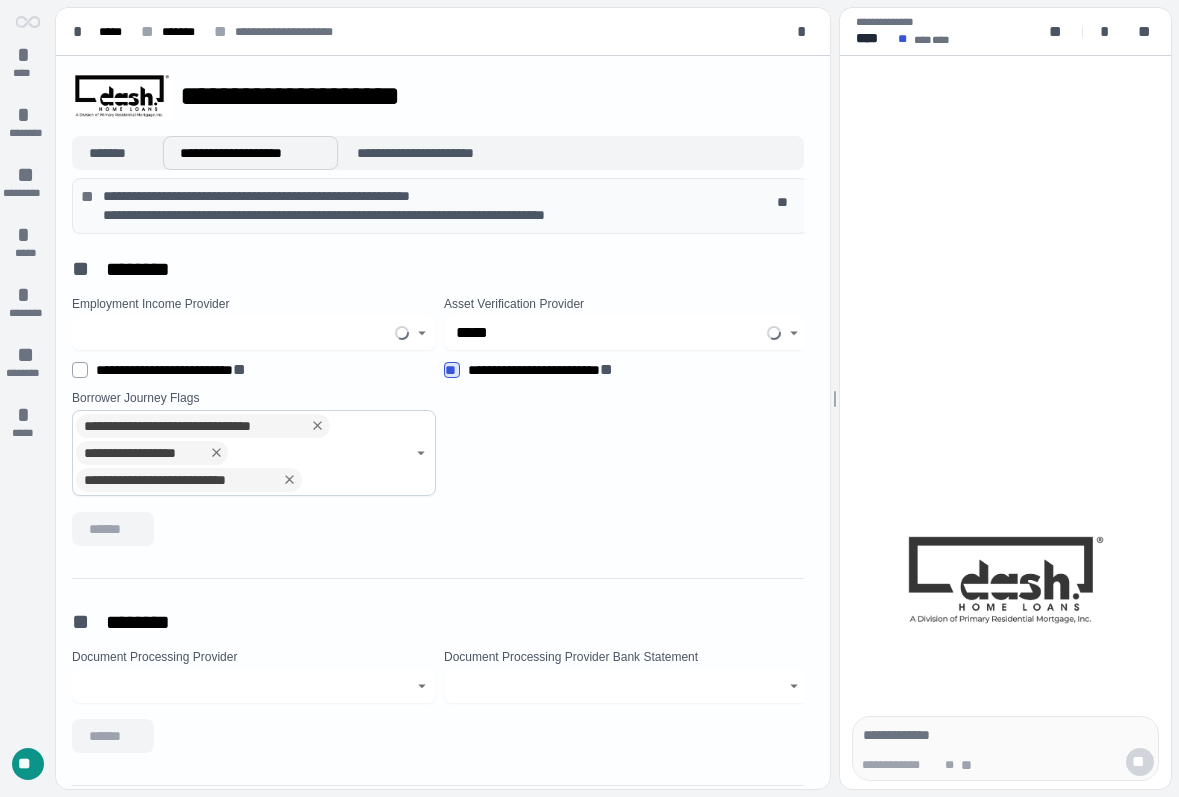 type on "**********" 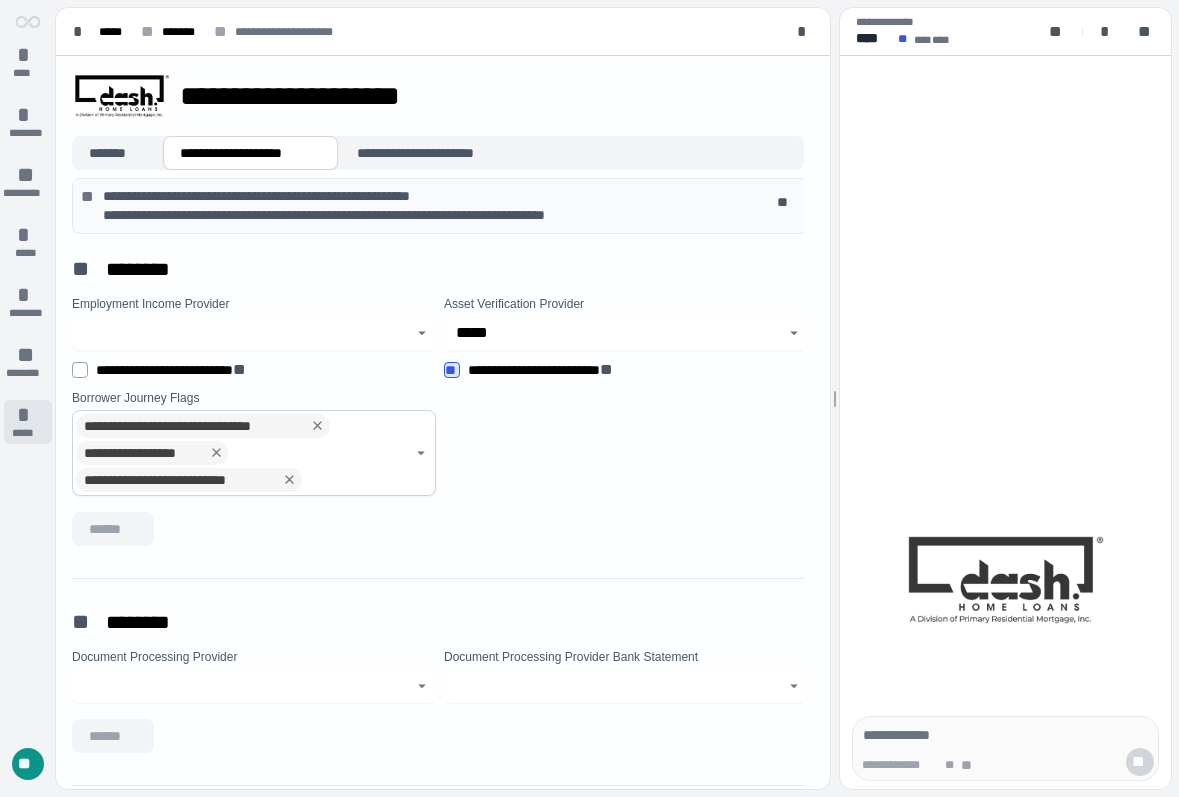 click on "* *****" at bounding box center (28, 422) 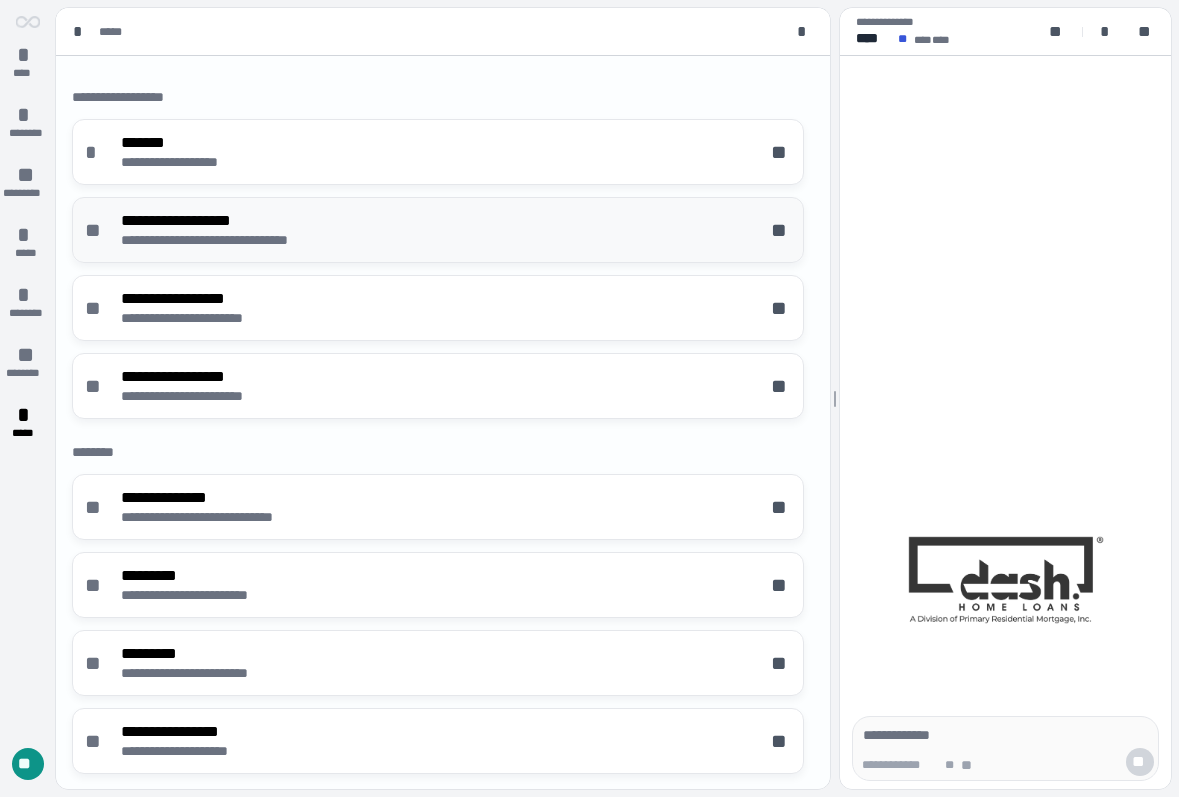 click on "**********" at bounding box center [242, 220] 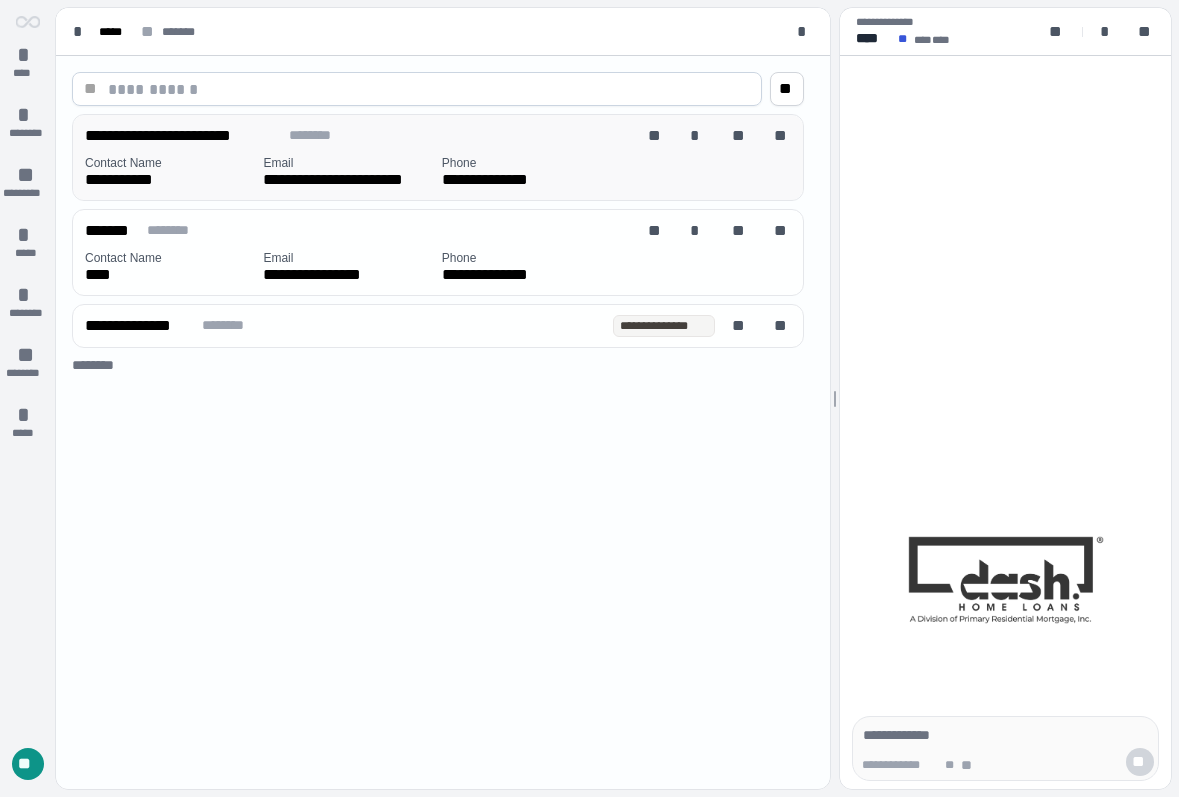 click on "**********" at bounding box center (170, 179) 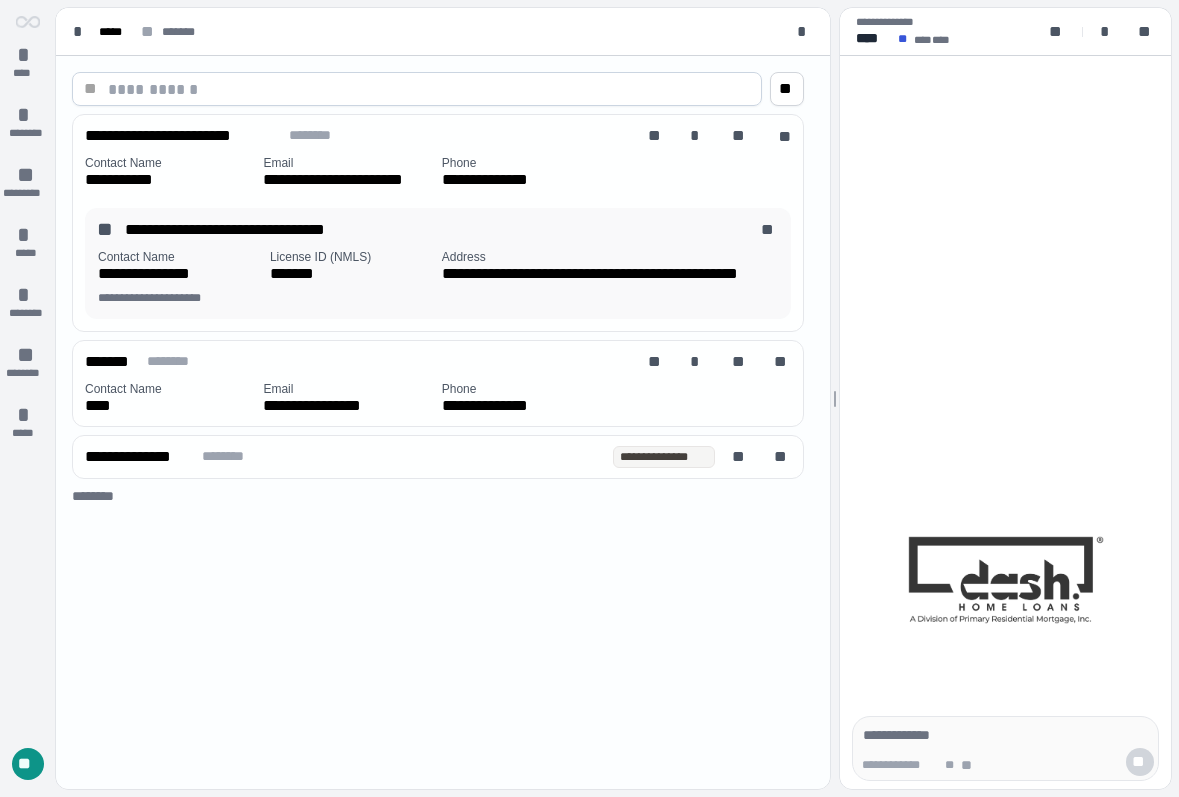 click on "**********" at bounding box center (180, 266) 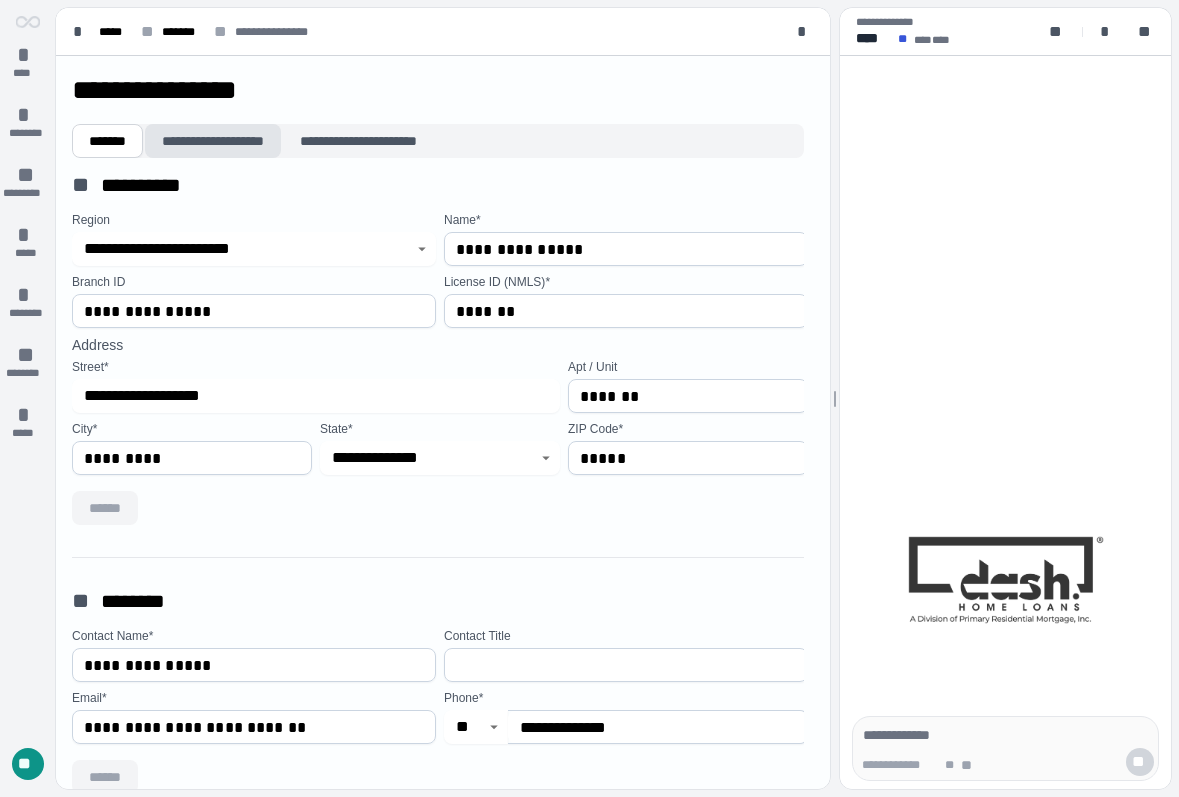 click on "**********" at bounding box center [213, 141] 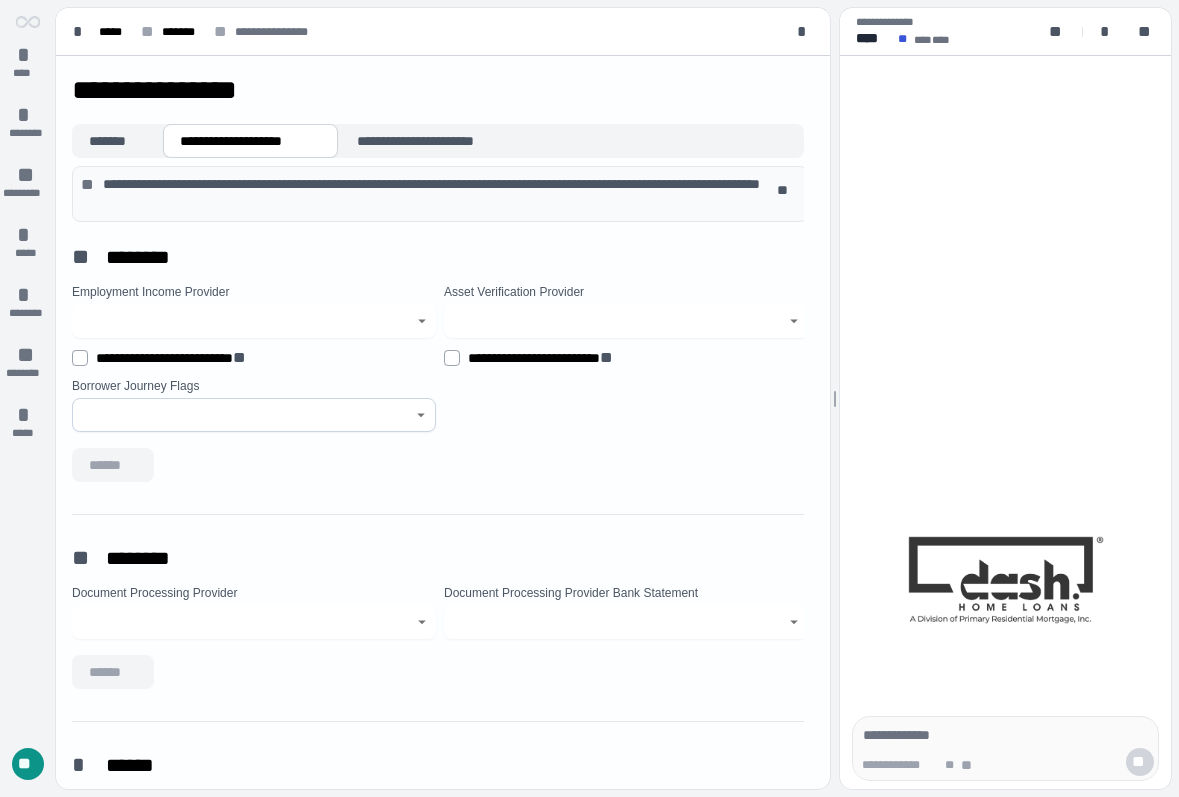 click 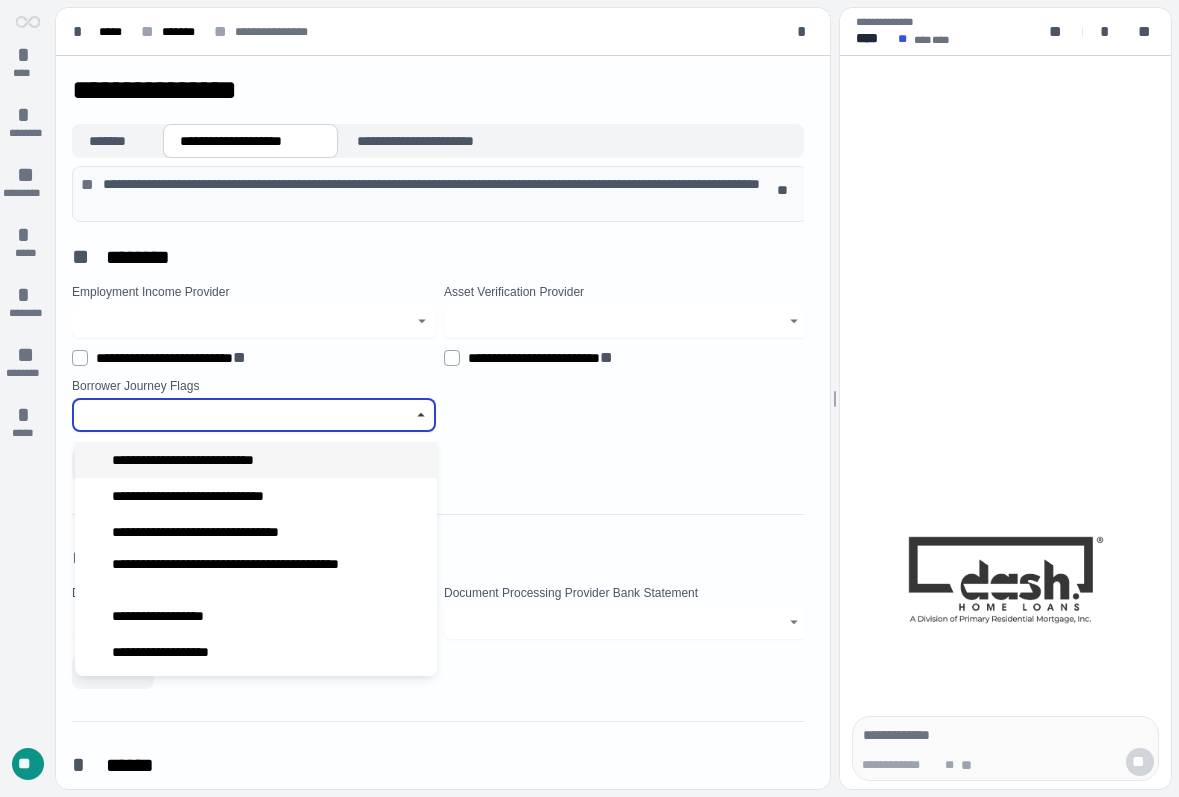 click on "**********" at bounding box center [256, 460] 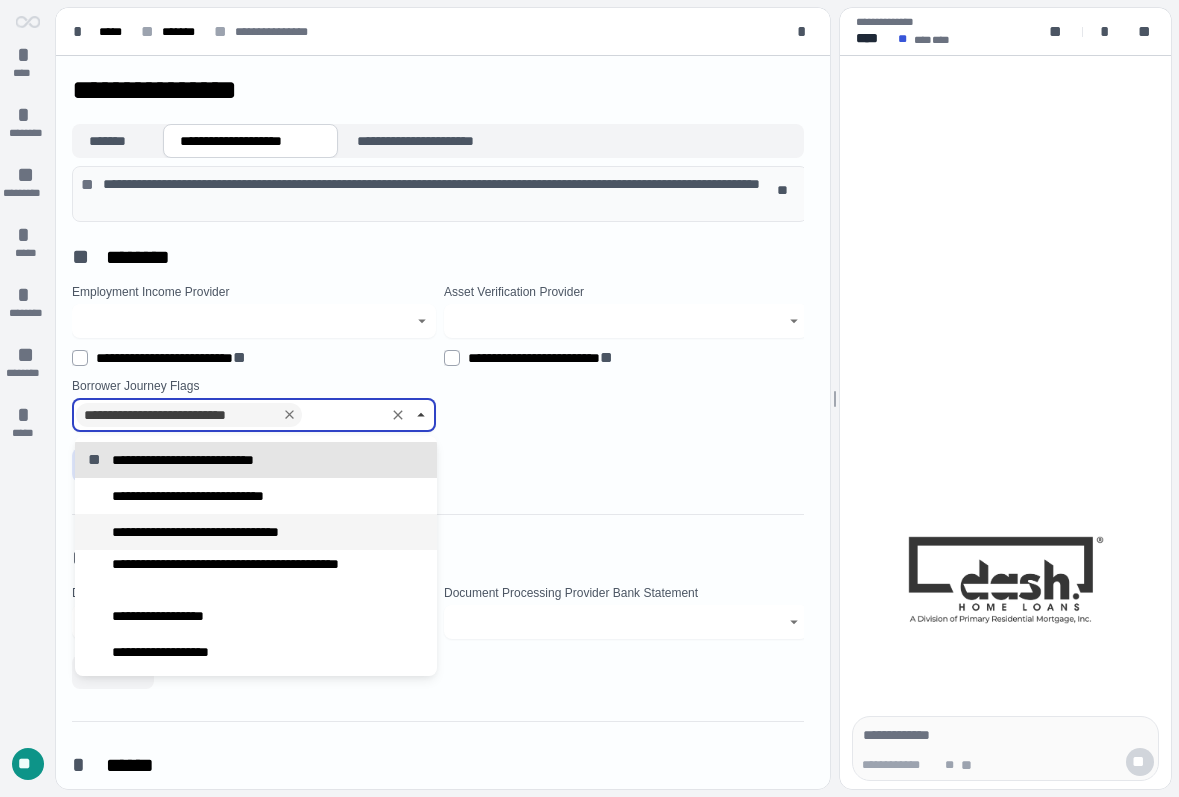 click on "**********" at bounding box center [220, 532] 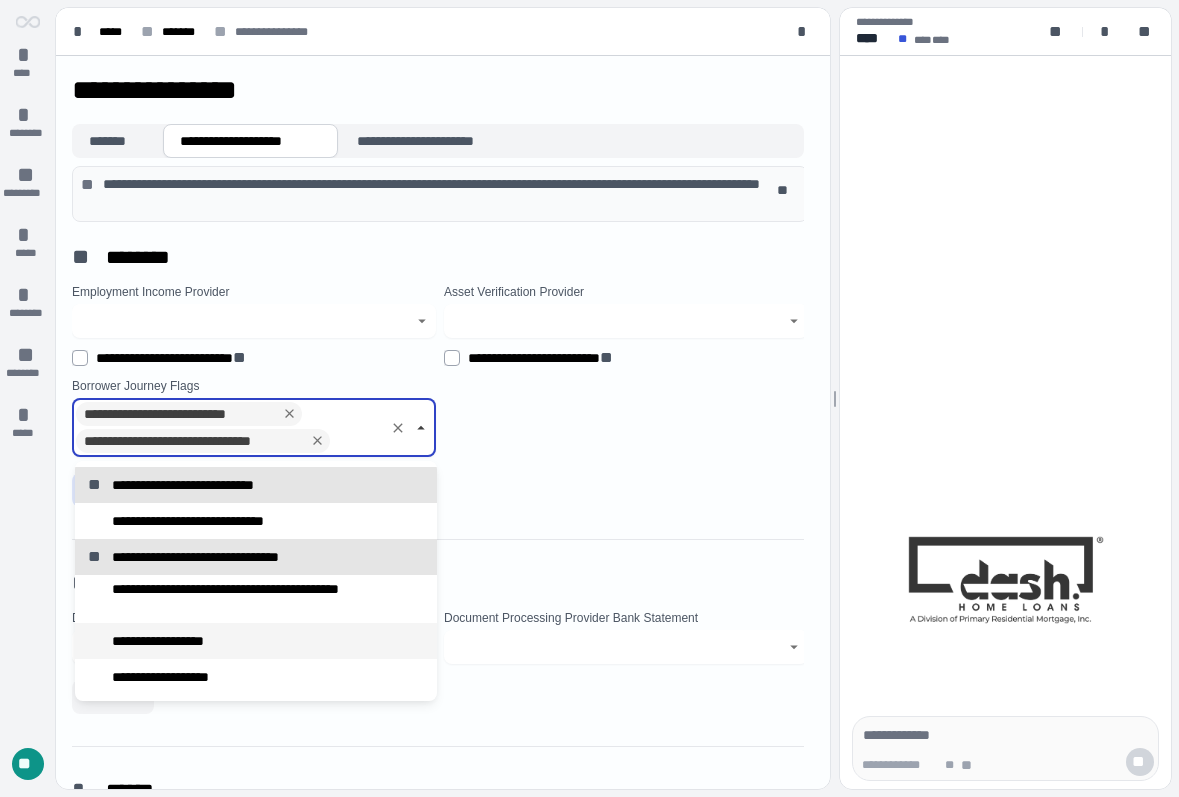 click on "**********" at bounding box center (171, 641) 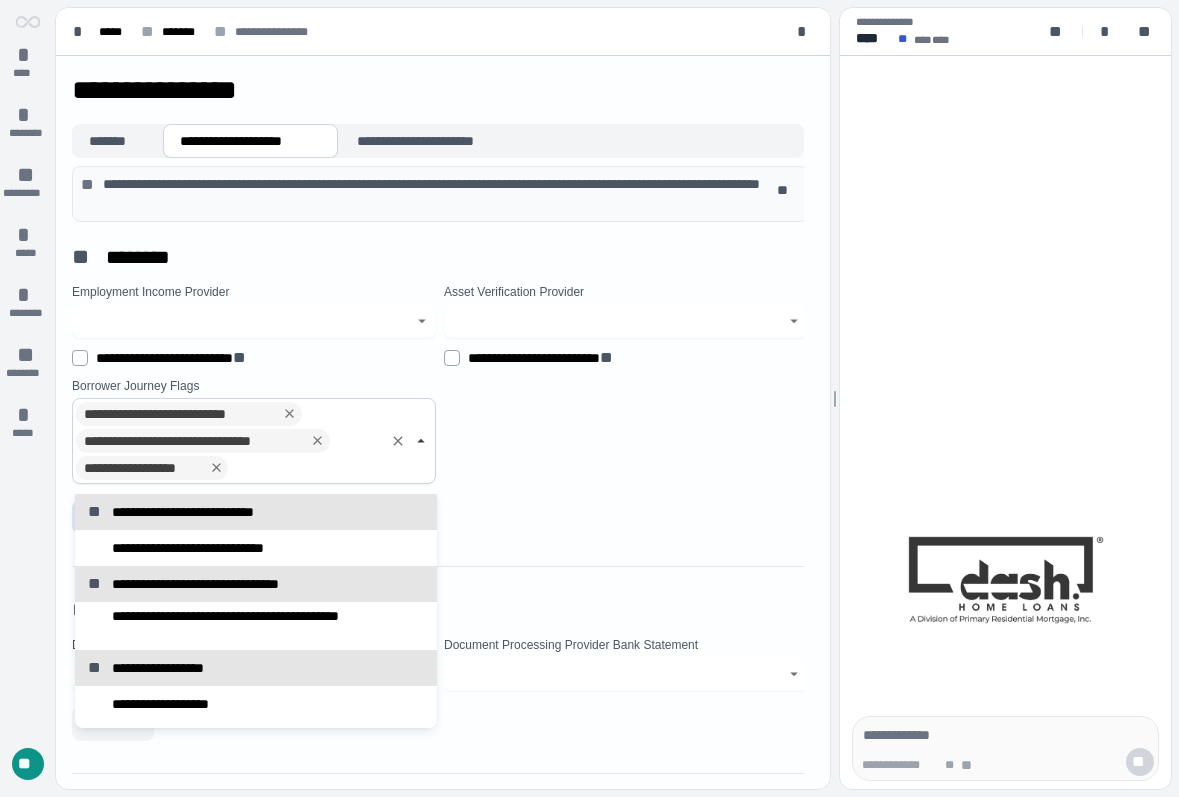 click on "**********" at bounding box center (0, 0) 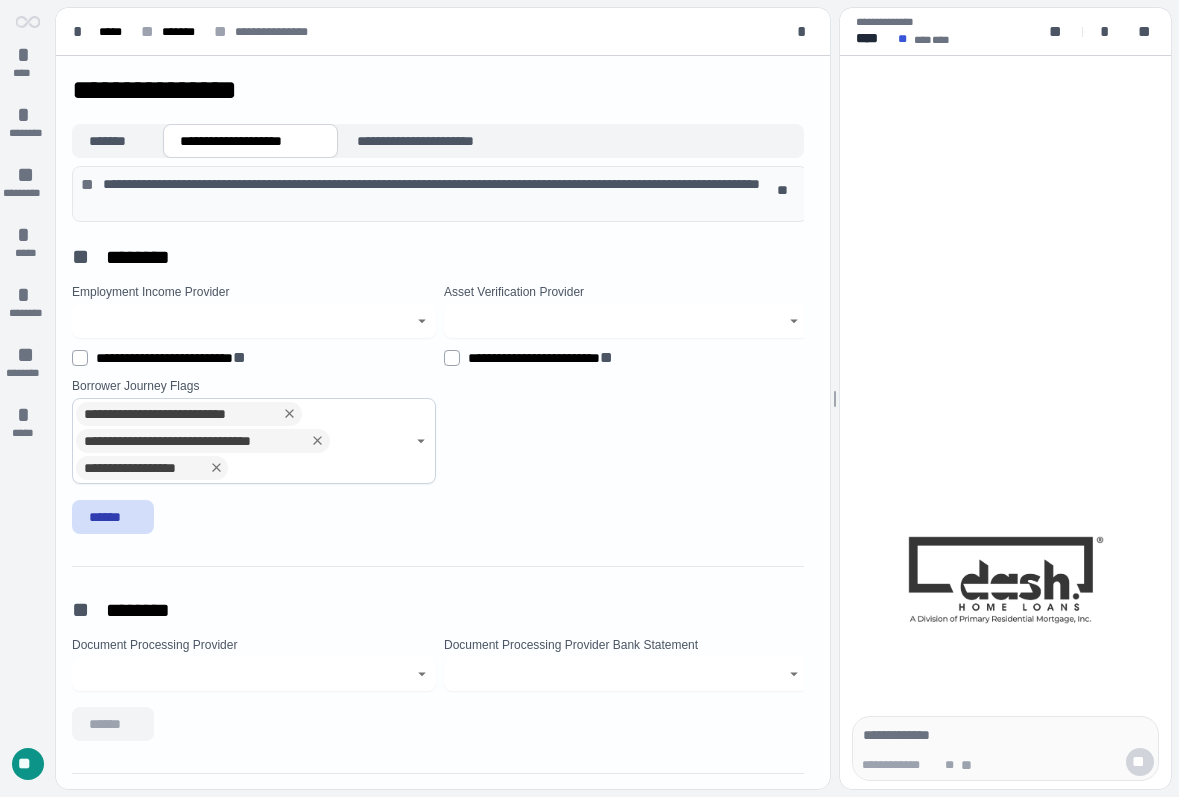 click on "******" at bounding box center [113, 517] 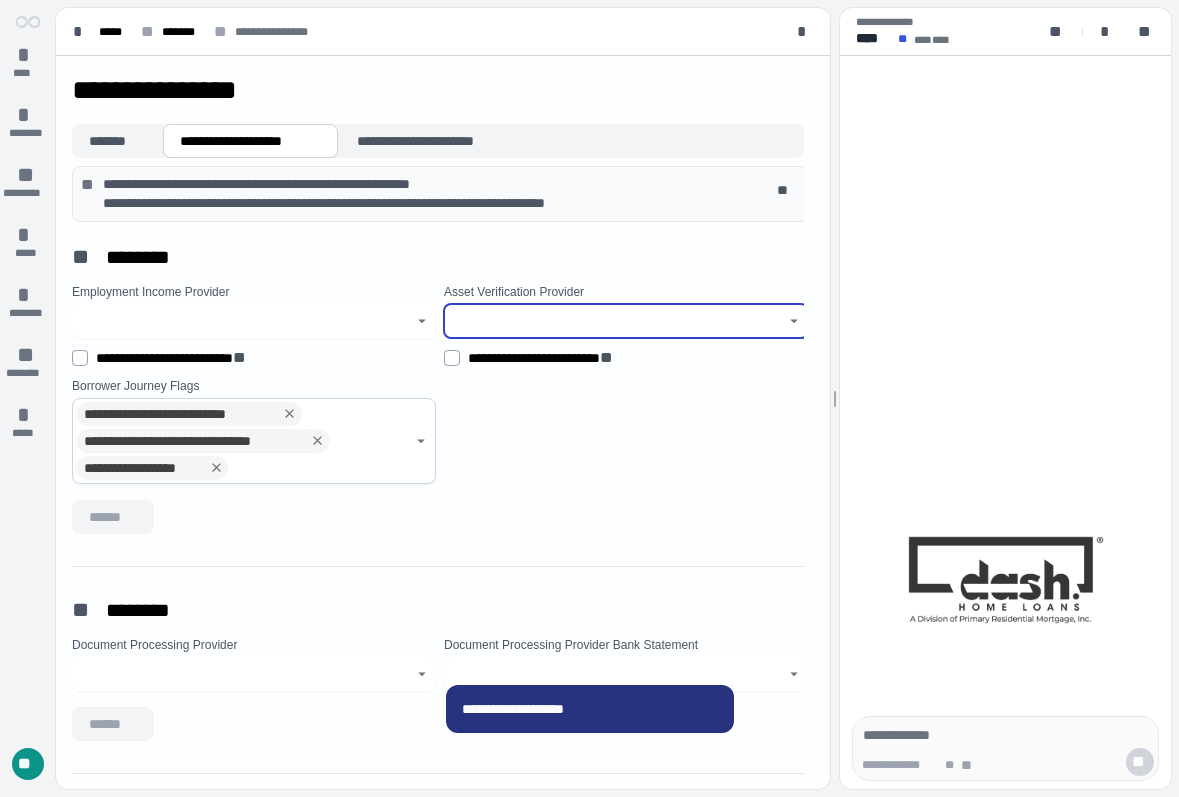 click at bounding box center (615, 321) 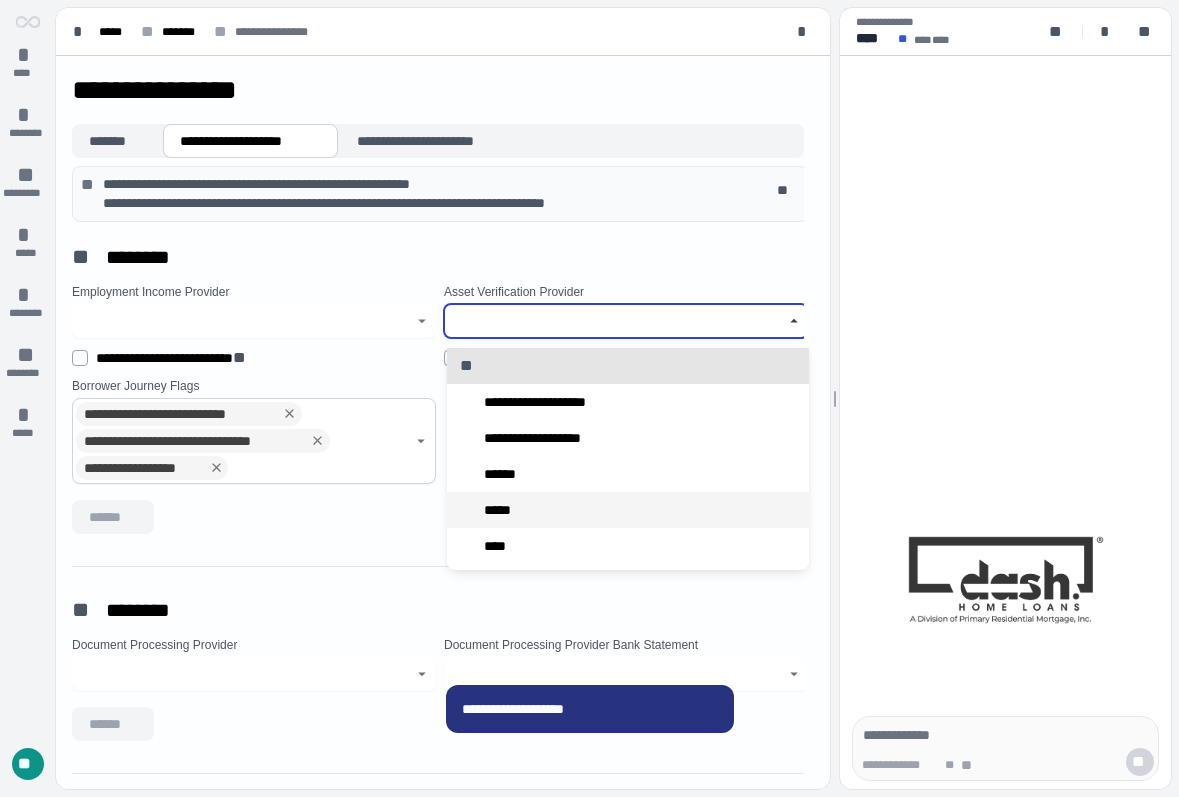 click on "*****" at bounding box center (628, 510) 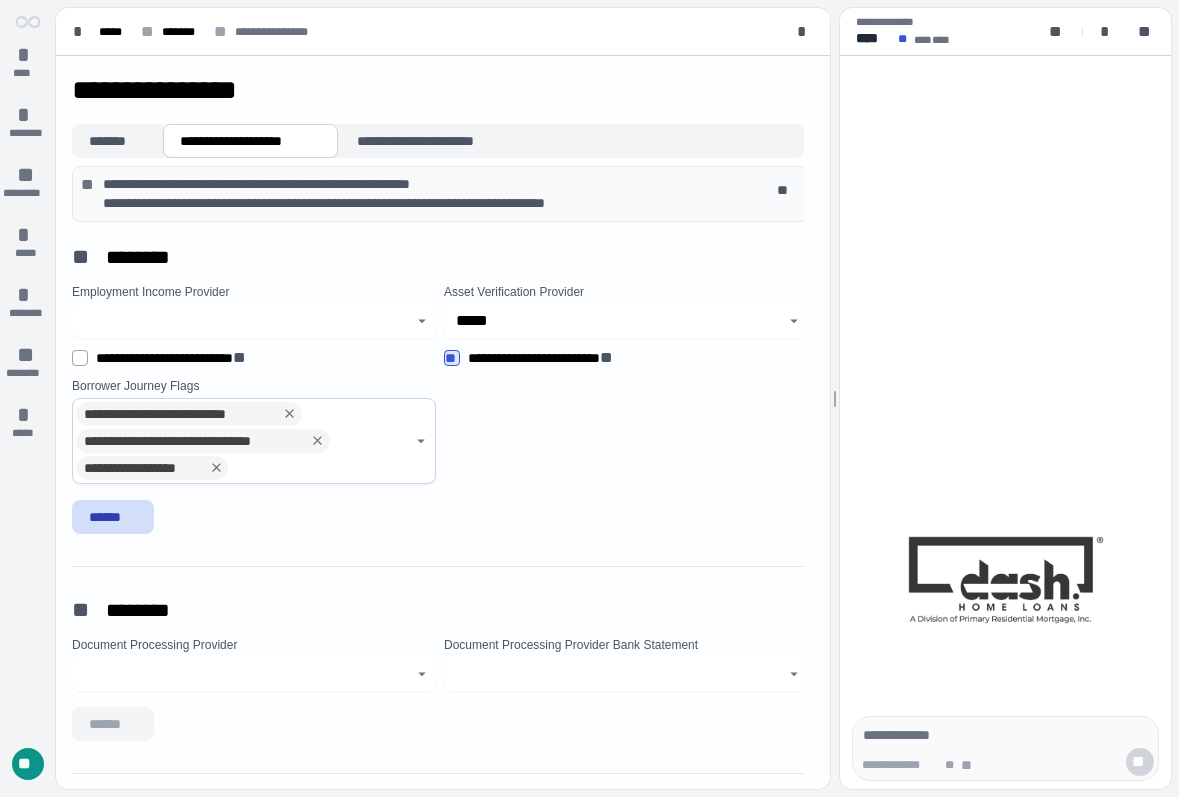 click on "******" at bounding box center (113, 517) 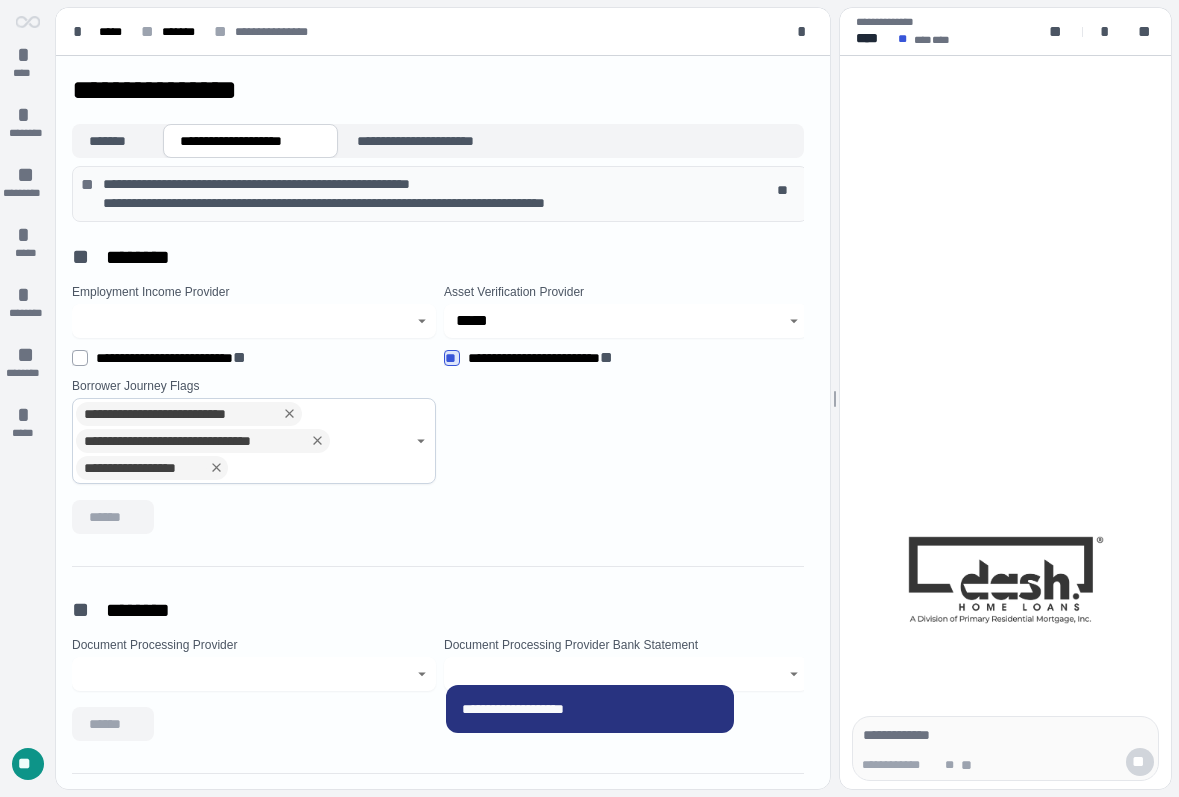 click on "**********" at bounding box center [0, 0] 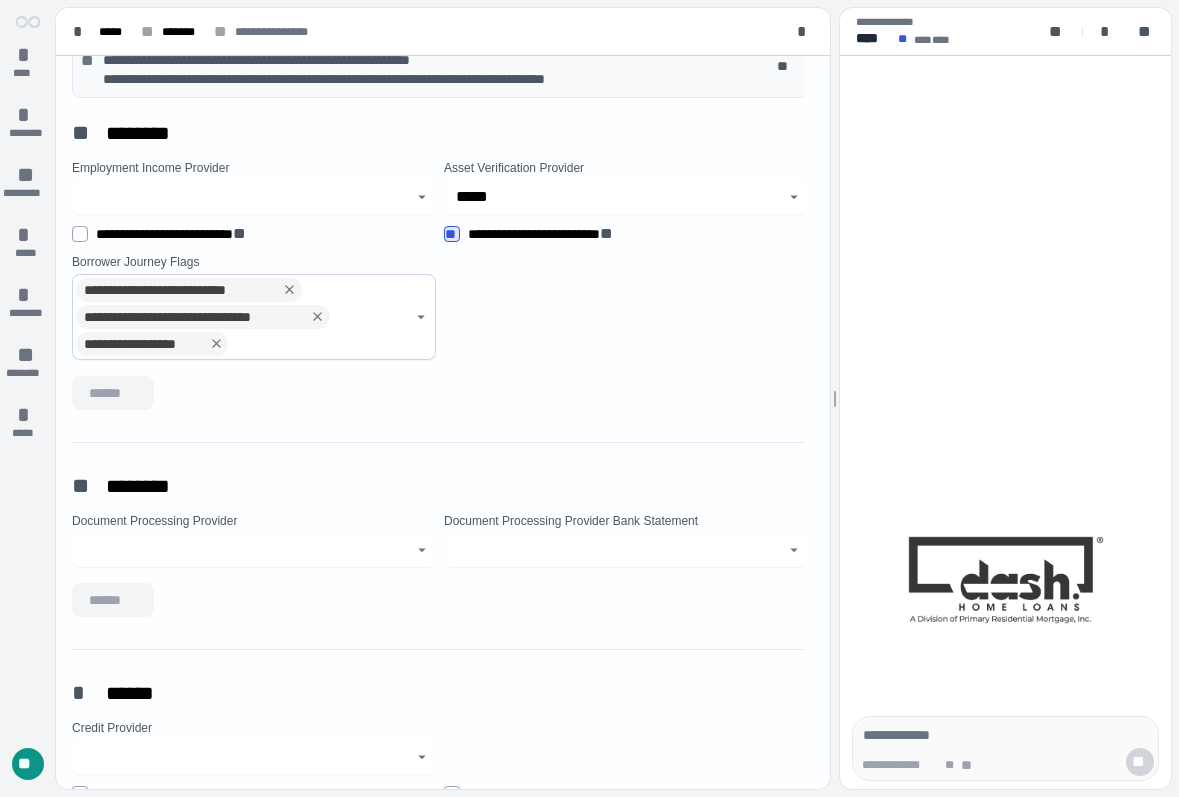 scroll, scrollTop: 25, scrollLeft: 0, axis: vertical 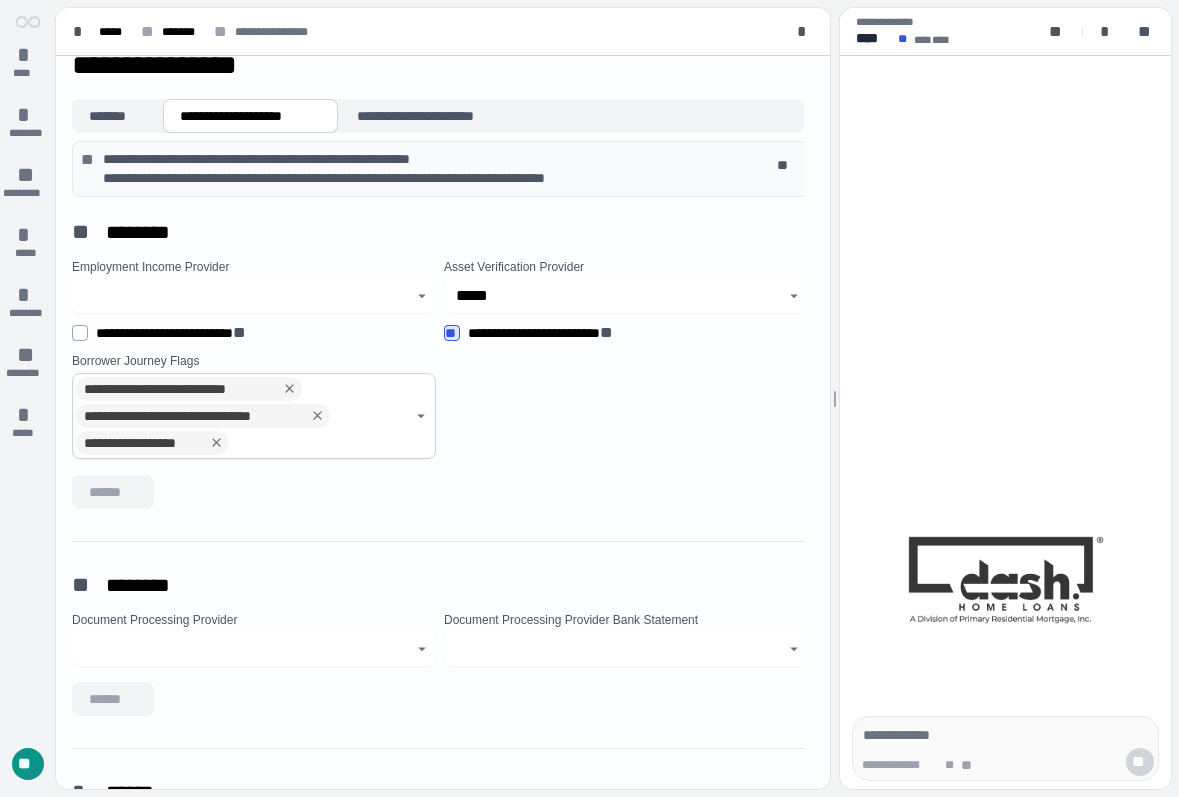 click 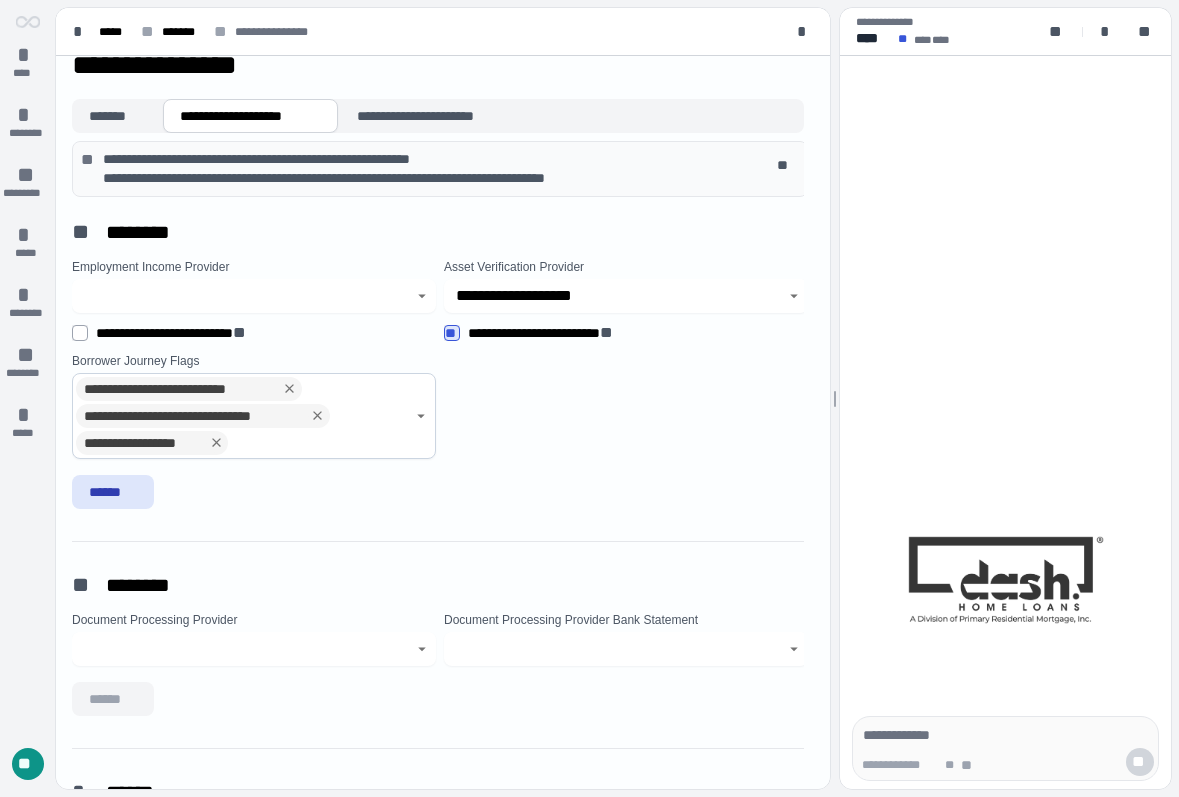 click on "**********" at bounding box center [0, 0] 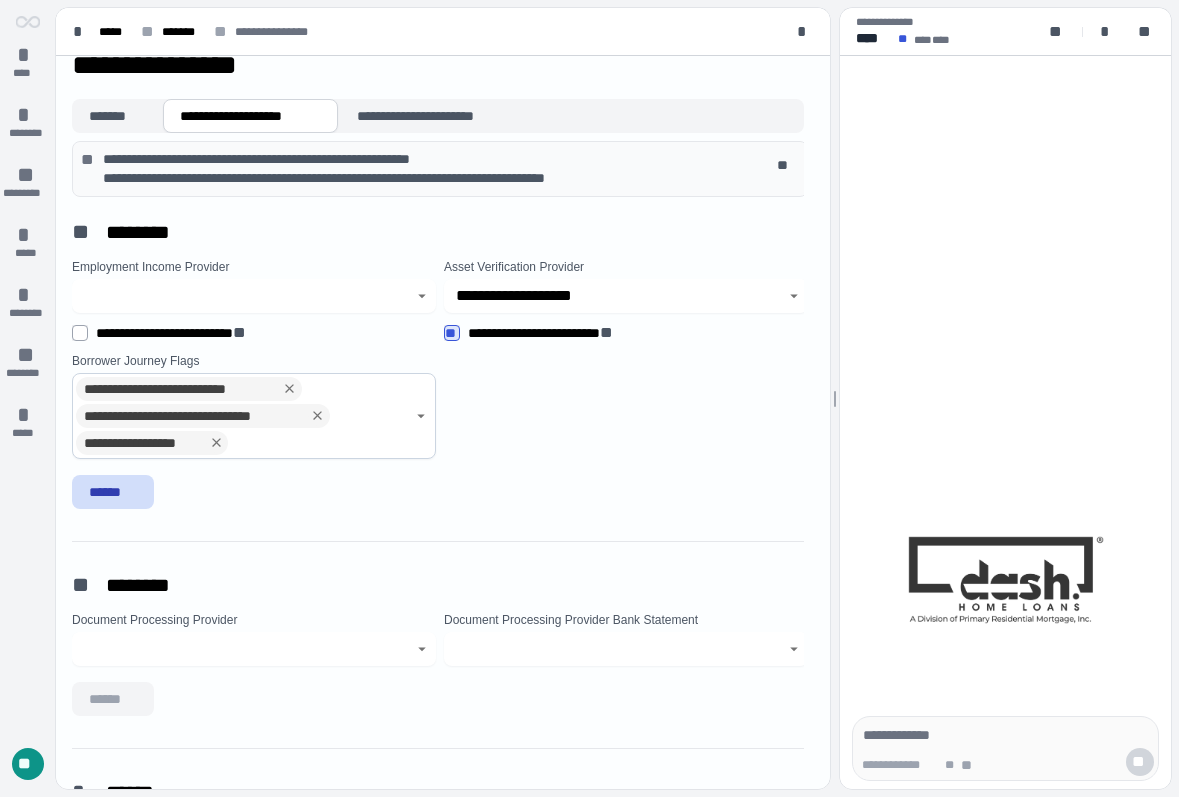click on "******" at bounding box center (113, 492) 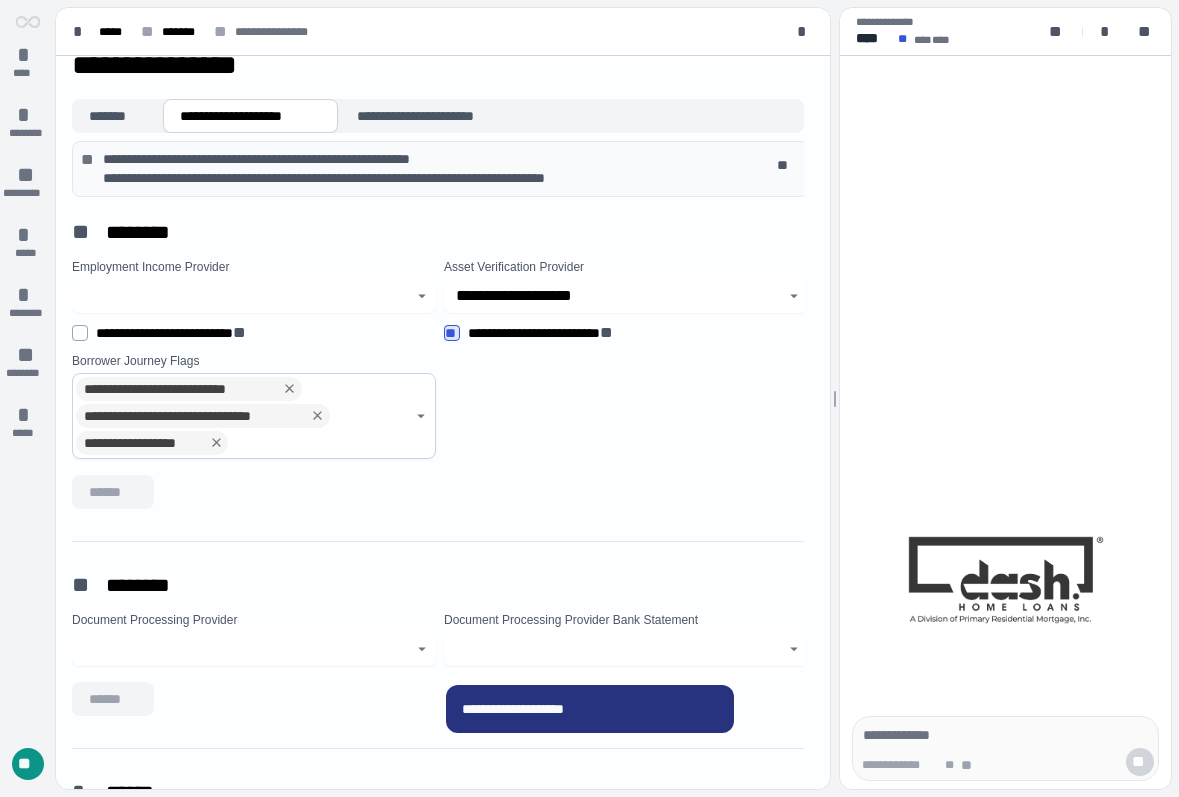click 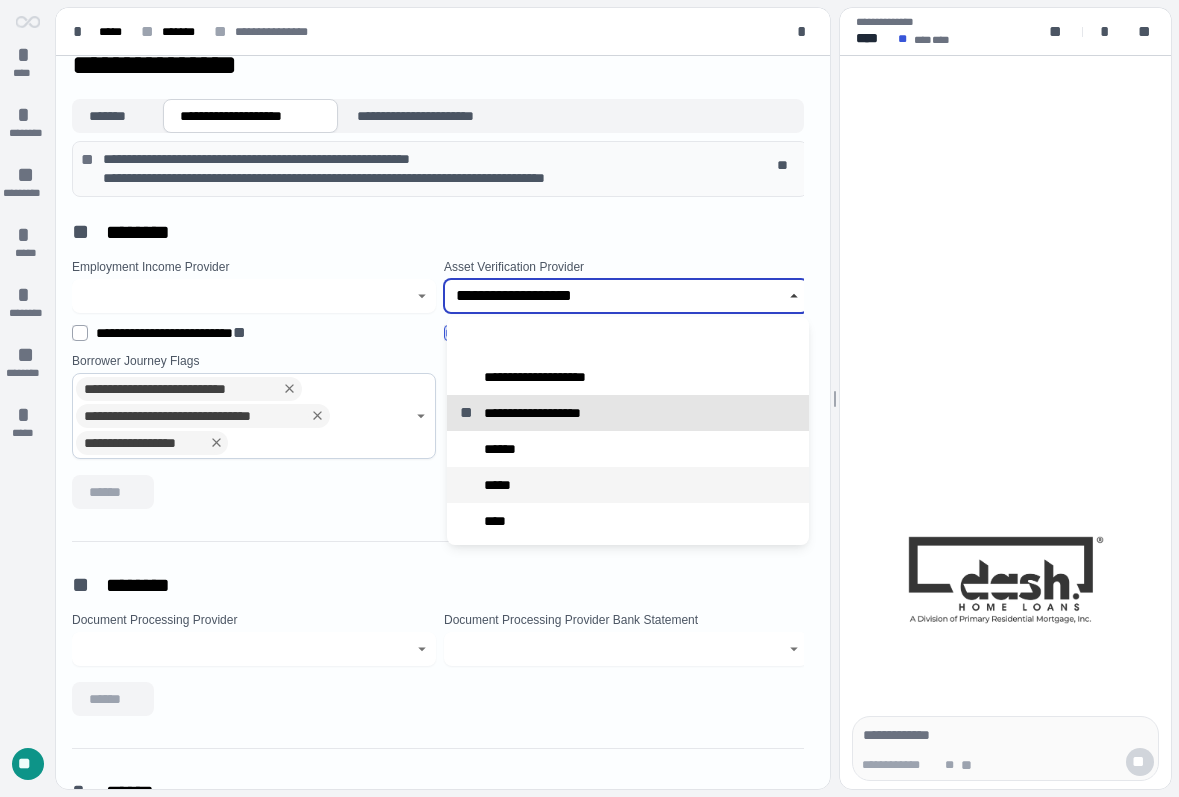 click on "*****" at bounding box center [628, 485] 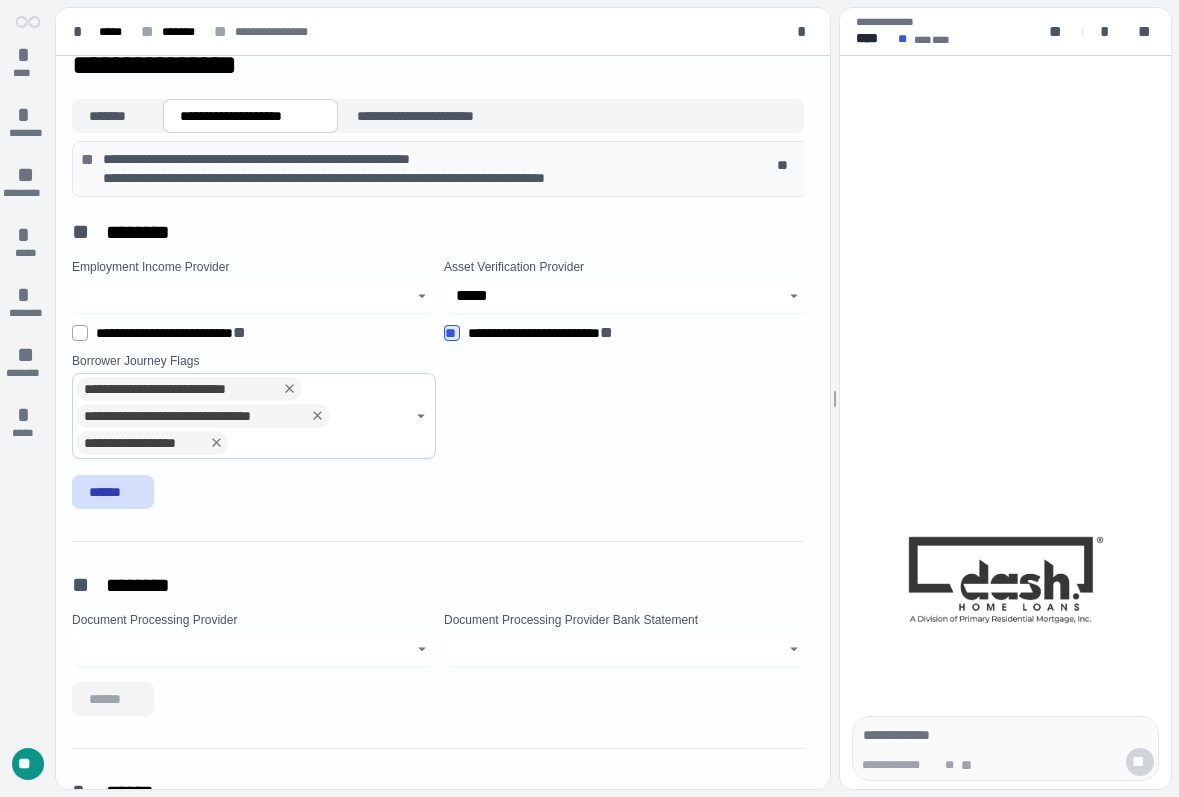 click on "******" at bounding box center (113, 492) 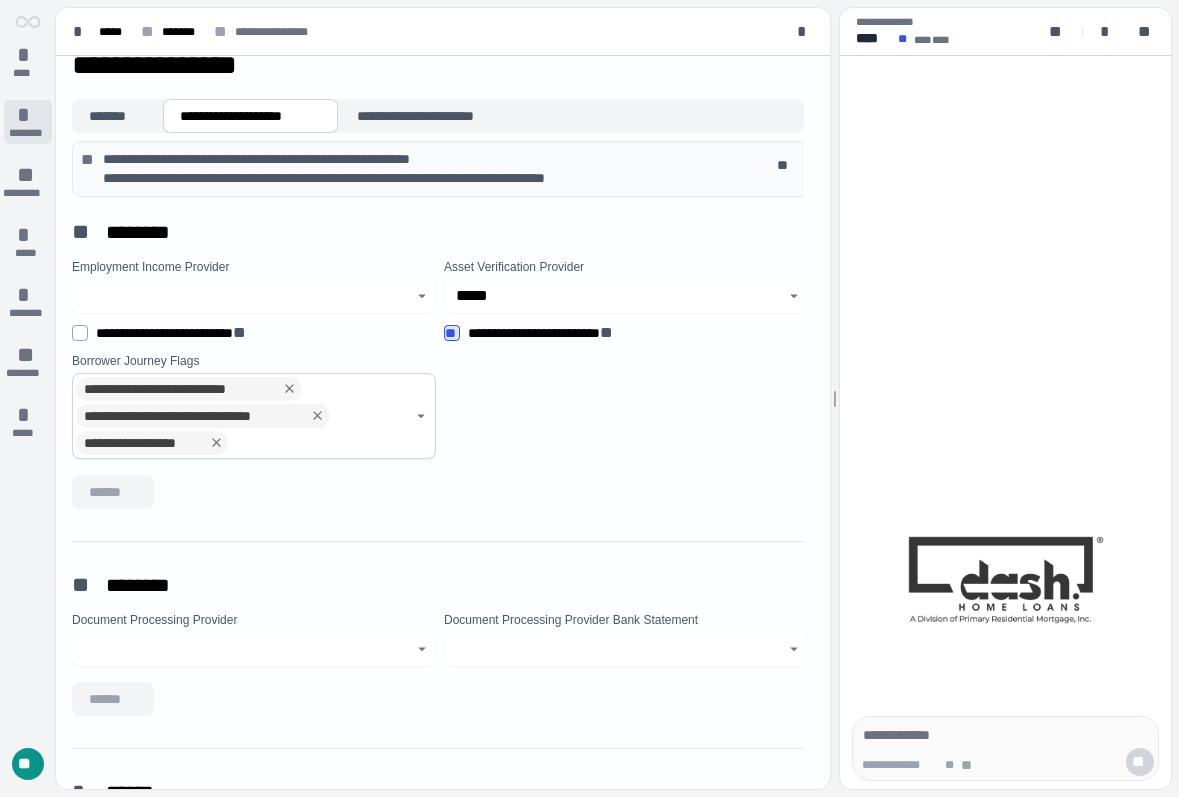 click on "*" at bounding box center (28, 115) 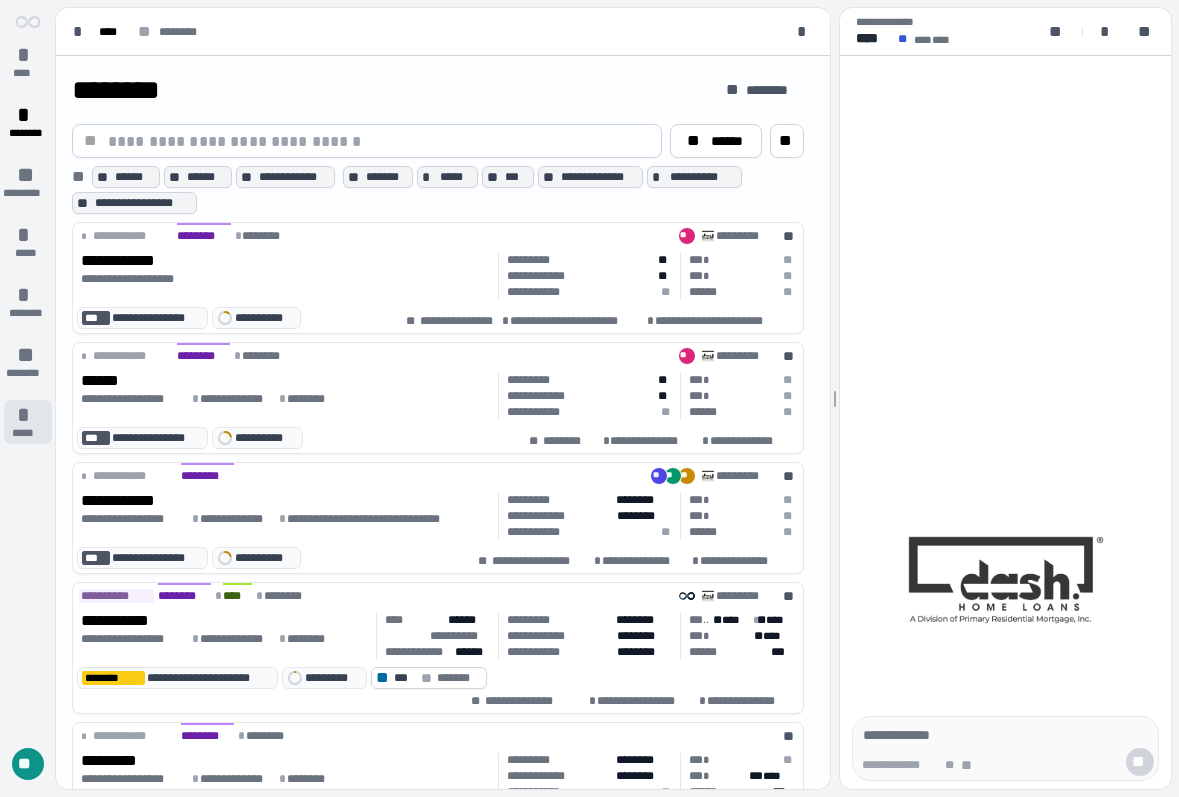 click on "*" at bounding box center [28, 415] 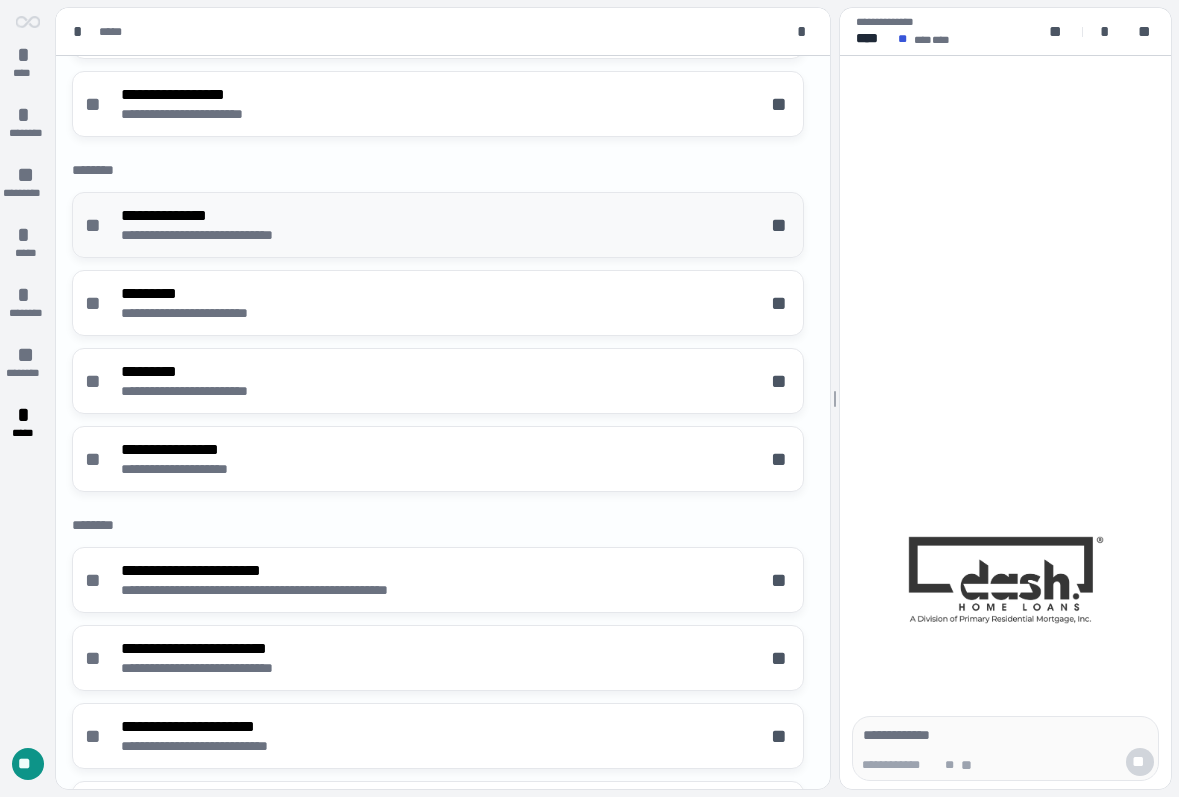 scroll, scrollTop: 323, scrollLeft: 0, axis: vertical 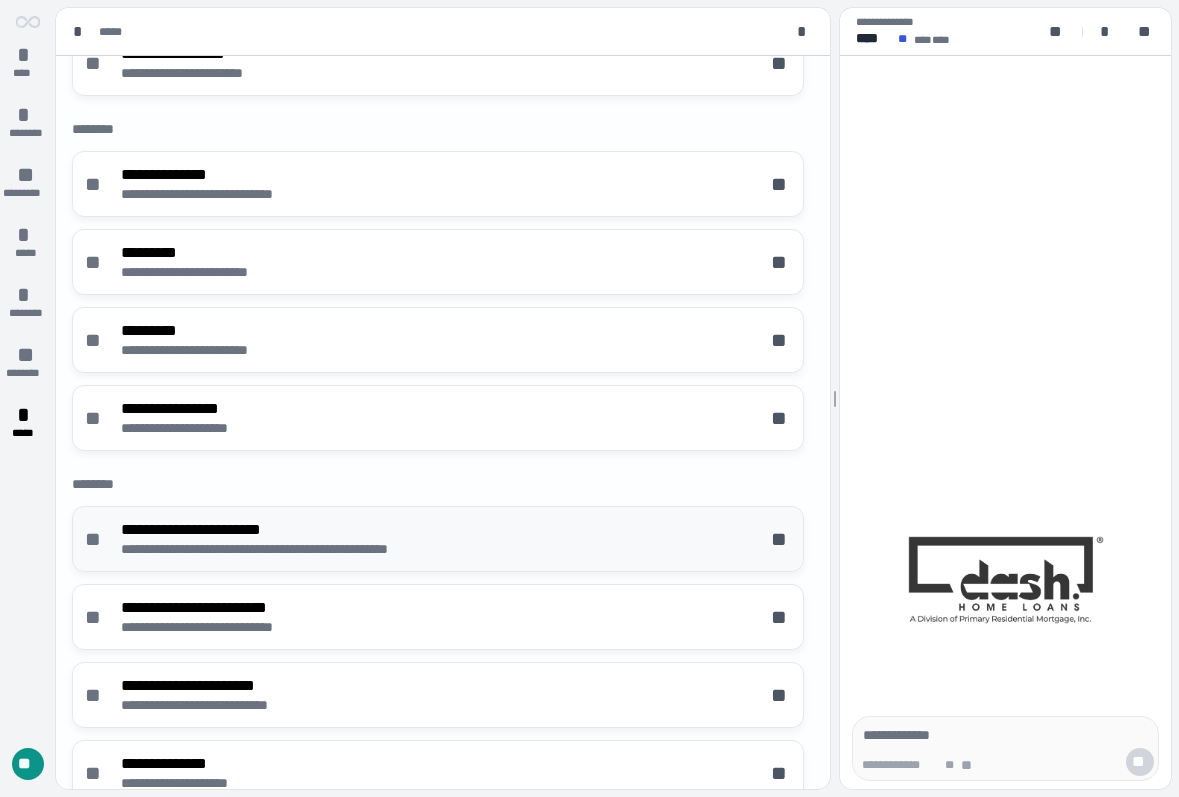 click on "**********" at bounding box center (301, 529) 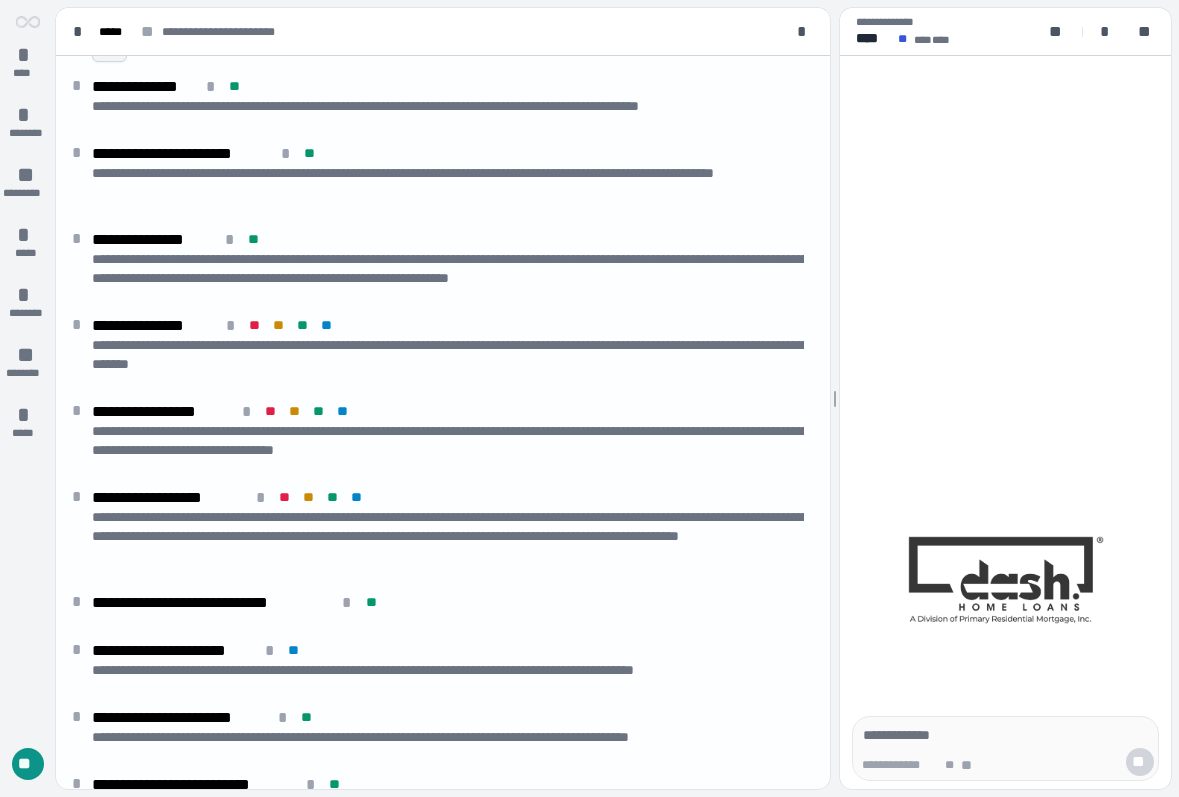 scroll, scrollTop: 0, scrollLeft: 0, axis: both 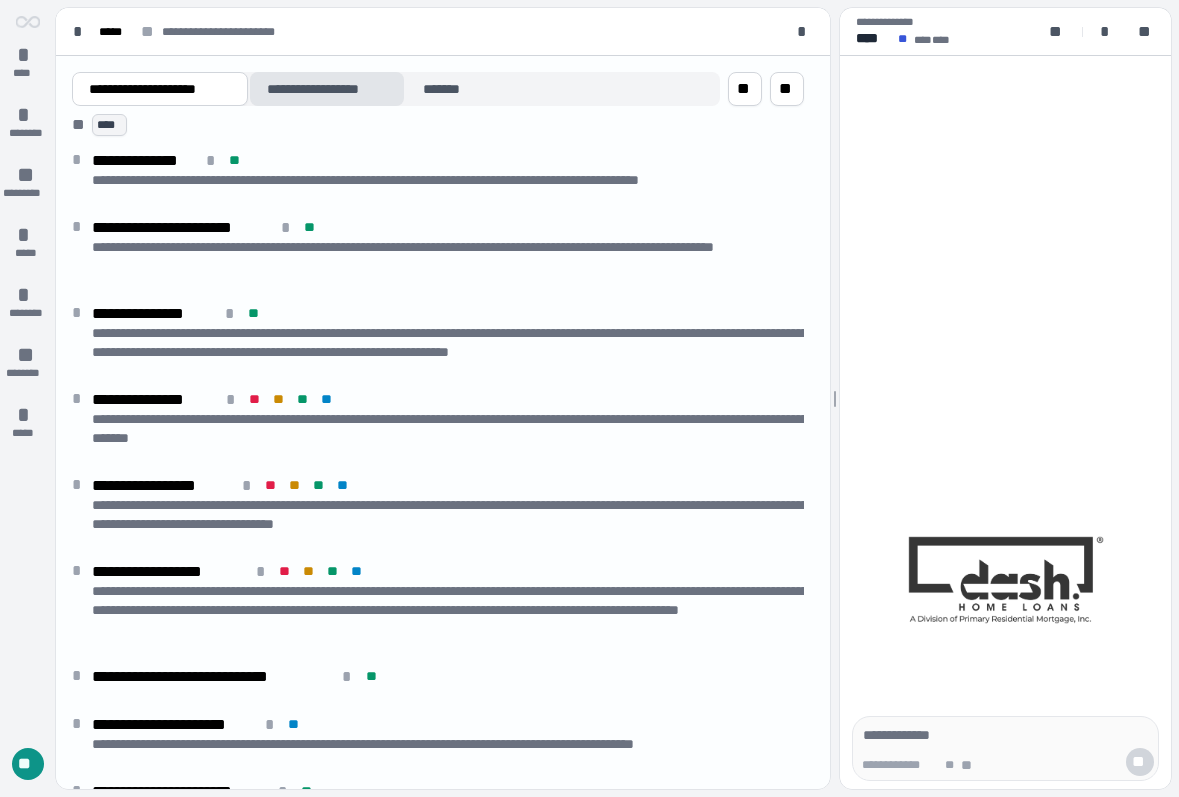 click on "**********" at bounding box center [327, 89] 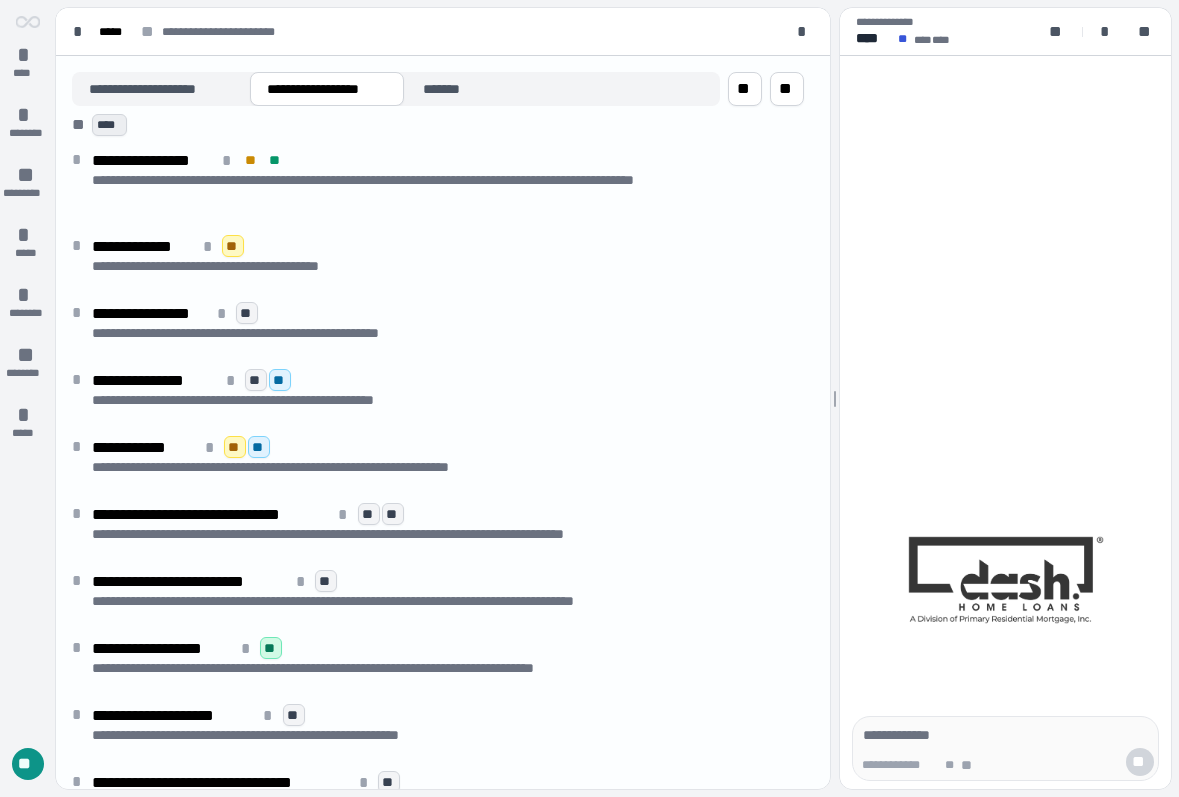 click on "****" at bounding box center [109, 125] 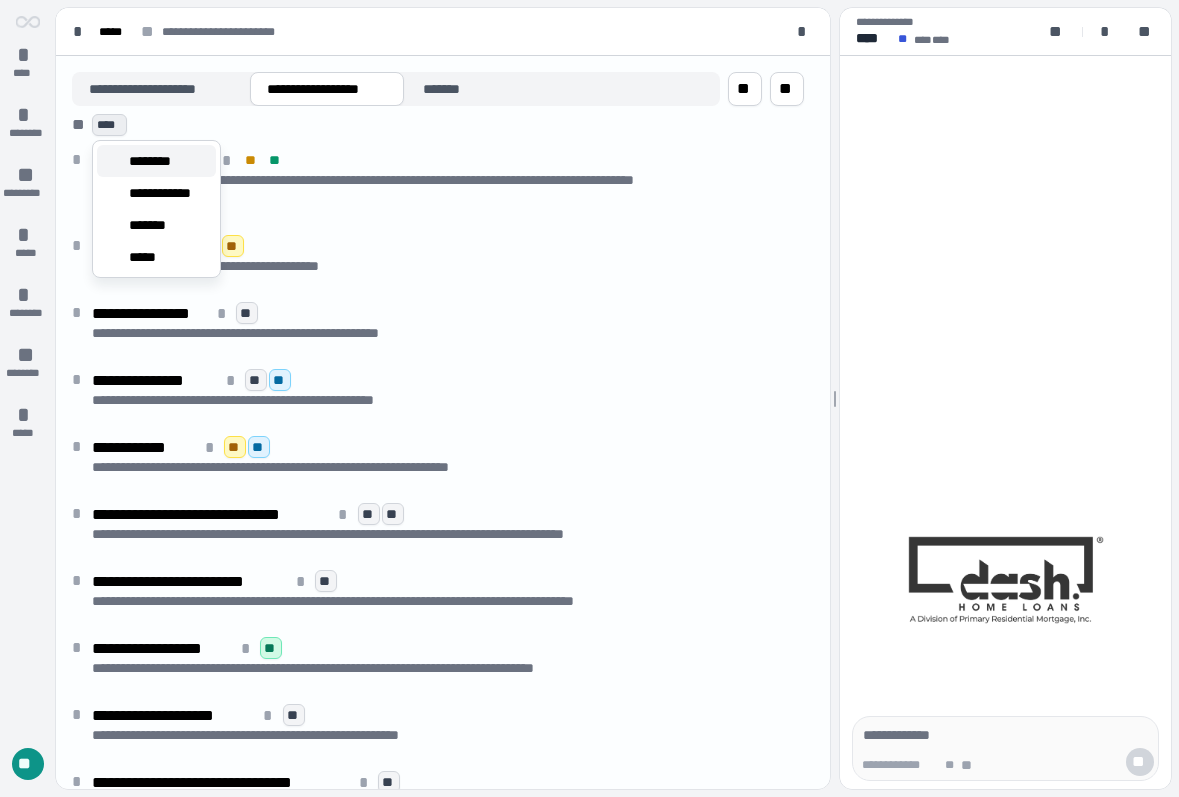 click on "********" at bounding box center [158, 161] 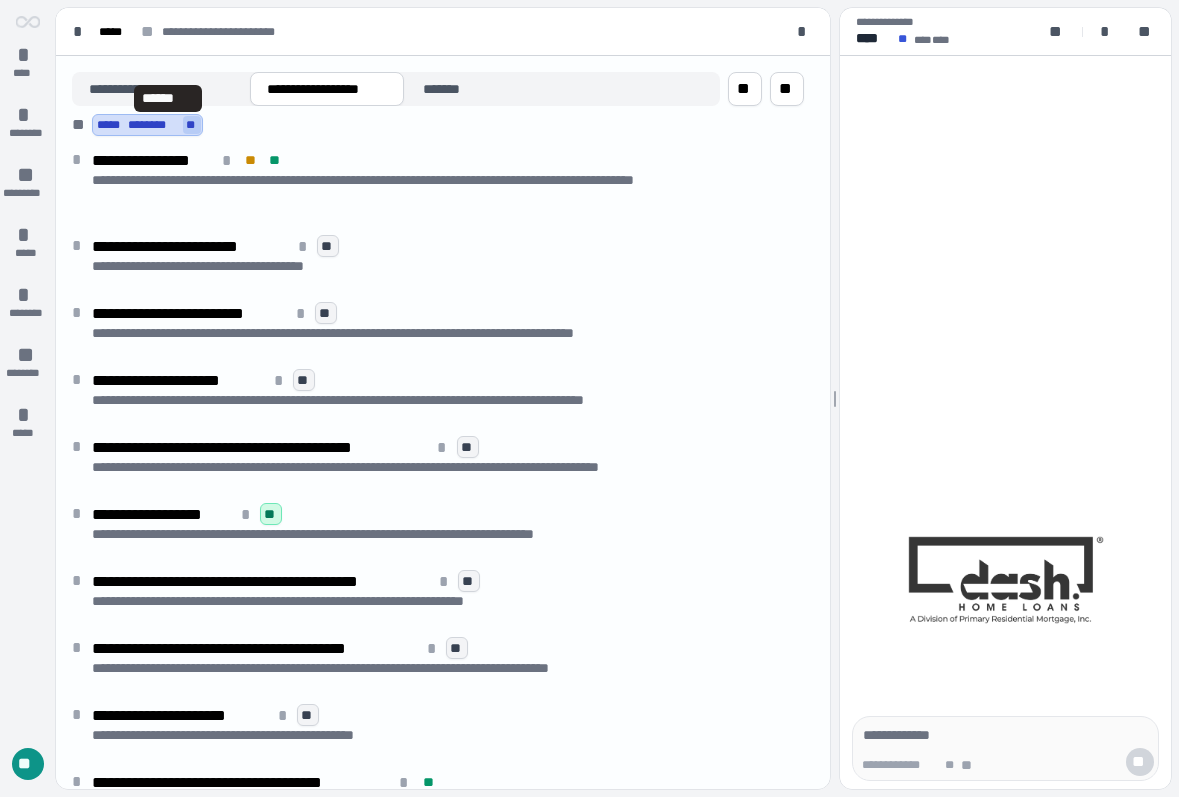 click on "**" at bounding box center (192, 125) 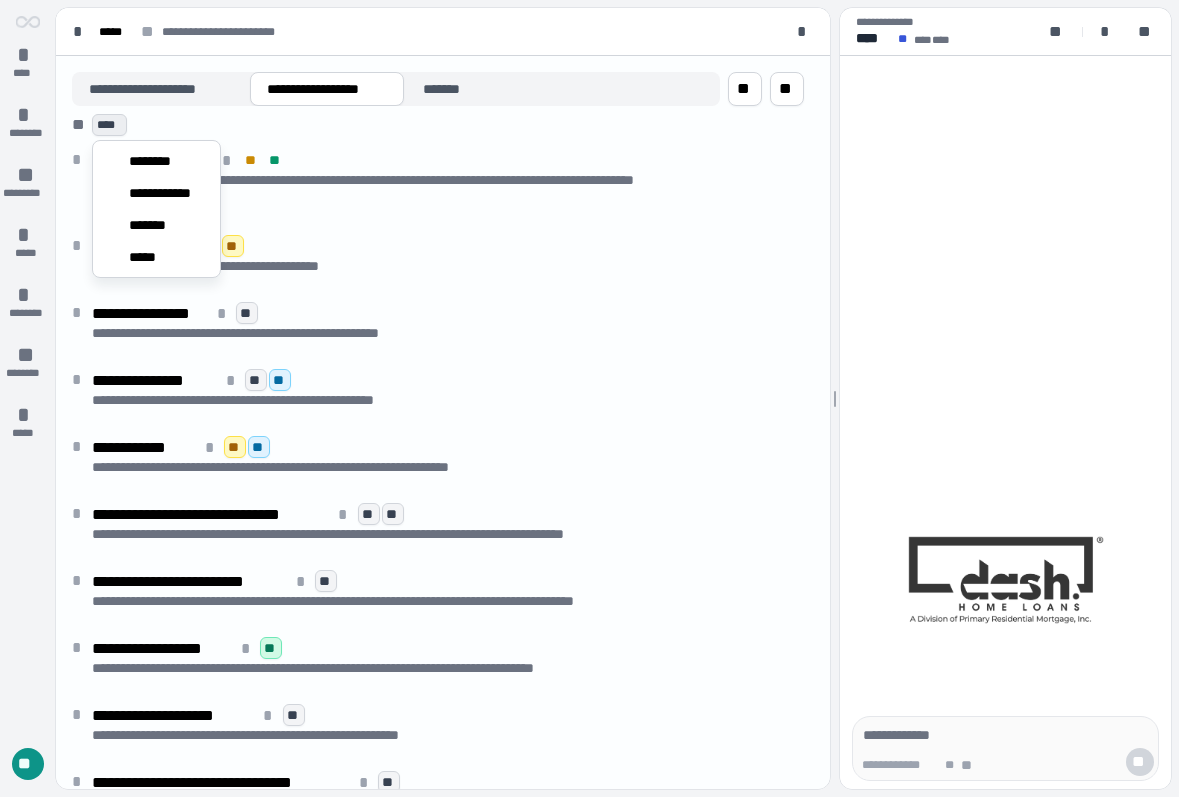 click on "****" at bounding box center (109, 125) 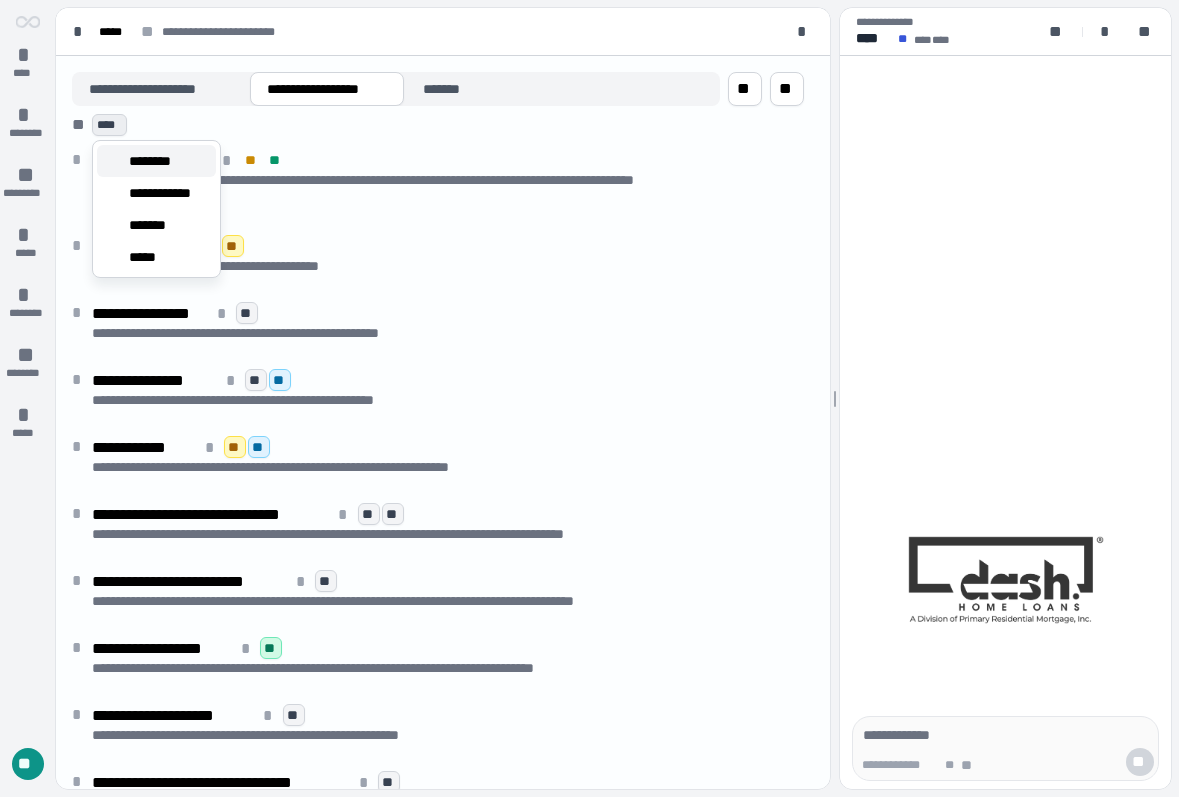 click on "********" at bounding box center (156, 161) 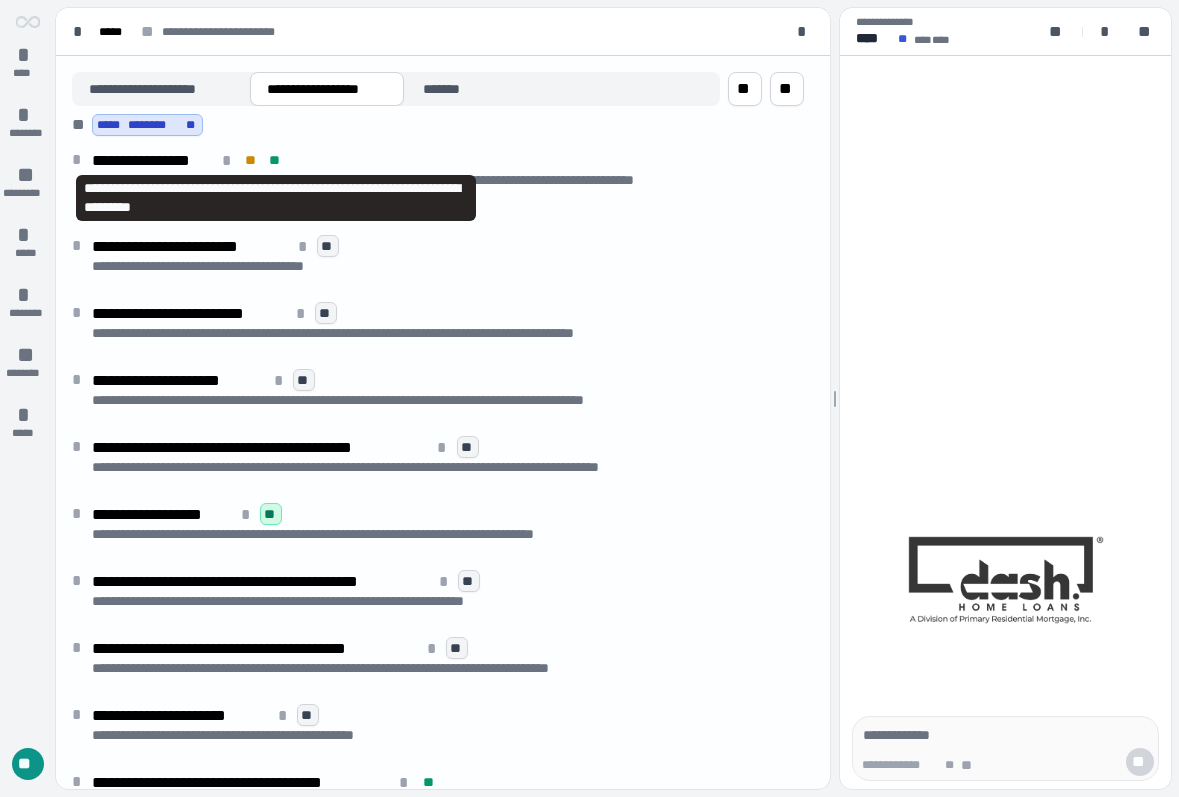 click on "**" at bounding box center [276, 160] 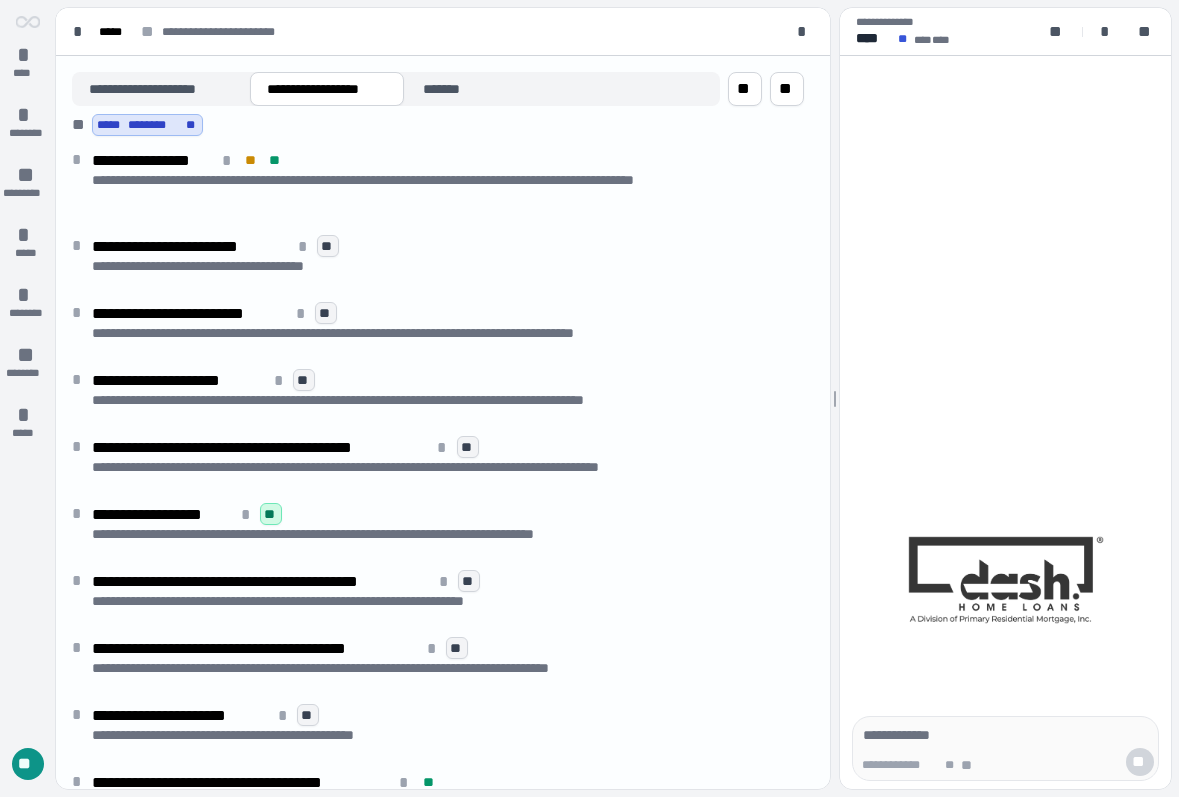 click on "**" at bounding box center [276, 160] 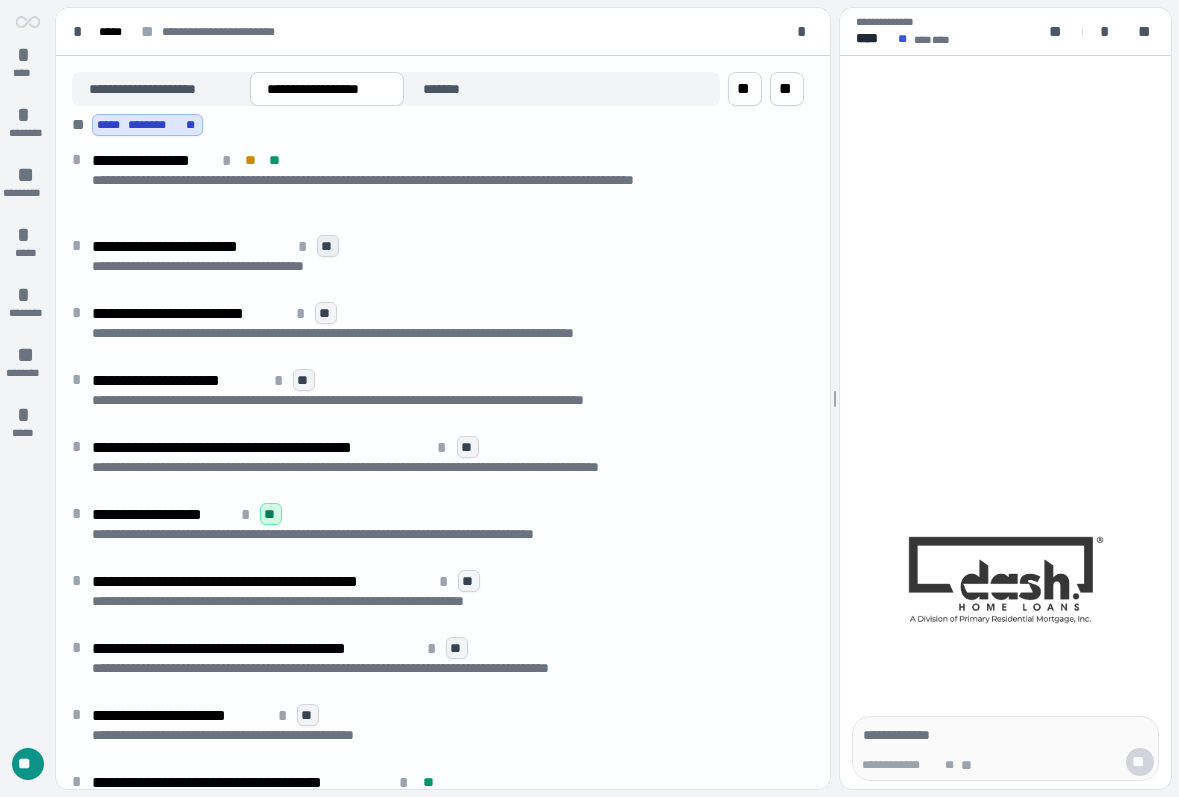 click on "**" at bounding box center (328, 246) 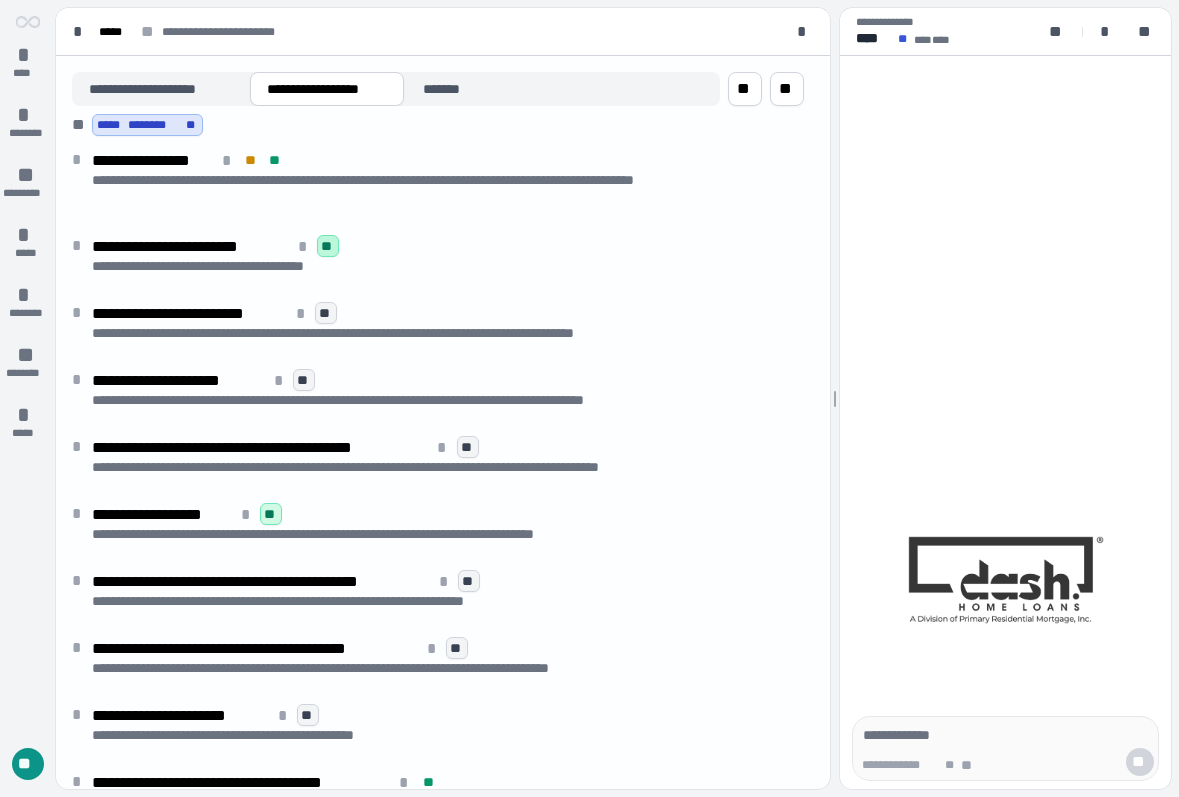 click on "**" at bounding box center (328, 246) 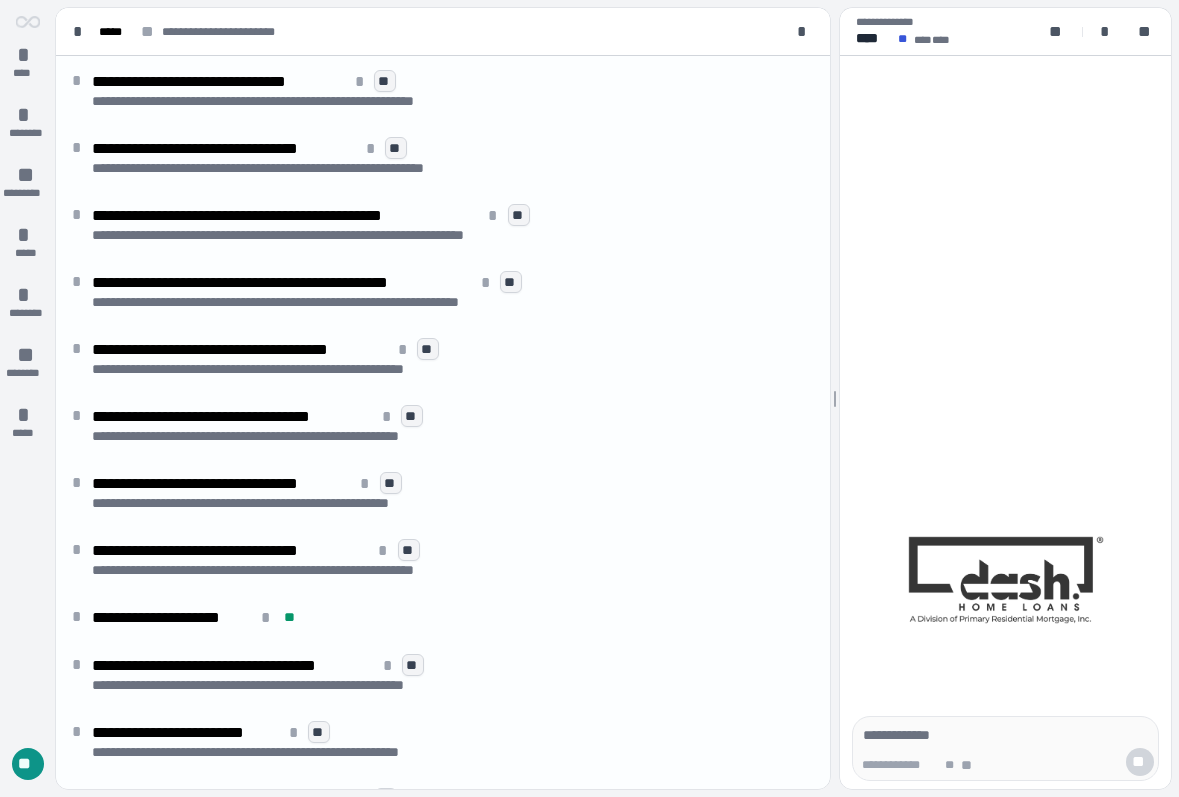 scroll, scrollTop: 965, scrollLeft: 0, axis: vertical 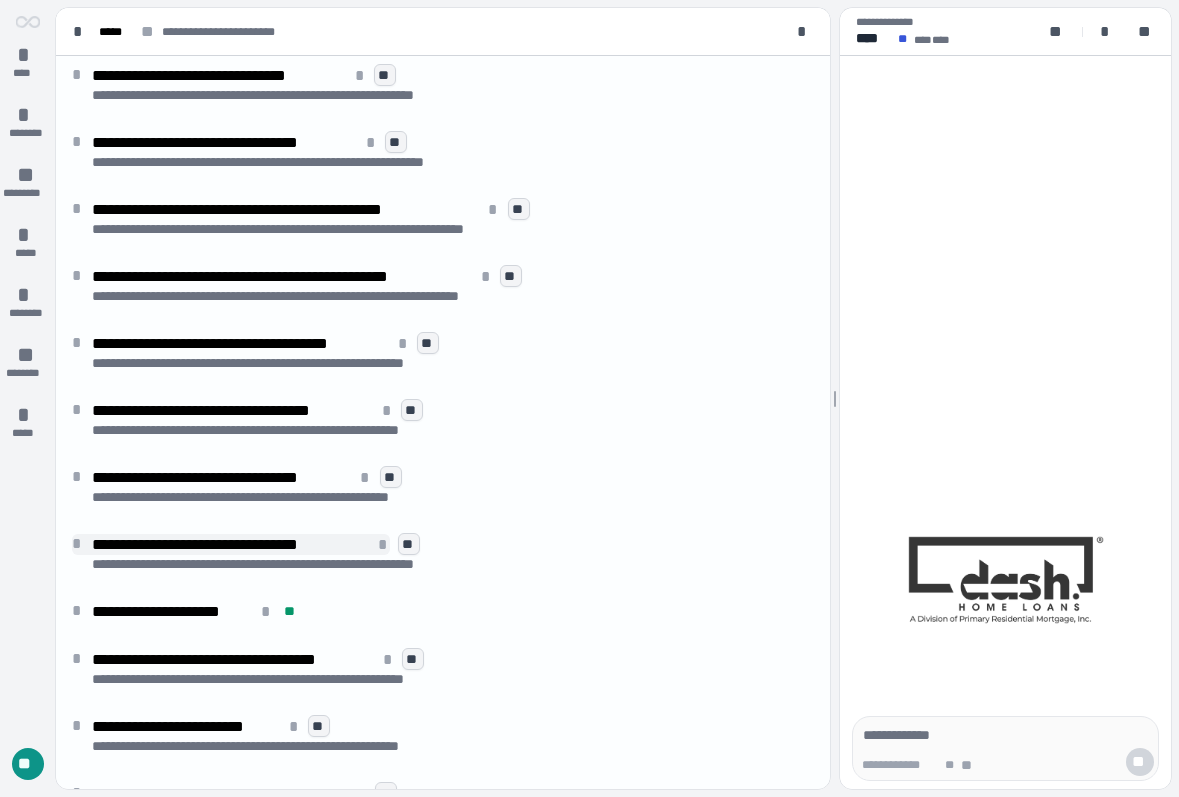 click on "*" at bounding box center [80, 544] 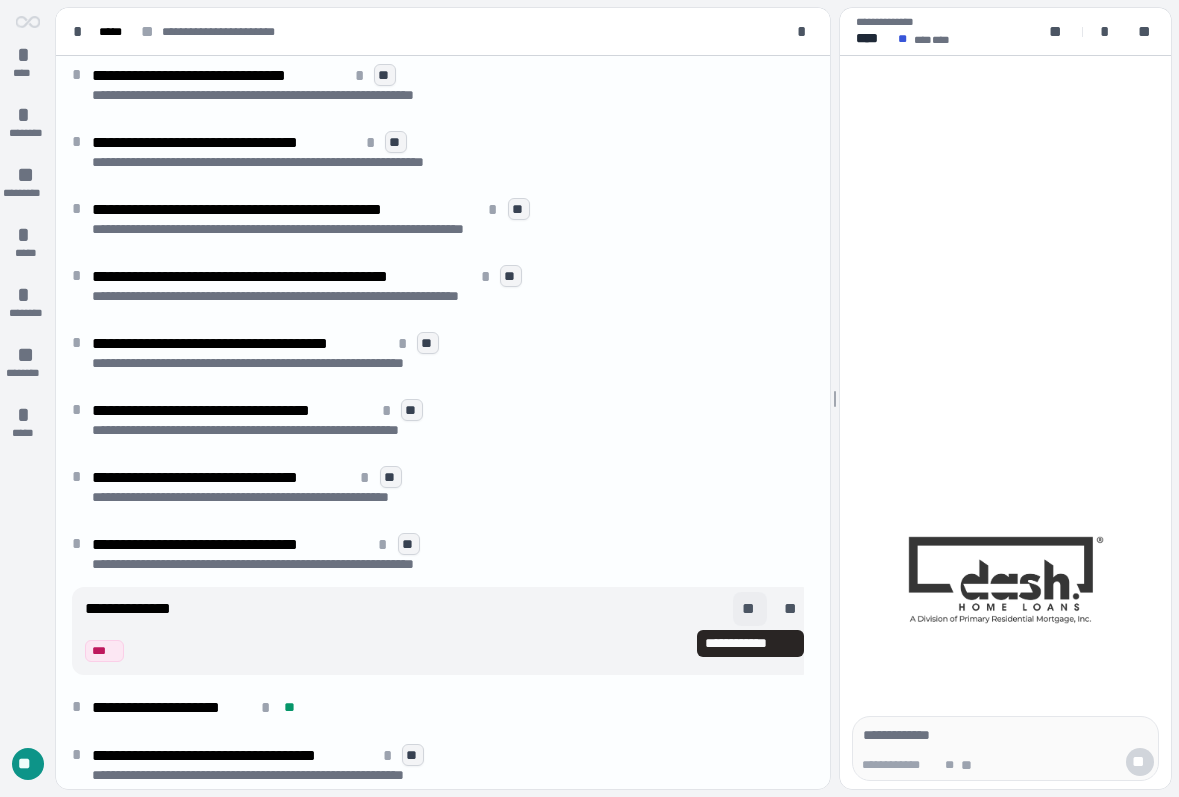 click on "**" at bounding box center [750, 609] 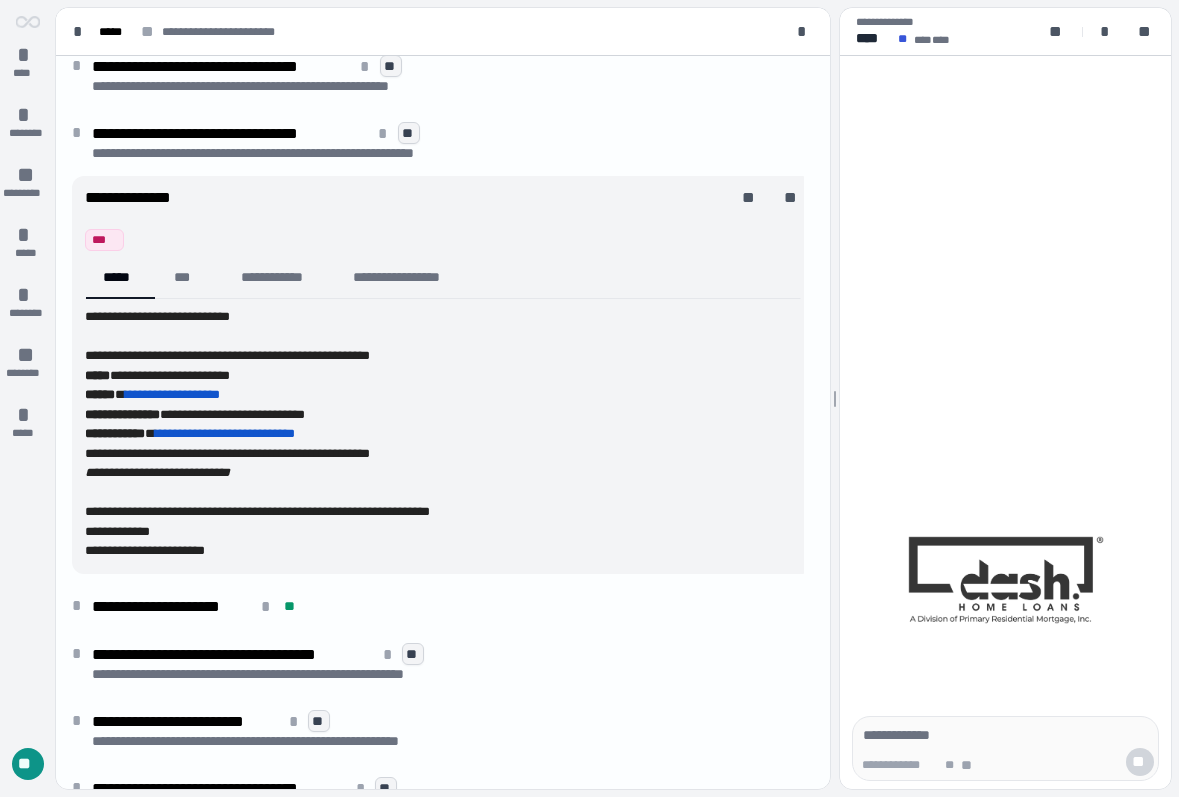 scroll, scrollTop: 1378, scrollLeft: 0, axis: vertical 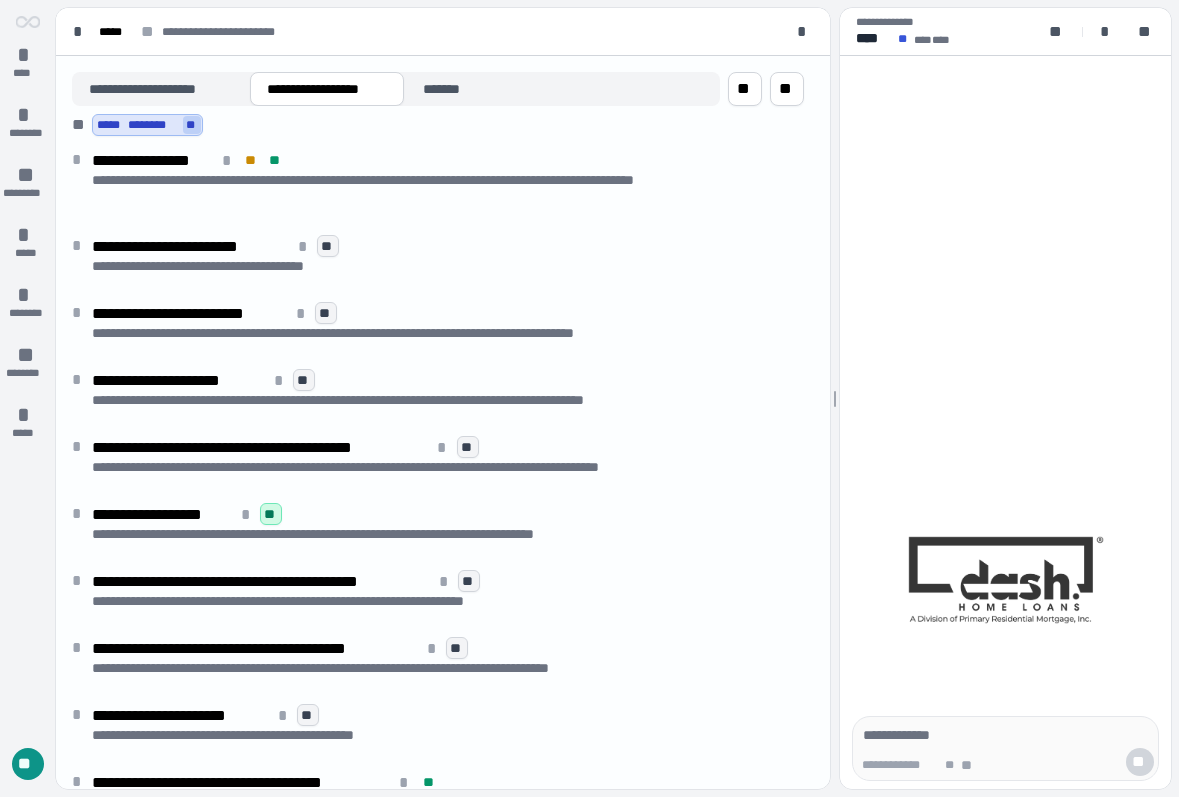 click on "**" at bounding box center (192, 125) 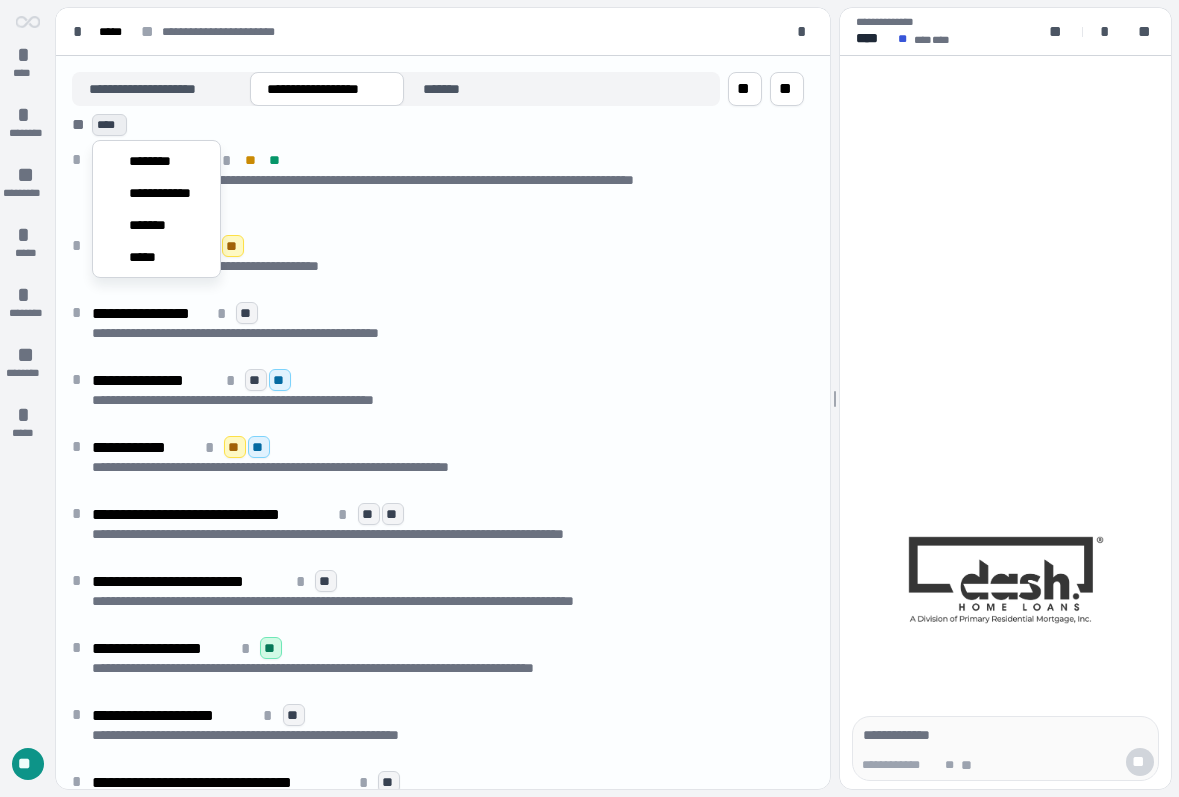 click on "****" at bounding box center (109, 125) 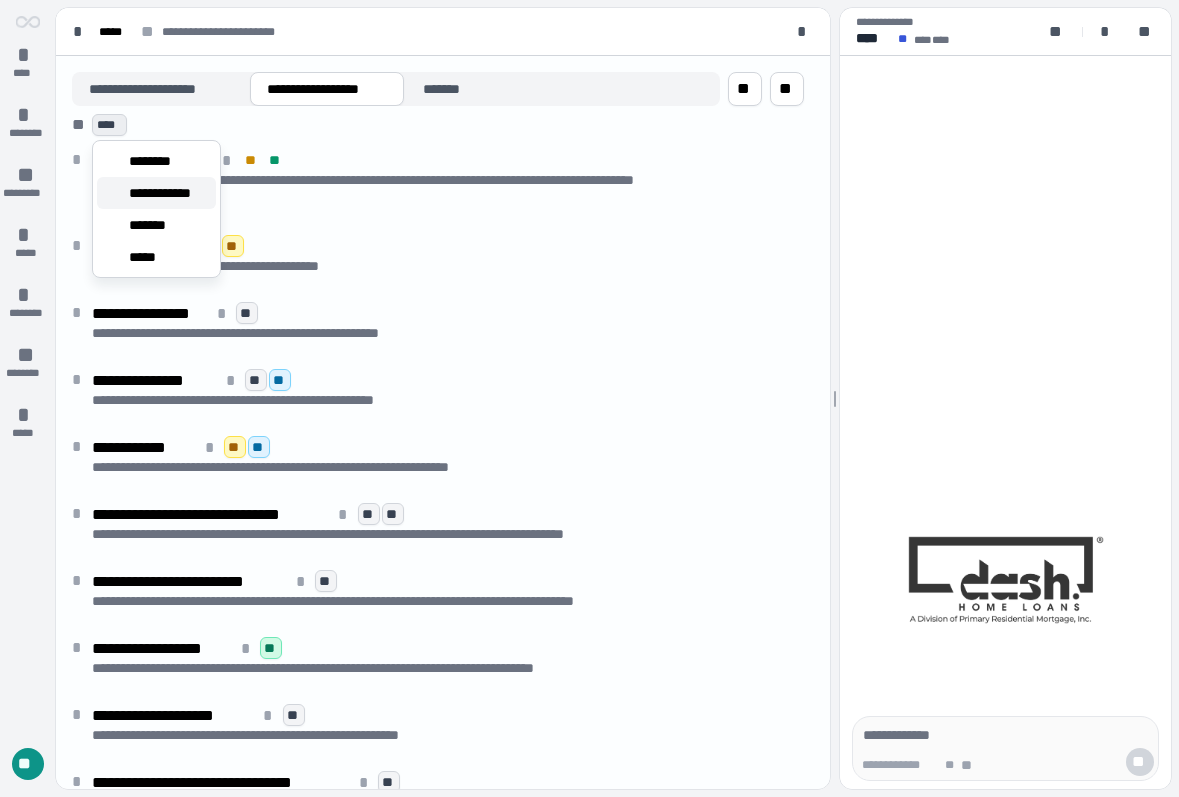 click on "**********" at bounding box center [168, 193] 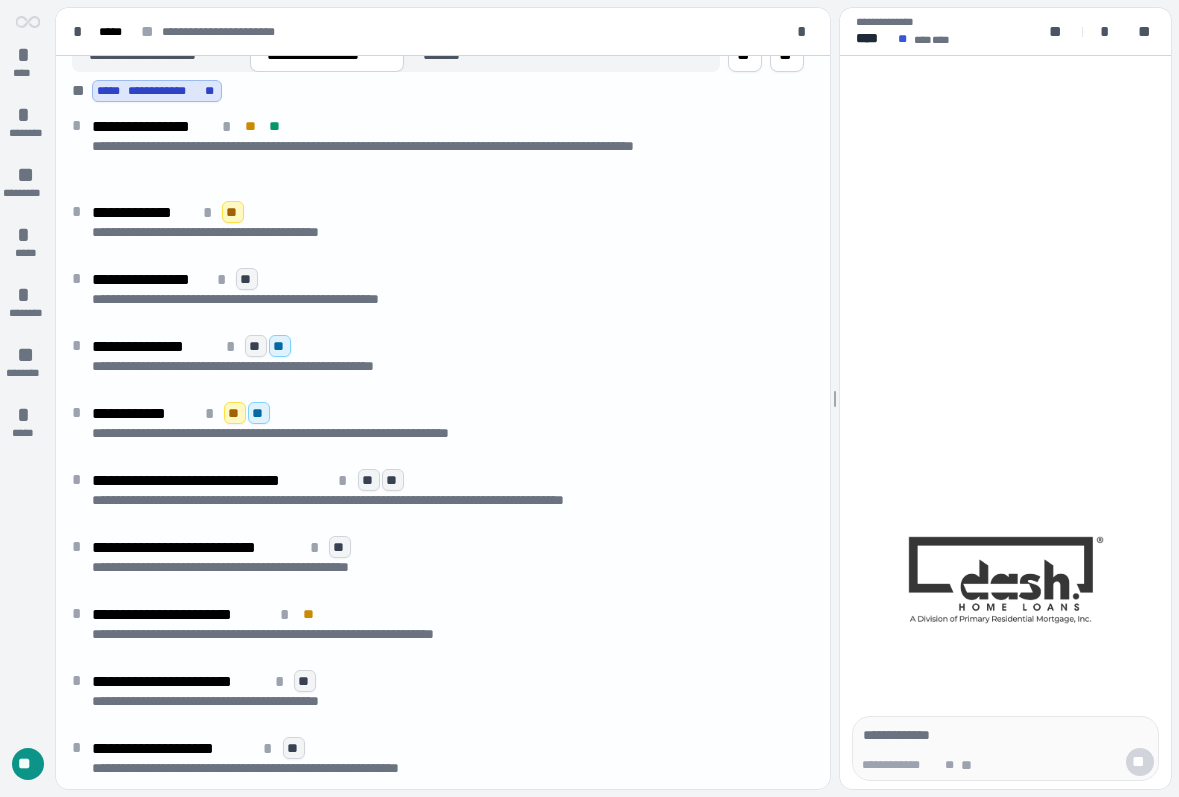 scroll, scrollTop: 0, scrollLeft: 0, axis: both 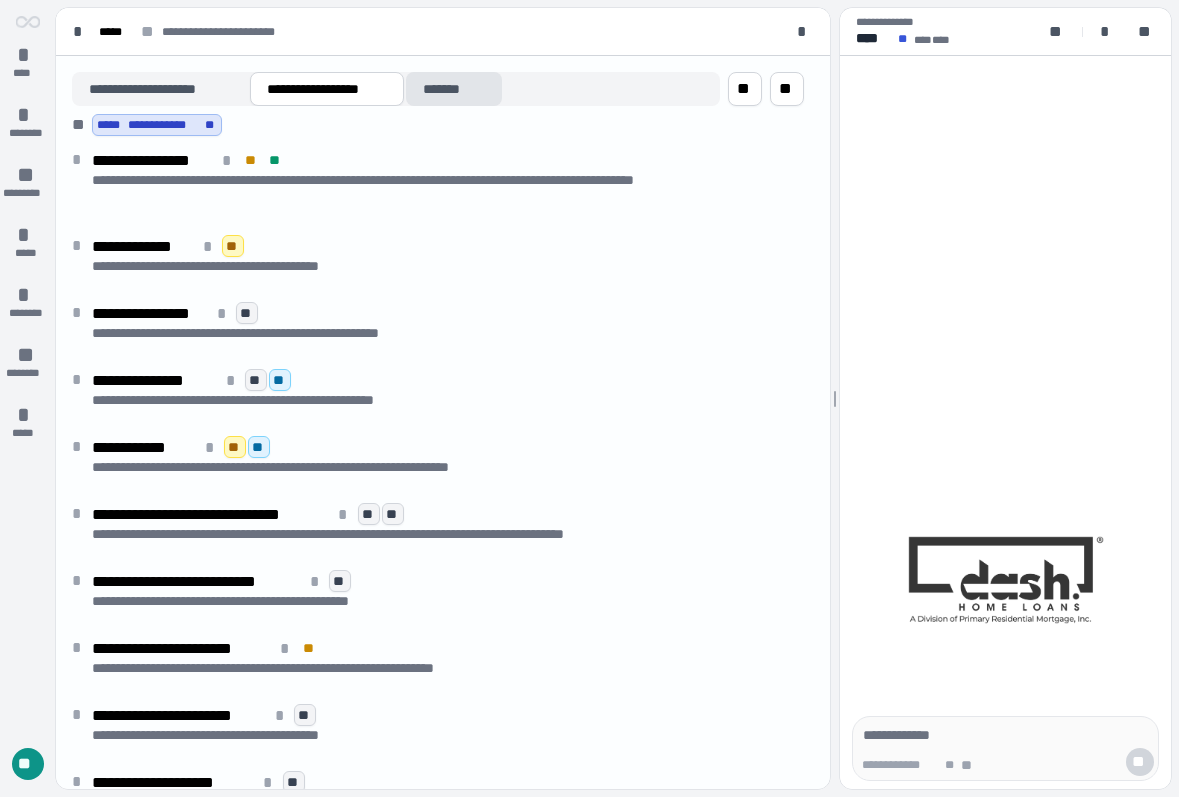 click on "*******" at bounding box center (454, 89) 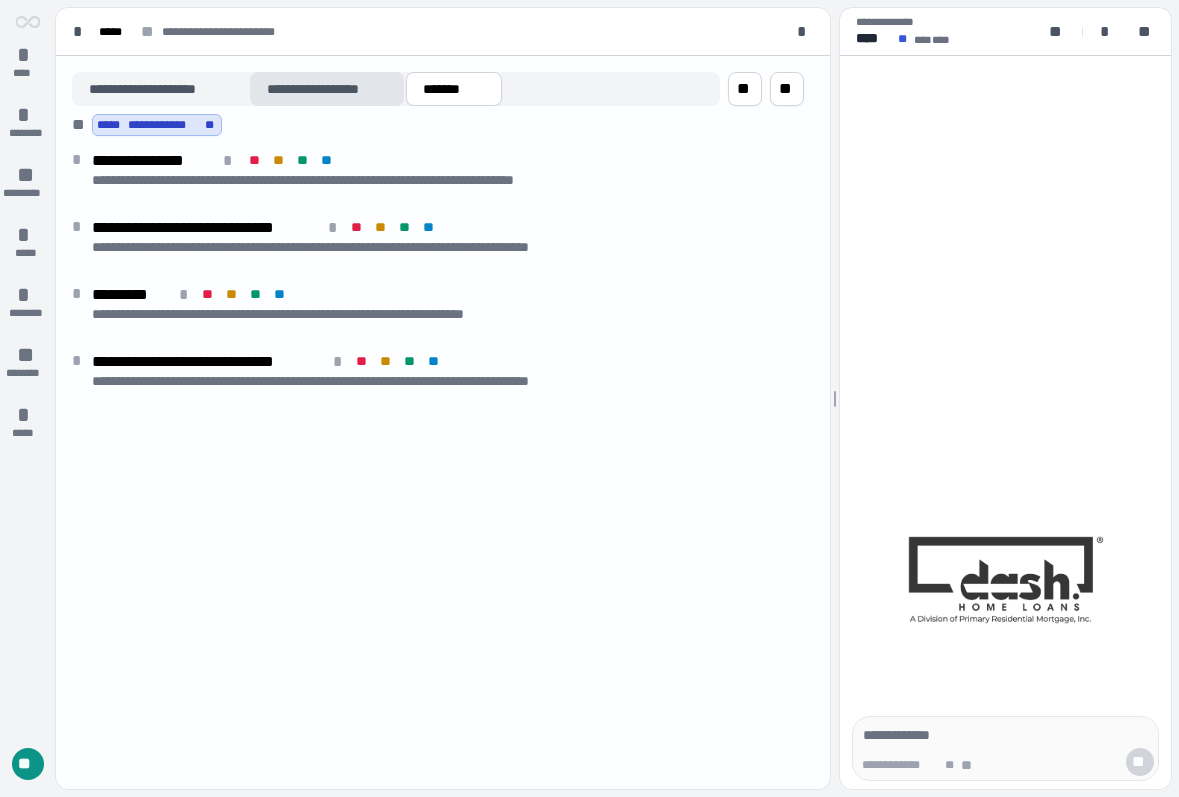 click on "**********" at bounding box center [327, 89] 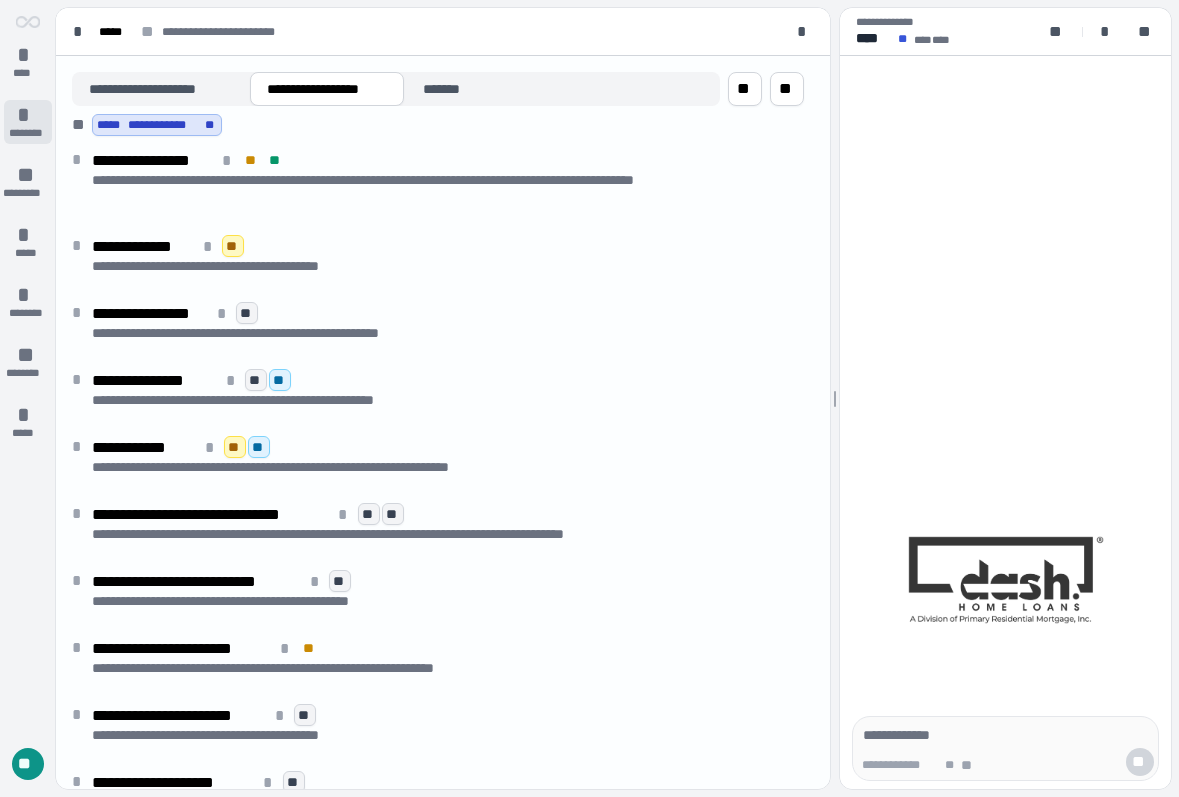 click on "*" at bounding box center [28, 115] 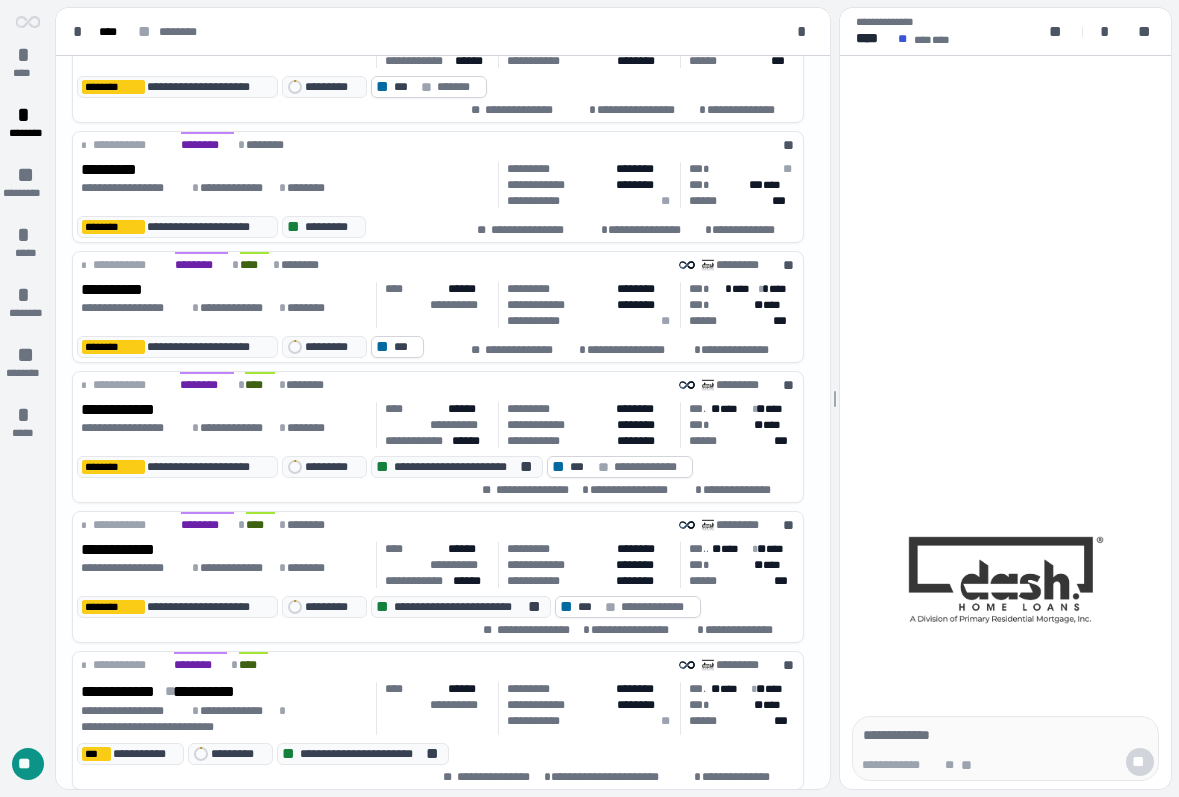 scroll, scrollTop: 593, scrollLeft: 0, axis: vertical 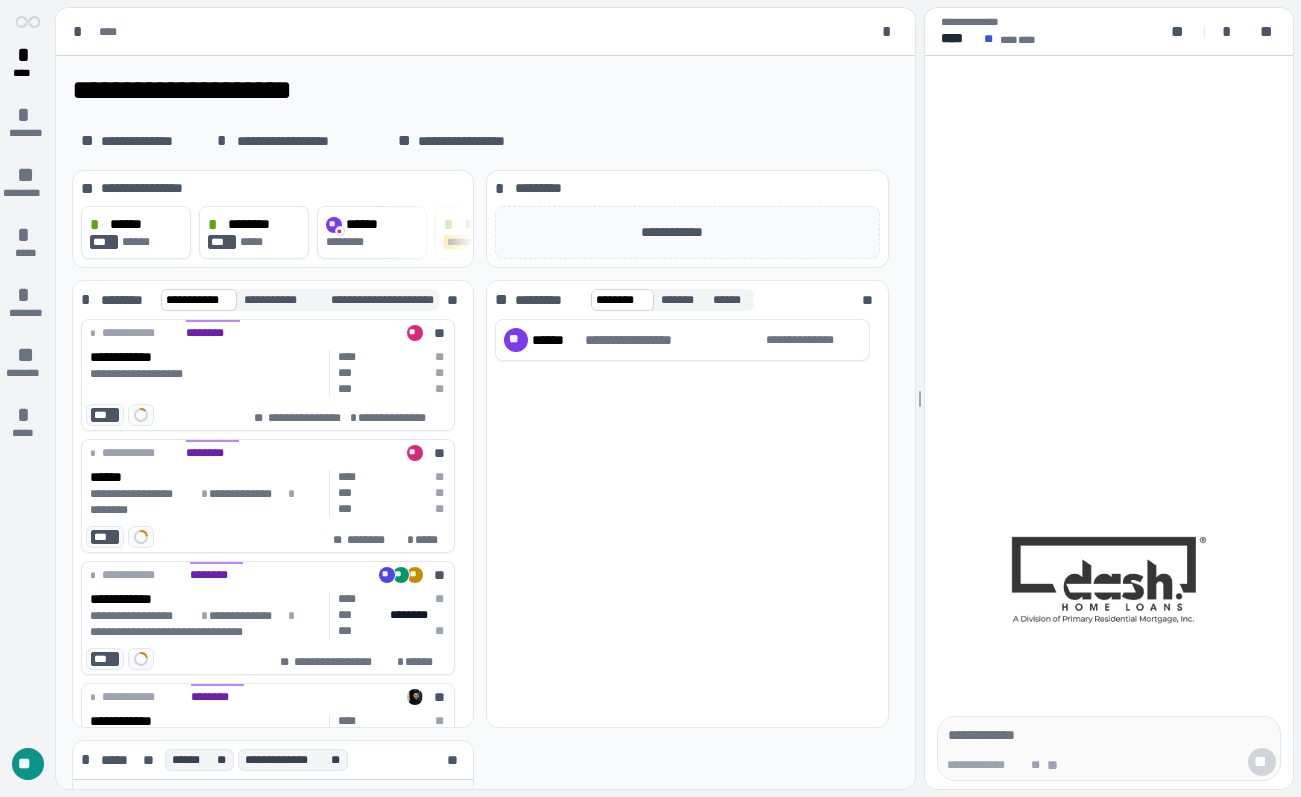 click on "**" at bounding box center (28, 764) 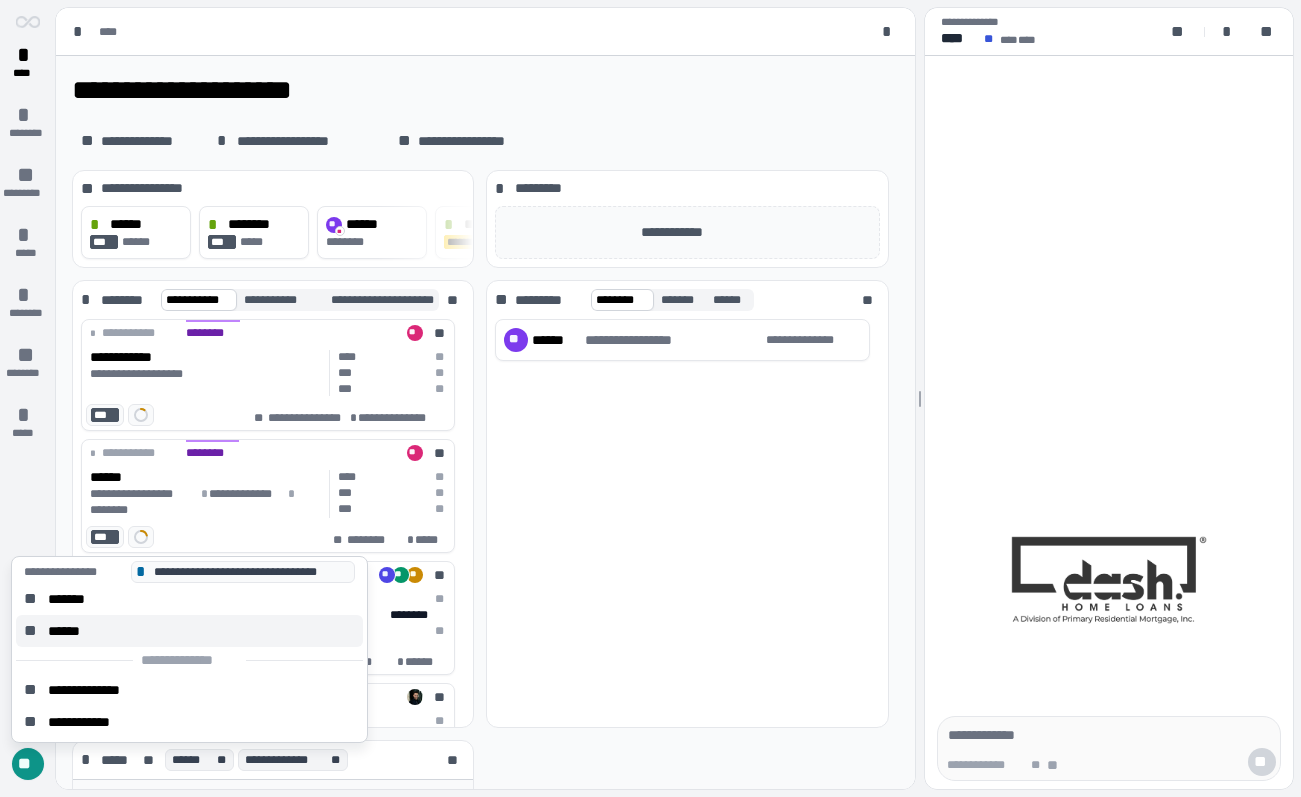 click on "******" at bounding box center [70, 631] 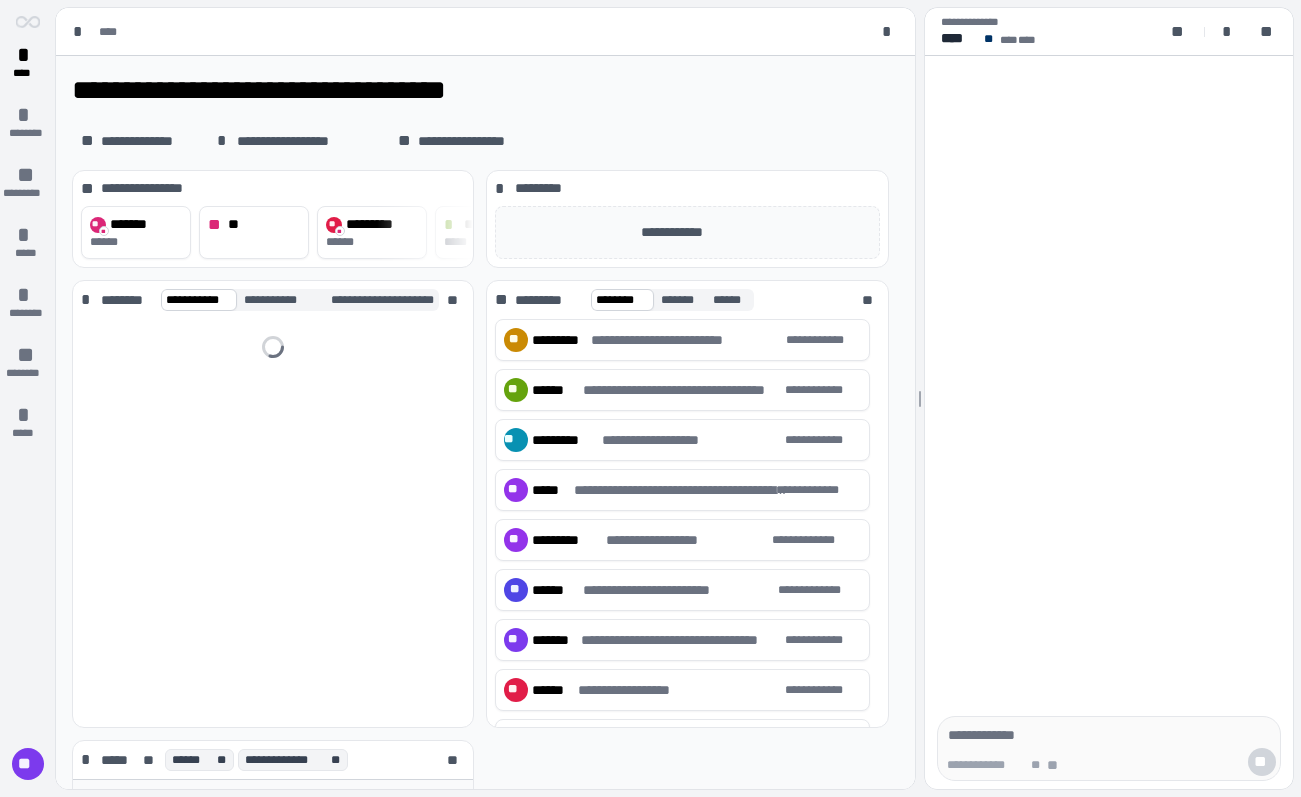 scroll, scrollTop: 0, scrollLeft: 0, axis: both 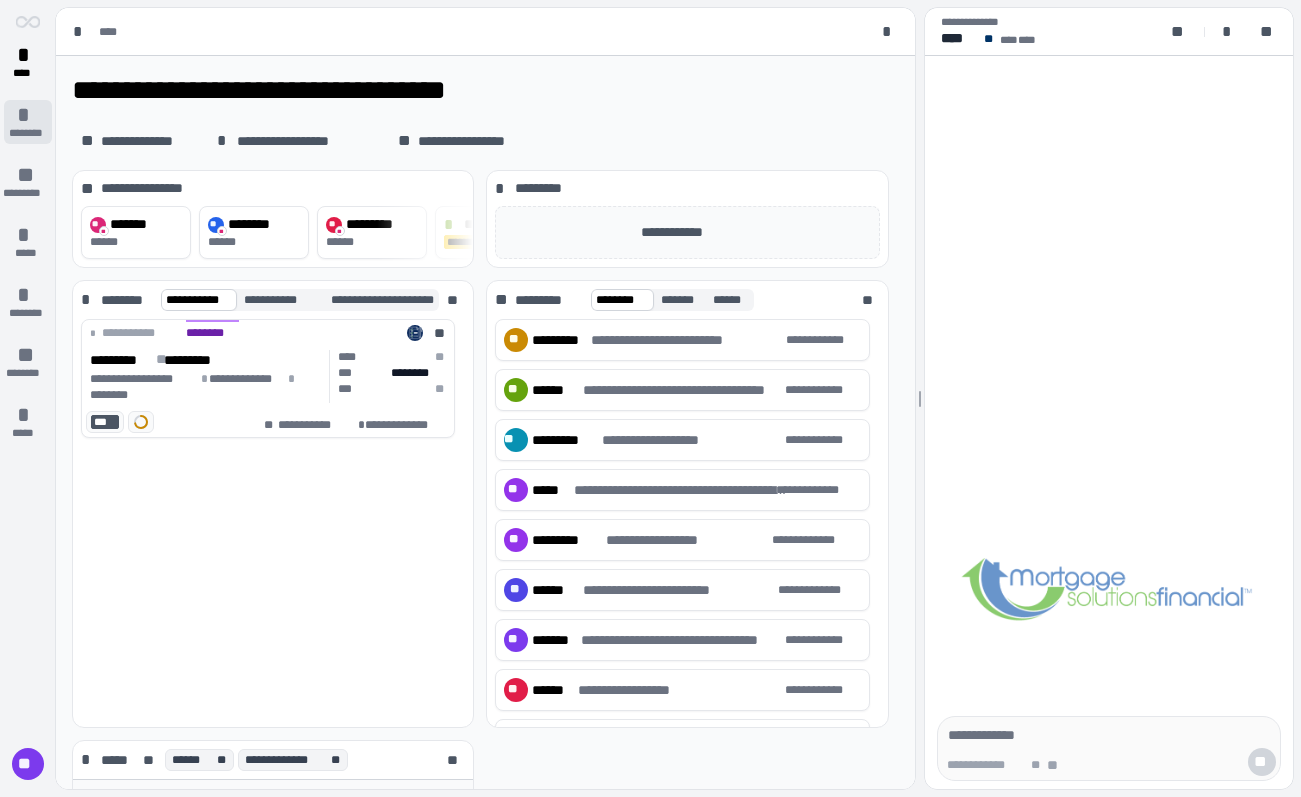 click on "*" at bounding box center (28, 115) 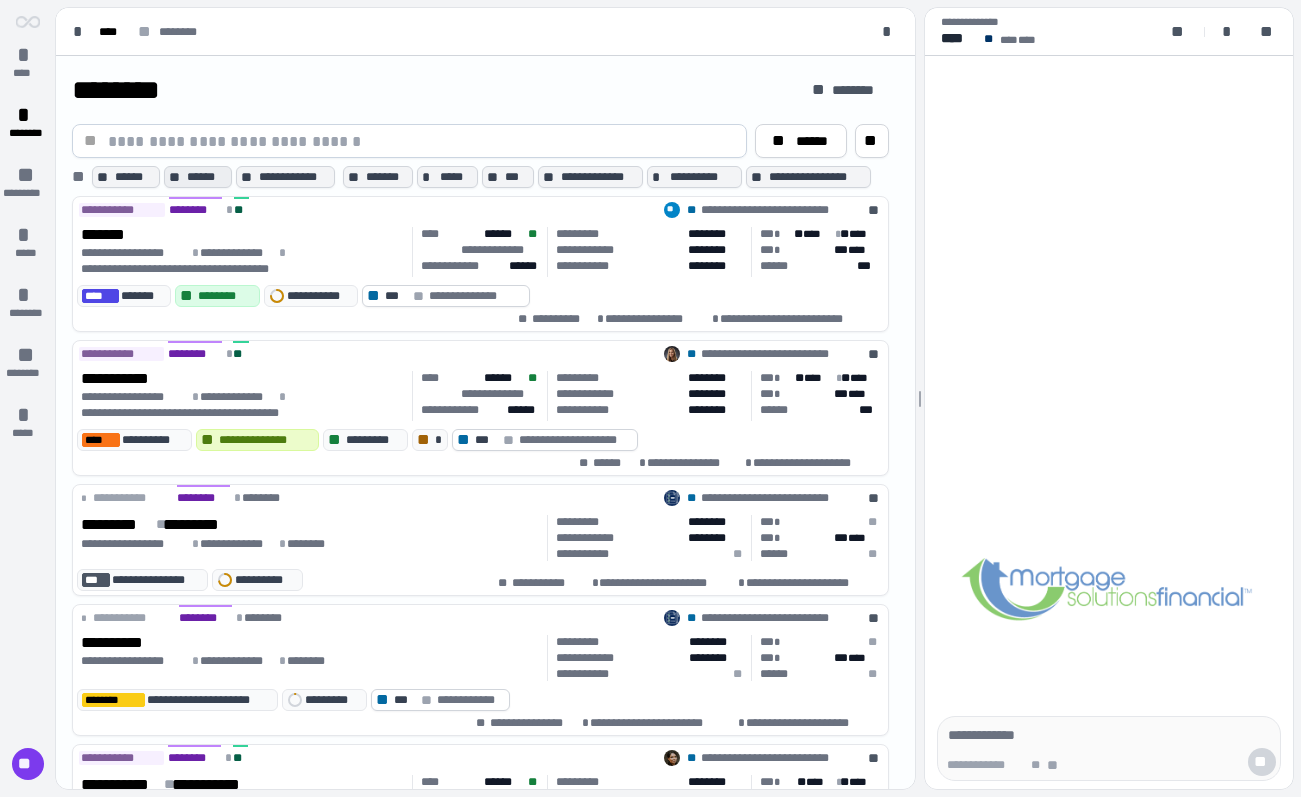 click on "******" at bounding box center (207, 177) 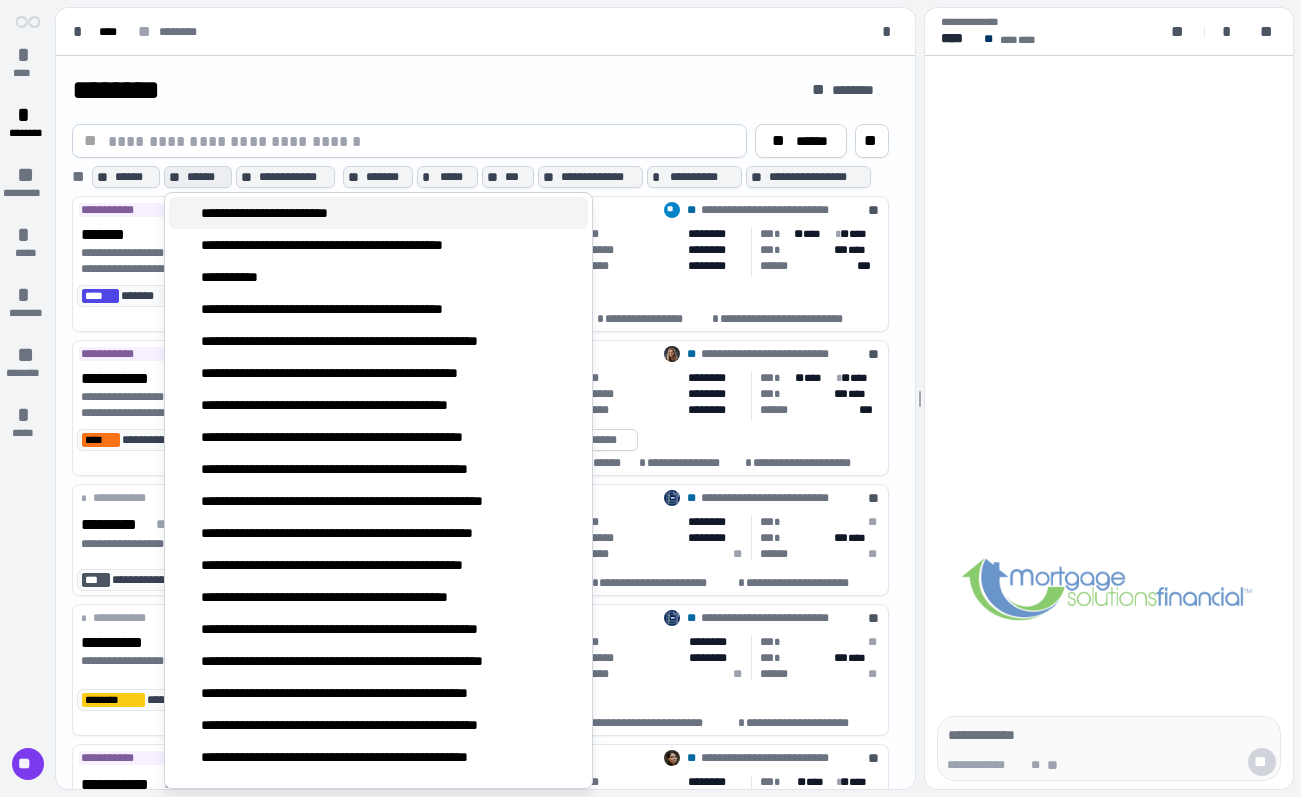 click on "**********" at bounding box center (295, 213) 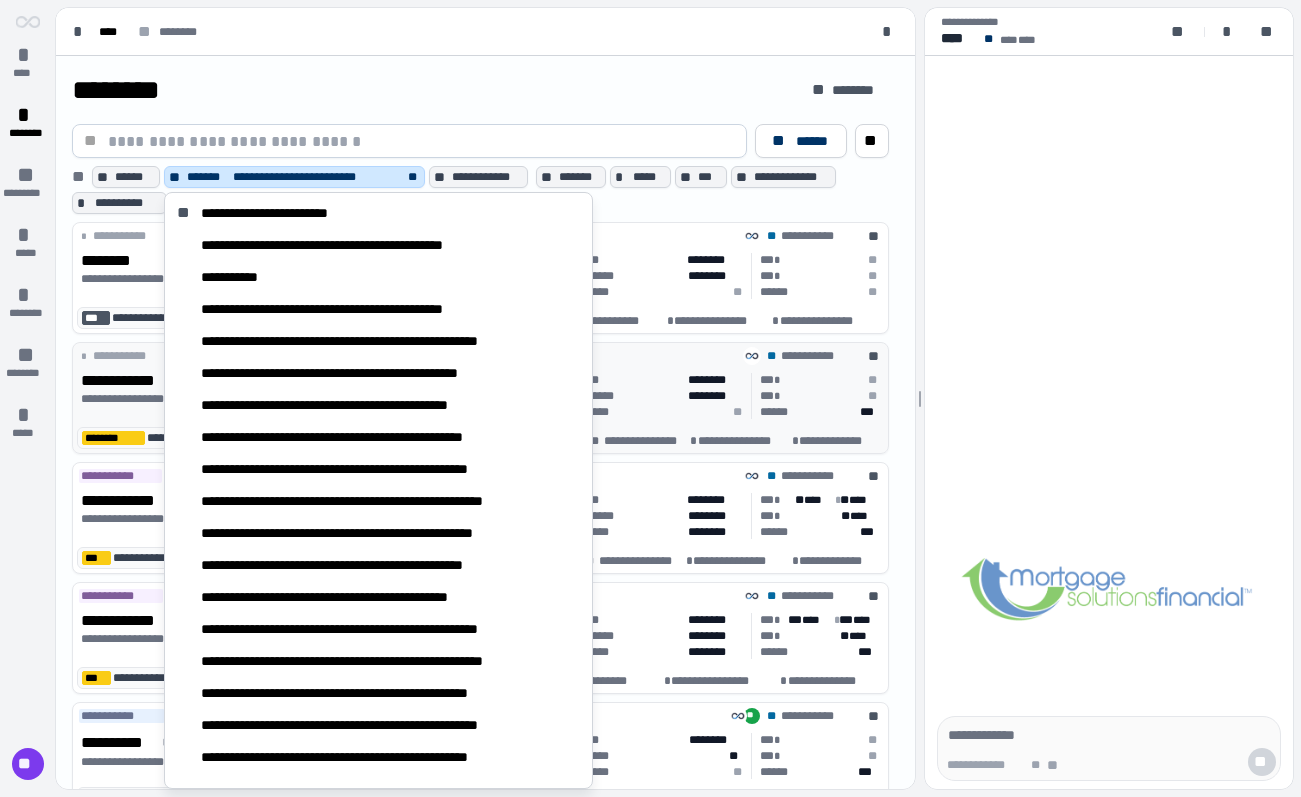 click on "********" at bounding box center (716, 380) 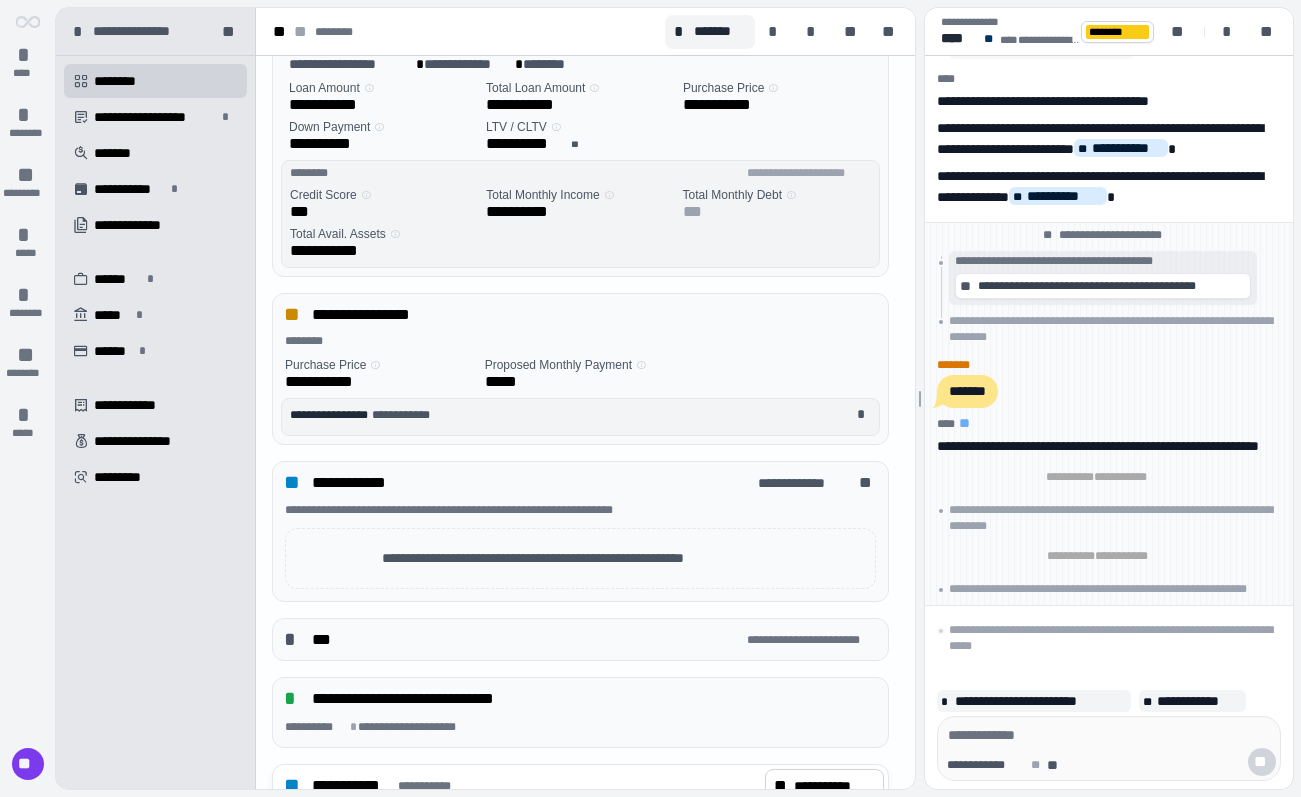 scroll, scrollTop: 0, scrollLeft: 0, axis: both 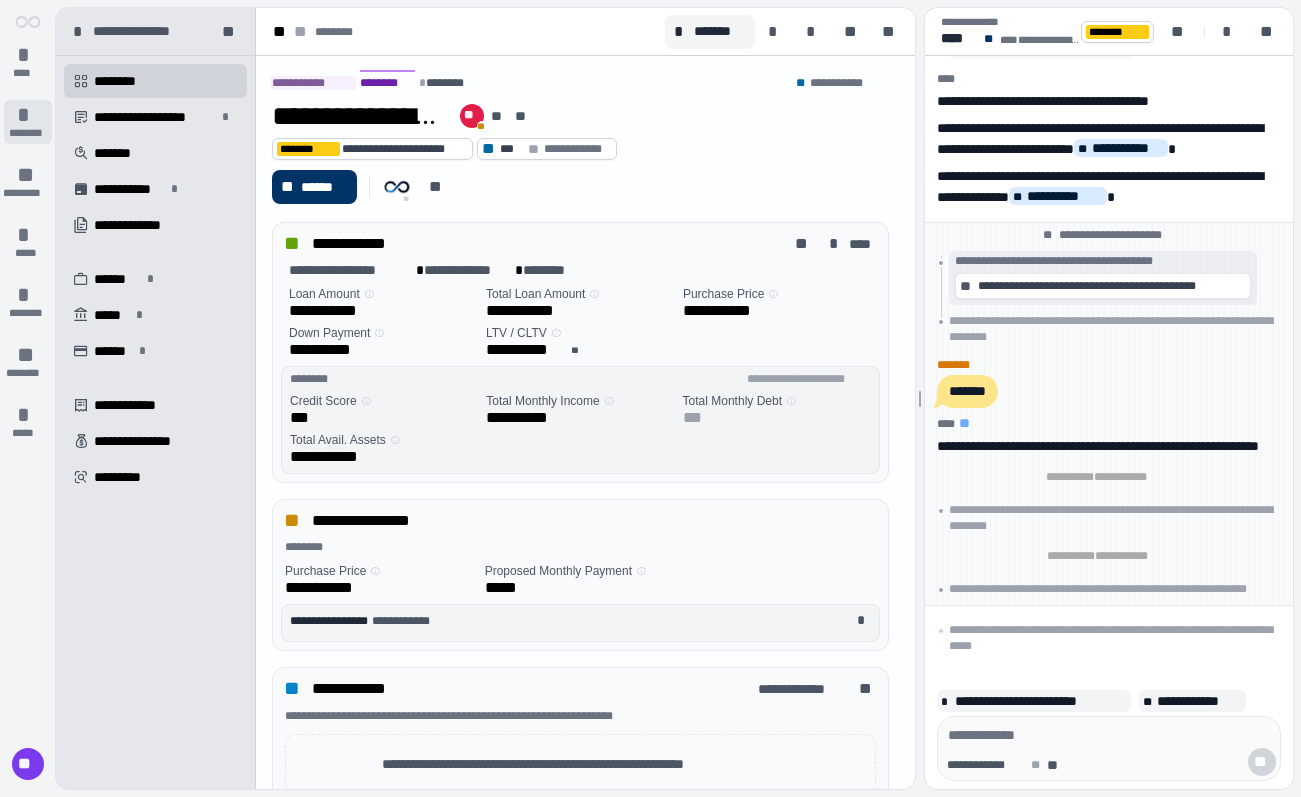 click on "********" at bounding box center (28, 133) 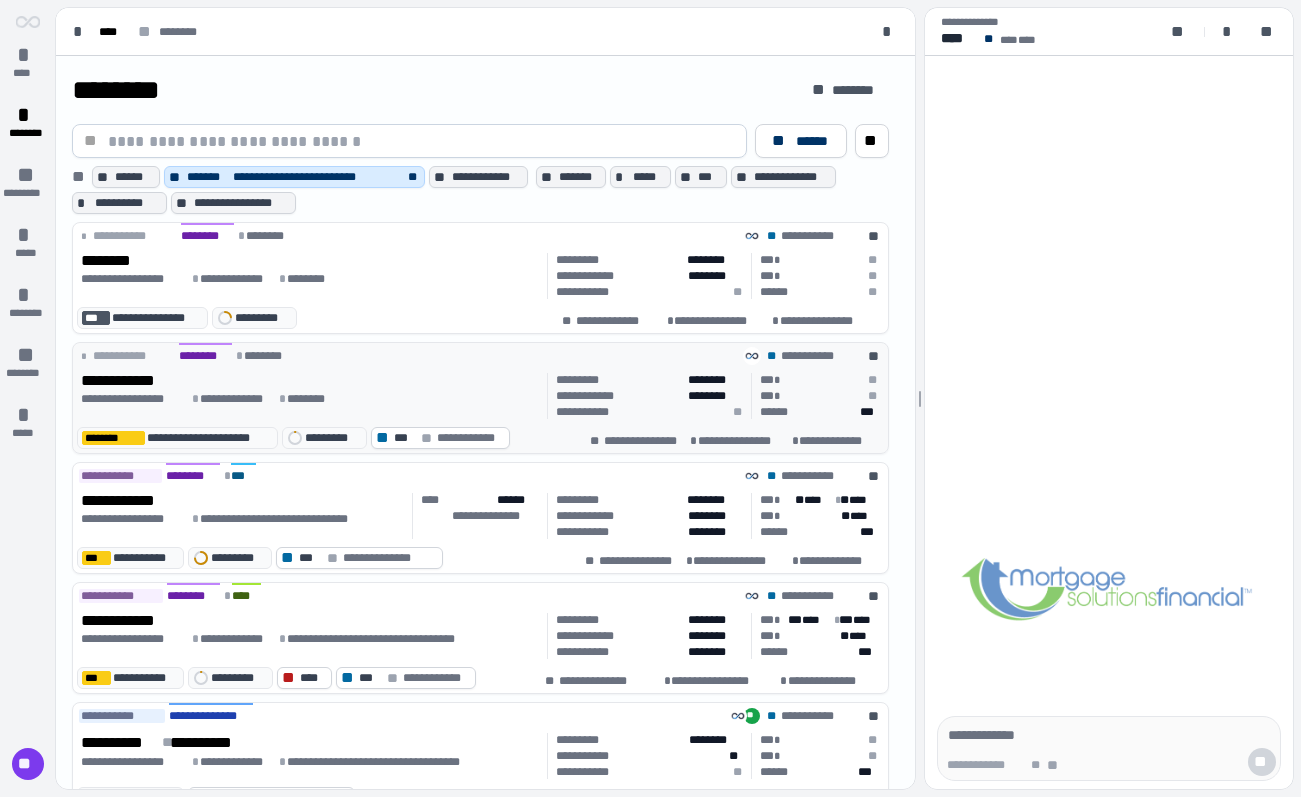 click on "**********" at bounding box center (480, 354) 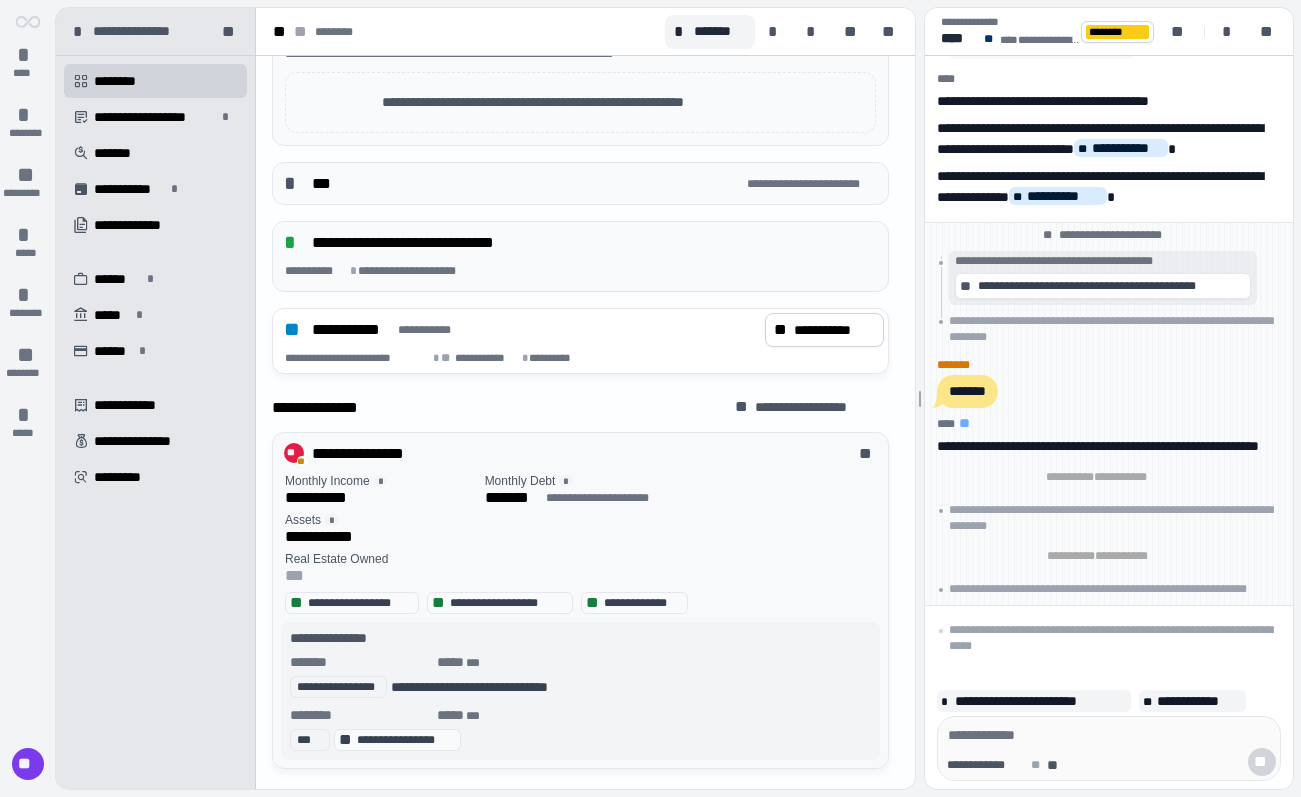 scroll, scrollTop: 630, scrollLeft: 0, axis: vertical 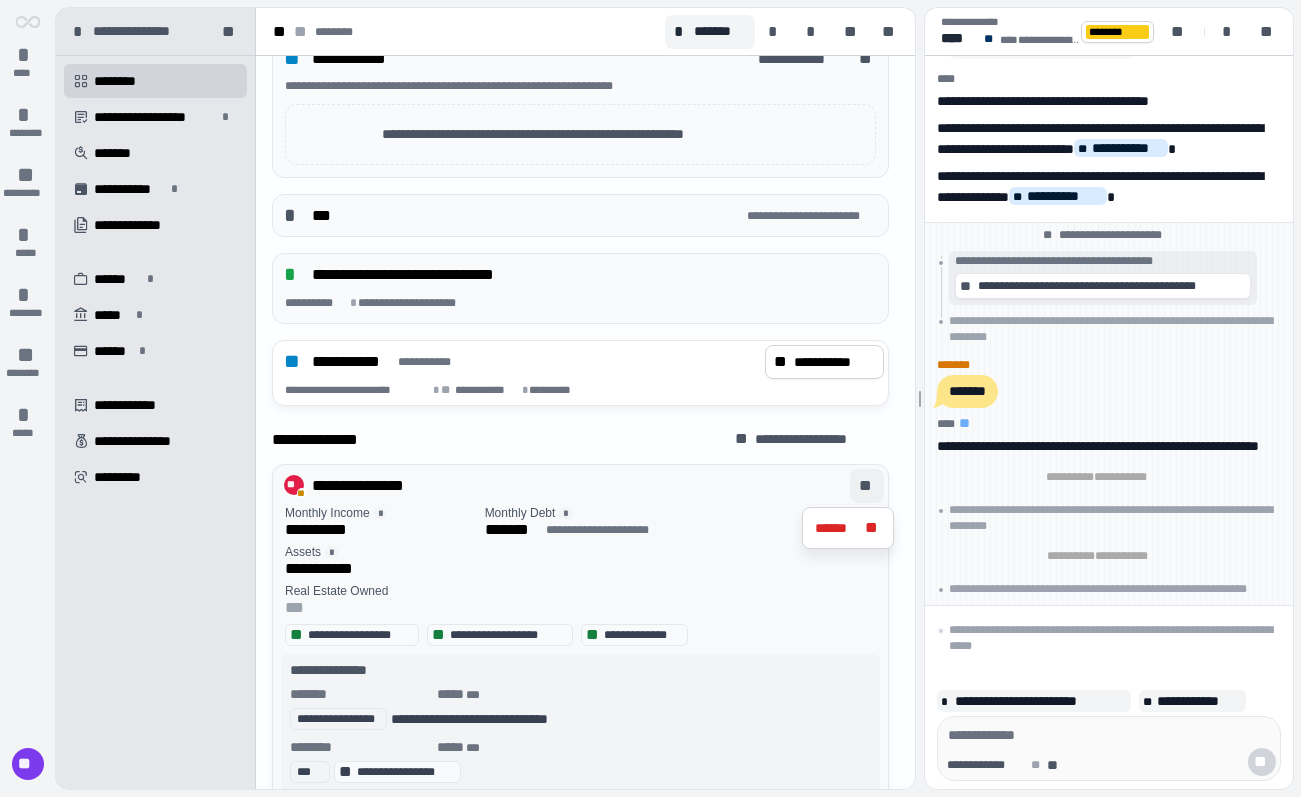 click on "**" at bounding box center [867, 486] 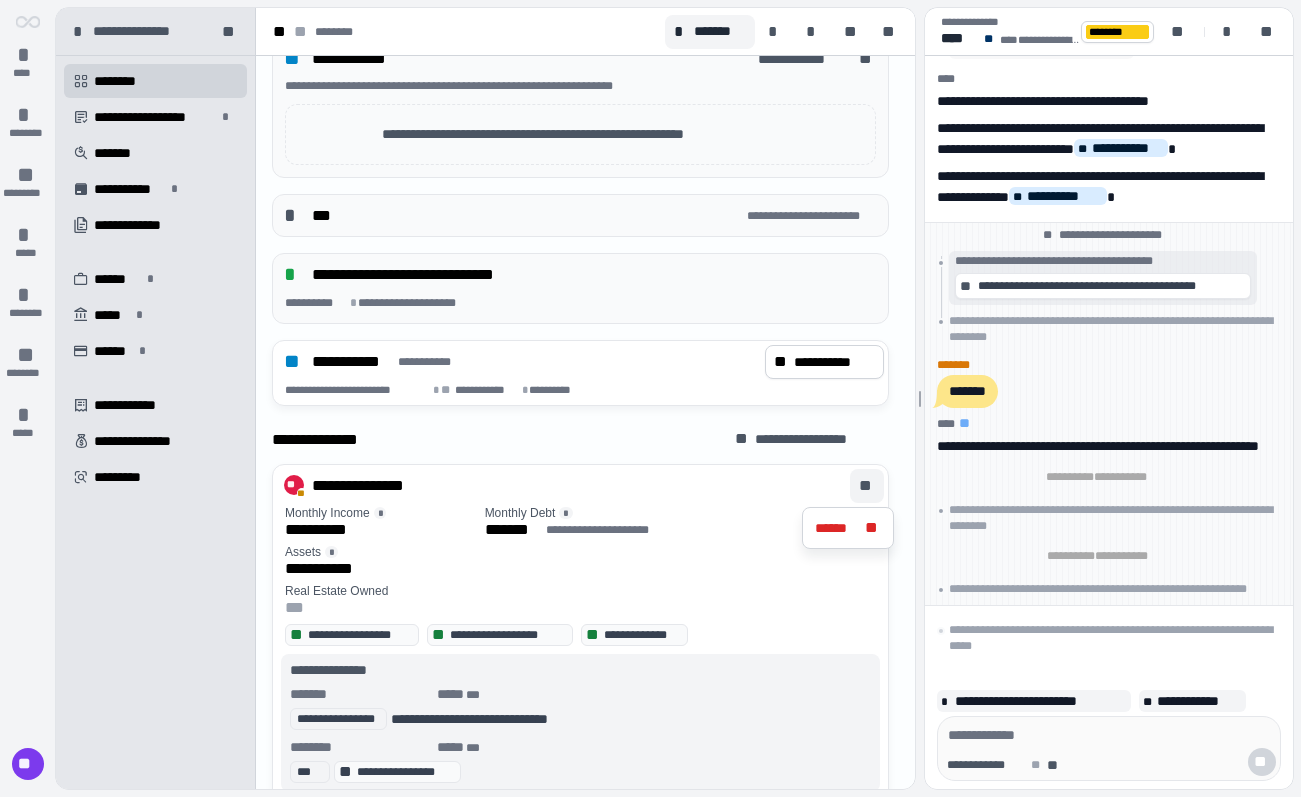 click on "**********" at bounding box center (580, 443) 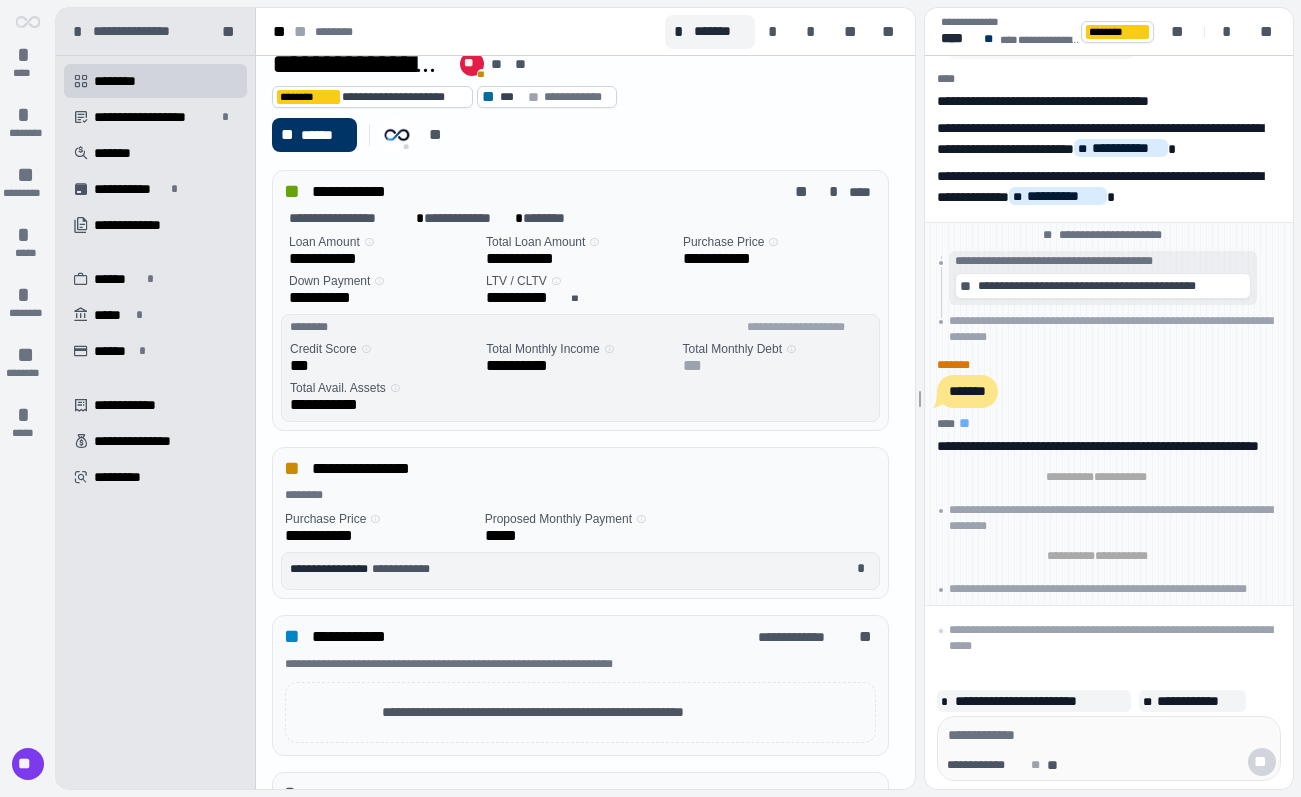 scroll, scrollTop: 0, scrollLeft: 0, axis: both 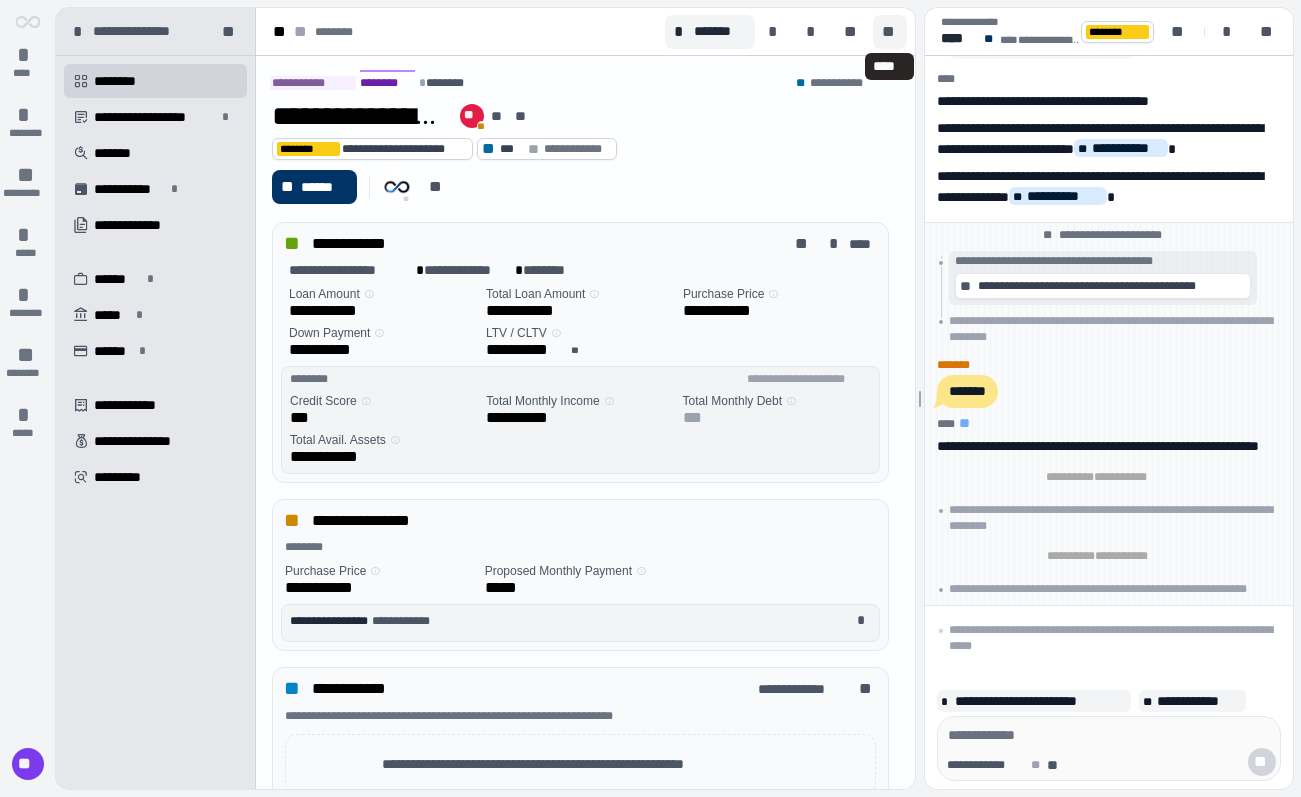 click on "**" at bounding box center [890, 32] 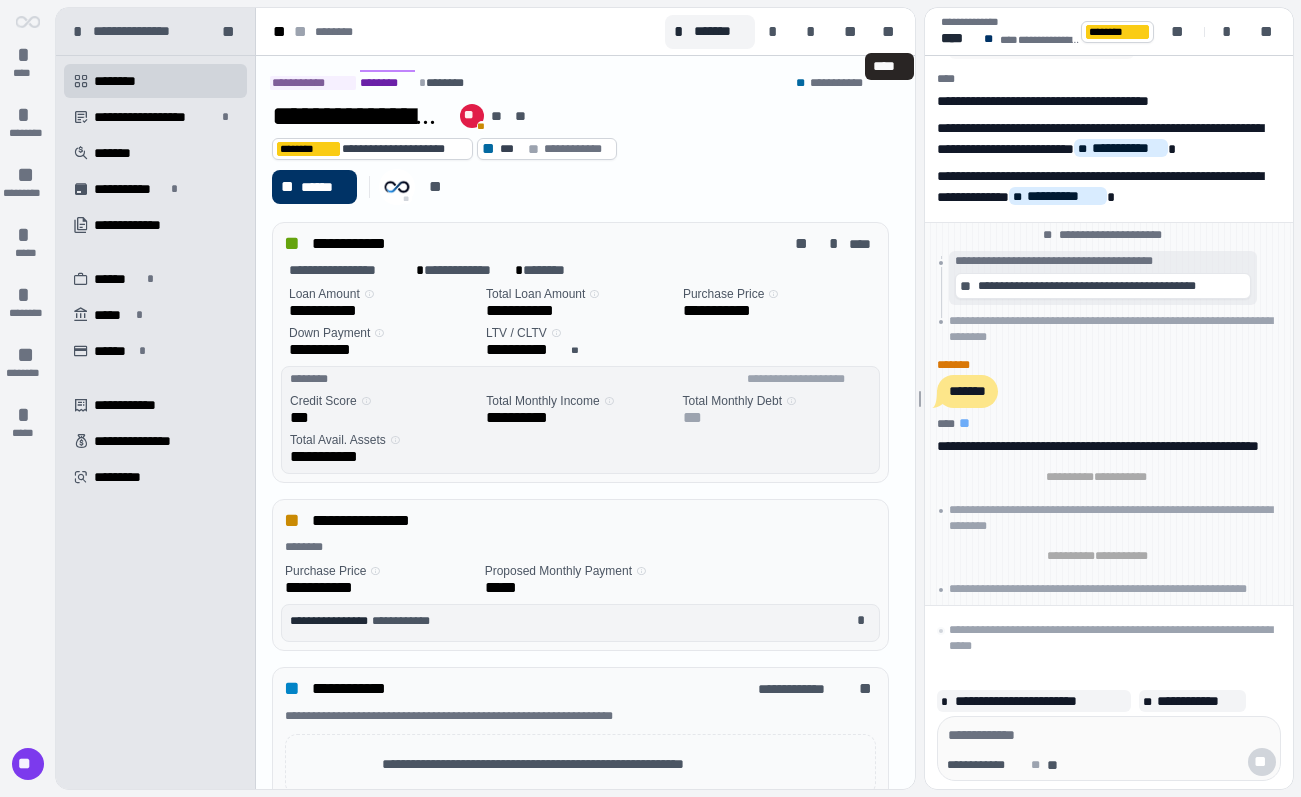 click on "**********" at bounding box center (580, 116) 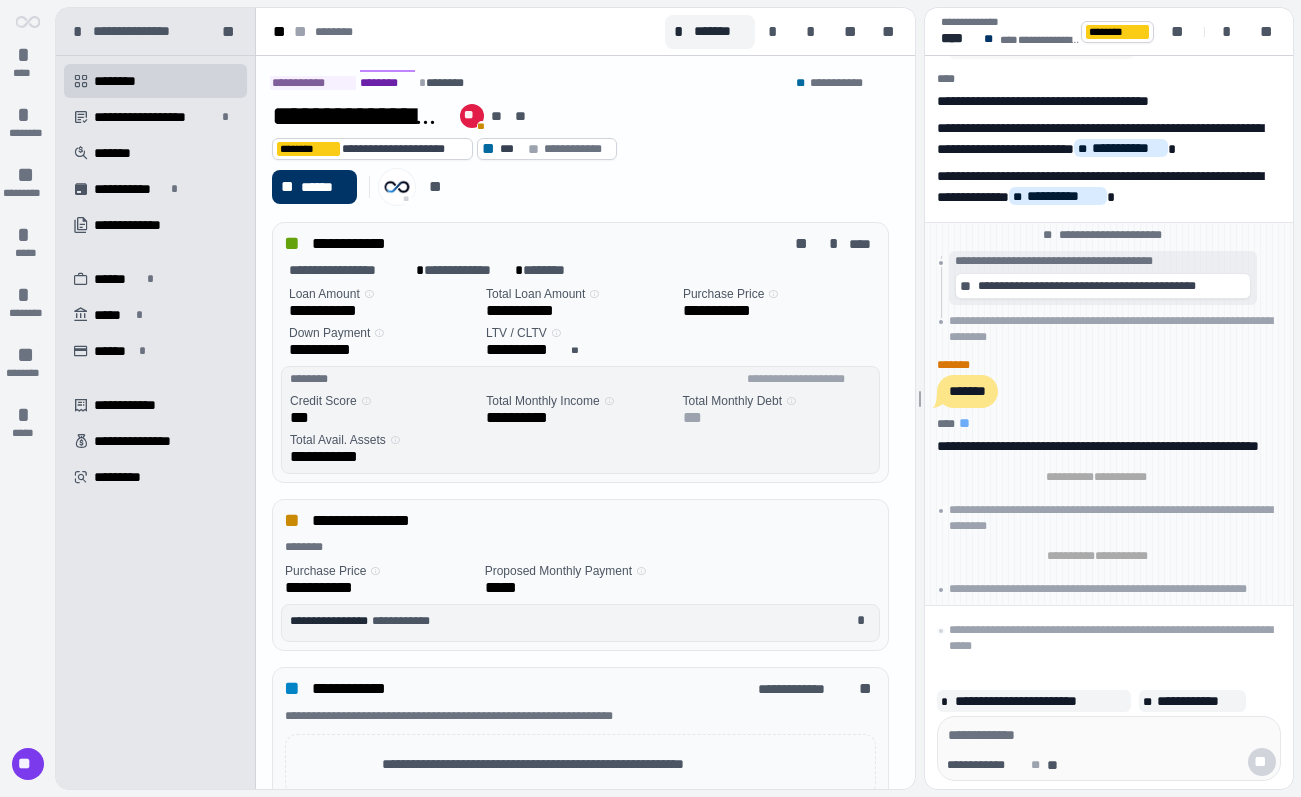 click at bounding box center (397, 187) 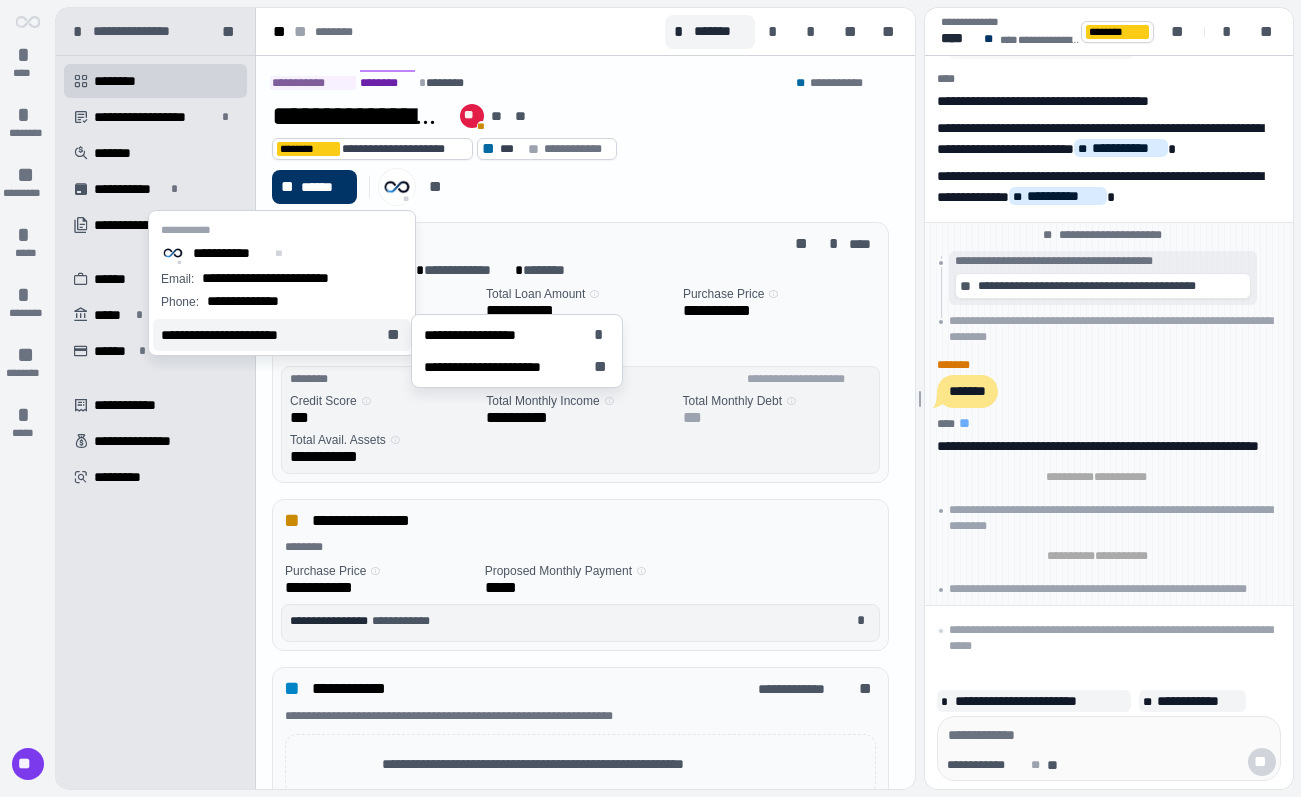 click on "**********" at bounding box center [282, 335] 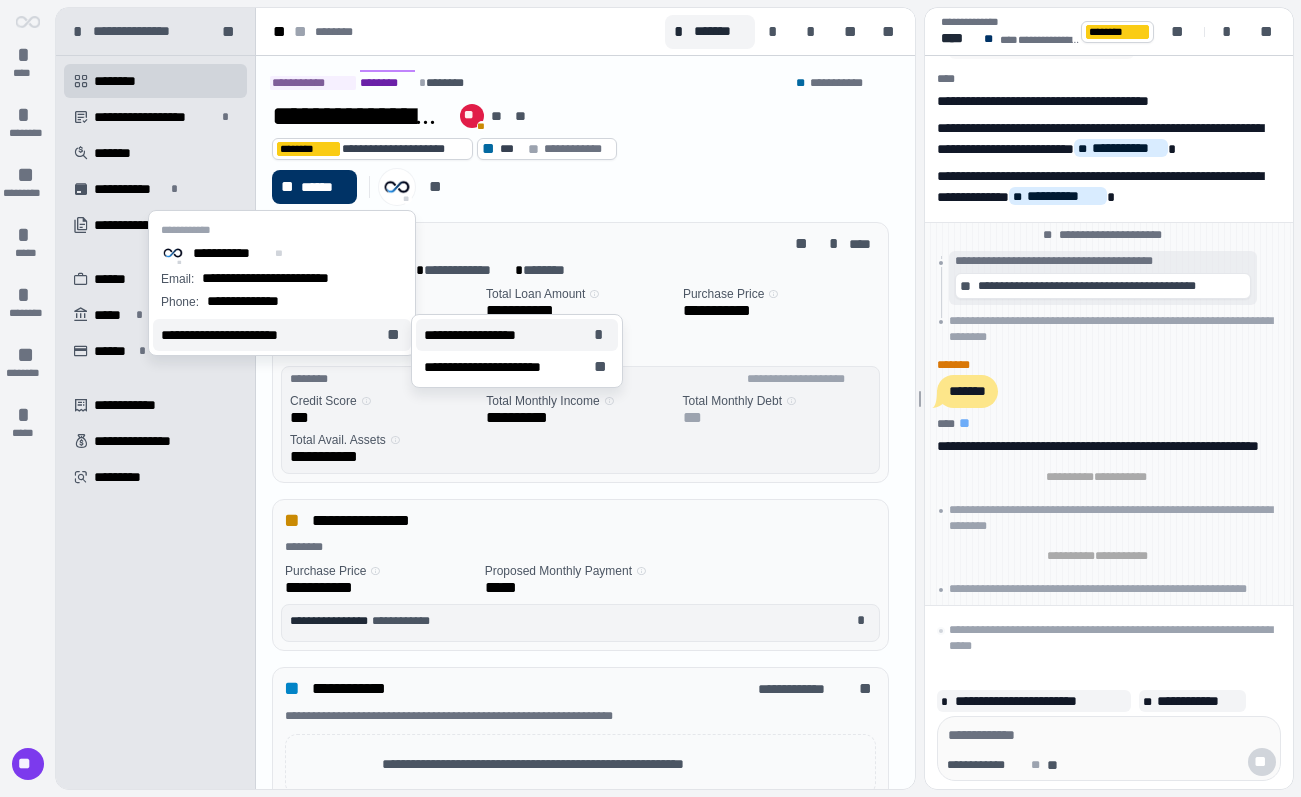click on "**********" at bounding box center (483, 335) 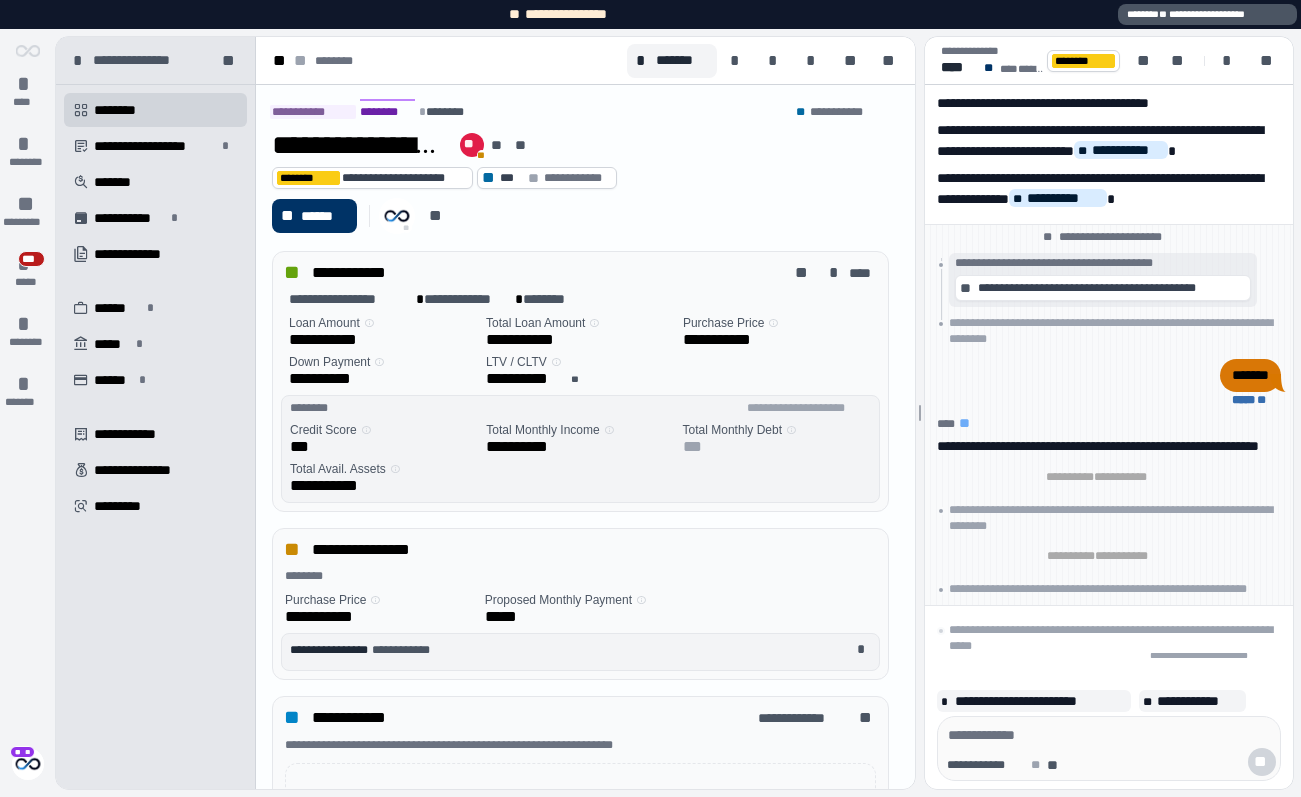 scroll, scrollTop: 0, scrollLeft: 0, axis: both 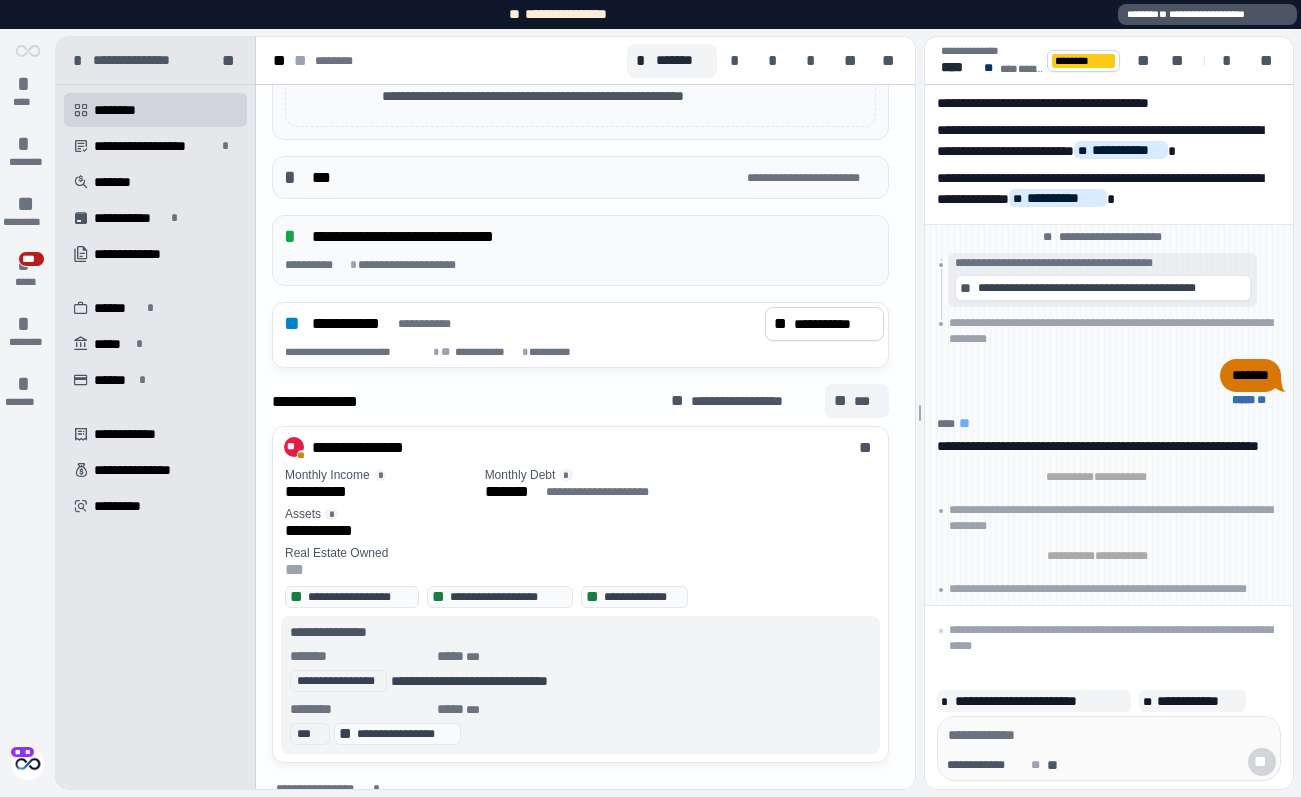 click on "***" at bounding box center (867, 401) 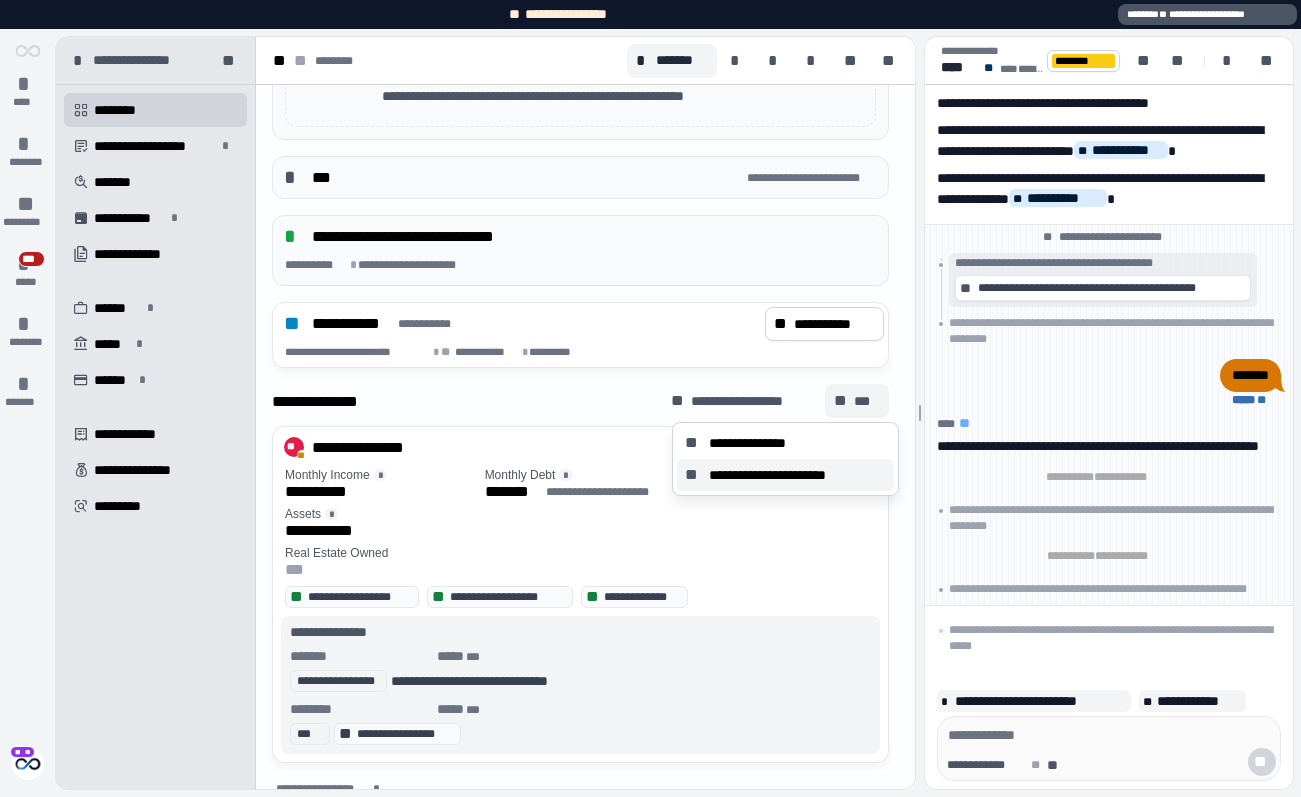 click on "**********" at bounding box center (797, 475) 